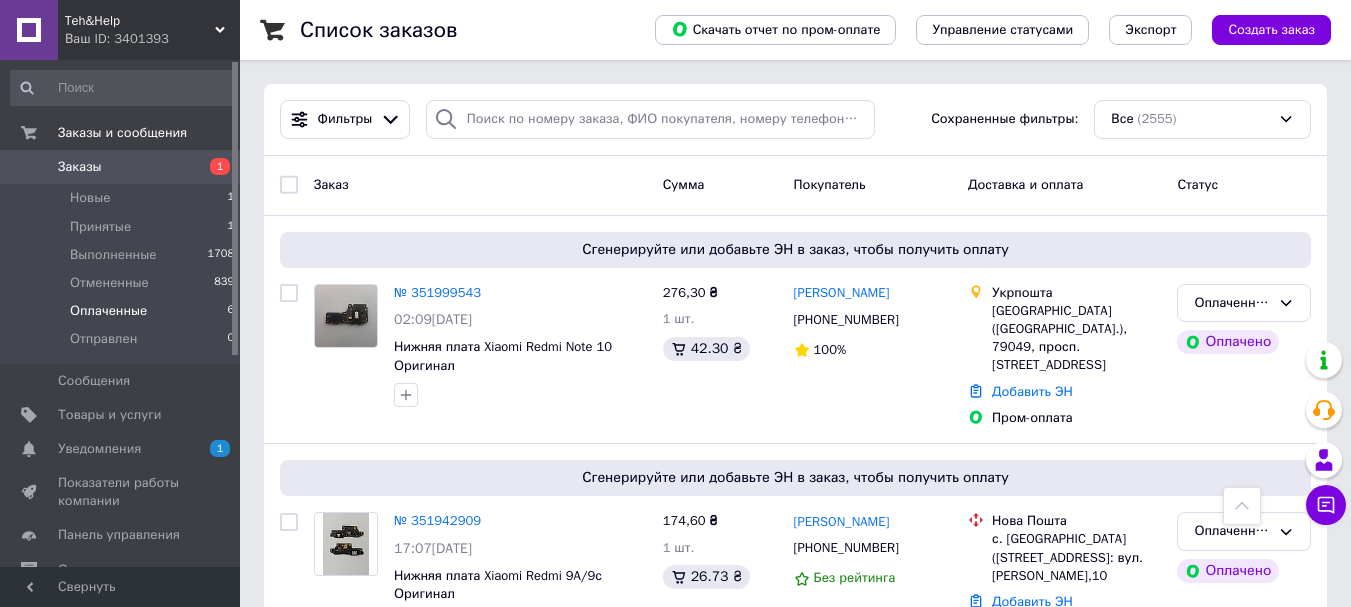 scroll, scrollTop: 407, scrollLeft: 0, axis: vertical 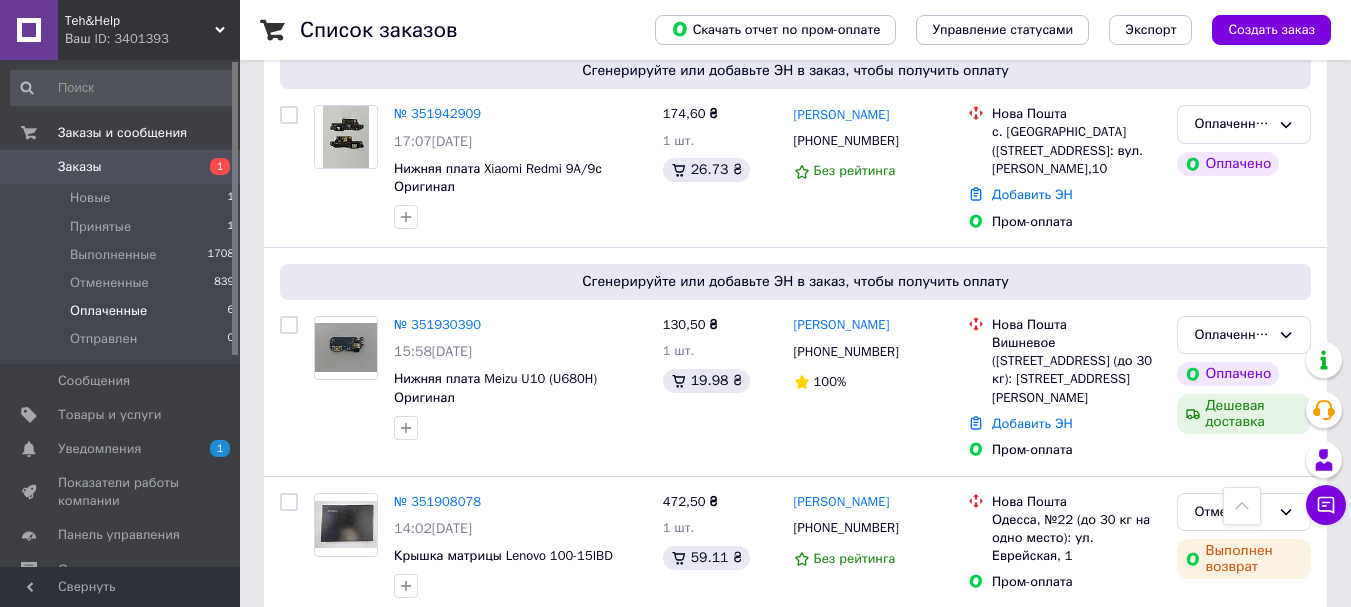 click on "Оплаченные 6" at bounding box center (123, 311) 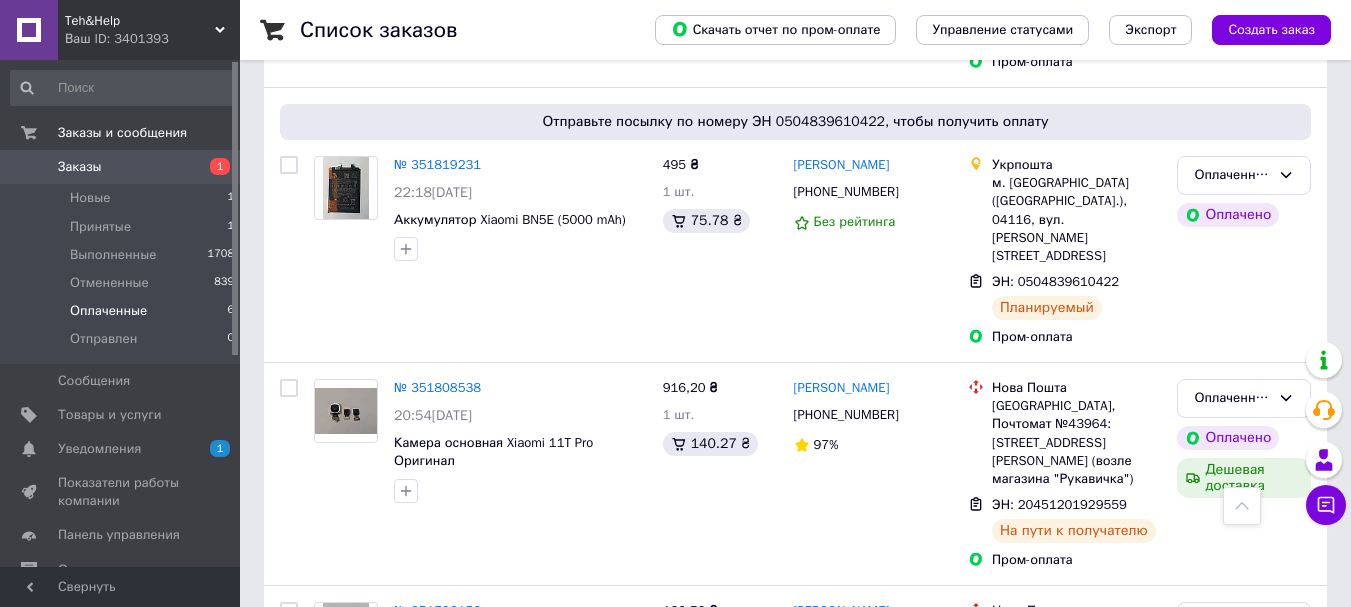 scroll, scrollTop: 900, scrollLeft: 0, axis: vertical 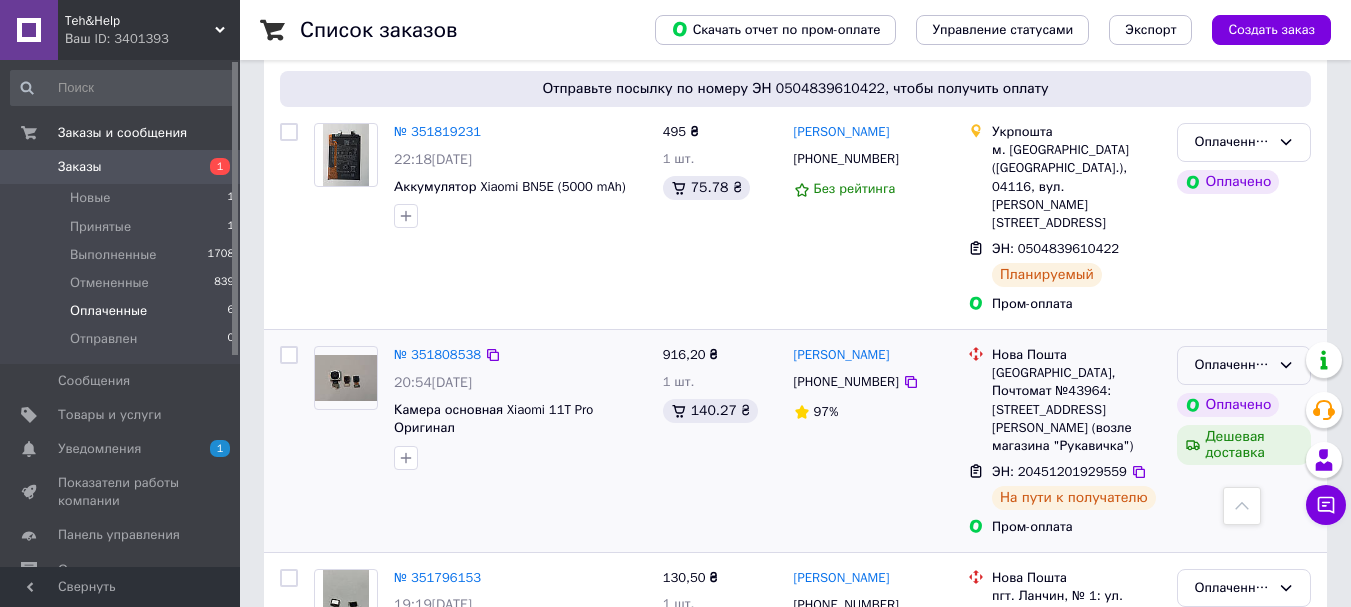 click on "Оплаченный" at bounding box center (1232, 365) 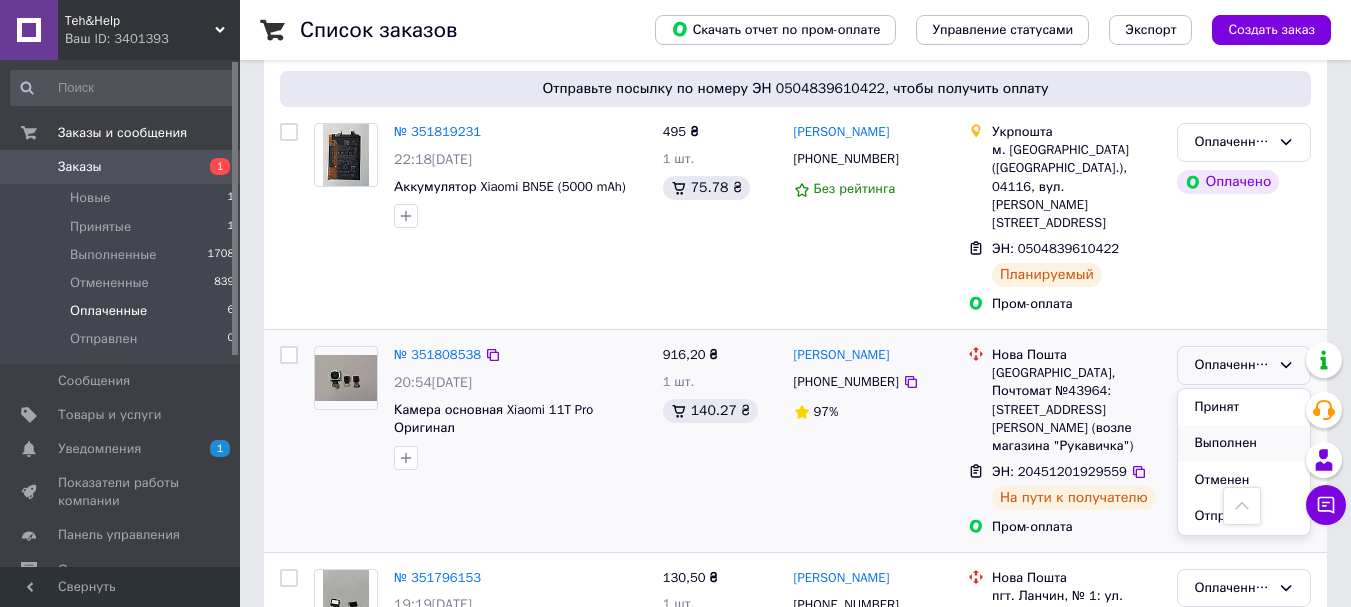 click on "Выполнен" at bounding box center (1244, 443) 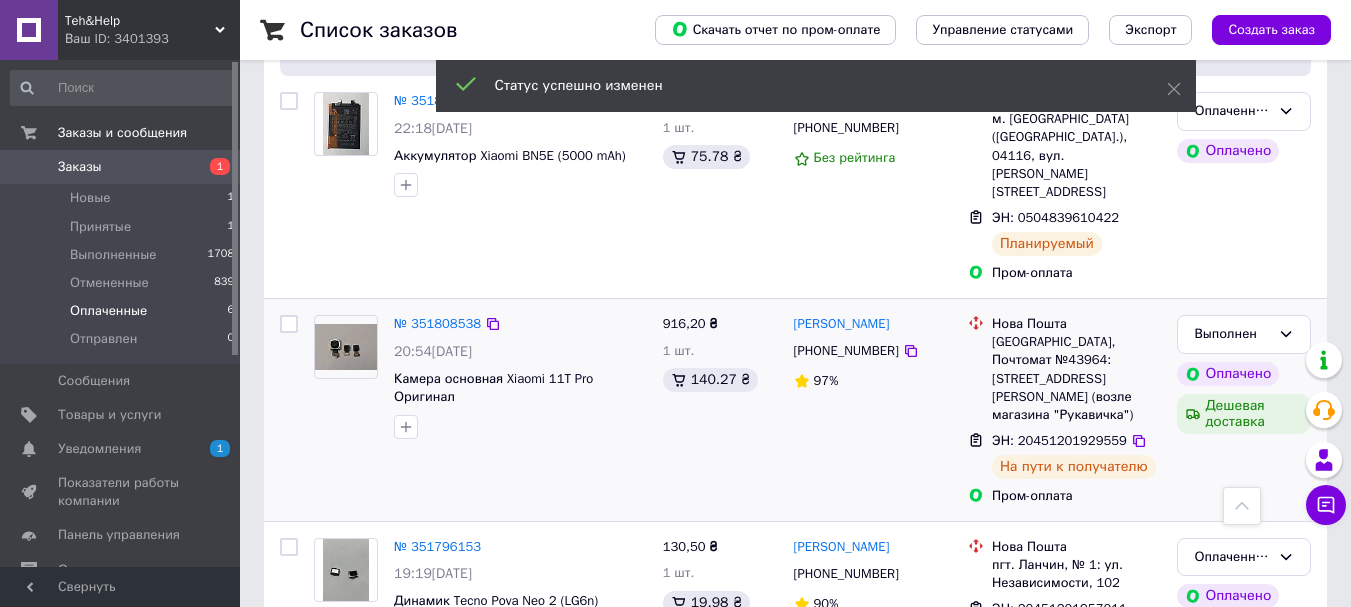scroll, scrollTop: 946, scrollLeft: 0, axis: vertical 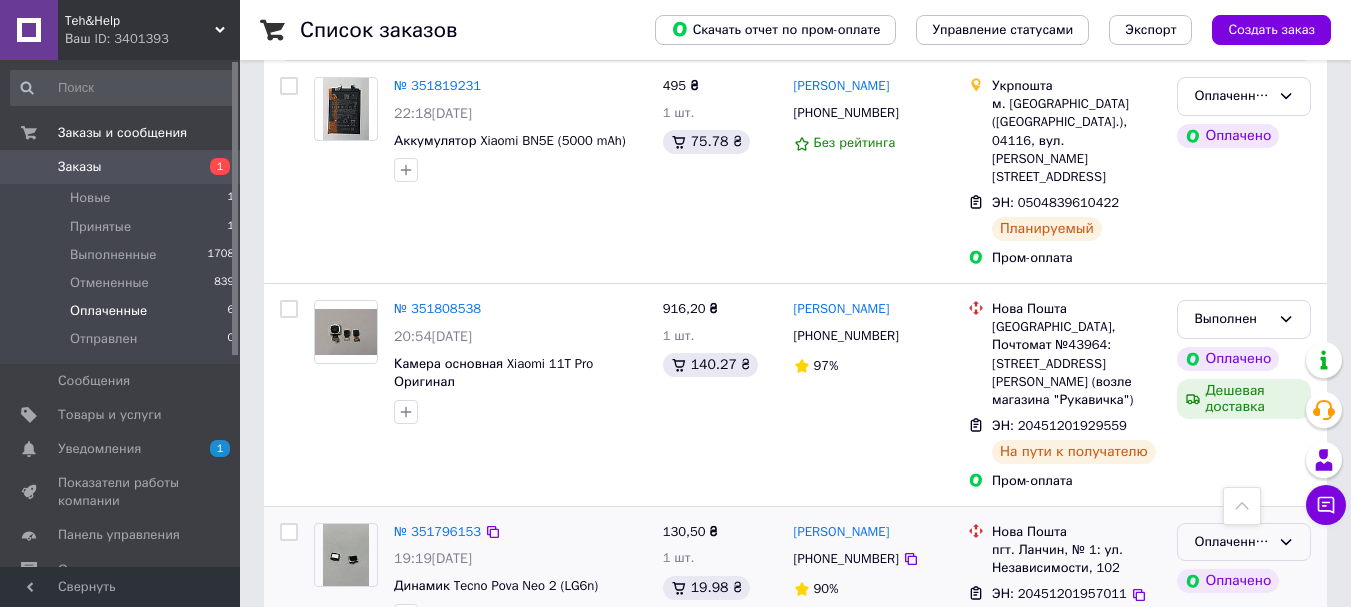 click on "Оплаченный" at bounding box center (1244, 542) 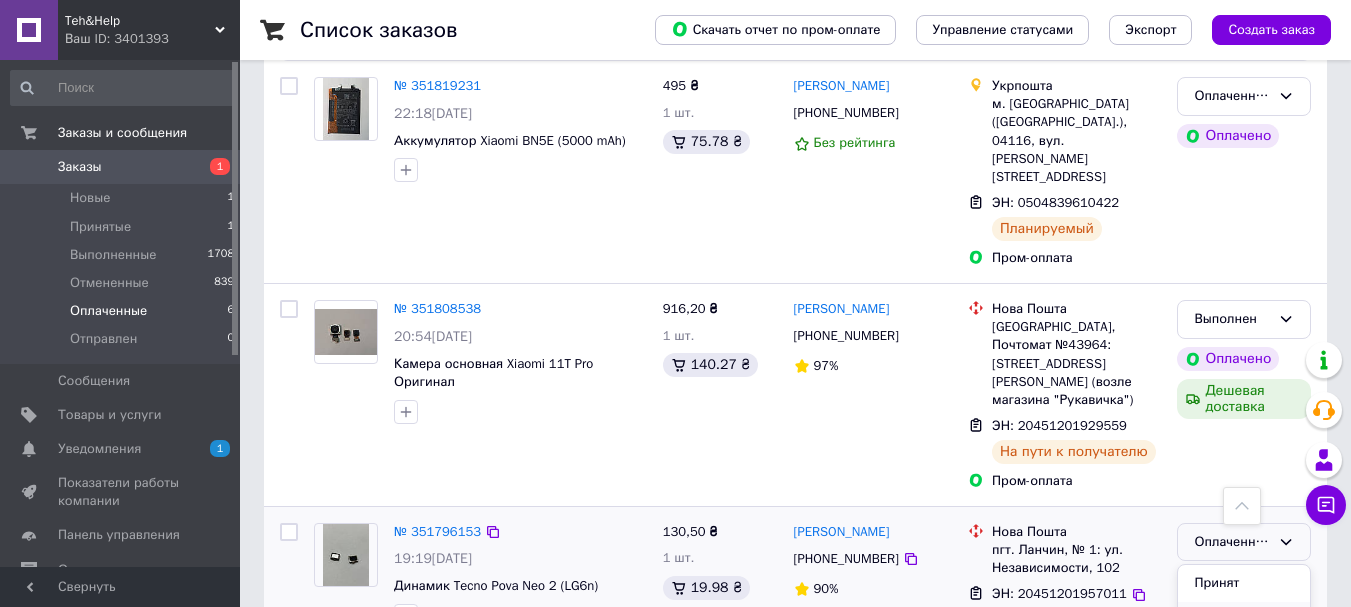 click on "Выполнен" at bounding box center [1244, 620] 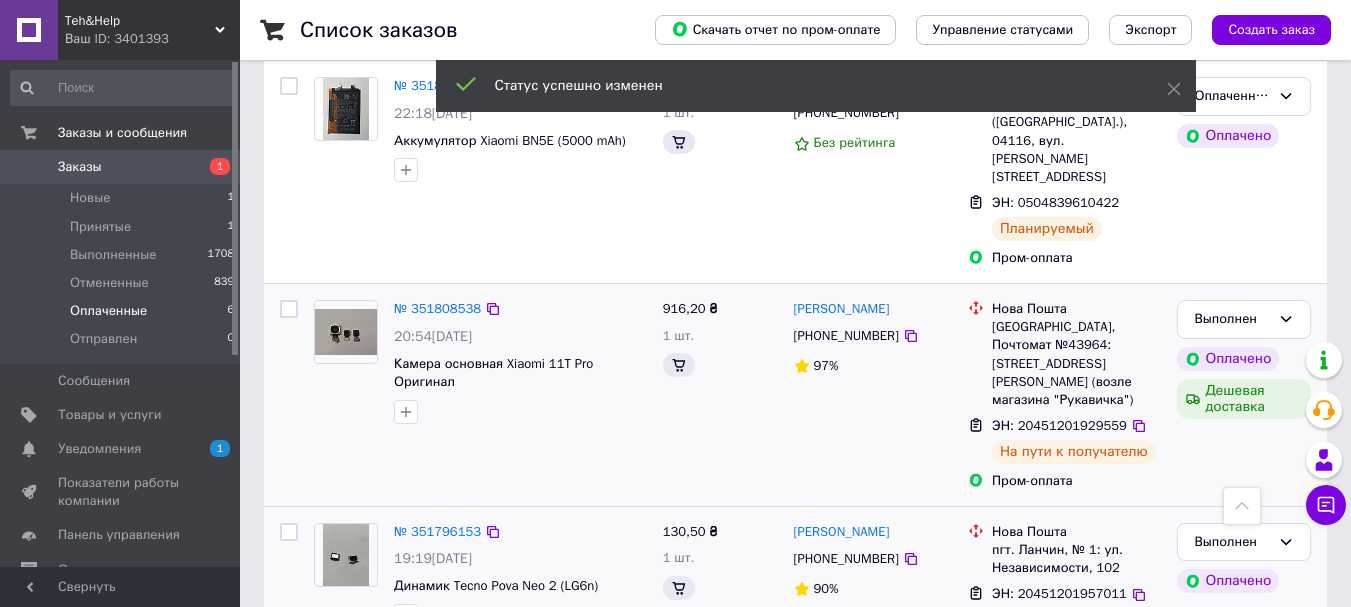 scroll, scrollTop: 946, scrollLeft: 0, axis: vertical 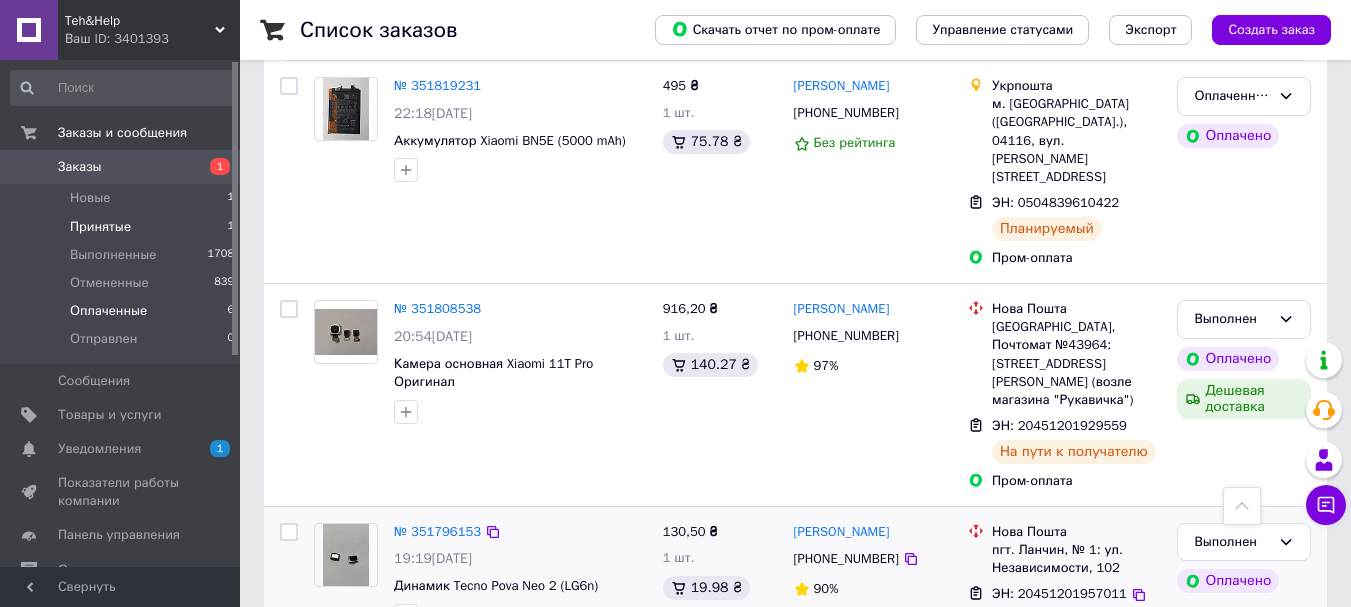click on "Принятые" at bounding box center [100, 227] 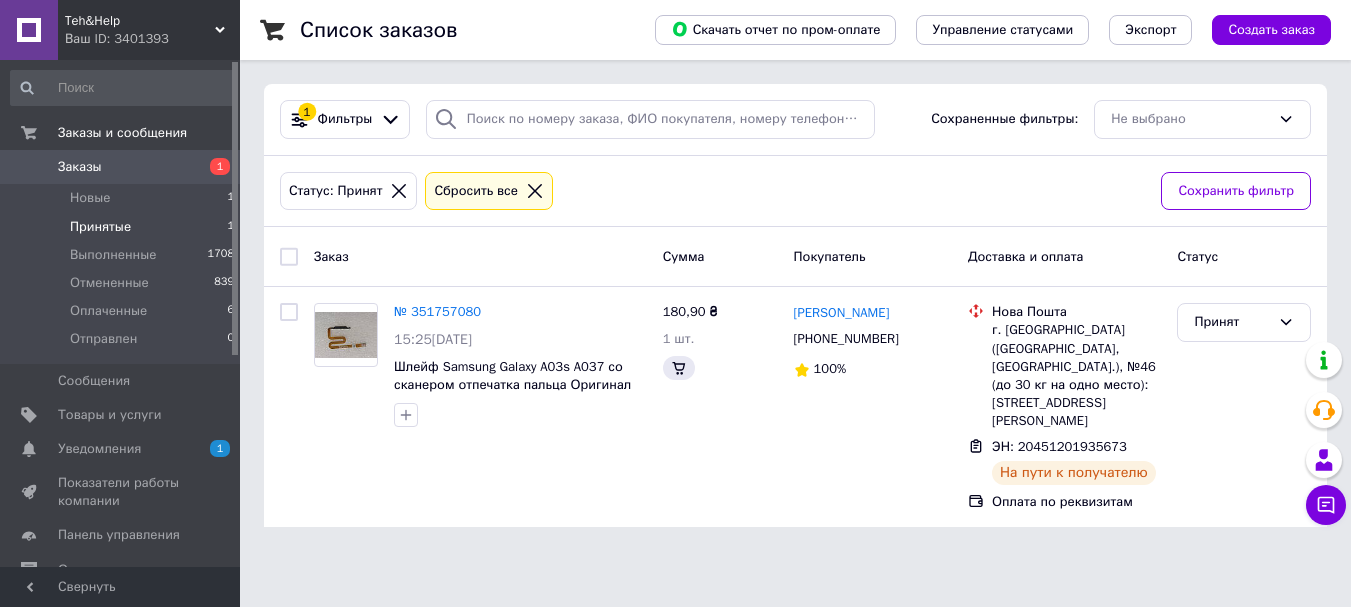 scroll, scrollTop: 0, scrollLeft: 0, axis: both 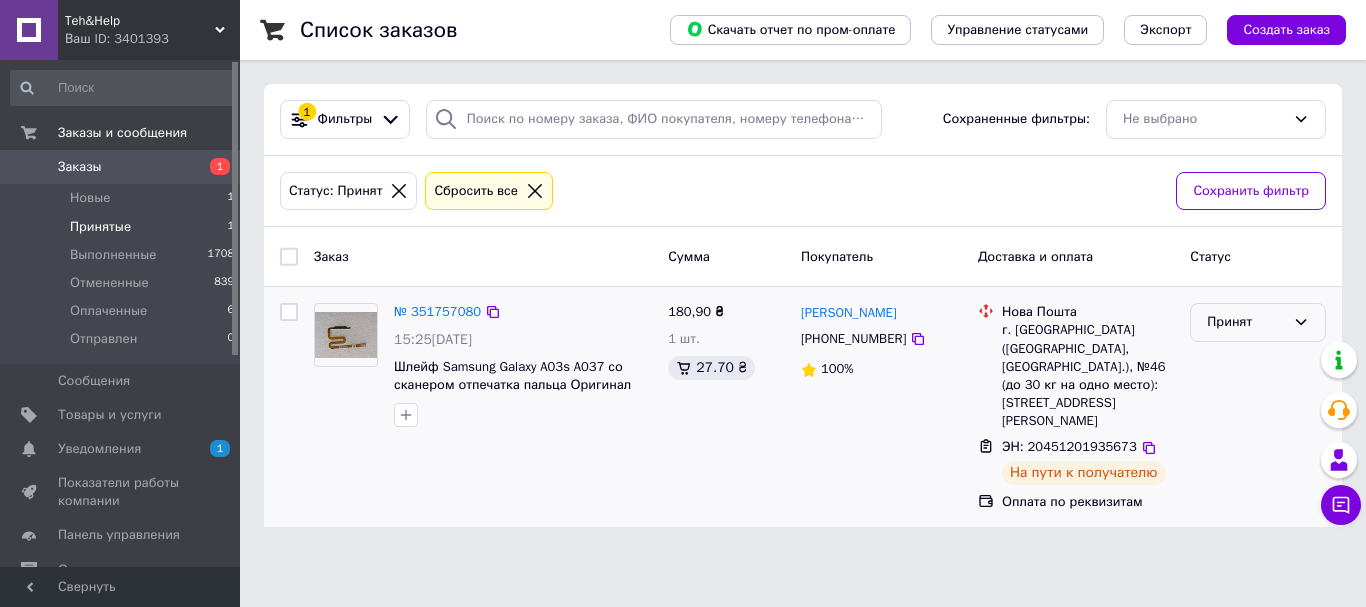 click on "Принят" at bounding box center [1246, 322] 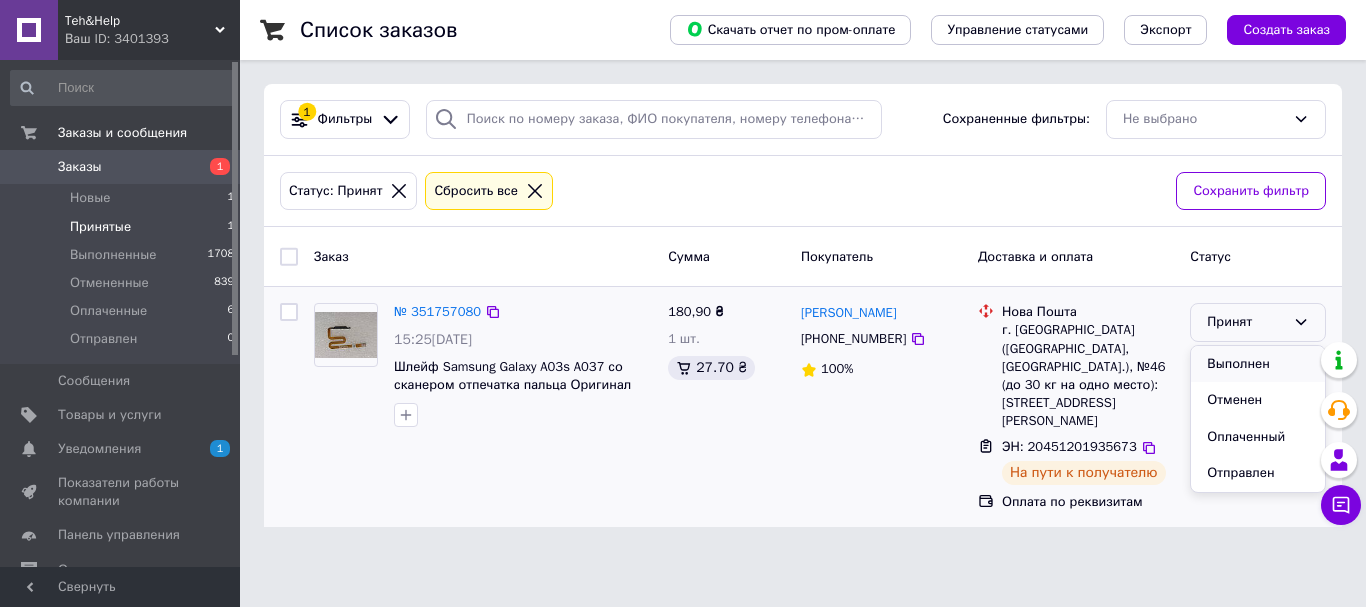 click on "Выполнен" at bounding box center (1258, 364) 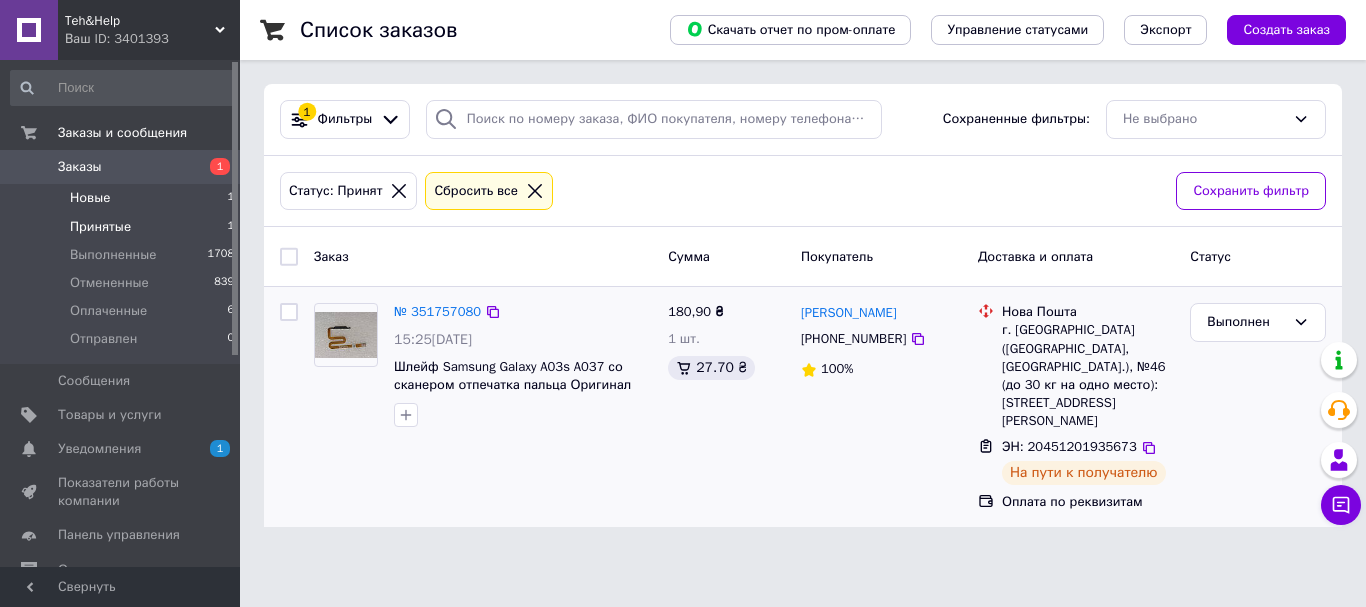 click on "Новые 1" at bounding box center [123, 198] 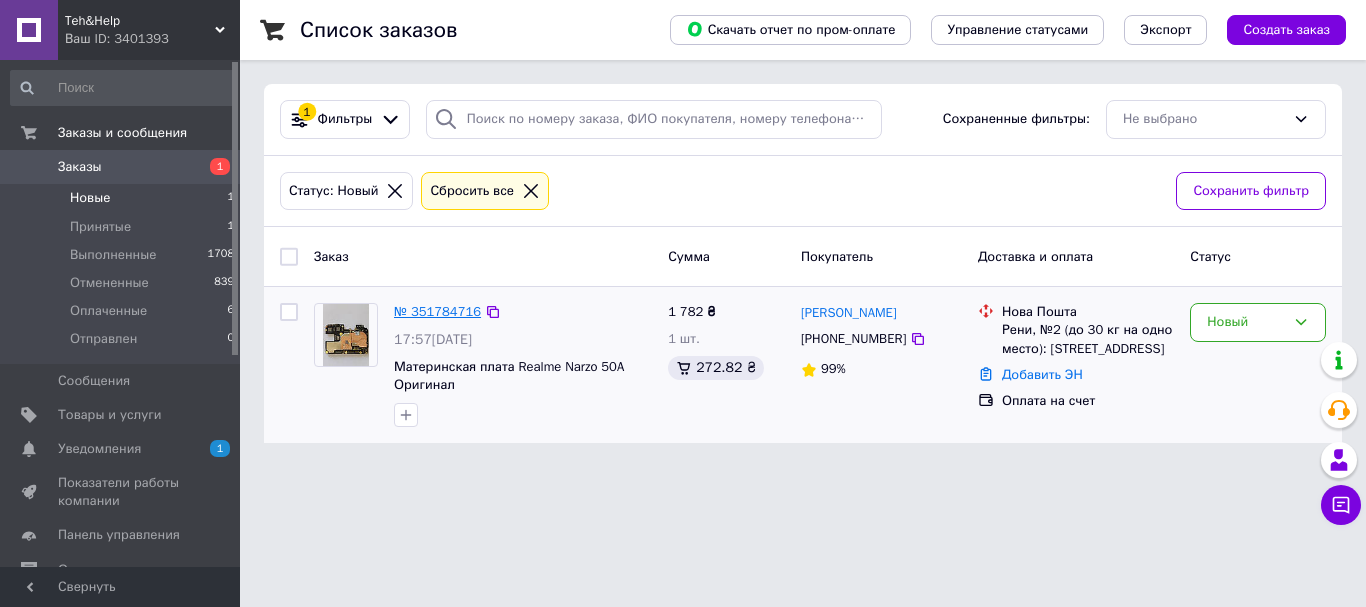 click on "№ 351784716" at bounding box center [437, 311] 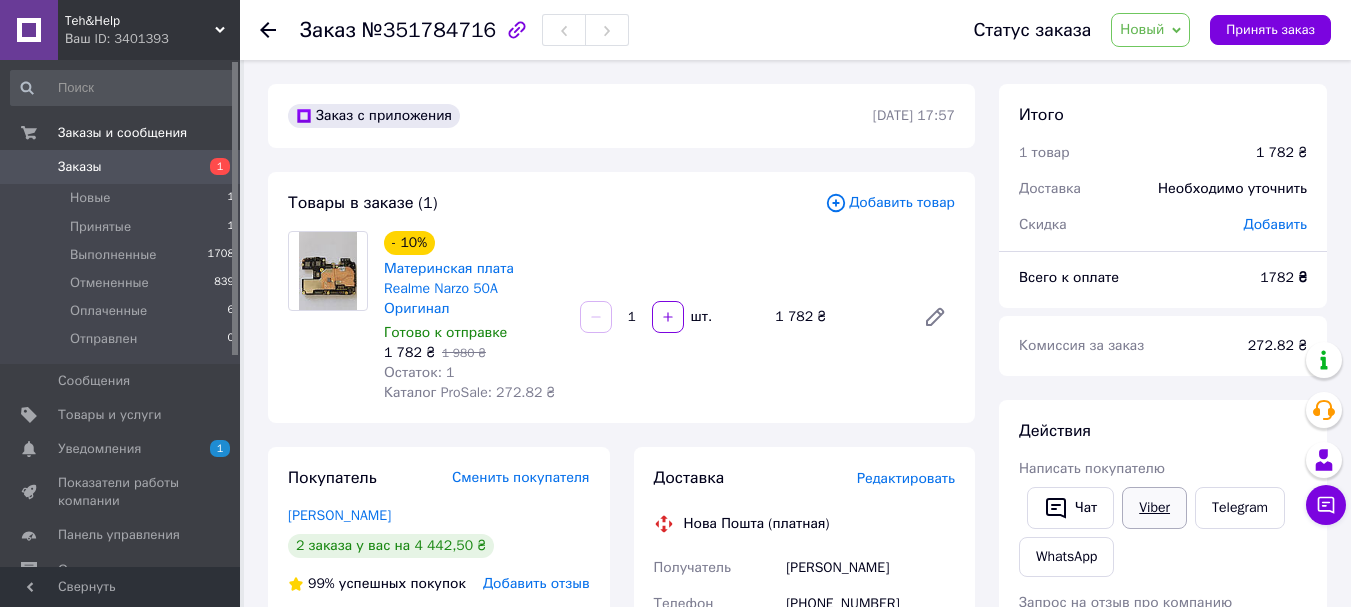 click on "Viber" at bounding box center (1154, 508) 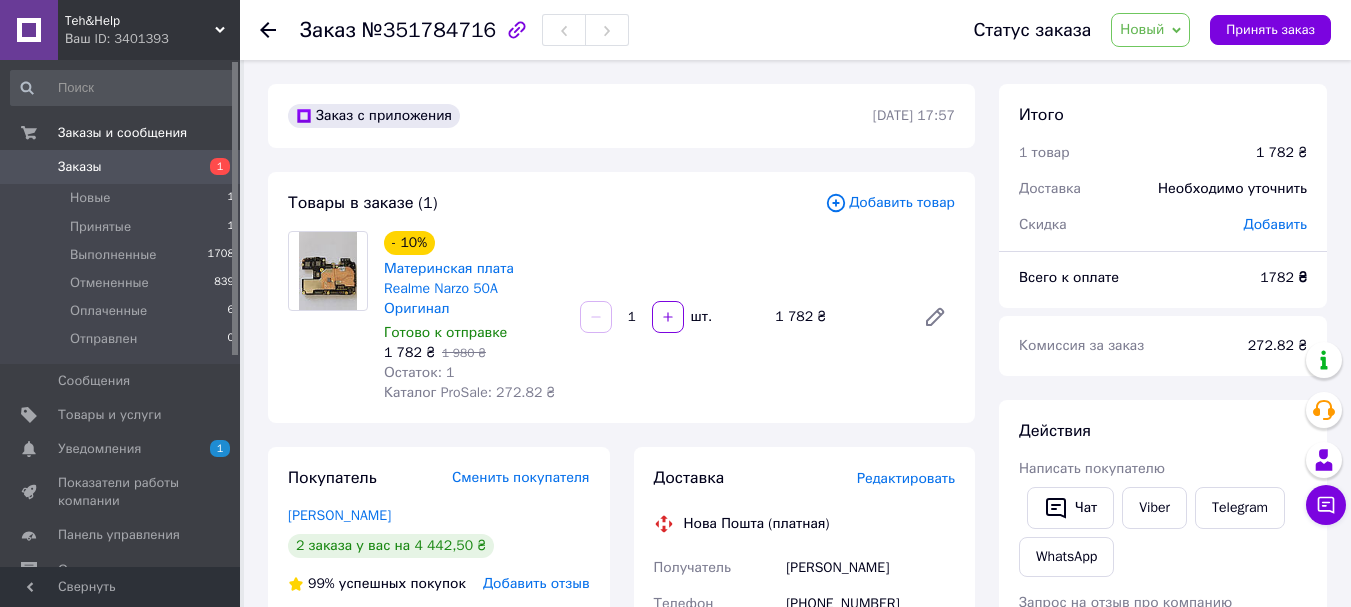 click on "Новый" at bounding box center (1142, 29) 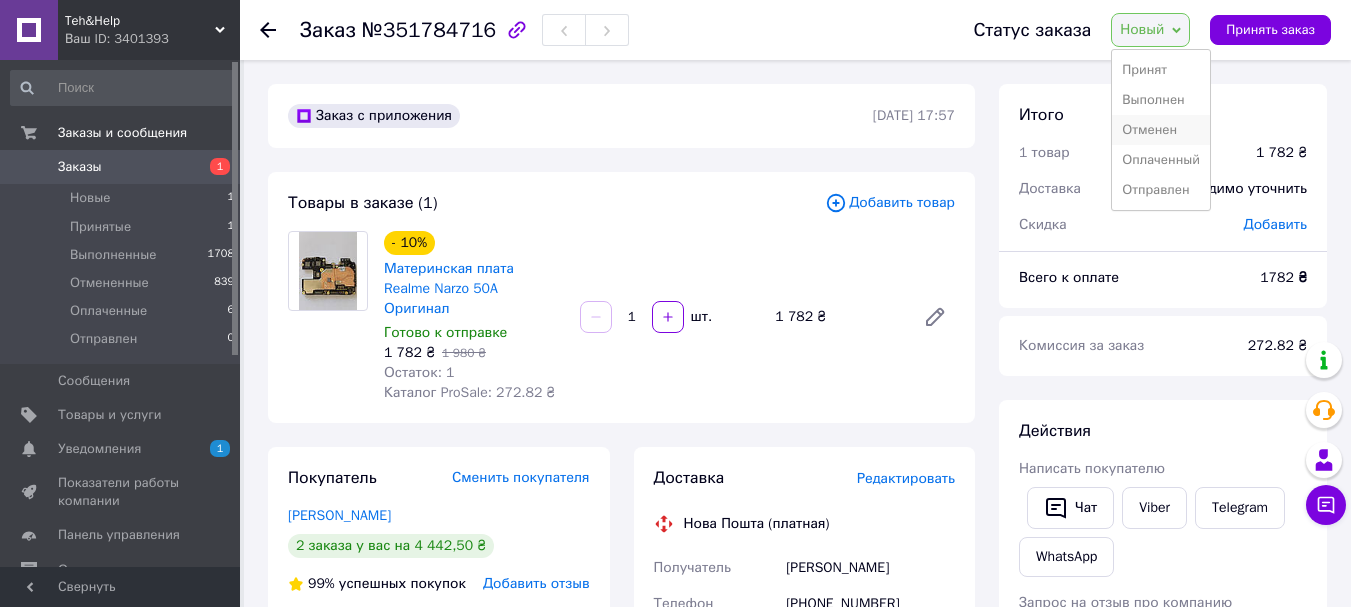 click on "Отменен" at bounding box center [1161, 130] 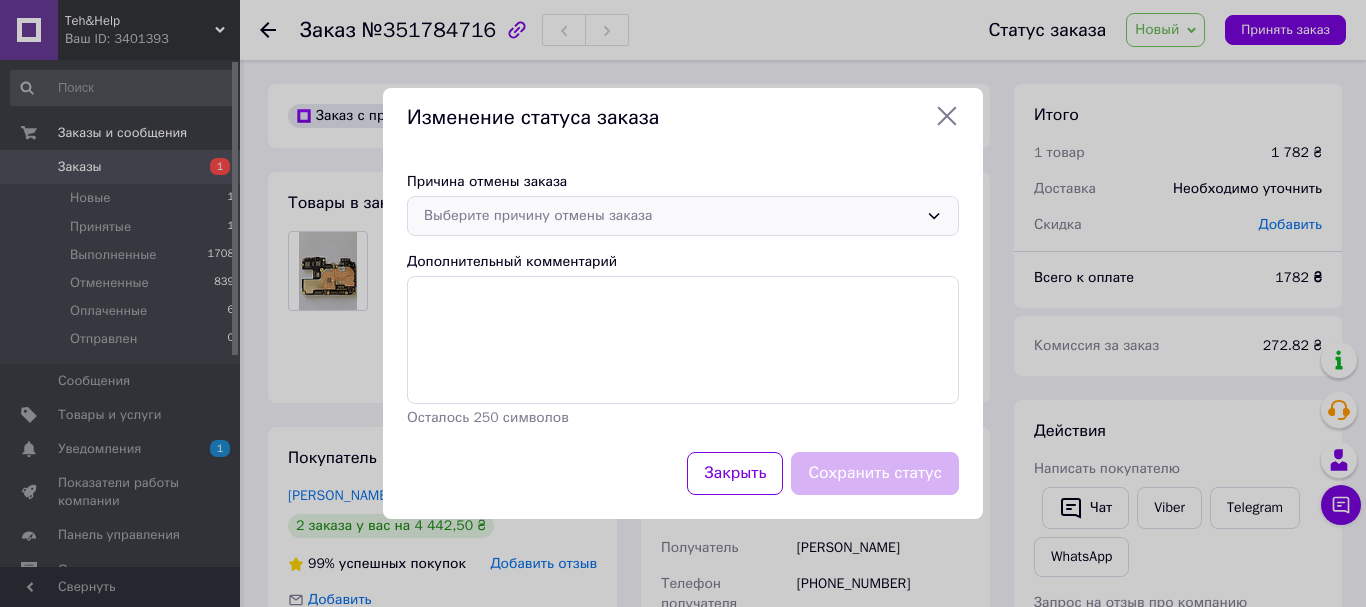 click on "Выберите причину отмены заказа" at bounding box center [671, 216] 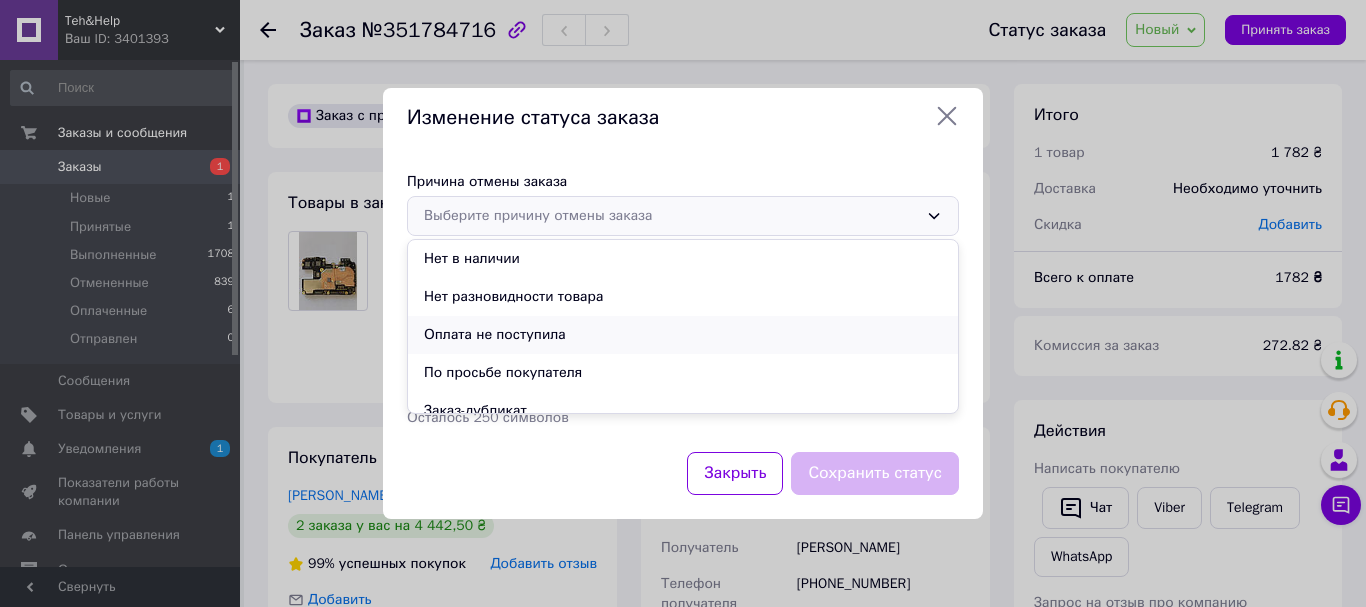 click on "Оплата не поступила" at bounding box center [683, 335] 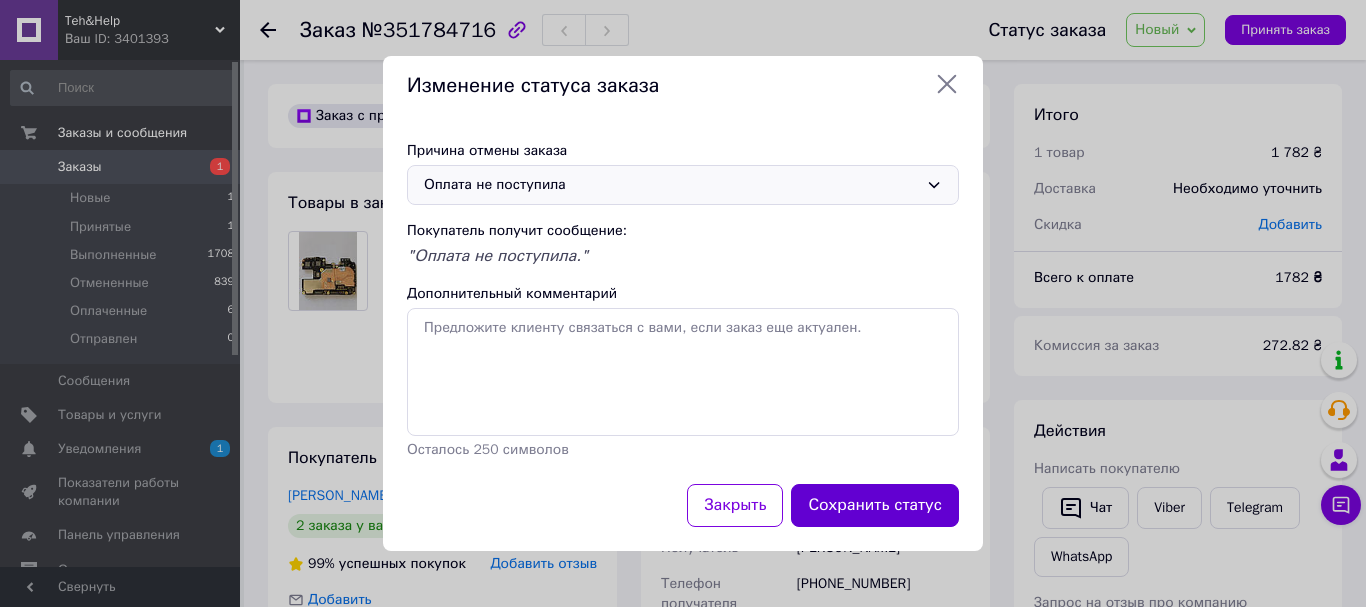 click on "Сохранить статус" at bounding box center (875, 505) 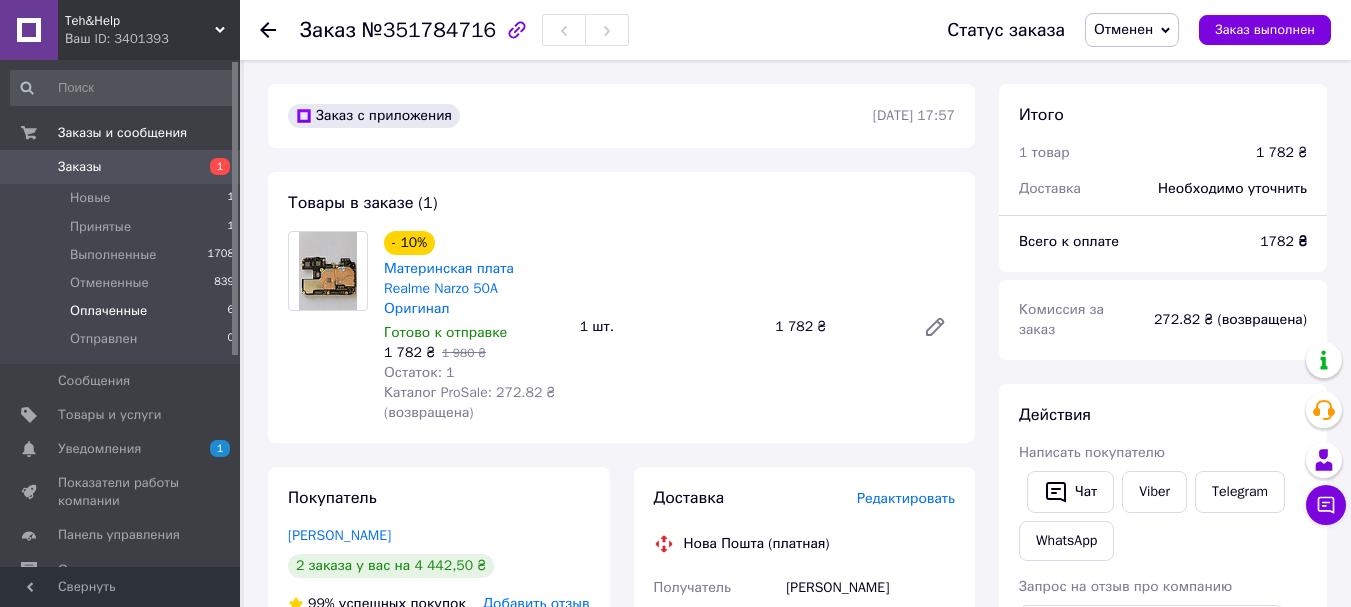 click on "Оплаченные" at bounding box center [108, 311] 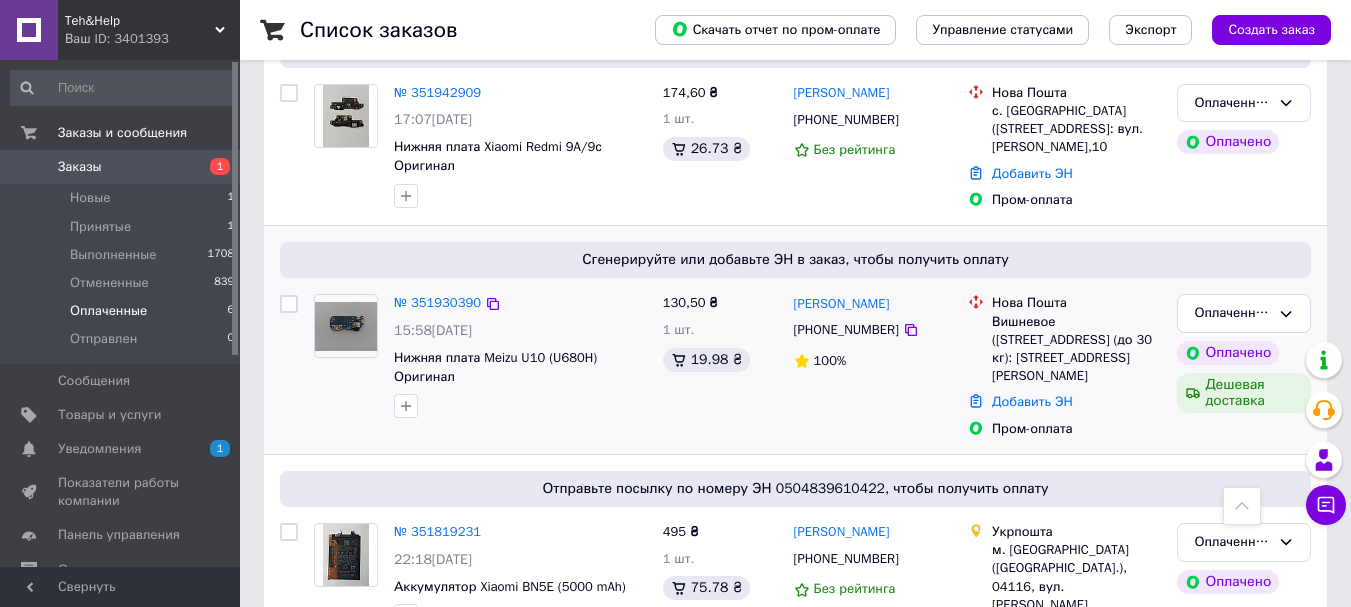 scroll, scrollTop: 573, scrollLeft: 0, axis: vertical 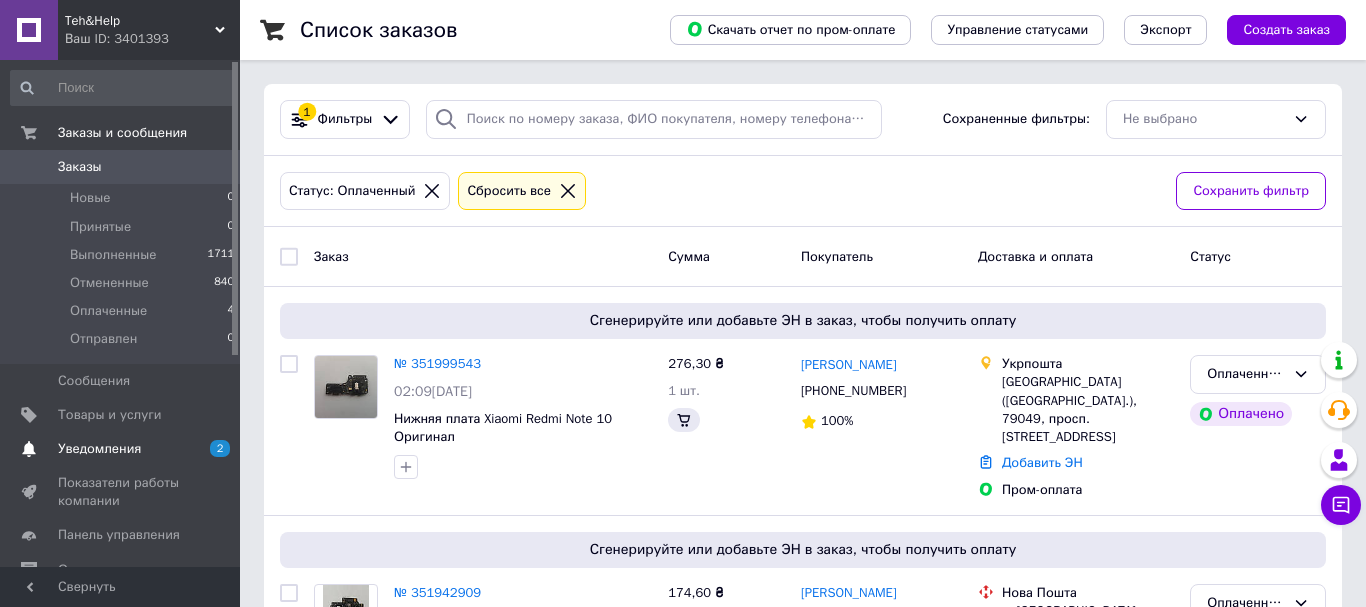 click on "Уведомления" at bounding box center (99, 449) 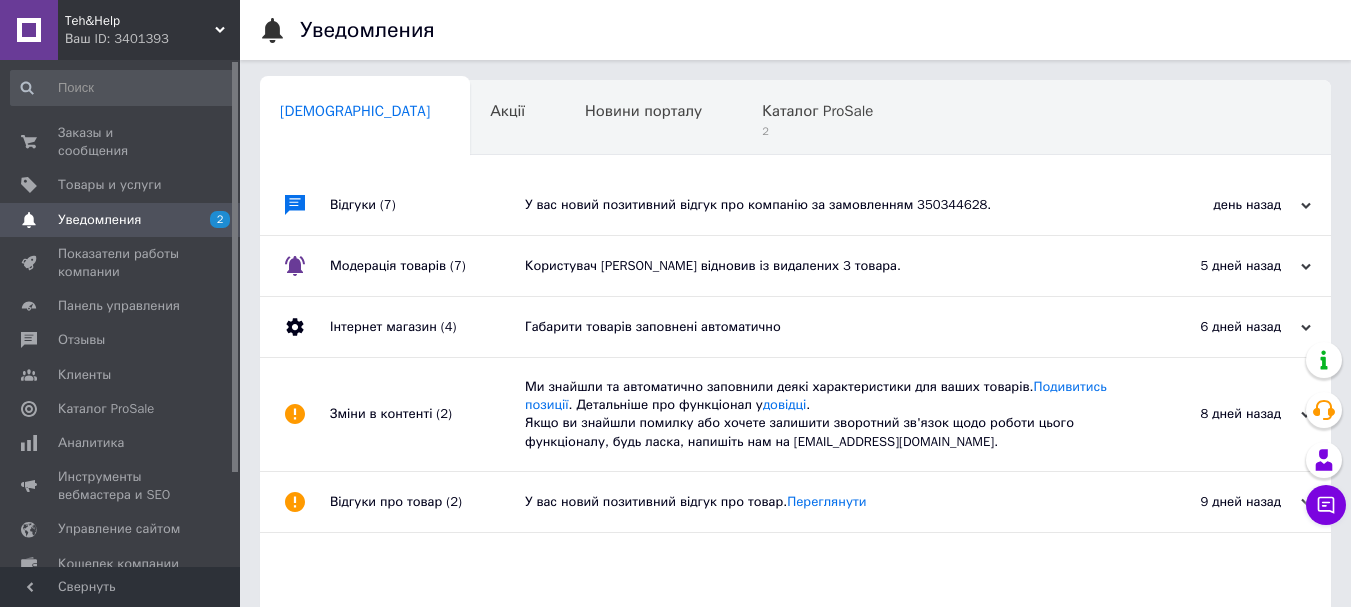 click on "У вас новий позитивний відгук про компанію за замовленням 350344628." at bounding box center (818, 205) 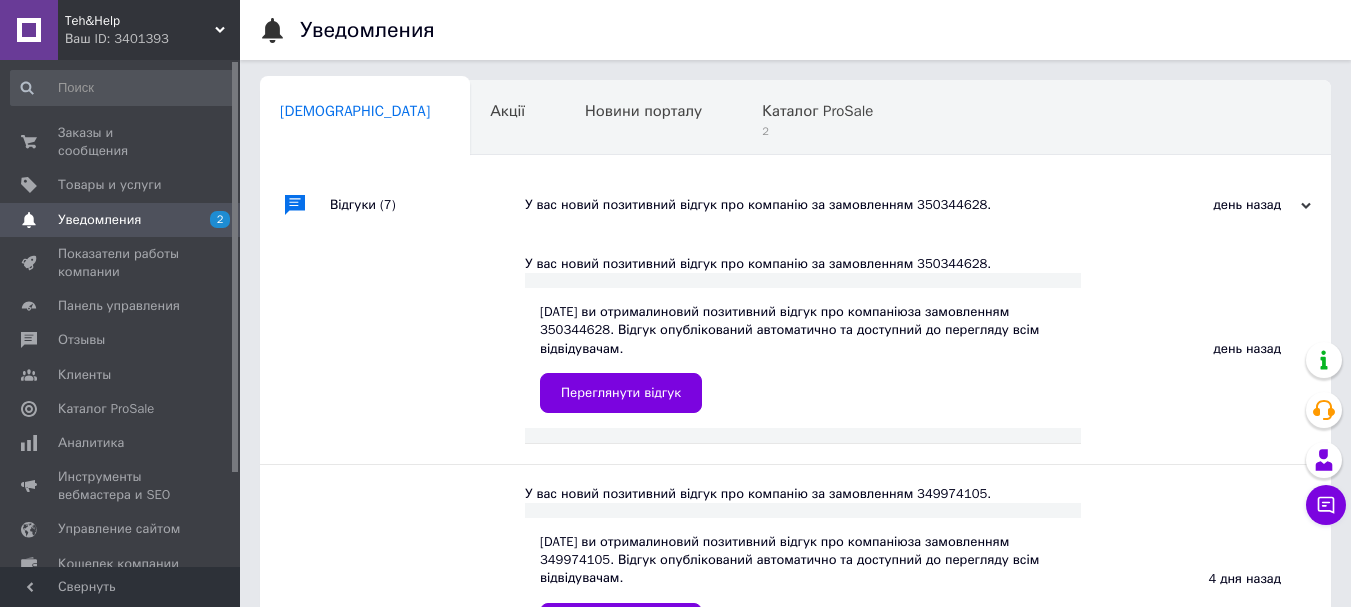 click on "У вас новий позитивний відгук про компанію за замовленням 350344628." at bounding box center [818, 205] 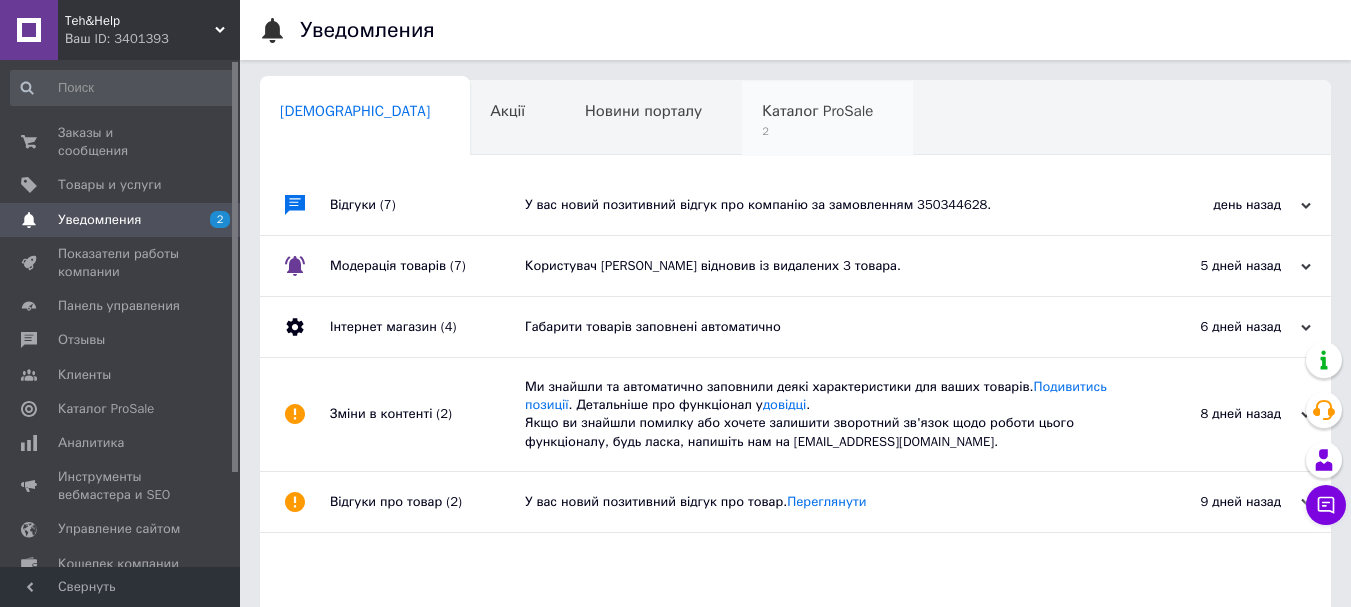 click on "Каталог ProSale 2" at bounding box center (827, 119) 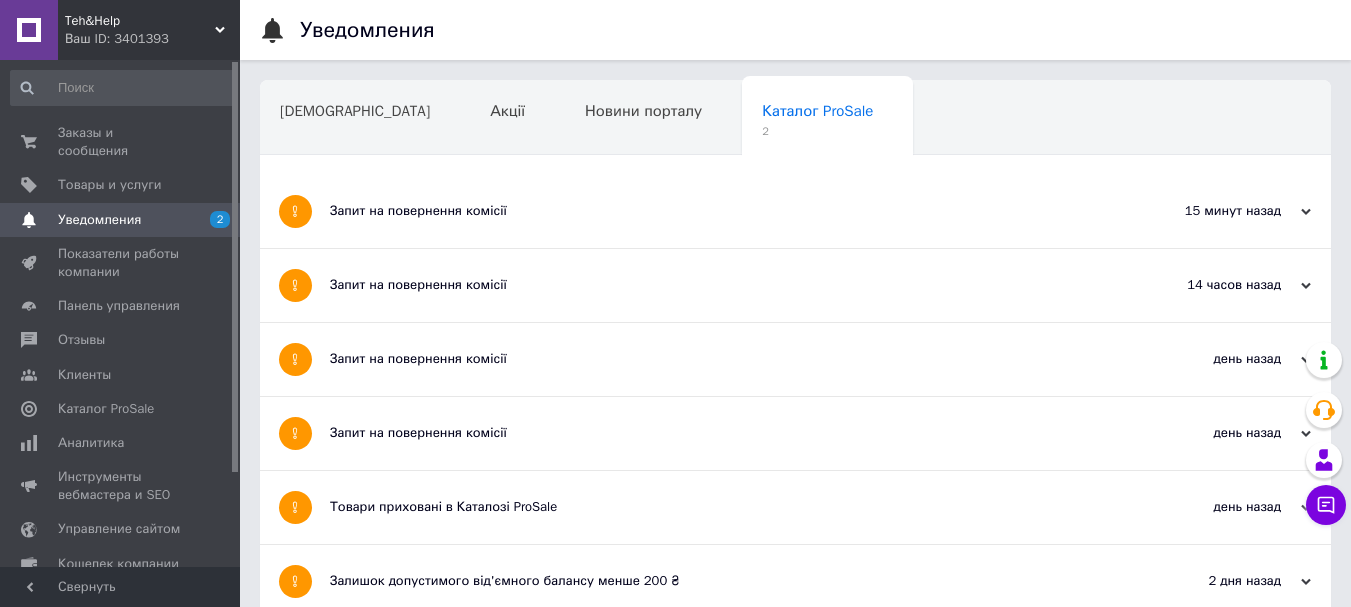 click on "Запит на повернення комісії" at bounding box center (720, 211) 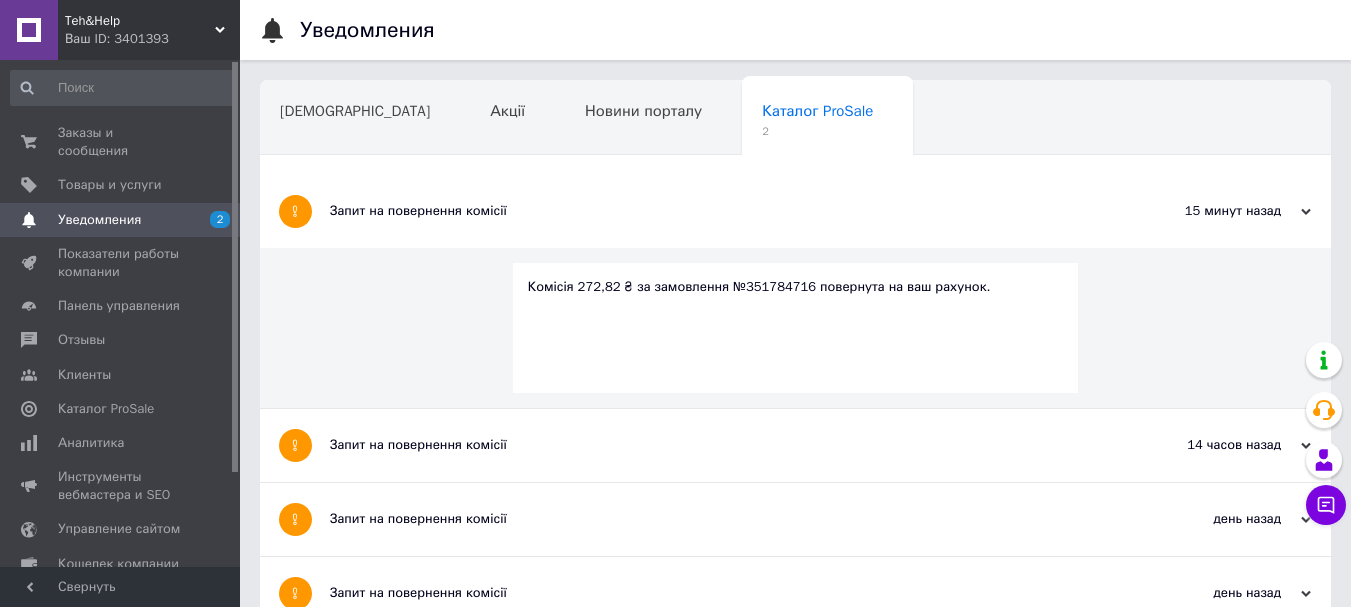 click on "Запит на повернення комісії" at bounding box center (720, 211) 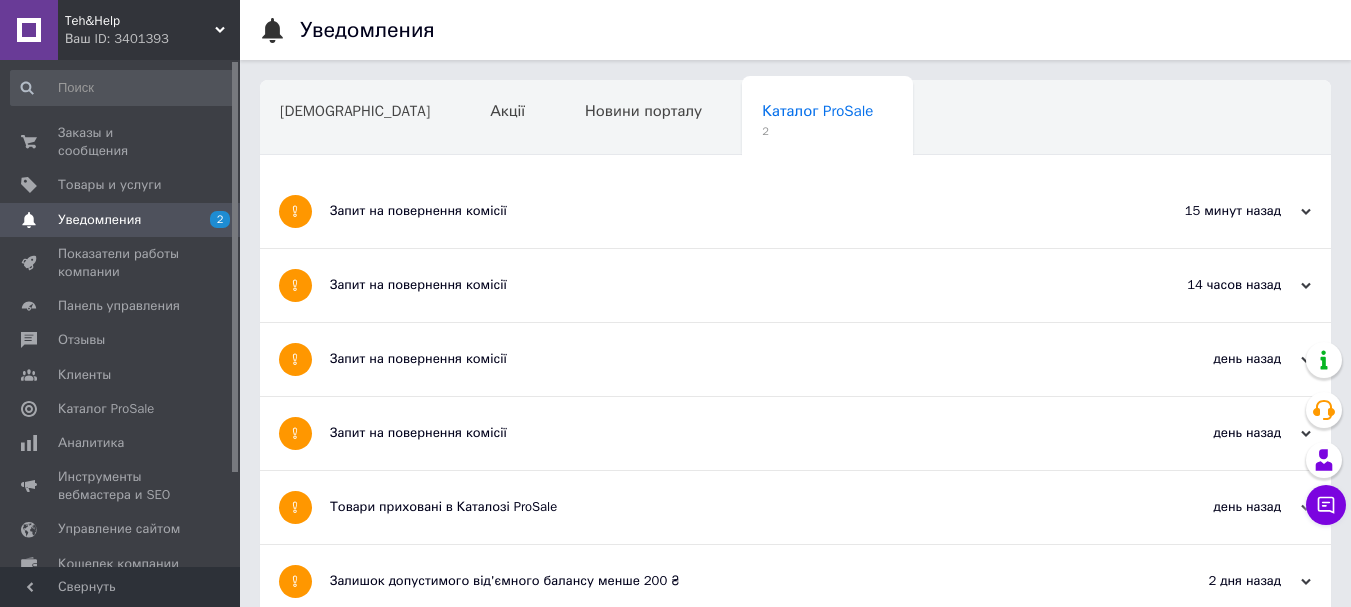 click on "Запит на повернення комісії" at bounding box center [720, 285] 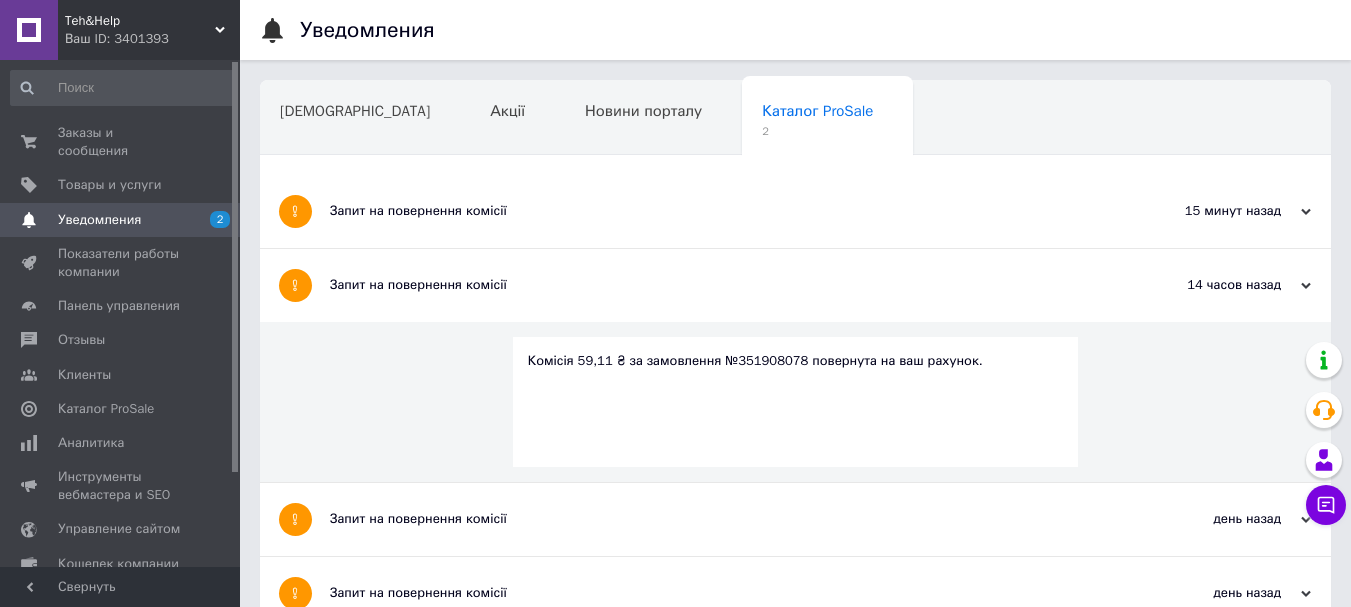 click on "Запит на повернення комісії" at bounding box center [720, 285] 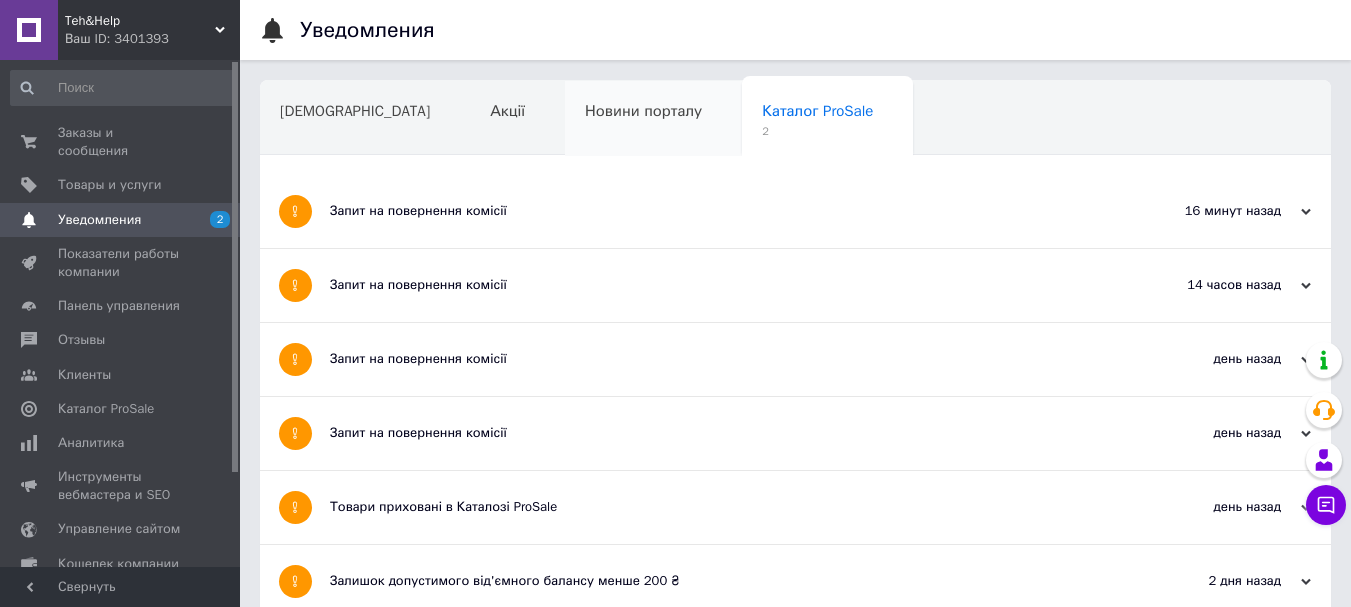 click on "Новини порталу" at bounding box center [643, 111] 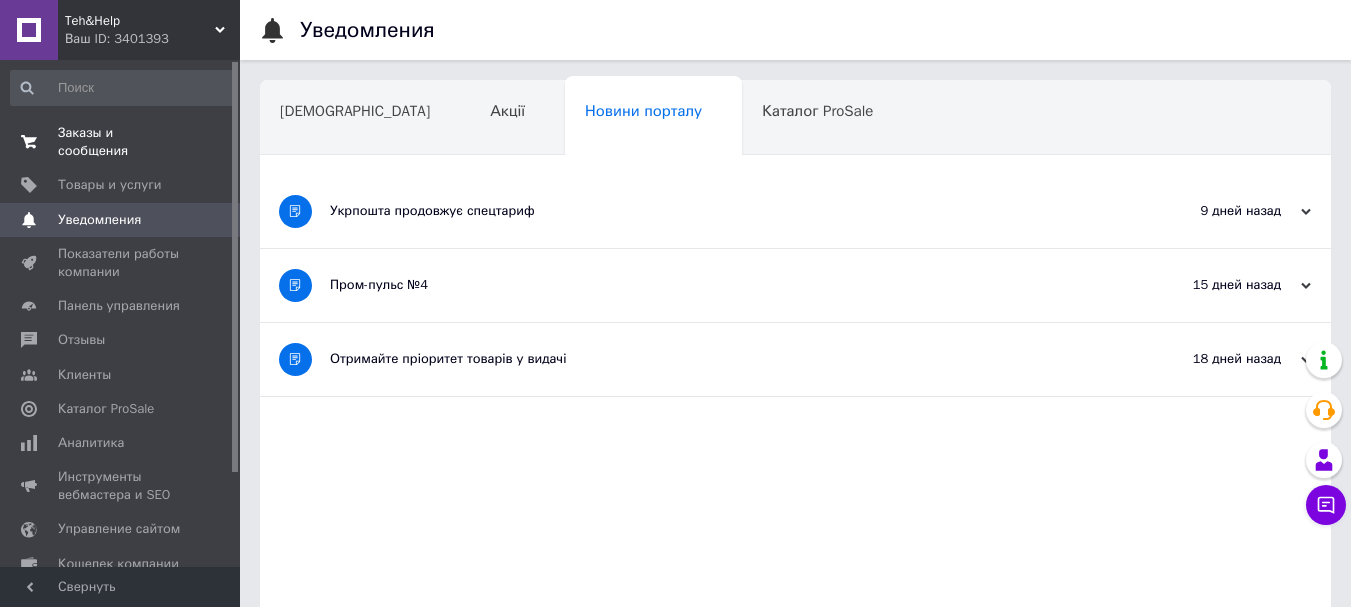 click on "Заказы и сообщения" at bounding box center [121, 142] 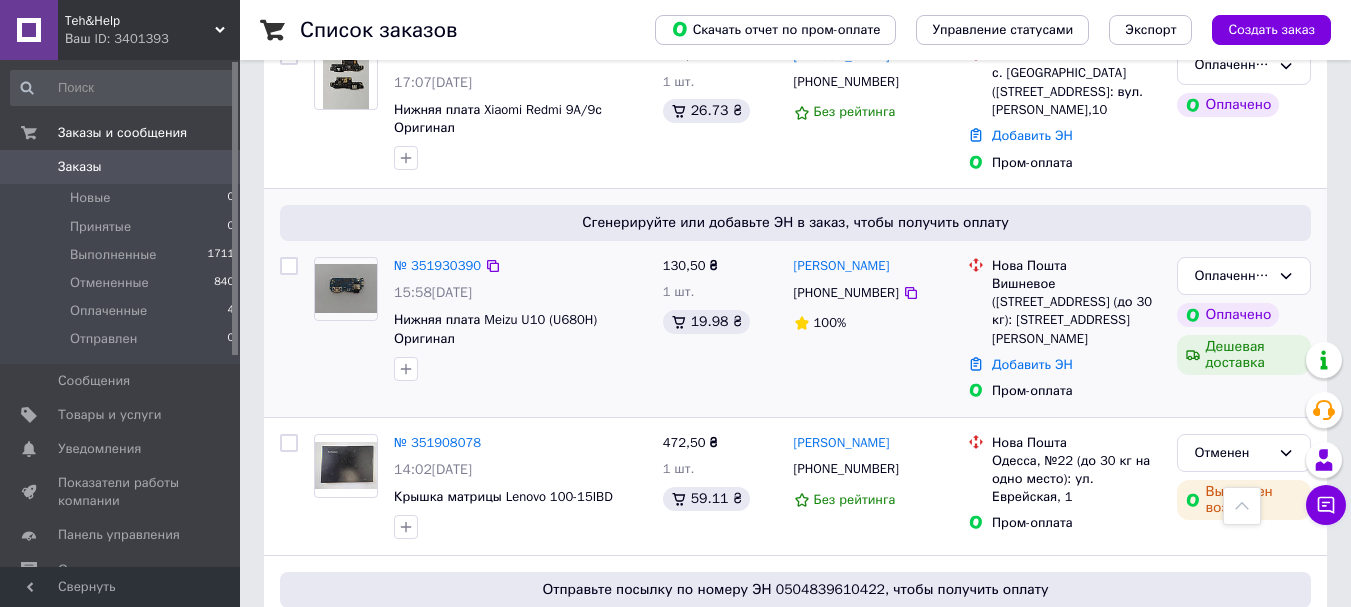scroll, scrollTop: 500, scrollLeft: 0, axis: vertical 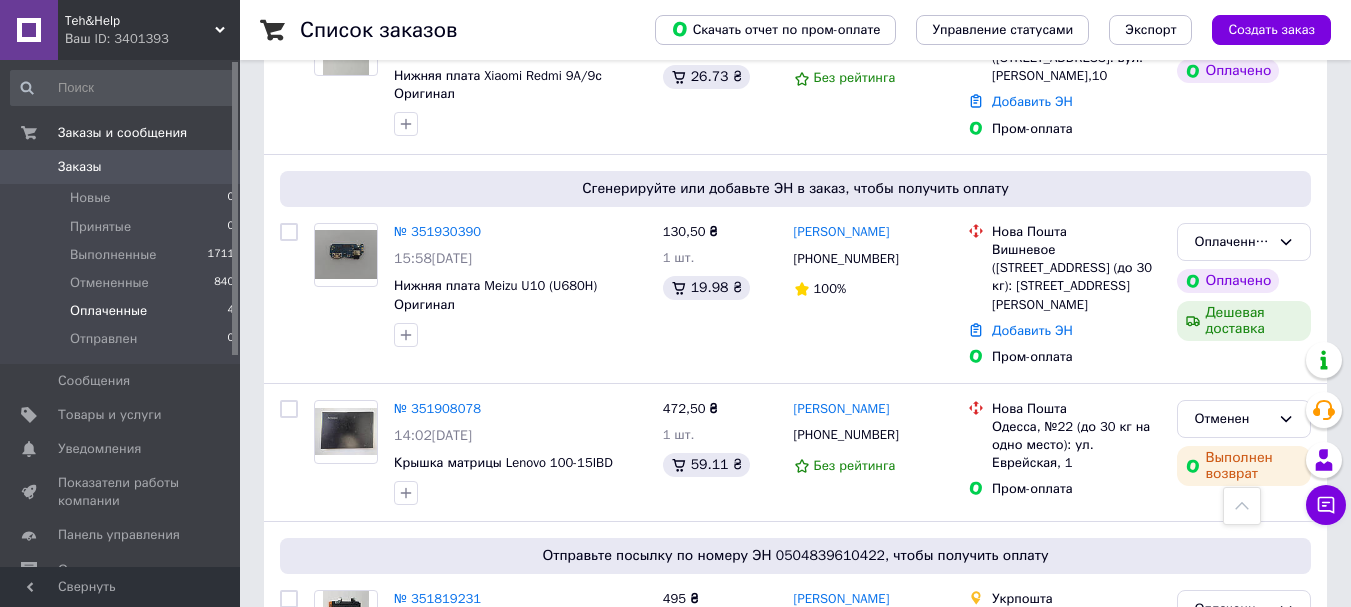 click on "Оплаченные" at bounding box center [108, 311] 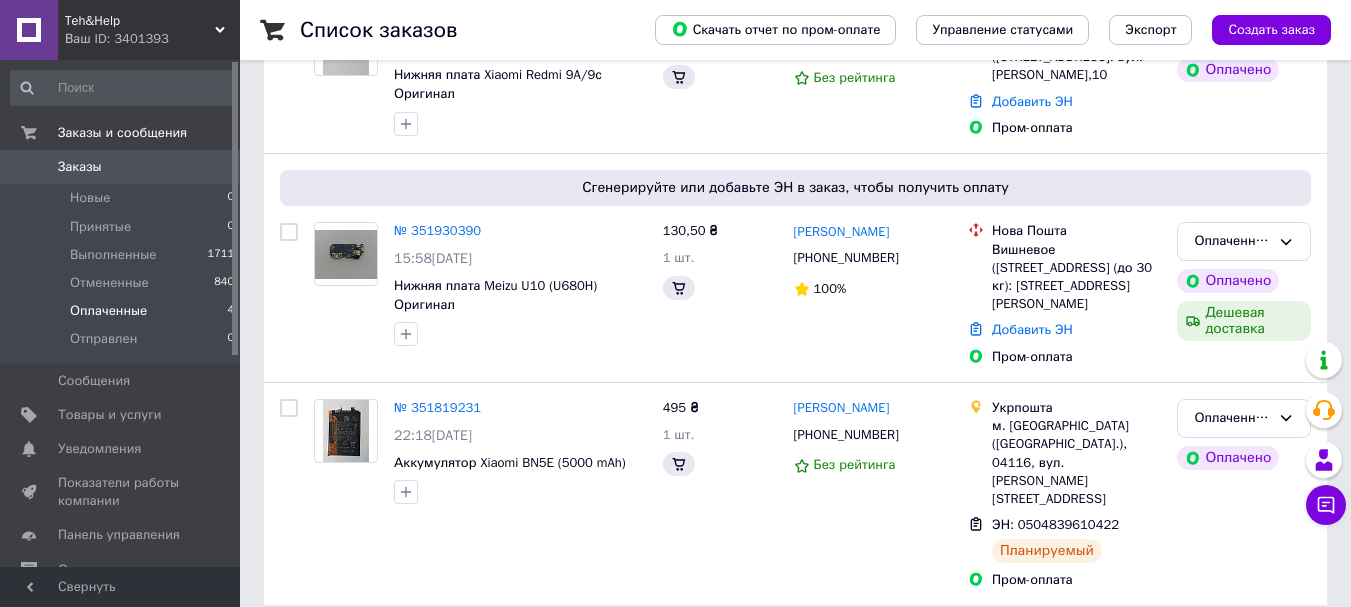 scroll, scrollTop: 0, scrollLeft: 0, axis: both 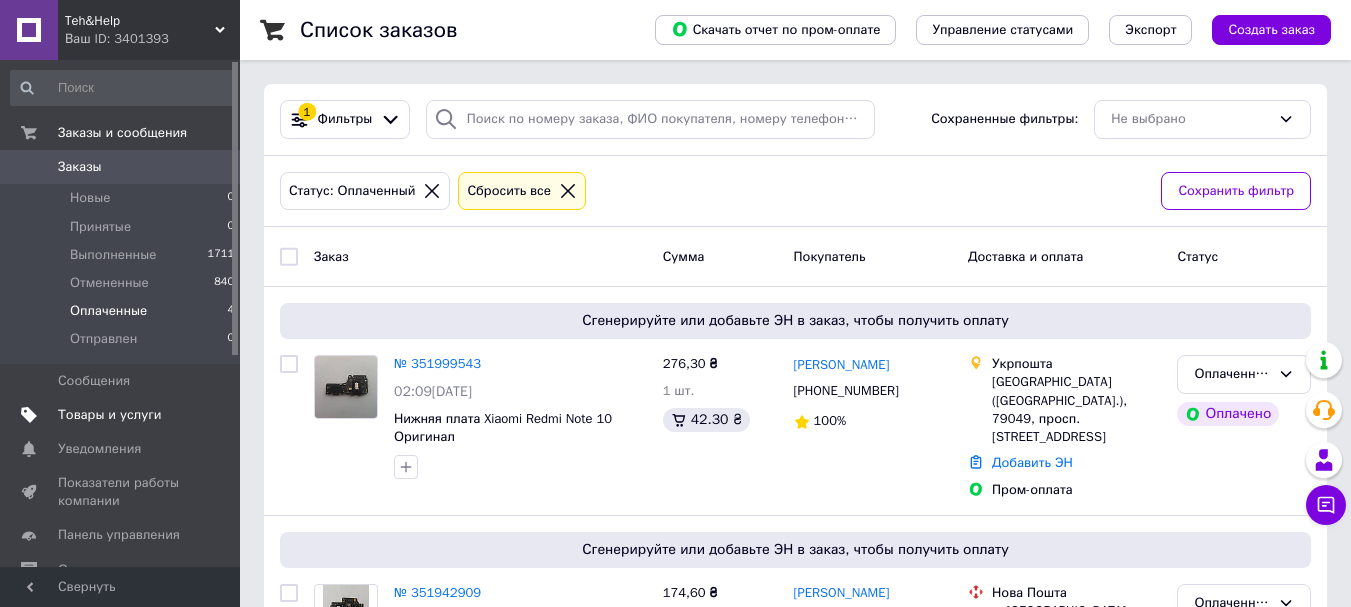 click on "Товары и услуги" at bounding box center (110, 415) 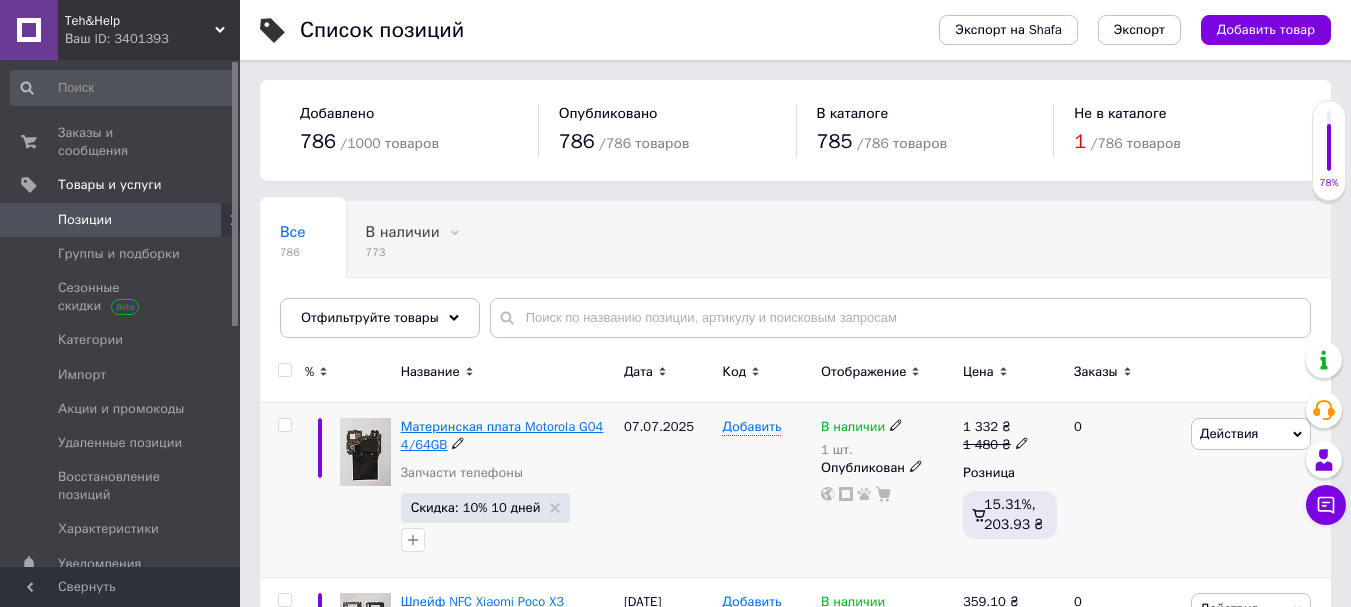 click on "Материнская плата Motorola G04 4/64GB" at bounding box center (502, 435) 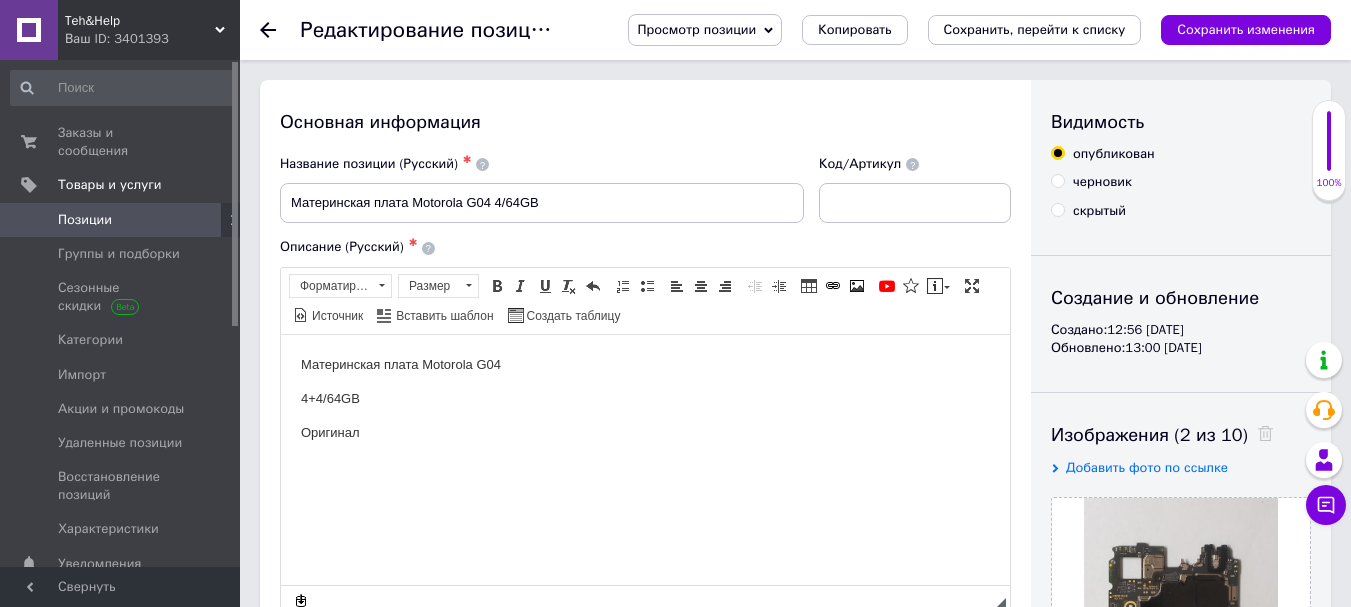 scroll, scrollTop: 0, scrollLeft: 0, axis: both 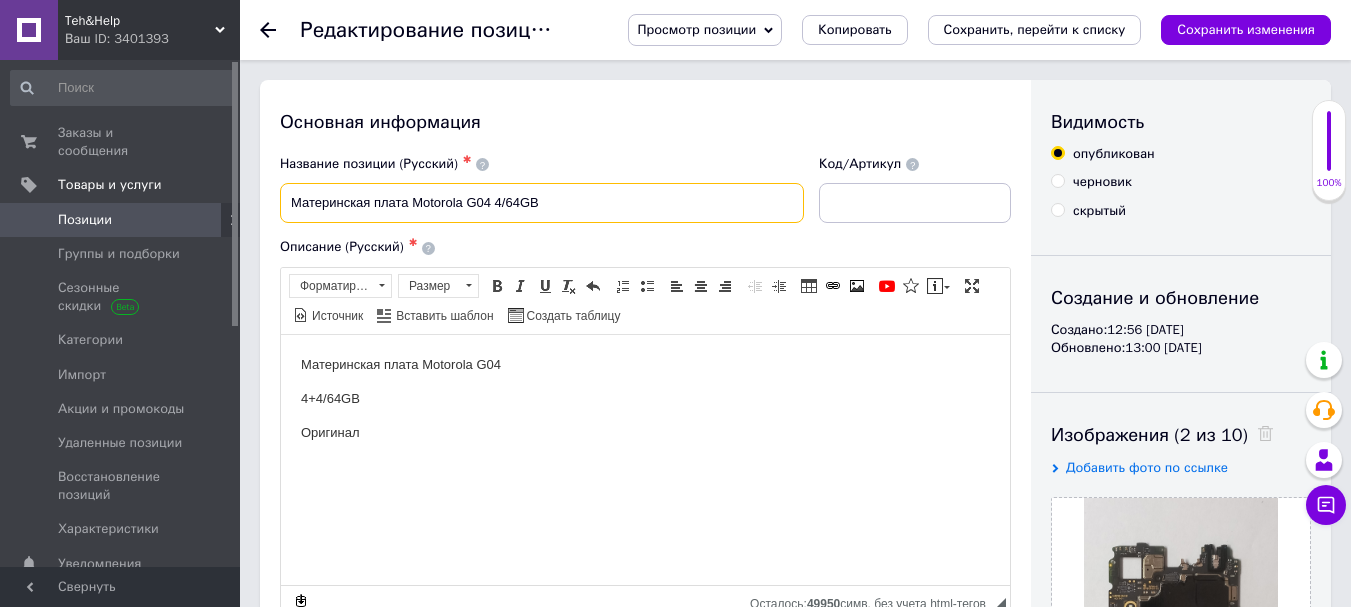 drag, startPoint x: 416, startPoint y: 203, endPoint x: 492, endPoint y: 199, distance: 76.105194 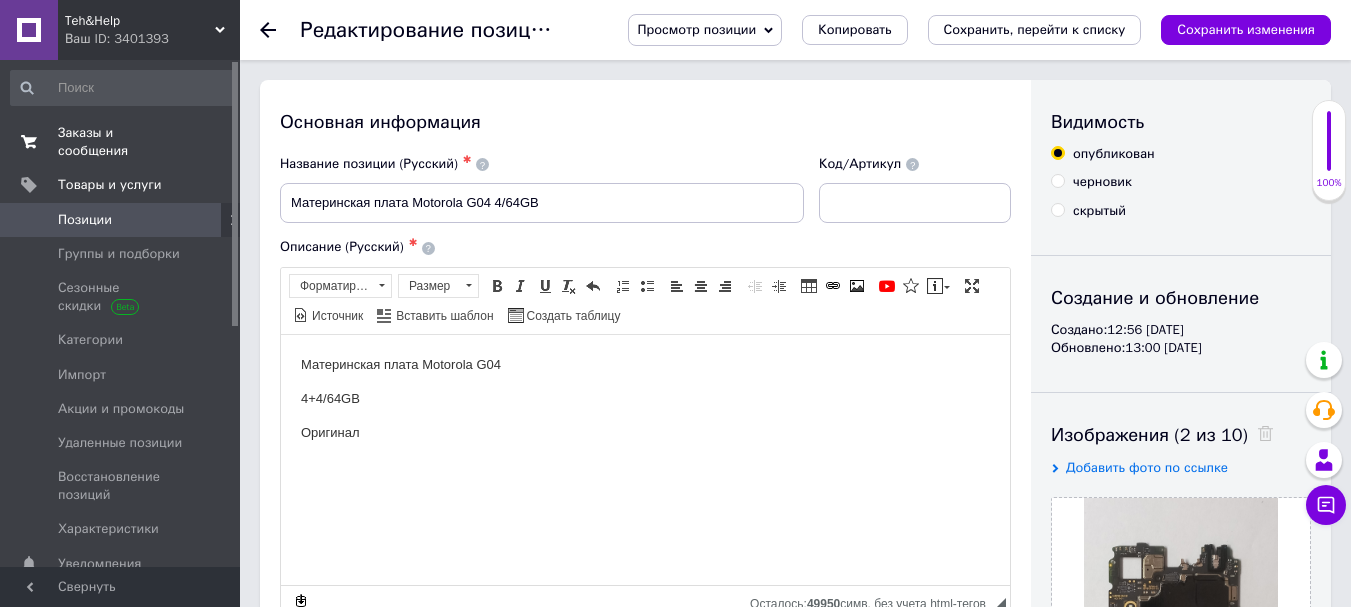 click on "Заказы и сообщения" at bounding box center (121, 142) 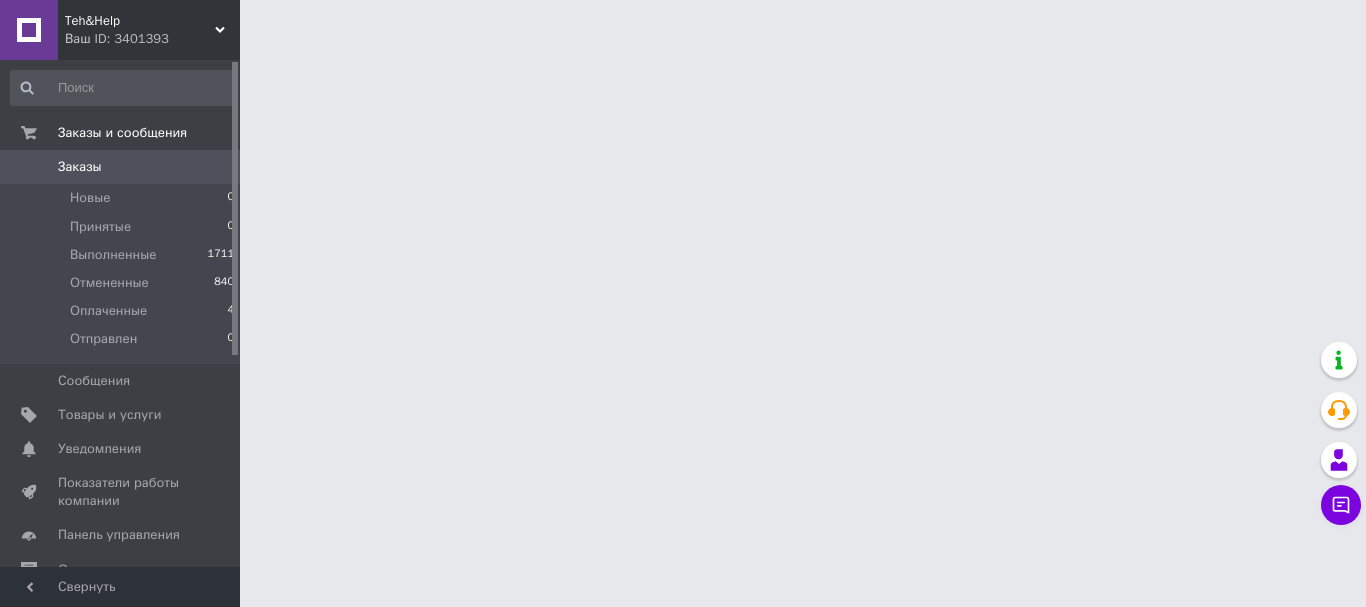 click on "Товары и услуги" at bounding box center (110, 415) 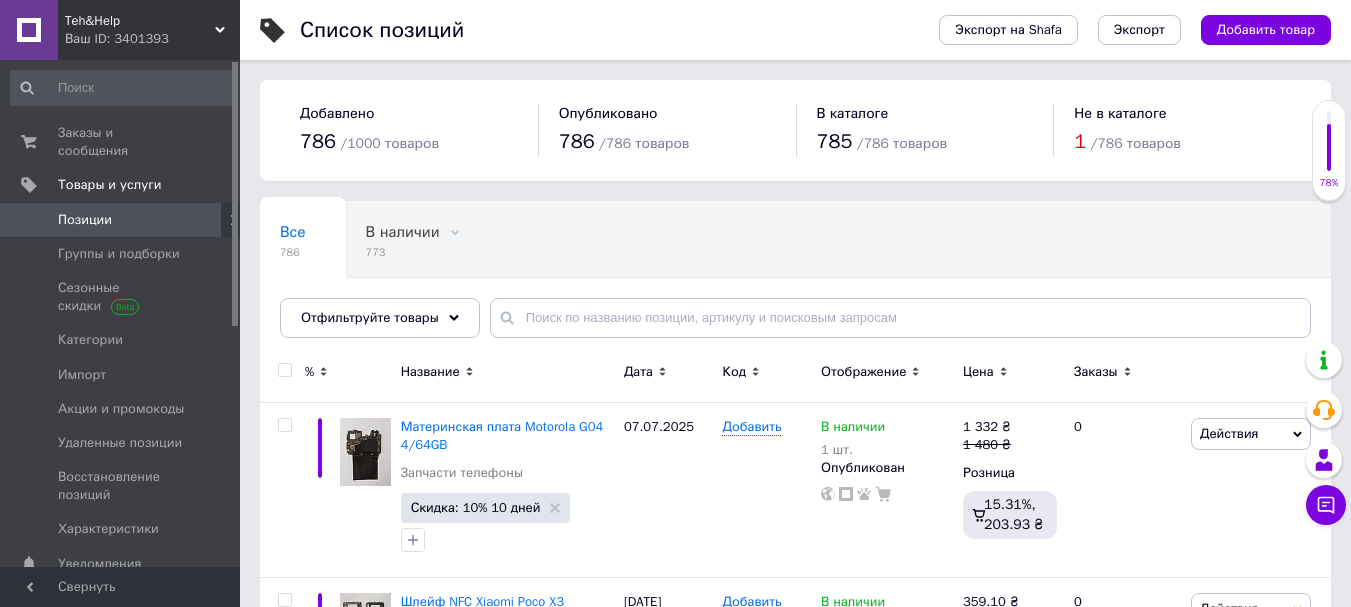 click on "Добавить товар" at bounding box center (1266, 30) 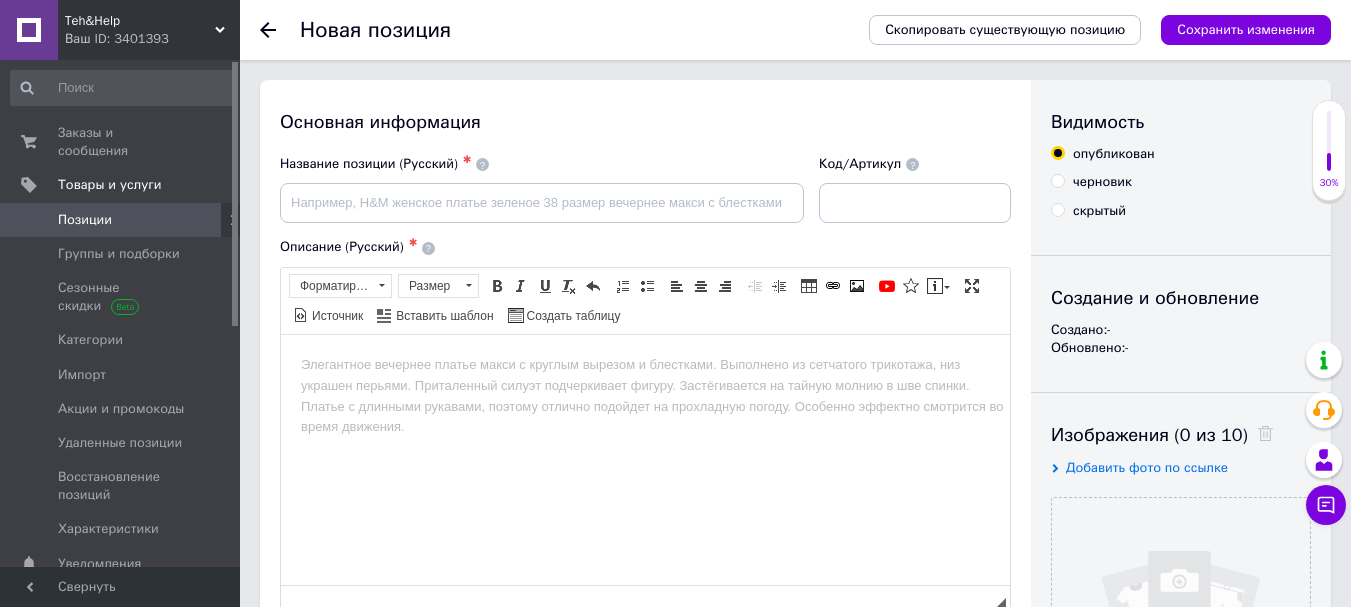 scroll, scrollTop: 0, scrollLeft: 0, axis: both 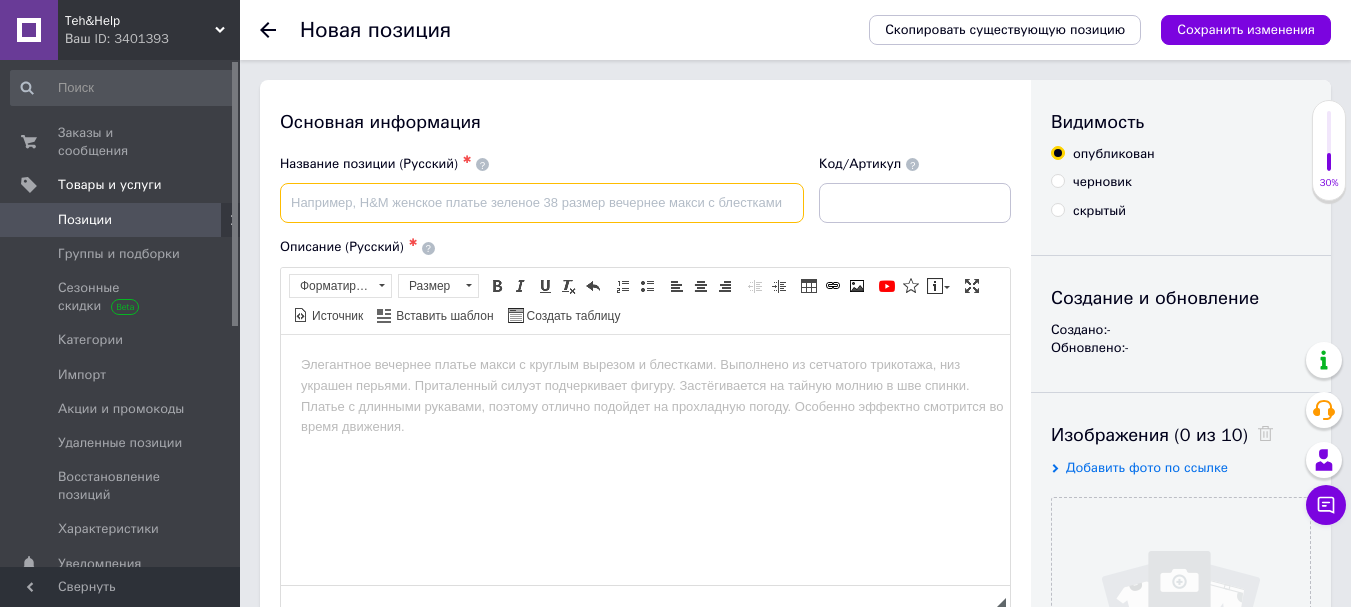 click at bounding box center [542, 203] 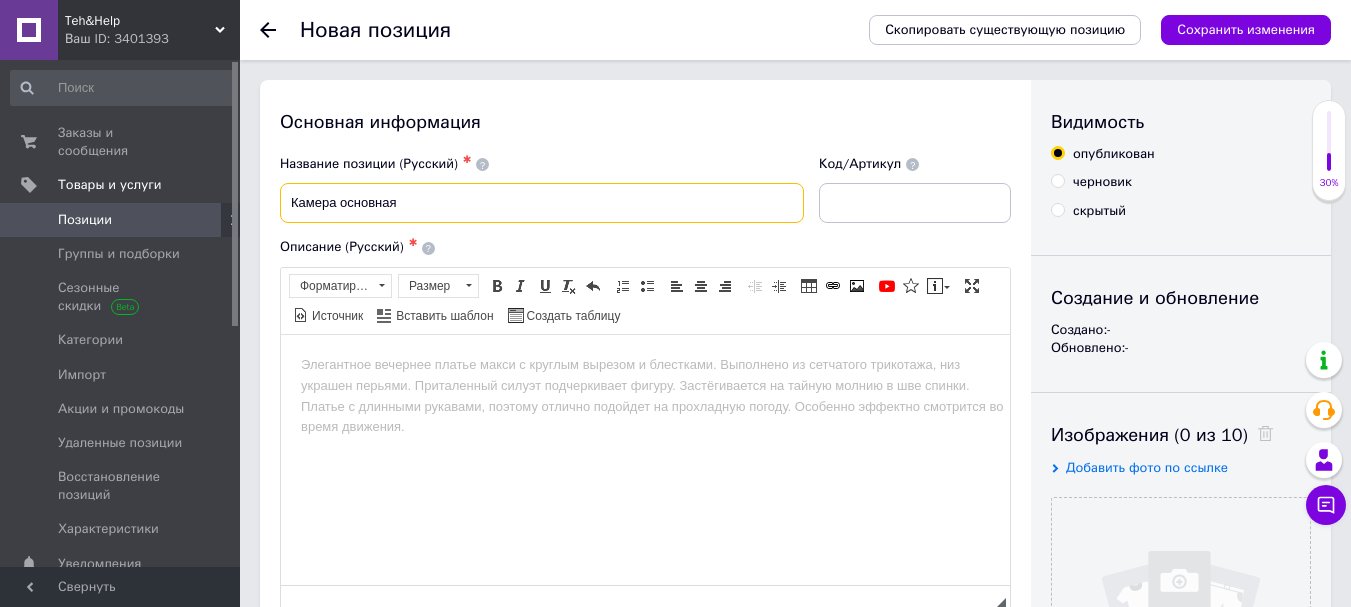 paste on "Motorola G04" 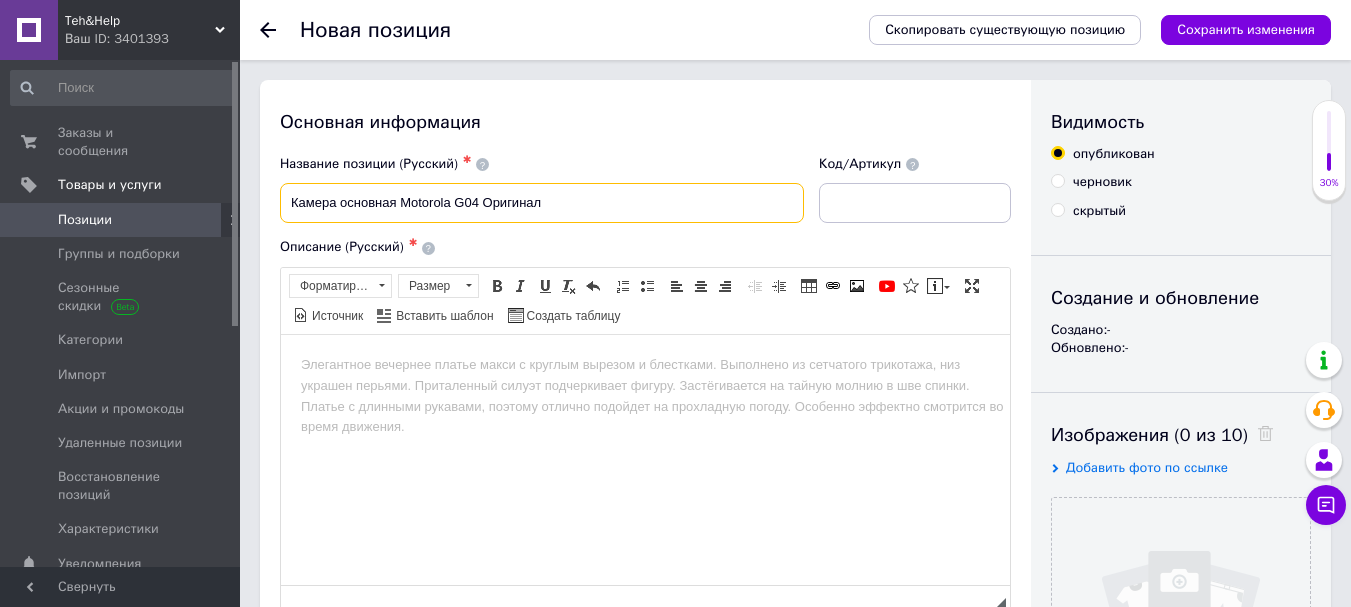 drag, startPoint x: 551, startPoint y: 199, endPoint x: 284, endPoint y: 229, distance: 268.6801 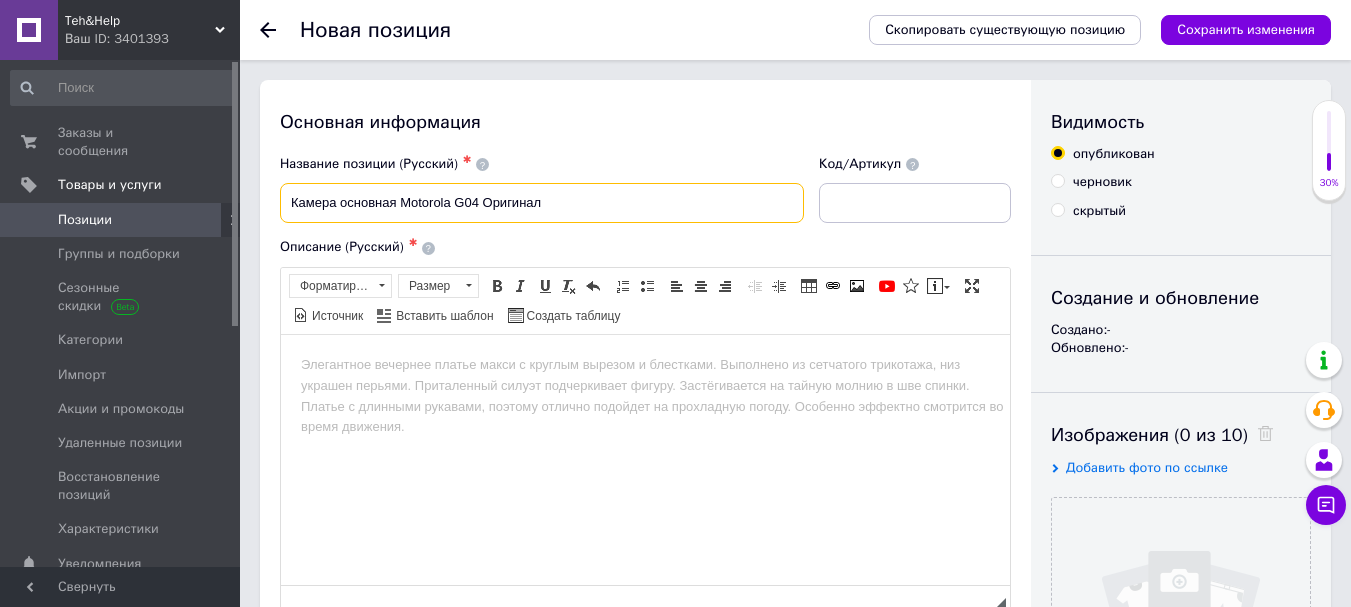 type on "Камера основная Motorola G04 Оригинал" 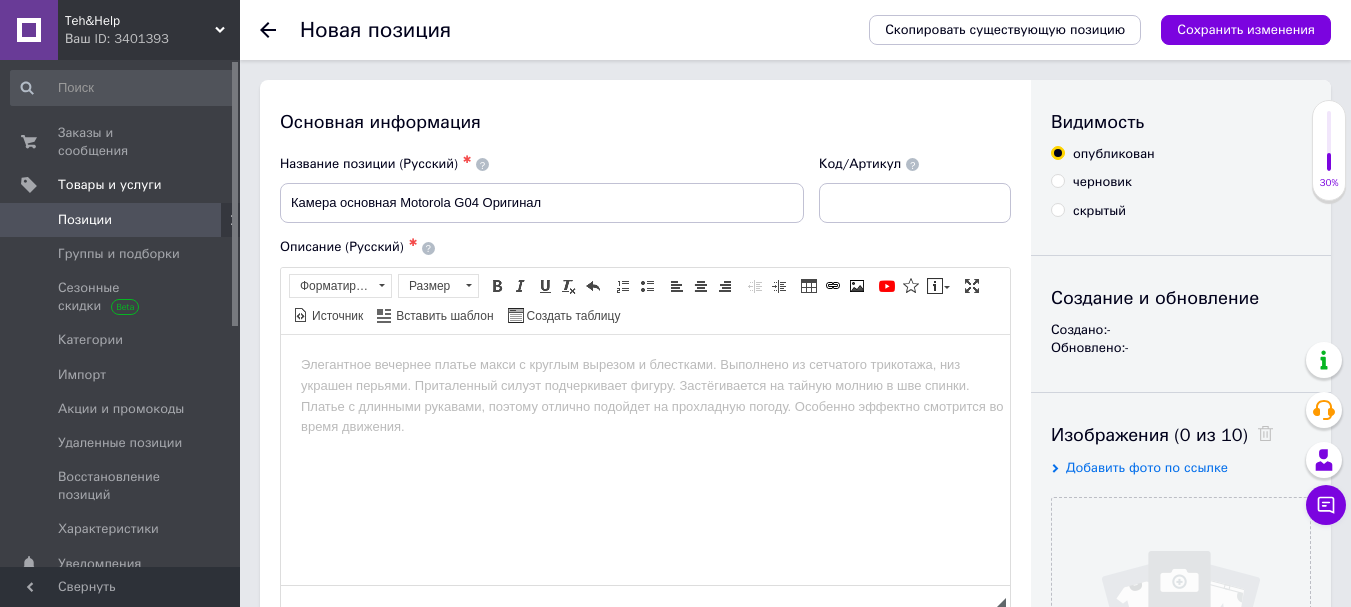 click on "Название позиции (Русский) ✱ Камера основная Motorola G04 Оригинал" at bounding box center (542, 189) 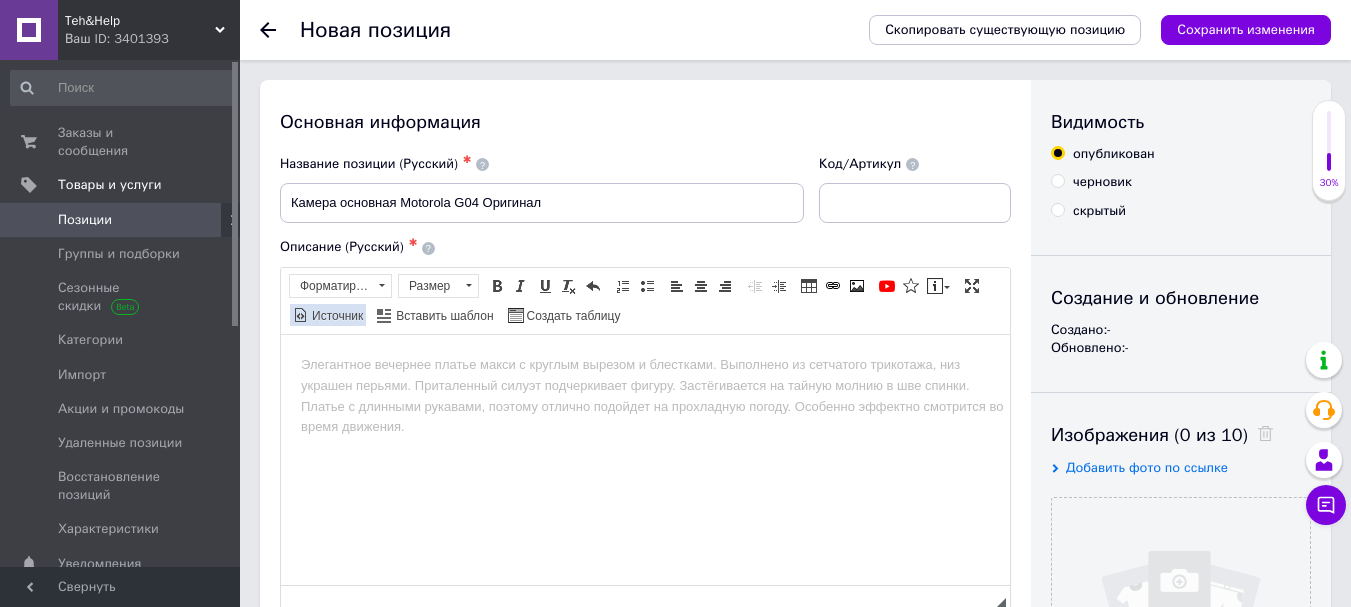 click on "Источник" at bounding box center [336, 316] 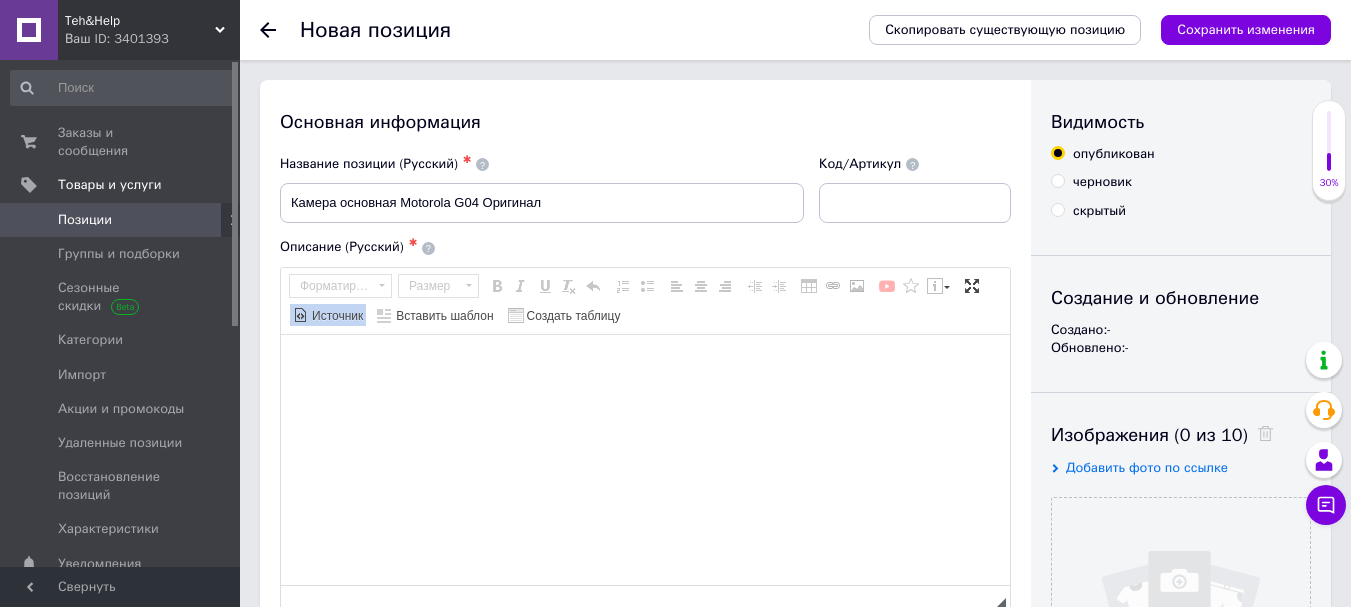 paste on "Камера основная Motorola G04 Оригинал" 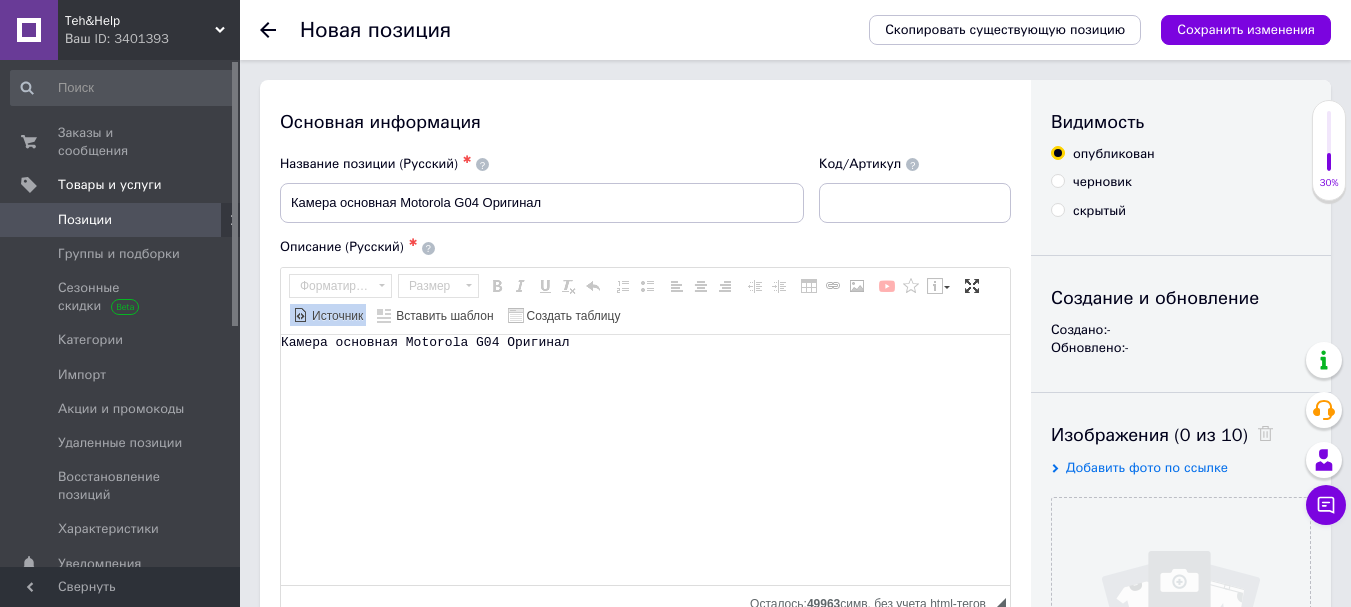 click on "Источник" at bounding box center [336, 316] 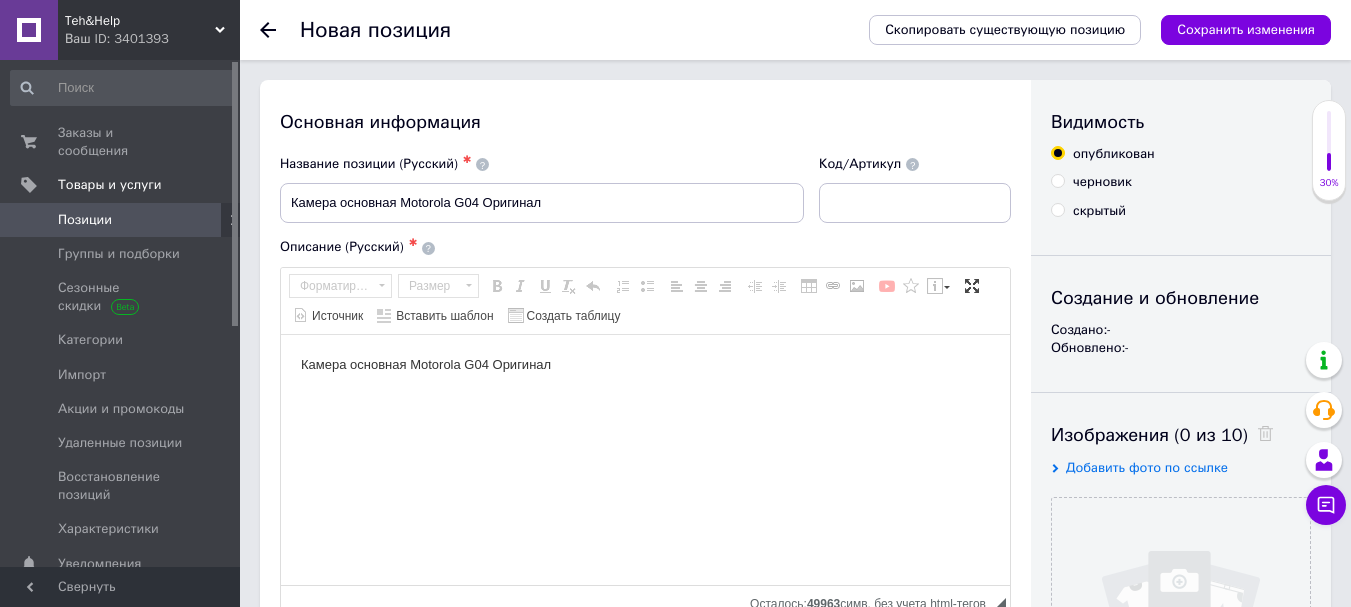 scroll, scrollTop: 0, scrollLeft: 0, axis: both 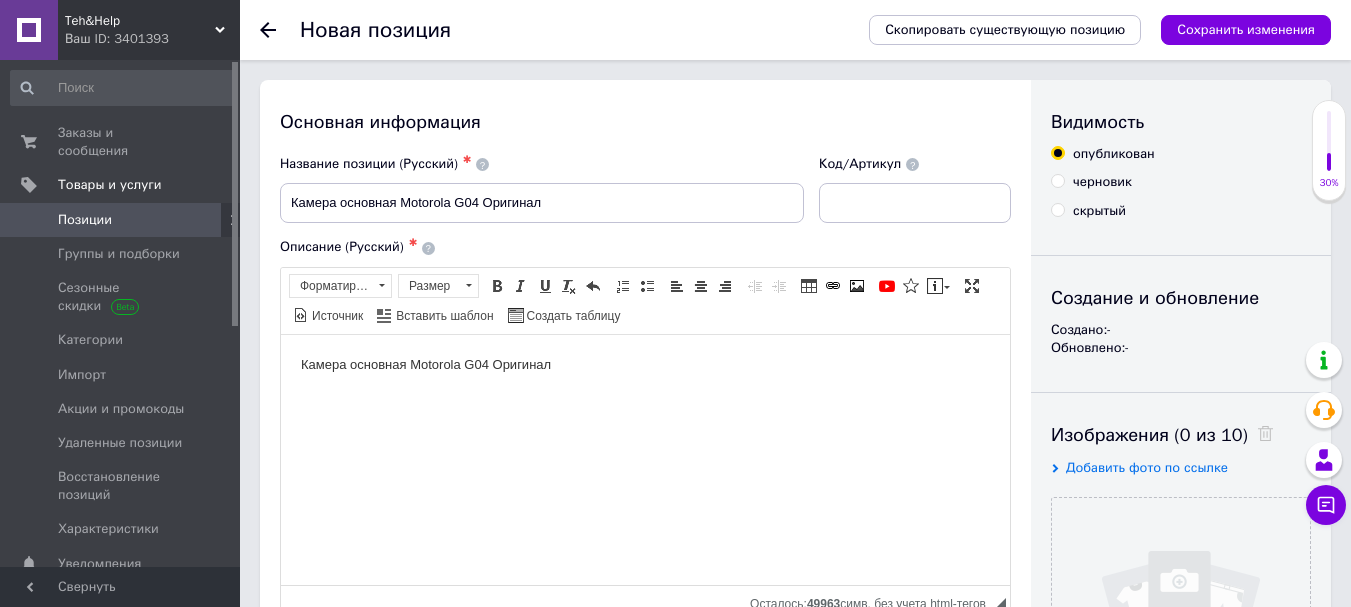 click on "Камера основная Motorola G04 Оригинал" at bounding box center (645, 364) 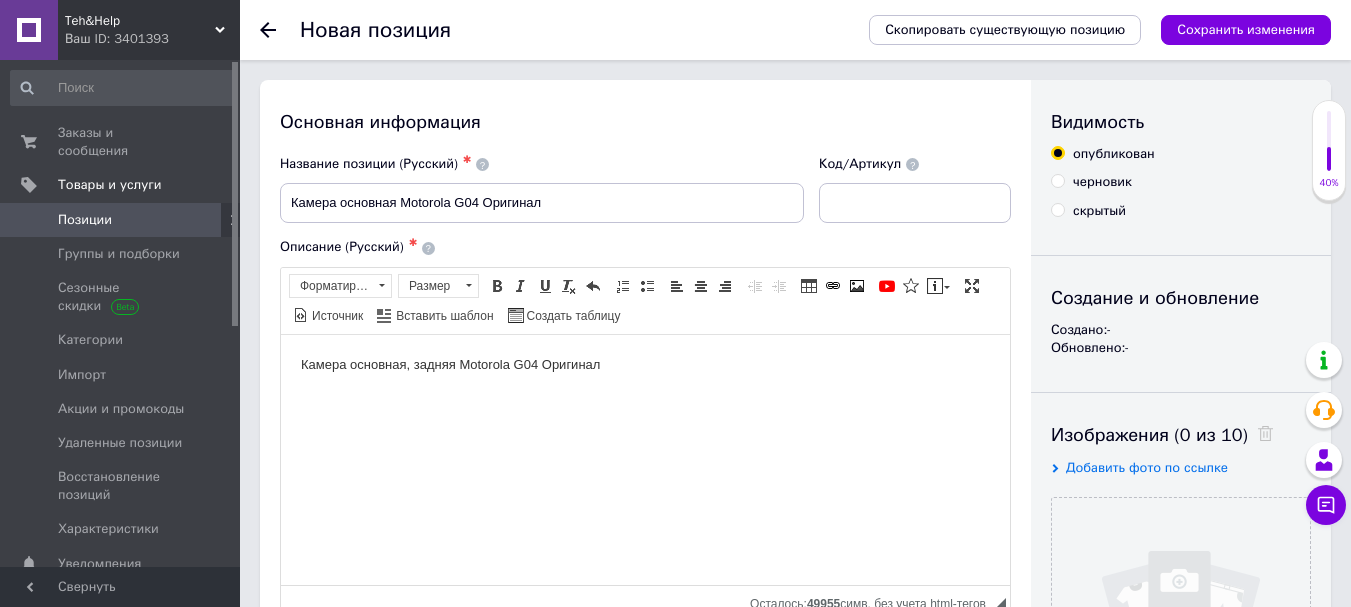 click on "Камера основная, задняя Motorola G04 Оригинал" at bounding box center [645, 364] 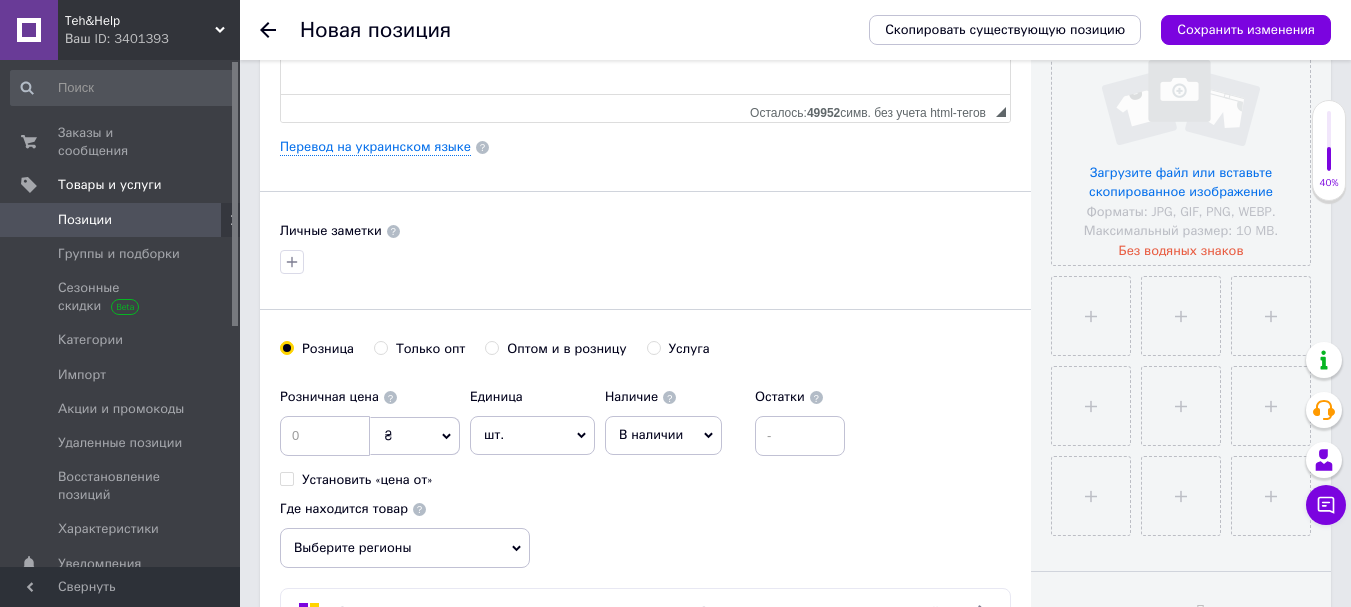 scroll, scrollTop: 500, scrollLeft: 0, axis: vertical 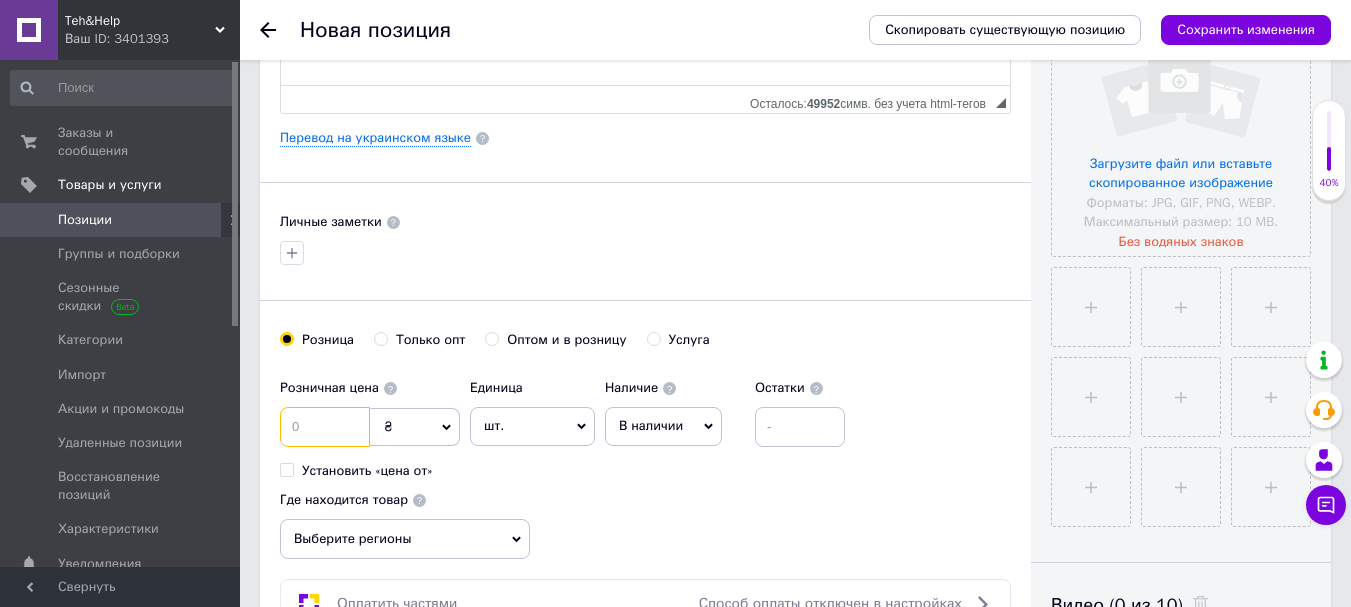 click at bounding box center (325, 427) 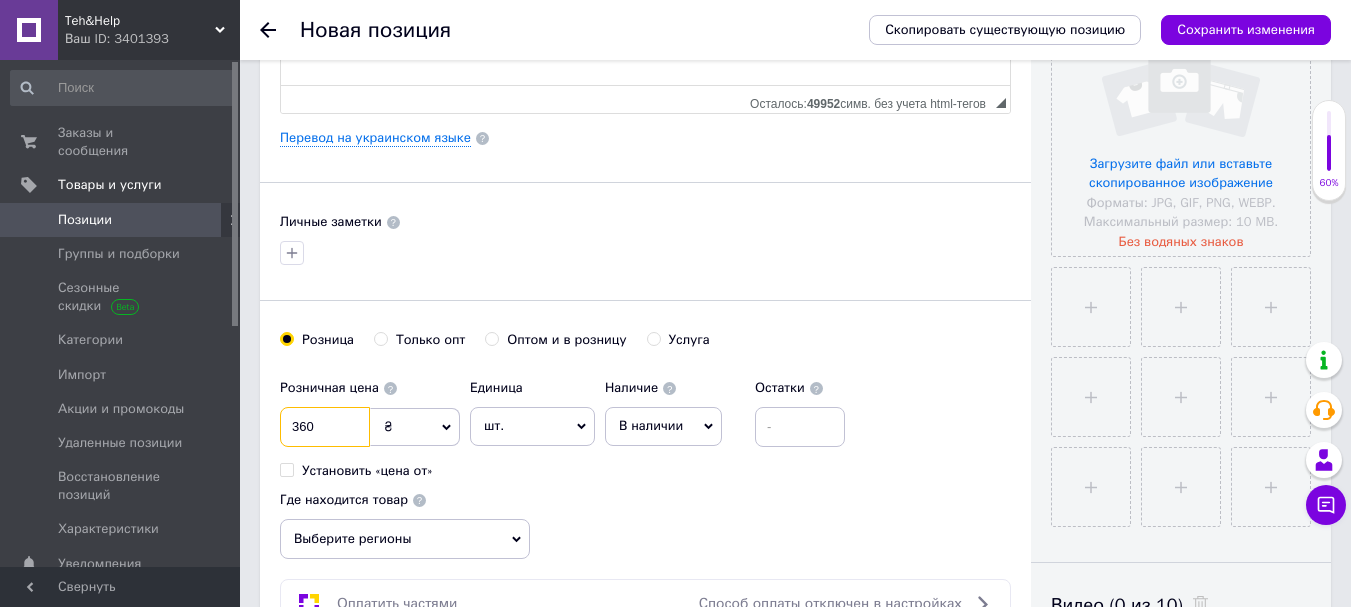 type on "360" 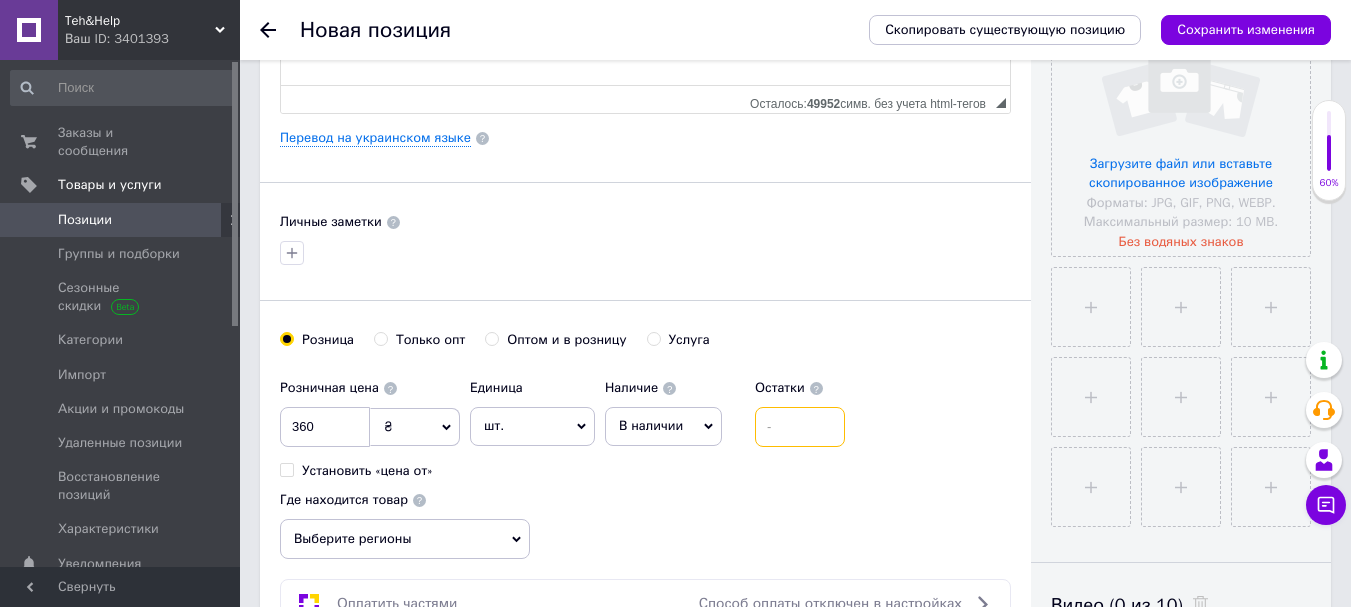click at bounding box center [800, 427] 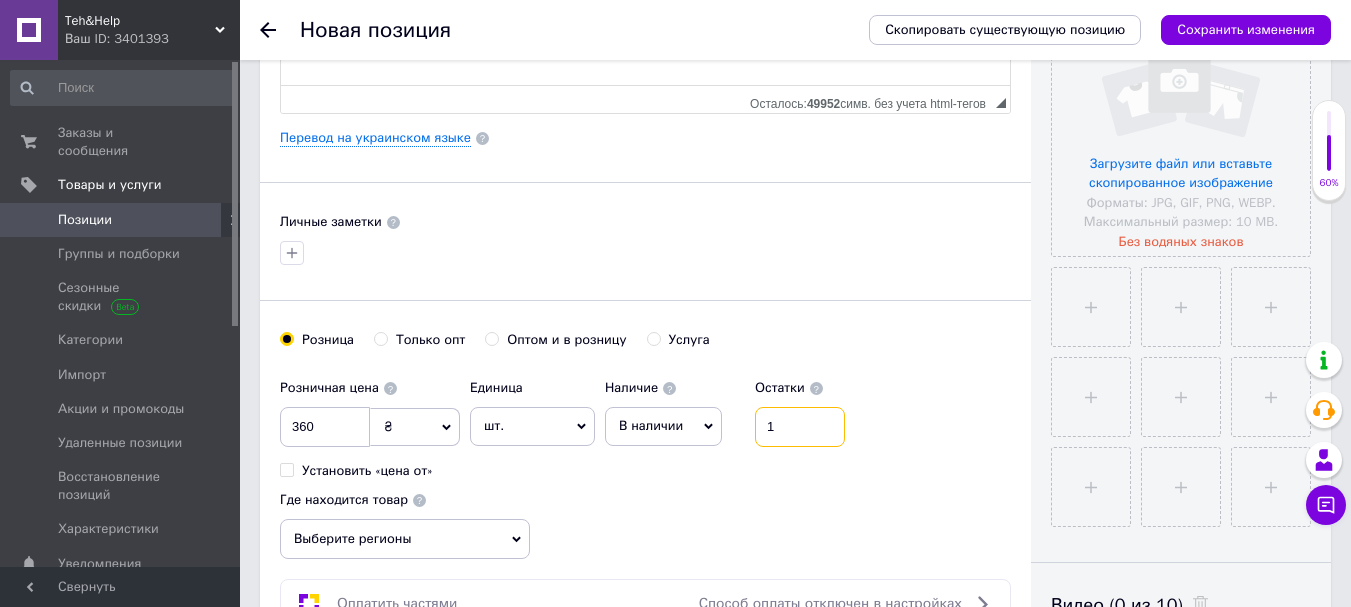 type on "1" 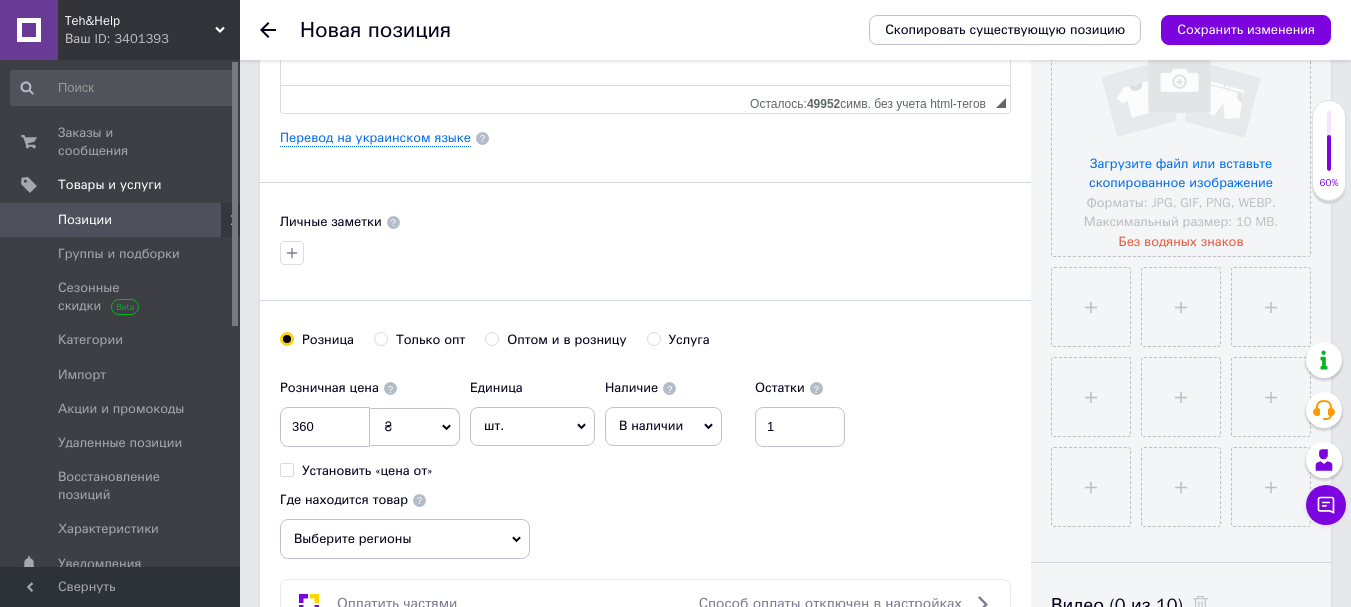 click on "Выберите регионы" at bounding box center (405, 539) 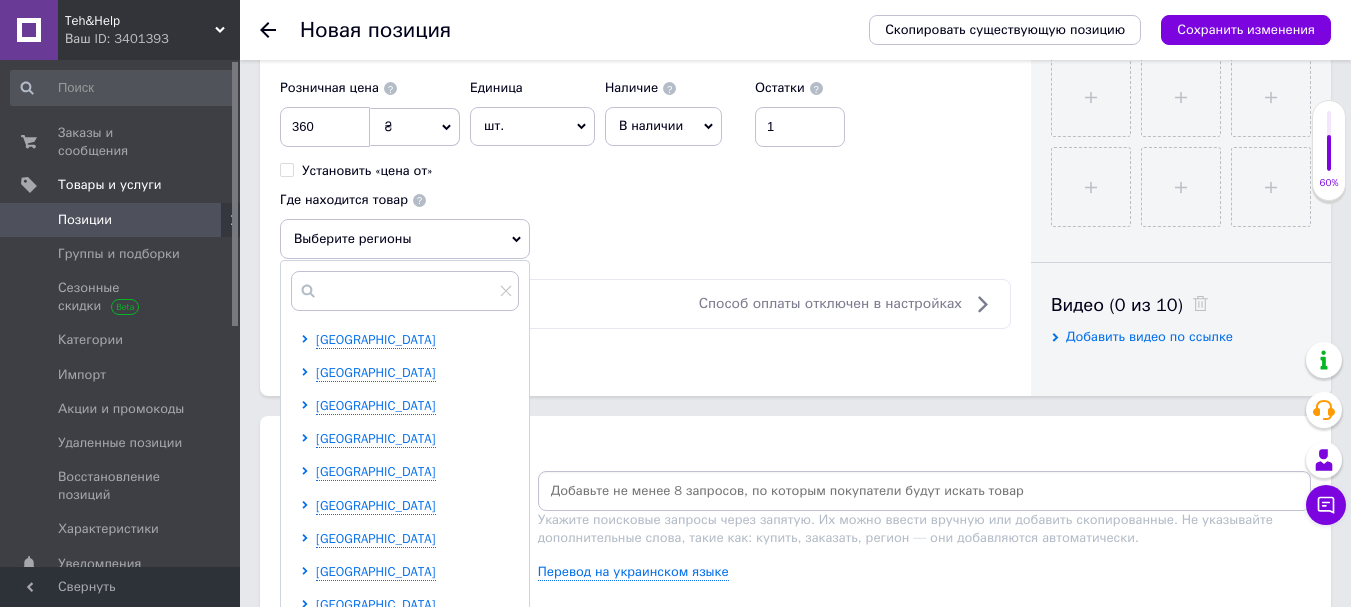 scroll, scrollTop: 900, scrollLeft: 0, axis: vertical 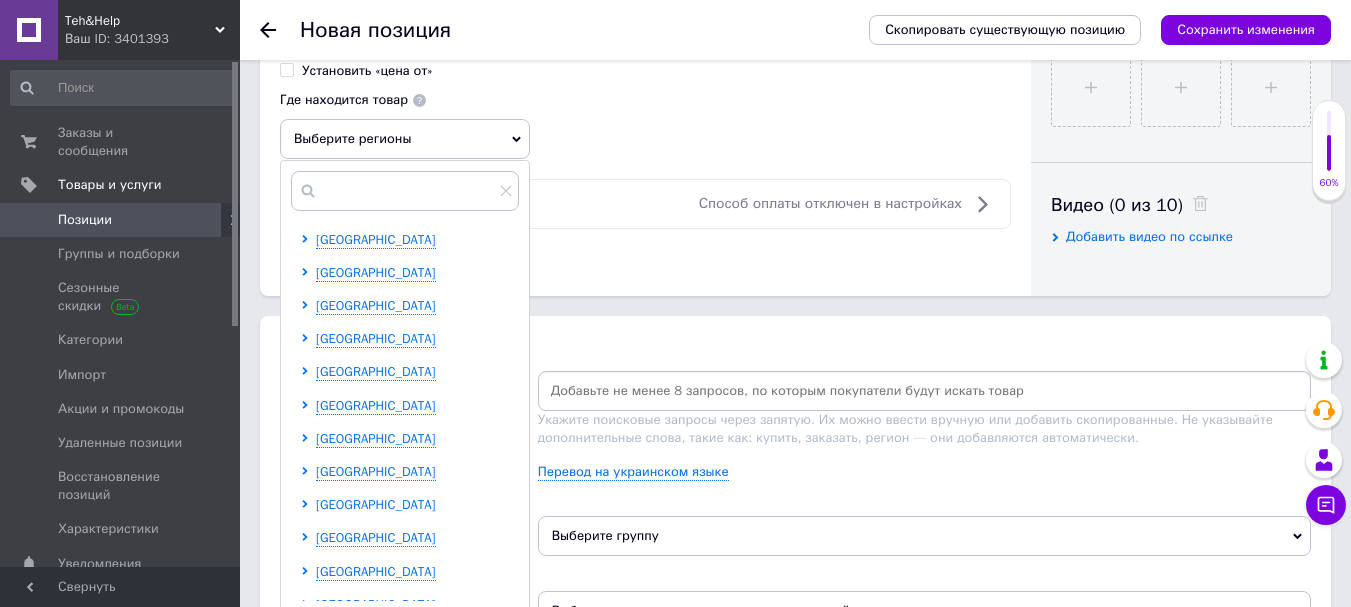 click on "[GEOGRAPHIC_DATA]" at bounding box center [376, 504] 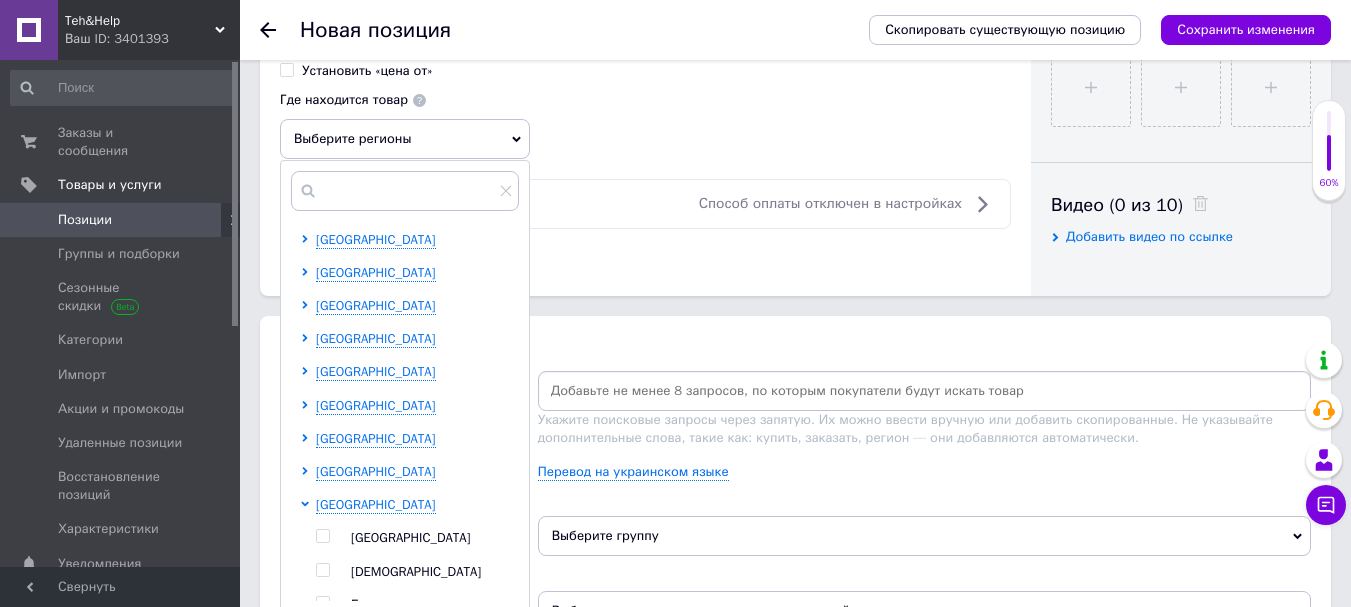 click at bounding box center [322, 536] 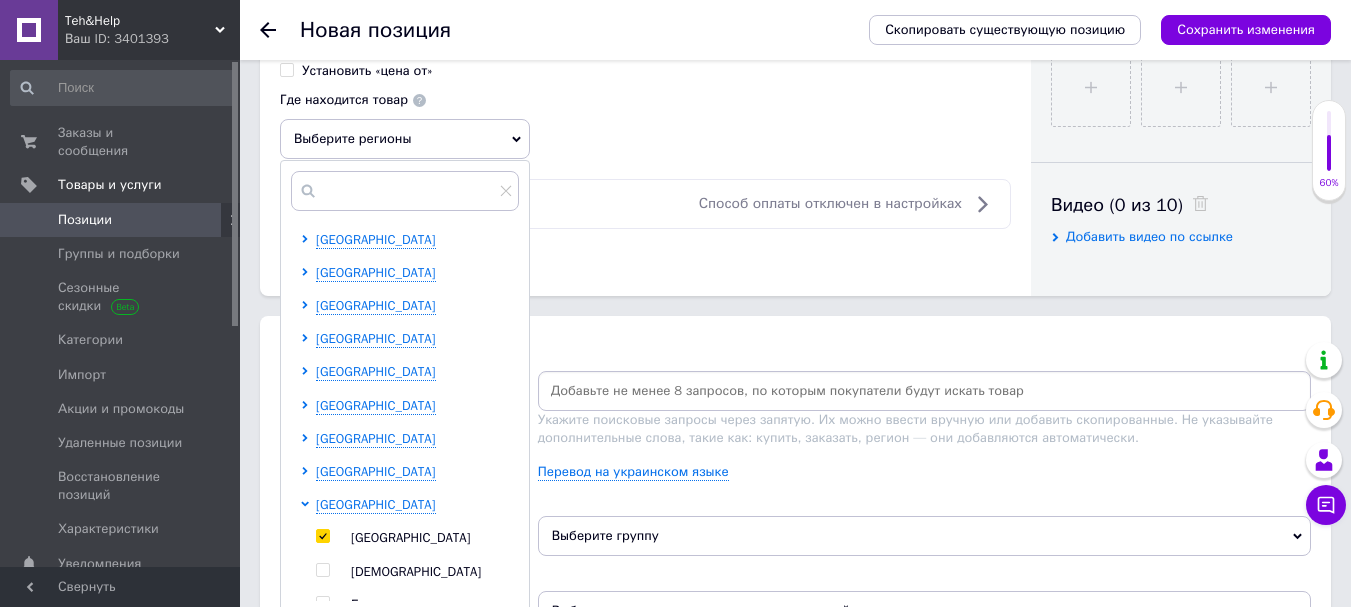checkbox on "true" 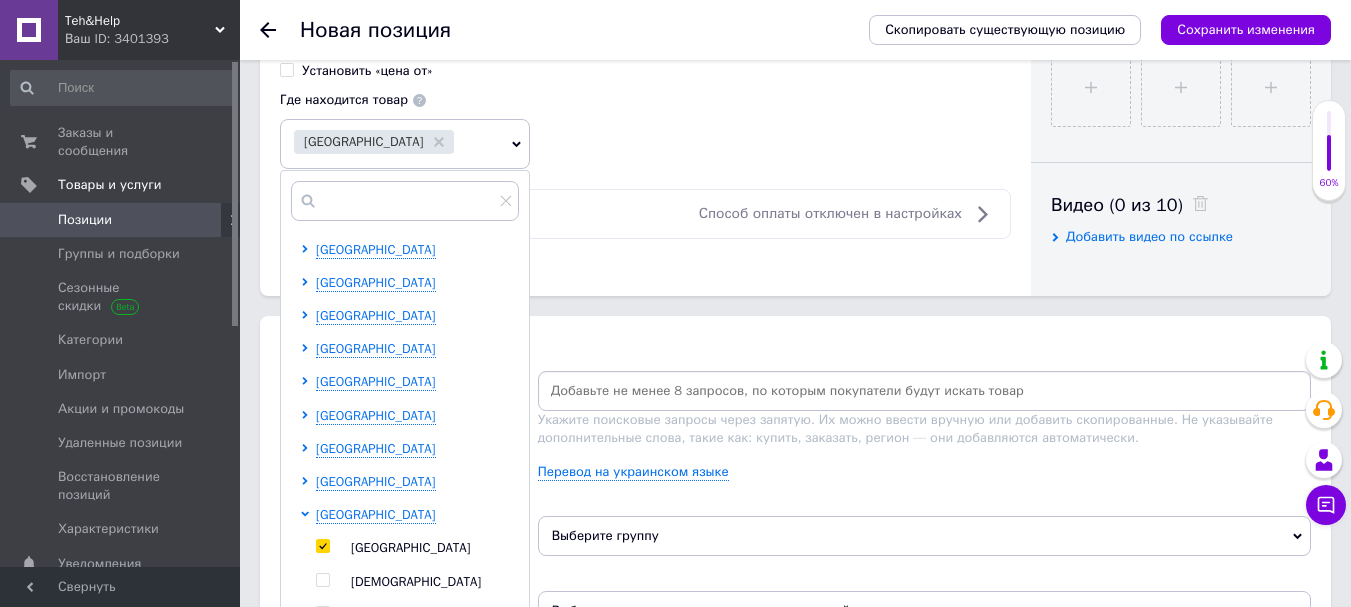 click on "Размещение Поисковые запросы Используются для поиска в каталоге  [DOMAIN_NAME] Укажите поисковые запросы через запятую.
Их можно ввести вручную или добавить скопированные.
Не указывайте дополнительные слова,
такие как: купить, заказать, регион — они добавляются автоматически. Перевод на украинском языке Группа на сайте Выберите группу для размещения товара на вашем сайте Выберите группу Категория на портале Определяет категорию размещения вашего товара в каталоге  [DOMAIN_NAME] Выберите категорию из списка или воспользуйтесь поиском Товары, общее" at bounding box center [795, 524] 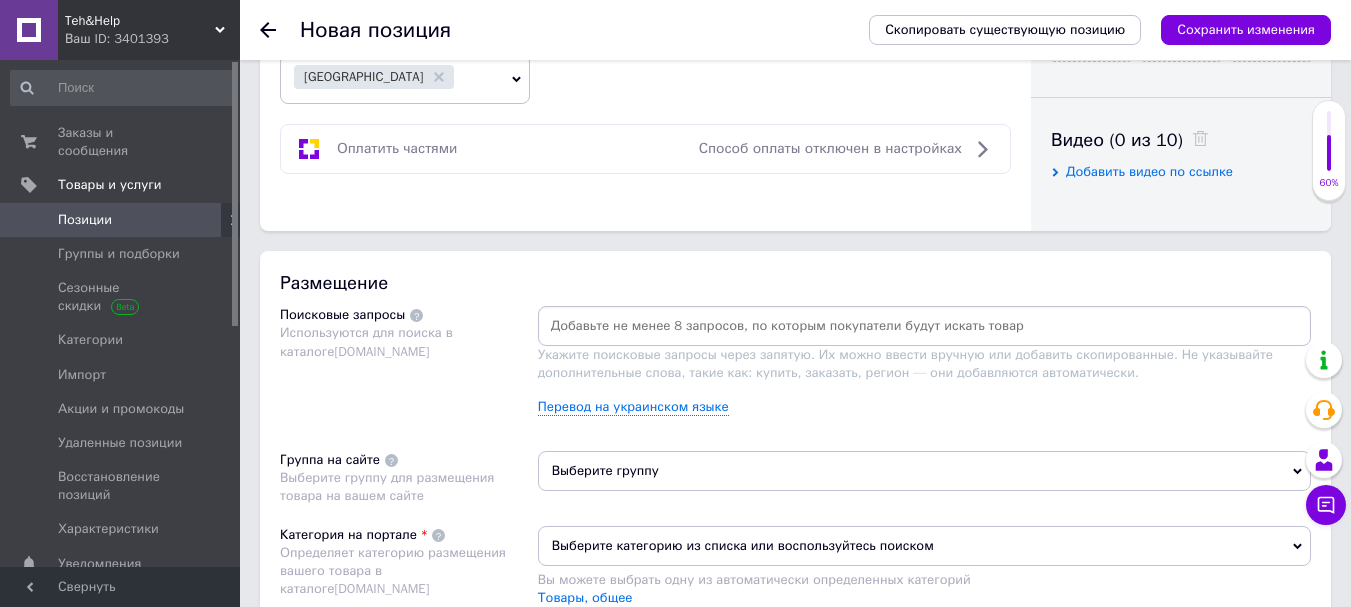 scroll, scrollTop: 1000, scrollLeft: 0, axis: vertical 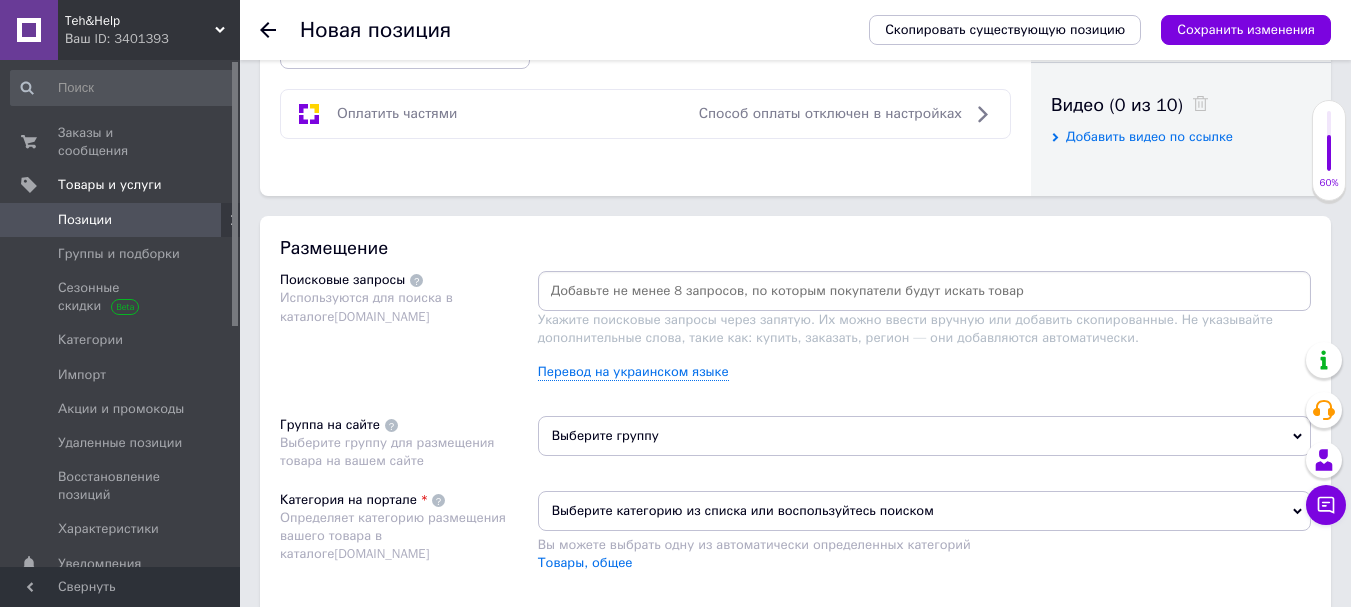 paste on "Камера основная Motorola G04 Оригинал" 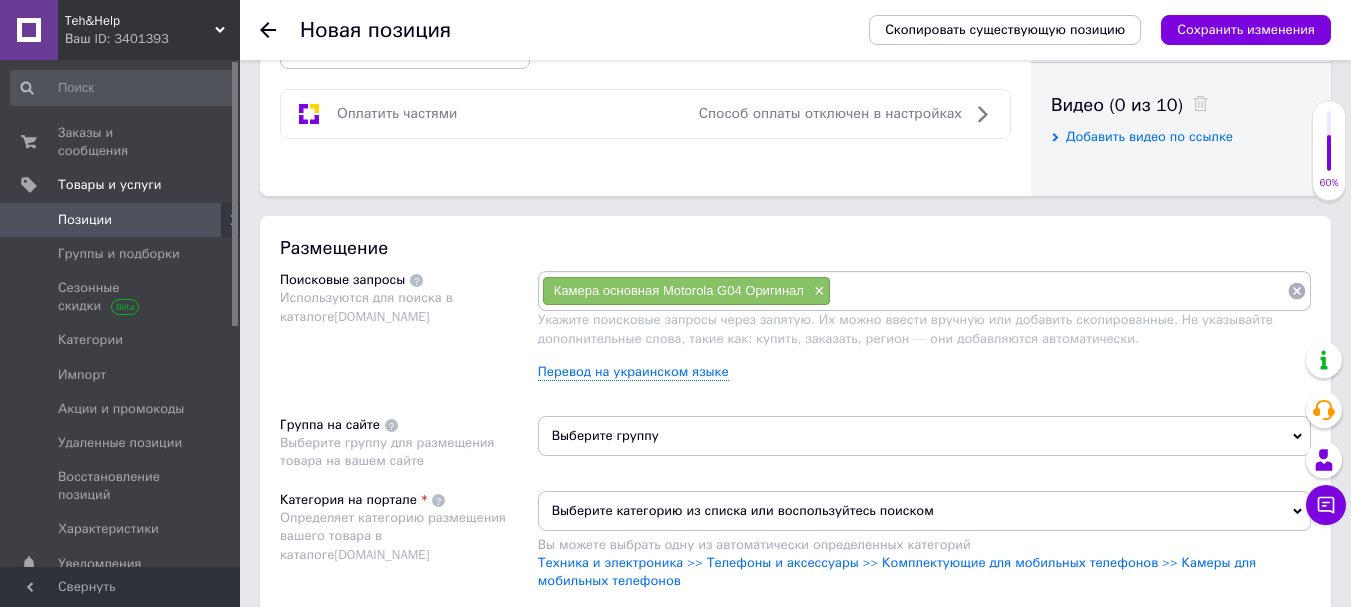paste on "Камера основная Motorola G04 Оригинал" 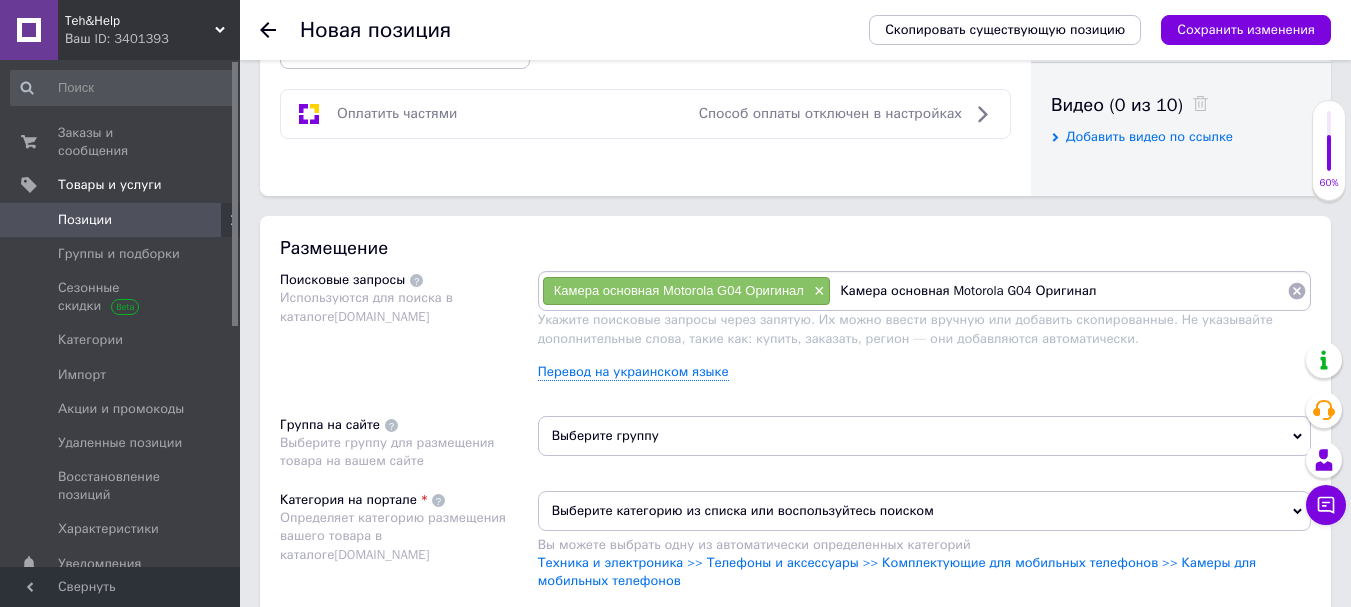 drag, startPoint x: 1028, startPoint y: 296, endPoint x: 1109, endPoint y: 296, distance: 81 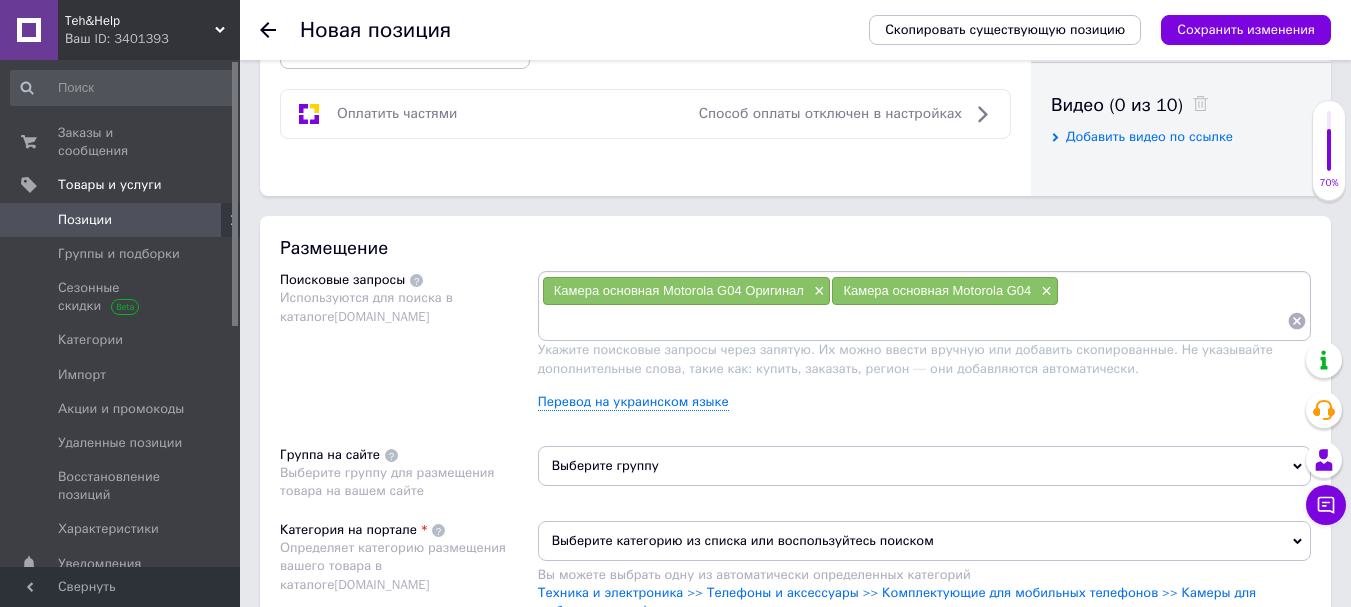 paste on "Камера основная Motorola G04 Оригинал" 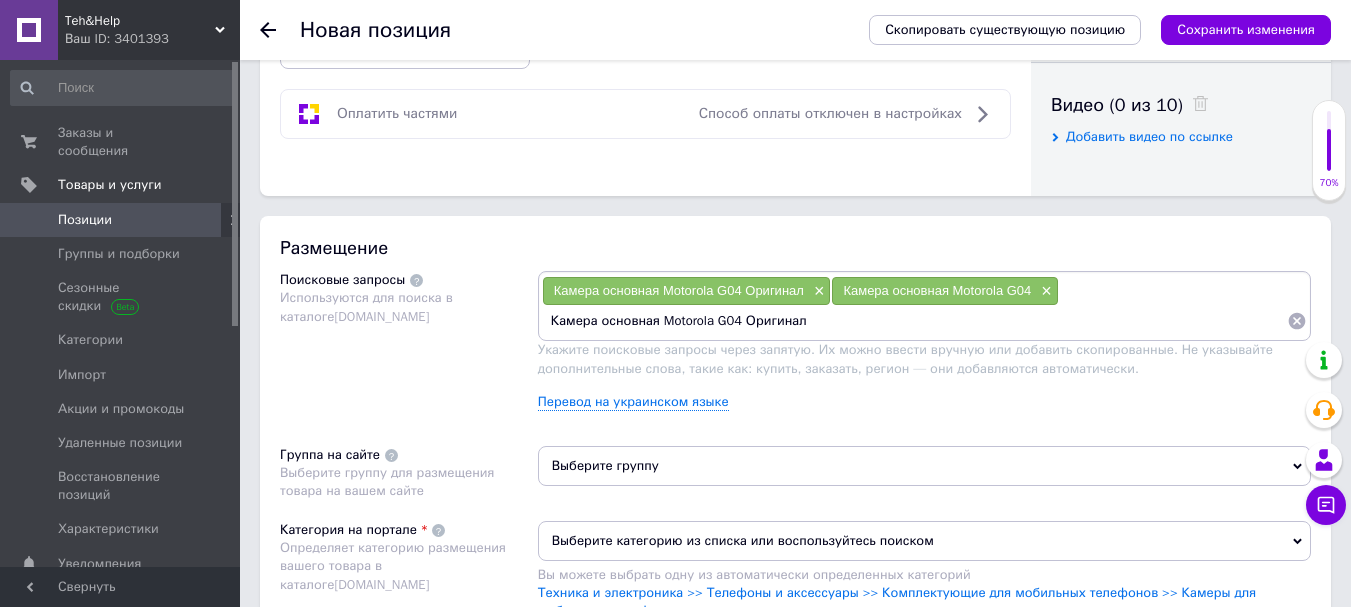 click on "Камера основная Motorola G04 Оригинал" at bounding box center [914, 321] 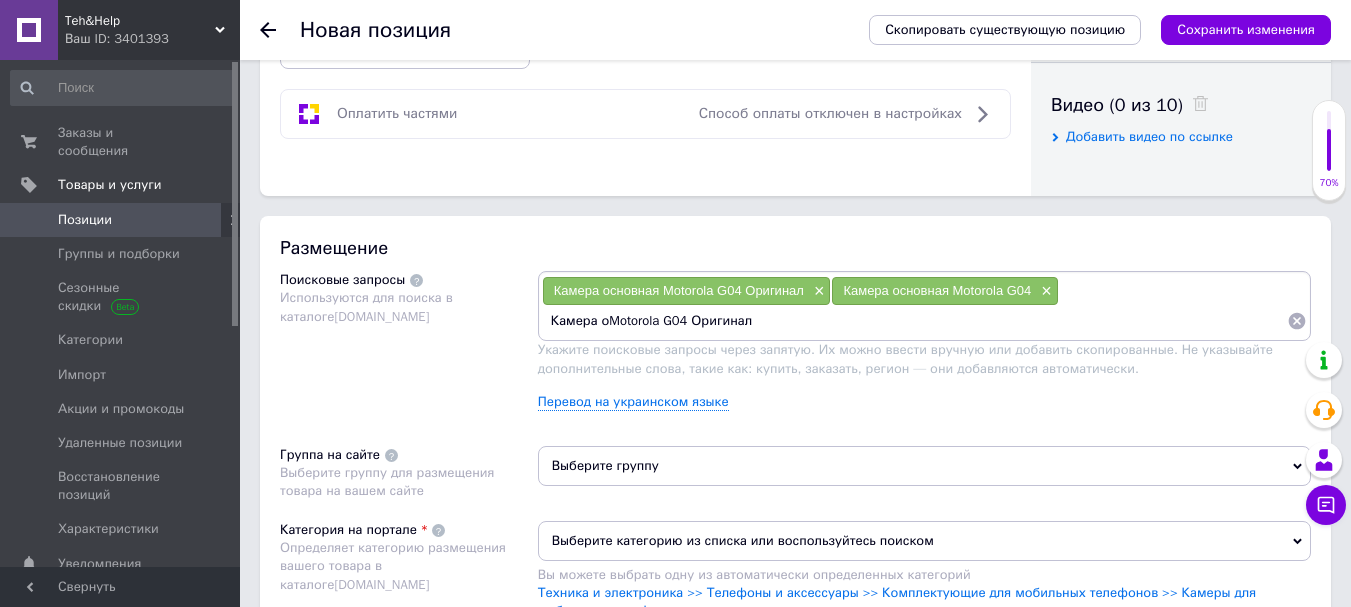 type on "Камера Motorola G04 Оригинал" 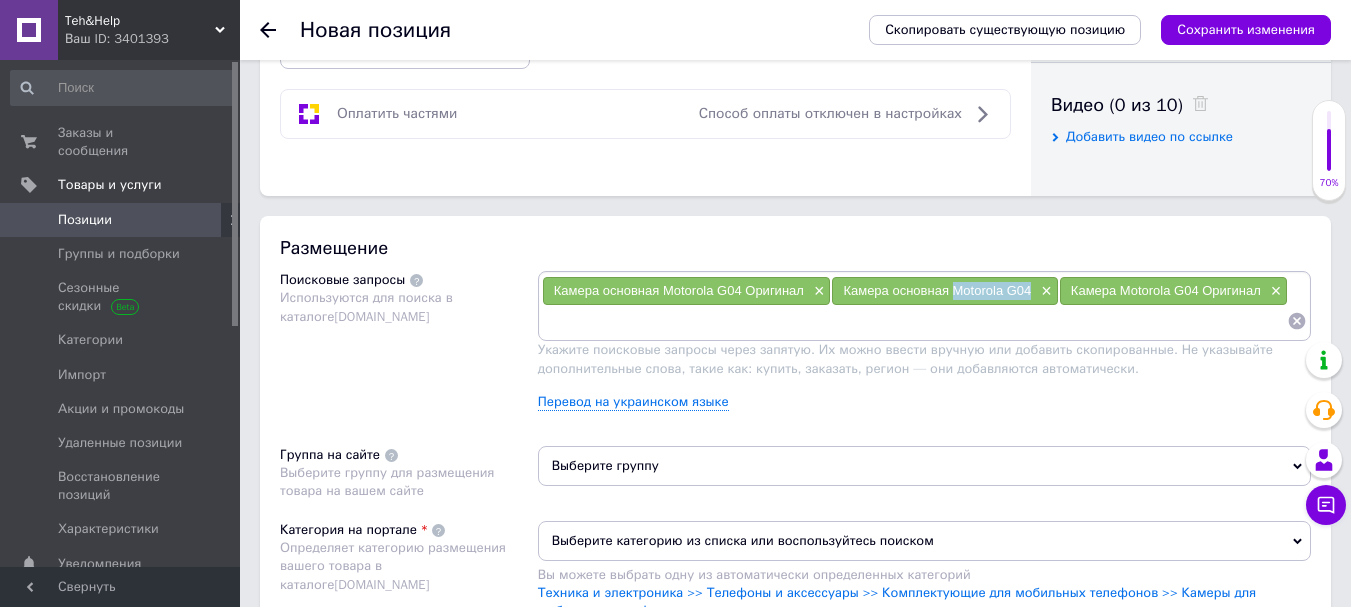drag, startPoint x: 953, startPoint y: 293, endPoint x: 1029, endPoint y: 296, distance: 76.05919 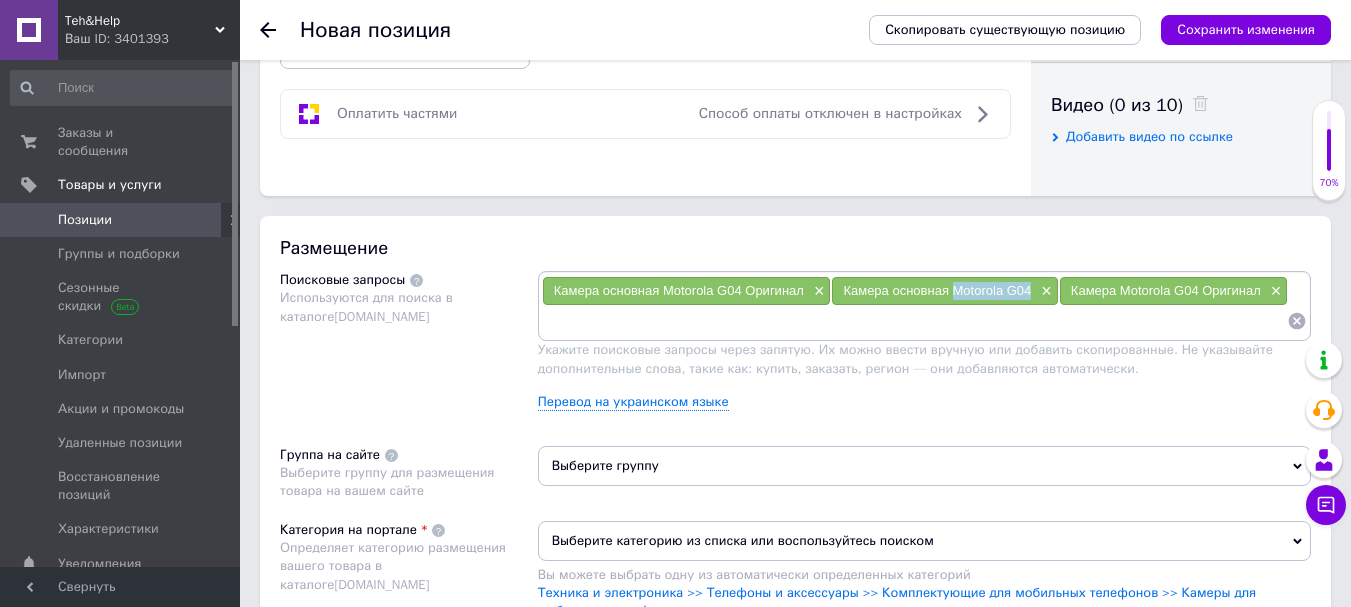 copy on "Motorola G04" 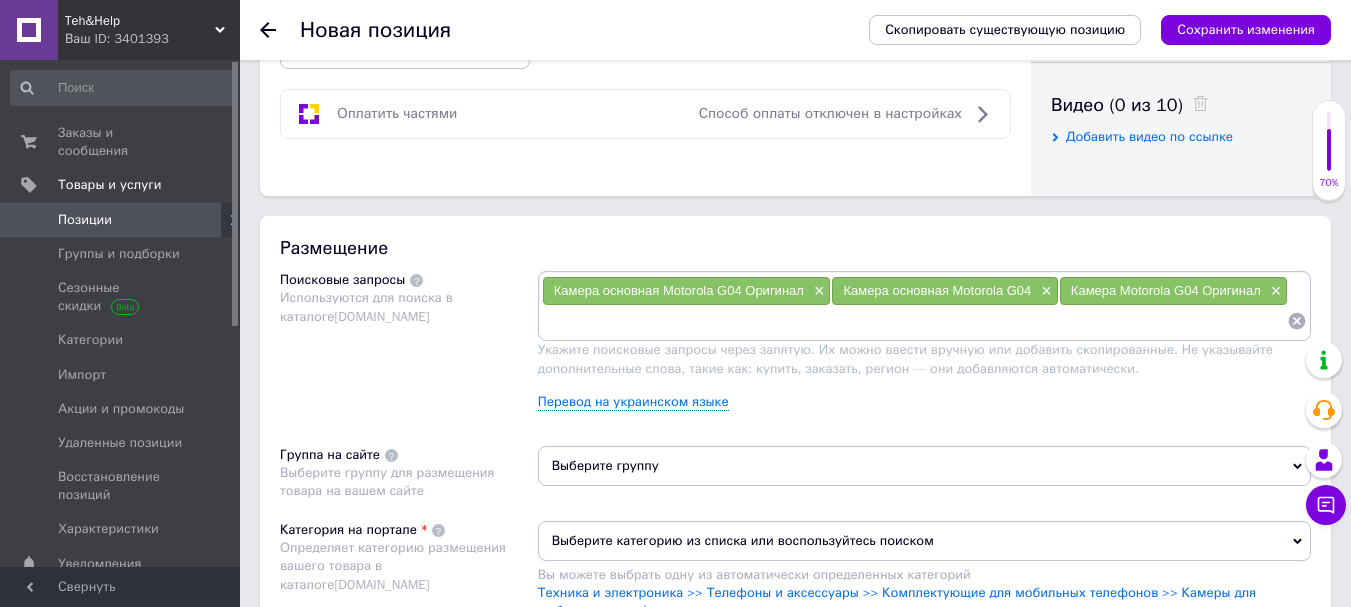 paste on "Motorola G04" 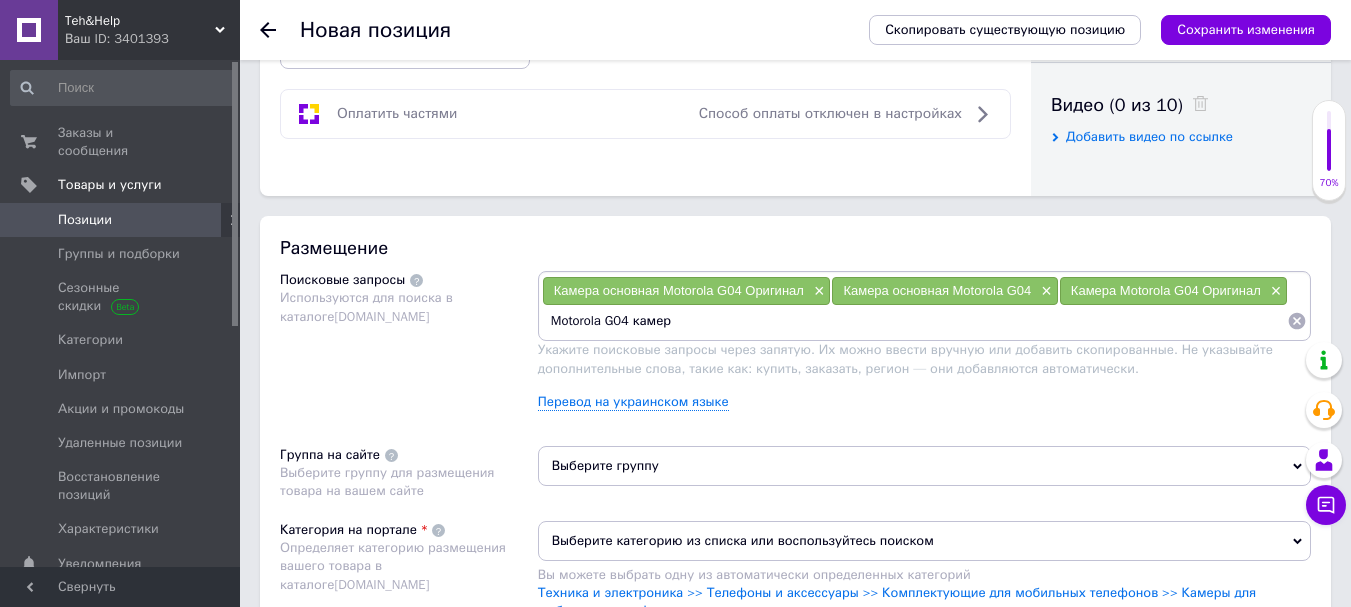 type on "Motorola G04 камера" 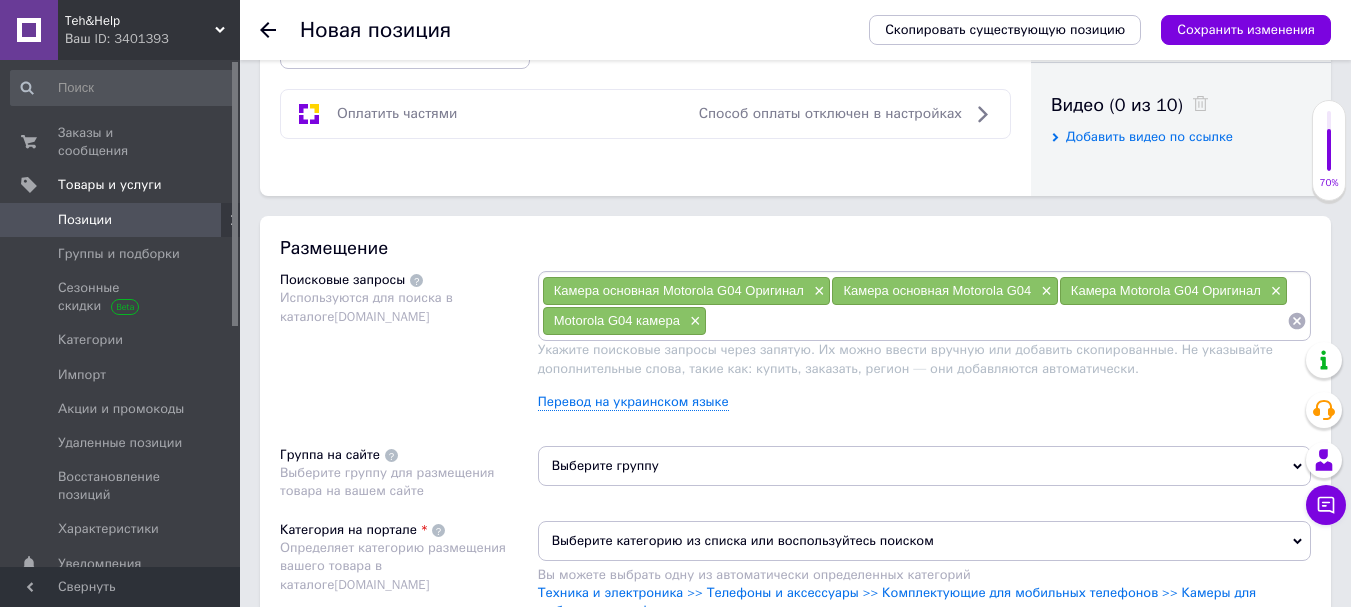 paste on "Motorola G04" 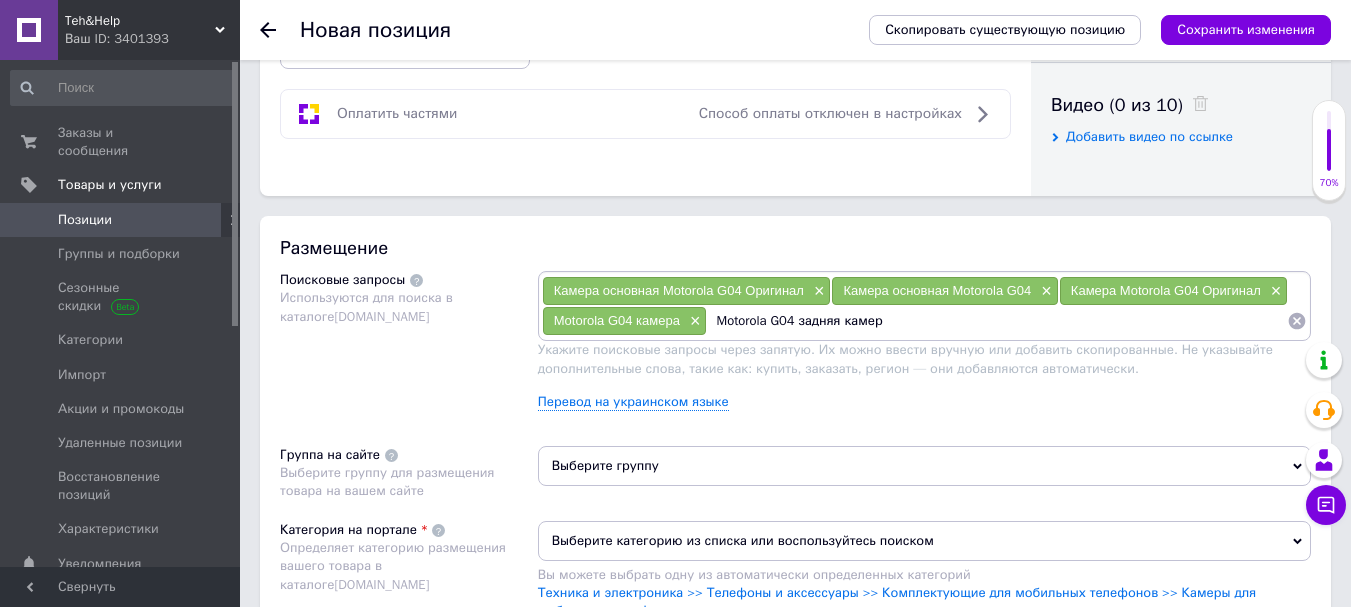 type on "Motorola G04 задняя камера" 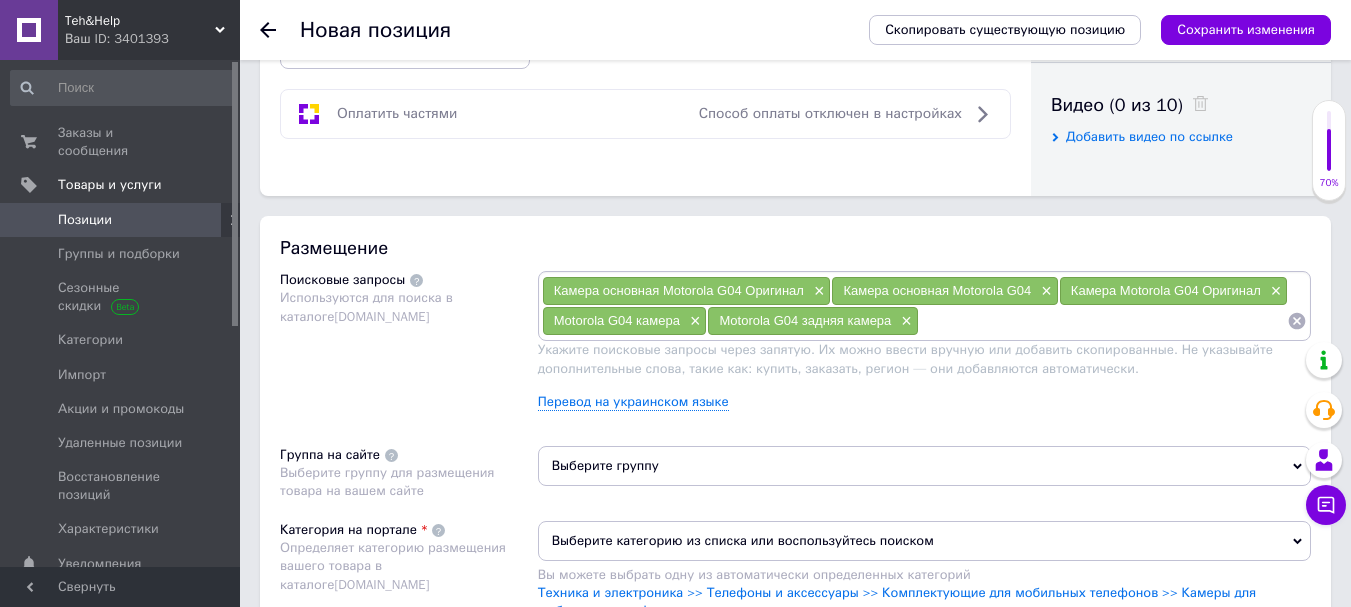 drag, startPoint x: 979, startPoint y: 337, endPoint x: 1021, endPoint y: 329, distance: 42.755116 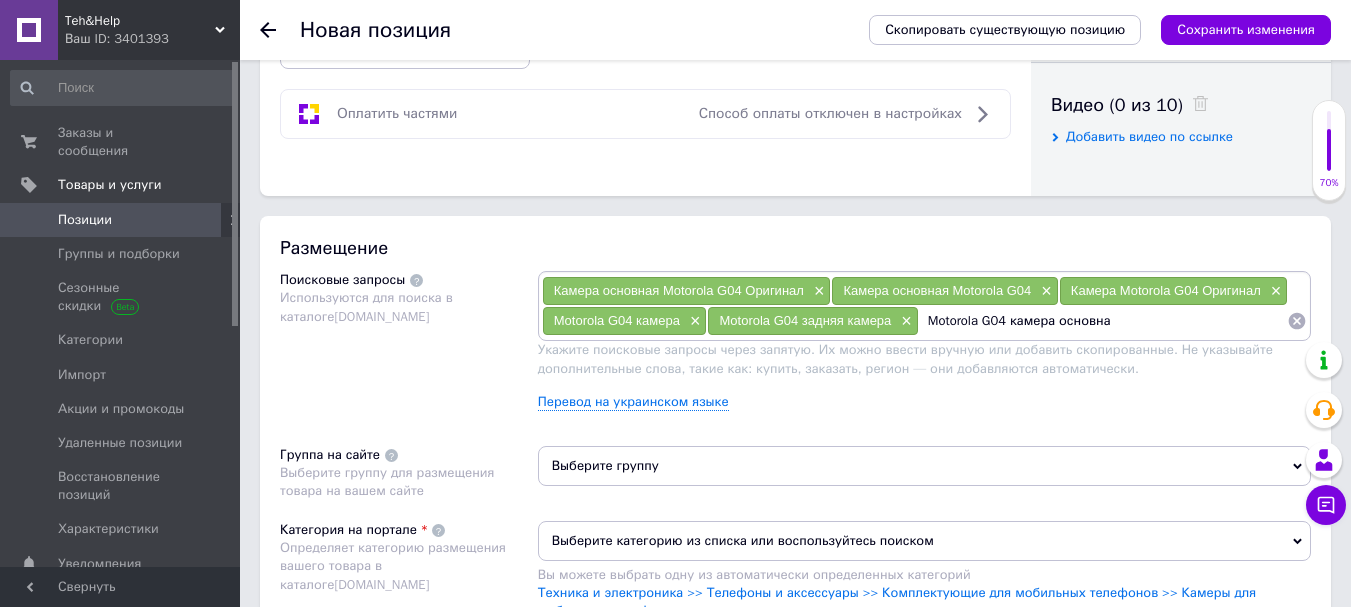 type on "Motorola G04 камера основная" 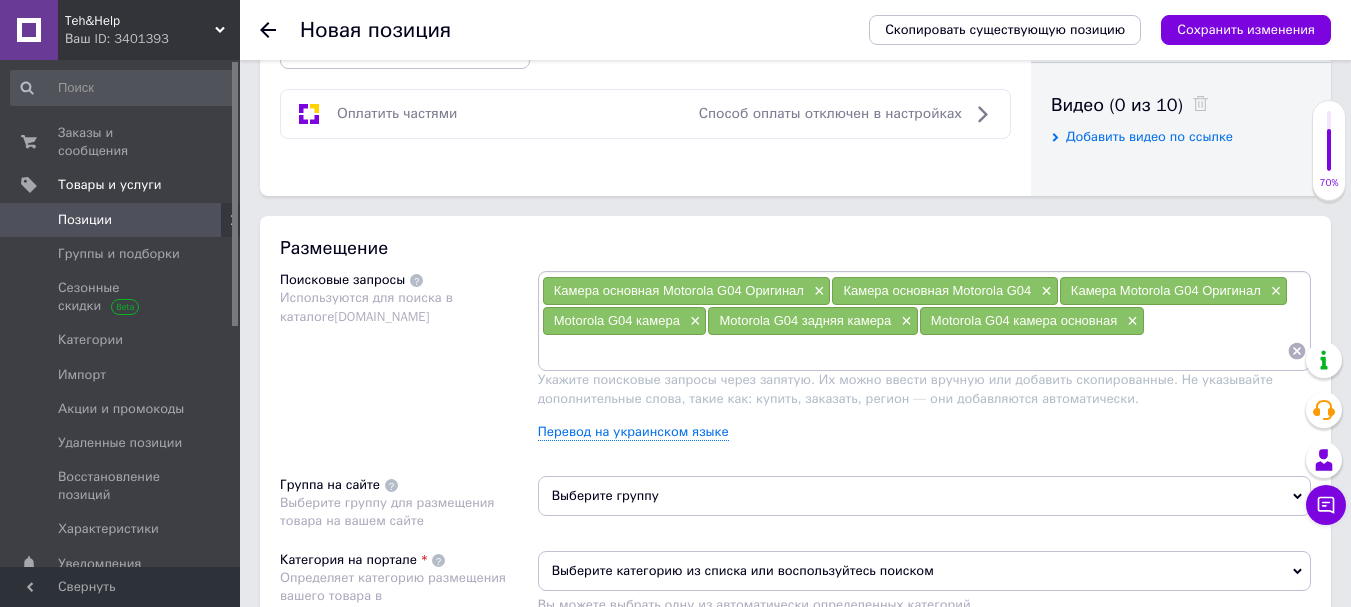 paste on "Motorola G04" 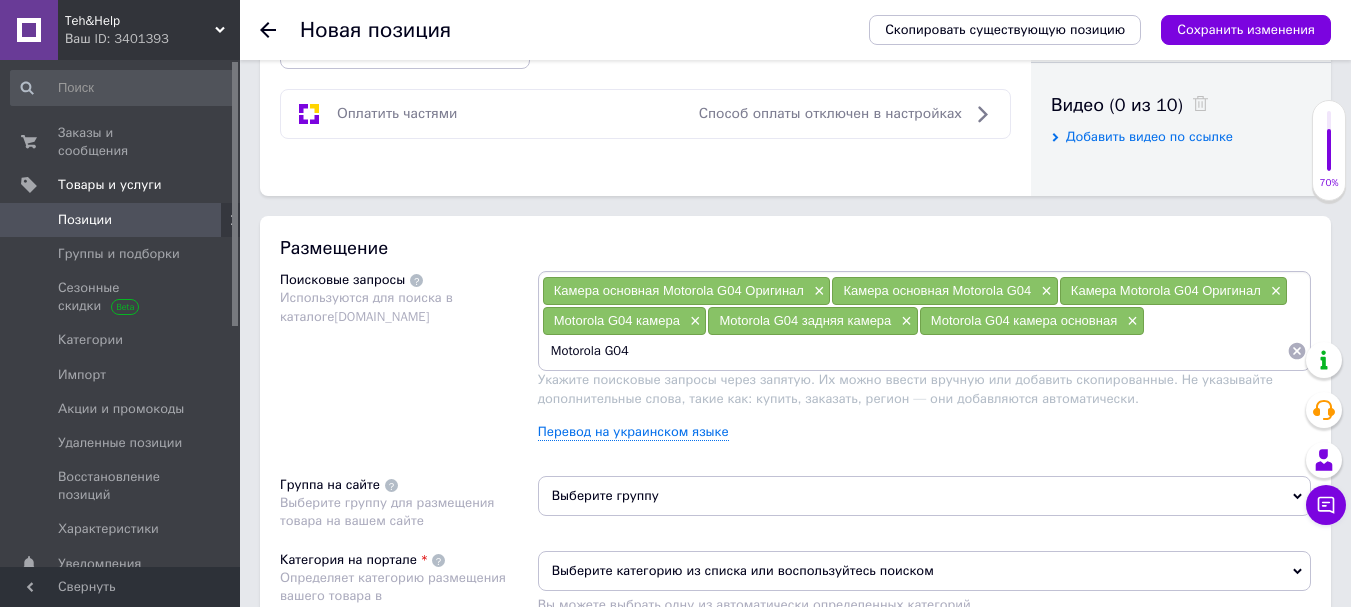 click on "Motorola G04" at bounding box center [914, 351] 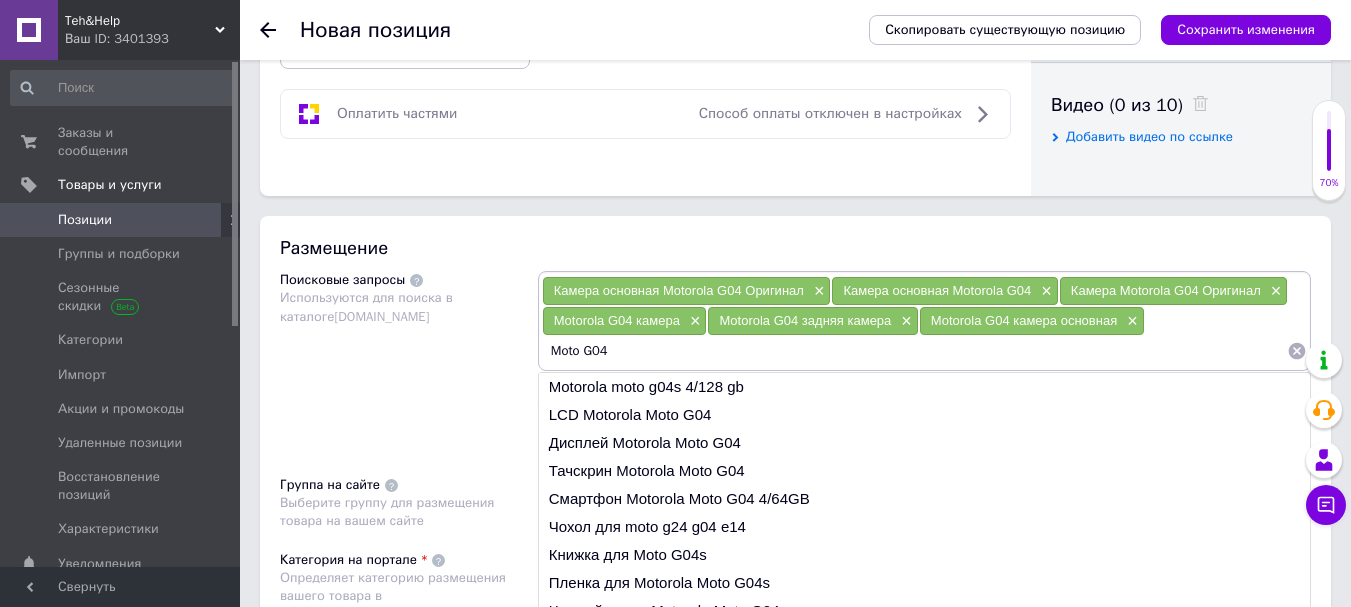 click on "Moto G04" at bounding box center [914, 351] 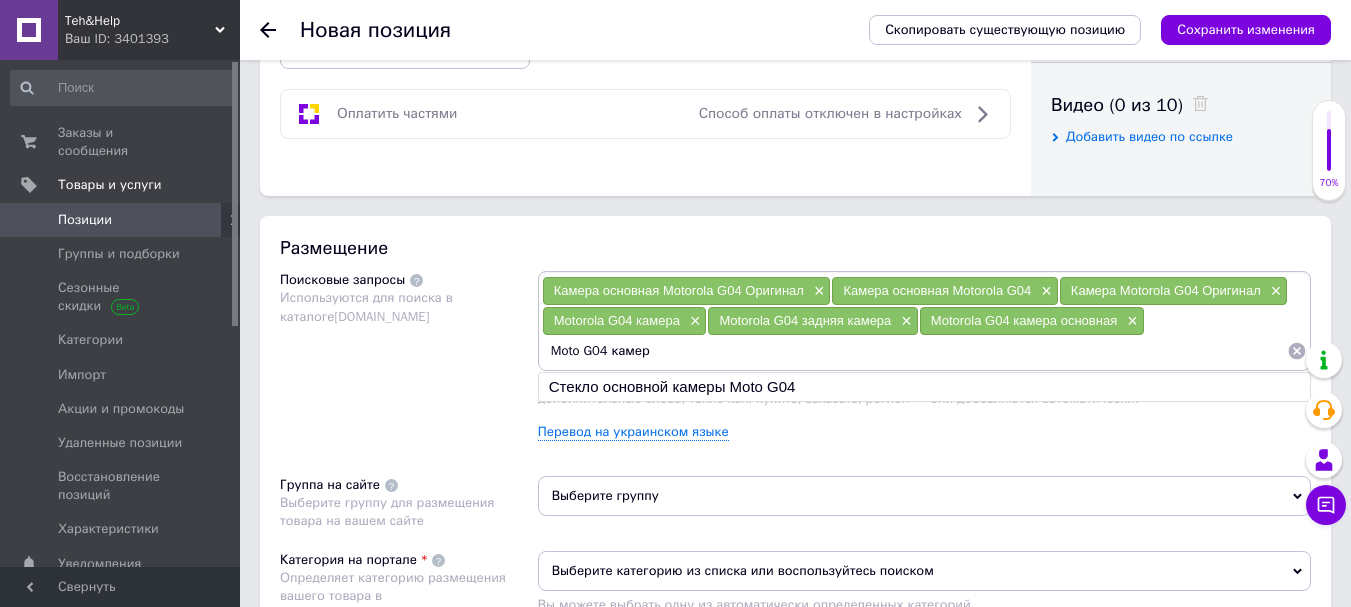 type on "Moto G04 камера" 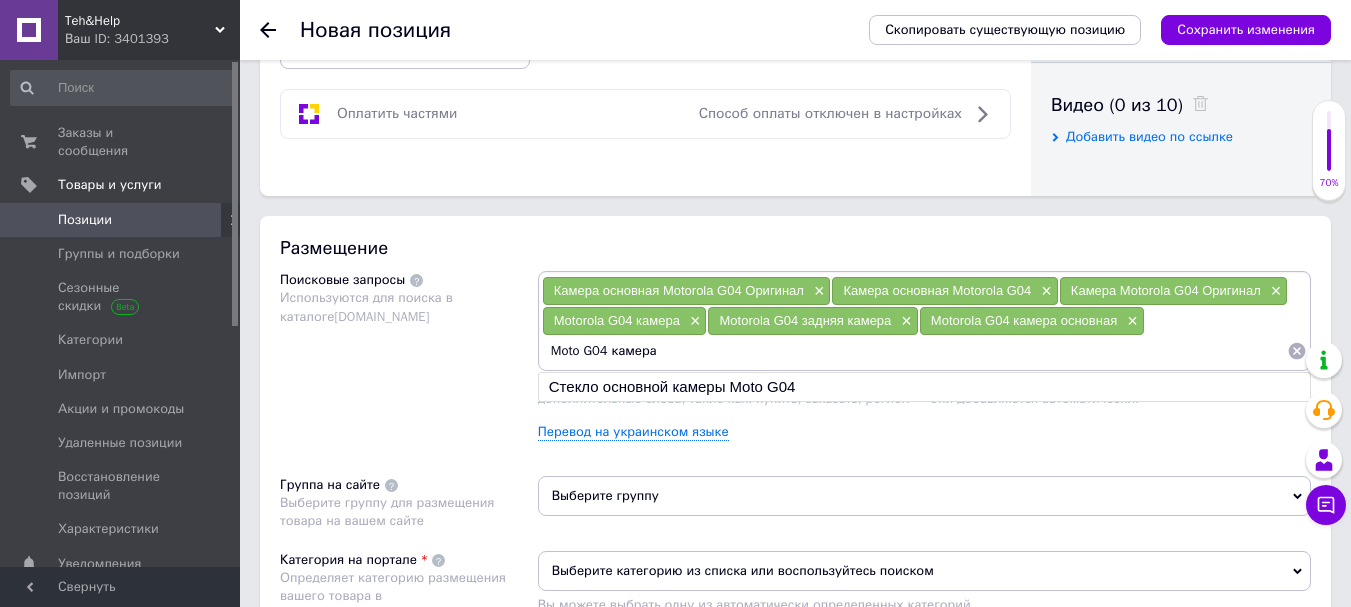 type 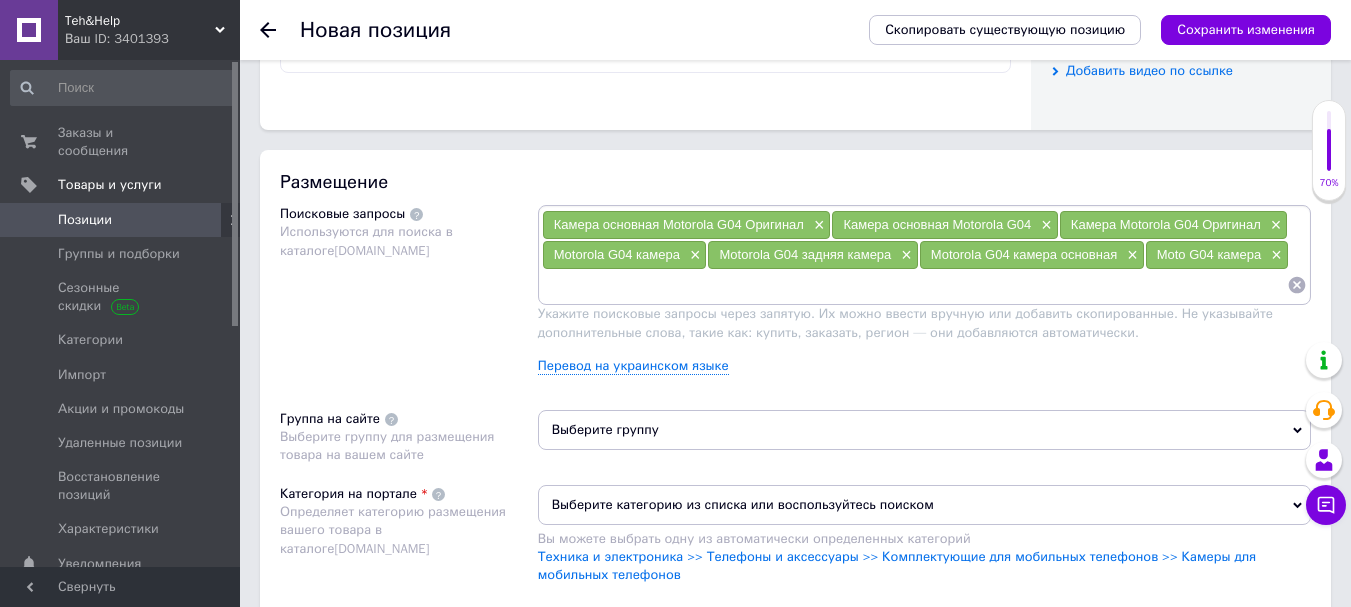 scroll, scrollTop: 1100, scrollLeft: 0, axis: vertical 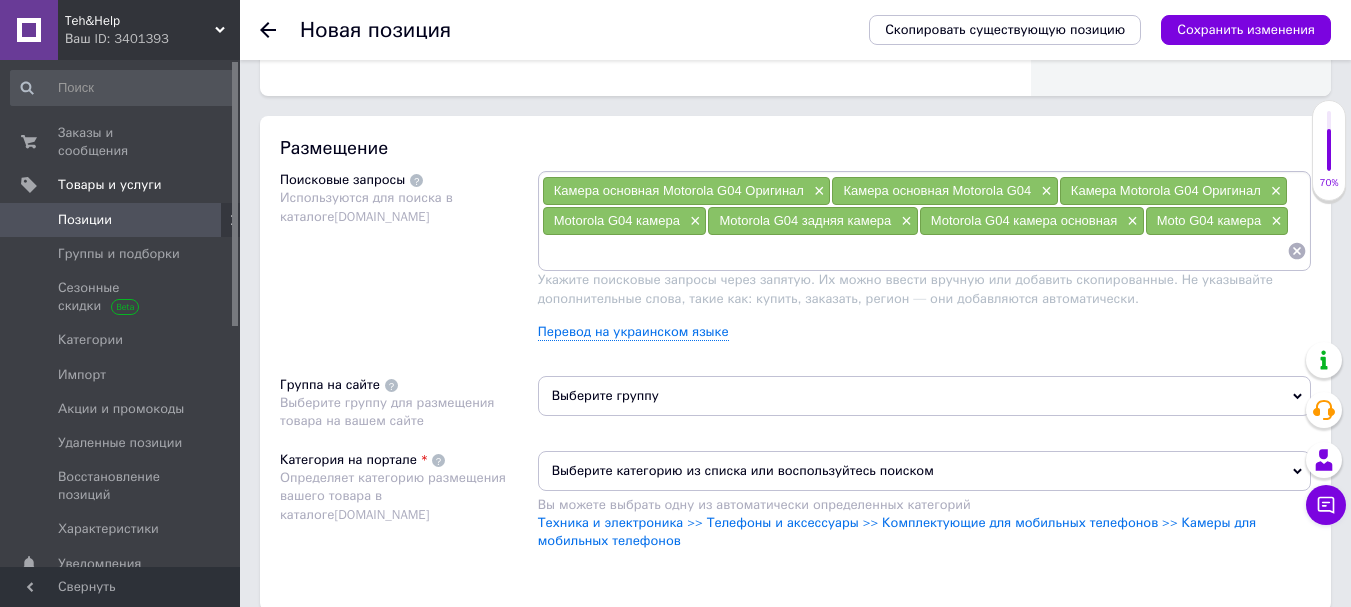 click on "Выберите группу" at bounding box center (924, 396) 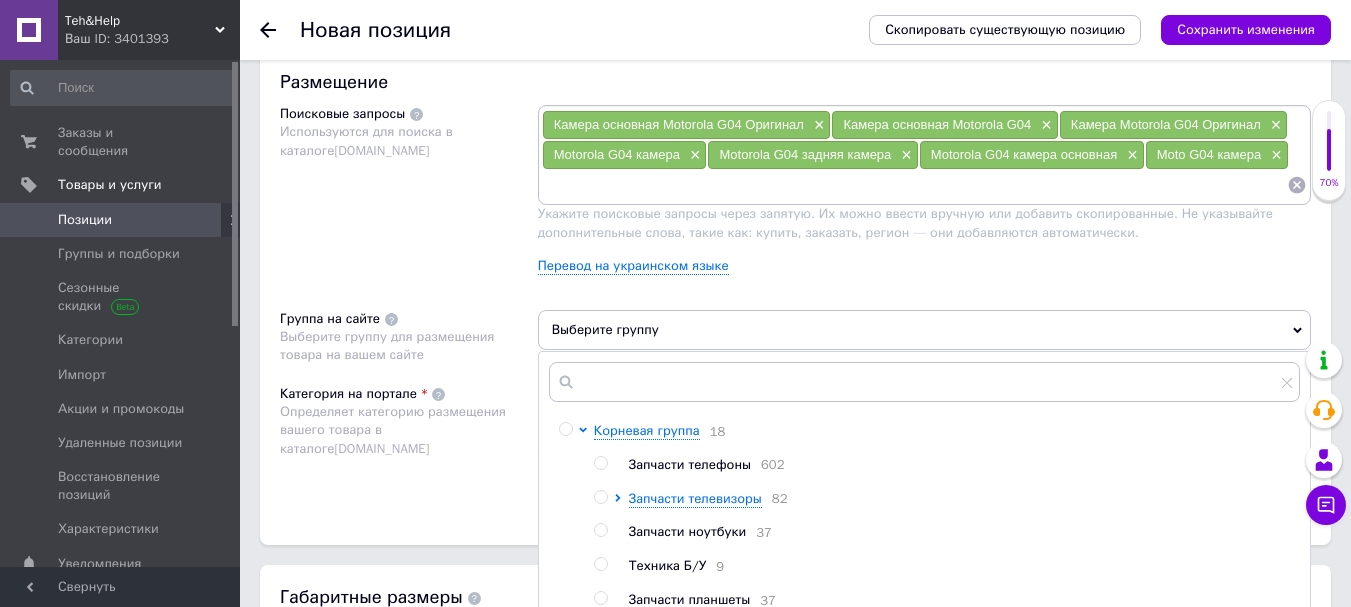 scroll, scrollTop: 1300, scrollLeft: 0, axis: vertical 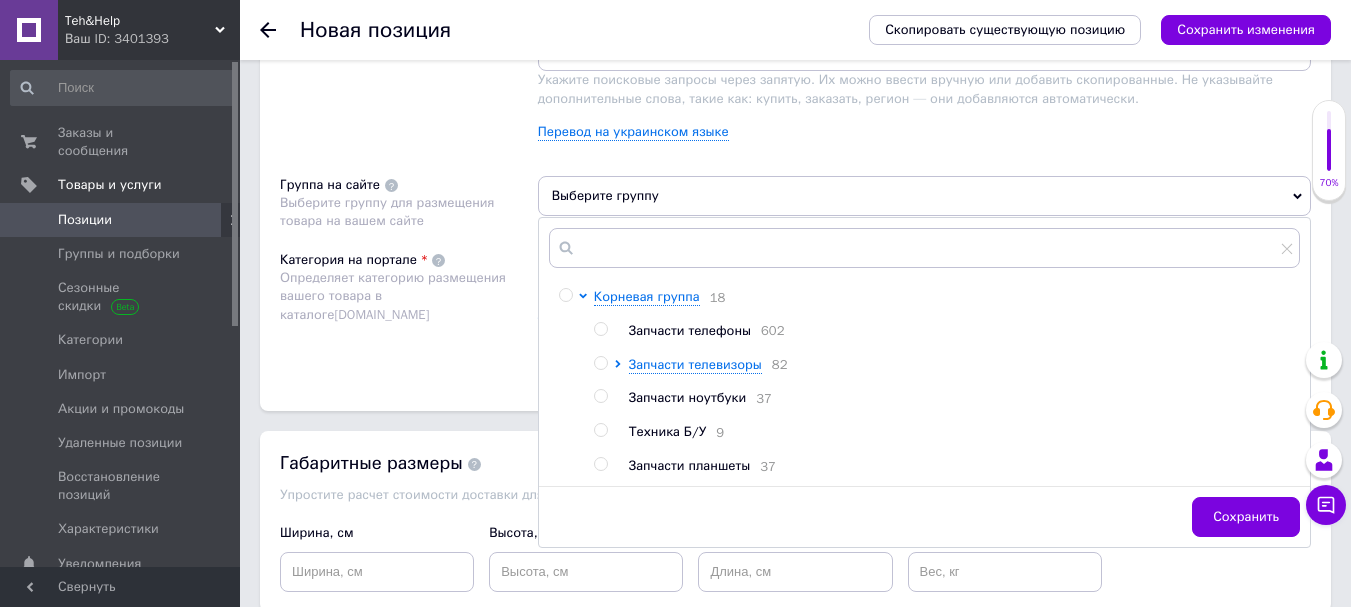 click at bounding box center [600, 329] 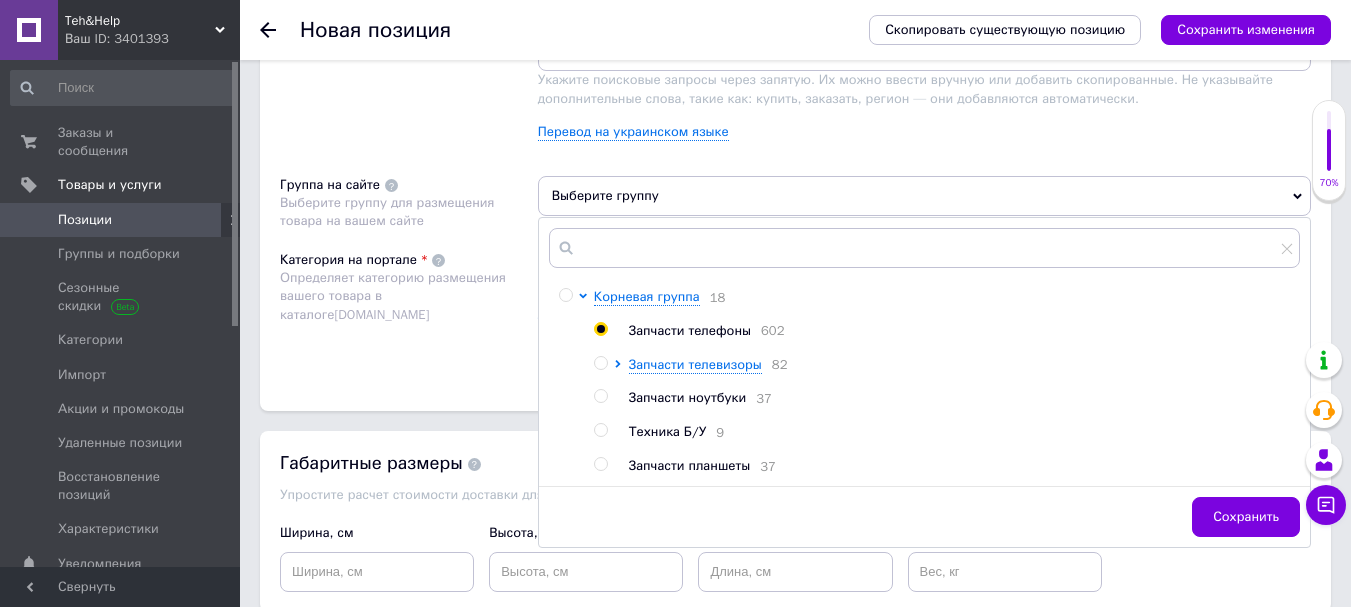 radio on "true" 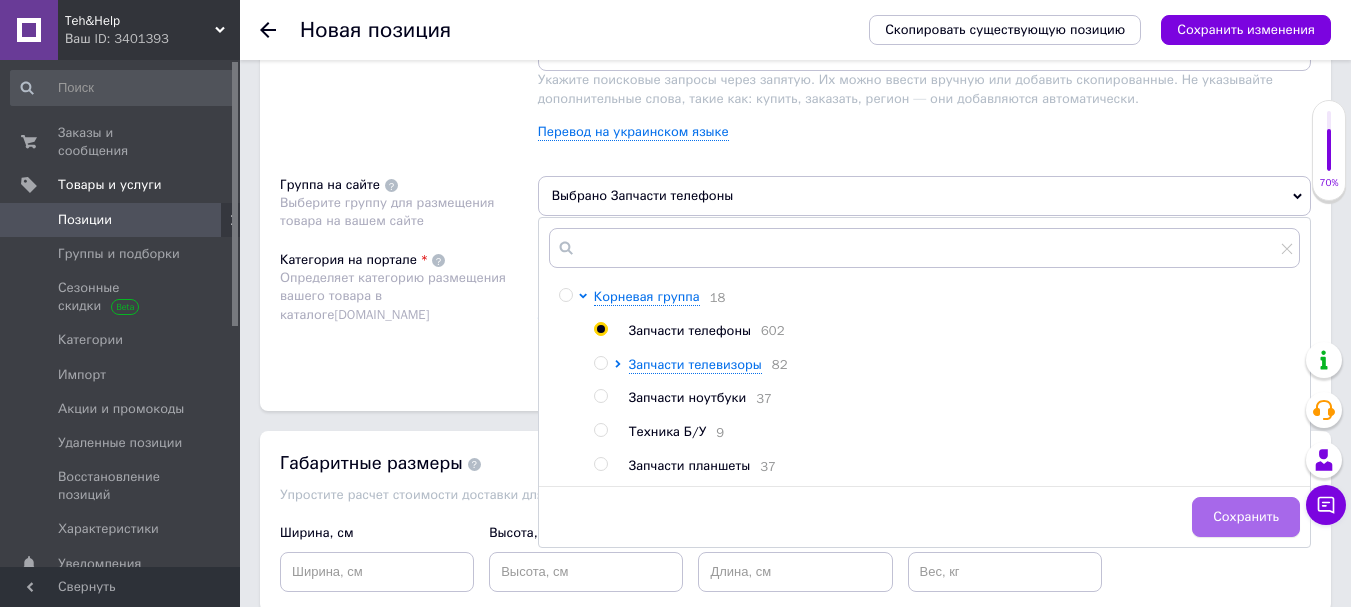 click on "Сохранить" at bounding box center (1246, 517) 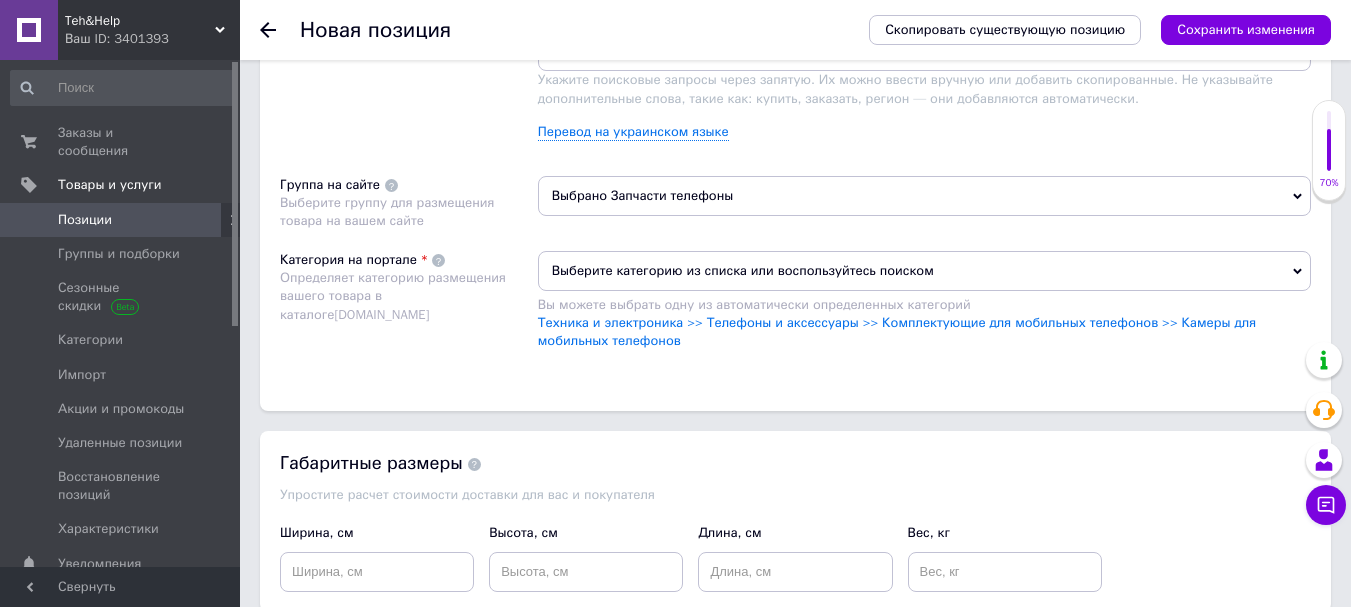 click on "Выберите категорию из списка или воспользуйтесь поиском" at bounding box center [924, 271] 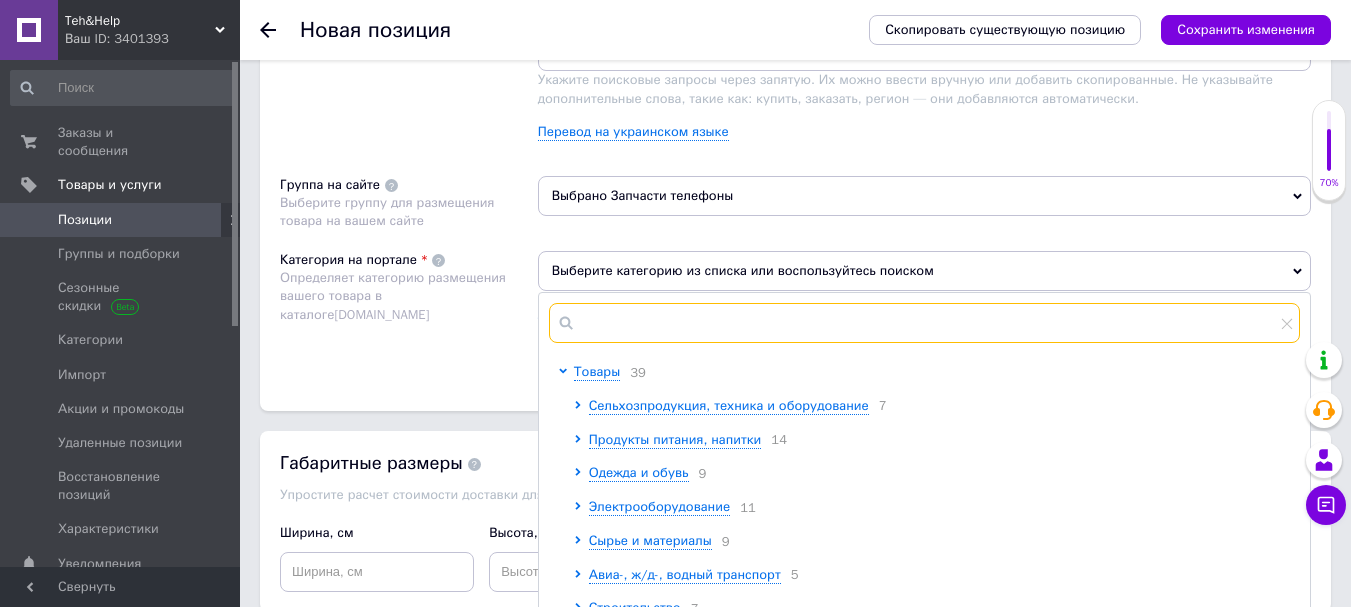 click at bounding box center [924, 323] 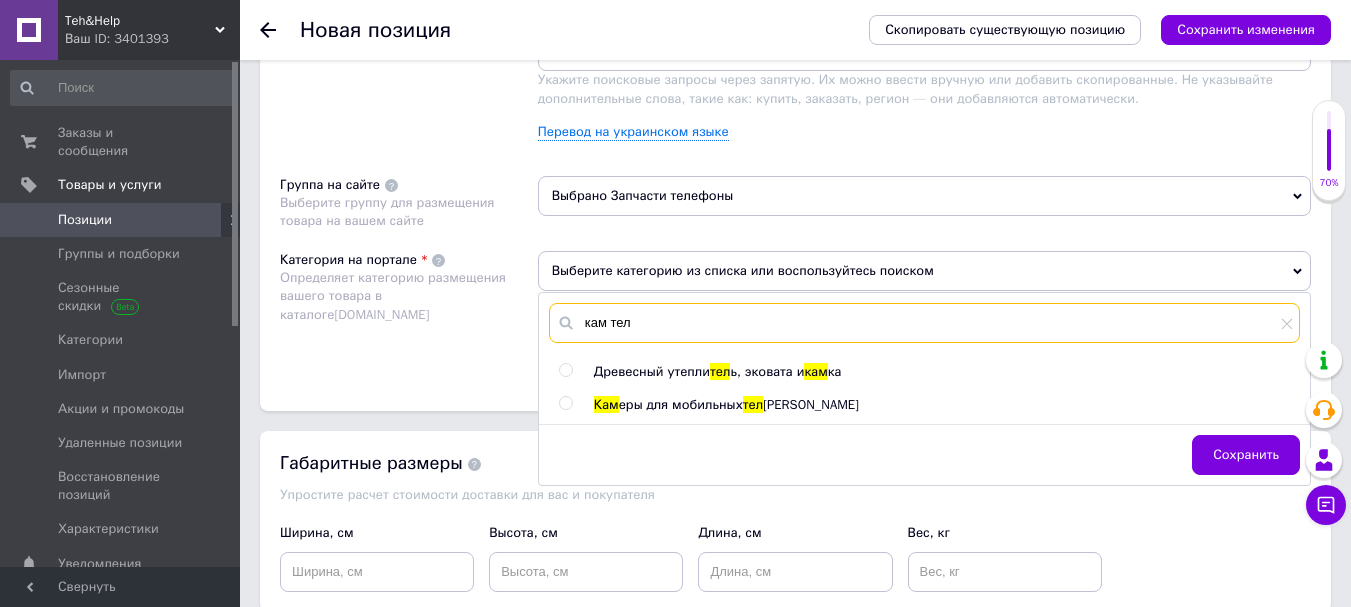 type on "кам тел" 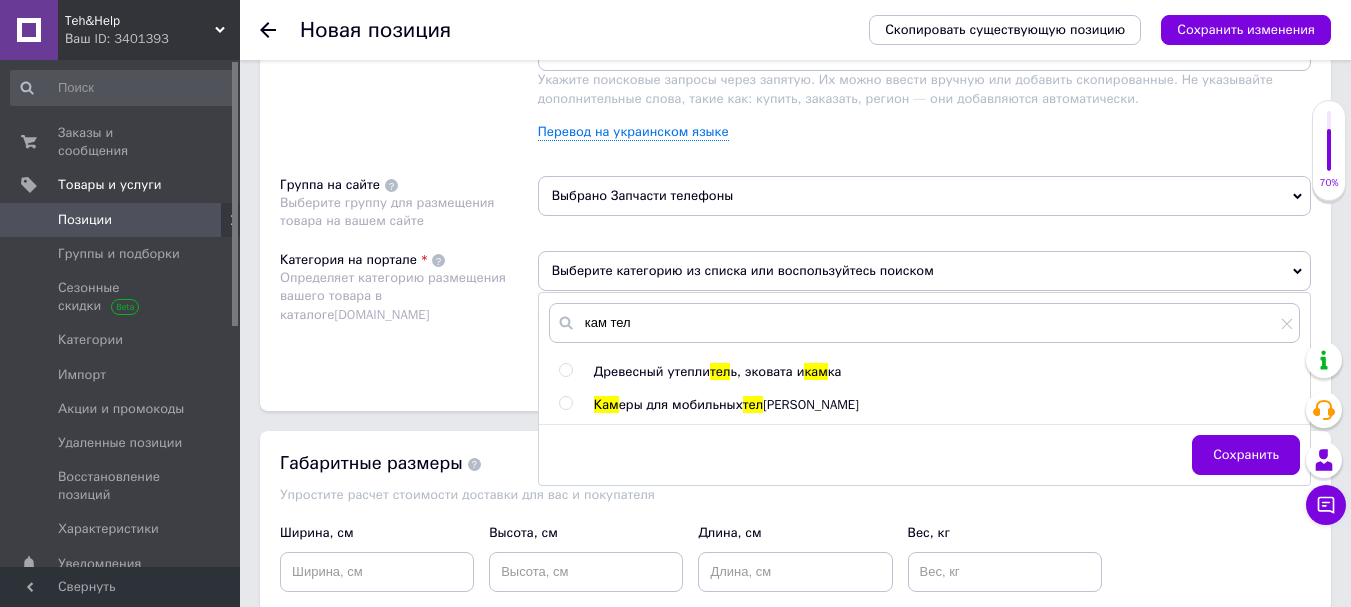 click at bounding box center [565, 403] 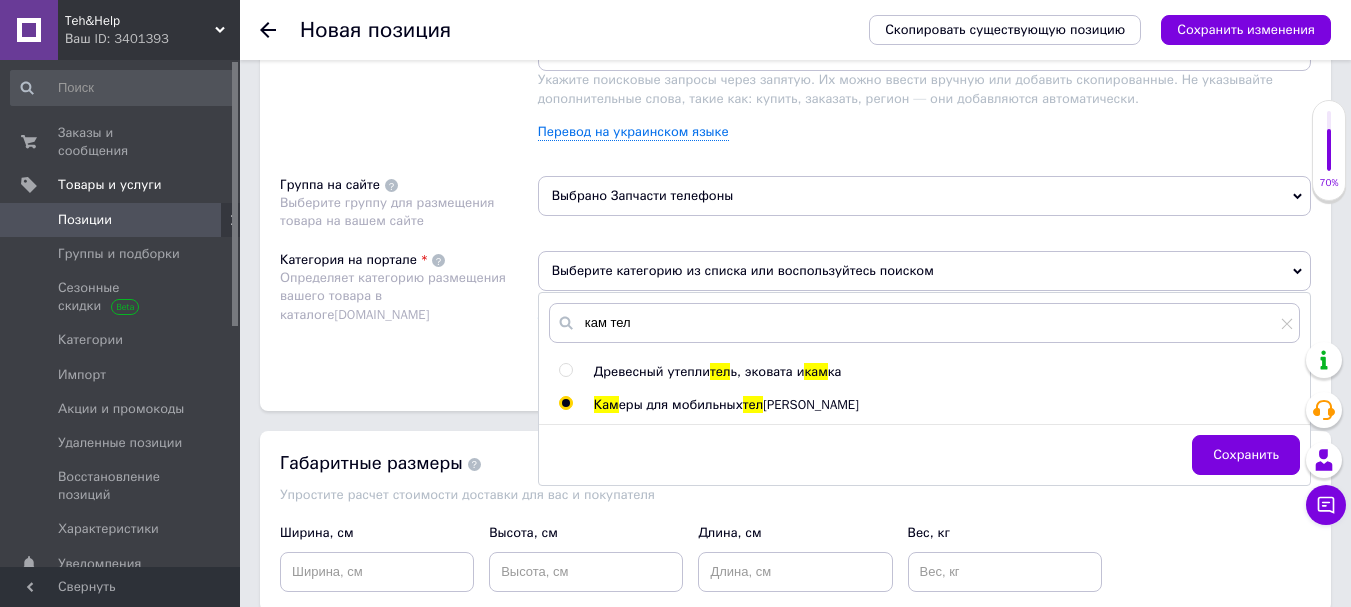 radio on "true" 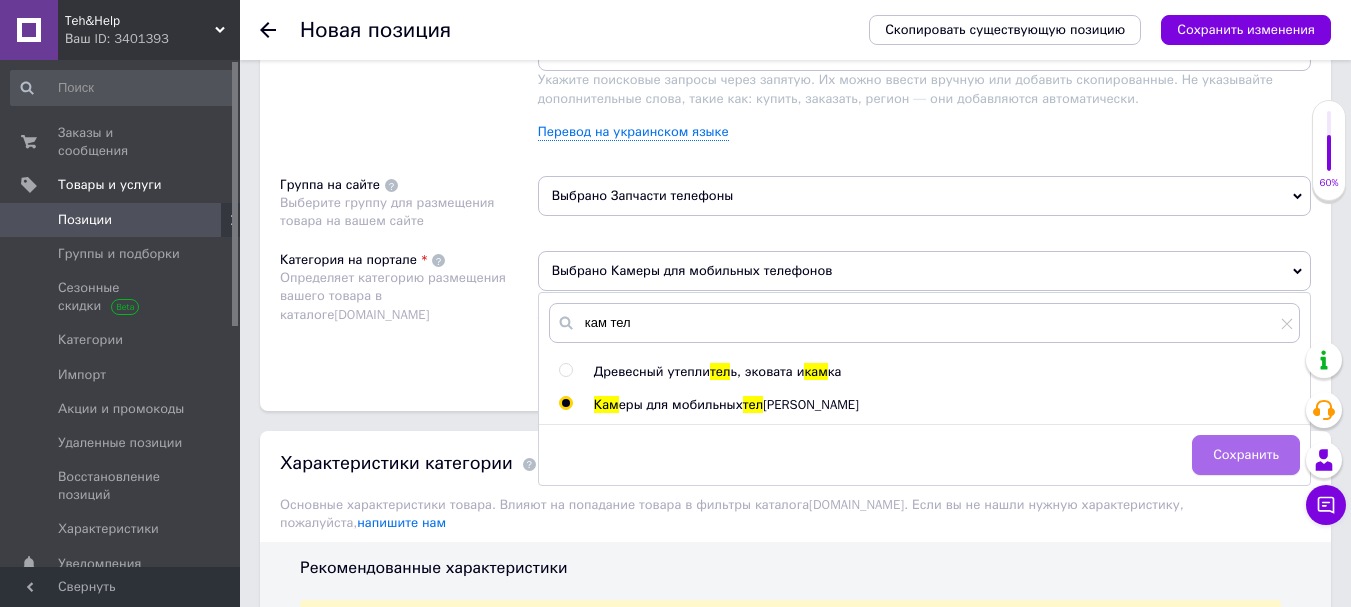 click on "Сохранить" at bounding box center [1246, 455] 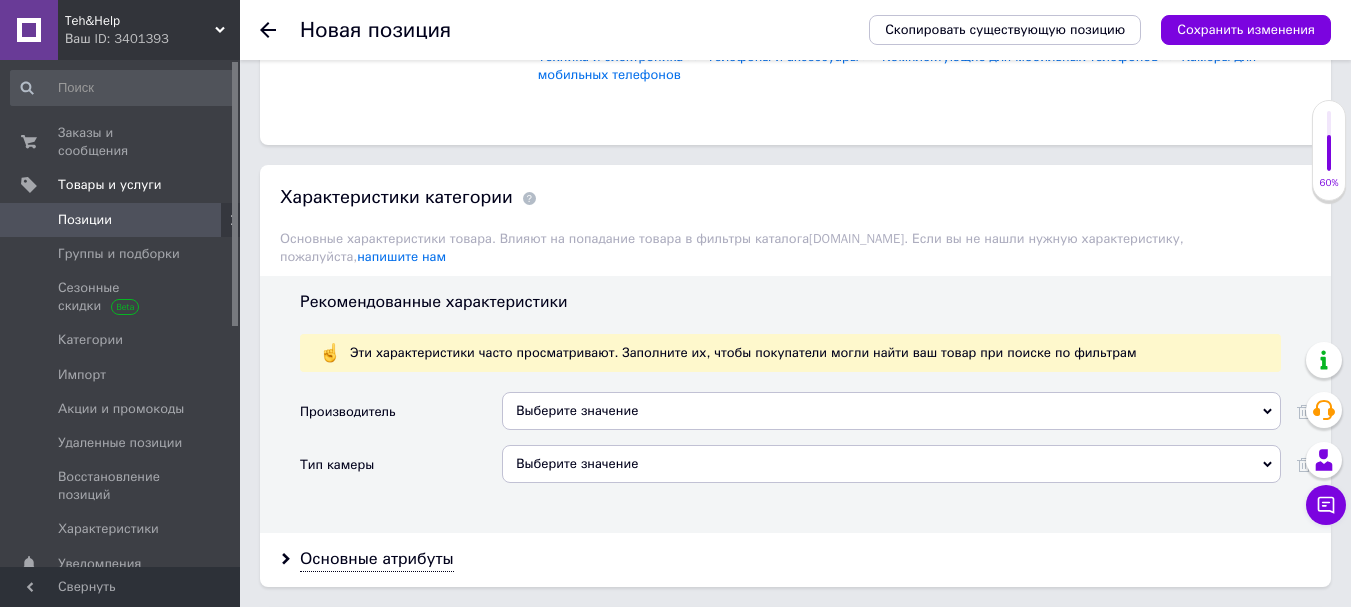 scroll, scrollTop: 1600, scrollLeft: 0, axis: vertical 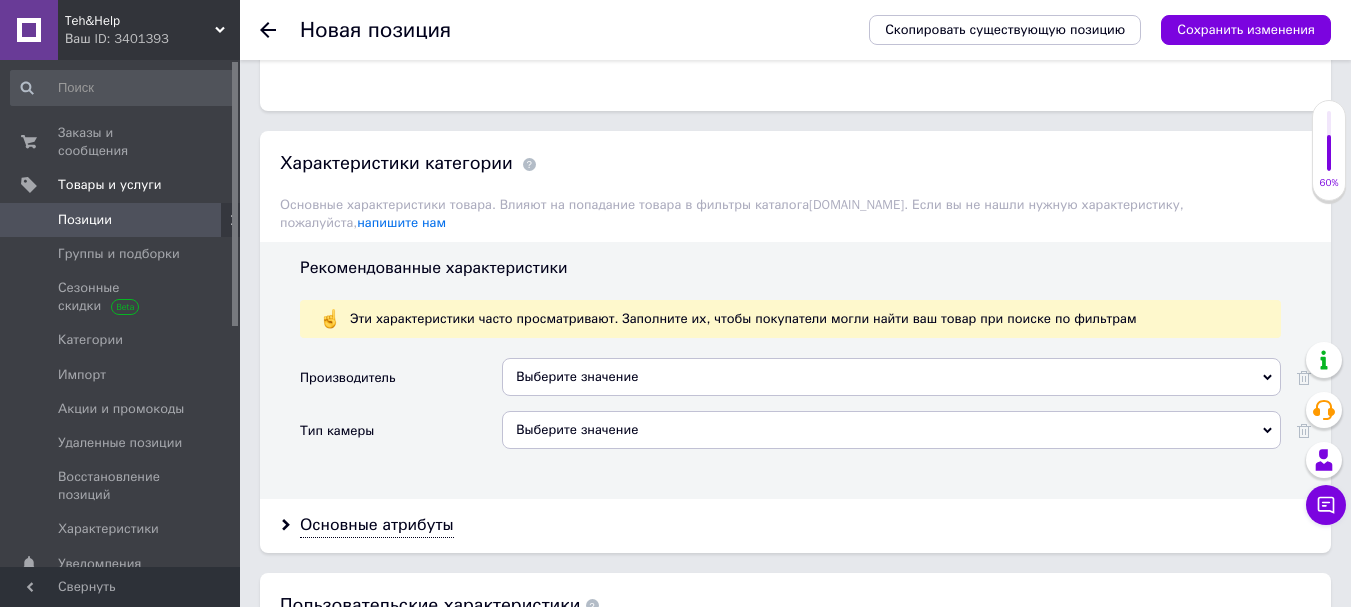 click on "Выберите значение" at bounding box center [891, 377] 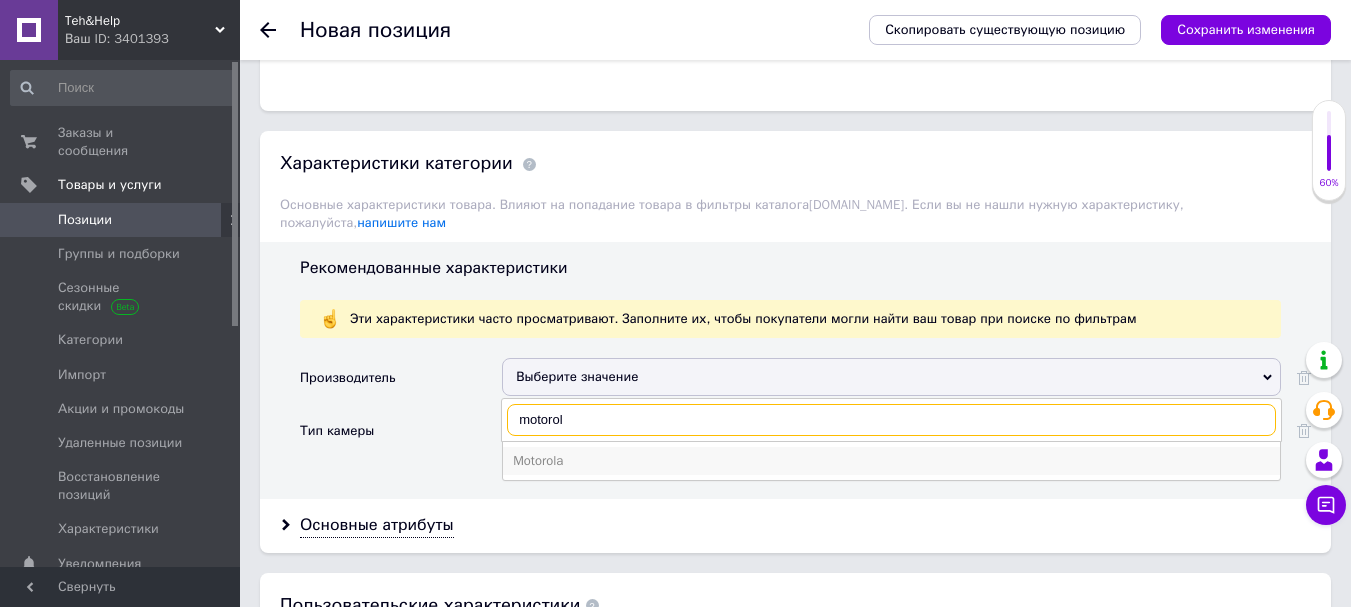 type on "motorol" 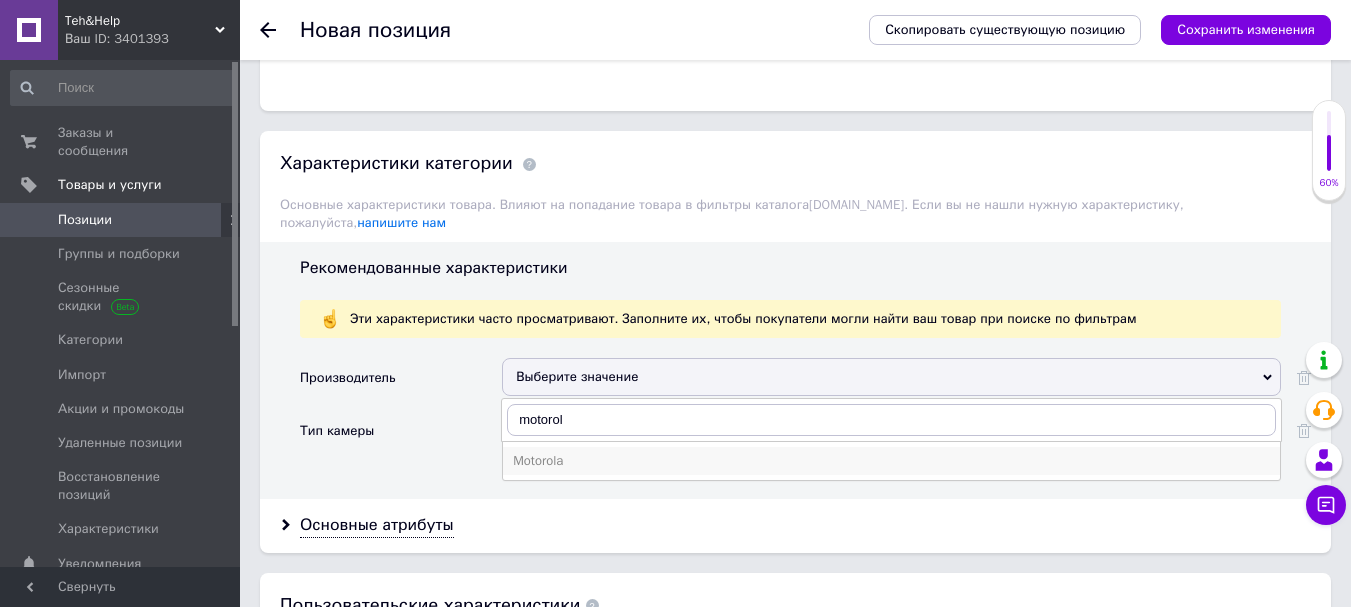 click on "Motorola" at bounding box center (891, 461) 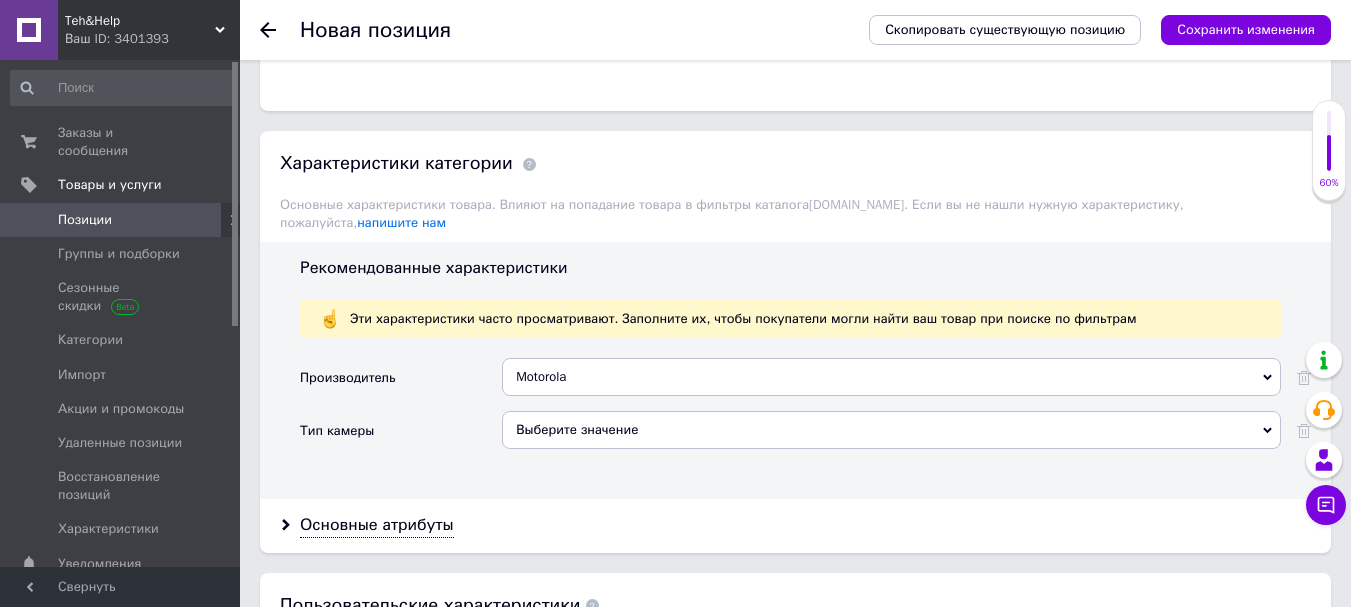 click on "Выберите значение" at bounding box center (891, 430) 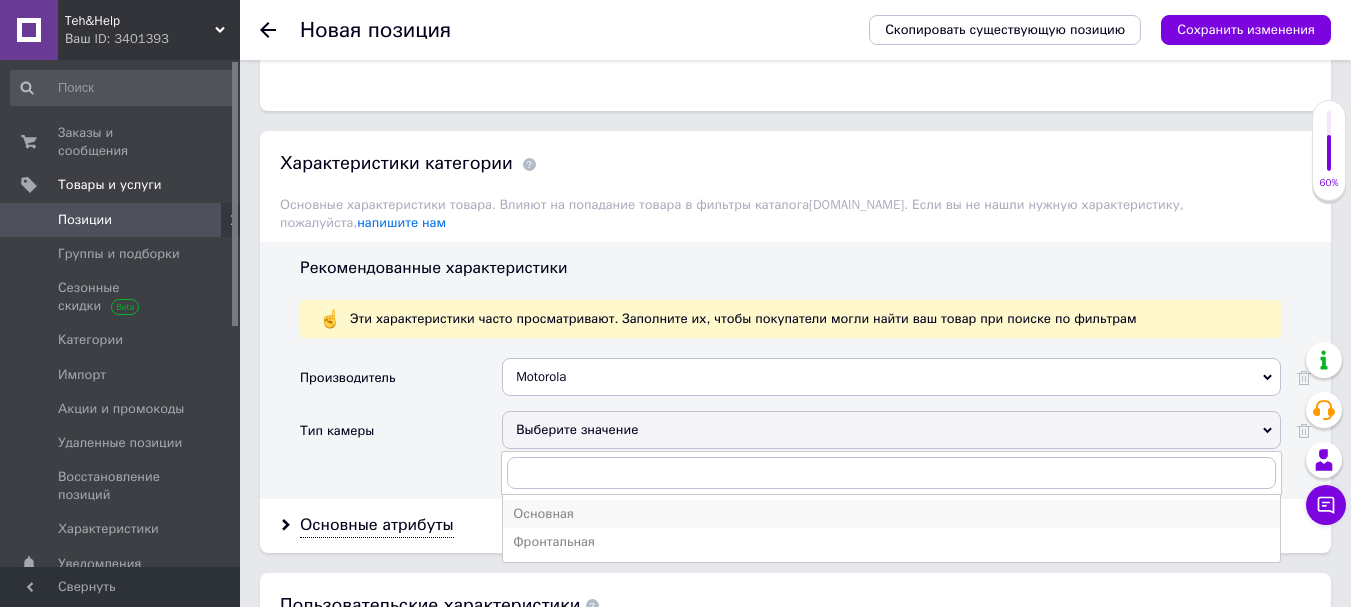 click on "Основная" at bounding box center (891, 514) 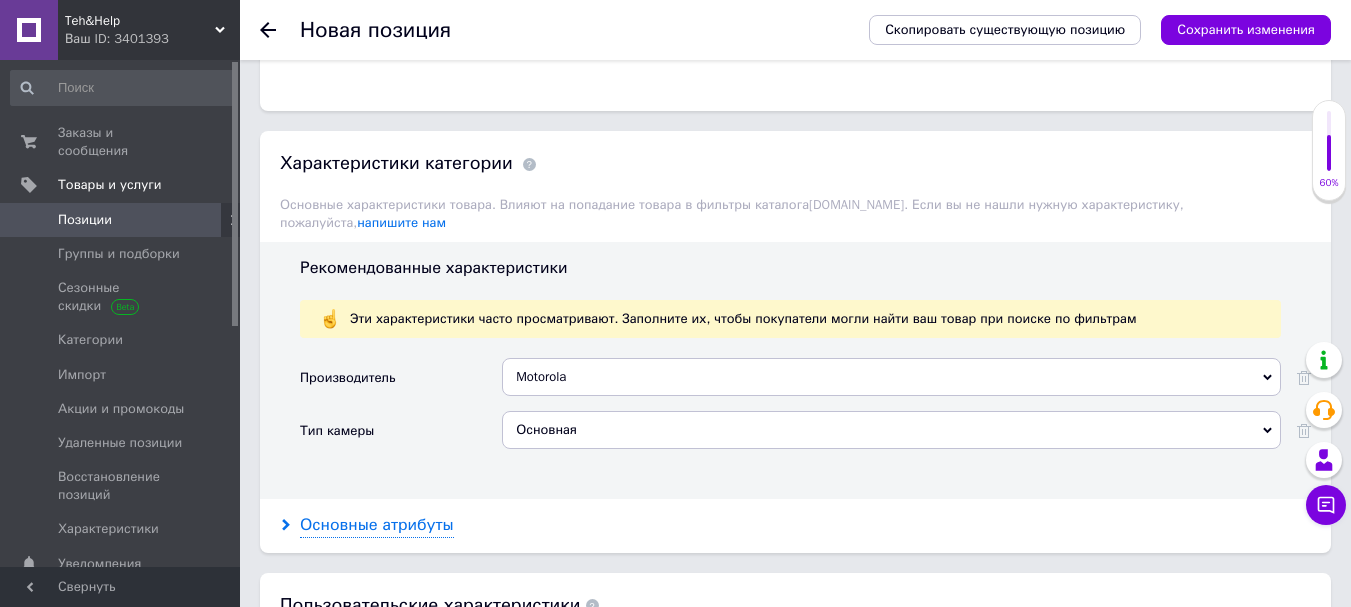 click on "Основные атрибуты" at bounding box center (377, 525) 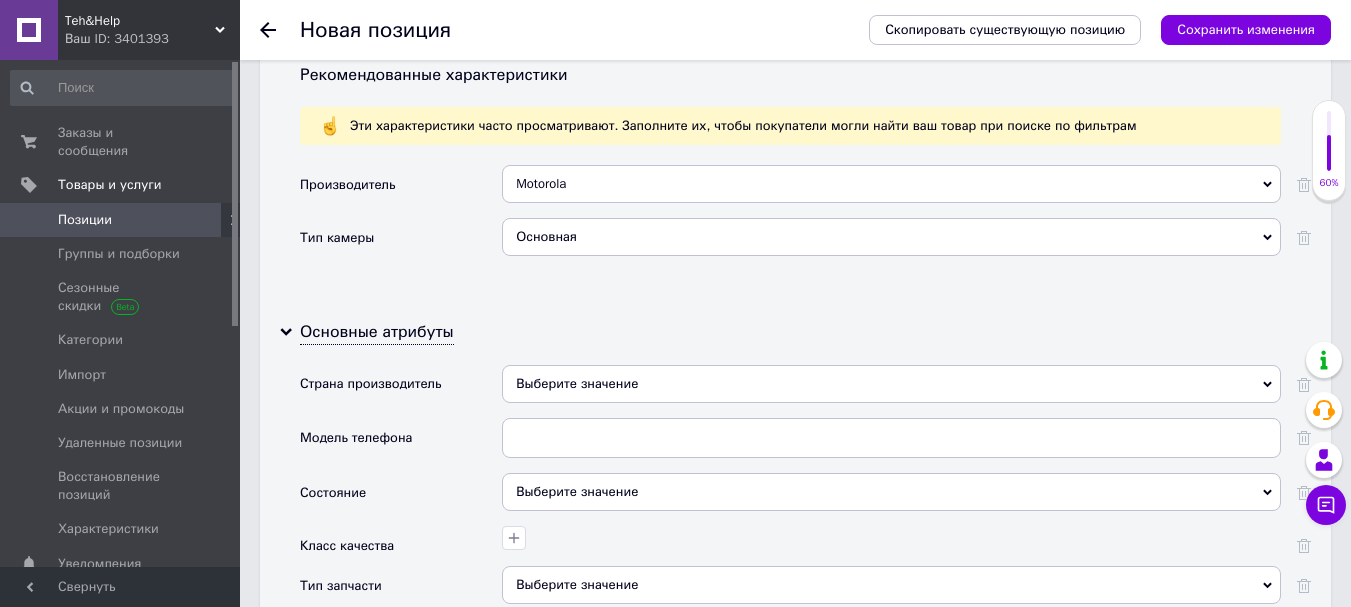 scroll, scrollTop: 1800, scrollLeft: 0, axis: vertical 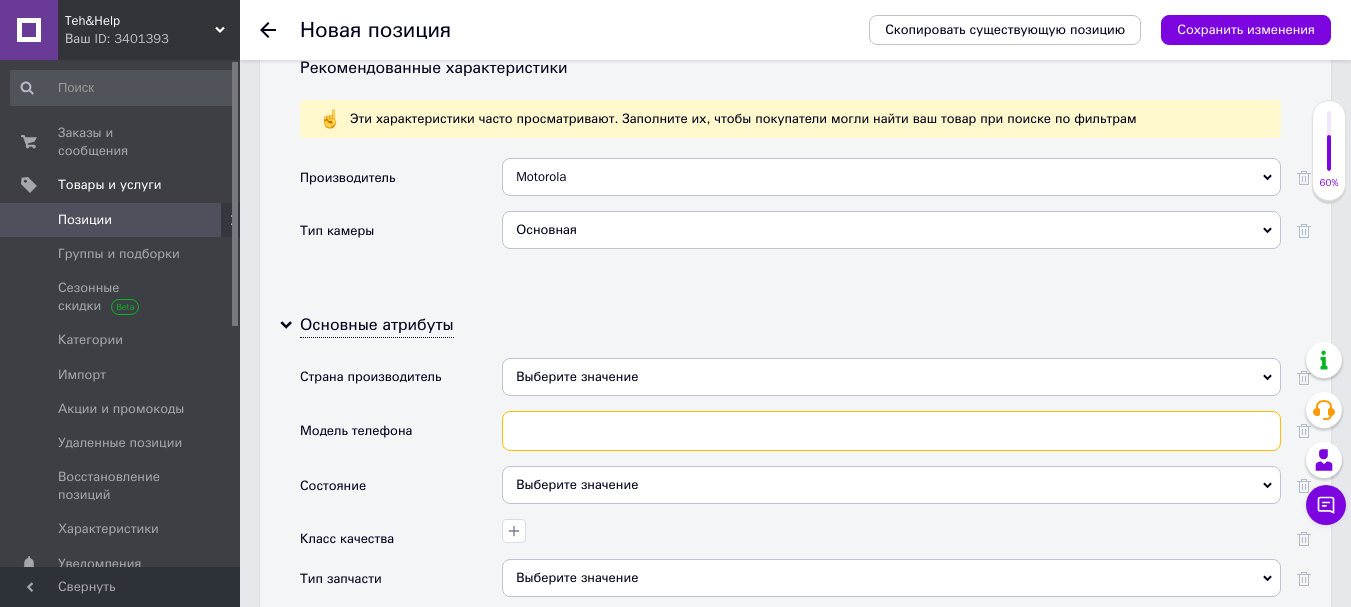 paste on "Motorola G04" 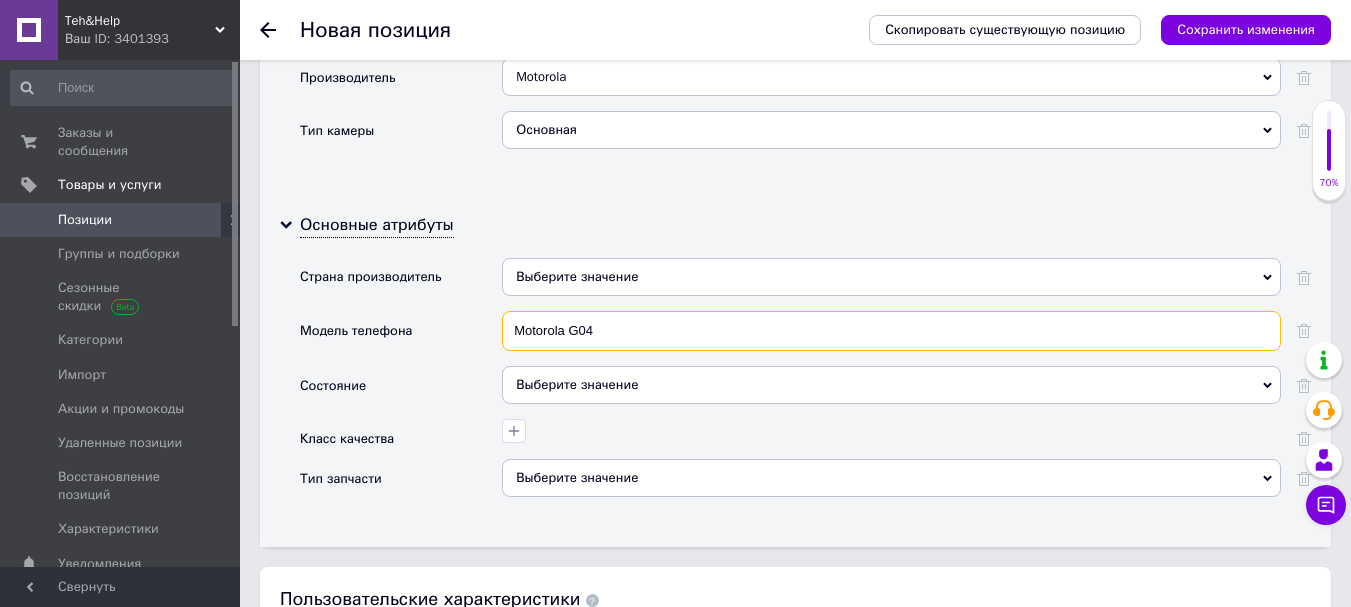 scroll, scrollTop: 2000, scrollLeft: 0, axis: vertical 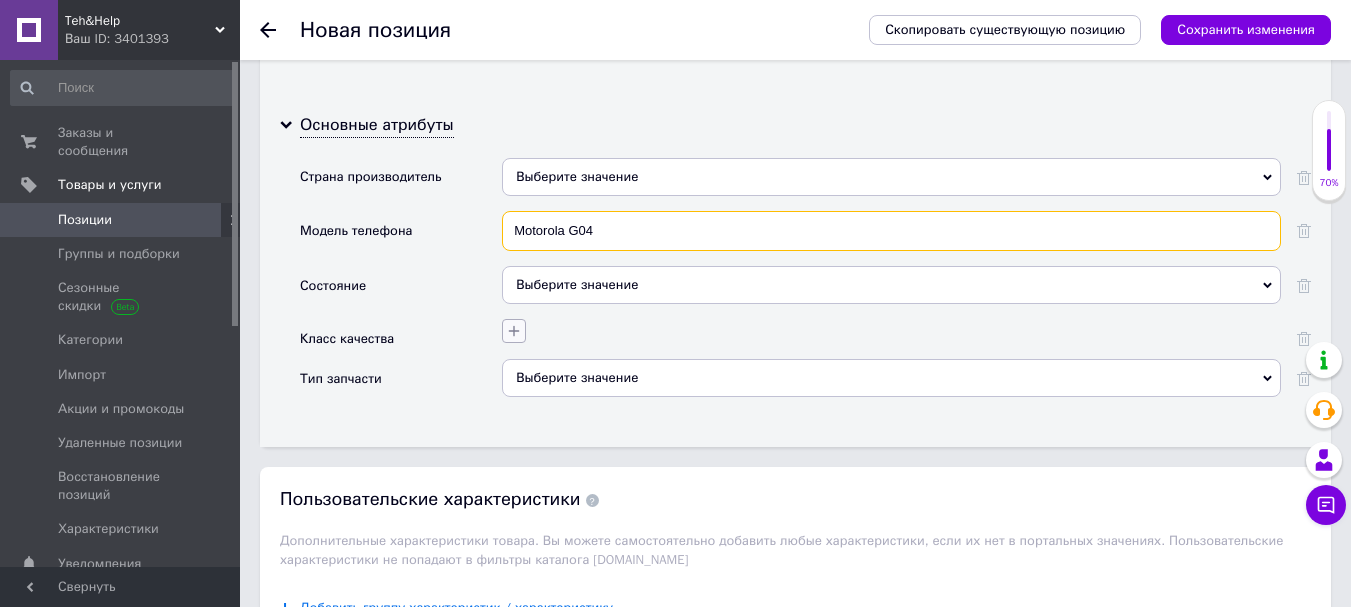 type on "Motorola G04" 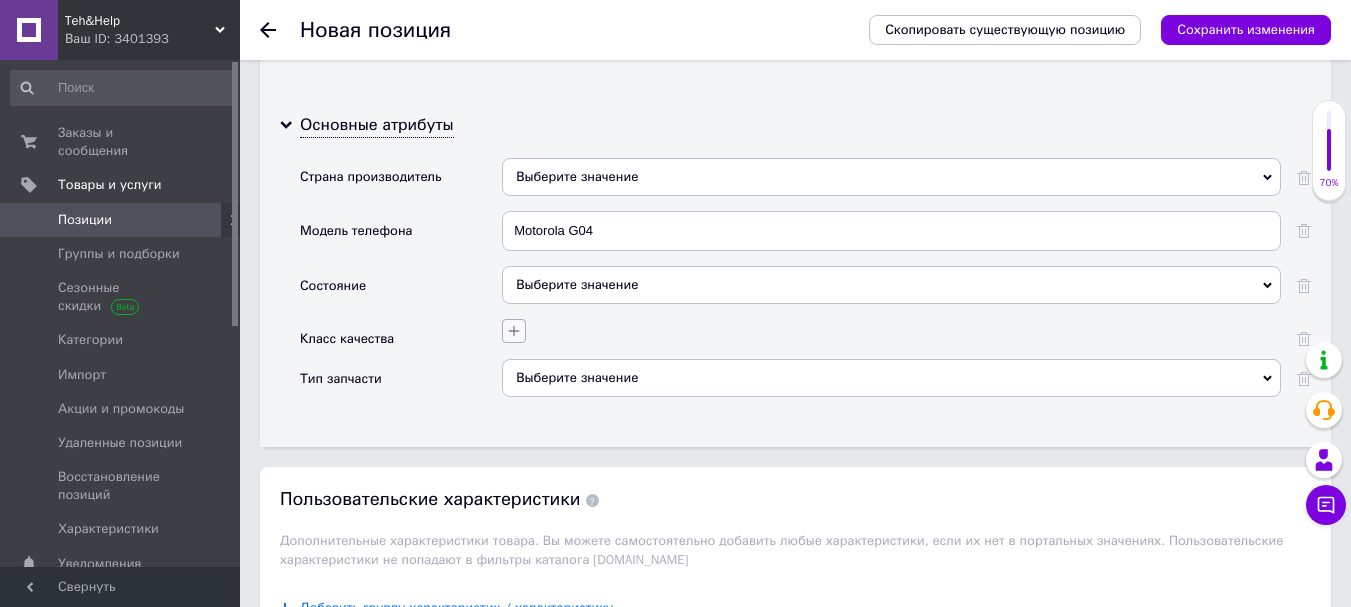 click 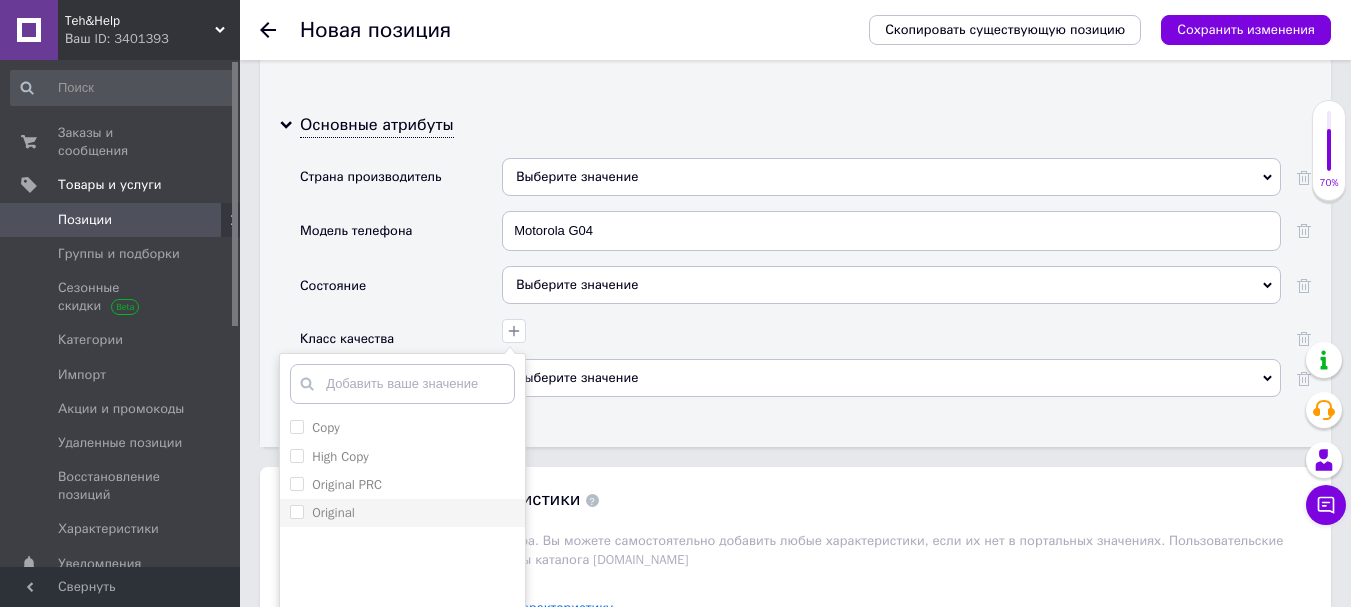 click on "Original" at bounding box center [296, 511] 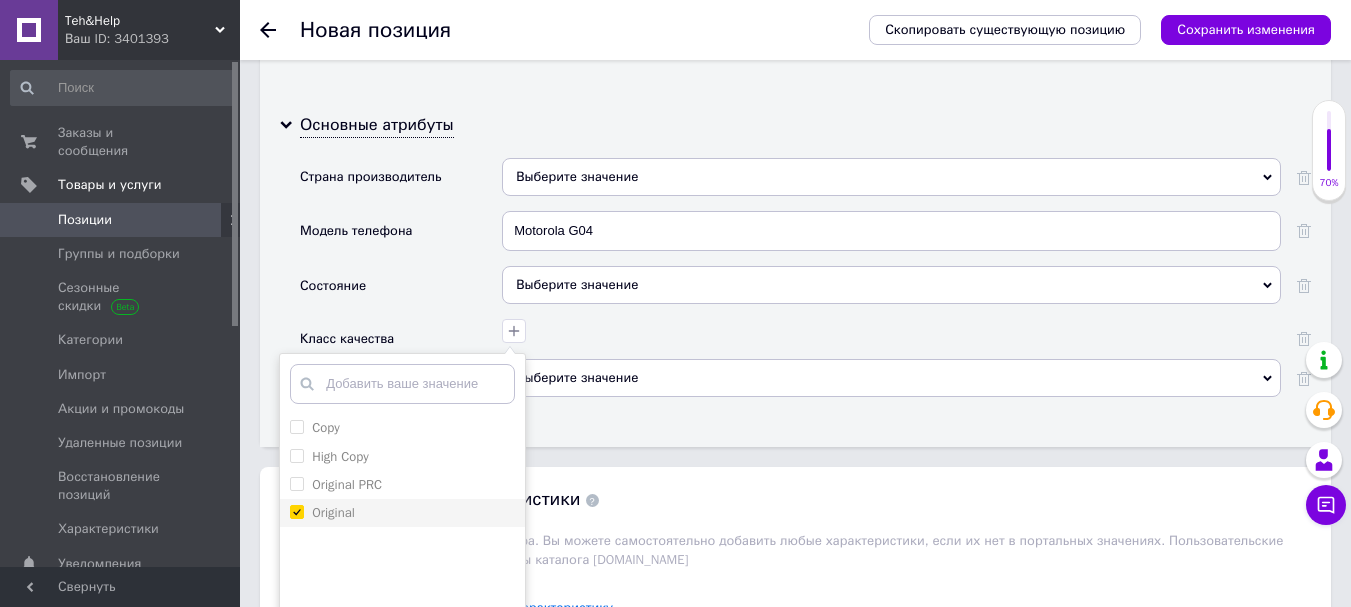 checkbox on "true" 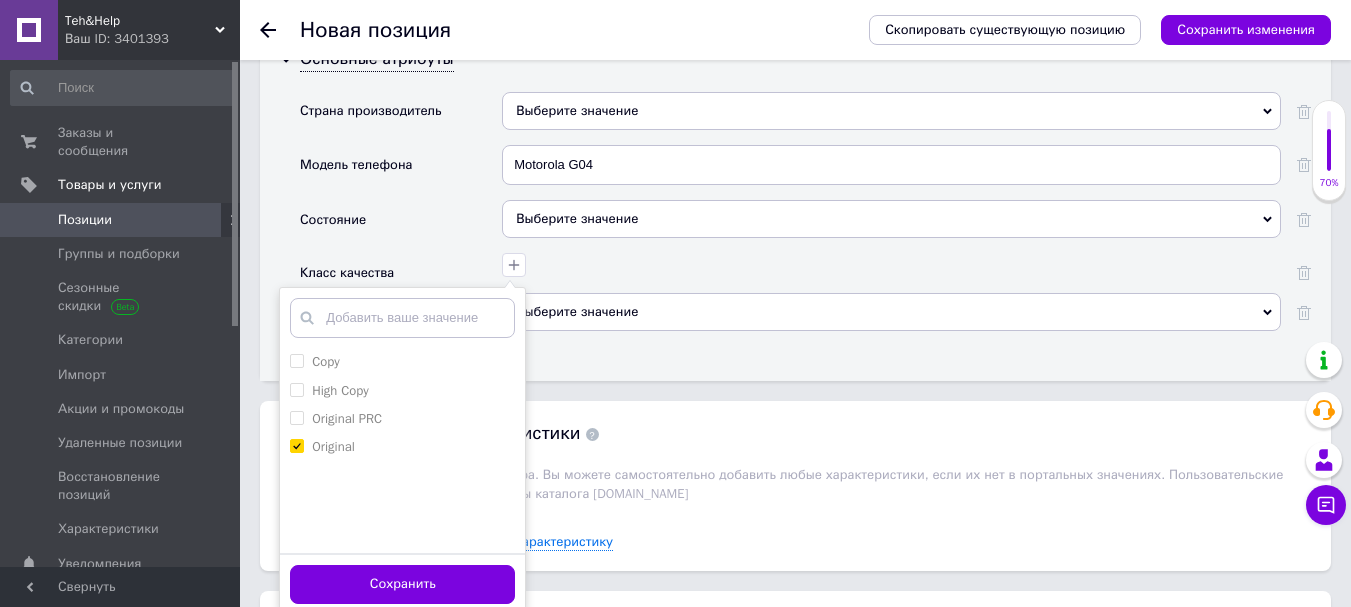 scroll, scrollTop: 2100, scrollLeft: 0, axis: vertical 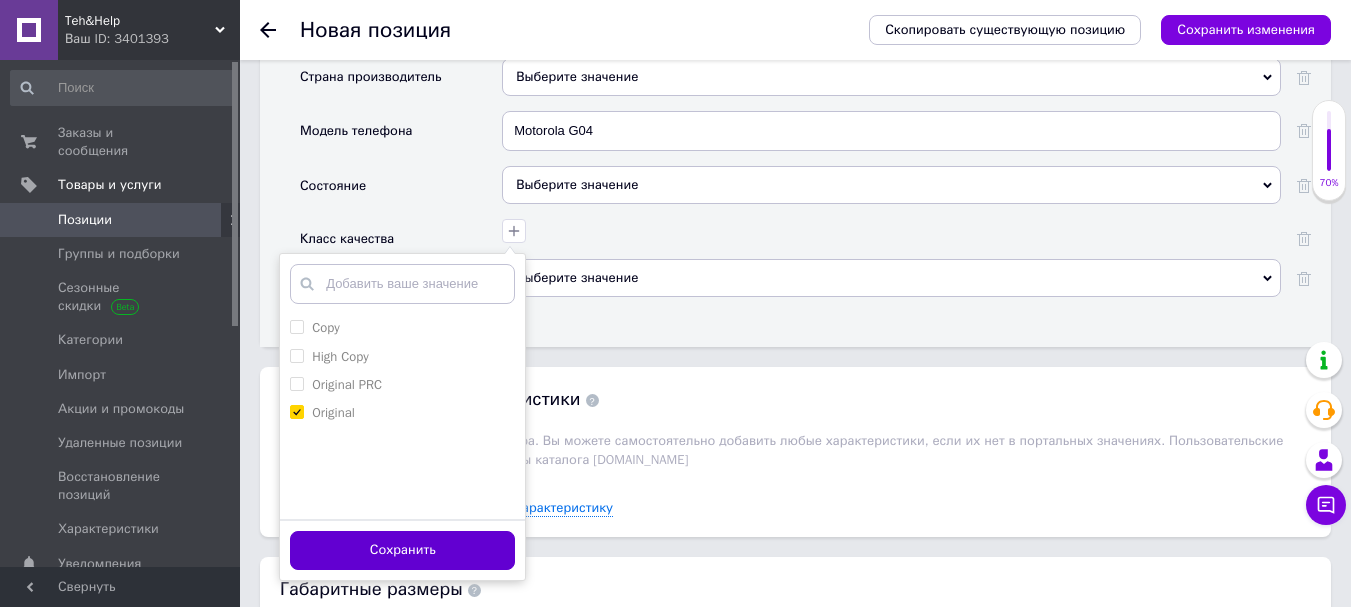click on "Сохранить" at bounding box center [402, 550] 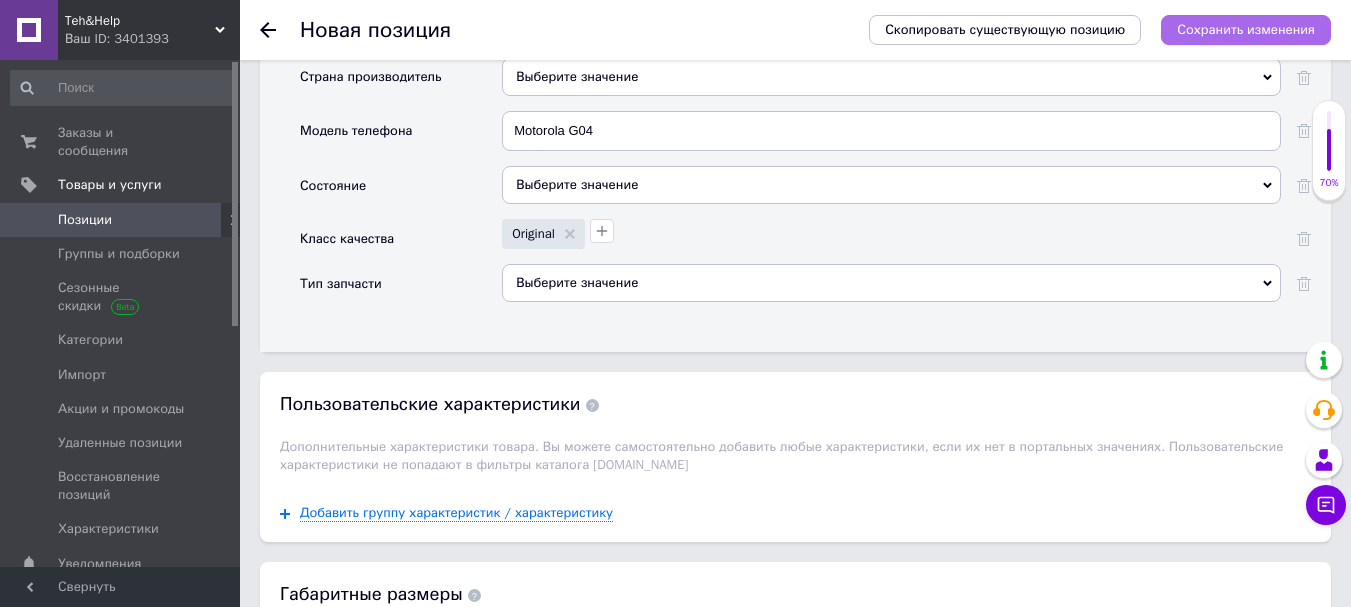 click on "Сохранить изменения" at bounding box center [1246, 30] 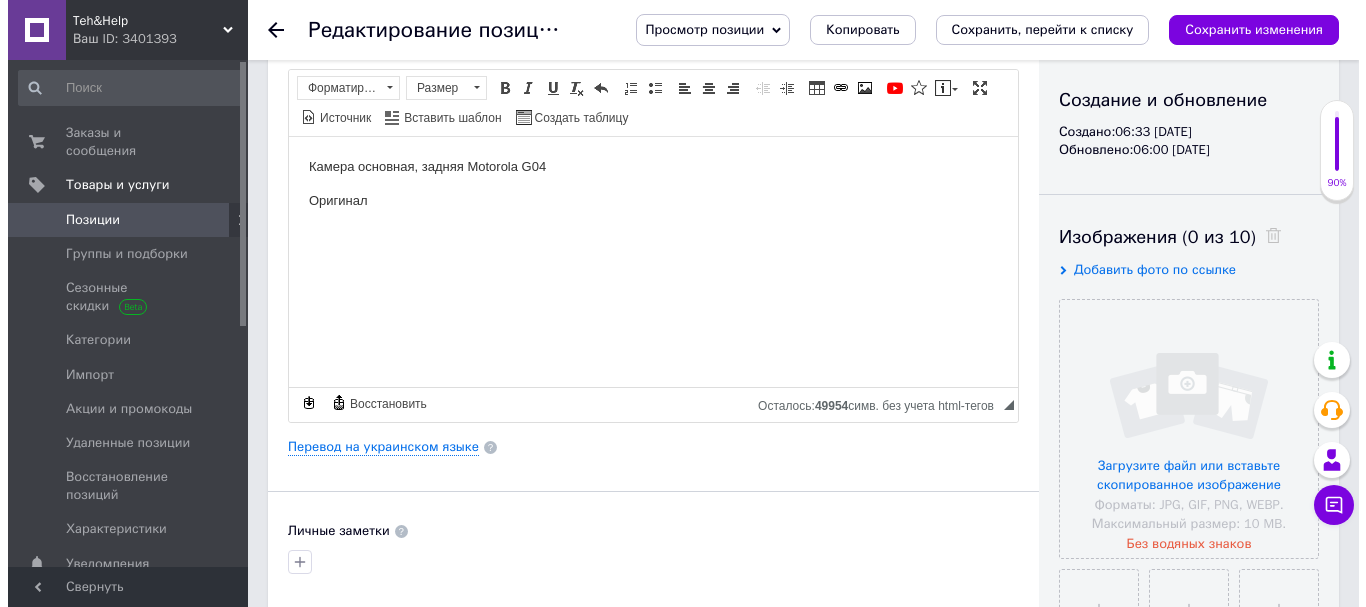 scroll, scrollTop: 200, scrollLeft: 0, axis: vertical 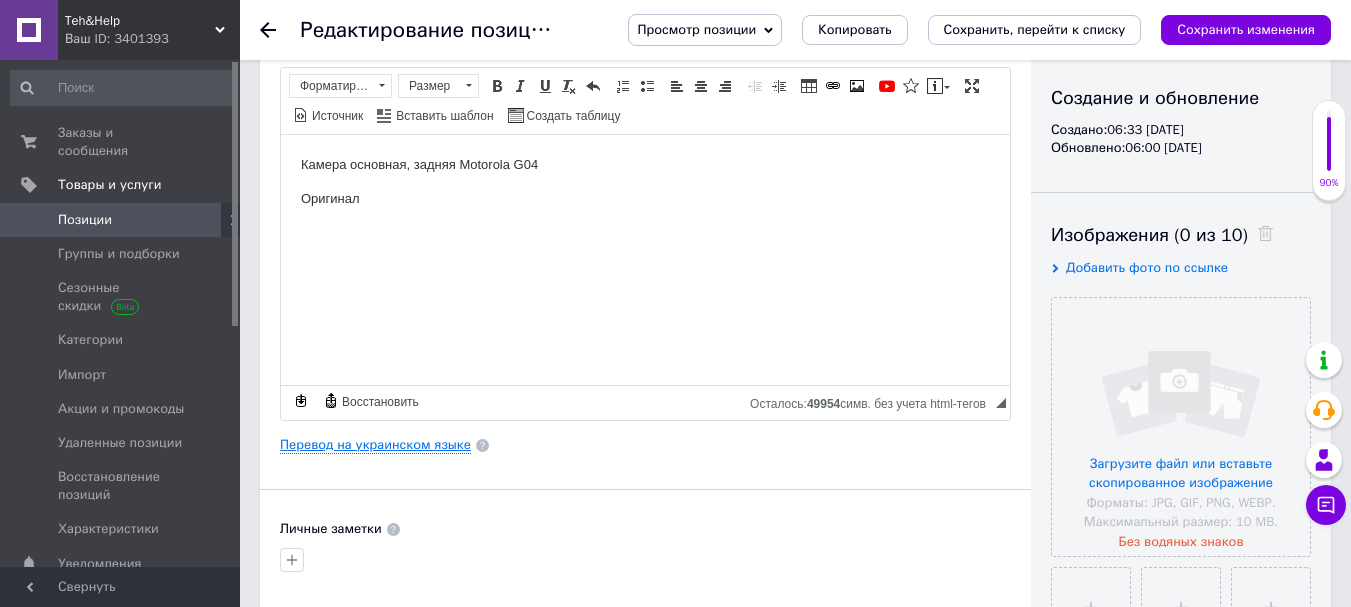 click on "Перевод на украинском языке" at bounding box center [375, 445] 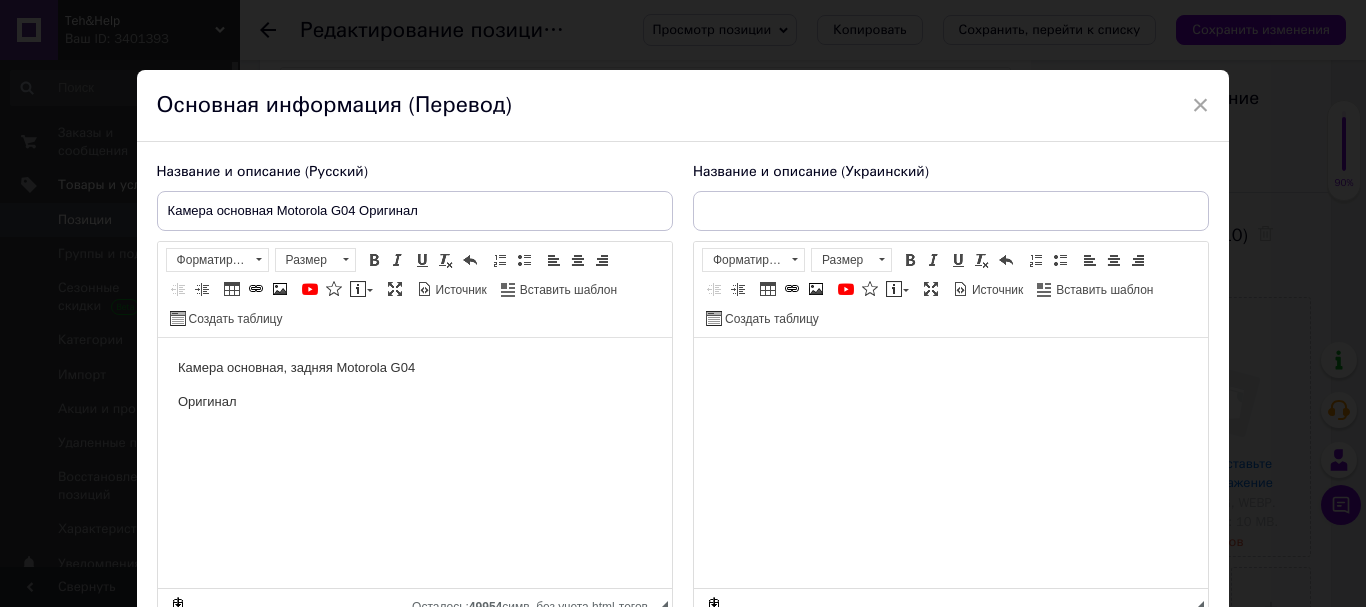 scroll, scrollTop: 0, scrollLeft: 0, axis: both 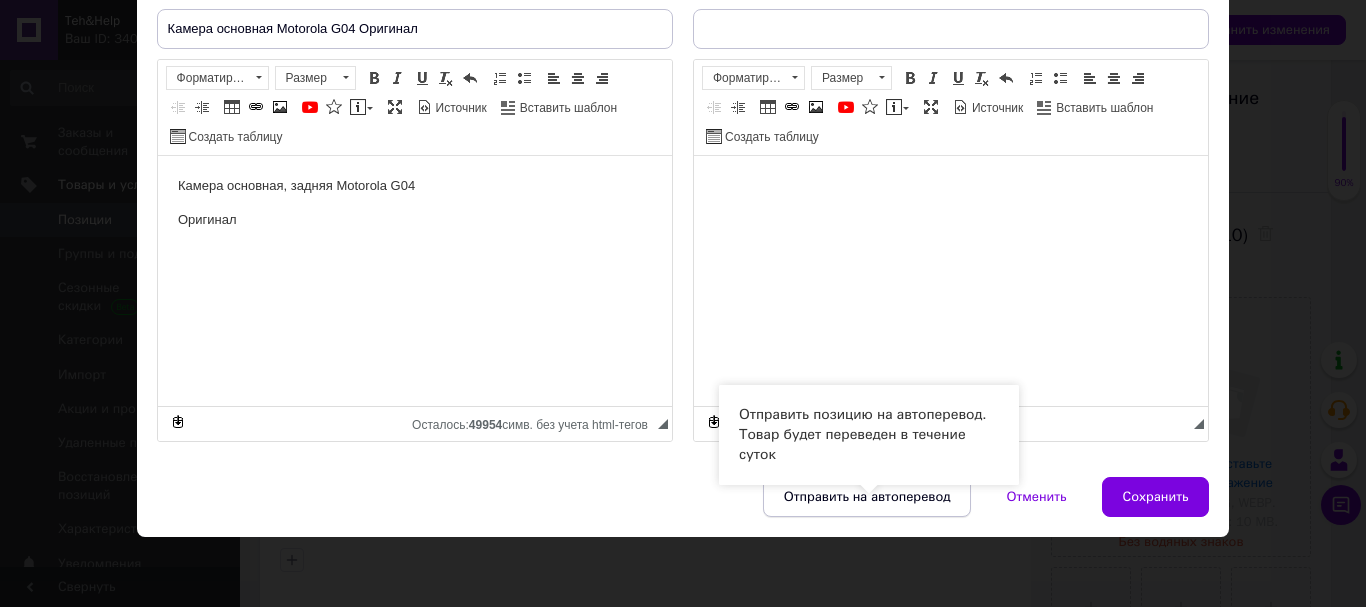 click on "Отправить на автоперевод" at bounding box center (867, 497) 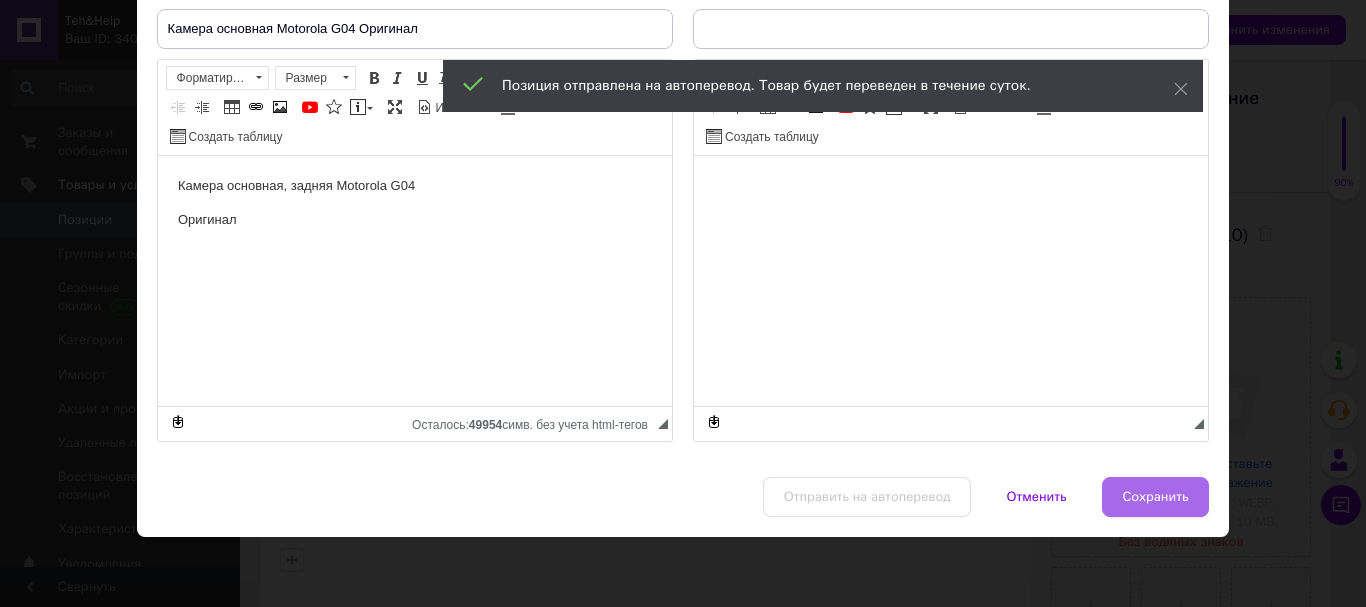click on "Сохранить" at bounding box center (1156, 497) 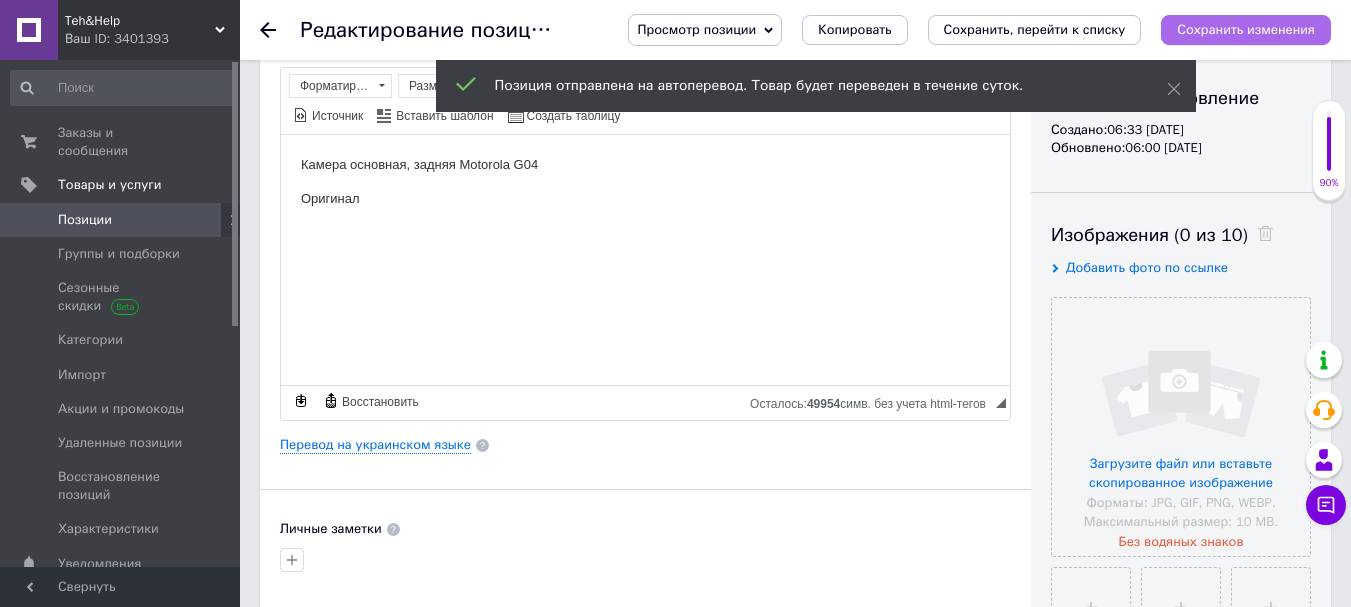 click on "Сохранить изменения" at bounding box center (1246, 29) 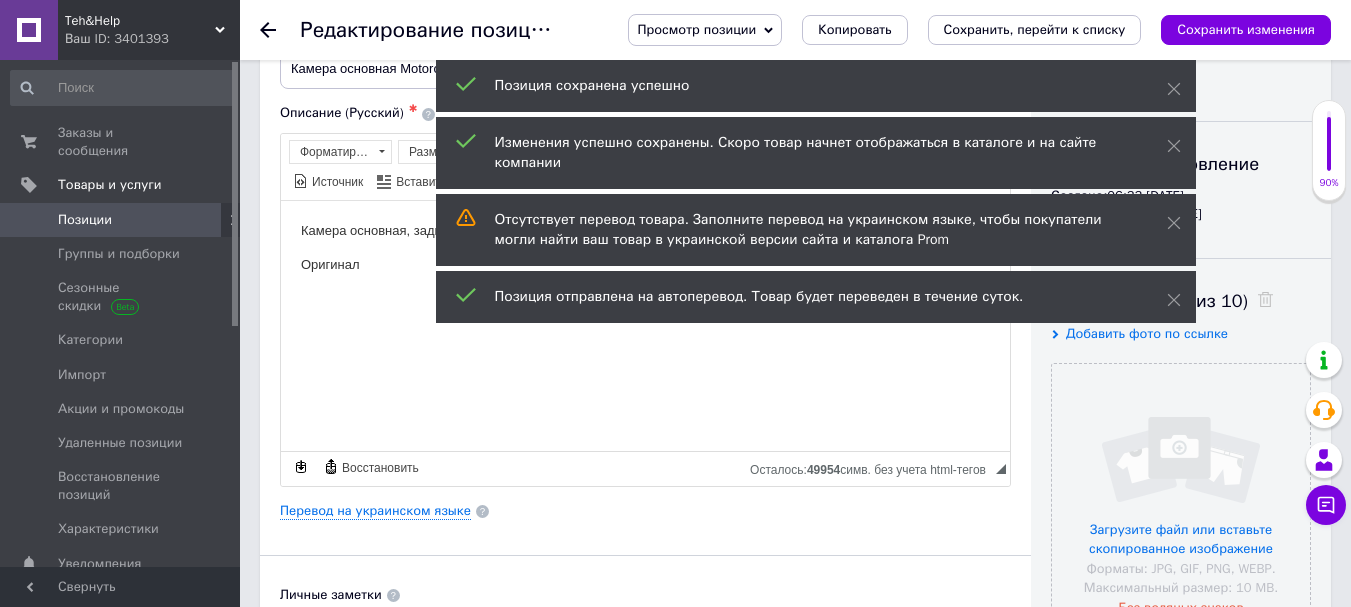 scroll, scrollTop: 100, scrollLeft: 0, axis: vertical 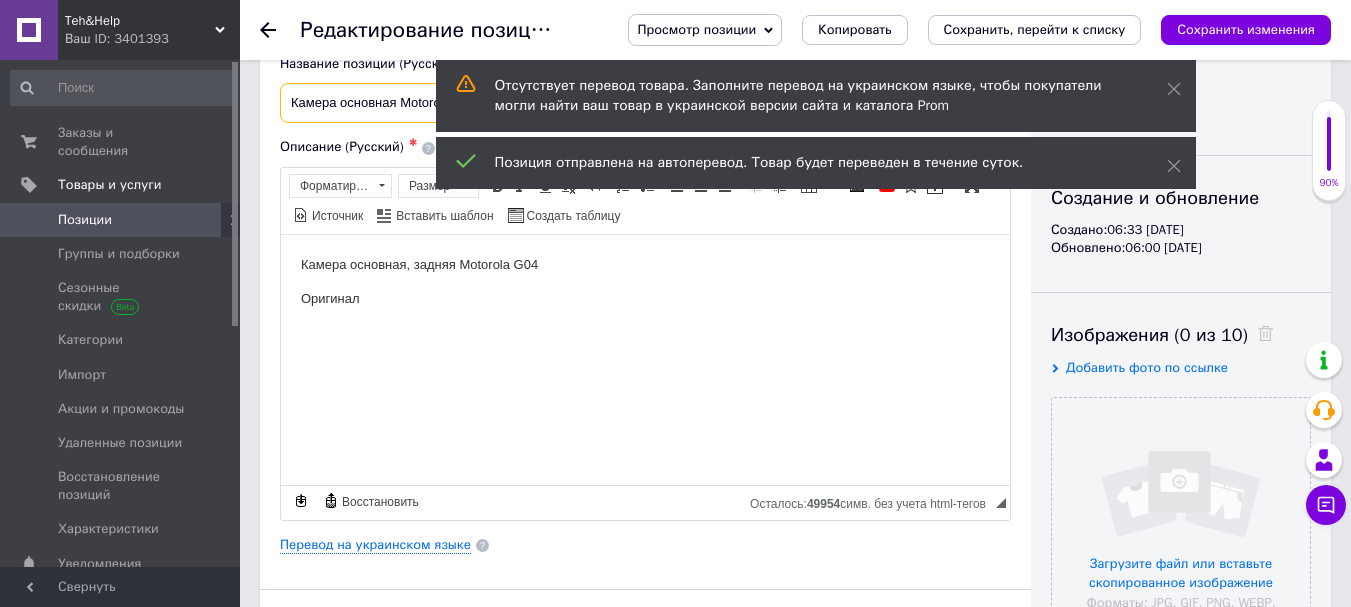 drag, startPoint x: 290, startPoint y: 101, endPoint x: 653, endPoint y: 119, distance: 363.446 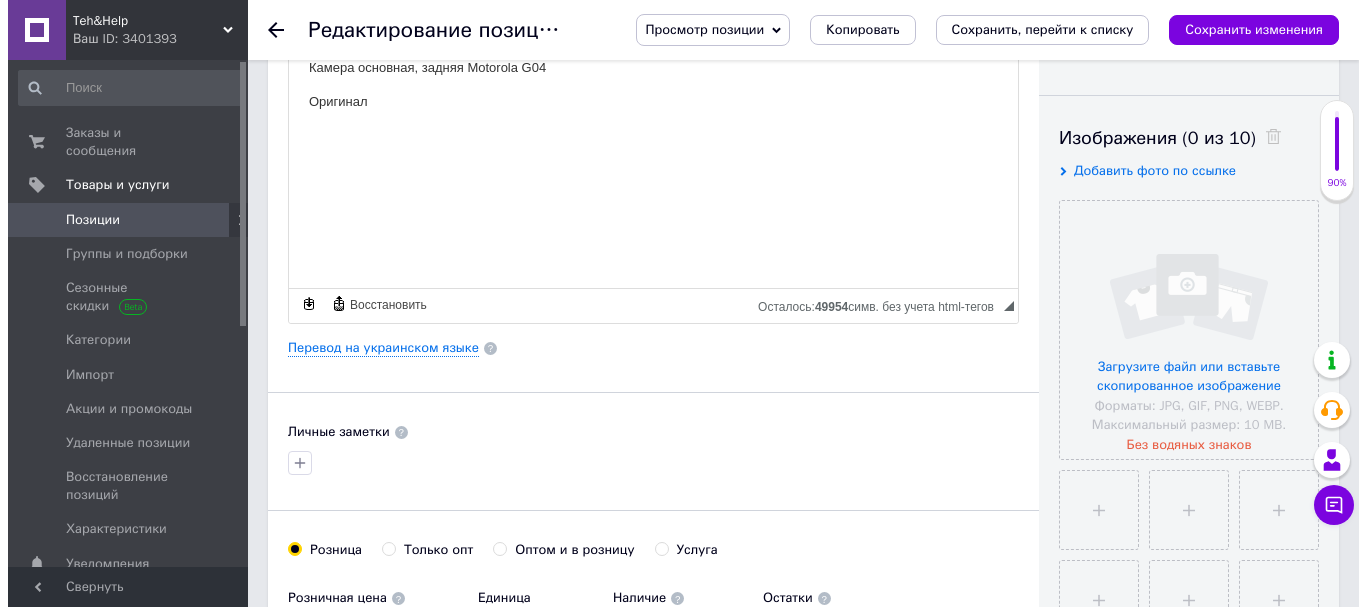 scroll, scrollTop: 300, scrollLeft: 0, axis: vertical 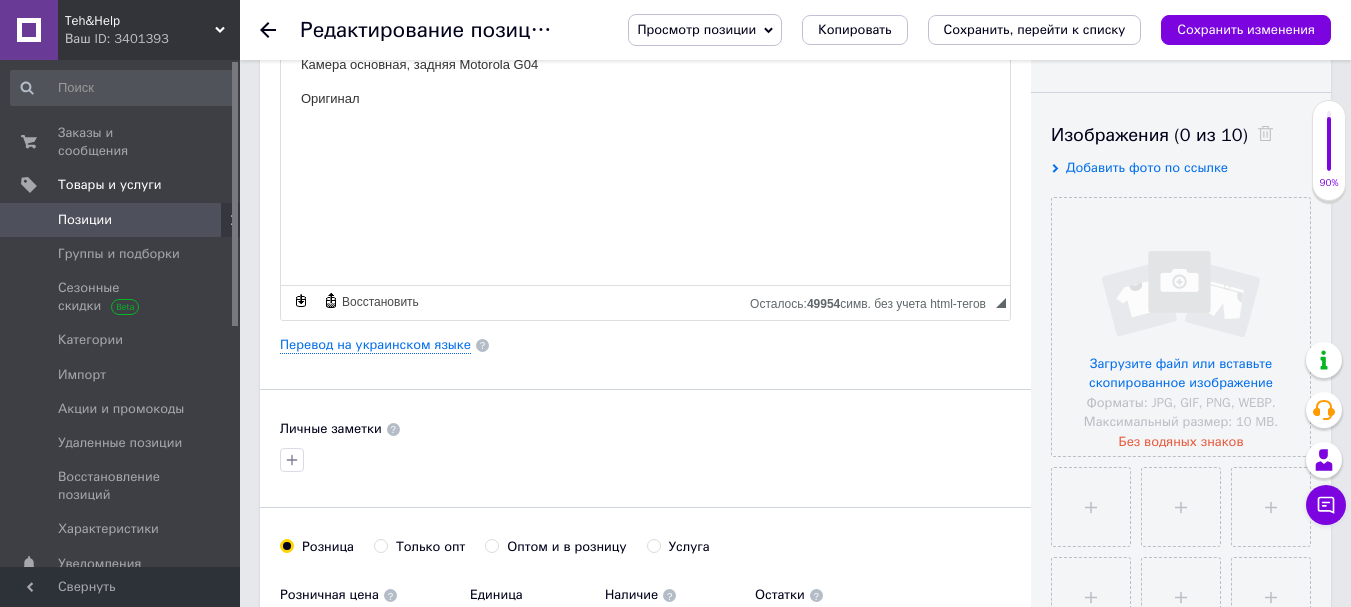 click on "Камера основная, задняя Motorola G04 Оригинал" at bounding box center [645, 81] 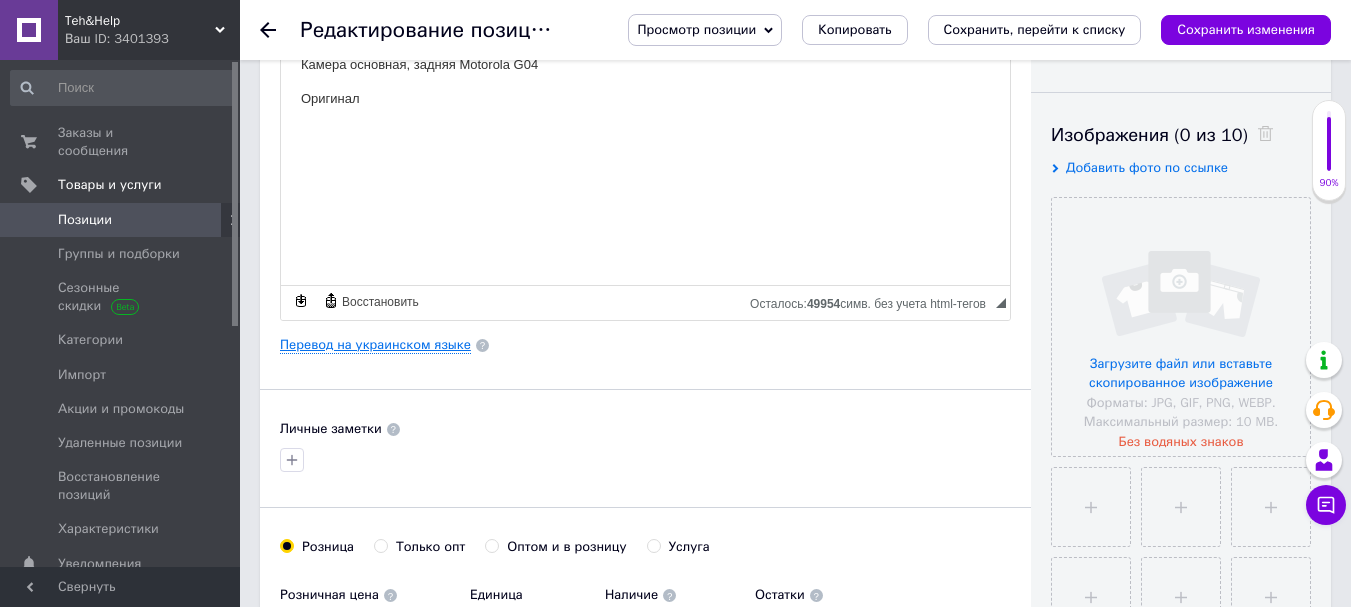 click on "Перевод на украинском языке" at bounding box center [375, 345] 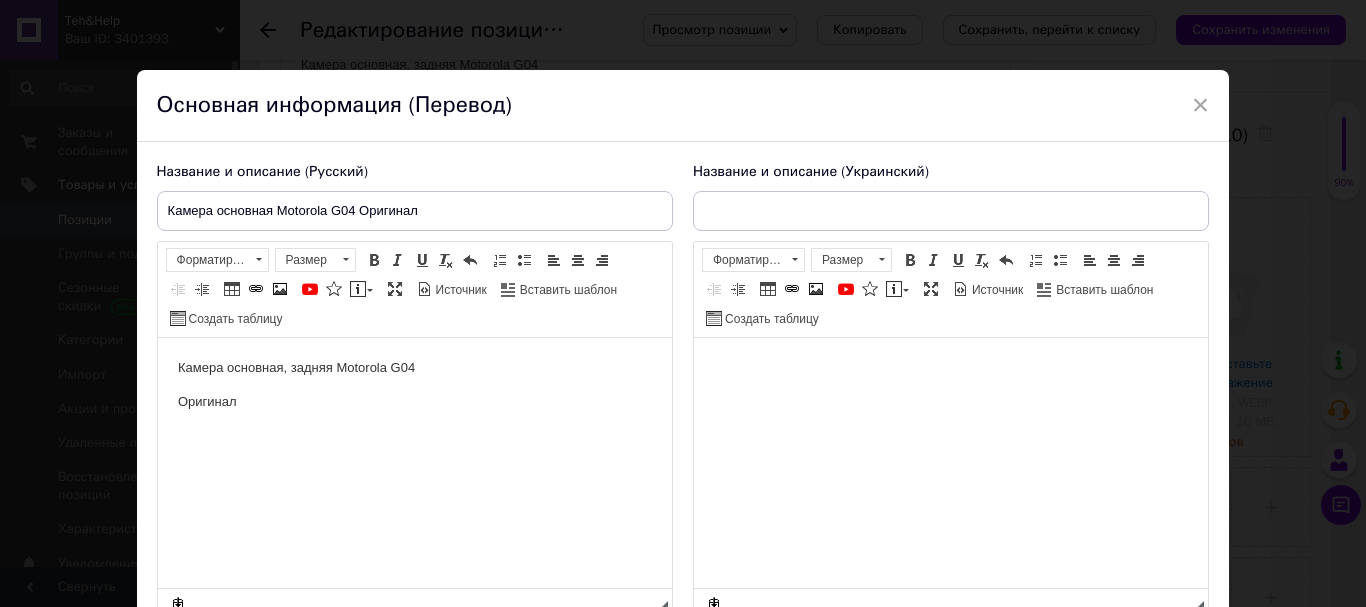 scroll, scrollTop: 0, scrollLeft: 0, axis: both 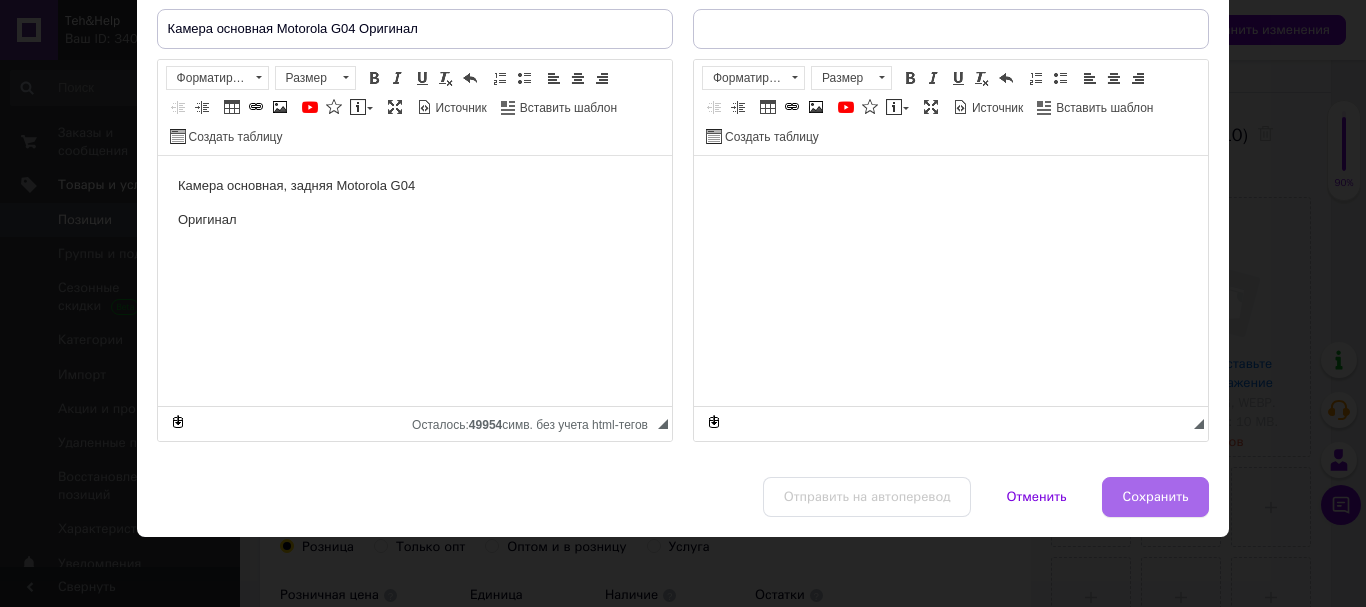 click on "Сохранить" at bounding box center [1156, 497] 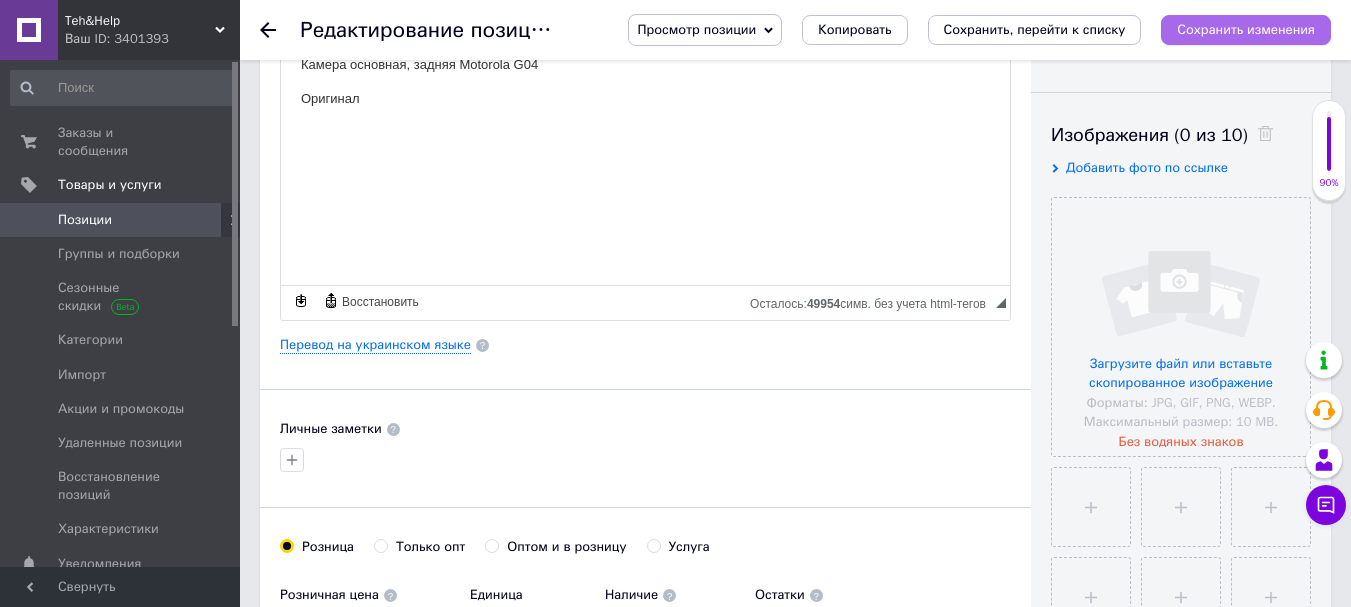 click on "Сохранить изменения" at bounding box center [1246, 30] 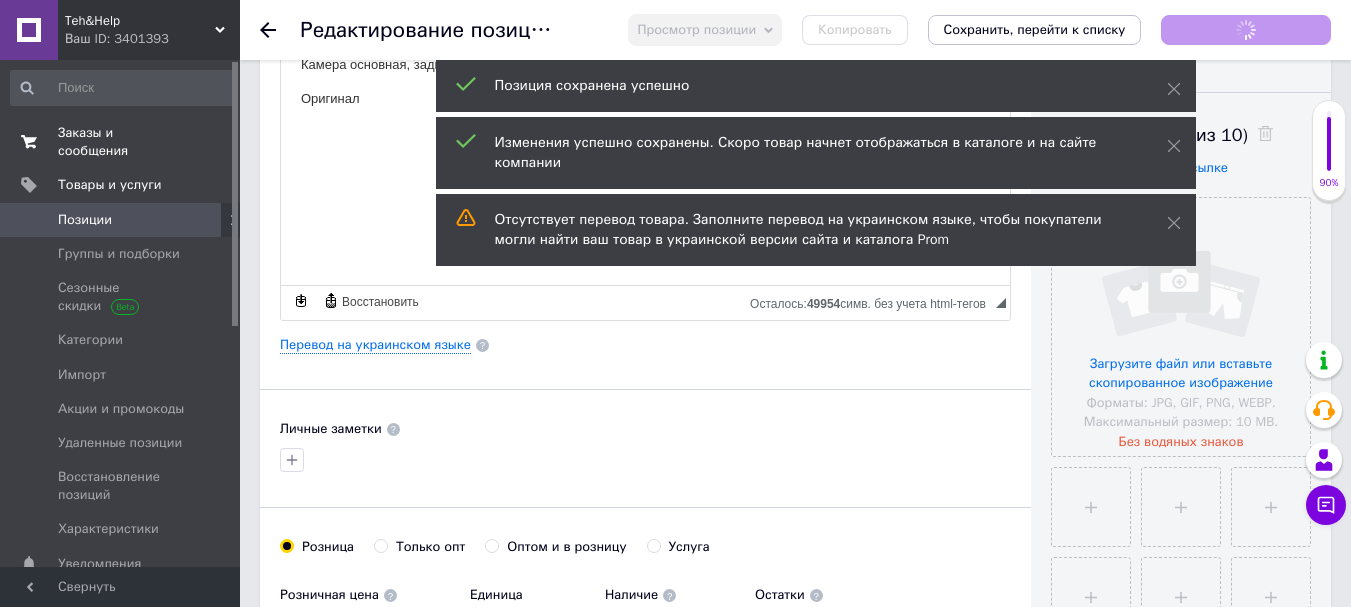 click on "Заказы и сообщения" at bounding box center [121, 142] 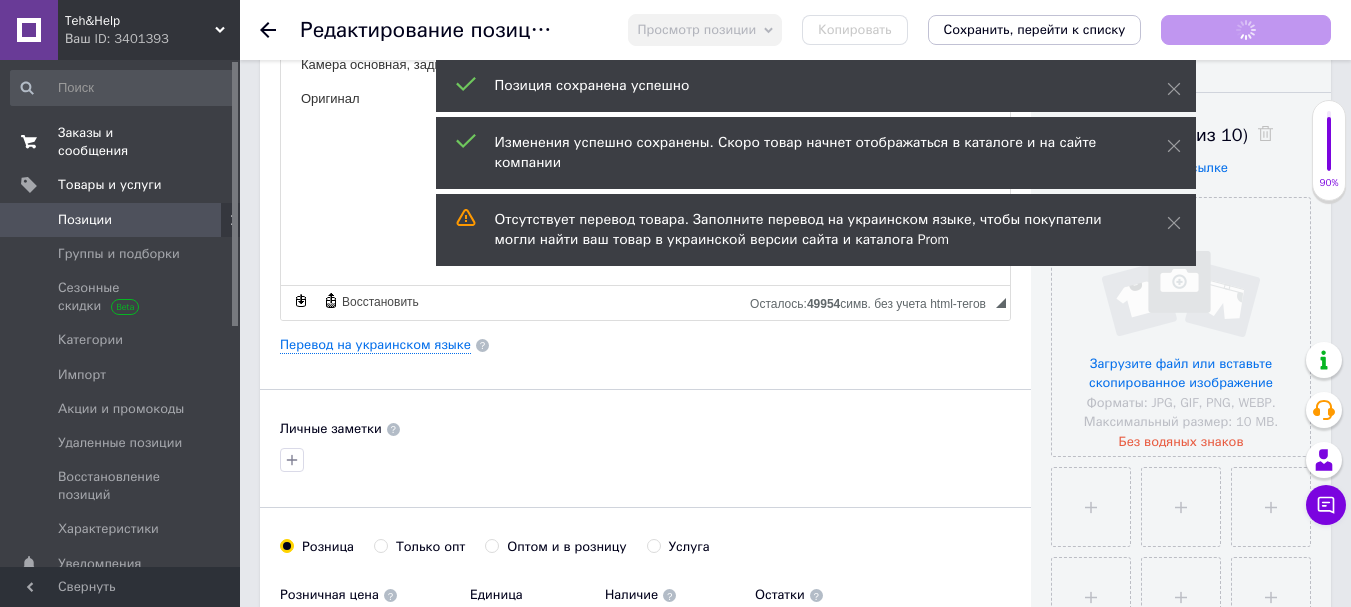 scroll, scrollTop: 0, scrollLeft: 0, axis: both 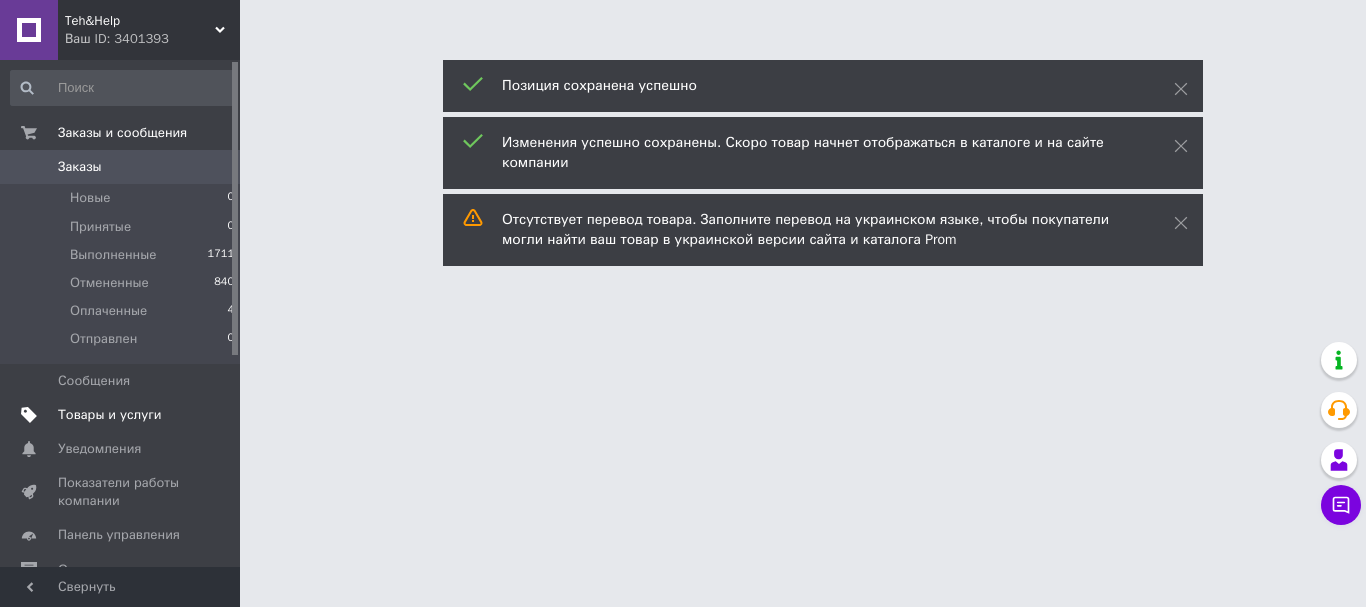 click on "Товары и услуги" at bounding box center [110, 415] 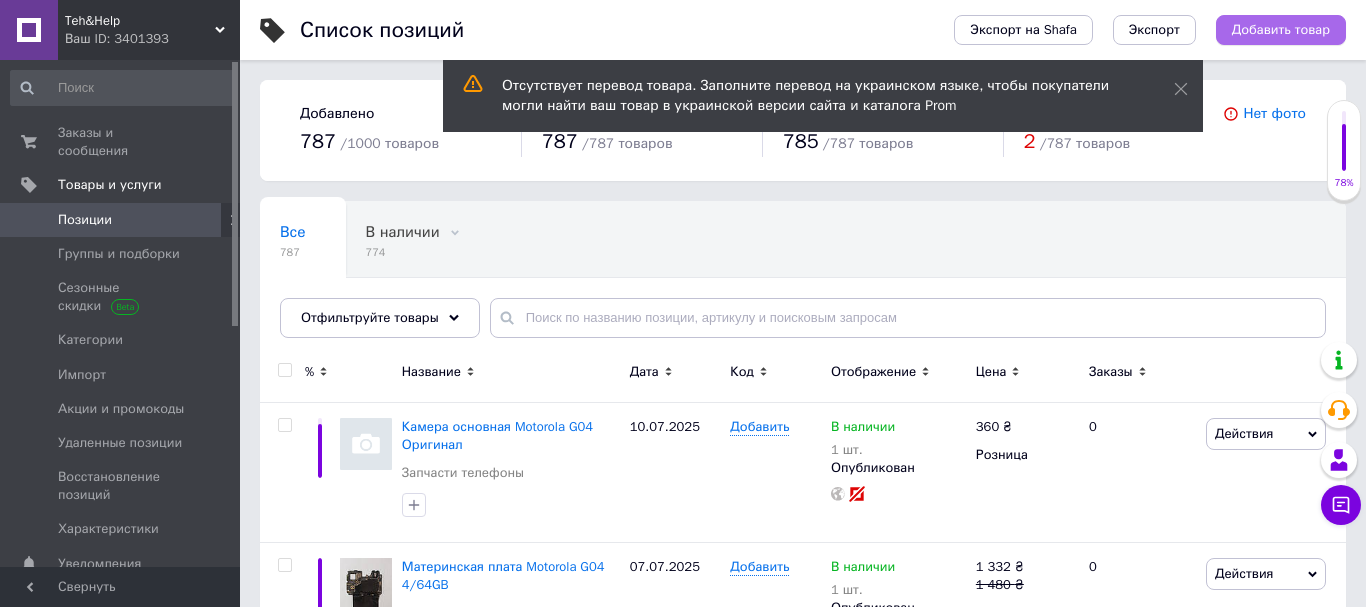 click on "Добавить товар" at bounding box center (1281, 30) 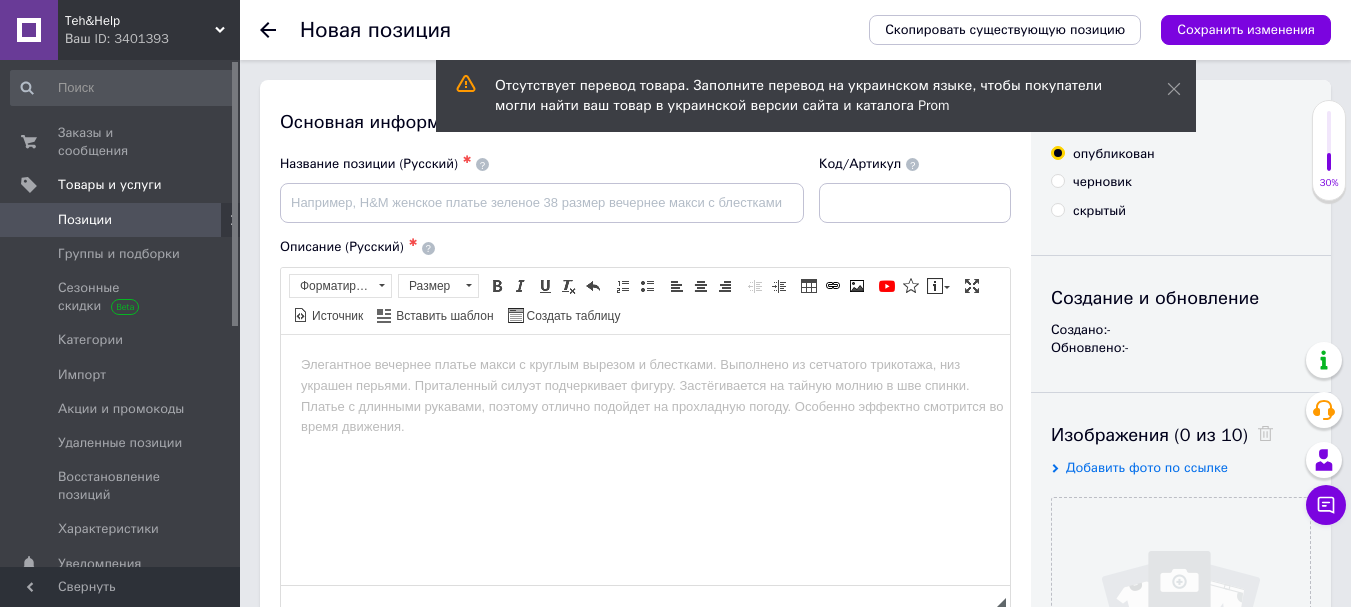 scroll, scrollTop: 0, scrollLeft: 0, axis: both 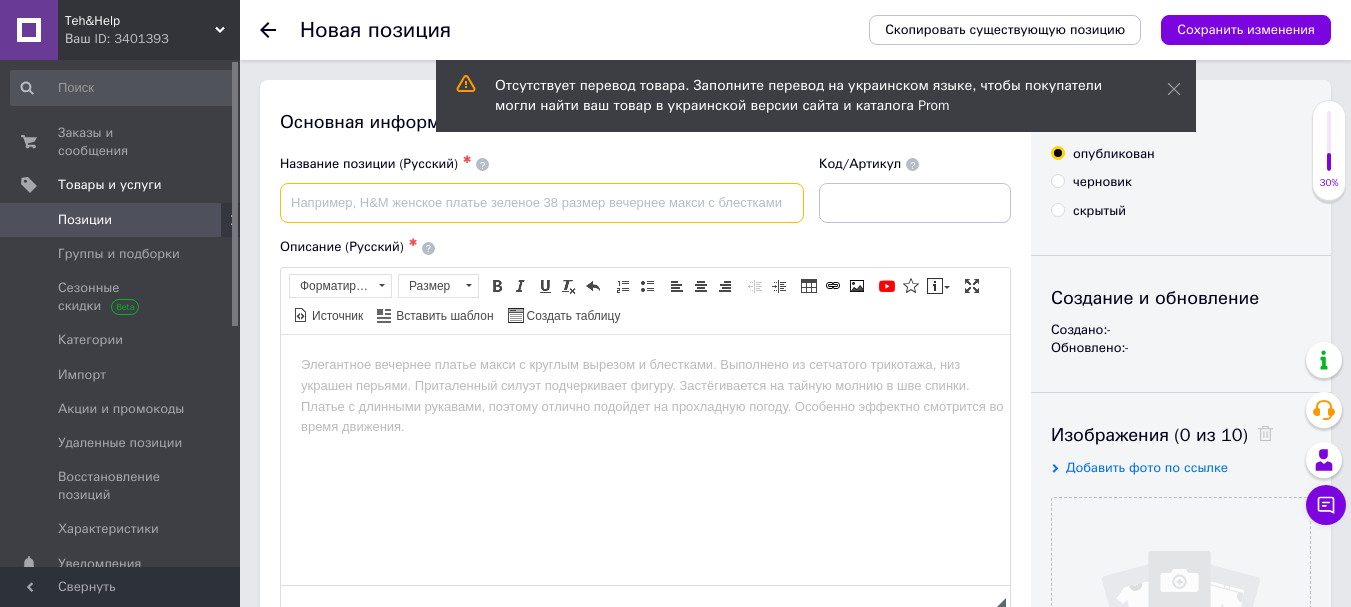 click at bounding box center [542, 203] 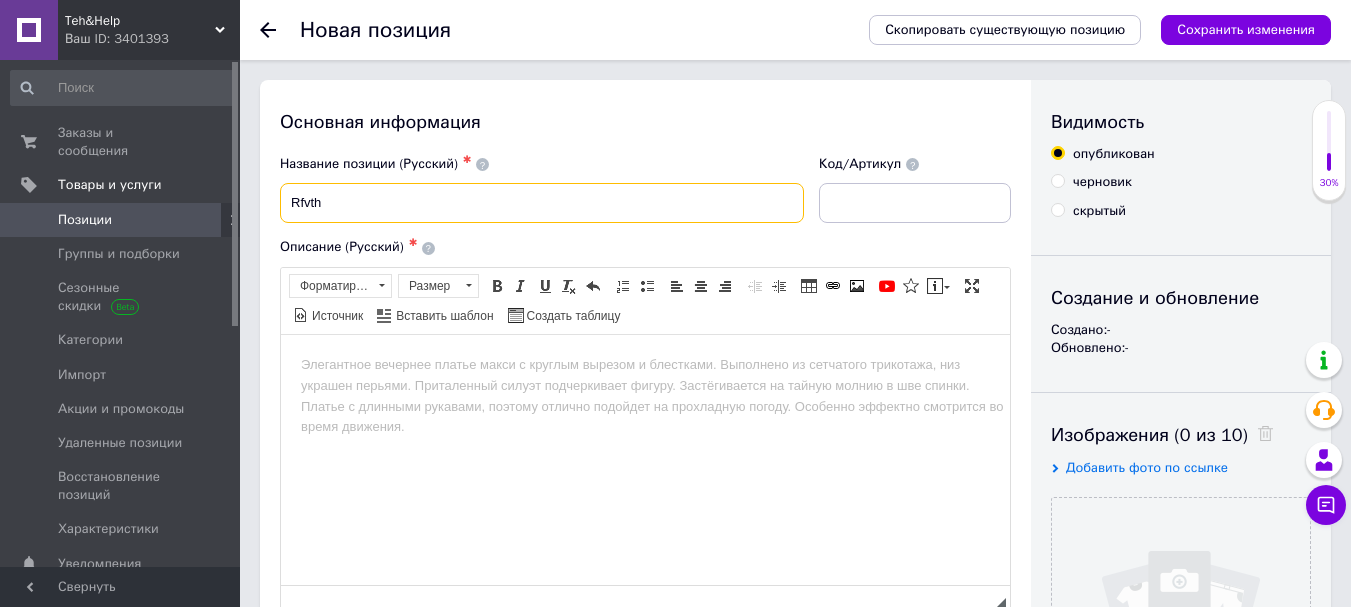 drag, startPoint x: 346, startPoint y: 218, endPoint x: 279, endPoint y: 219, distance: 67.00746 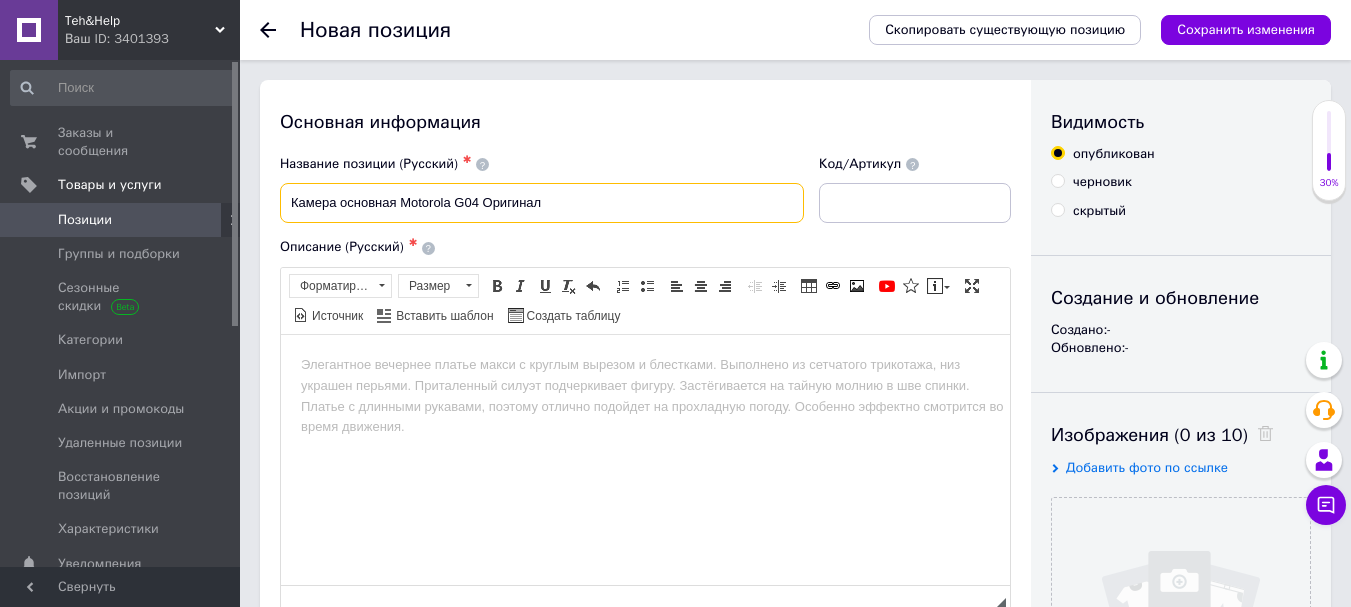 click on "Камера основная Motorola G04 Оригинал" at bounding box center [542, 203] 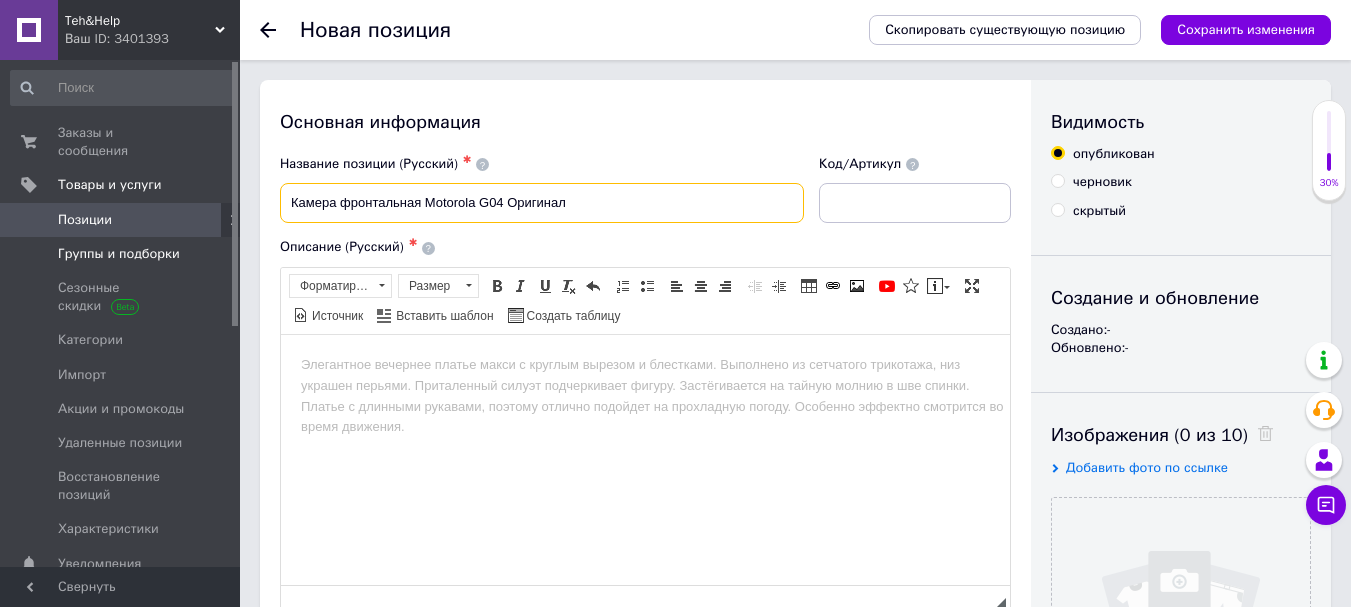 drag, startPoint x: 577, startPoint y: 202, endPoint x: 229, endPoint y: 222, distance: 348.57425 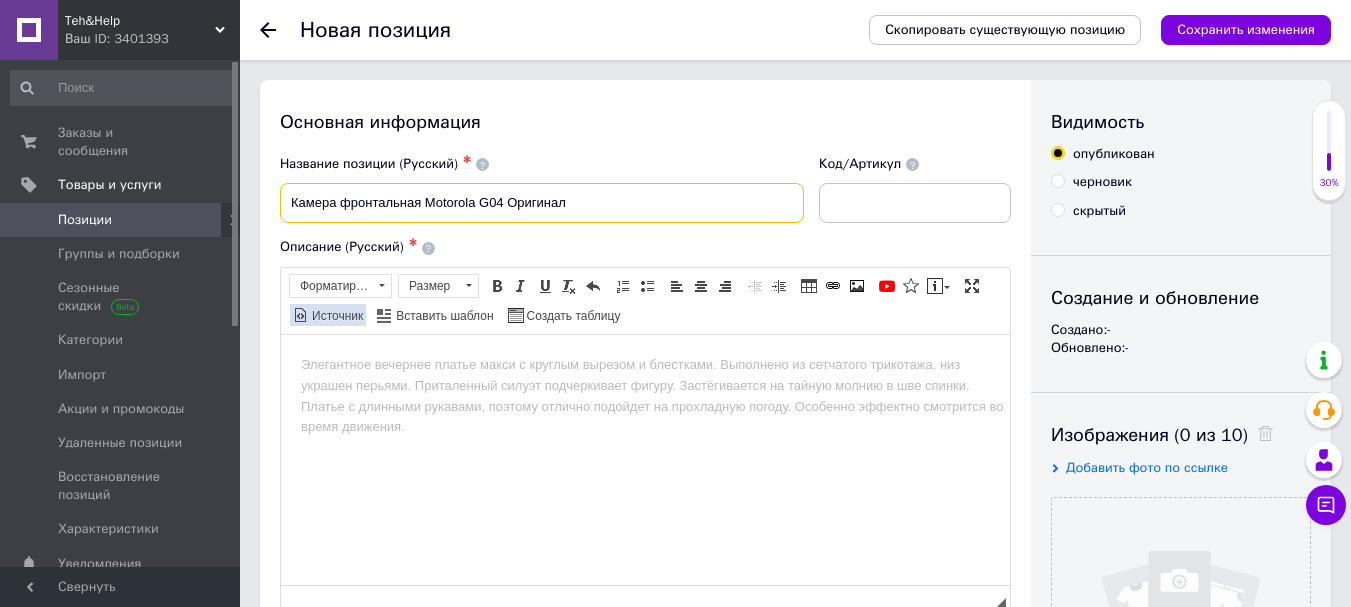click on "Источник" at bounding box center [336, 316] 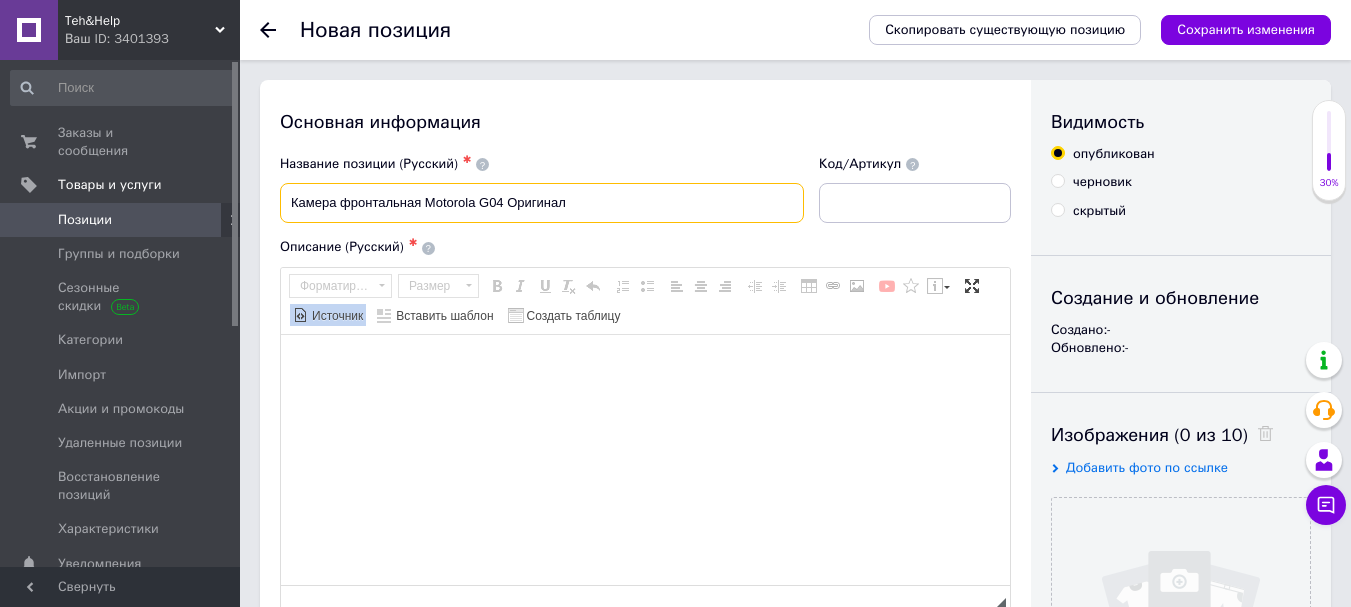 type on "Камера фронтальная Motorola G04 Оригинал" 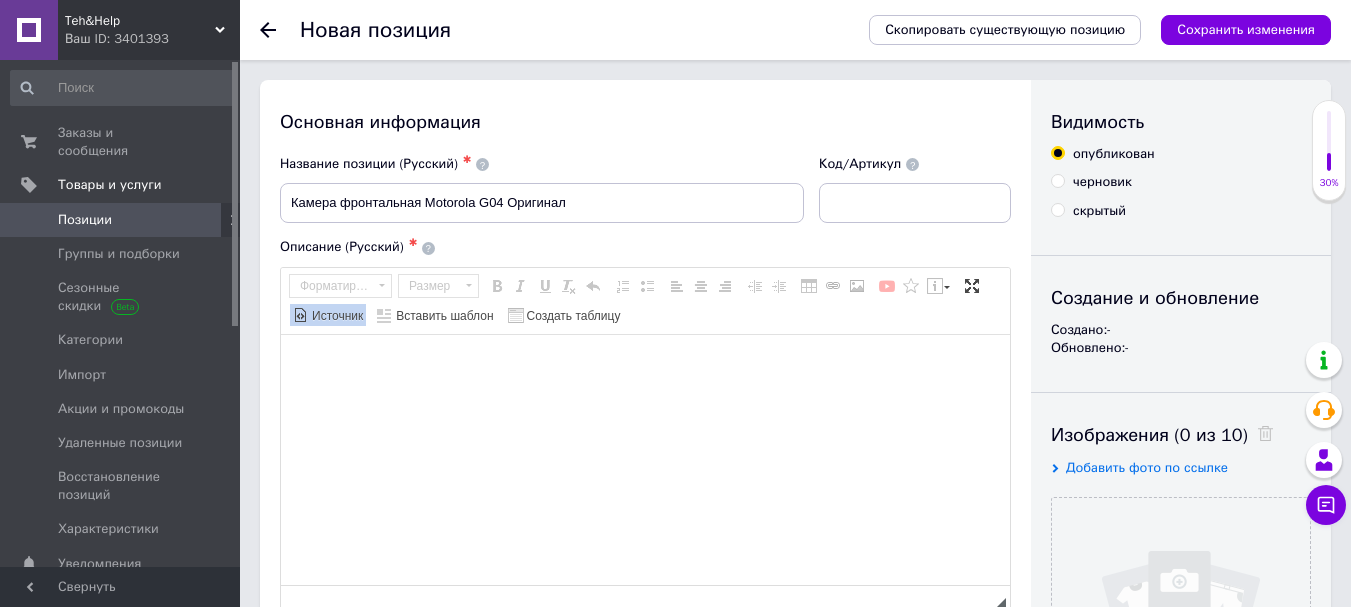 paste on "Камера фронтальная Motorola G04 Оригинал" 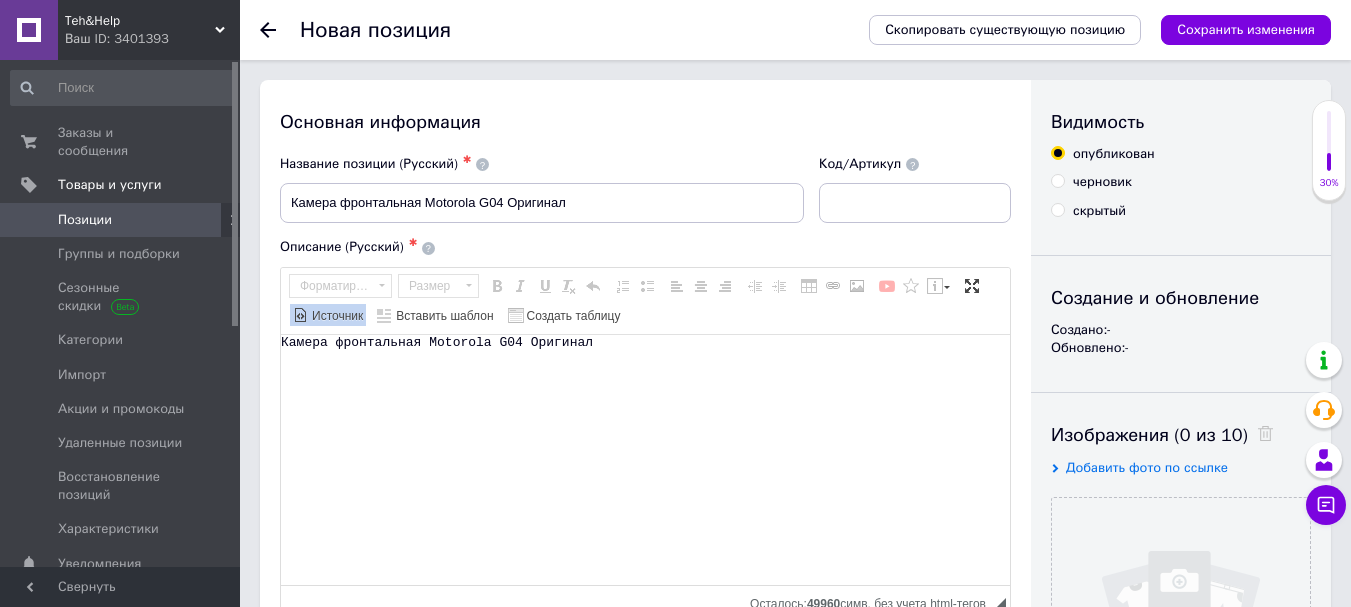 click on "Источник" at bounding box center (336, 316) 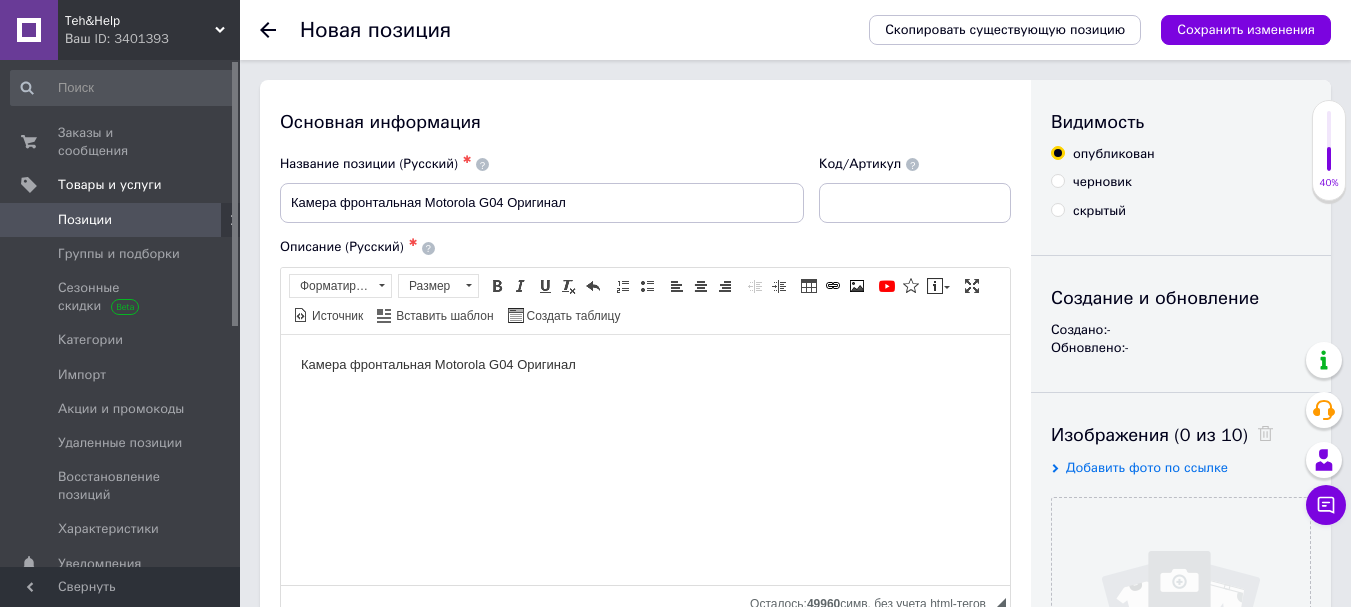 scroll, scrollTop: 0, scrollLeft: 0, axis: both 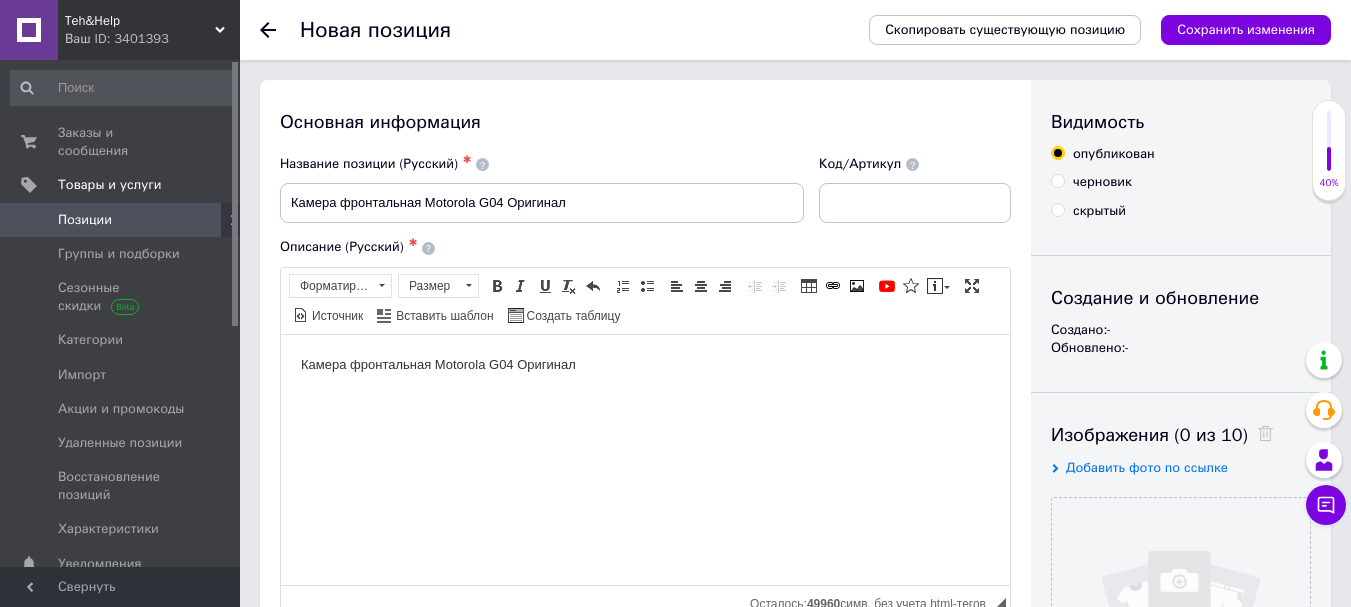 type 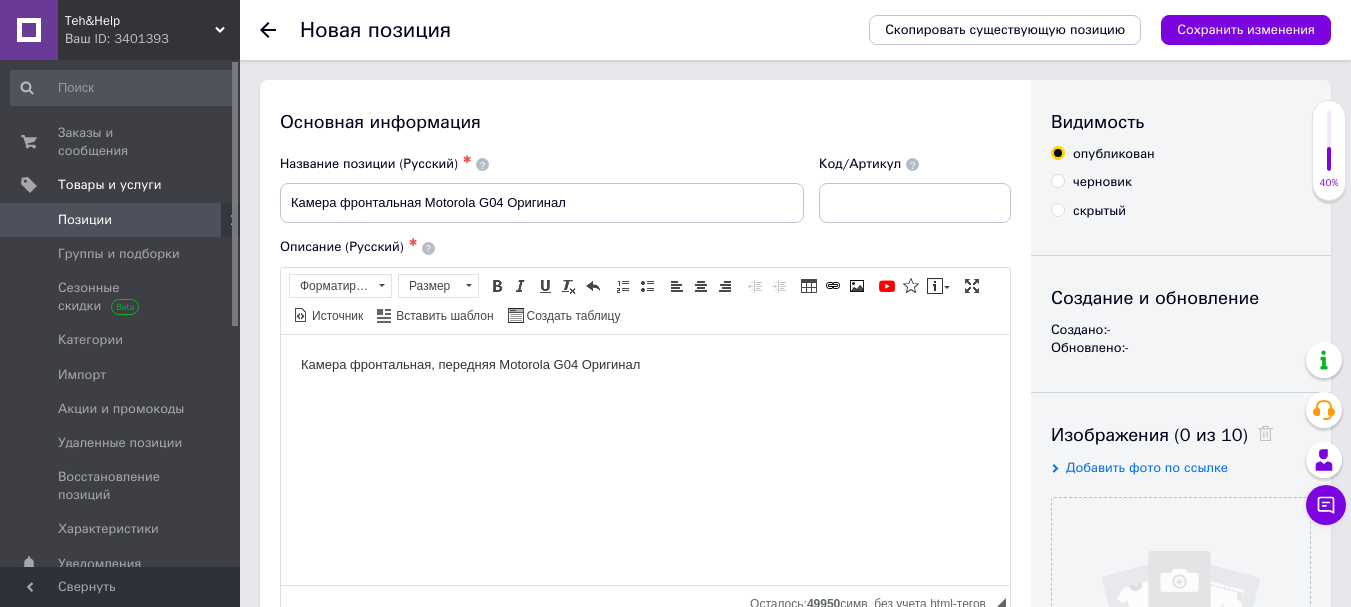 click on "Камера фронтальная, передняя Motorola G04 Оригинал" at bounding box center (645, 364) 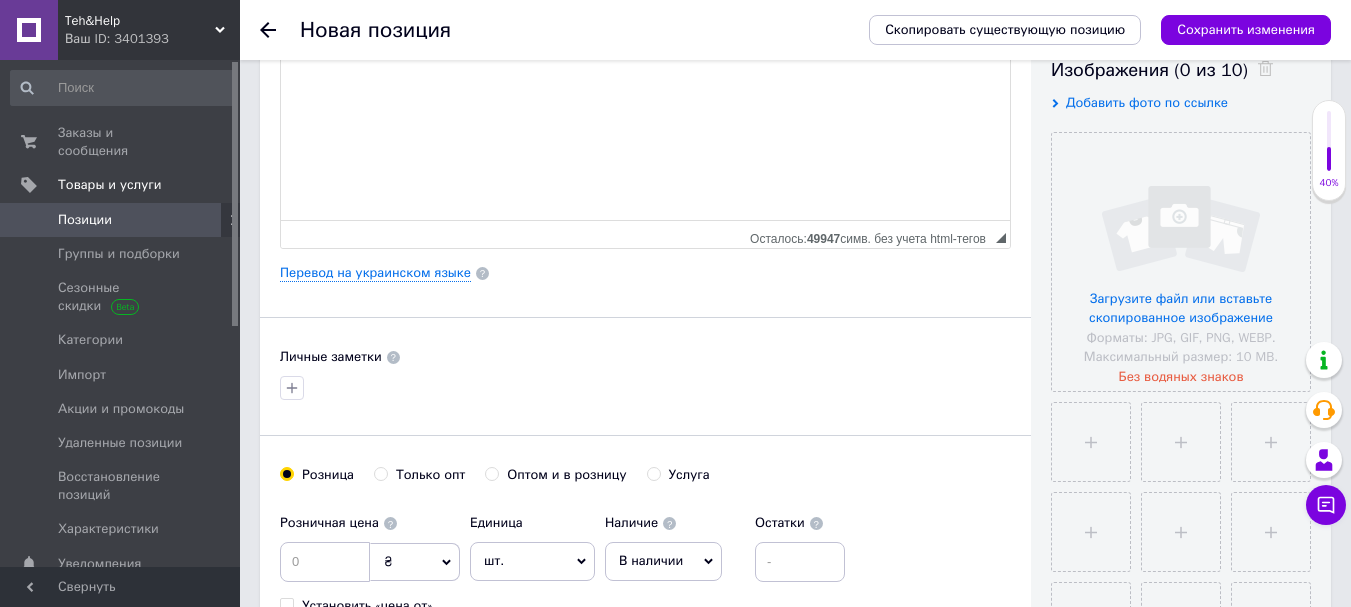 scroll, scrollTop: 400, scrollLeft: 0, axis: vertical 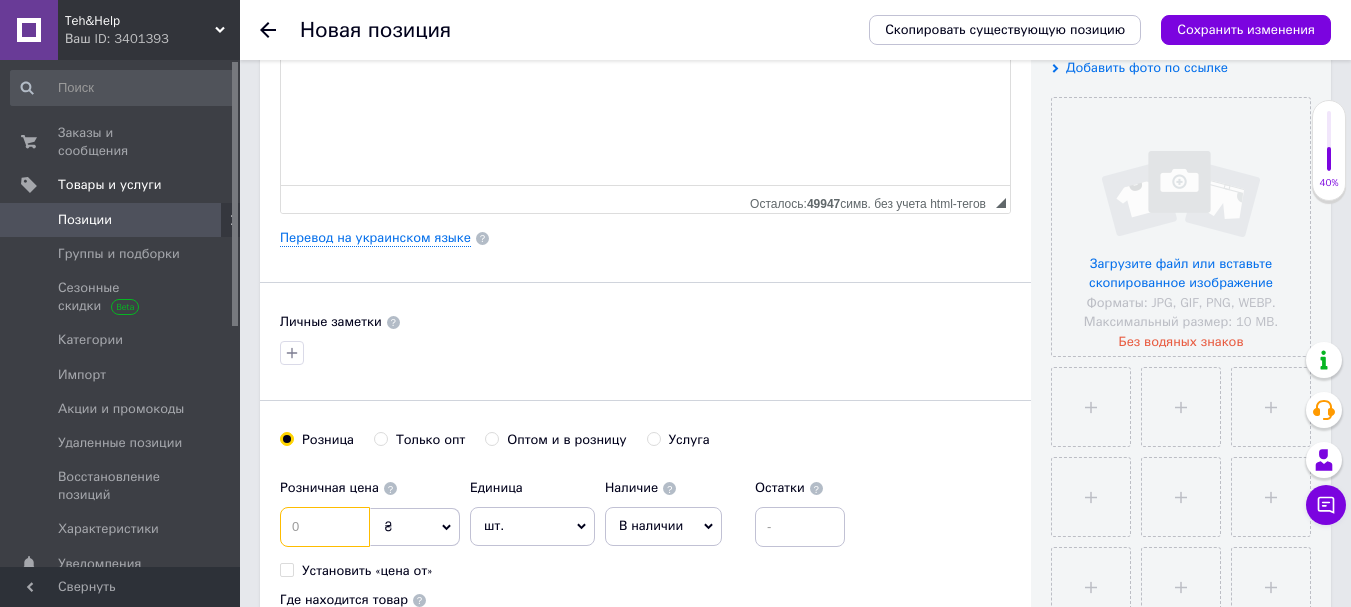 click at bounding box center (325, 527) 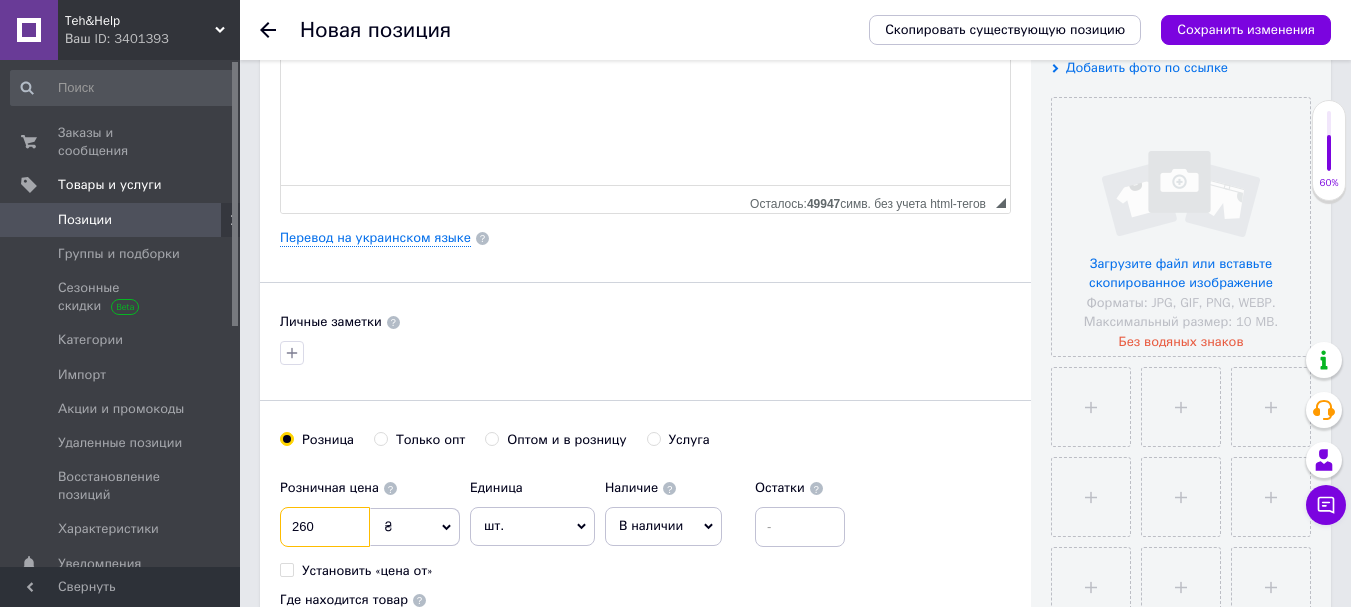 type on "260" 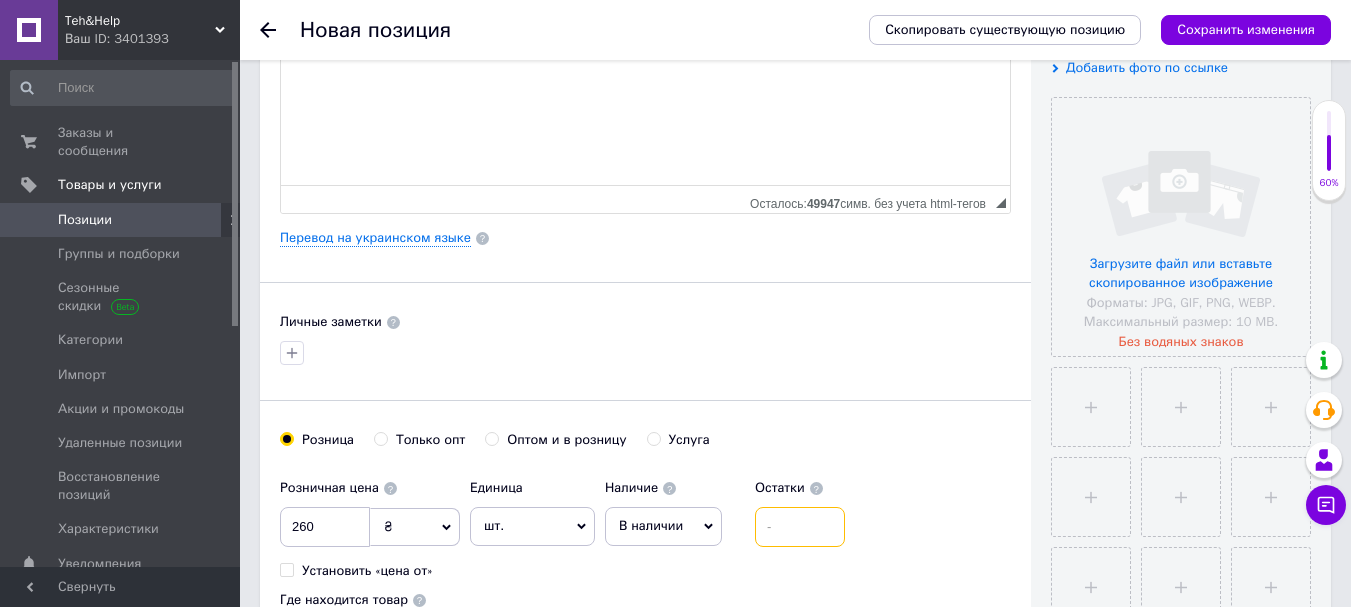 click at bounding box center [800, 527] 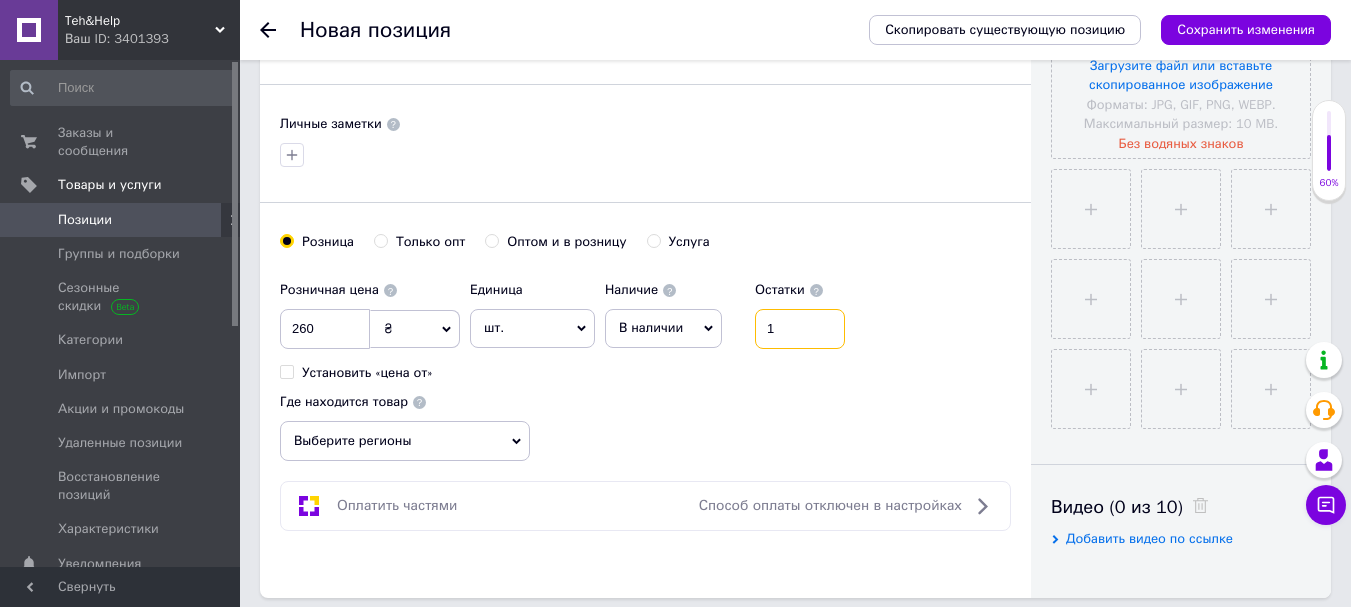 scroll, scrollTop: 600, scrollLeft: 0, axis: vertical 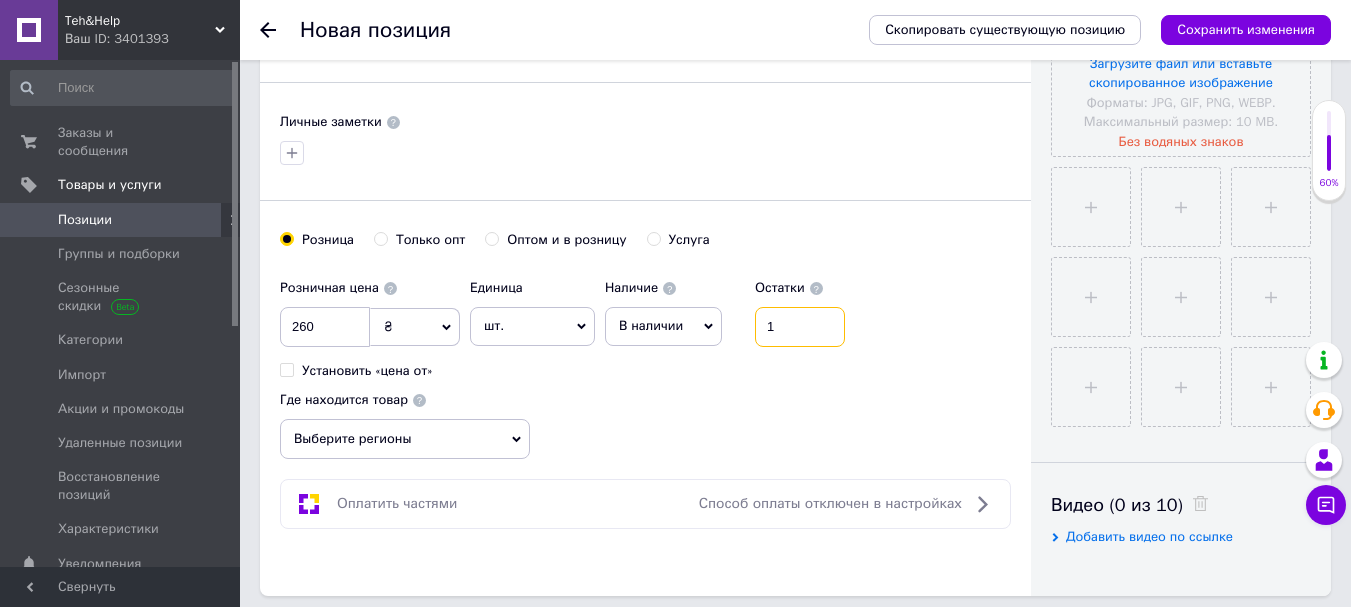 type on "1" 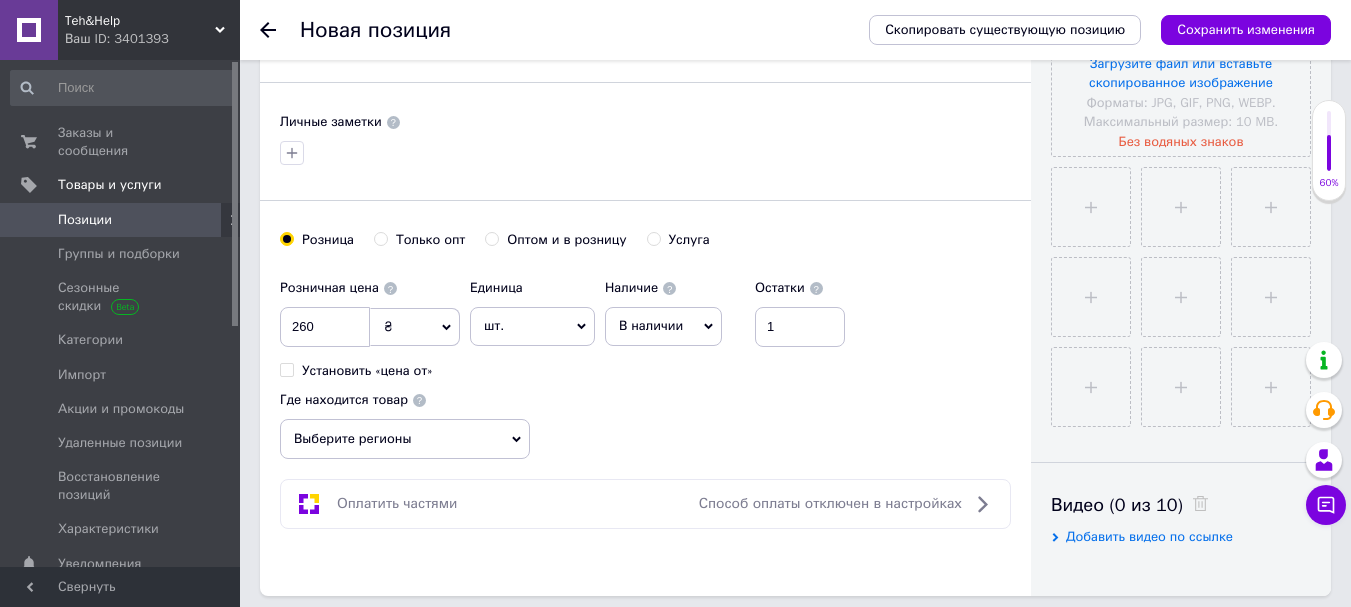 click on "Выберите регионы" at bounding box center [405, 439] 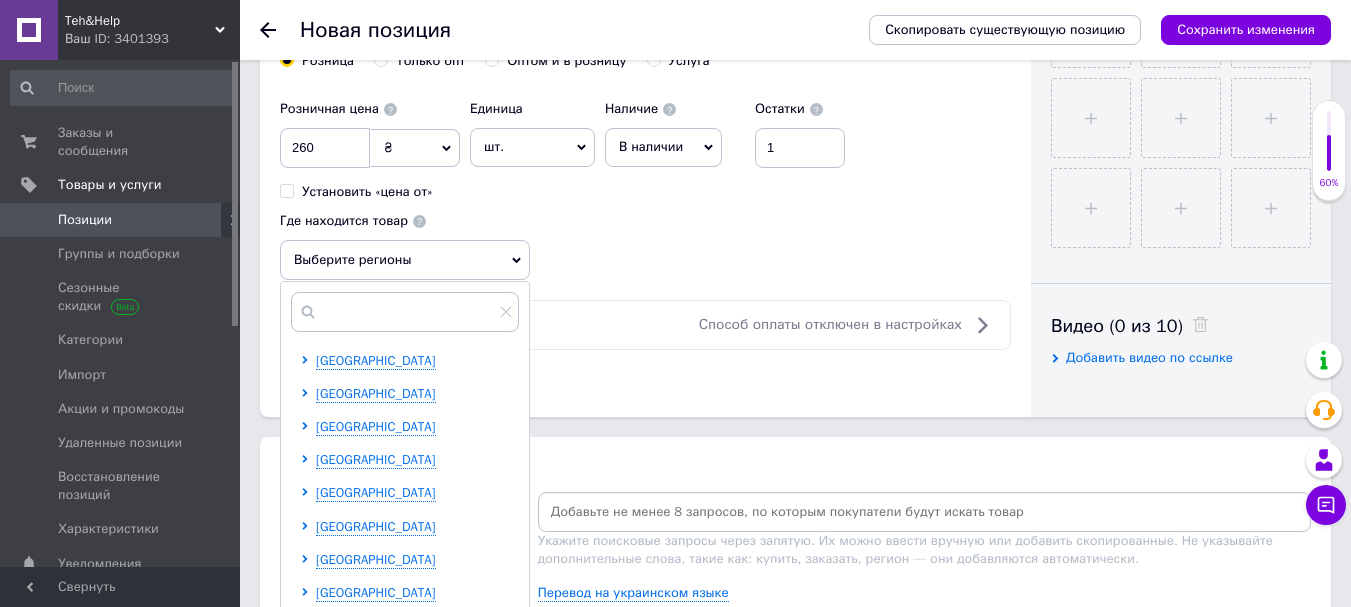 scroll, scrollTop: 900, scrollLeft: 0, axis: vertical 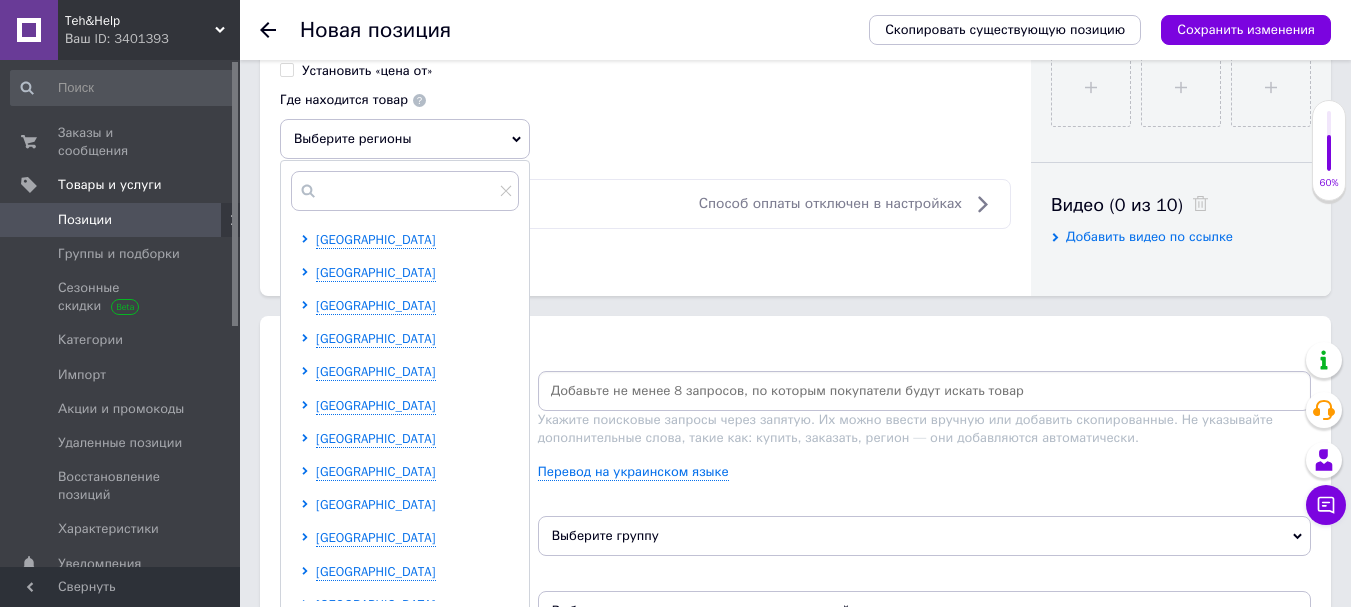 click on "[GEOGRAPHIC_DATA]" at bounding box center [376, 504] 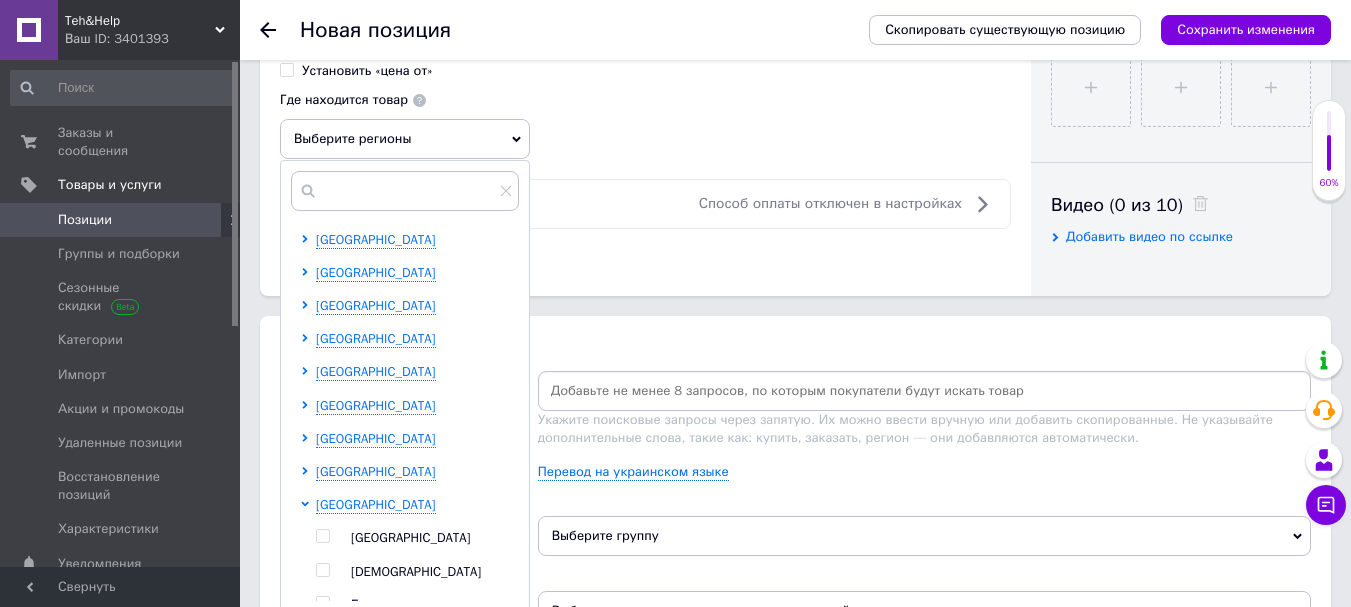 click at bounding box center (322, 536) 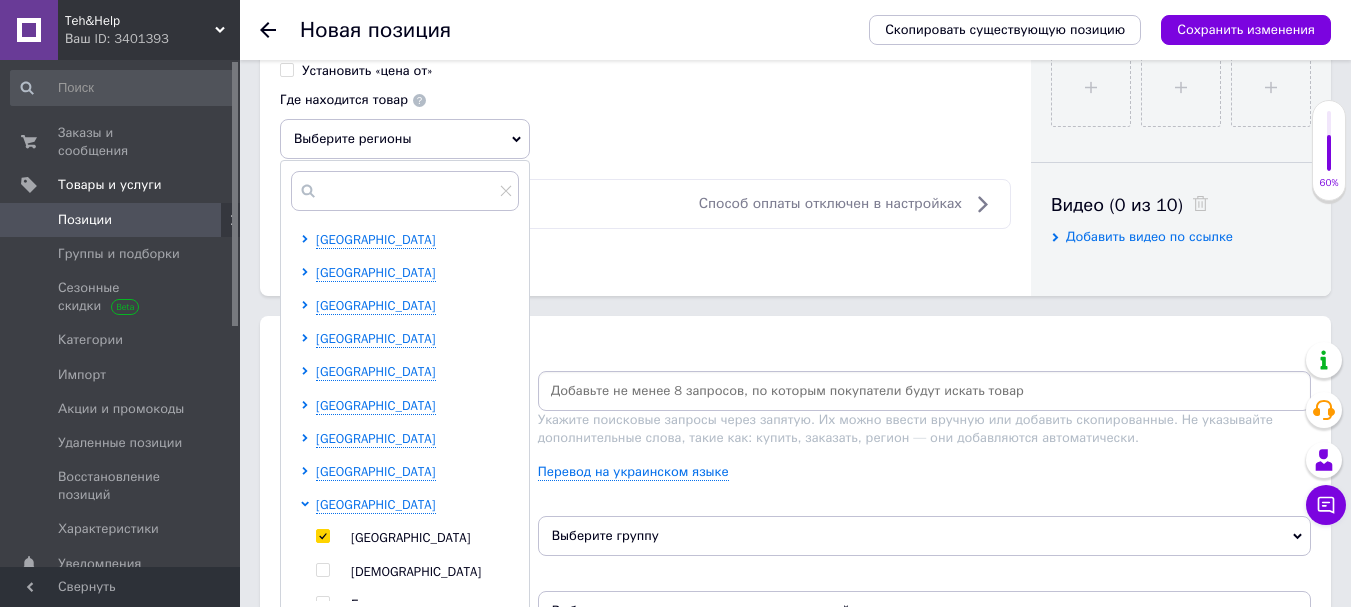checkbox on "true" 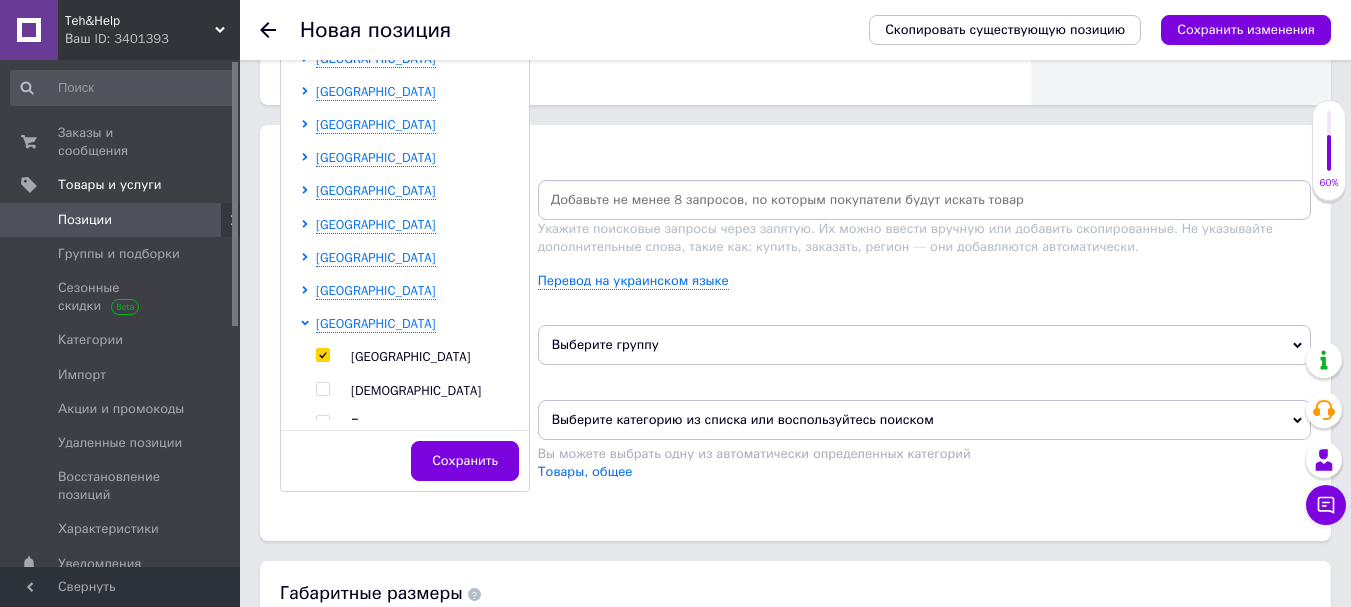 scroll, scrollTop: 1100, scrollLeft: 0, axis: vertical 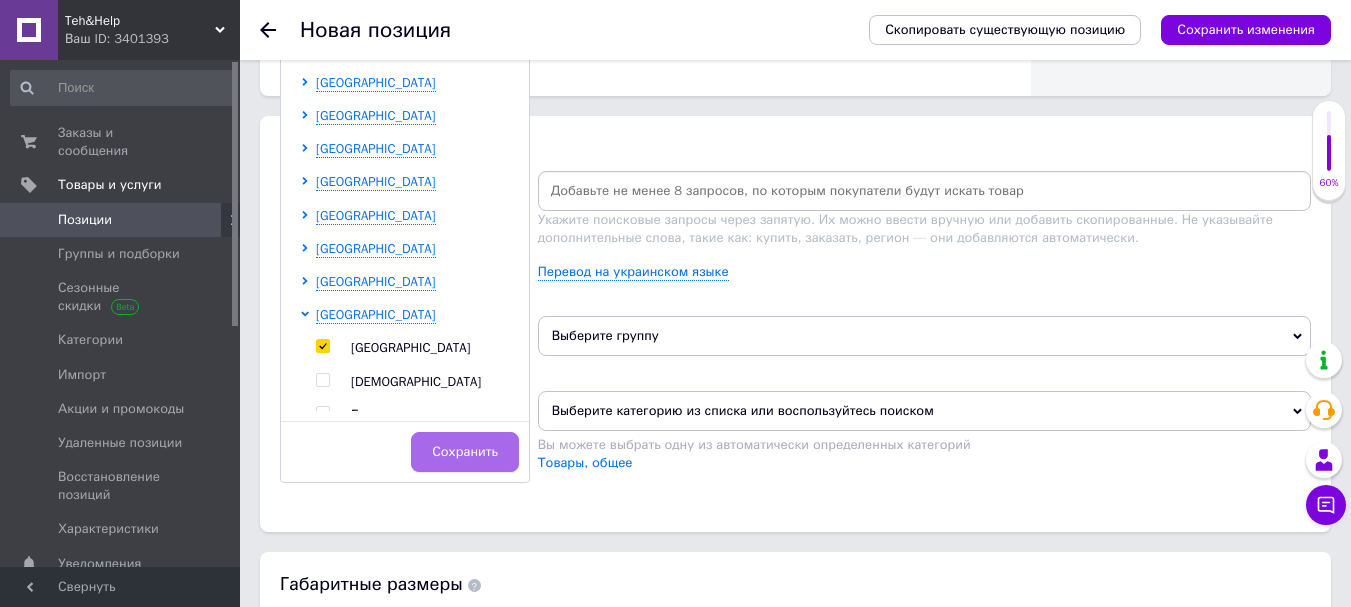 click on "Сохранить" at bounding box center [465, 452] 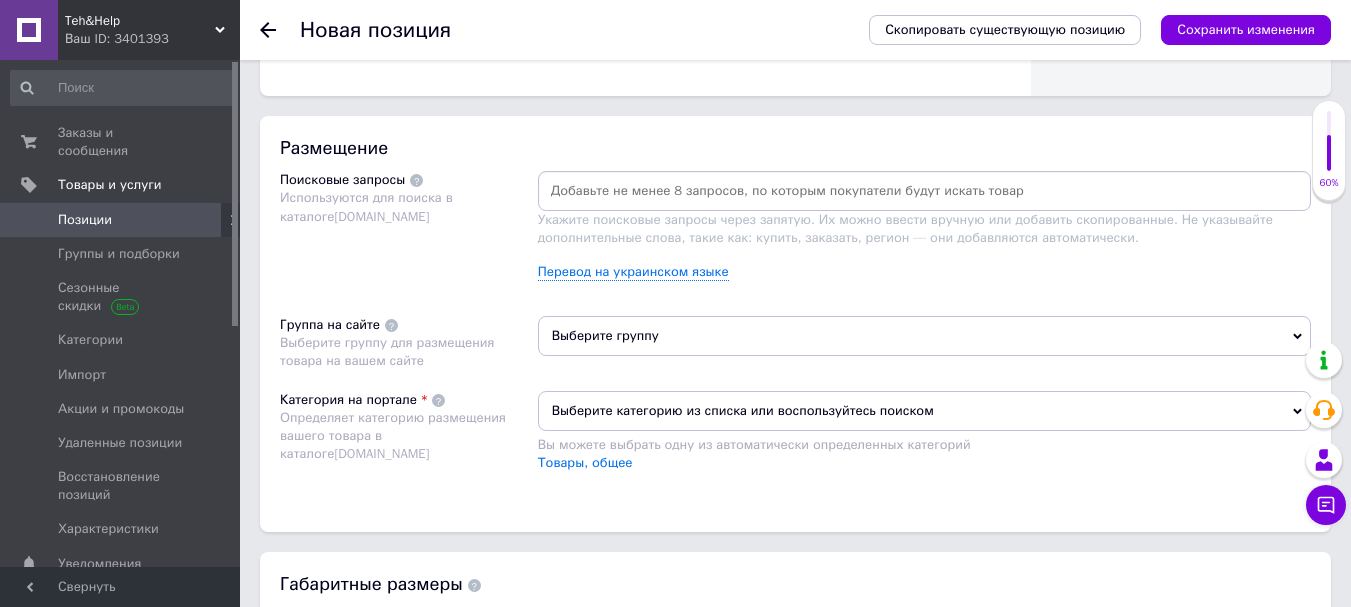 paste on "Камера фронтальная Motorola G04 Оригинал" 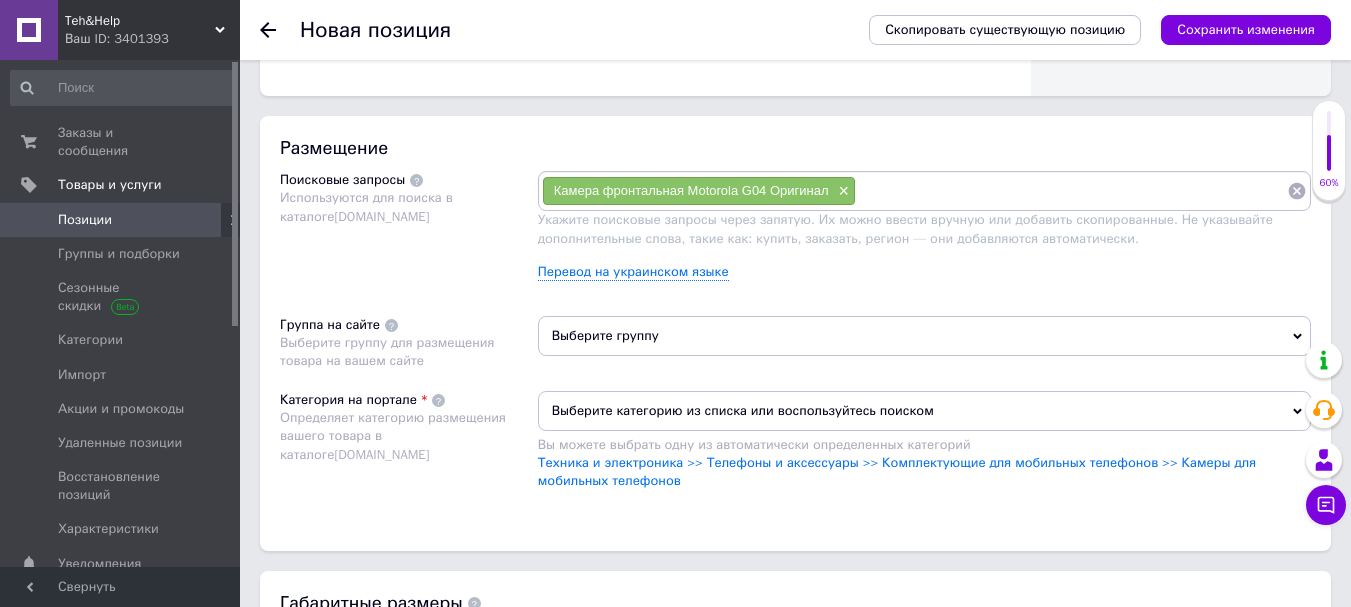 paste on "Камера фронтальная Motorola G04 Оригинал" 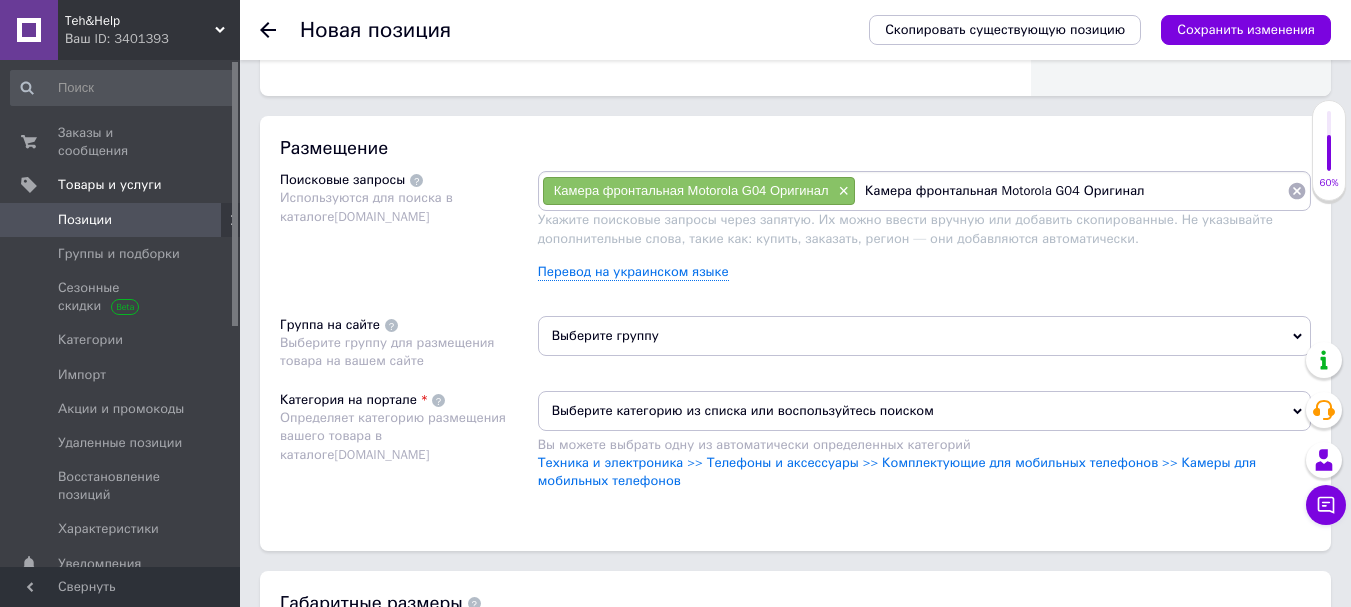 drag, startPoint x: 1081, startPoint y: 197, endPoint x: 1149, endPoint y: 199, distance: 68.0294 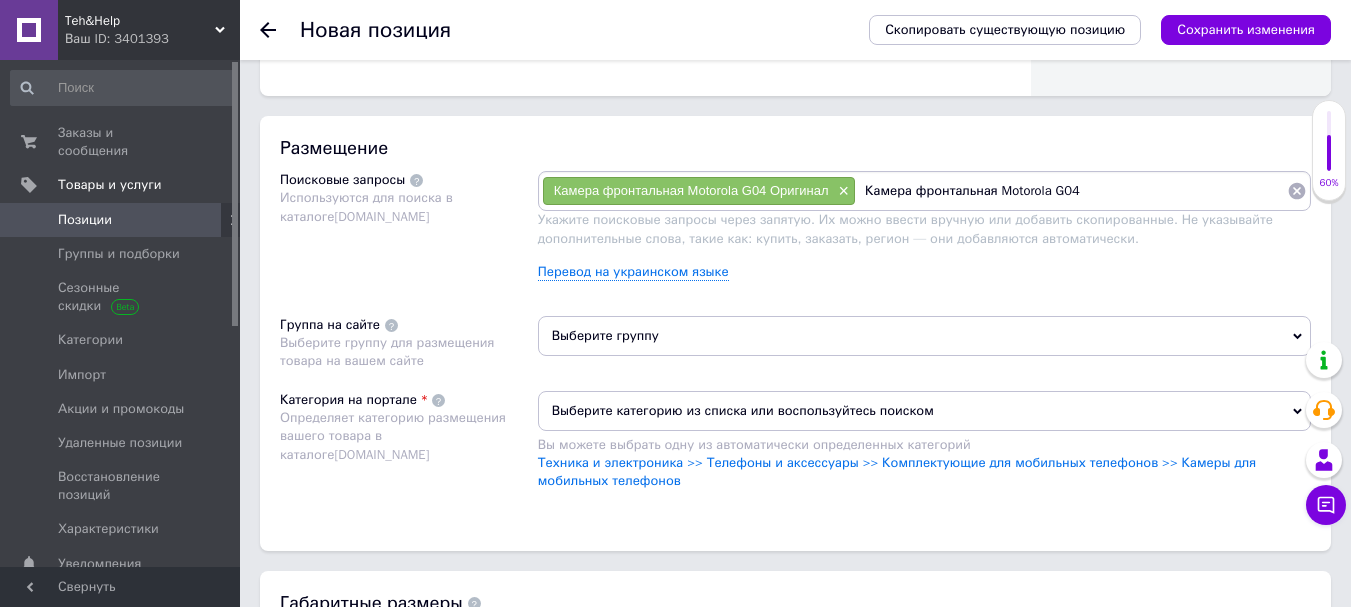 type on "Камера фронтальная Motorola G04" 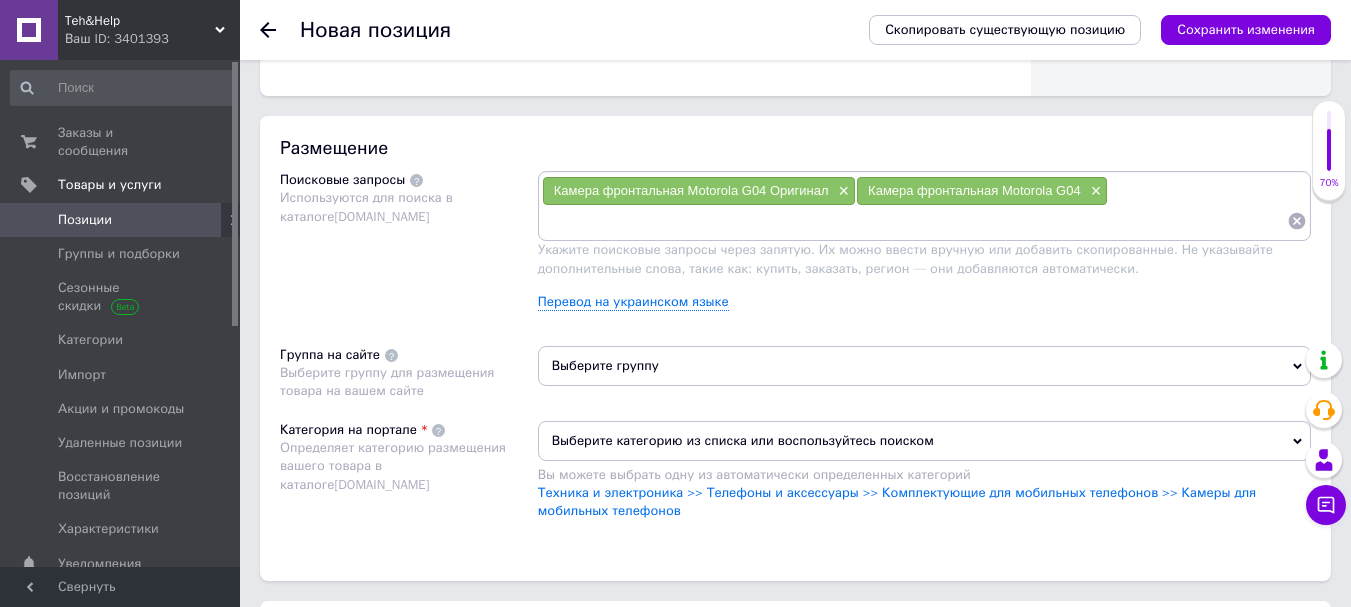 paste on "Камера фронтальная Motorola G04 Оригинал" 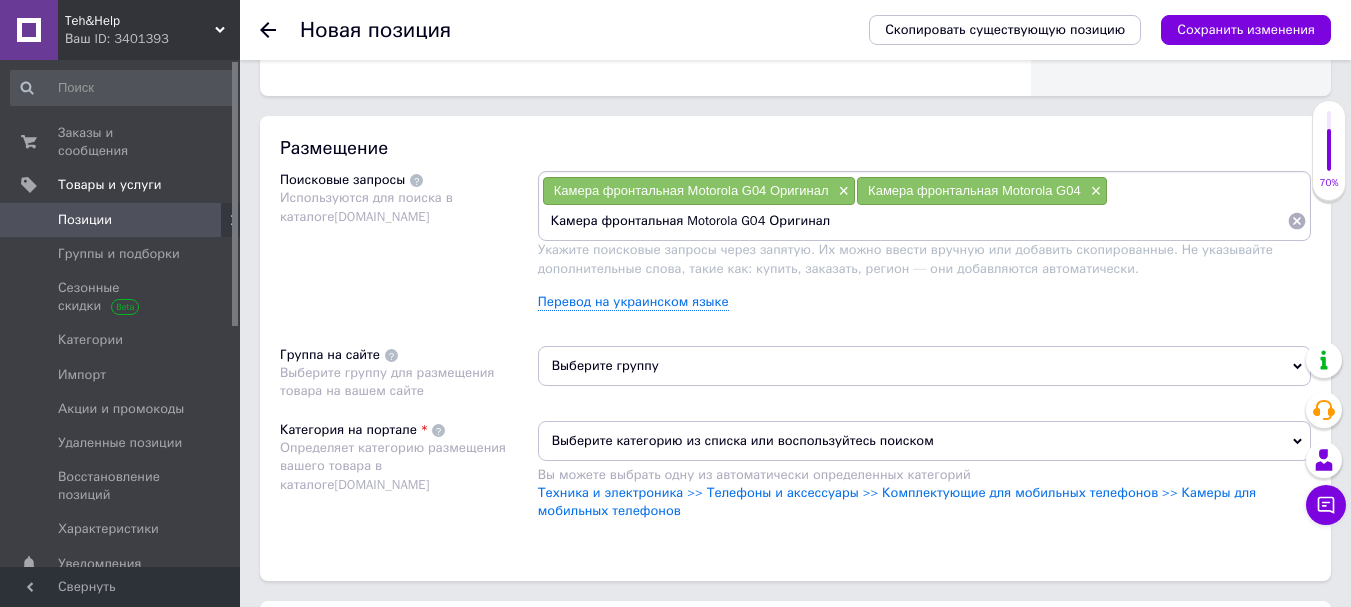 drag, startPoint x: 677, startPoint y: 230, endPoint x: 601, endPoint y: 217, distance: 77.10383 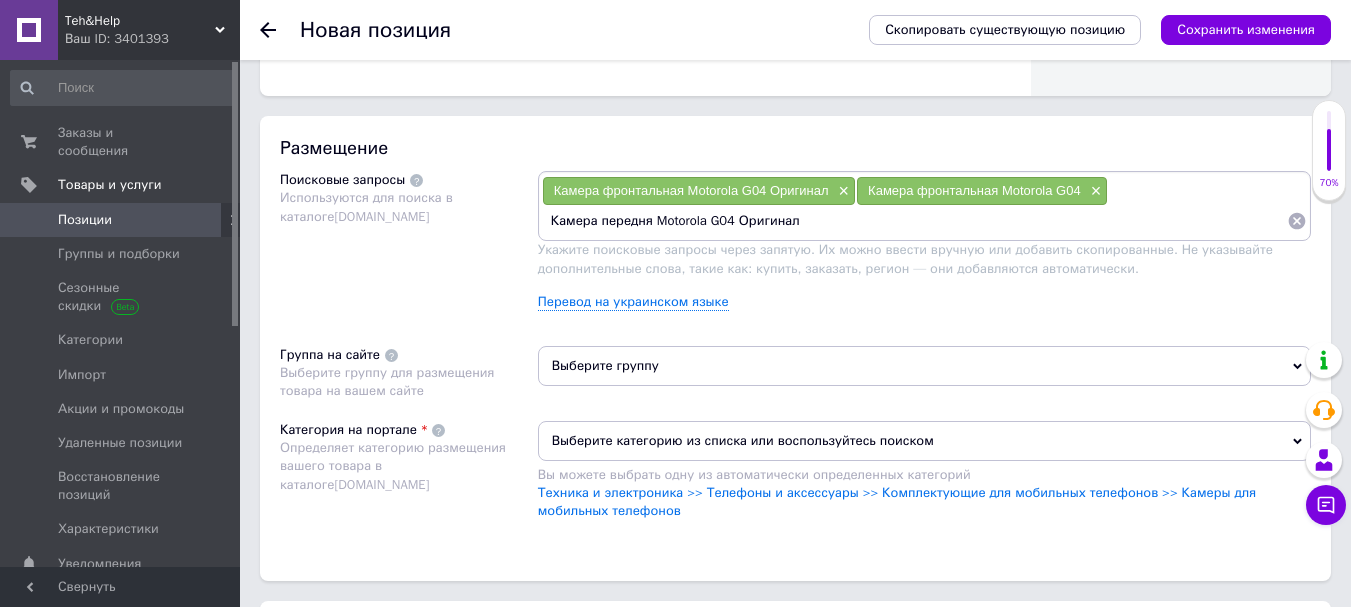 type on "Камера передняя Motorola G04 Оригинал" 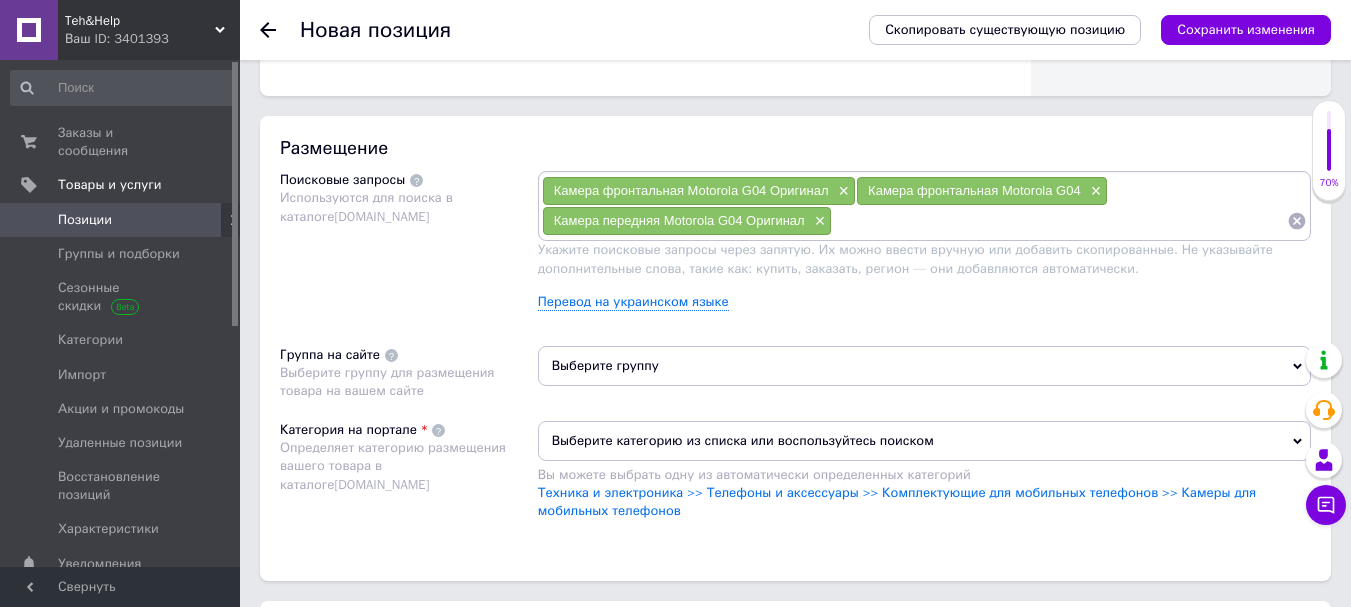 click on "Камера передняя Motorola G04 Оригинал" at bounding box center [679, 220] 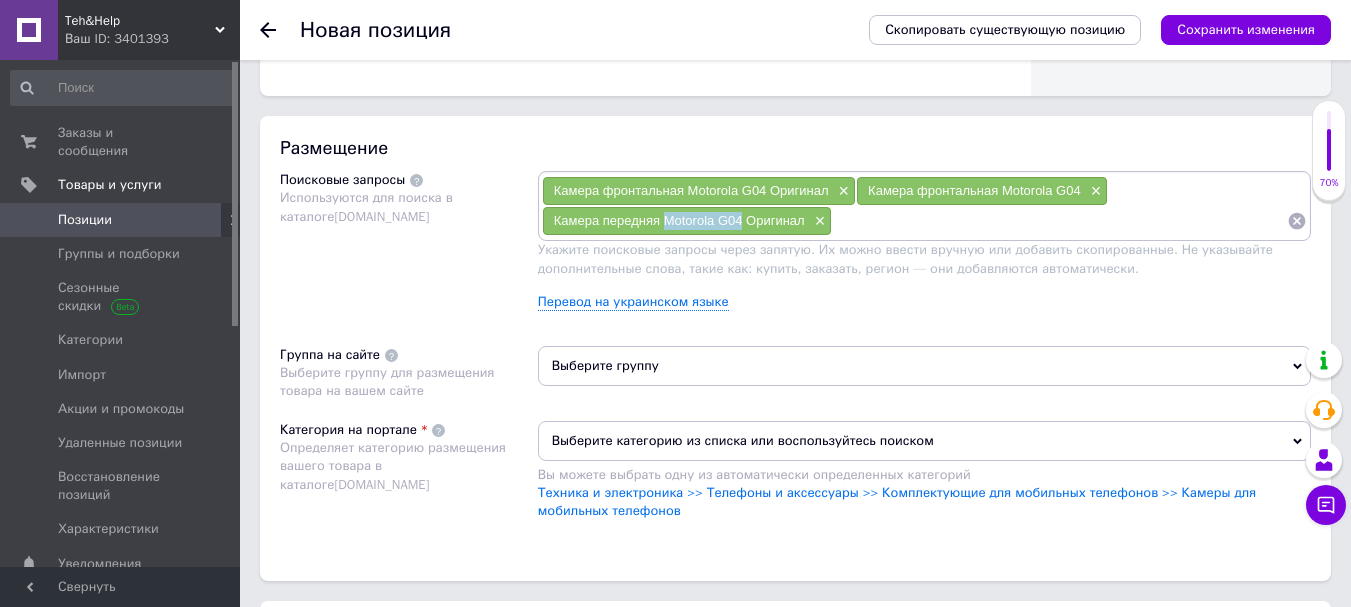 drag, startPoint x: 667, startPoint y: 220, endPoint x: 740, endPoint y: 220, distance: 73 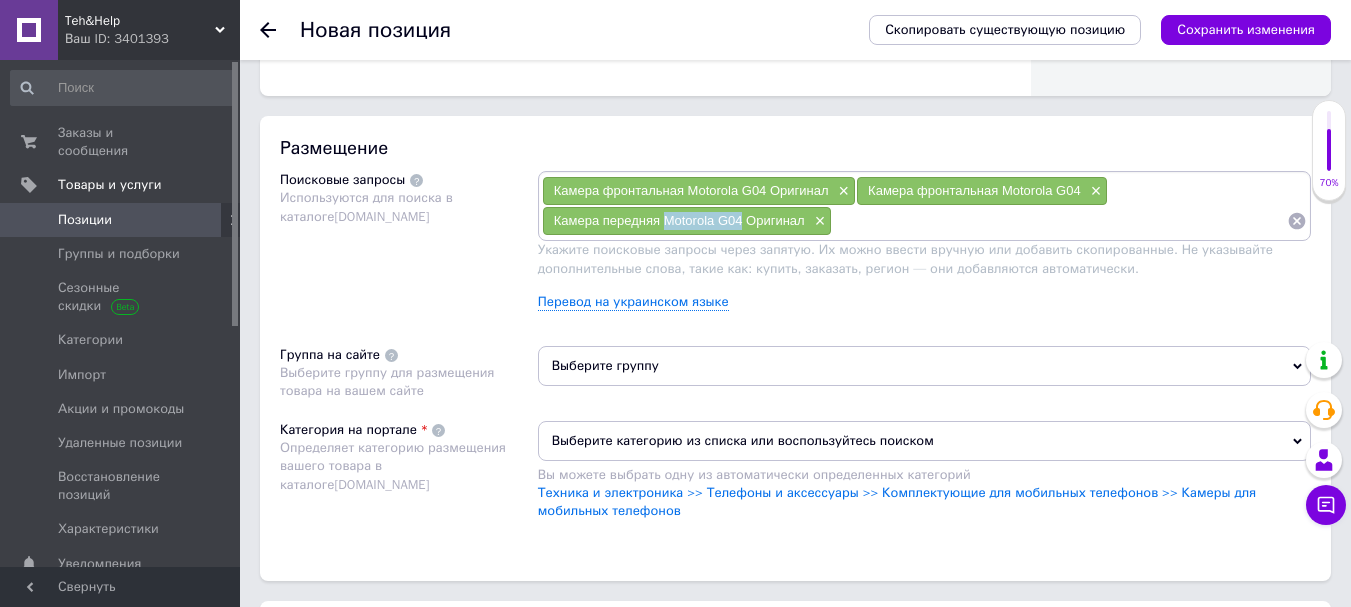copy on "Motorola G04" 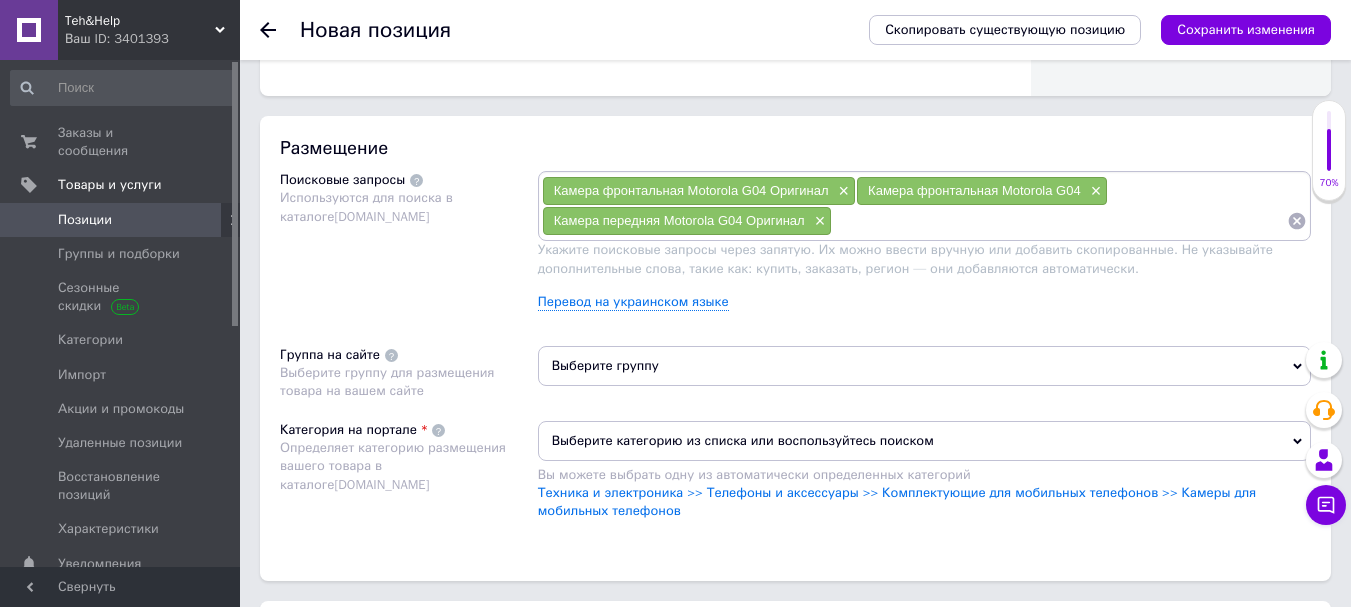 paste on "Motorola G04" 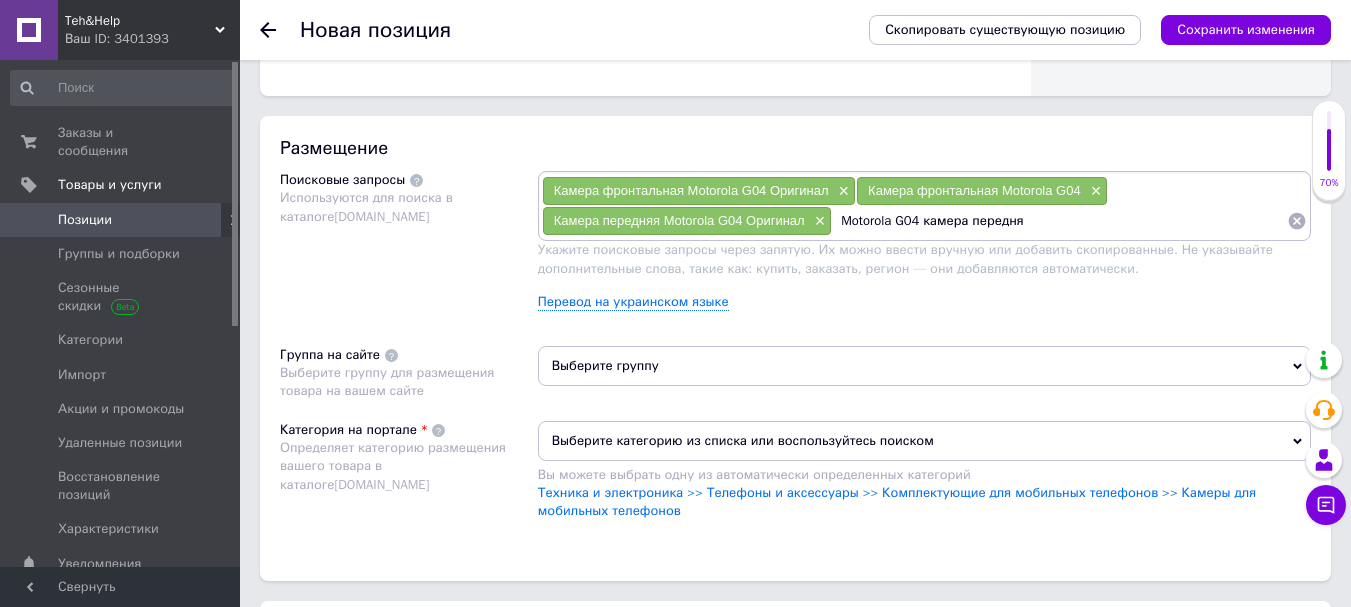 type on "Motorola G04 камера передняя" 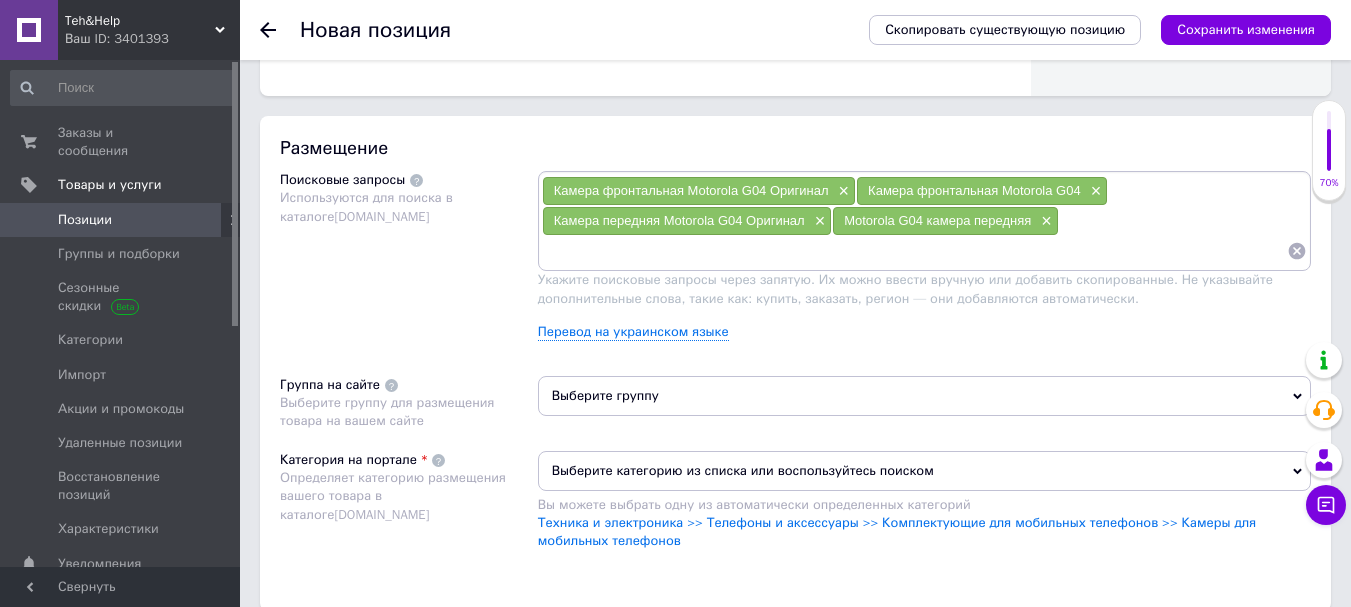paste on "Motorola G04" 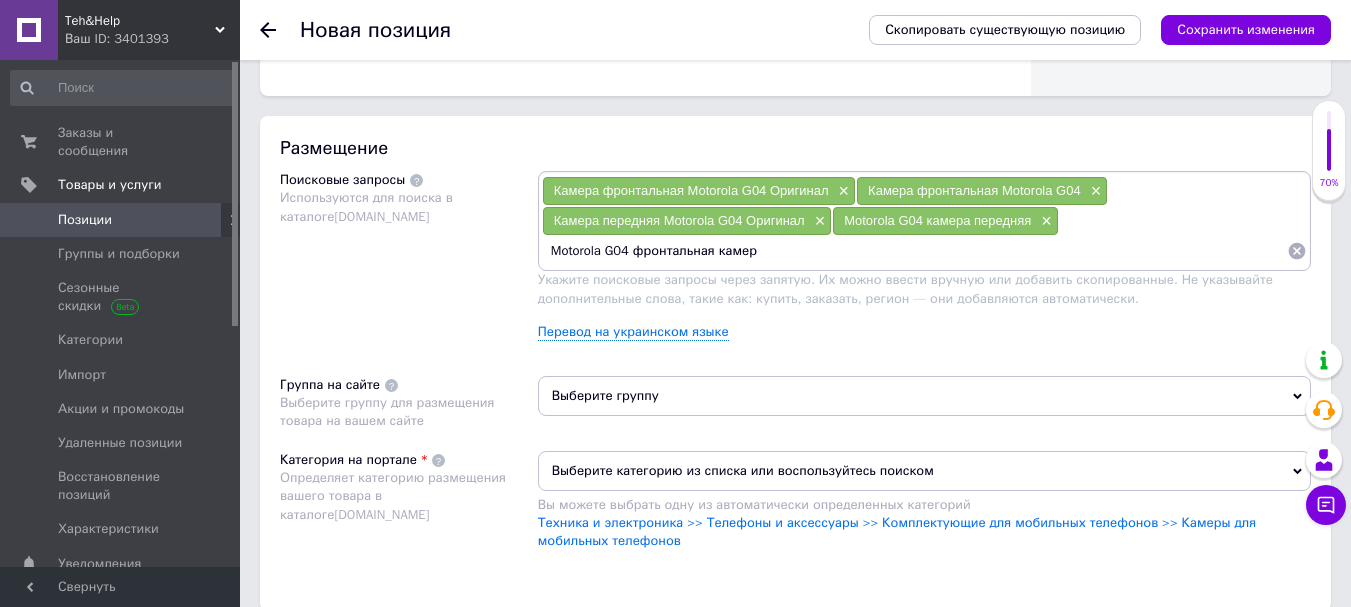 type on "Motorola G04 фронтальная камера" 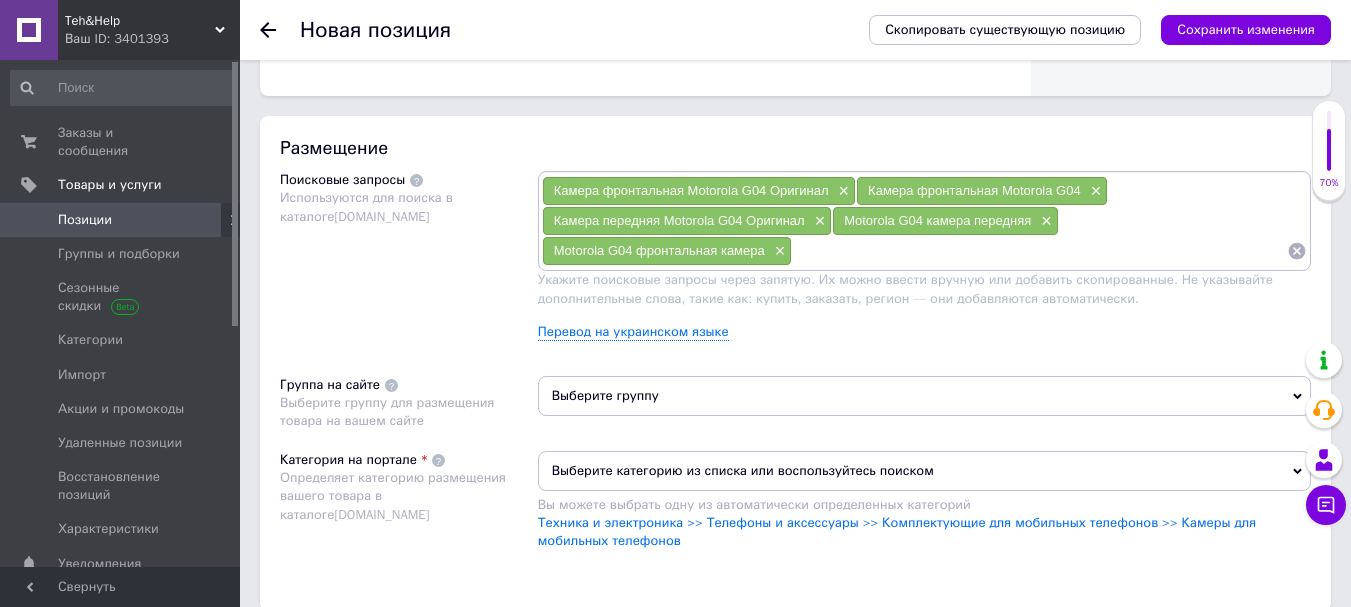 paste on "Motorola G04" 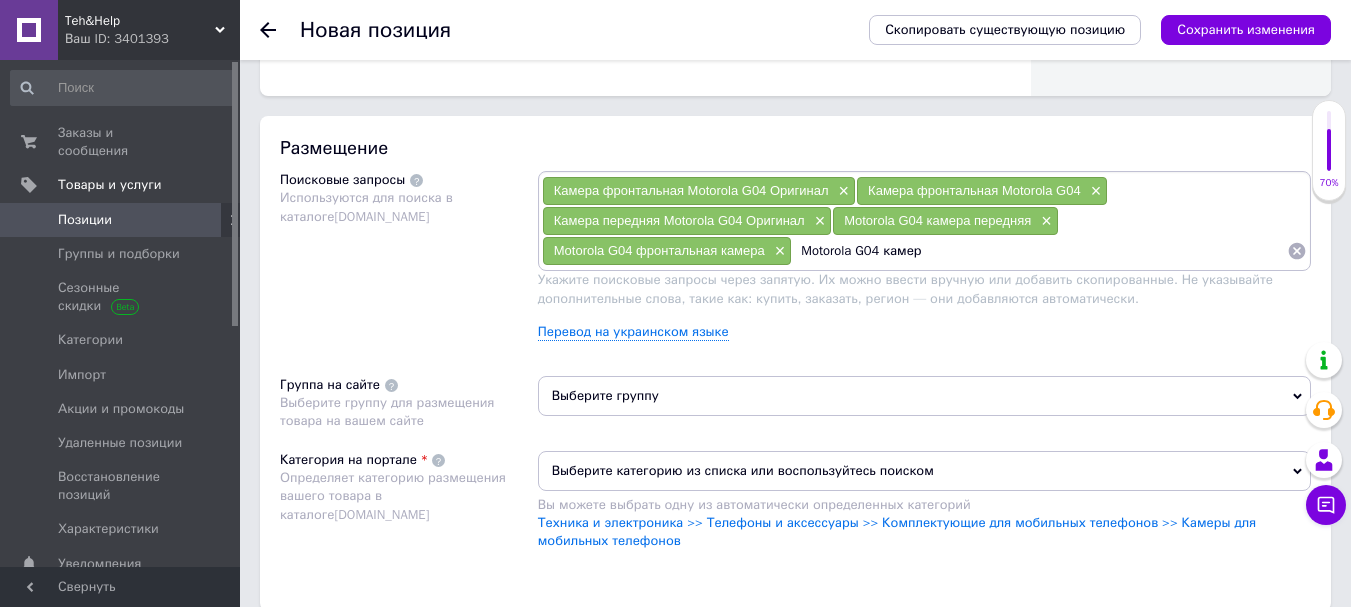 type on "Motorola G04 камера" 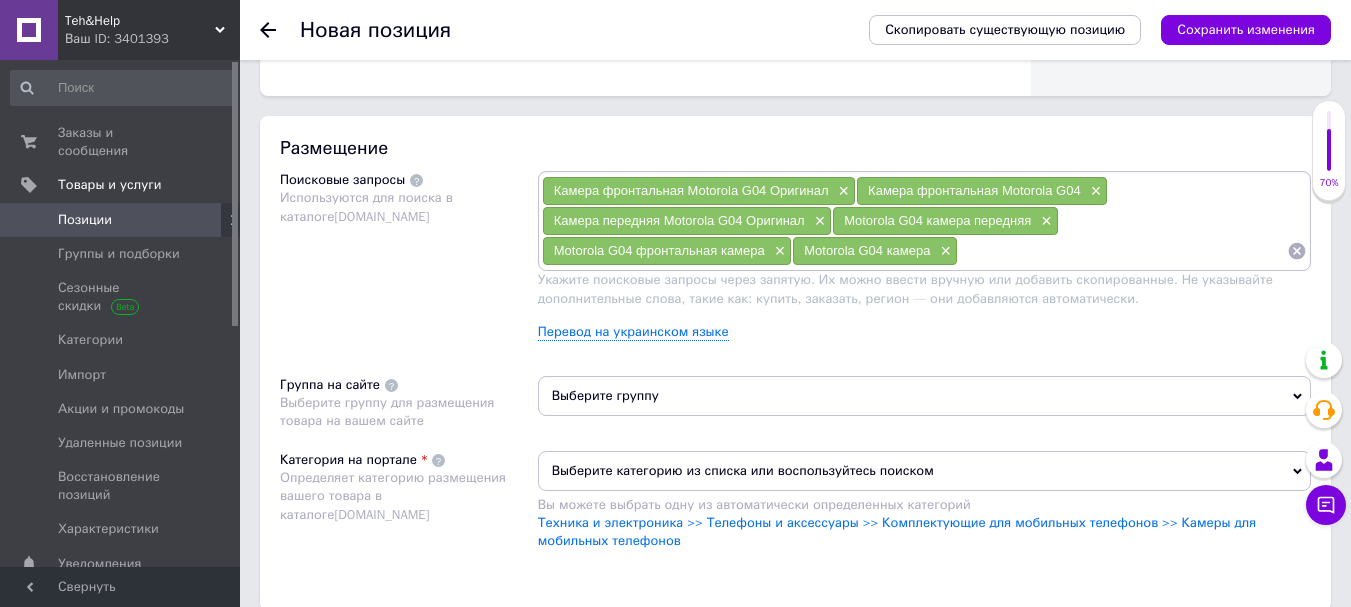 paste on "Motorola G04" 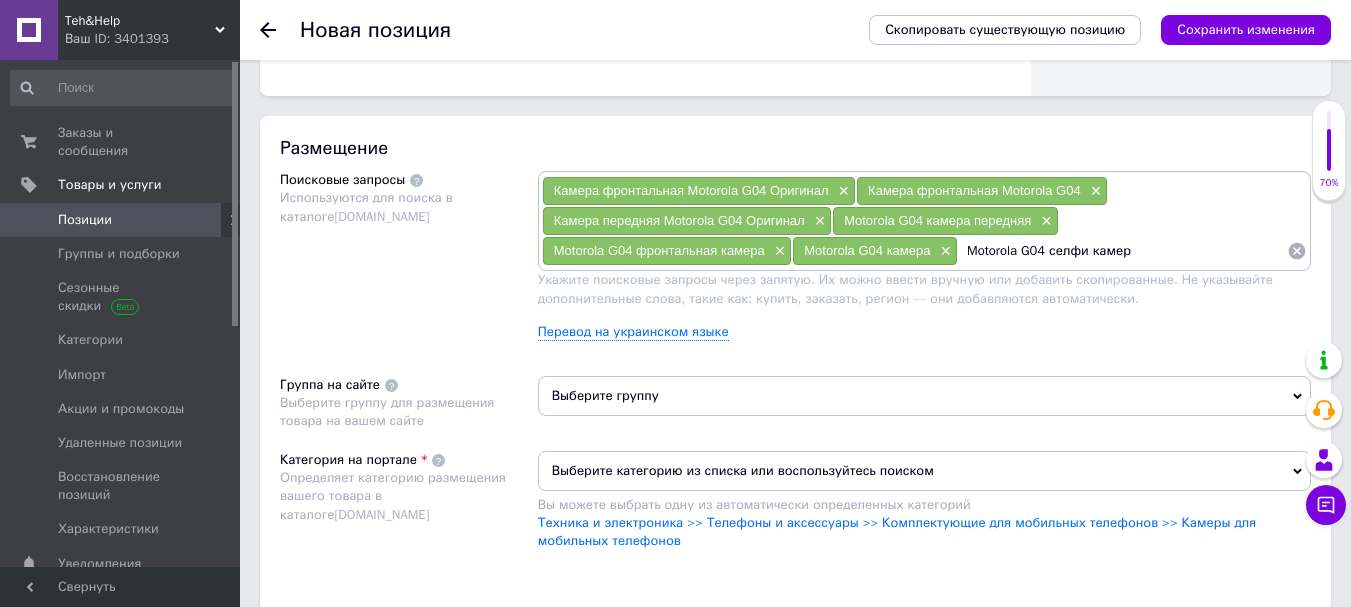 type on "Motorola G04 селфи камера" 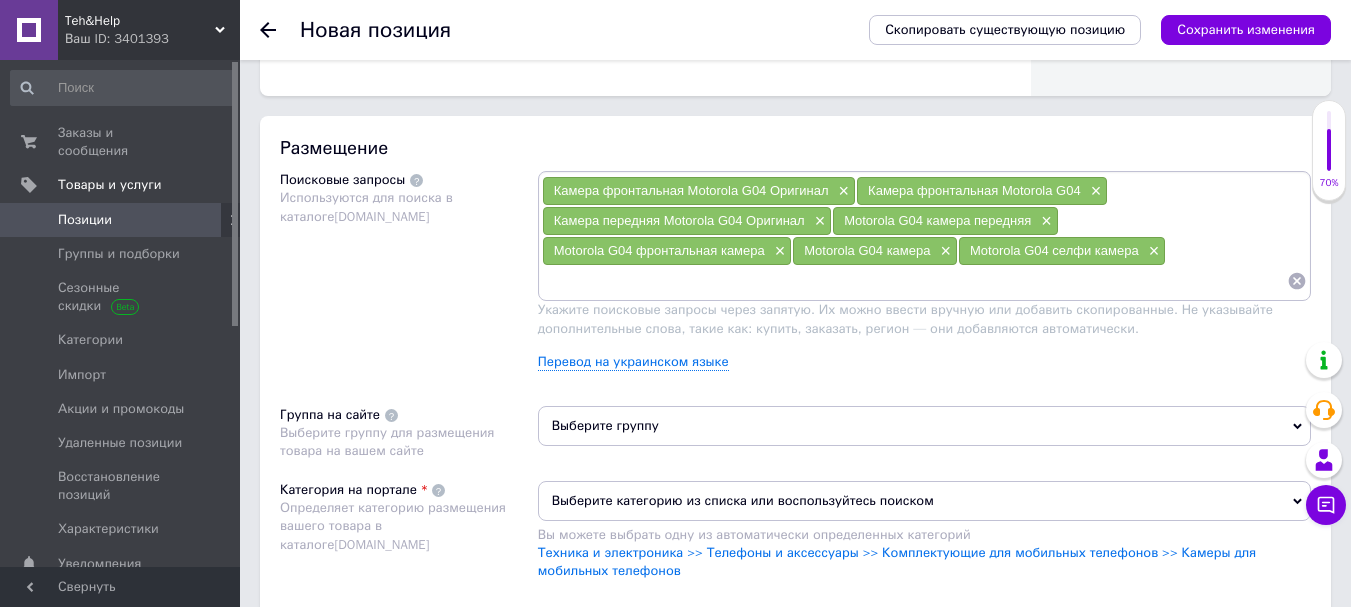 paste on "Motorola G04" 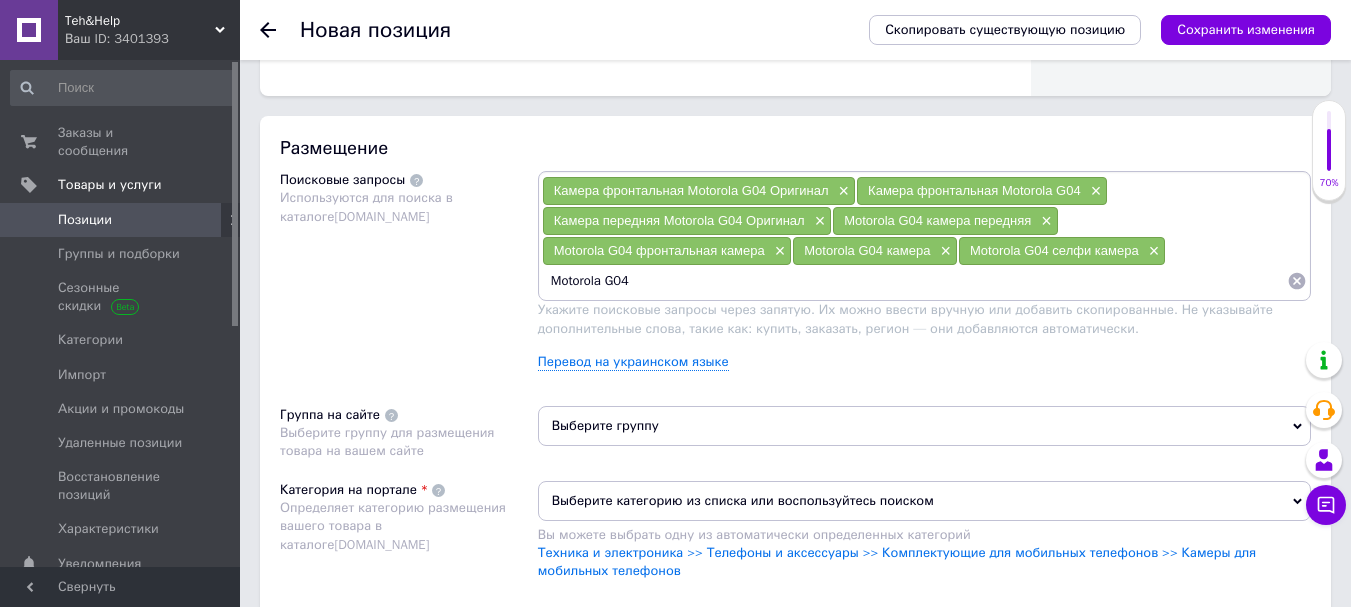 click on "Motorola G04" at bounding box center (914, 281) 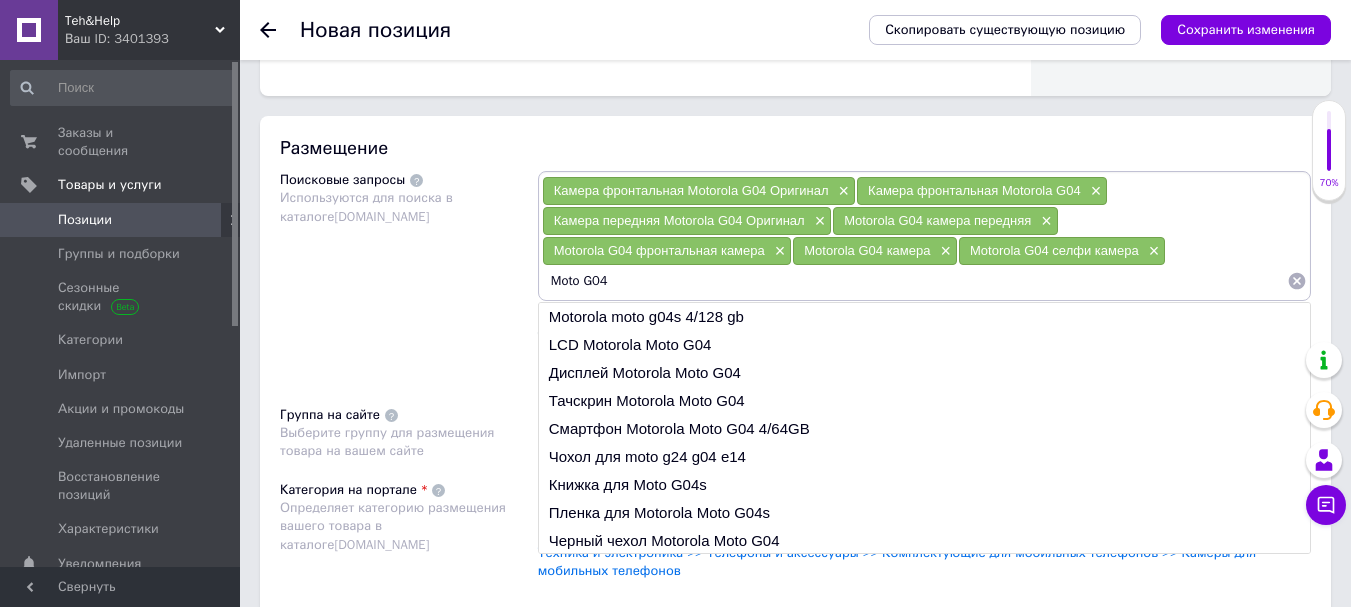 click on "Moto G04" at bounding box center (914, 281) 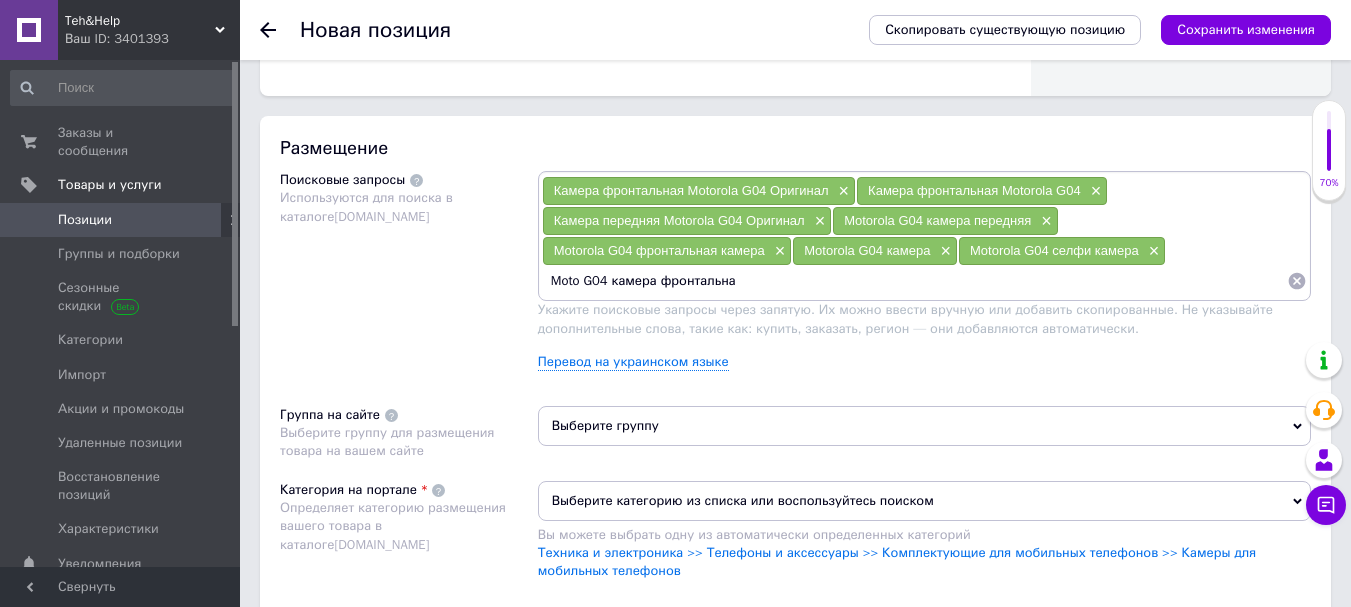 type on "Moto G04 камера фронтальная" 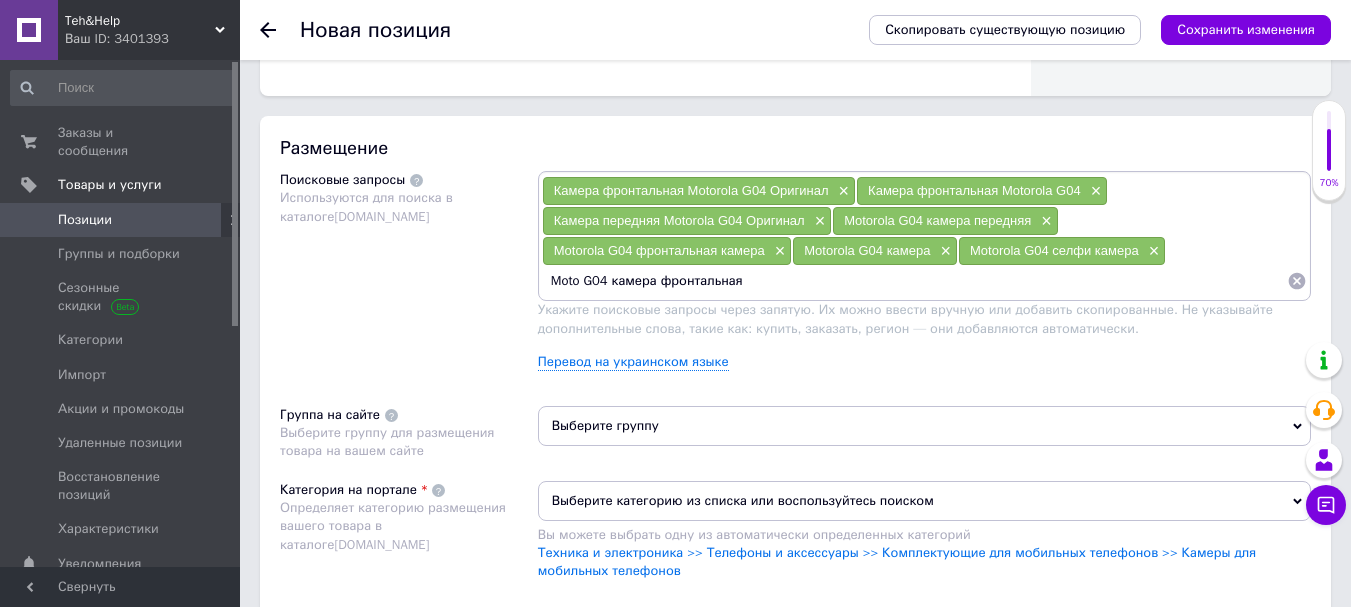 type 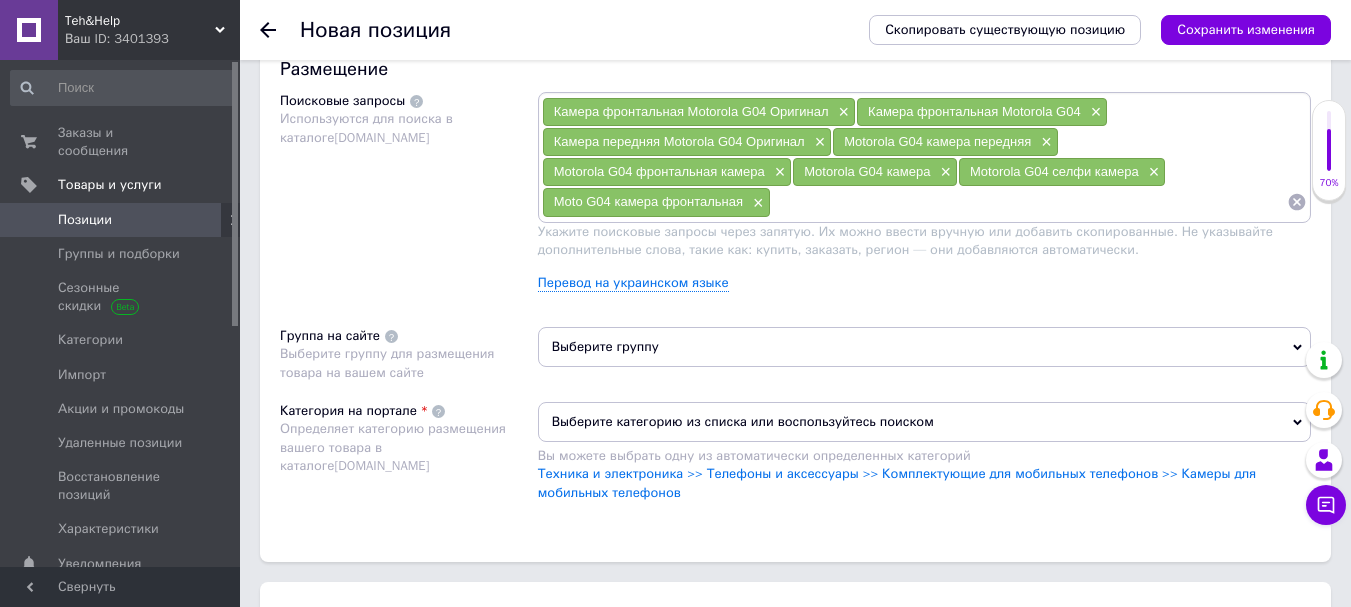 scroll, scrollTop: 1200, scrollLeft: 0, axis: vertical 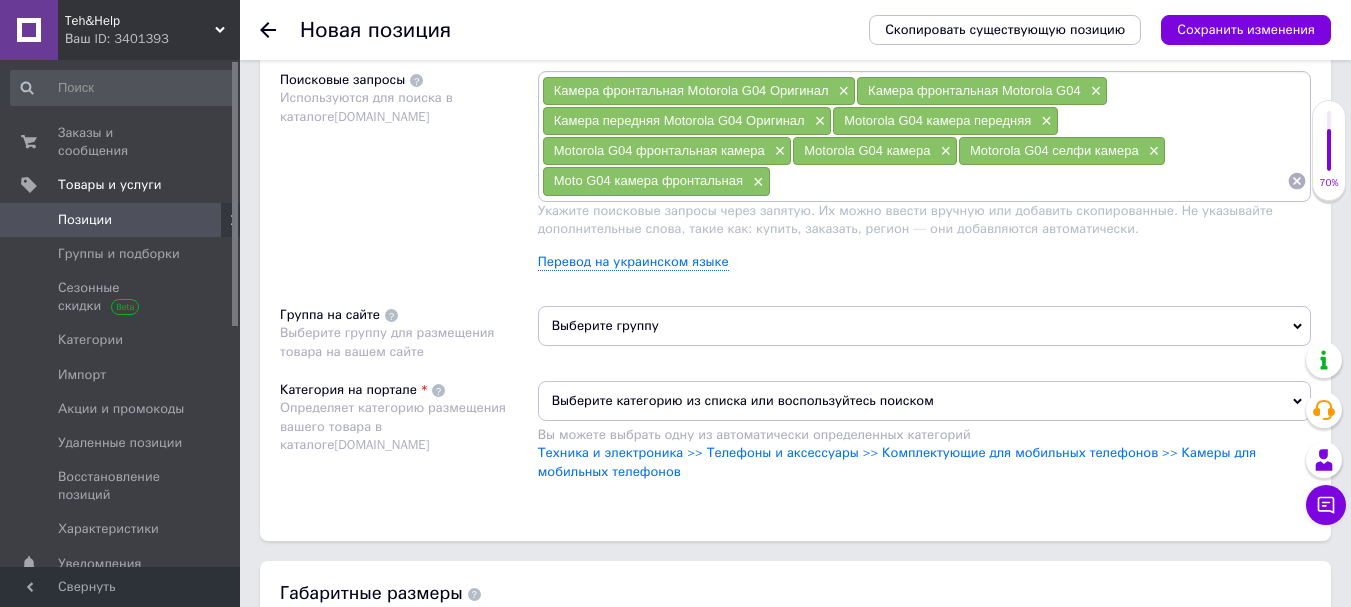 click on "Выберите группу" at bounding box center [924, 326] 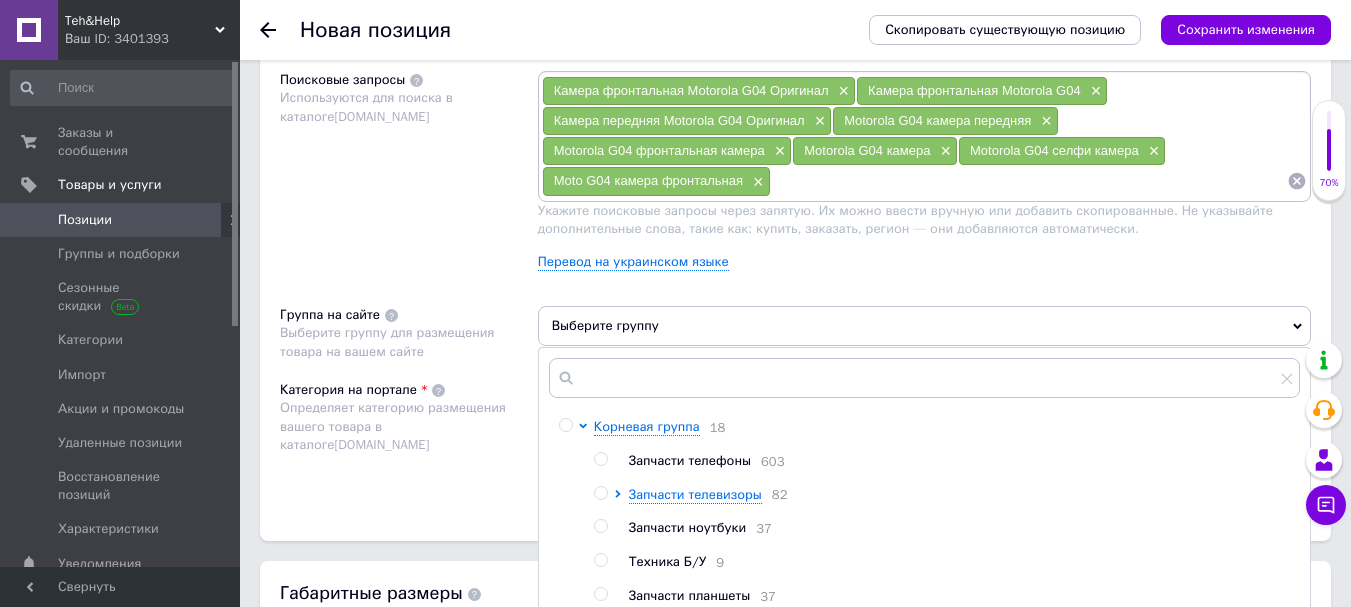 click at bounding box center (600, 459) 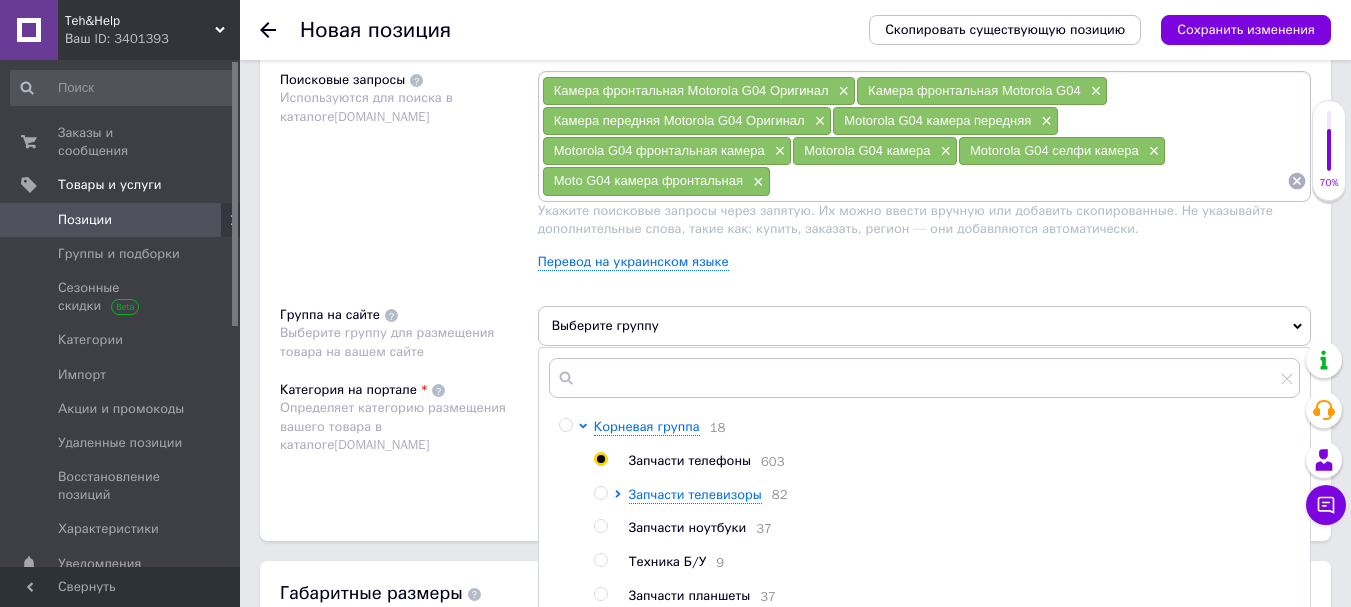 radio on "true" 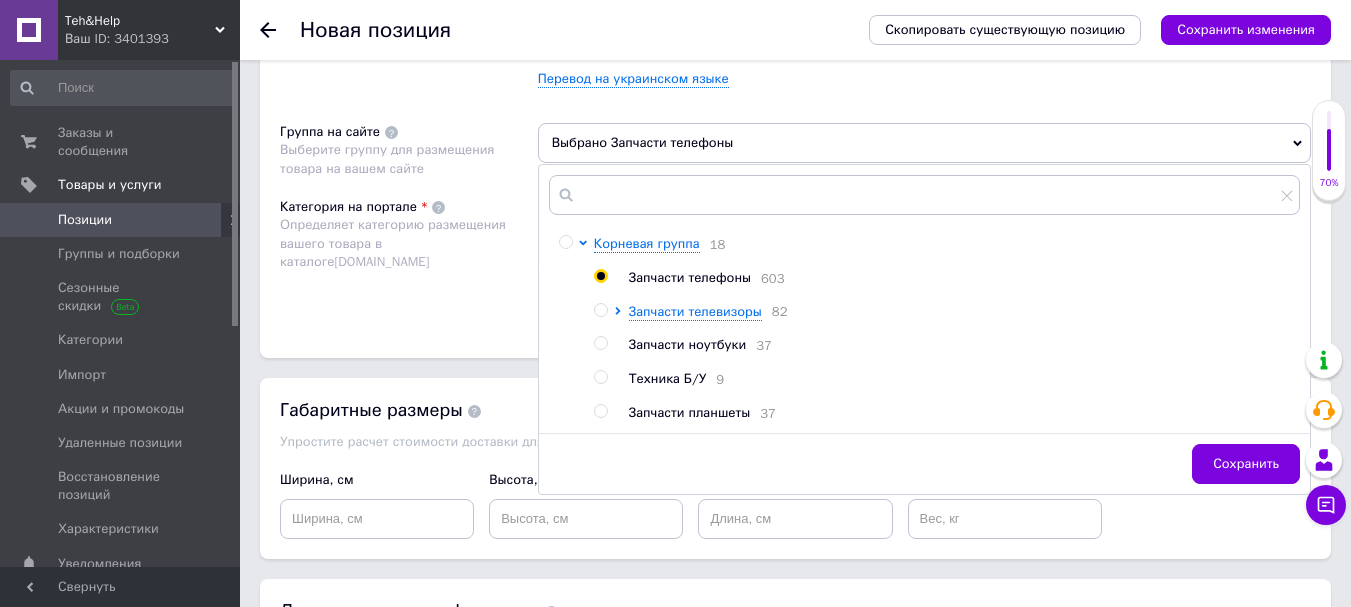 scroll, scrollTop: 1400, scrollLeft: 0, axis: vertical 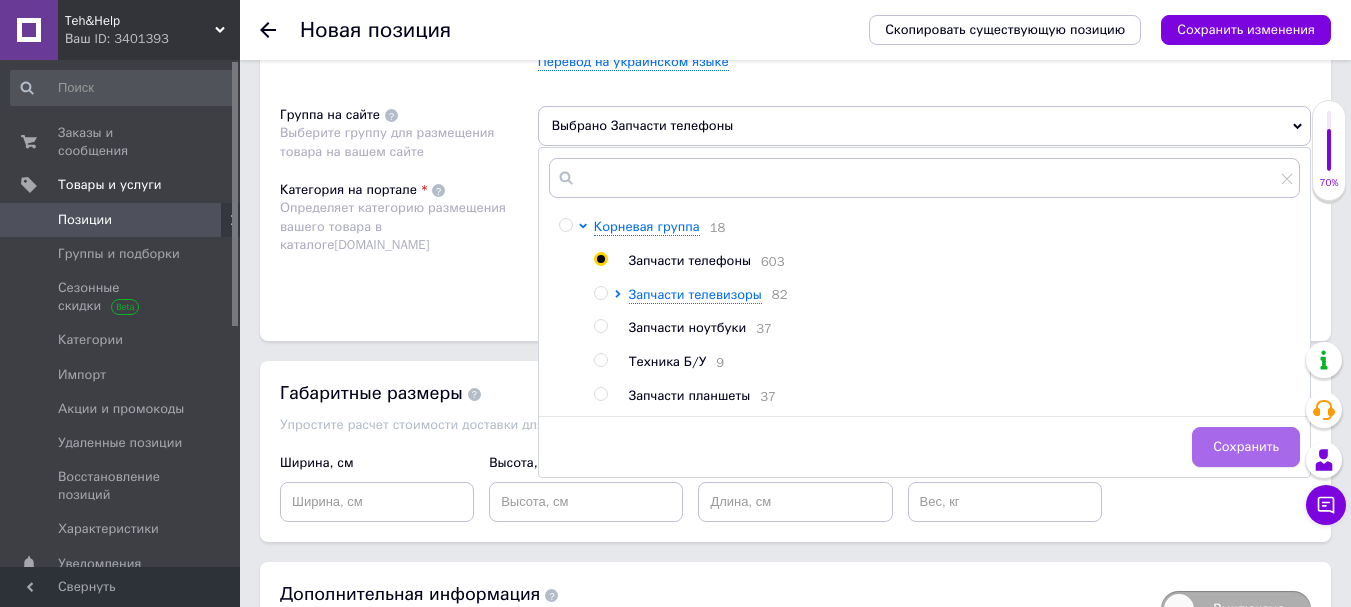click on "Сохранить" at bounding box center [1246, 447] 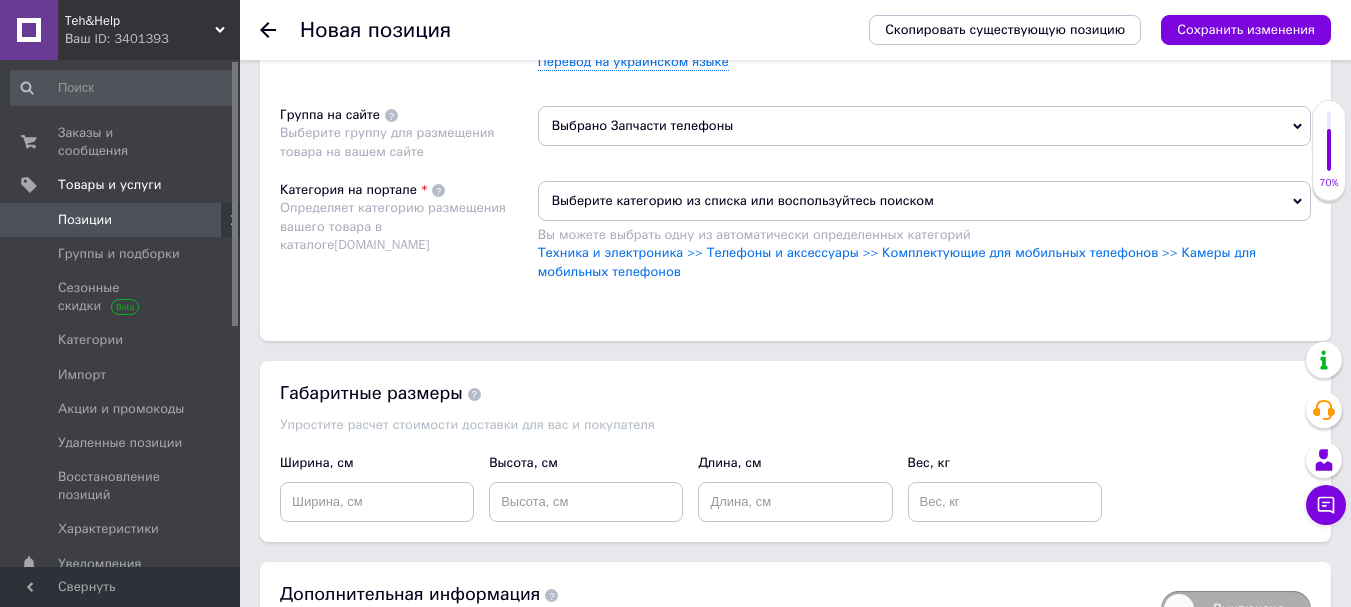click on "Выберите категорию из списка или воспользуйтесь поиском" at bounding box center [924, 201] 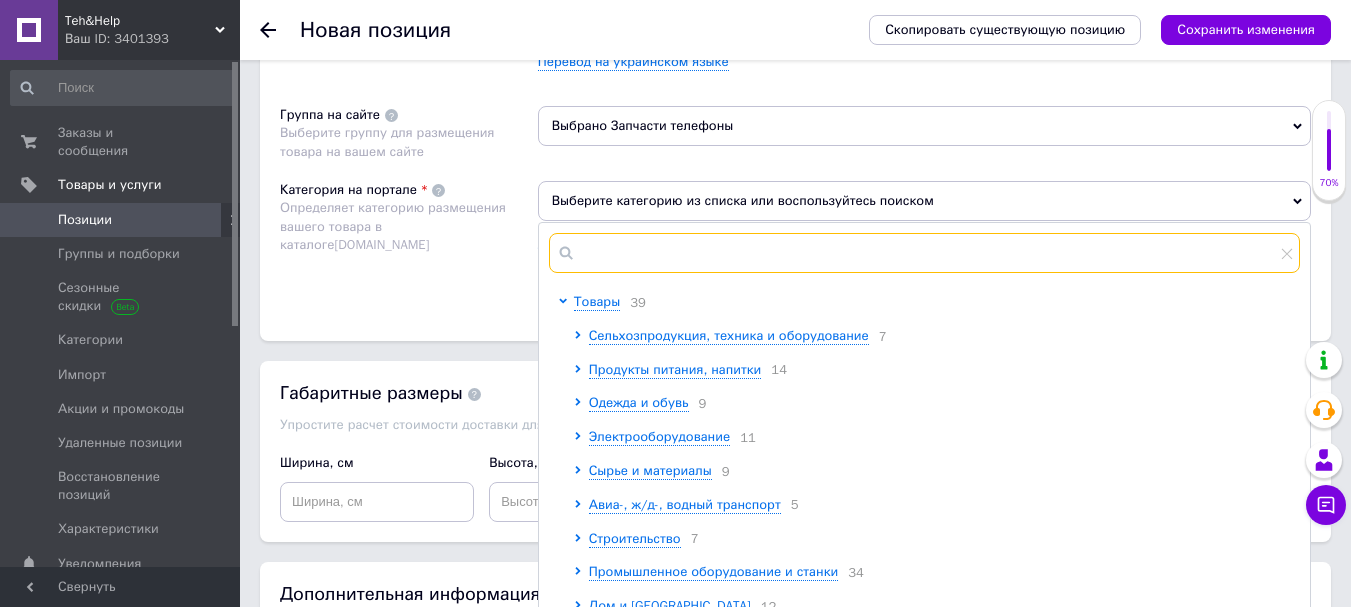 click at bounding box center [924, 253] 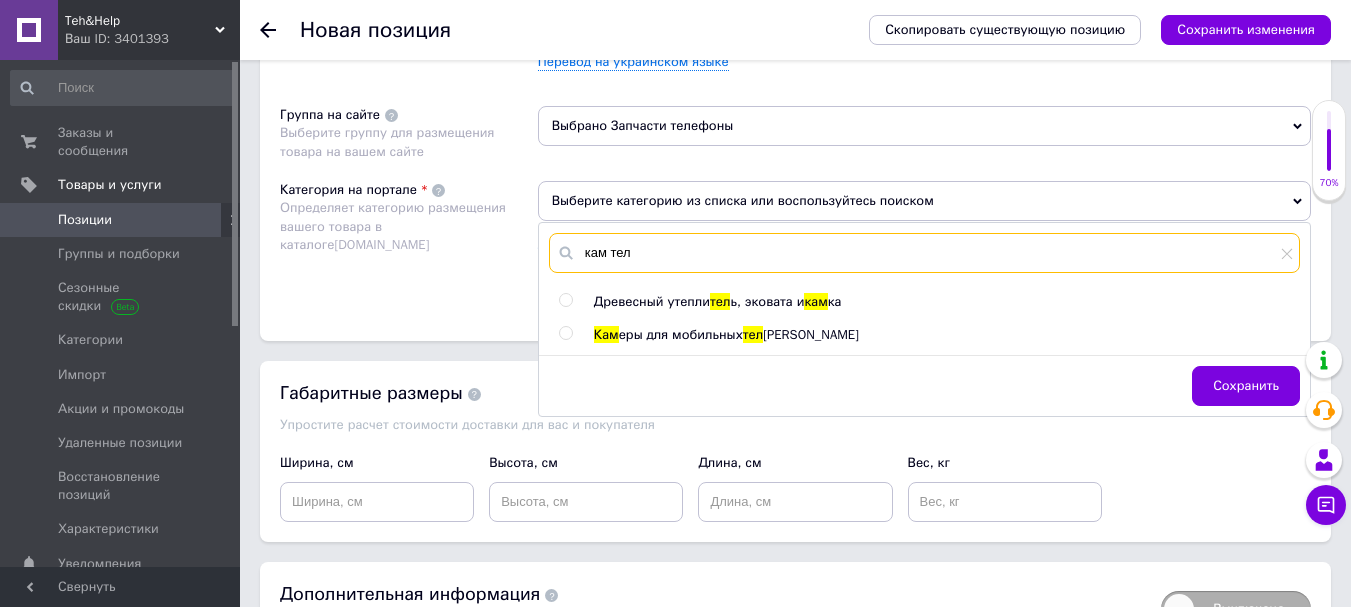type on "кам тел" 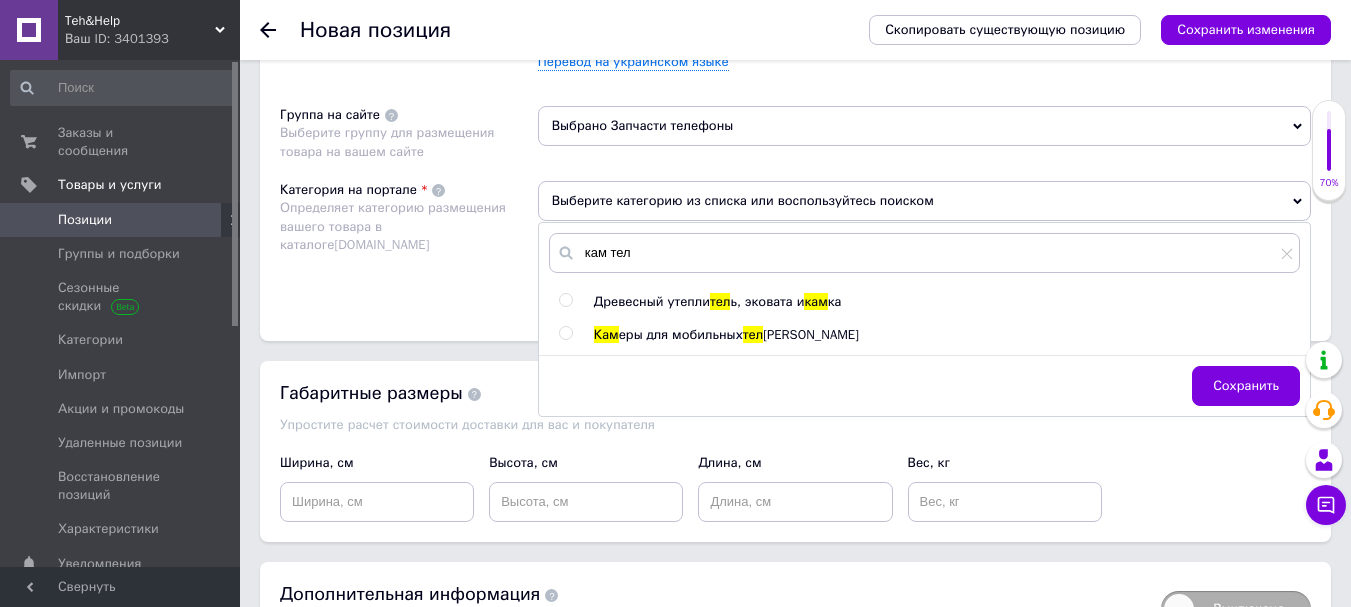 click at bounding box center (565, 333) 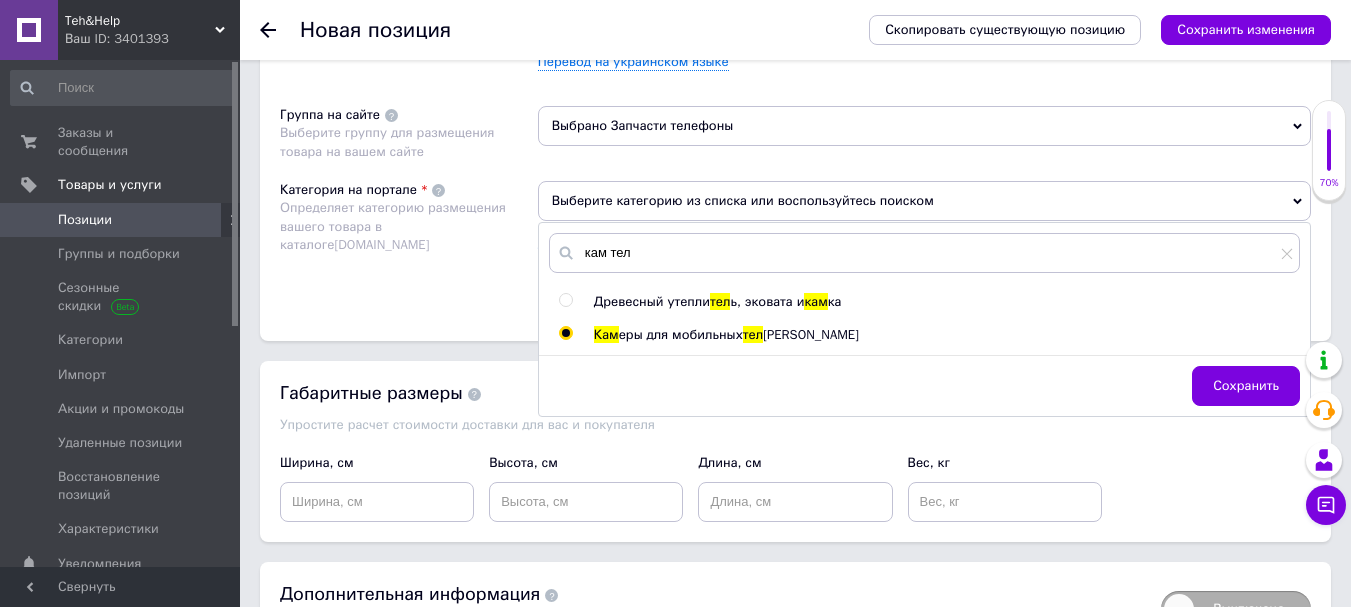 radio on "true" 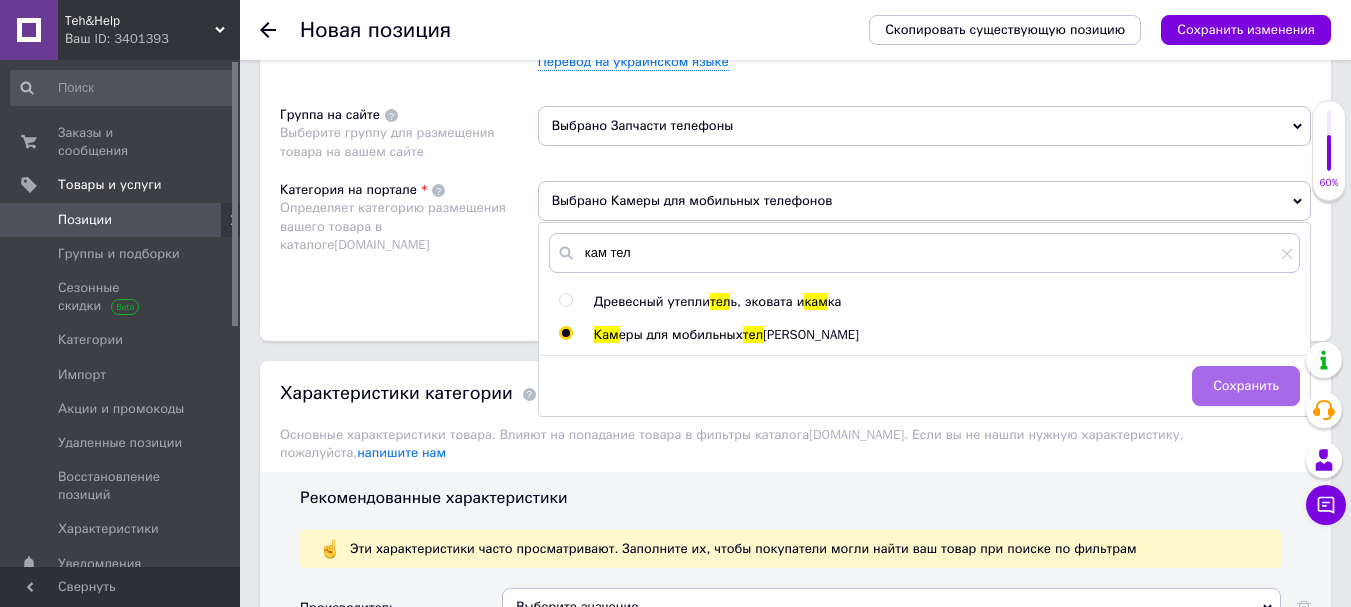 click on "Сохранить" at bounding box center [1246, 386] 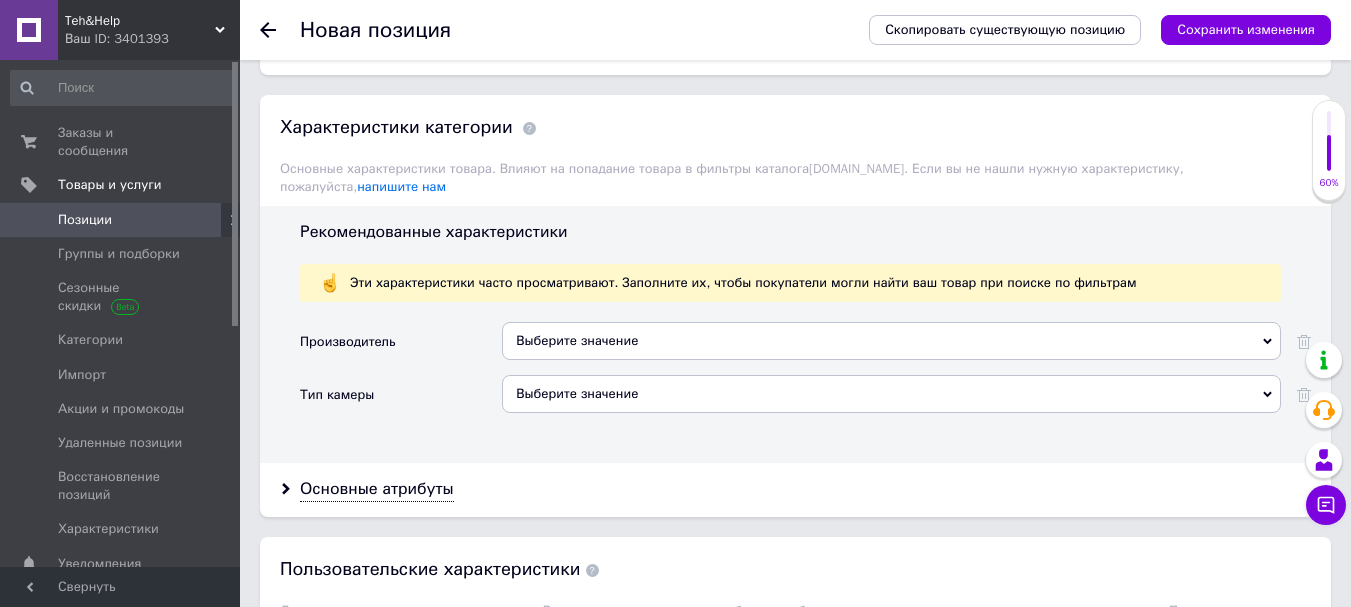 scroll, scrollTop: 1700, scrollLeft: 0, axis: vertical 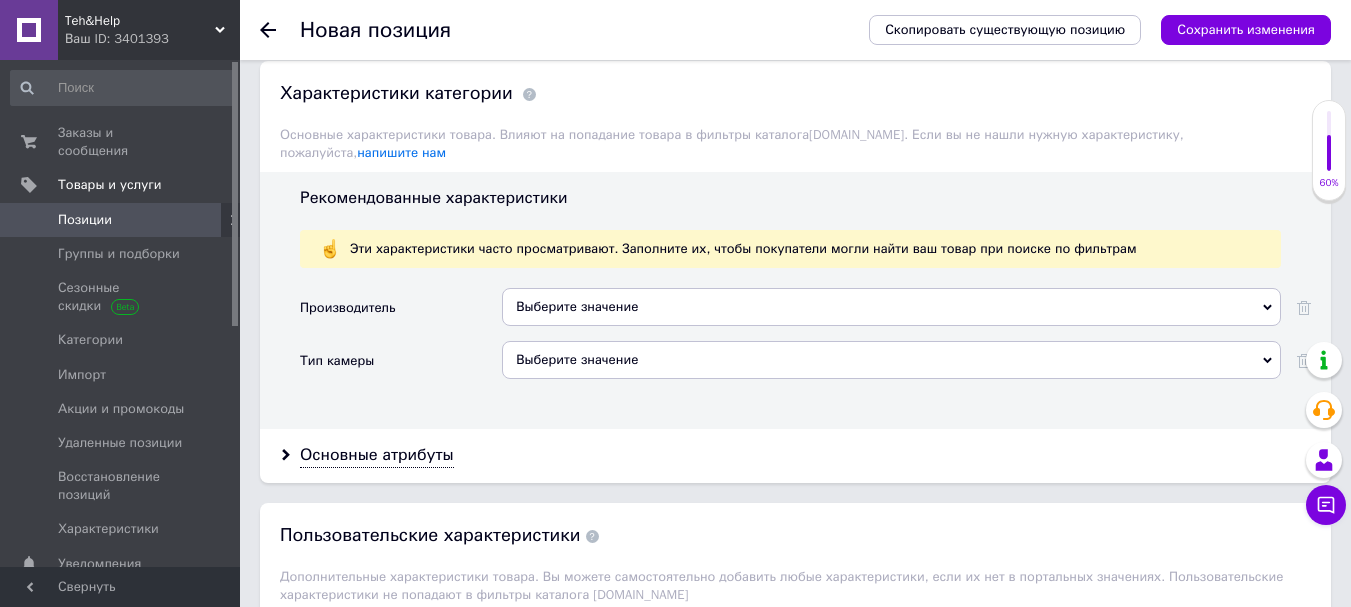 click on "Выберите значение" at bounding box center [891, 307] 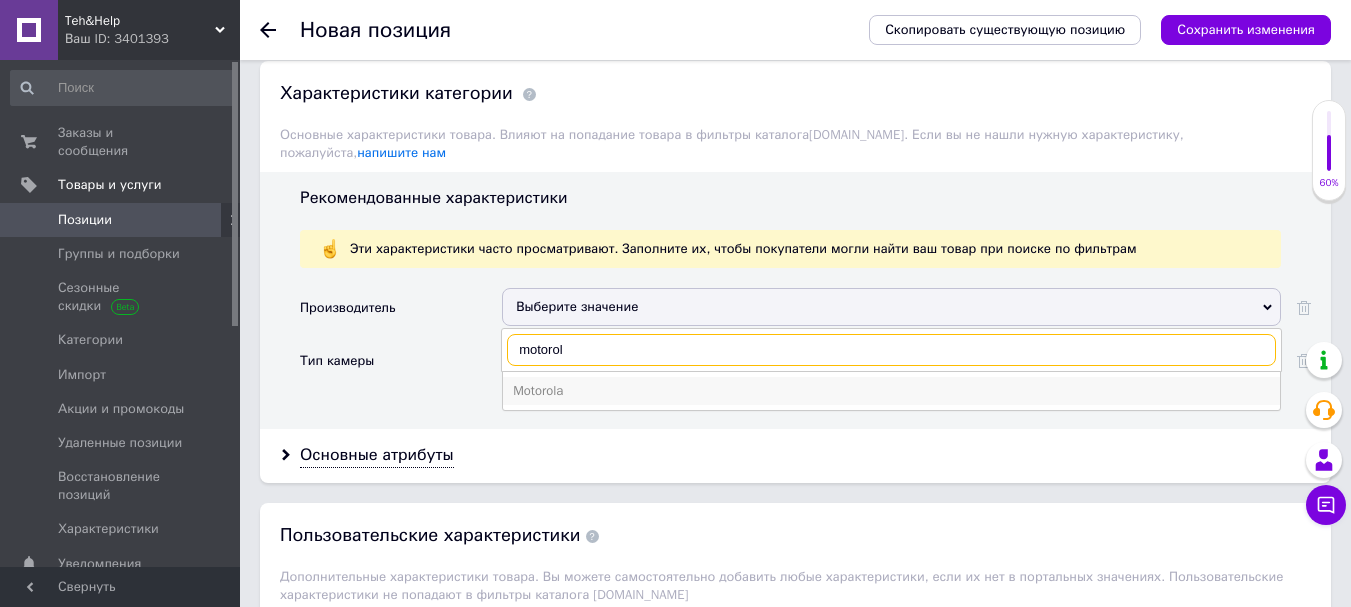 type on "motorol" 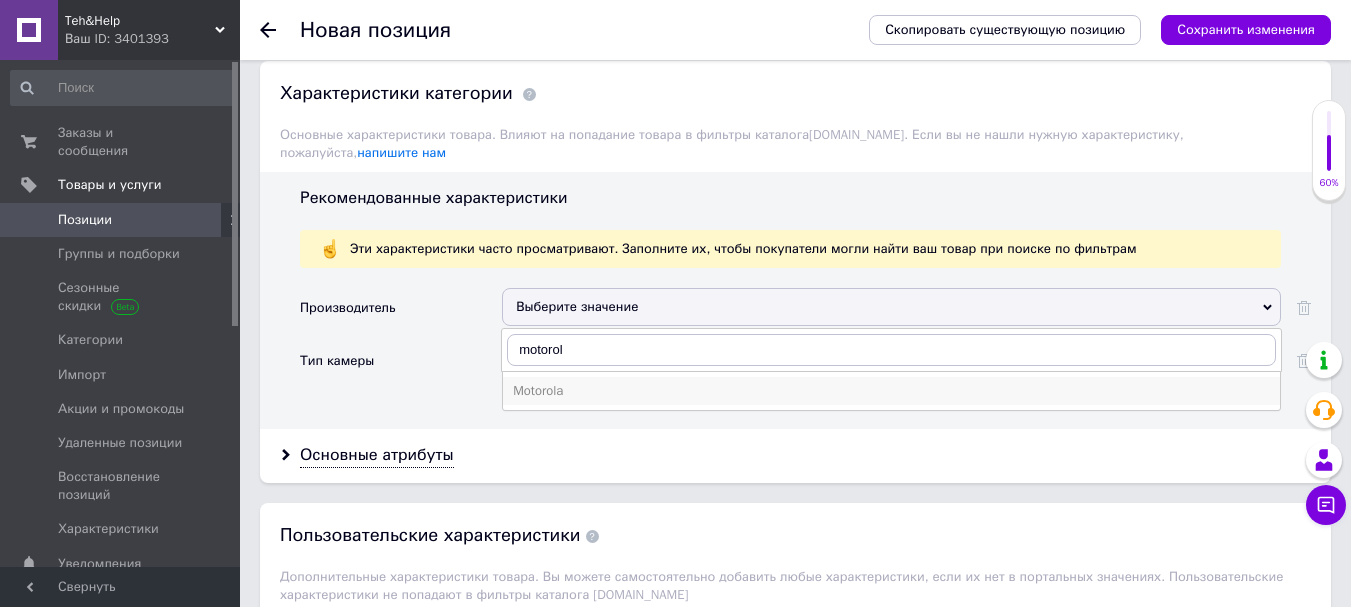 click on "Motorola" at bounding box center [891, 391] 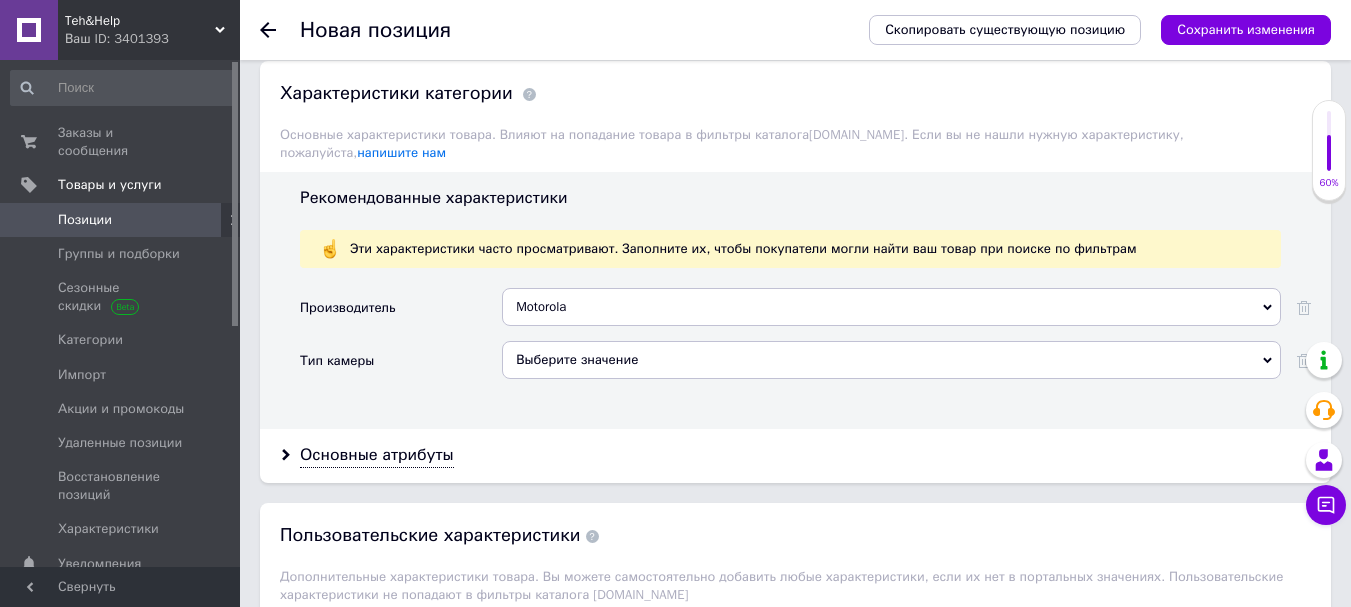 click on "Выберите значение" at bounding box center (891, 360) 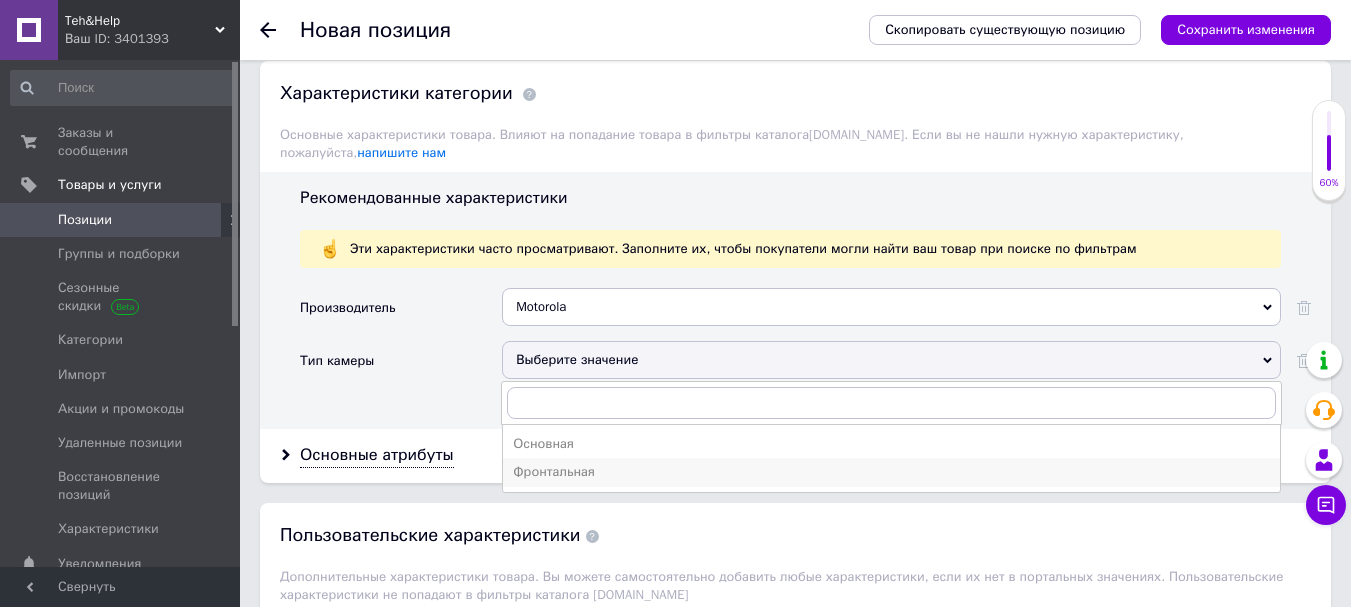 click on "Фронтальная" at bounding box center (891, 472) 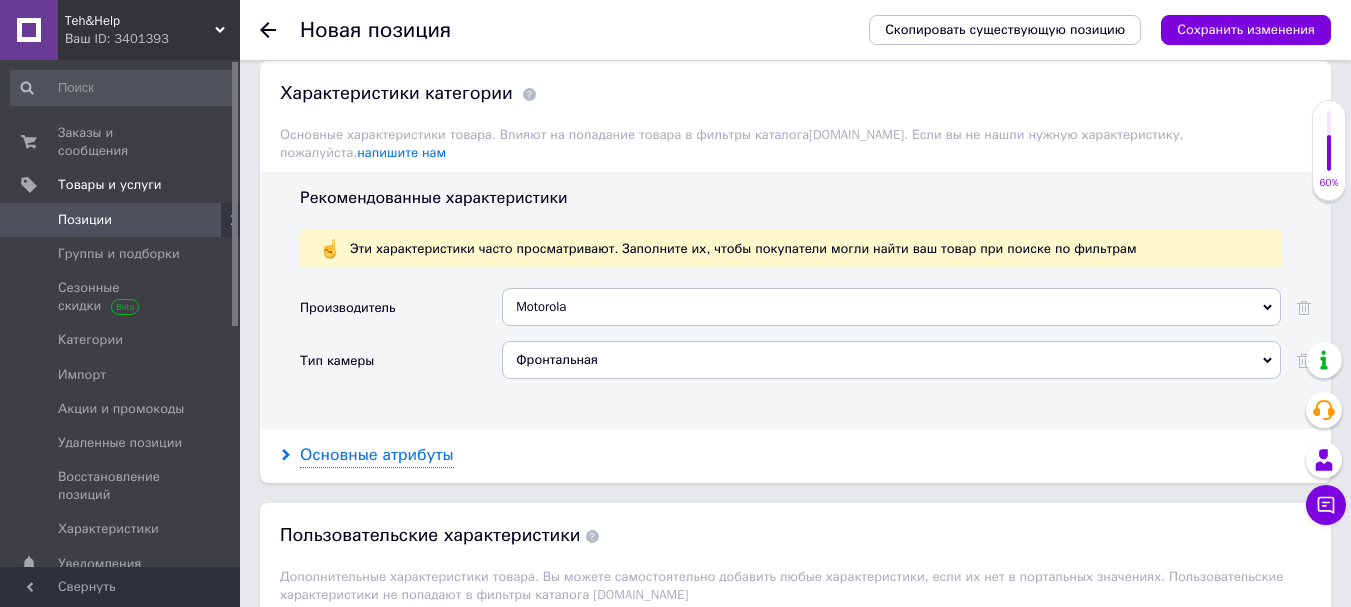 click on "Основные атрибуты" at bounding box center [377, 455] 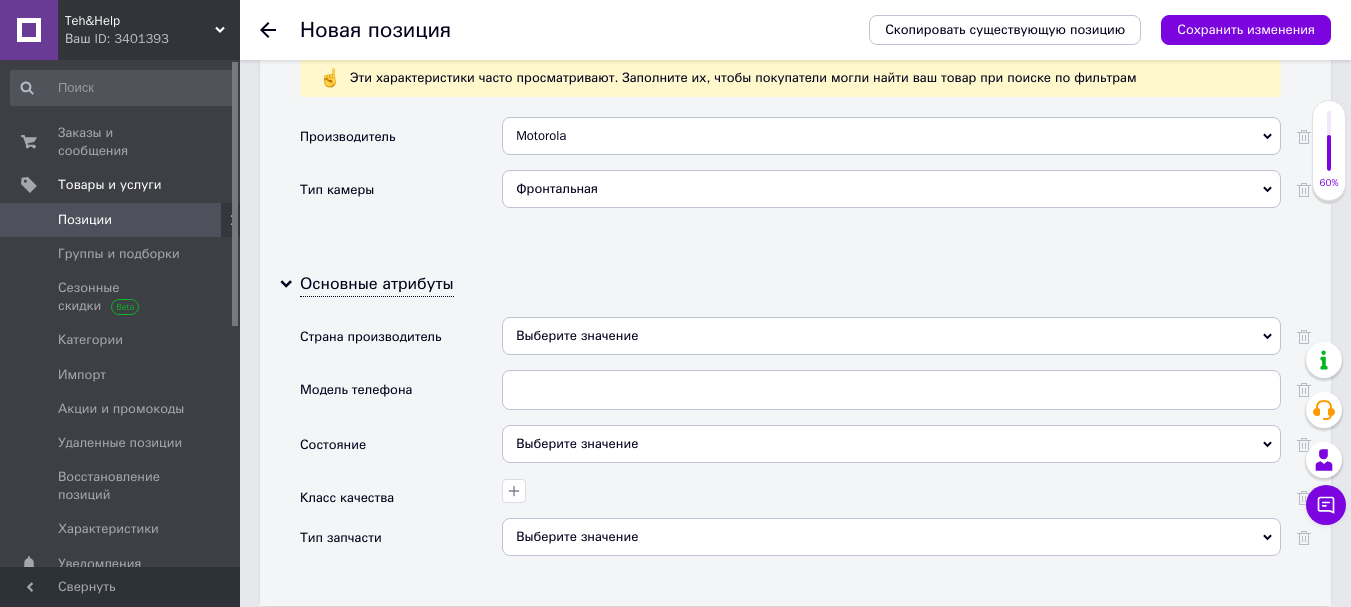scroll, scrollTop: 1900, scrollLeft: 0, axis: vertical 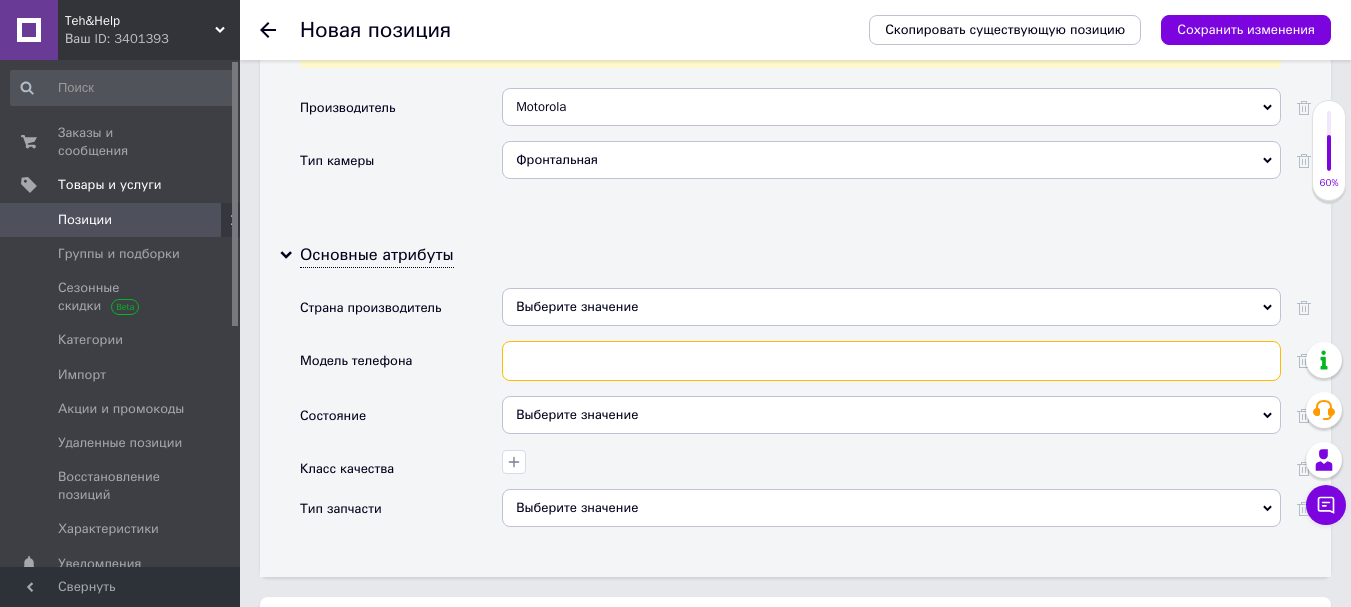 paste on "Motorola G04" 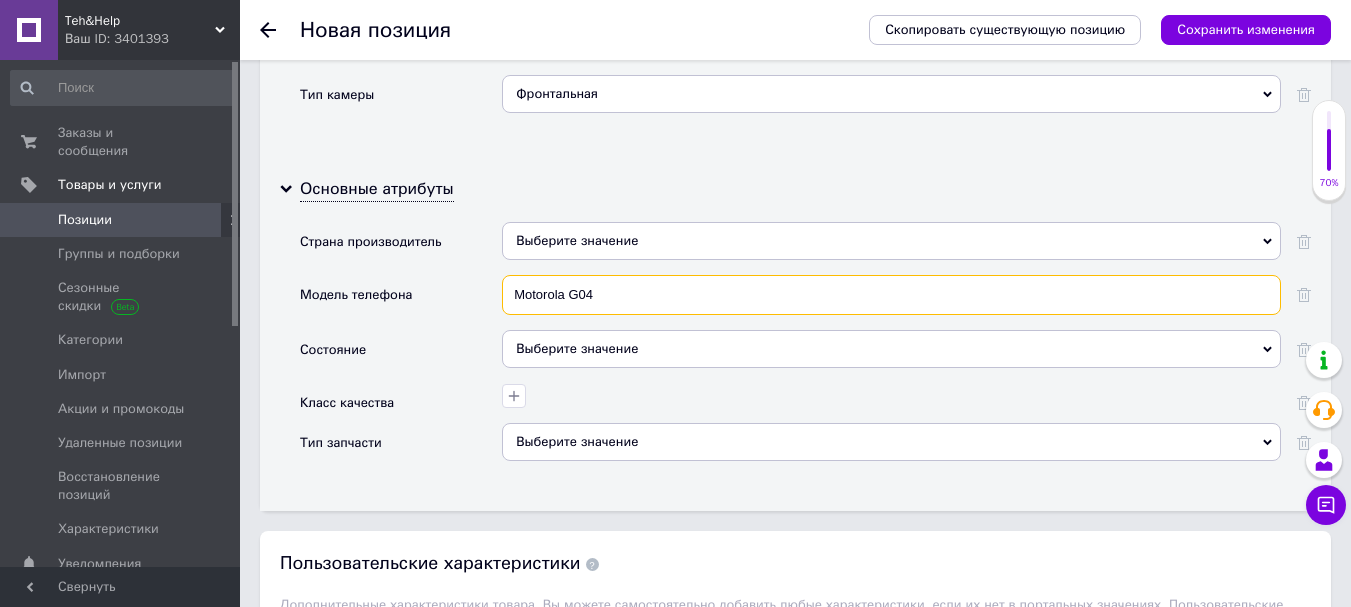 scroll, scrollTop: 2000, scrollLeft: 0, axis: vertical 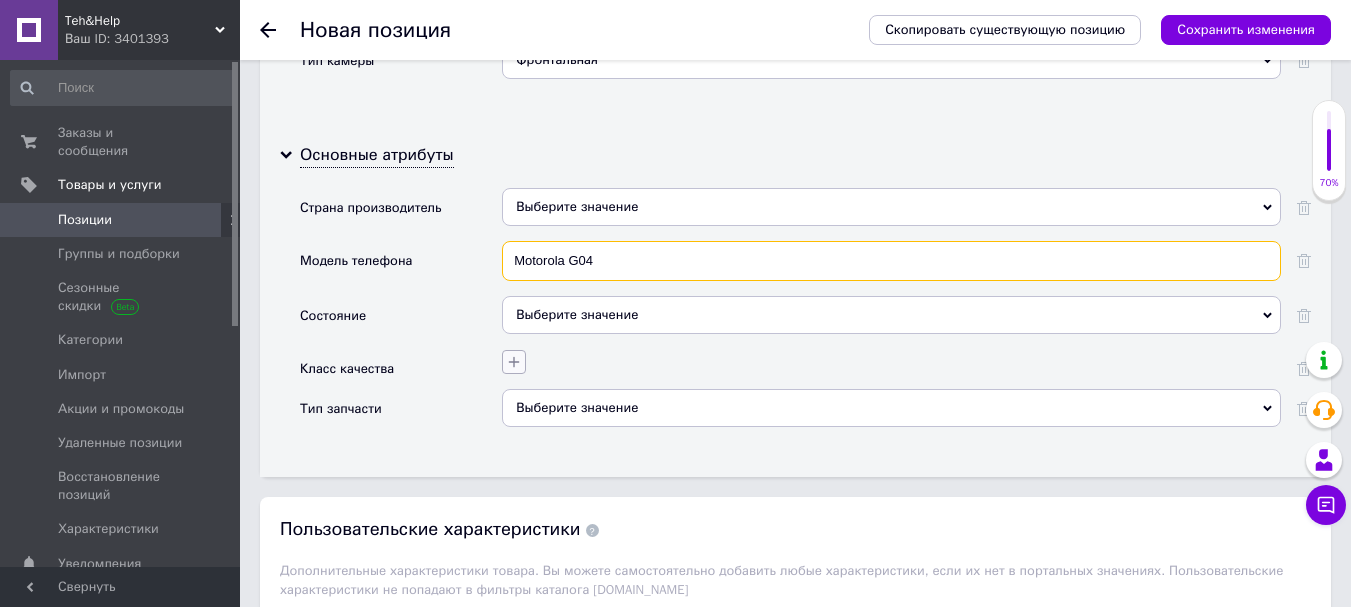 type on "Motorola G04" 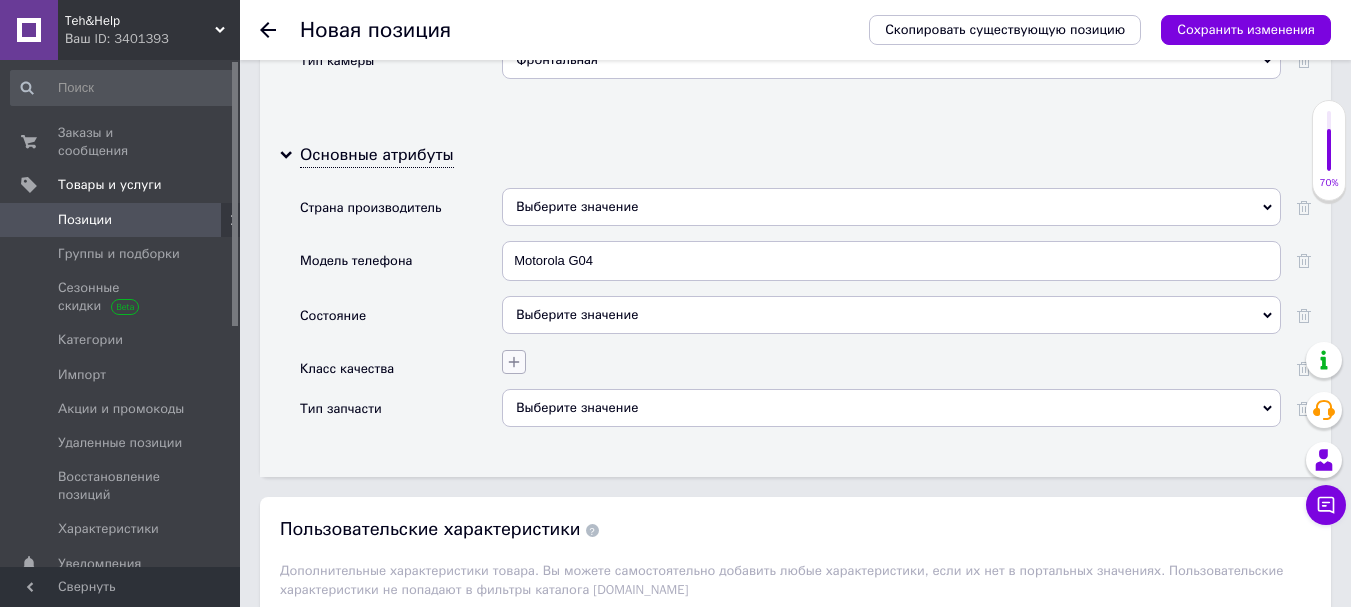 click 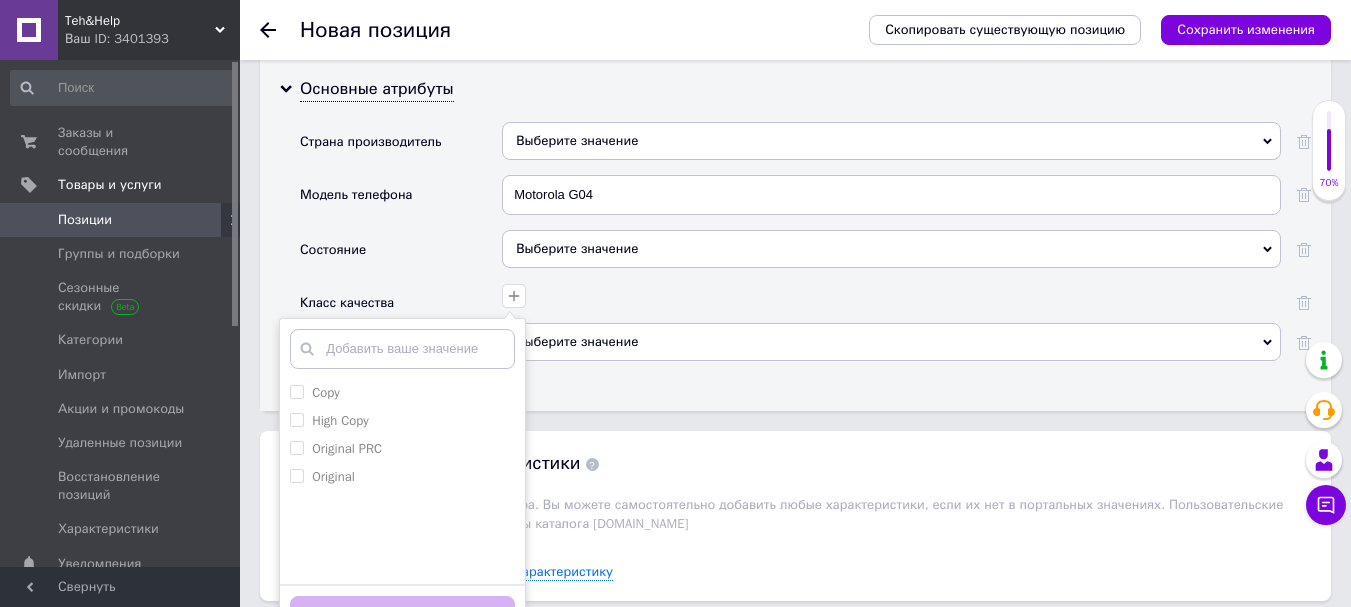 scroll, scrollTop: 2200, scrollLeft: 0, axis: vertical 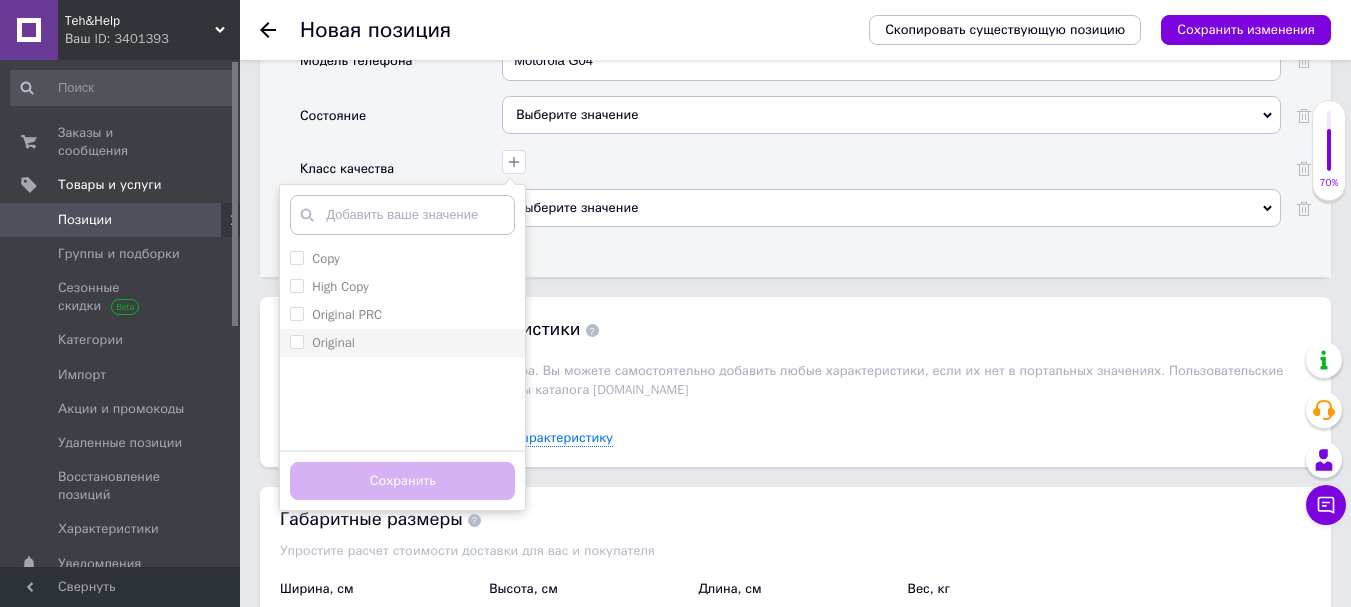 click on "Original" at bounding box center [296, 341] 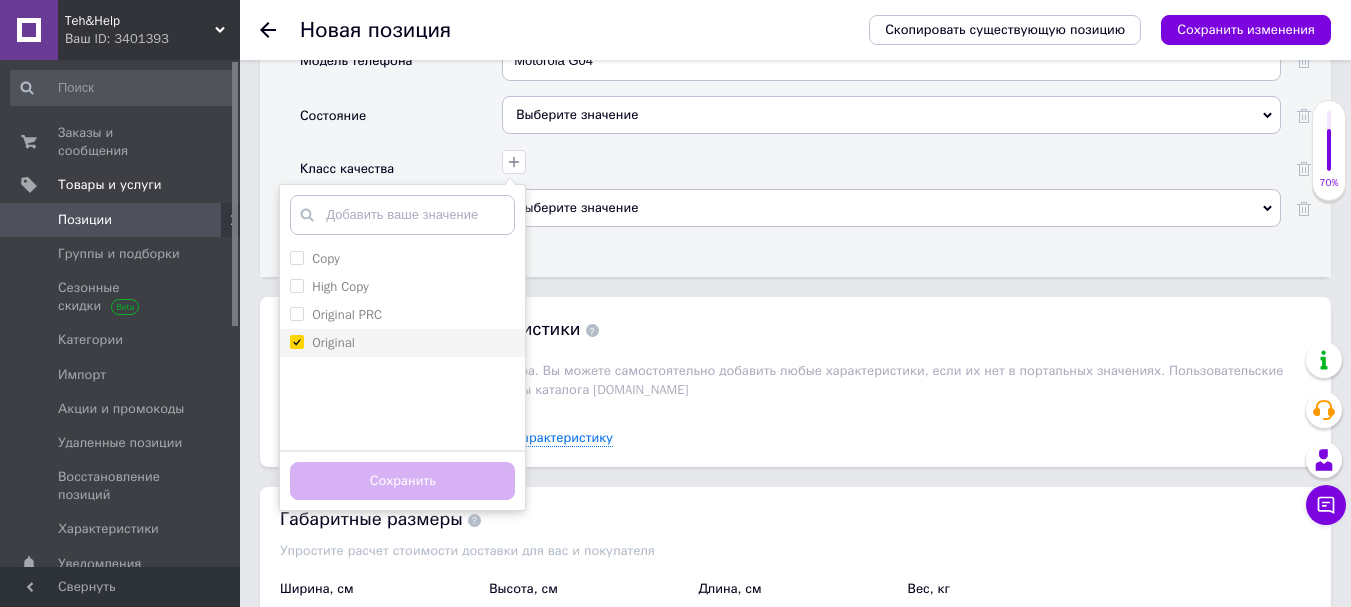 checkbox on "true" 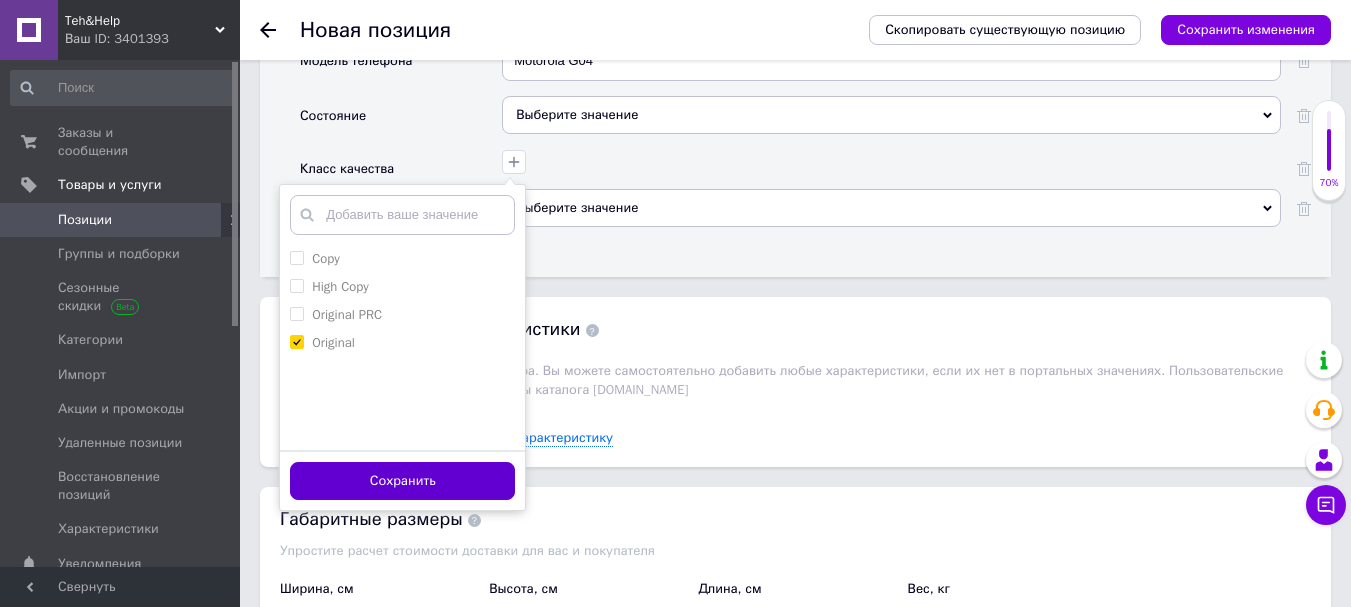 click on "Сохранить" at bounding box center [402, 481] 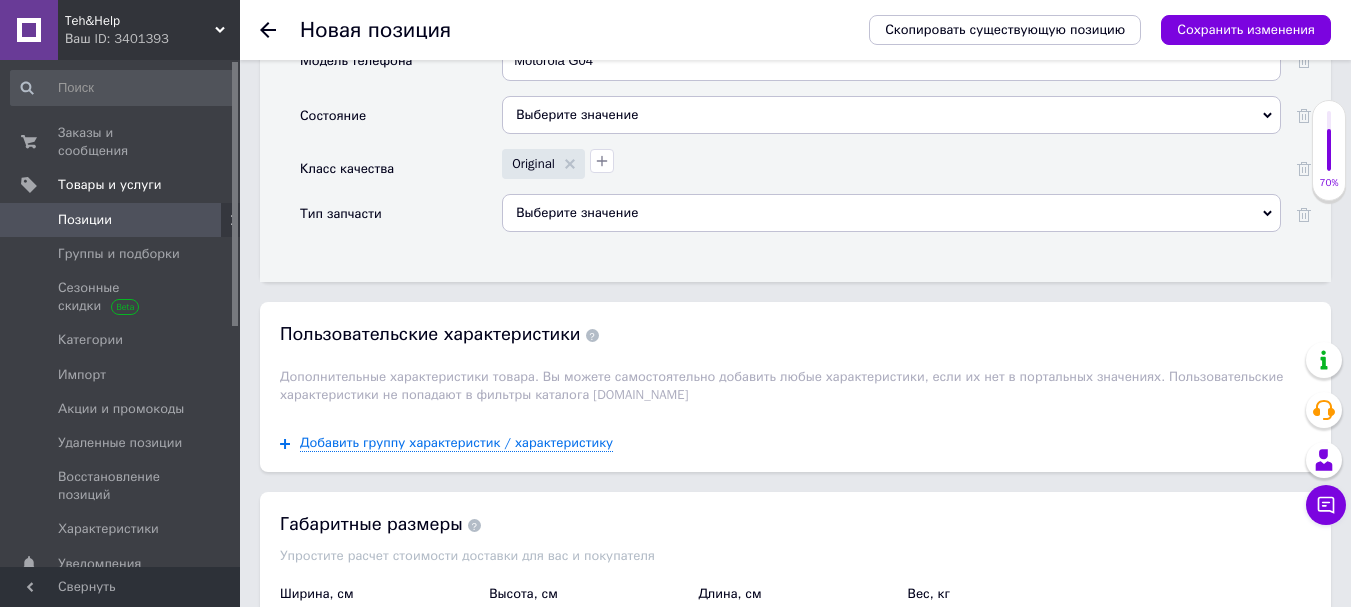 click on "Скопировать существующую позицию Сохранить изменения" at bounding box center (1090, 30) 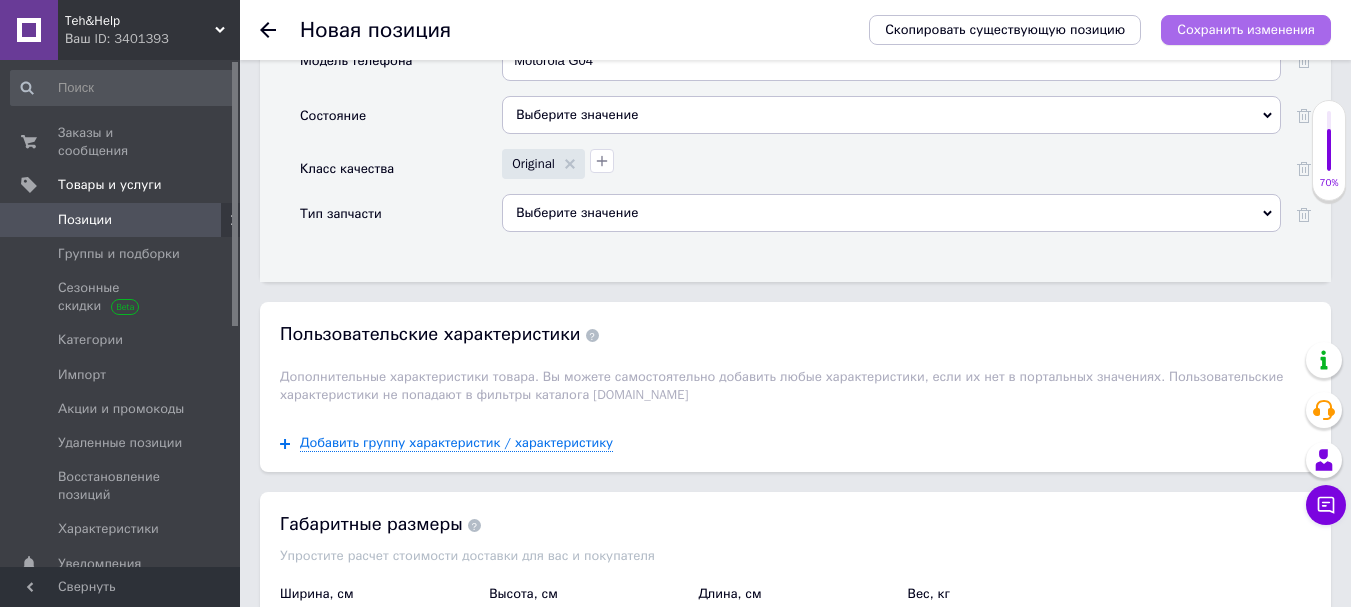 click on "Сохранить изменения" at bounding box center (1246, 29) 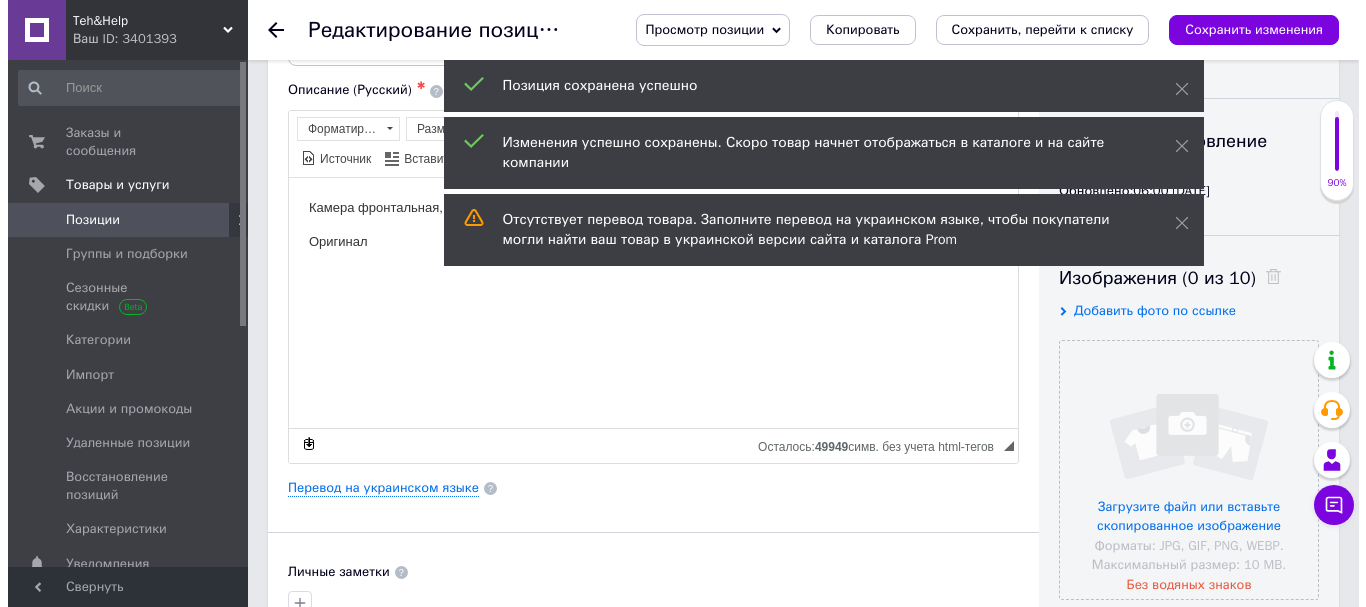 scroll, scrollTop: 200, scrollLeft: 0, axis: vertical 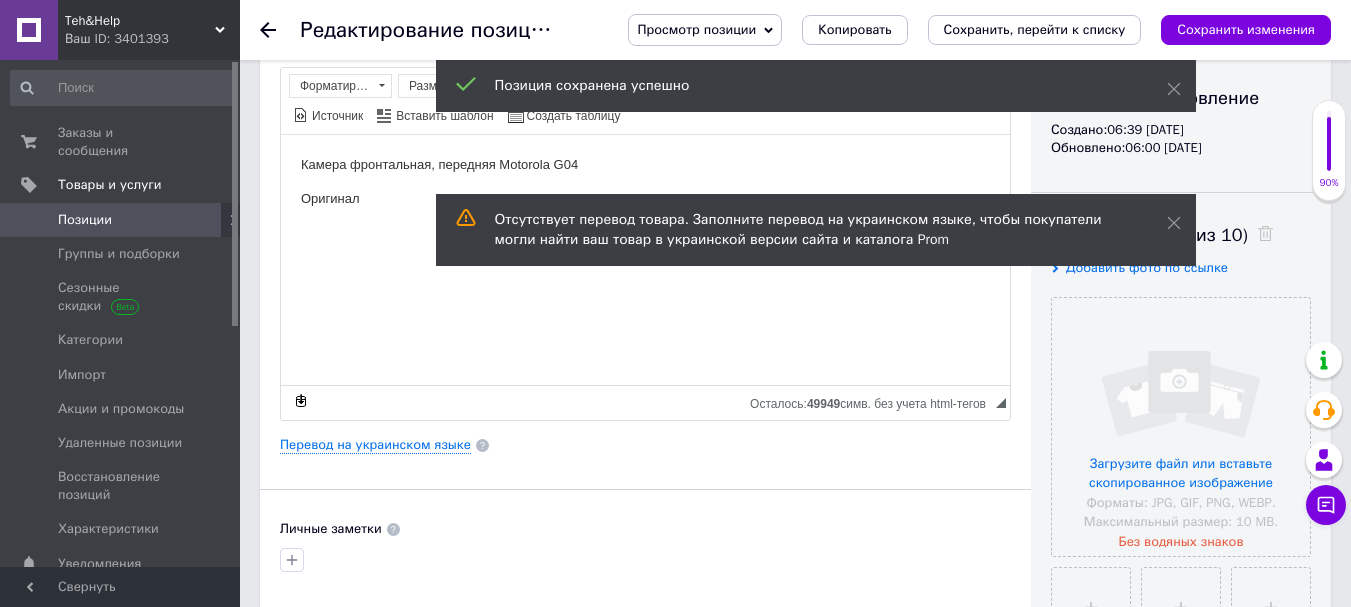click on "Основная информация Название позиции (Русский) ✱ Камера фронтальная Motorola G04 Оригинал Код/Артикул Описание (Русский) ✱ Камера фронтальная, передняя Motorola G04
Оригинал
Rich Text Editor, 7A2B04D6-0061-4C2E-9E19-B617CC4EA0DA Панели инструментов редактора Форматирование Форматирование Размер Размер   Полужирный  Комбинация клавиш Ctrl+B   Курсив  Комбинация клавиш Ctrl+I   Подчеркнутый  Комбинация клавиш Ctrl+U   Убрать форматирование   Отменить  Комбинация клавиш Ctrl+Z   Вставить / удалить нумерованный список   Вставить / удалить маркированный список   По левому краю   По центру" at bounding box center [645, 438] 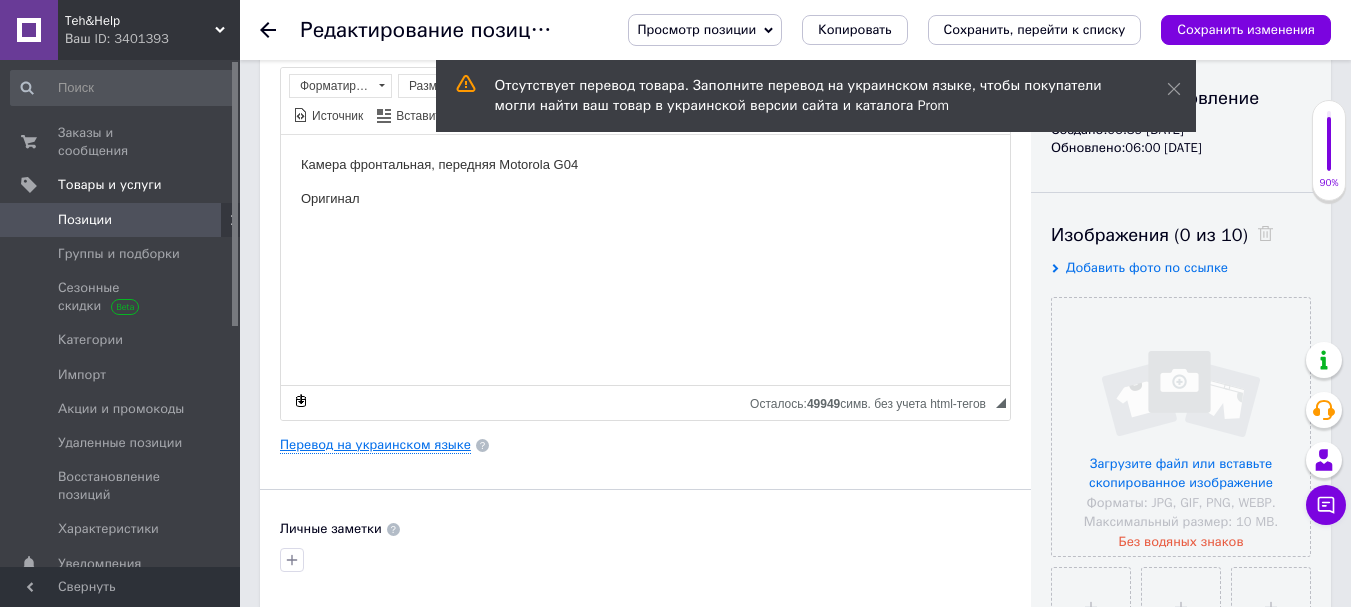 click on "Перевод на украинском языке" at bounding box center (375, 445) 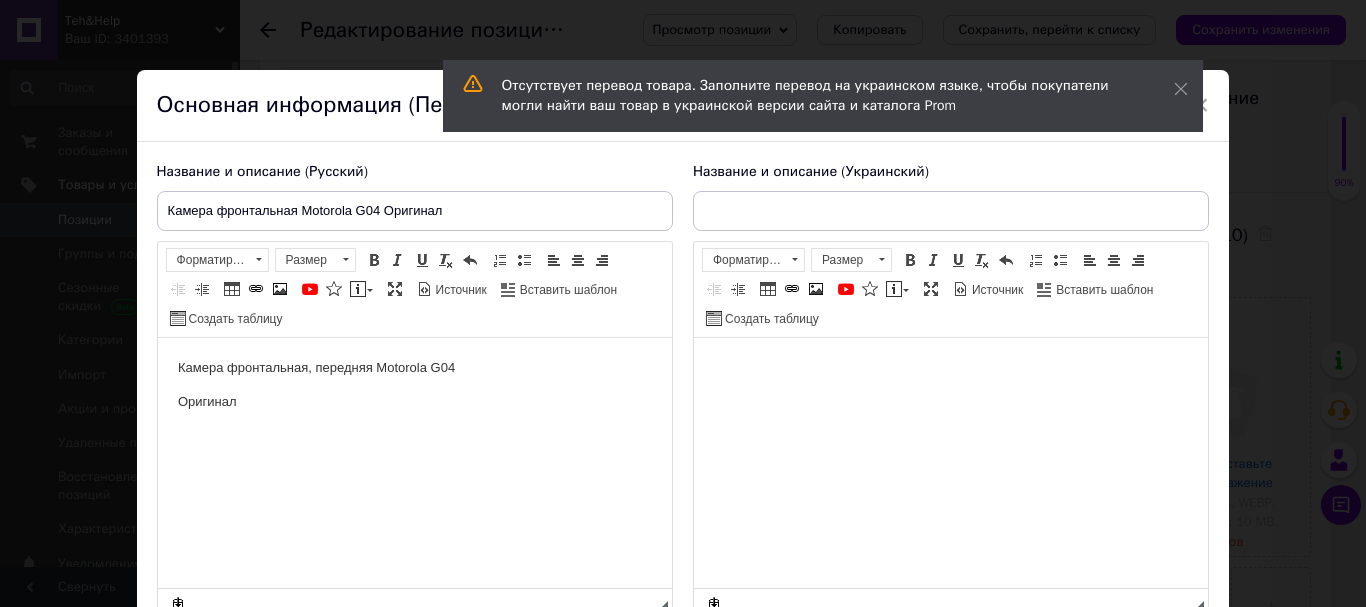 scroll, scrollTop: 0, scrollLeft: 0, axis: both 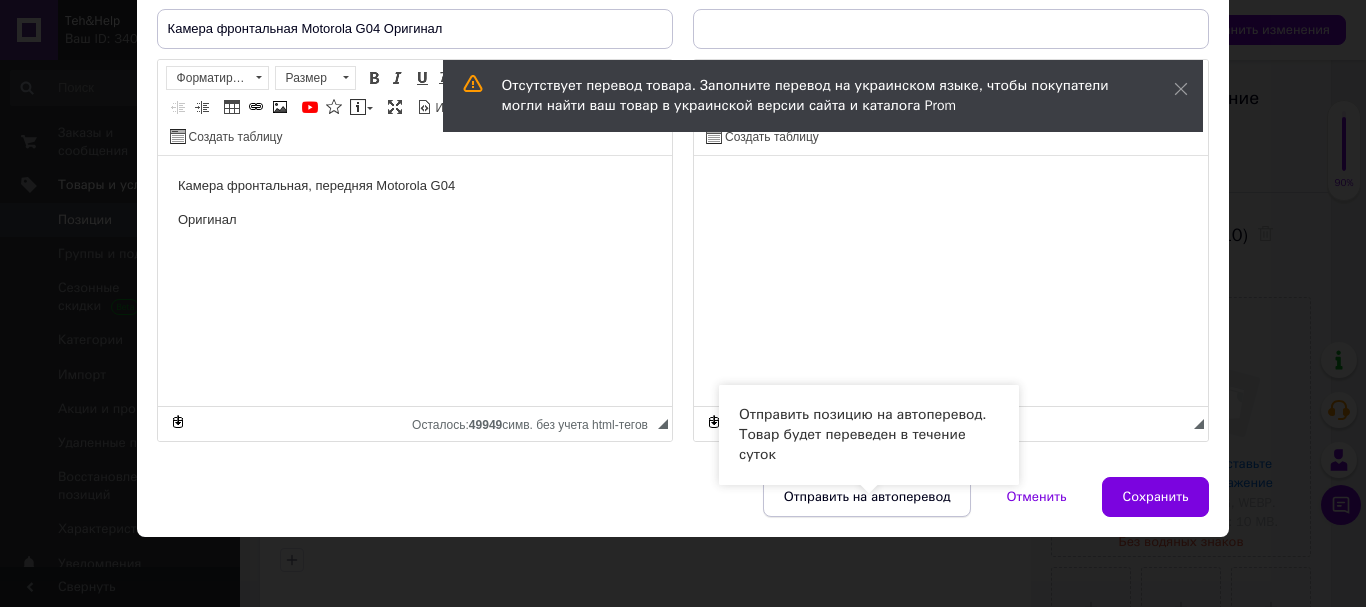 click on "Отправить на автоперевод" at bounding box center [867, 497] 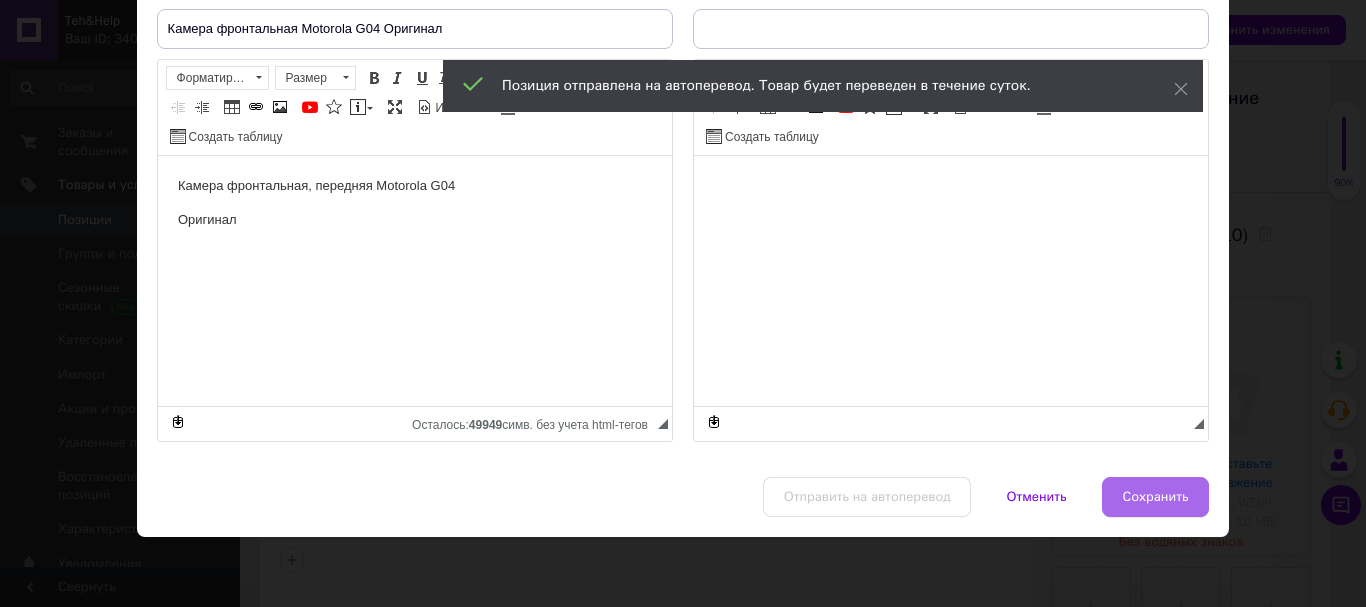 click on "Сохранить" at bounding box center [1156, 497] 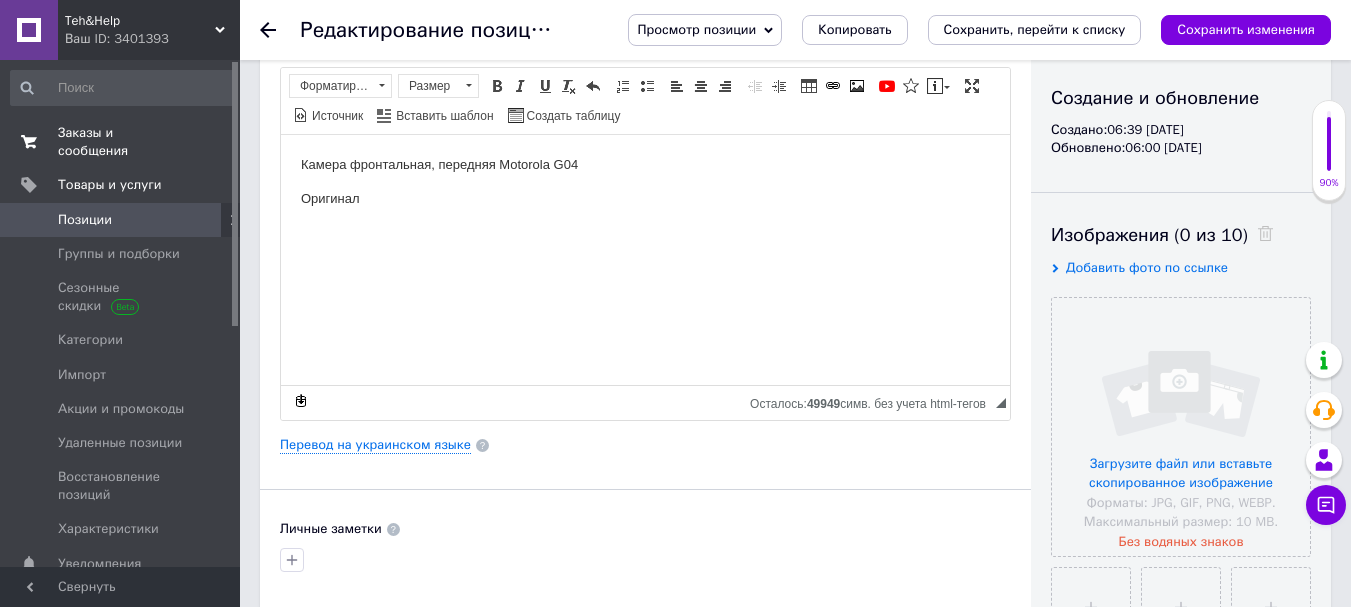click on "Заказы и сообщения" at bounding box center [121, 142] 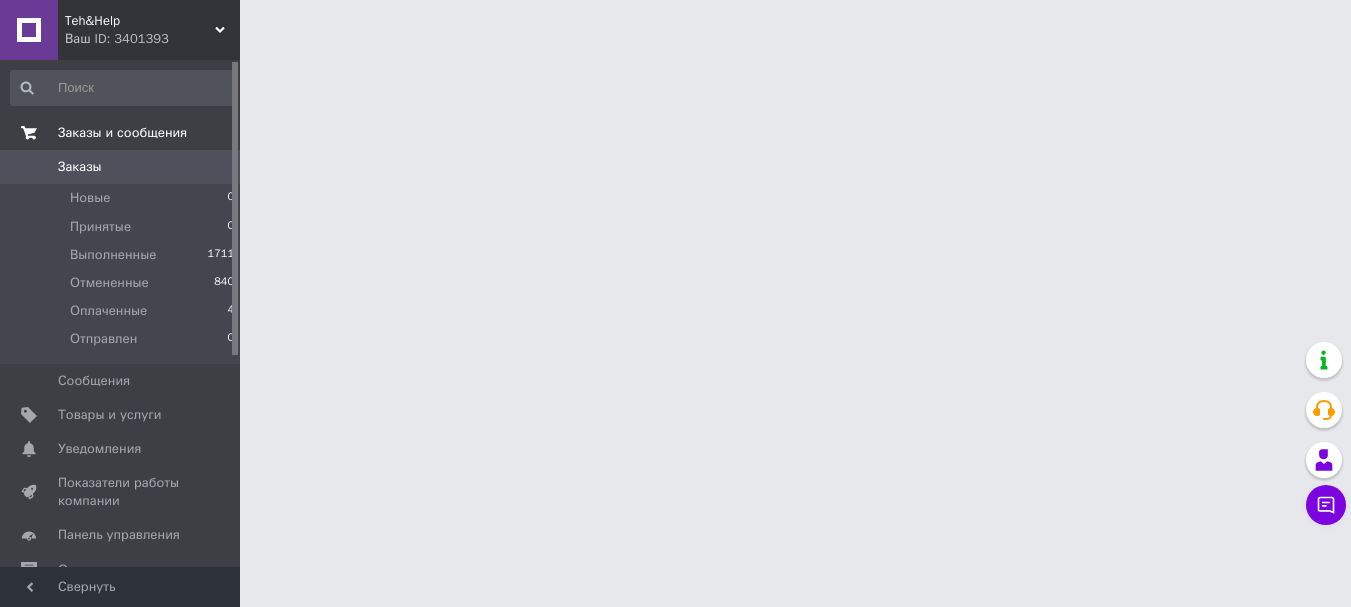 scroll, scrollTop: 0, scrollLeft: 0, axis: both 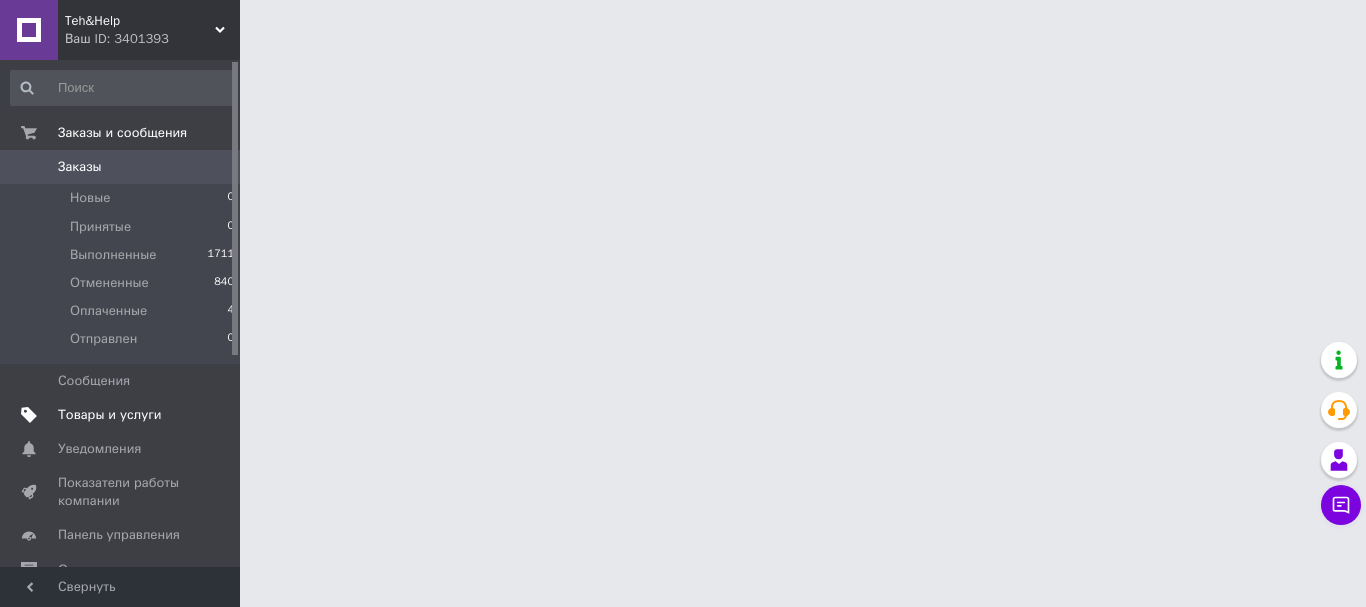 click on "Товары и услуги" at bounding box center (110, 415) 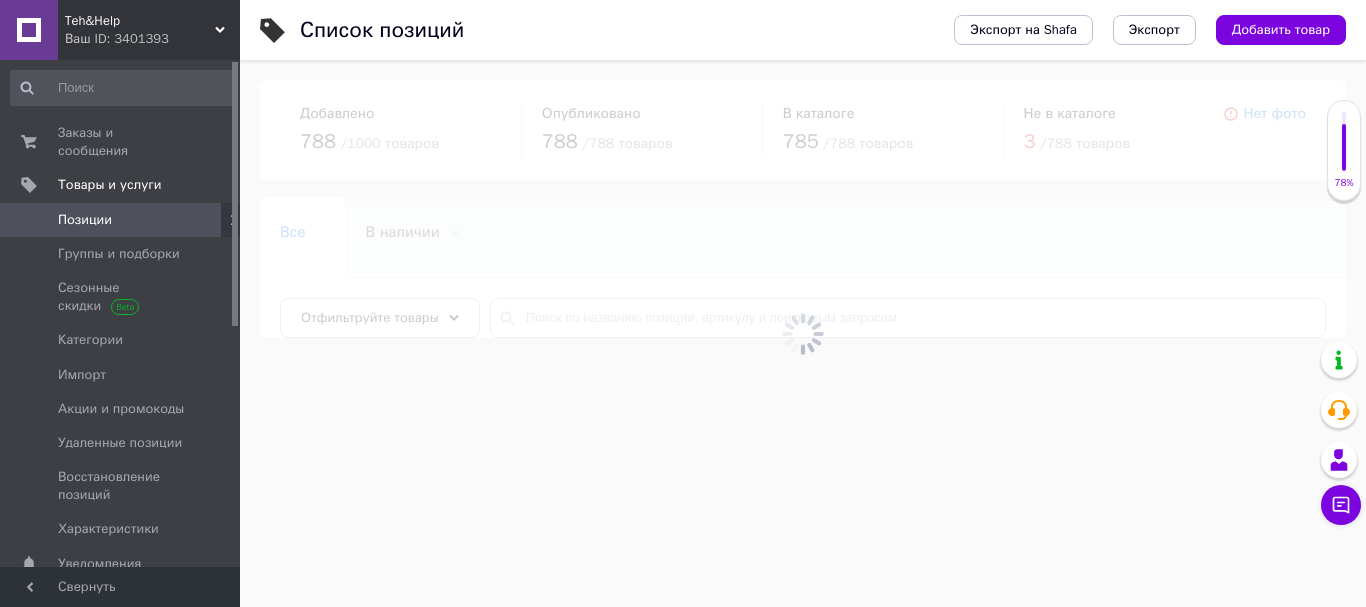 click on "Добавить товар" at bounding box center [1281, 30] 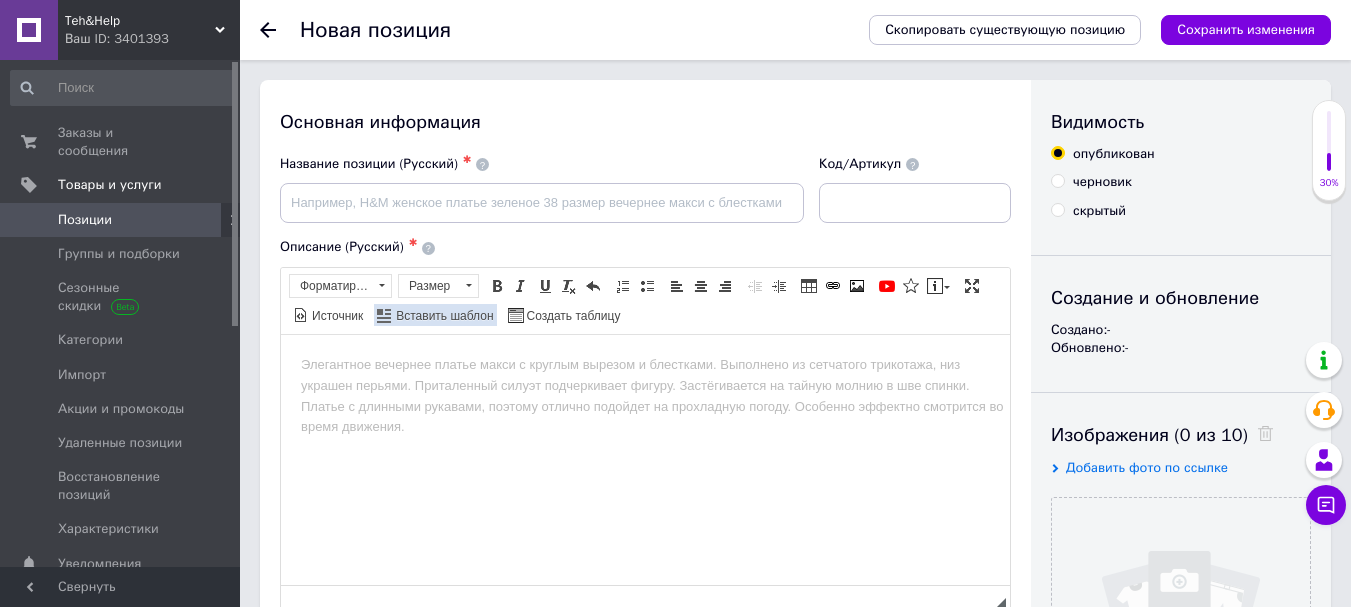 scroll, scrollTop: 0, scrollLeft: 0, axis: both 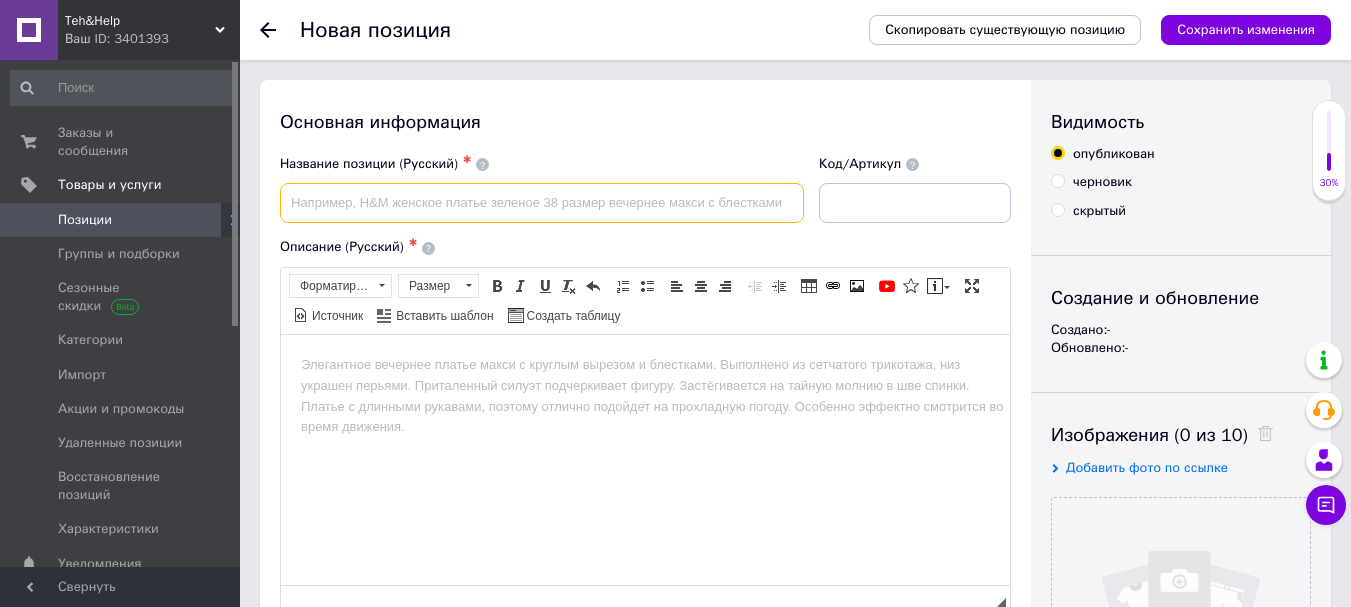 click at bounding box center (542, 203) 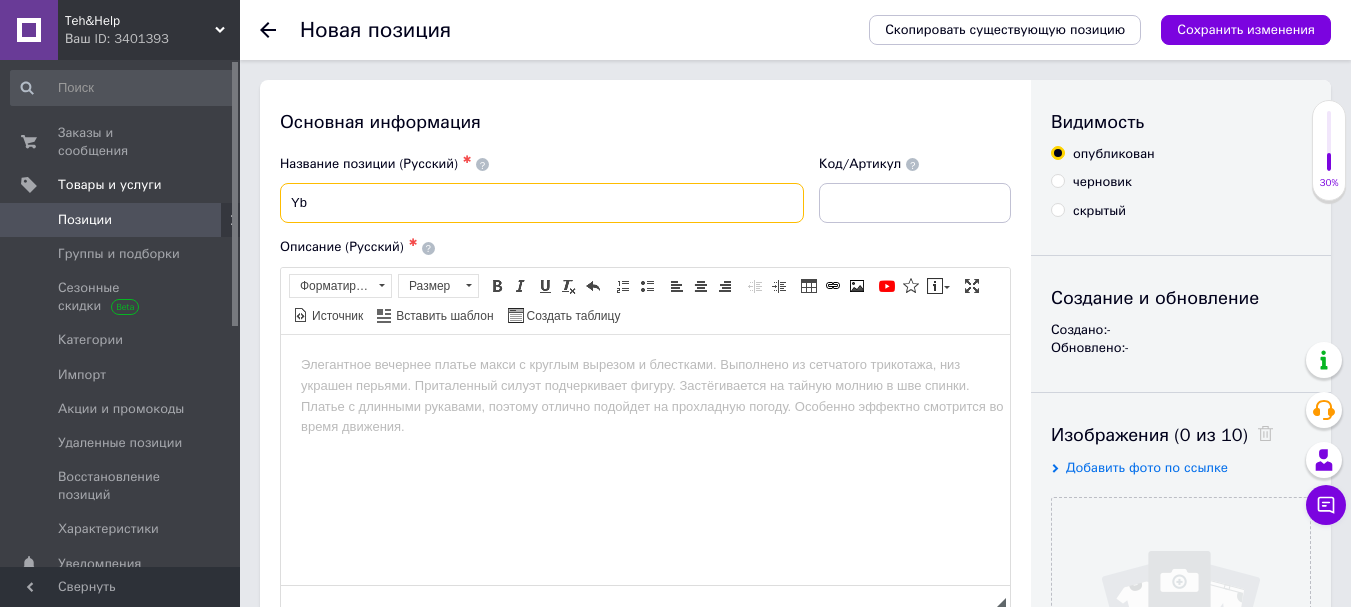 type on "Y" 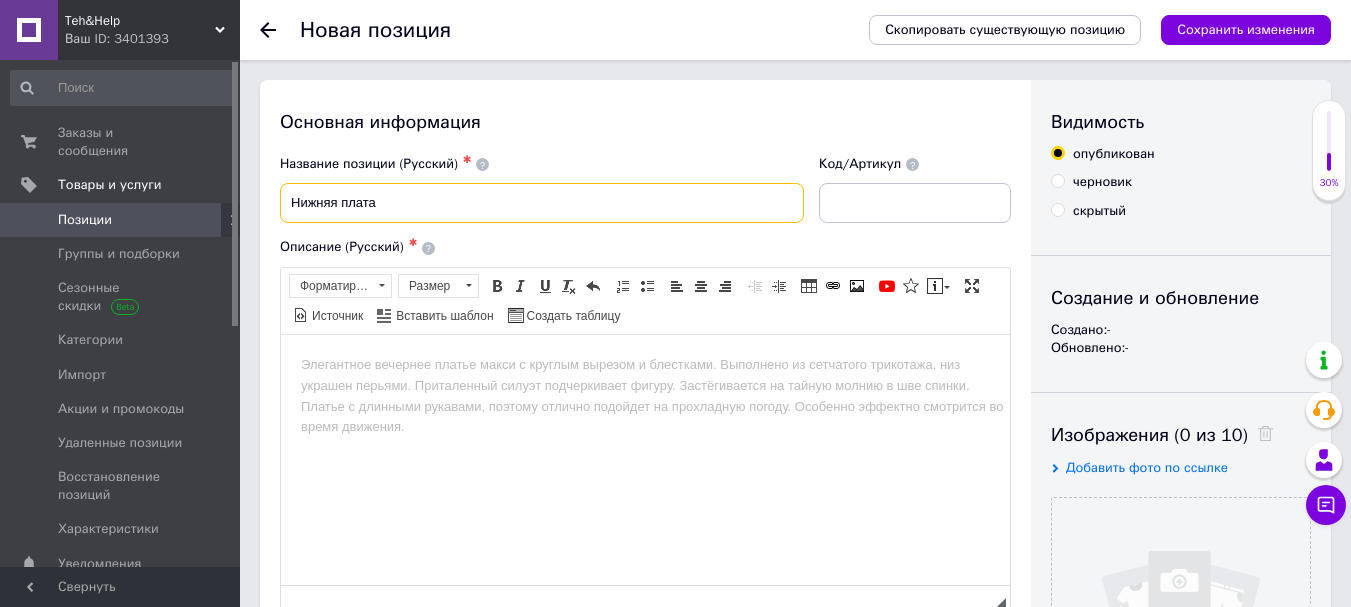 paste on "Motorola G04" 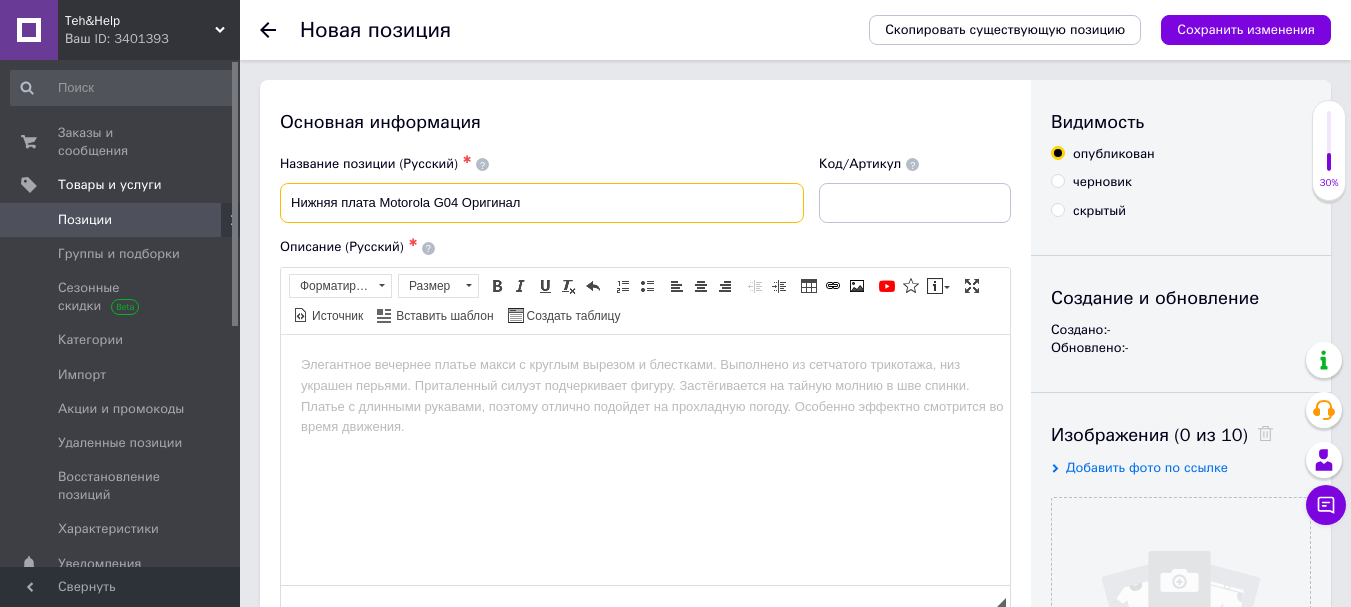 drag, startPoint x: 538, startPoint y: 197, endPoint x: 251, endPoint y: 378, distance: 339.3081 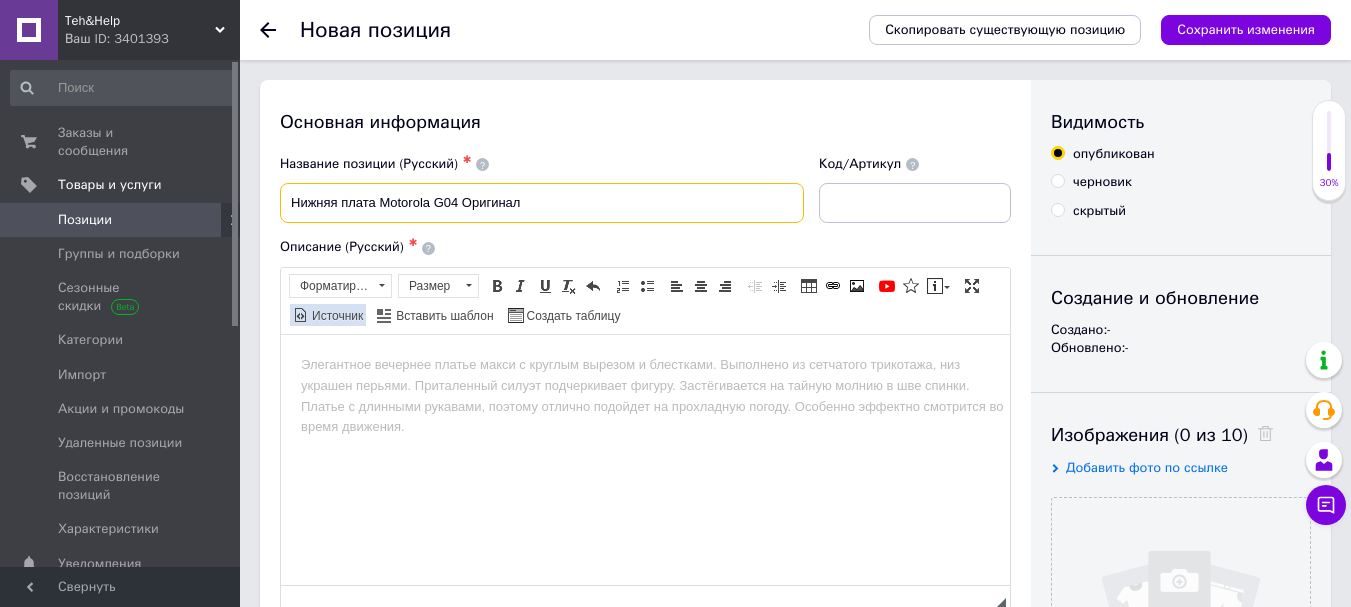 click on "Источник" at bounding box center [336, 316] 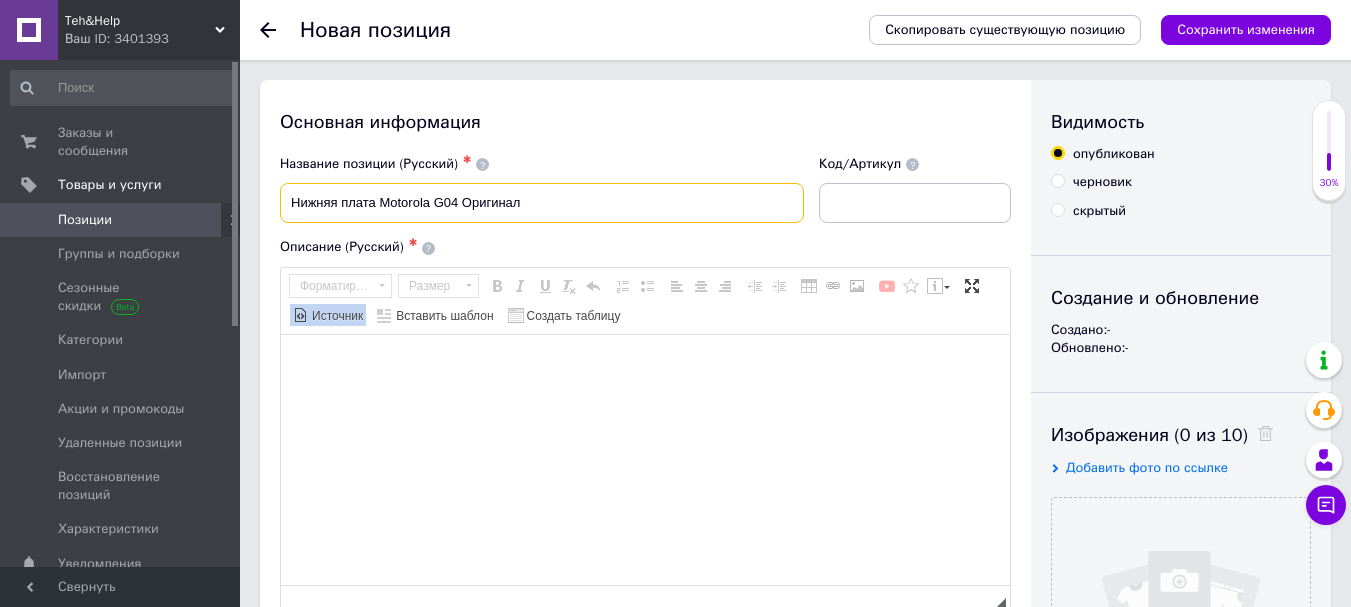 type on "Нижняя плата Motorola G04 Оригинал" 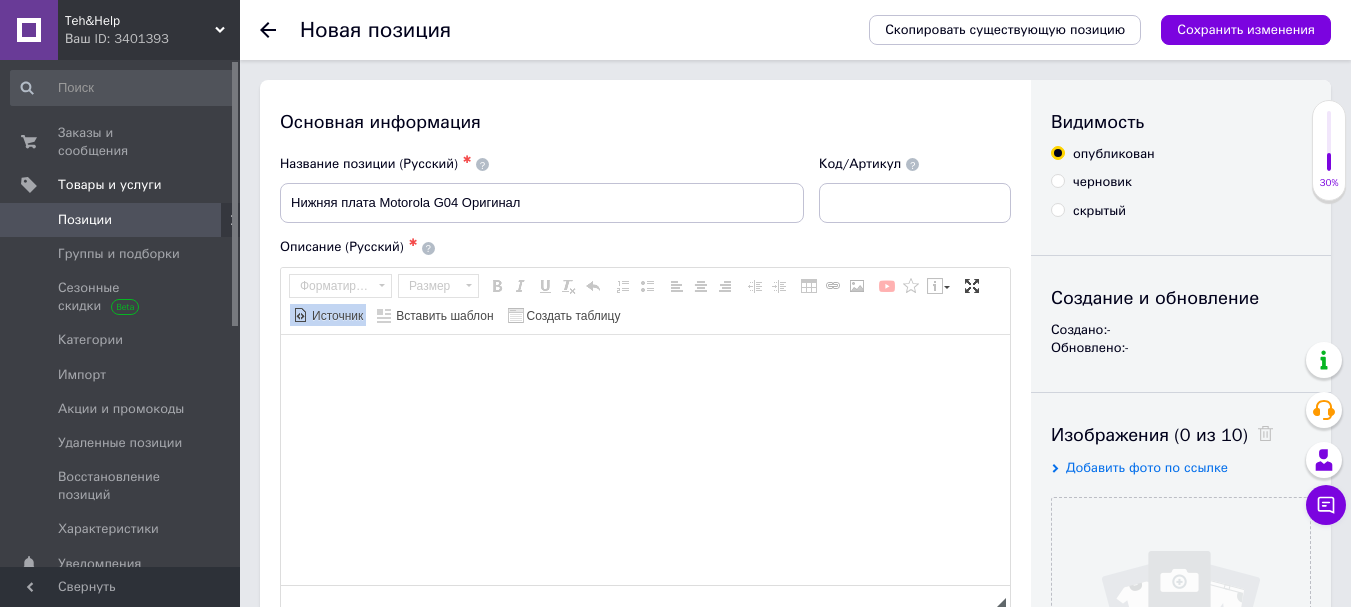 paste on "Нижняя плата Motorola G04 Оригинал" 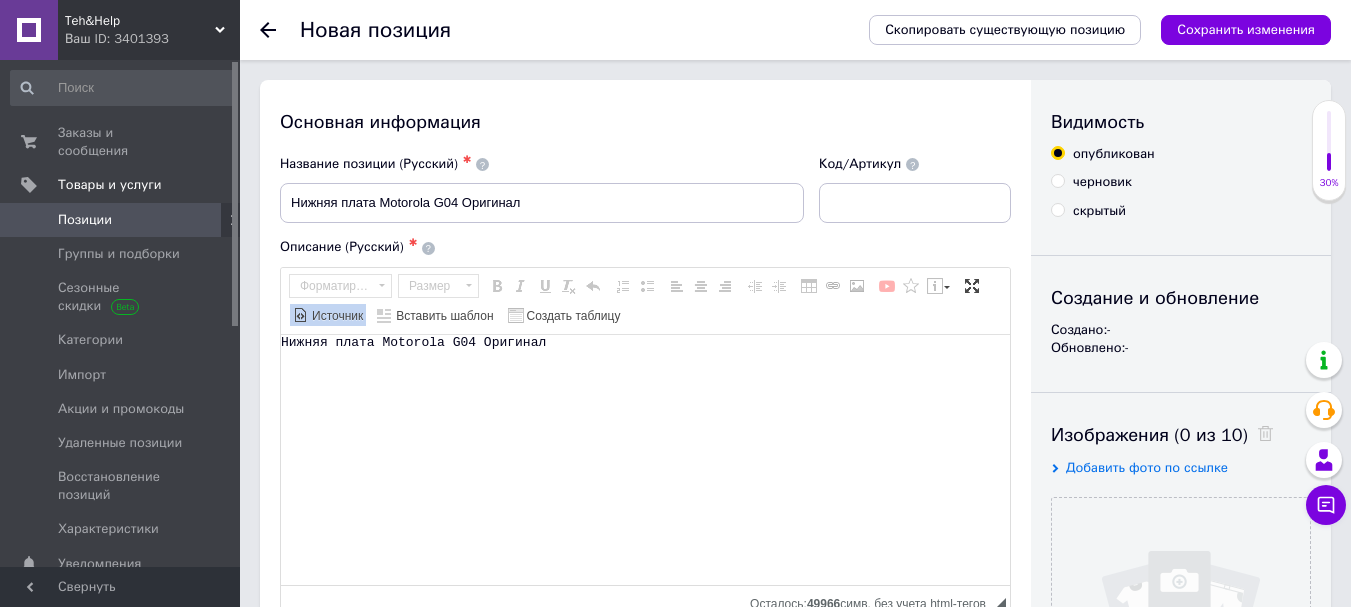 click on "Источник" at bounding box center (336, 316) 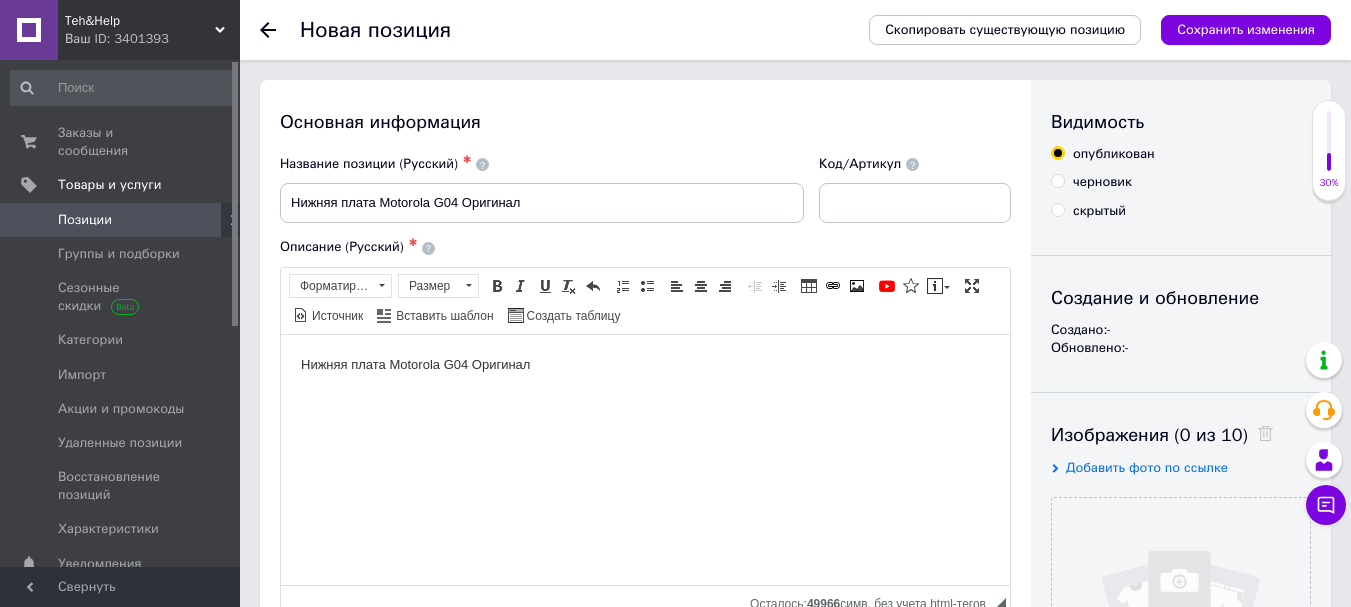 scroll, scrollTop: 0, scrollLeft: 0, axis: both 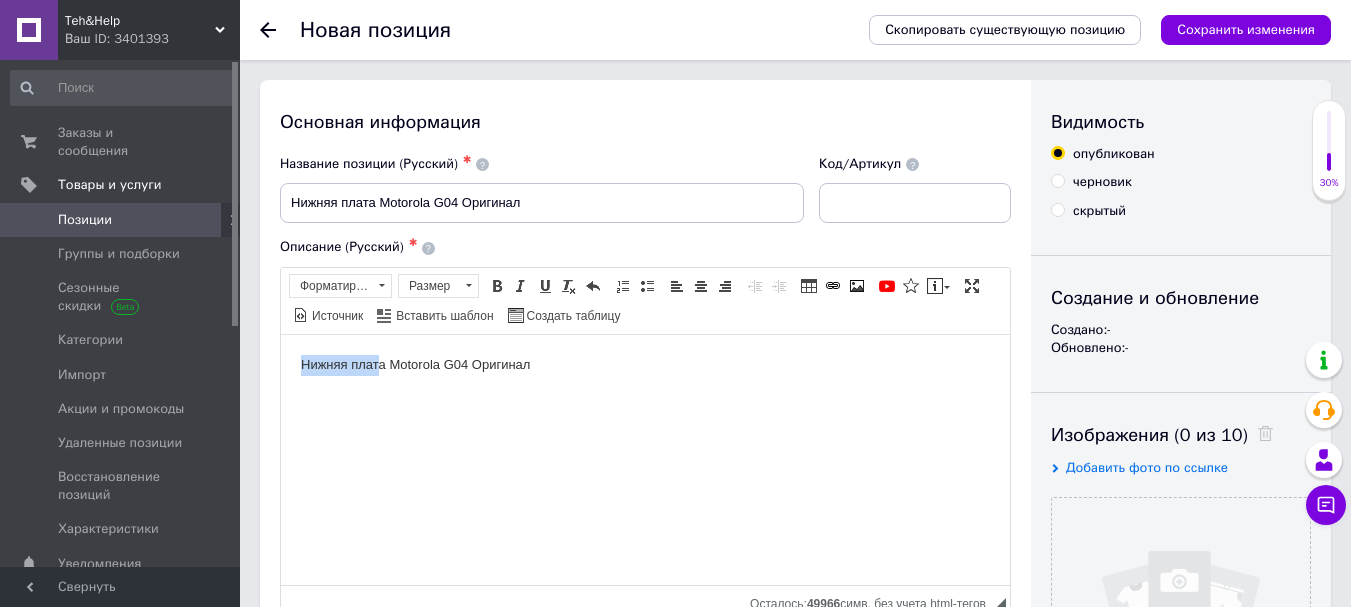 drag, startPoint x: 381, startPoint y: 366, endPoint x: 274, endPoint y: 366, distance: 107 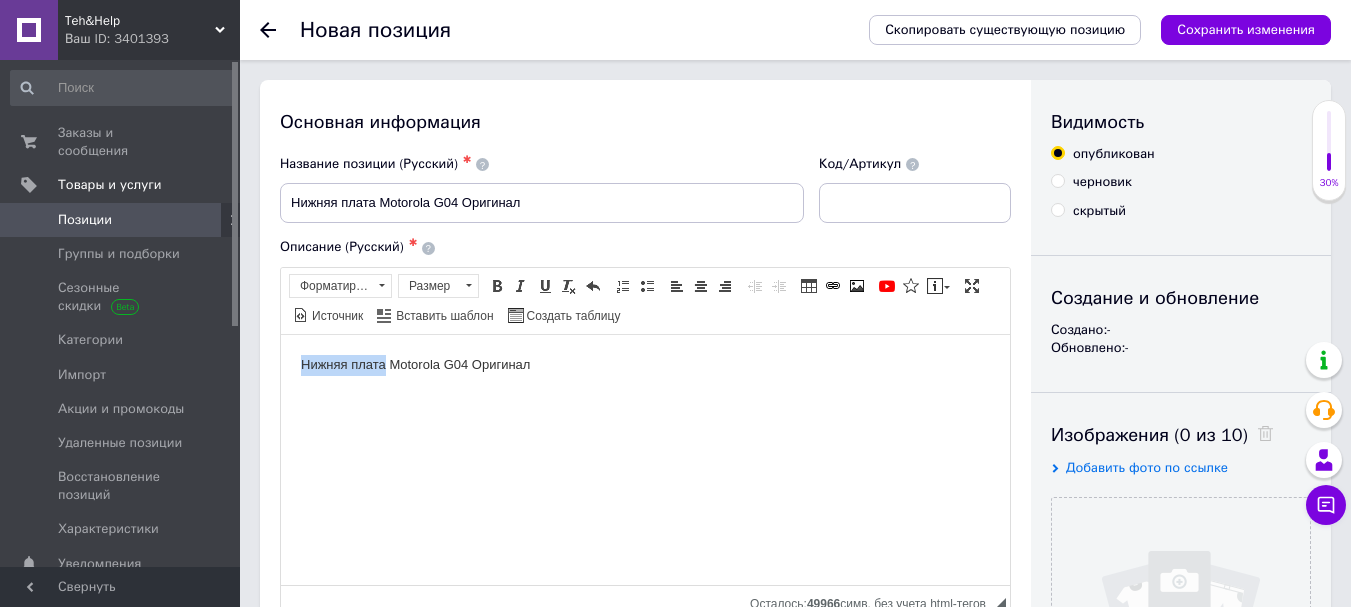 drag, startPoint x: 384, startPoint y: 366, endPoint x: 300, endPoint y: 364, distance: 84.0238 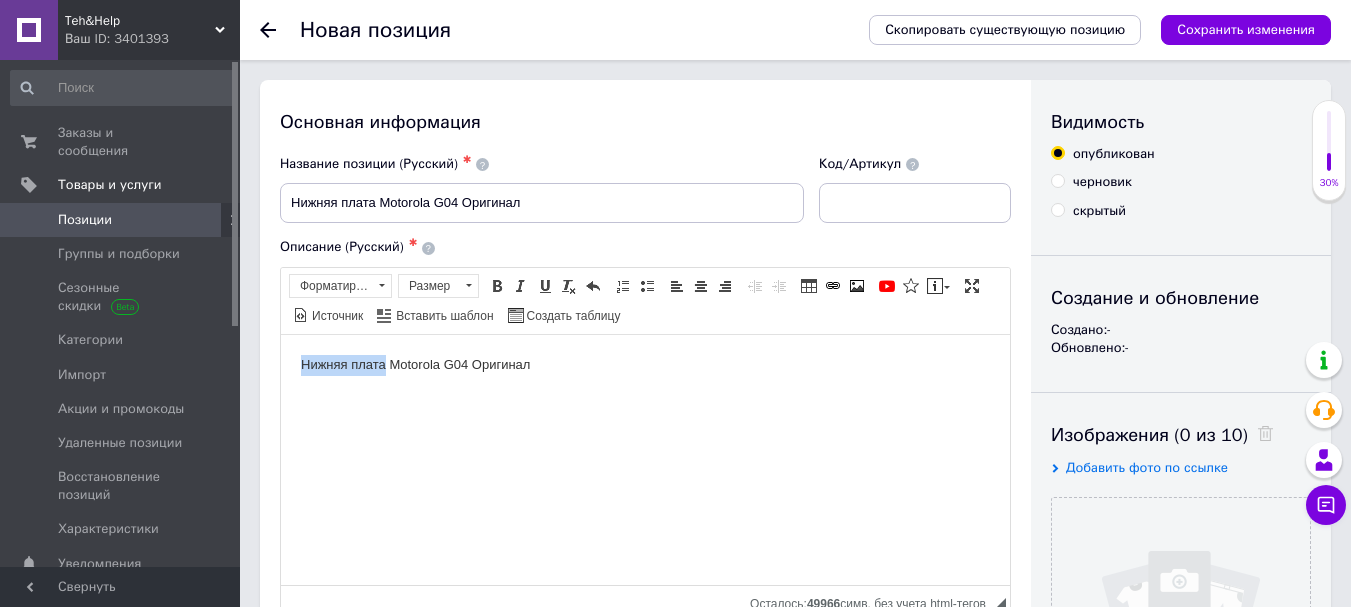 type 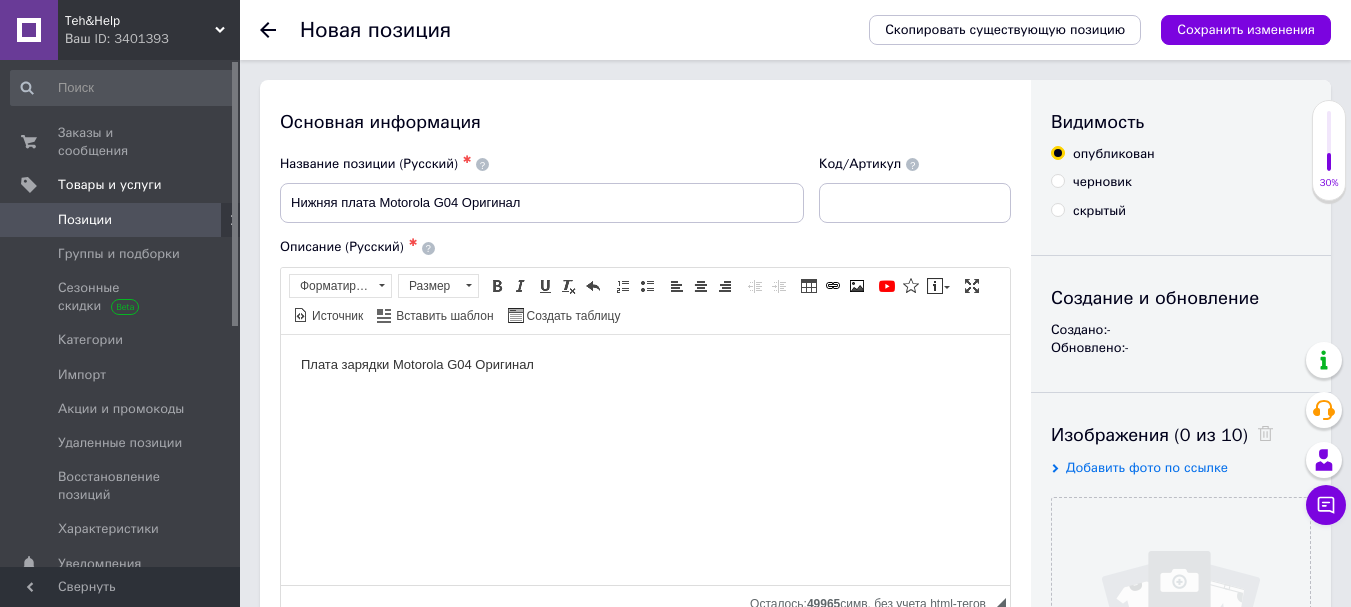 click on "Плата зарядки Motorola G04 Оригинал" at bounding box center (645, 364) 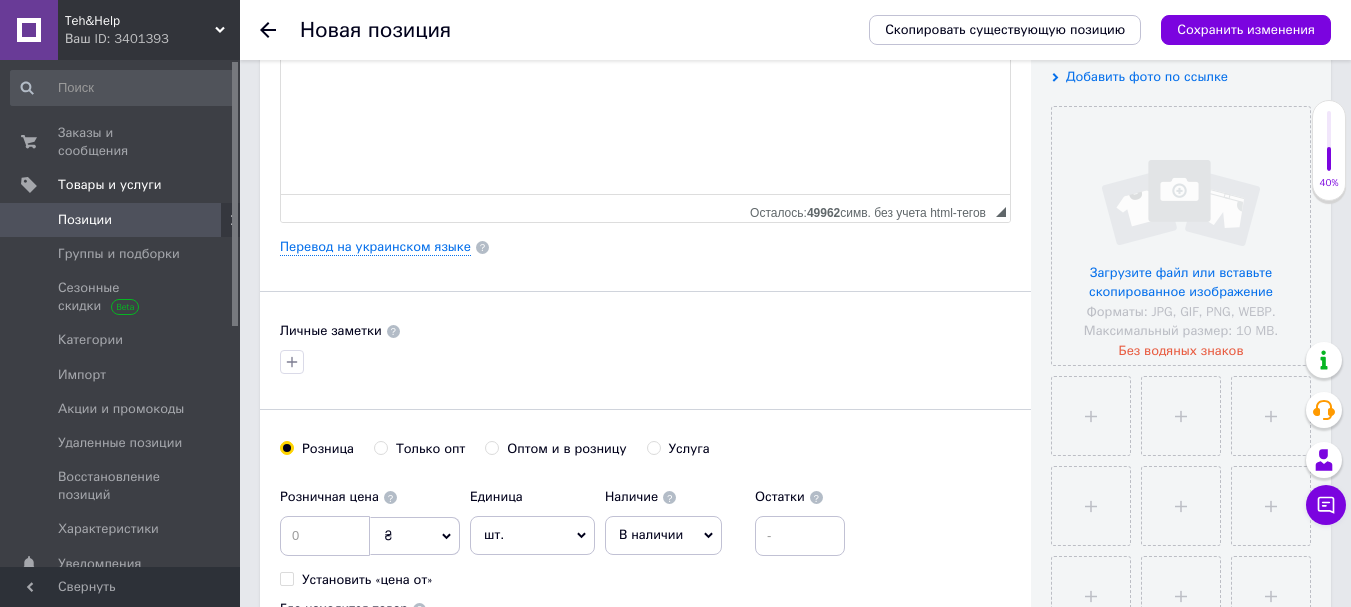 scroll, scrollTop: 400, scrollLeft: 0, axis: vertical 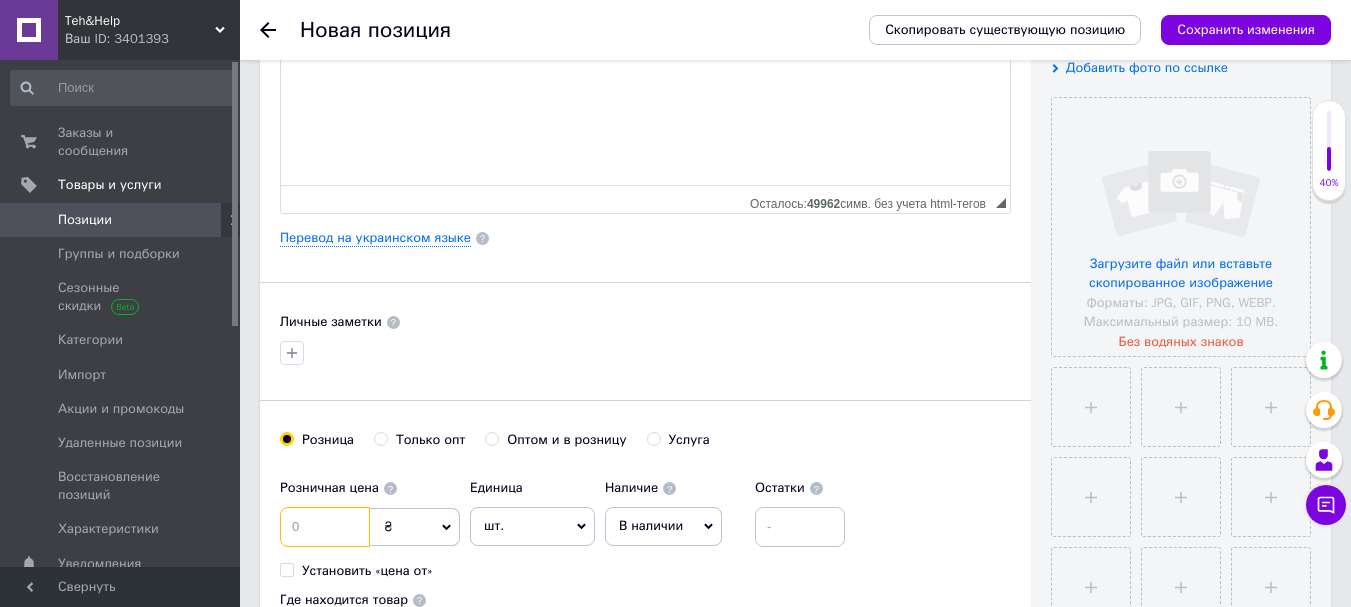 click at bounding box center [325, 527] 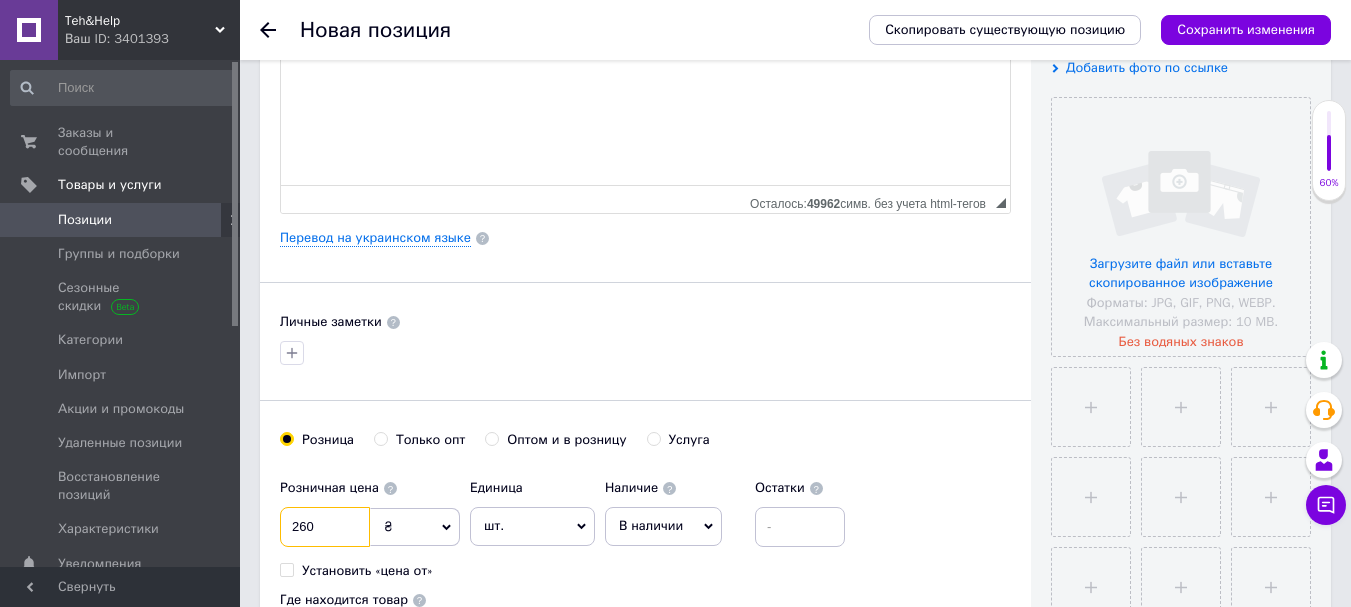 type on "260" 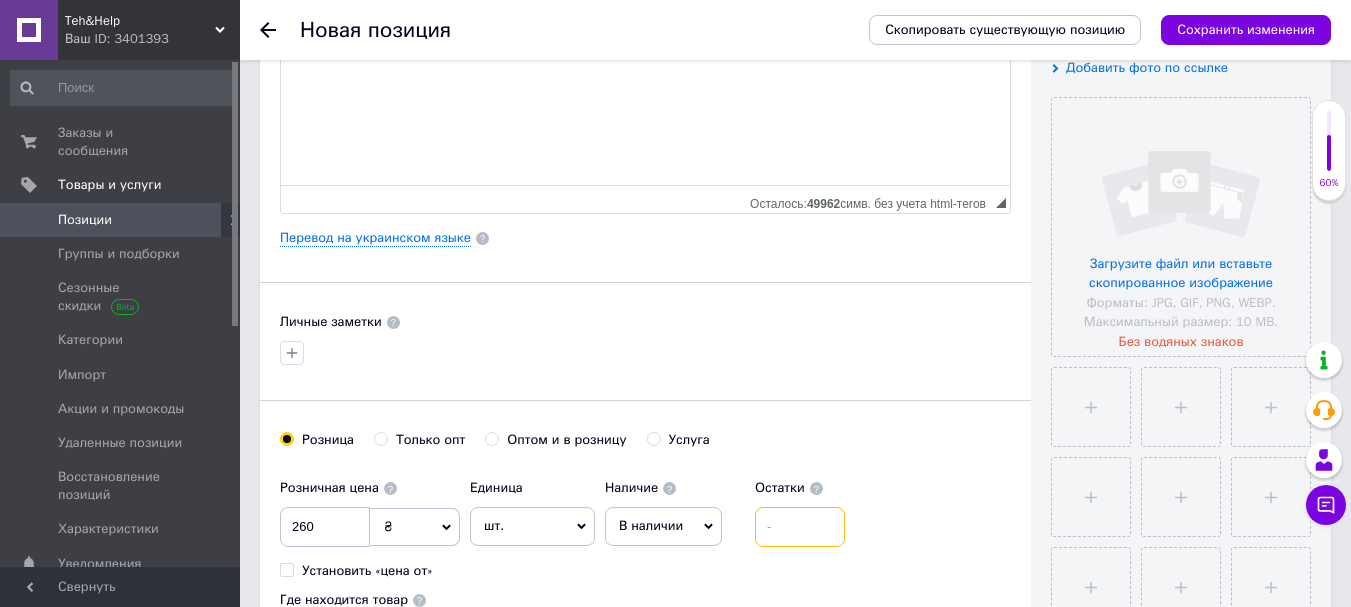 click at bounding box center (800, 527) 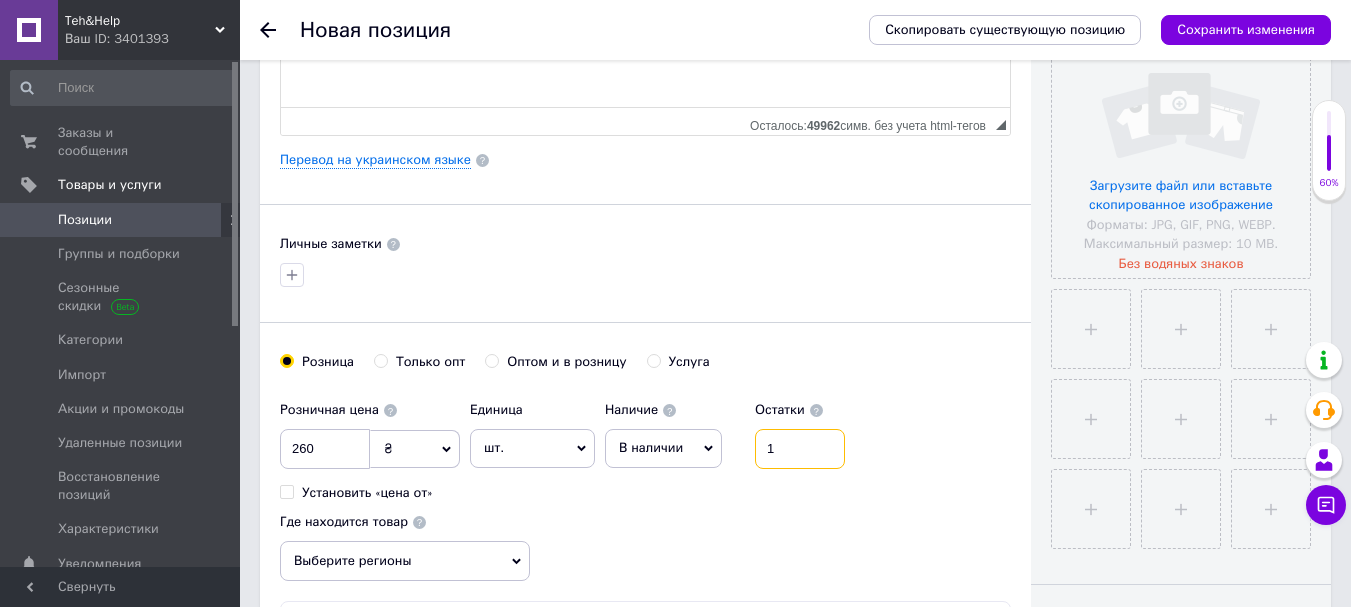 scroll, scrollTop: 600, scrollLeft: 0, axis: vertical 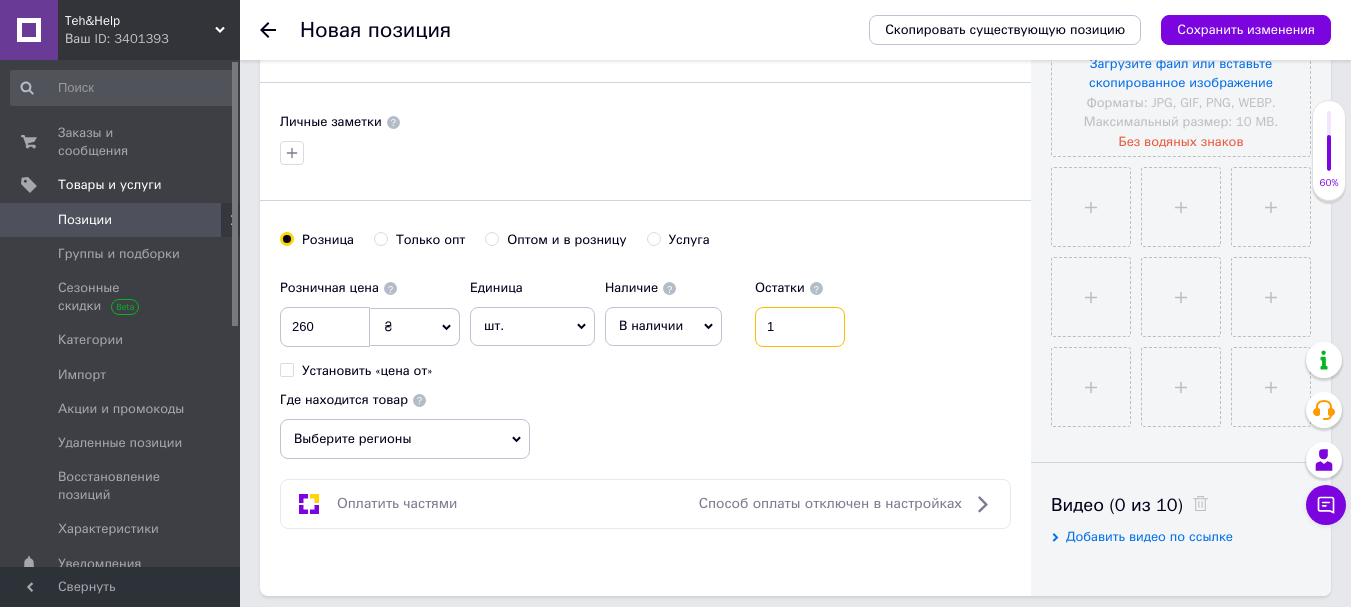type on "1" 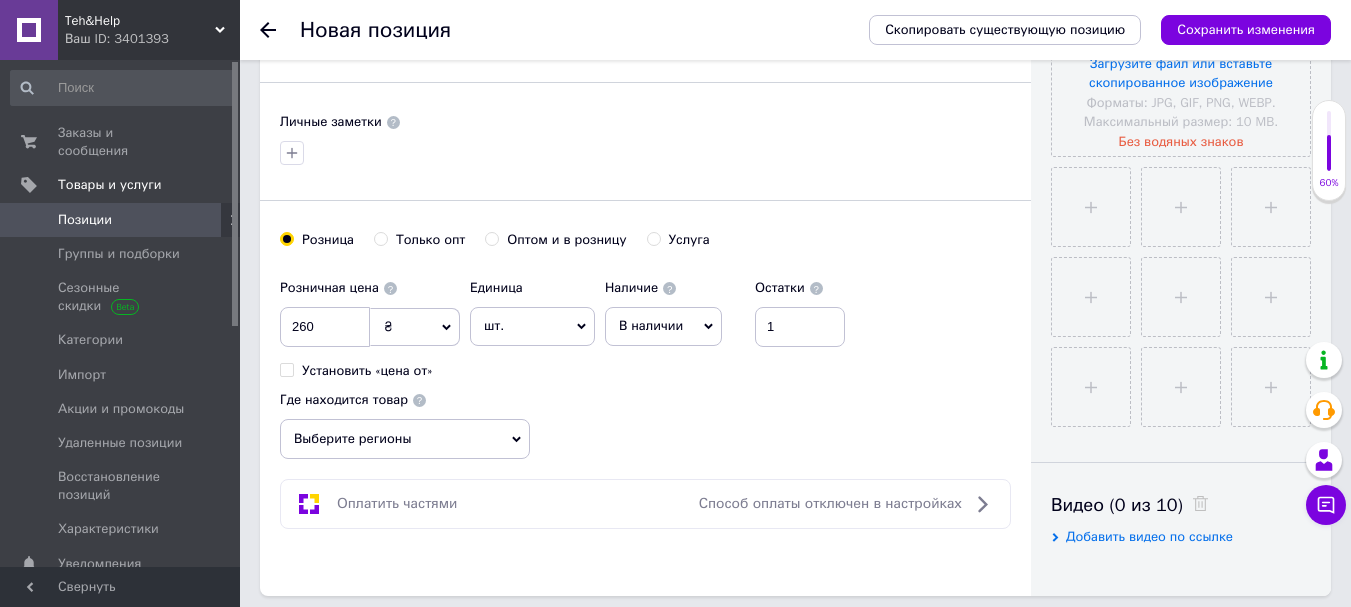 click on "Выберите регионы" at bounding box center [405, 439] 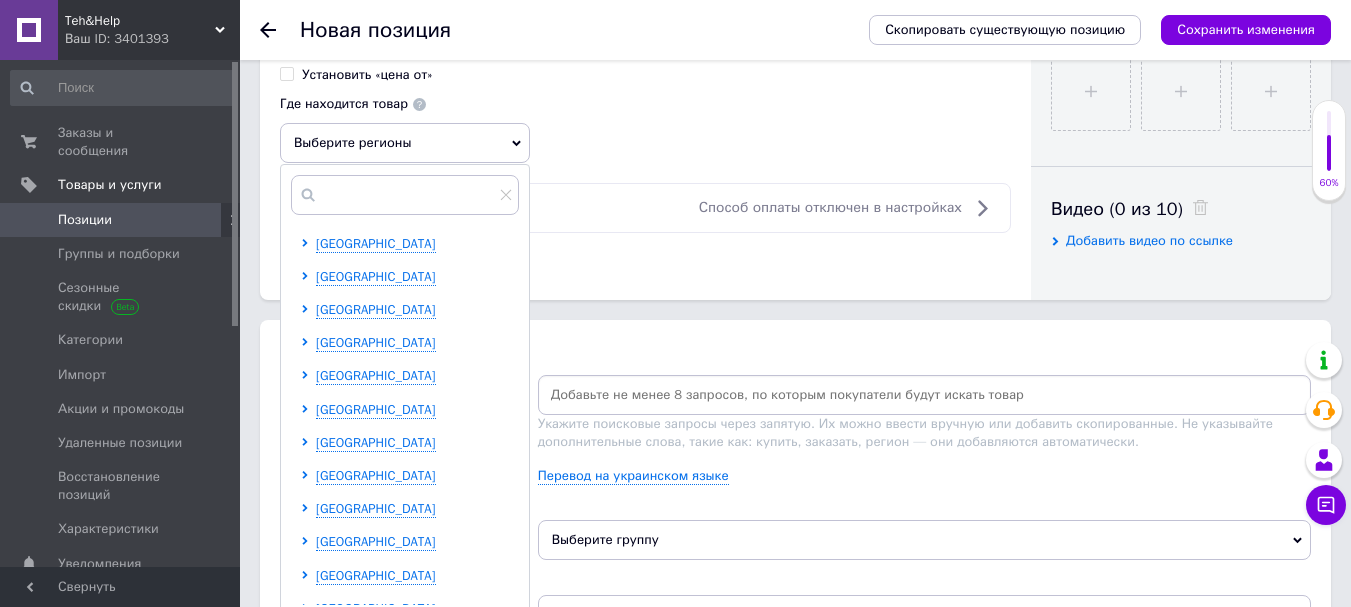 scroll, scrollTop: 900, scrollLeft: 0, axis: vertical 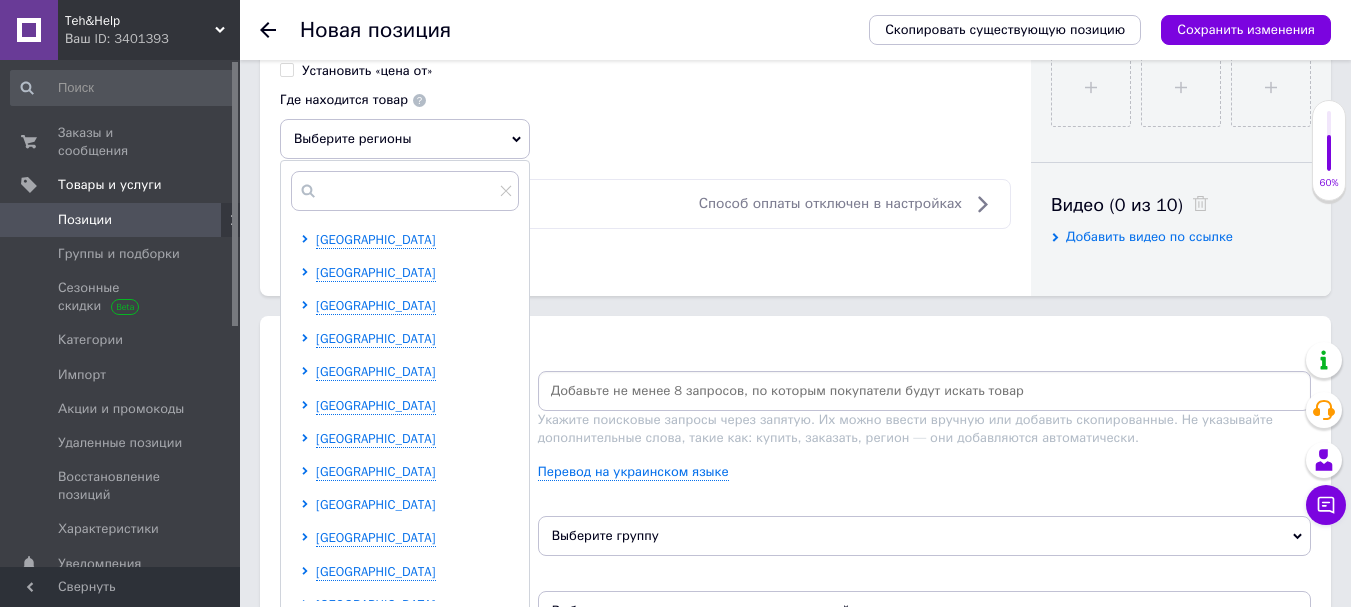 click on "[GEOGRAPHIC_DATA]" at bounding box center (376, 504) 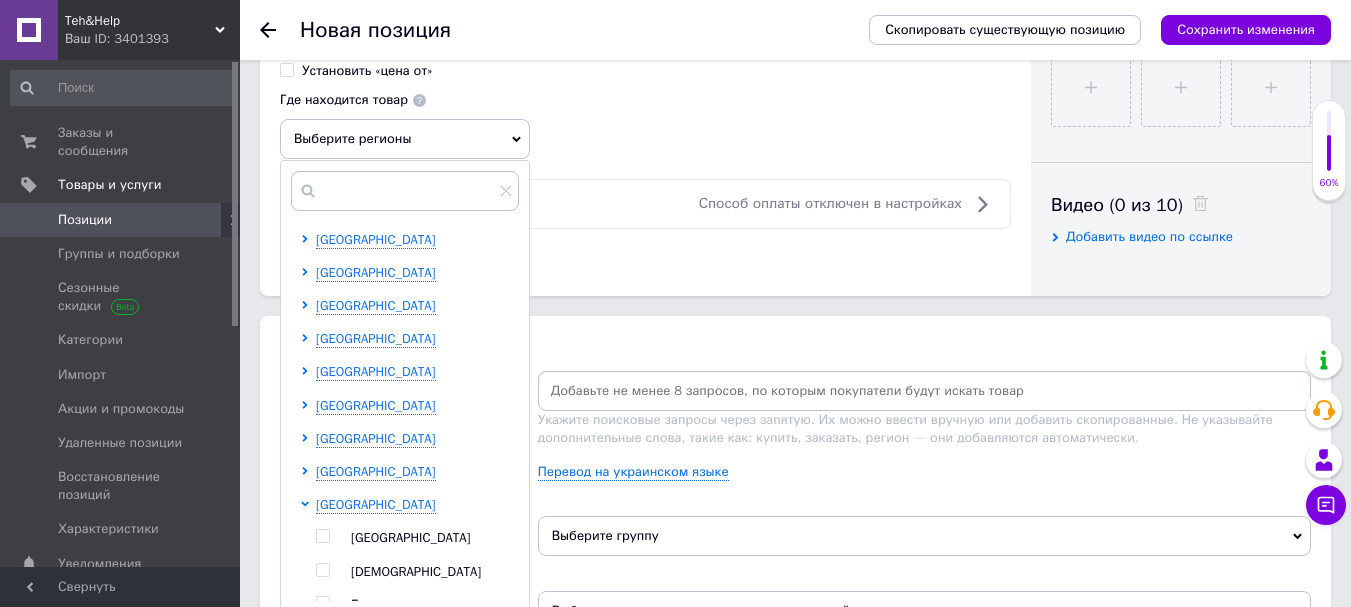 click at bounding box center [323, 536] 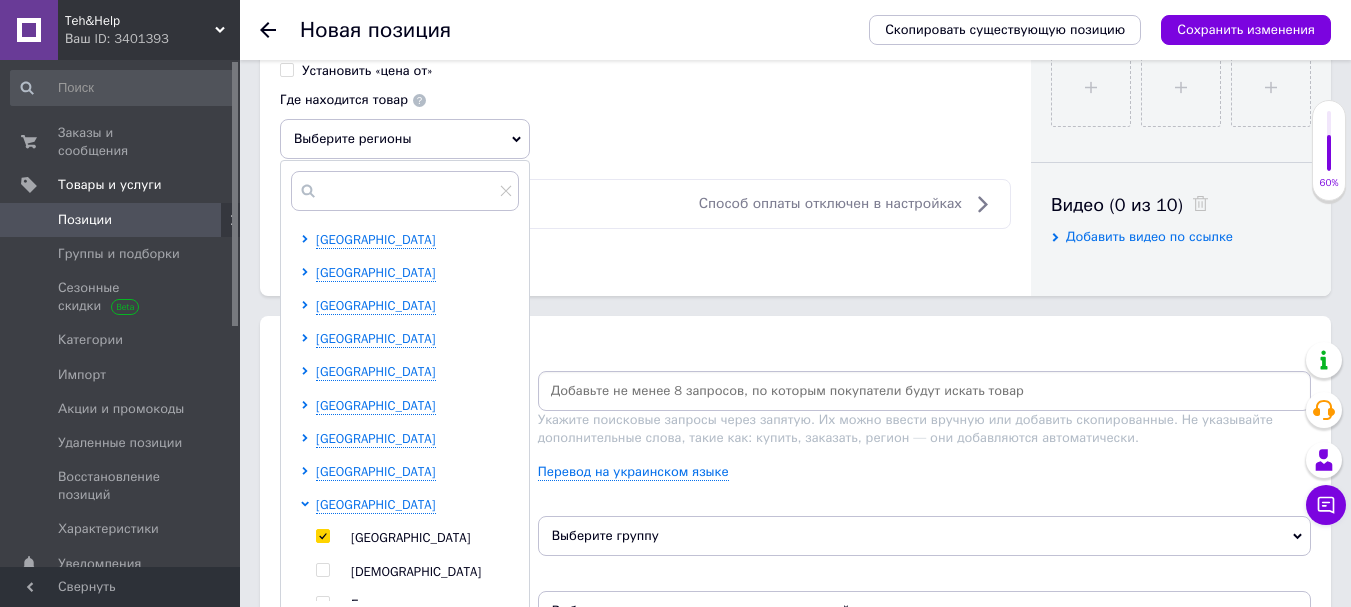 checkbox on "true" 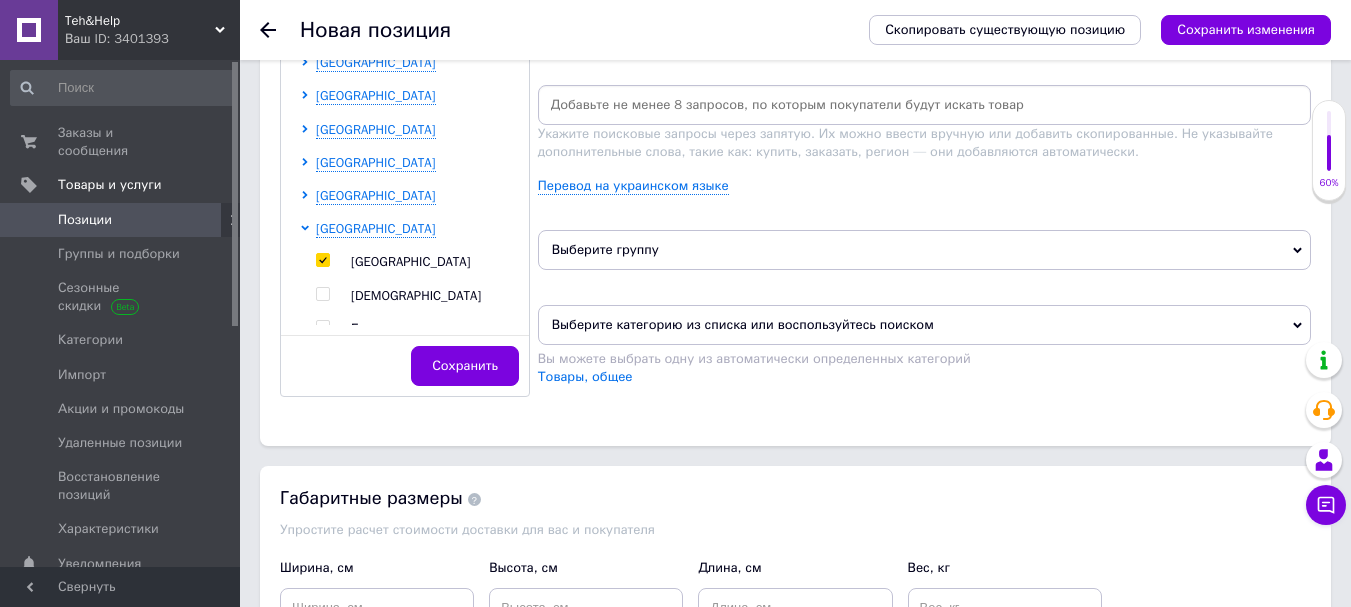 scroll, scrollTop: 1200, scrollLeft: 0, axis: vertical 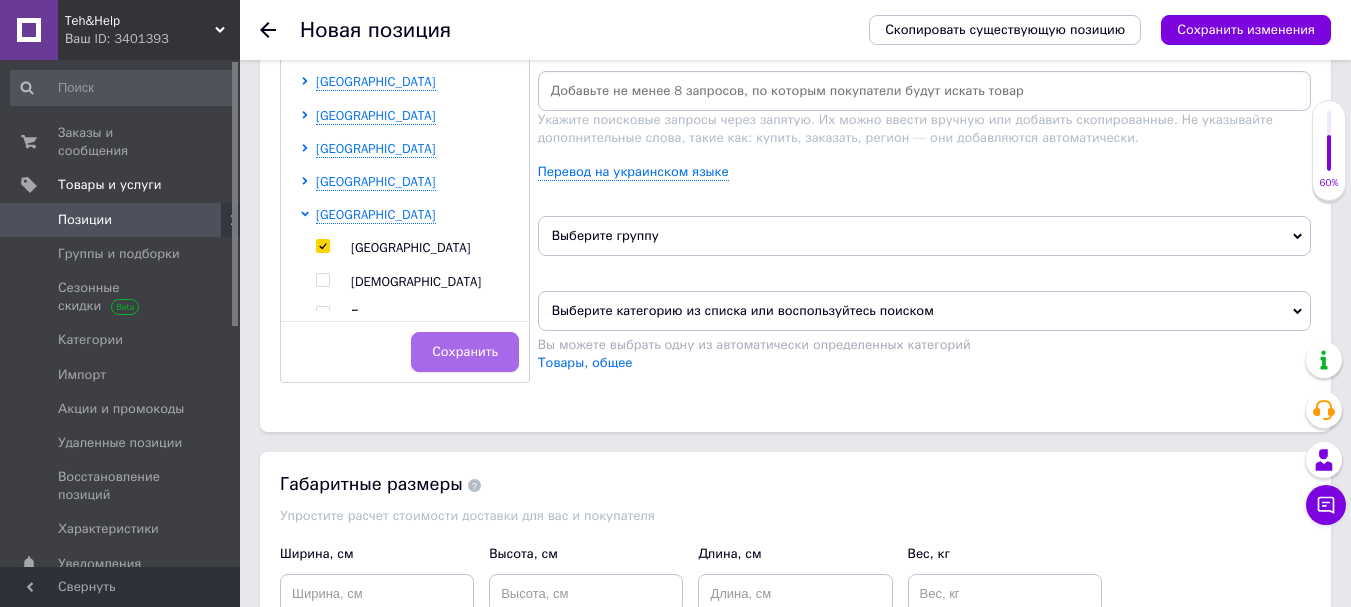 click on "Сохранить" at bounding box center [465, 352] 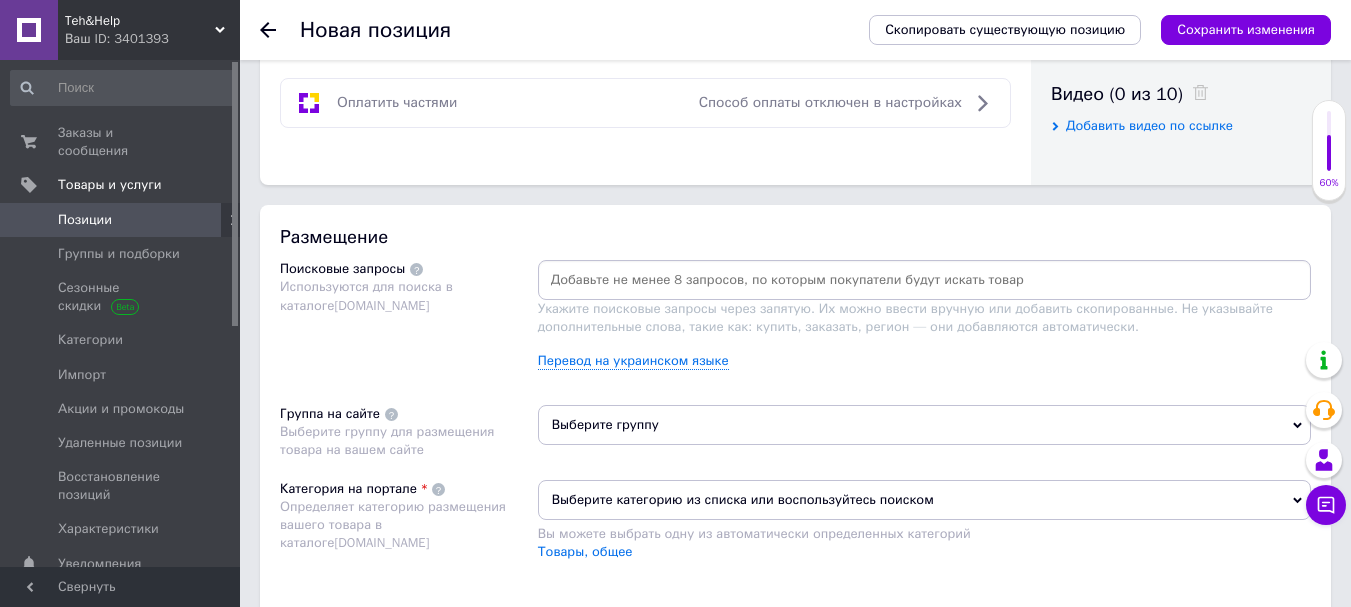 scroll, scrollTop: 1000, scrollLeft: 0, axis: vertical 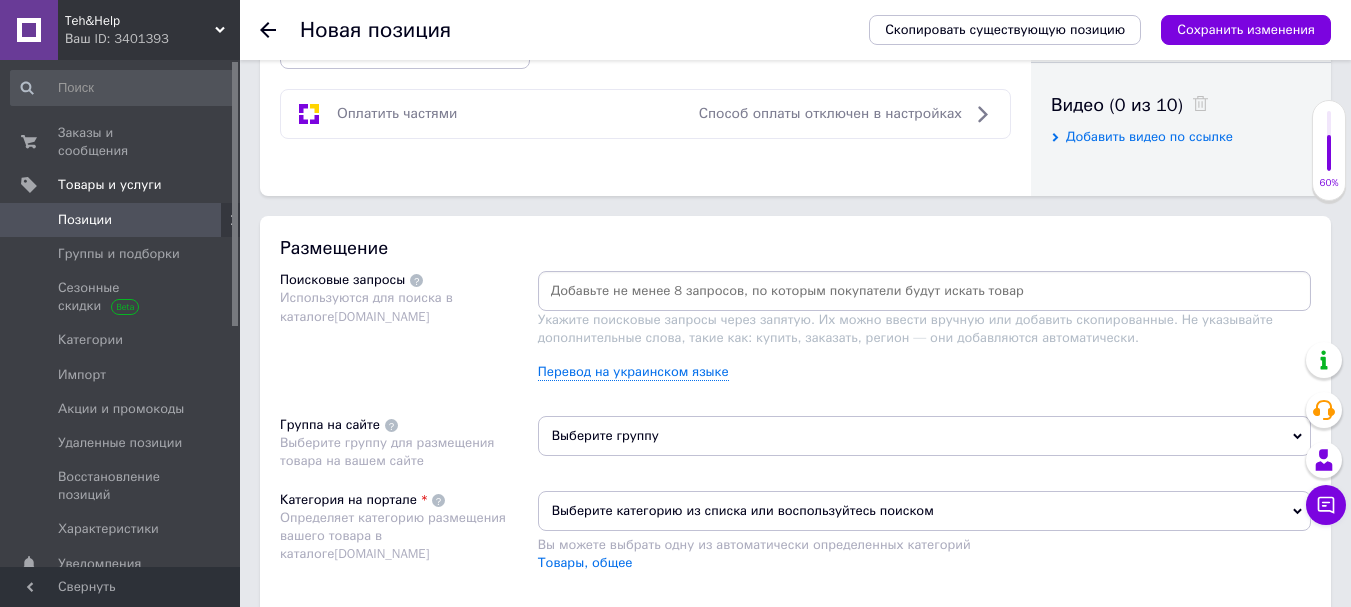 paste on "Нижняя плата Motorola G04 Оригинал" 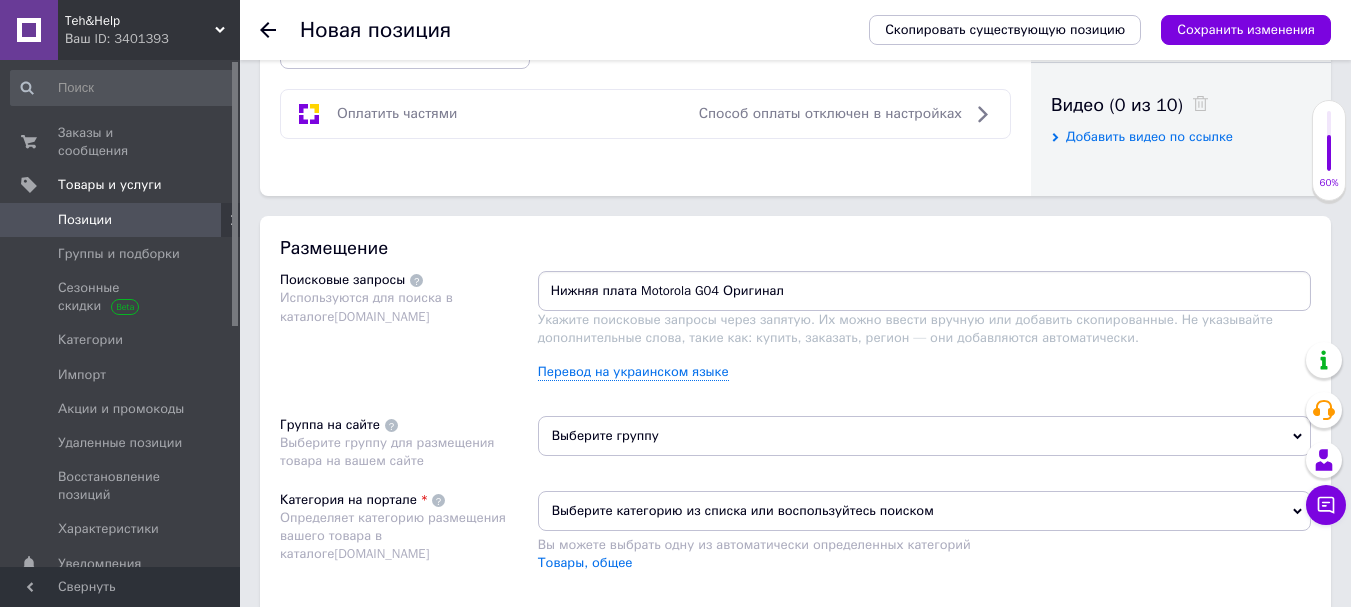 type on "Нижняя плата Motorola G04 Оригинал" 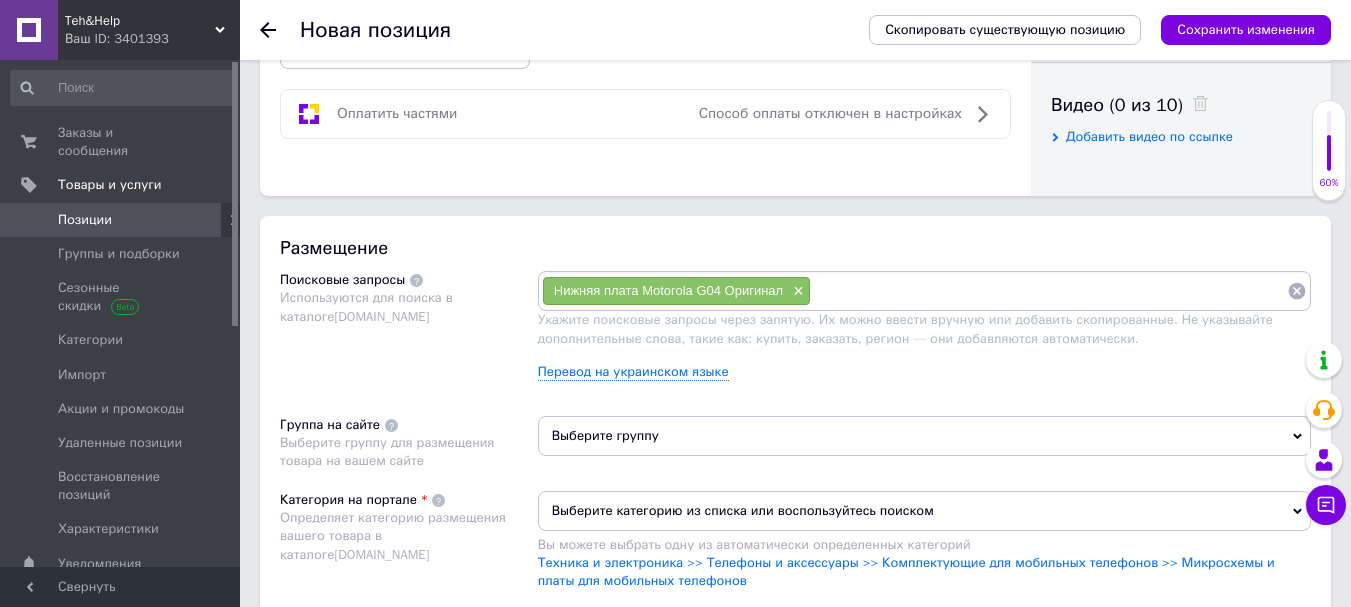 paste on "Нижняя плата Motorola G04 Оригинал" 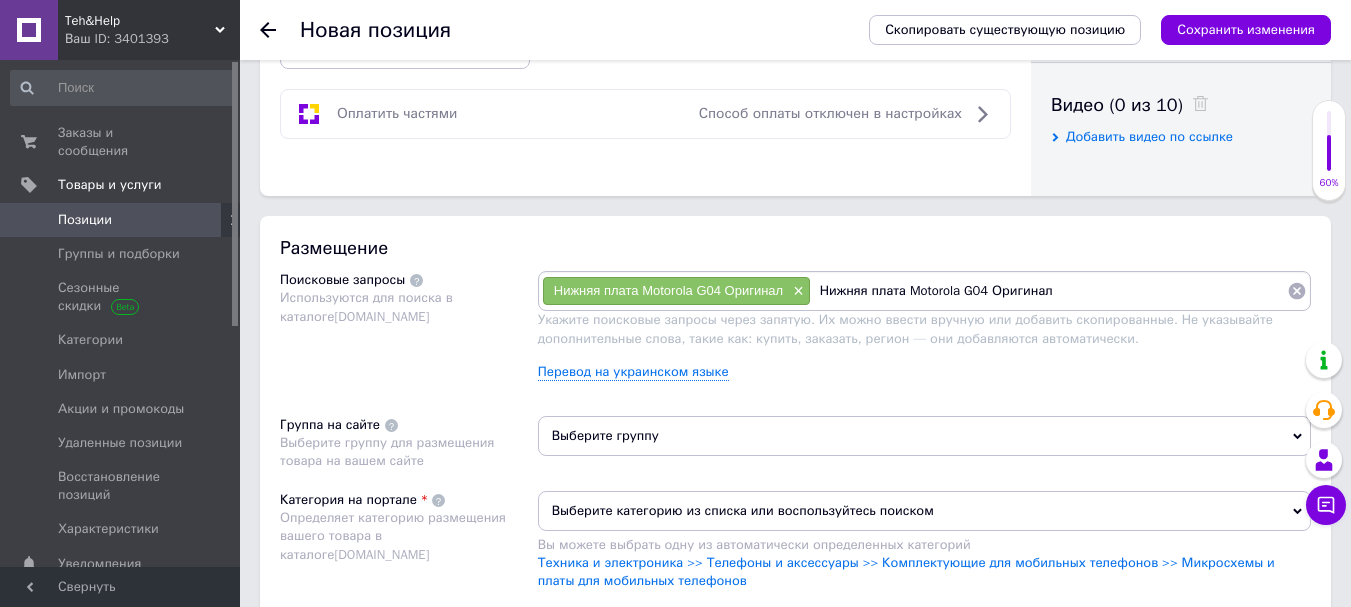 drag, startPoint x: 994, startPoint y: 293, endPoint x: 1136, endPoint y: 297, distance: 142.05632 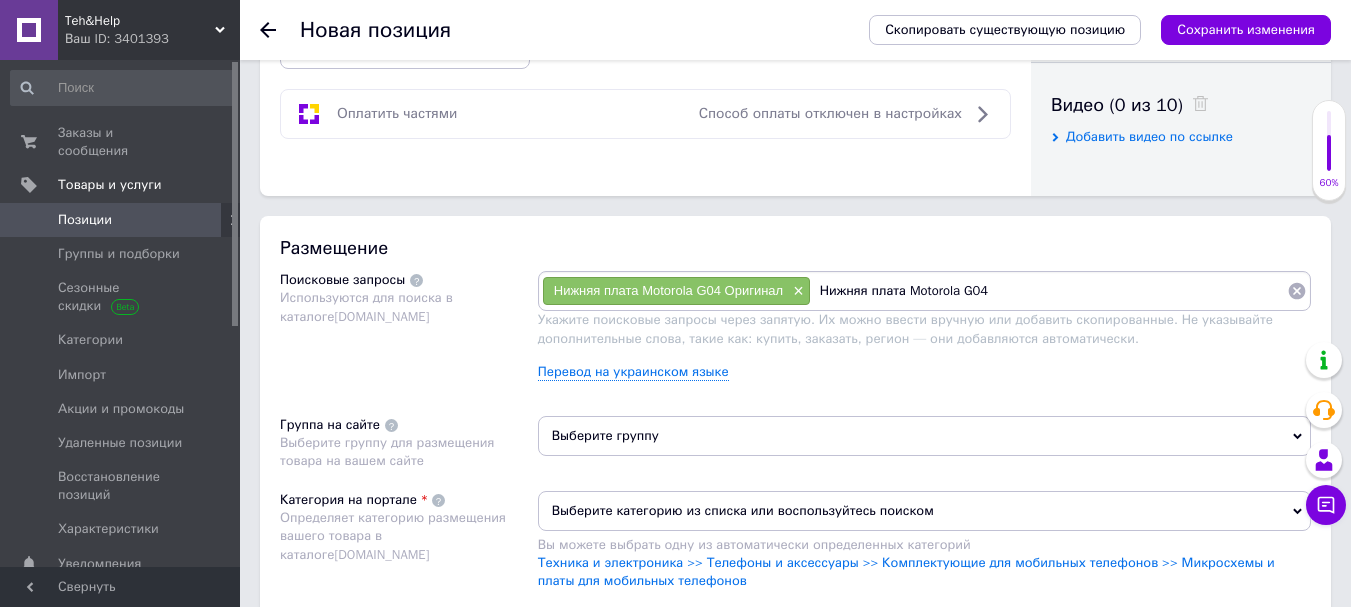 type on "Нижняя плата Motorola G04" 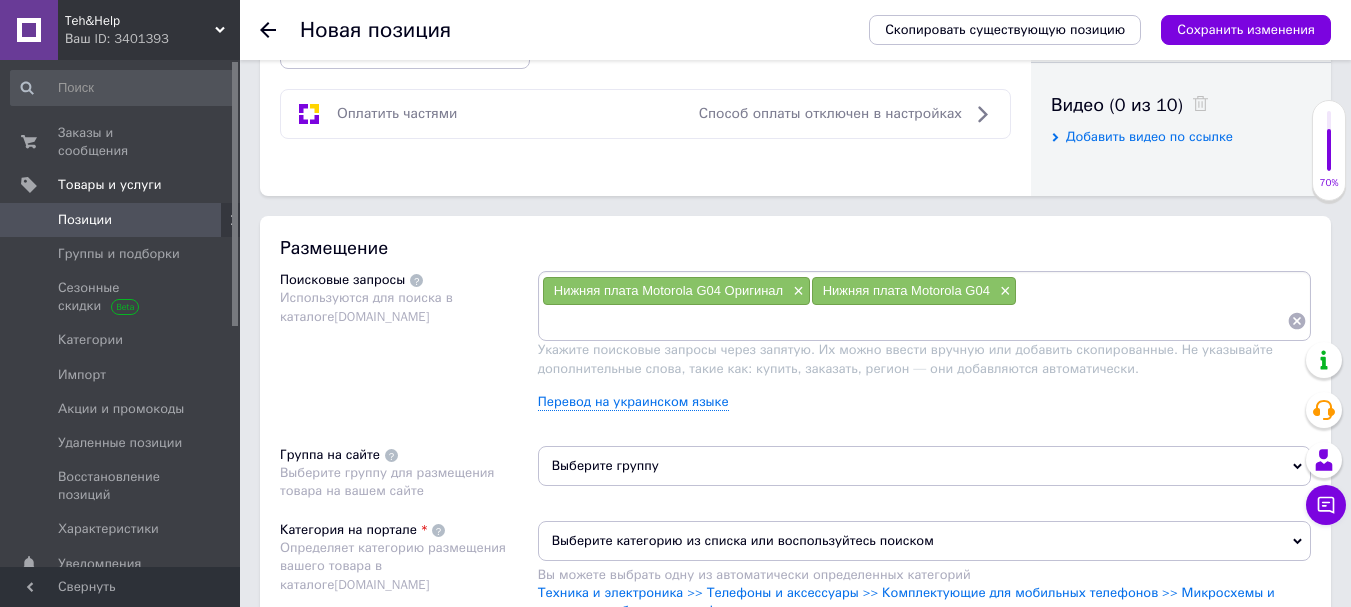 paste on "Нижняя плата Motorola G04 Оригинал" 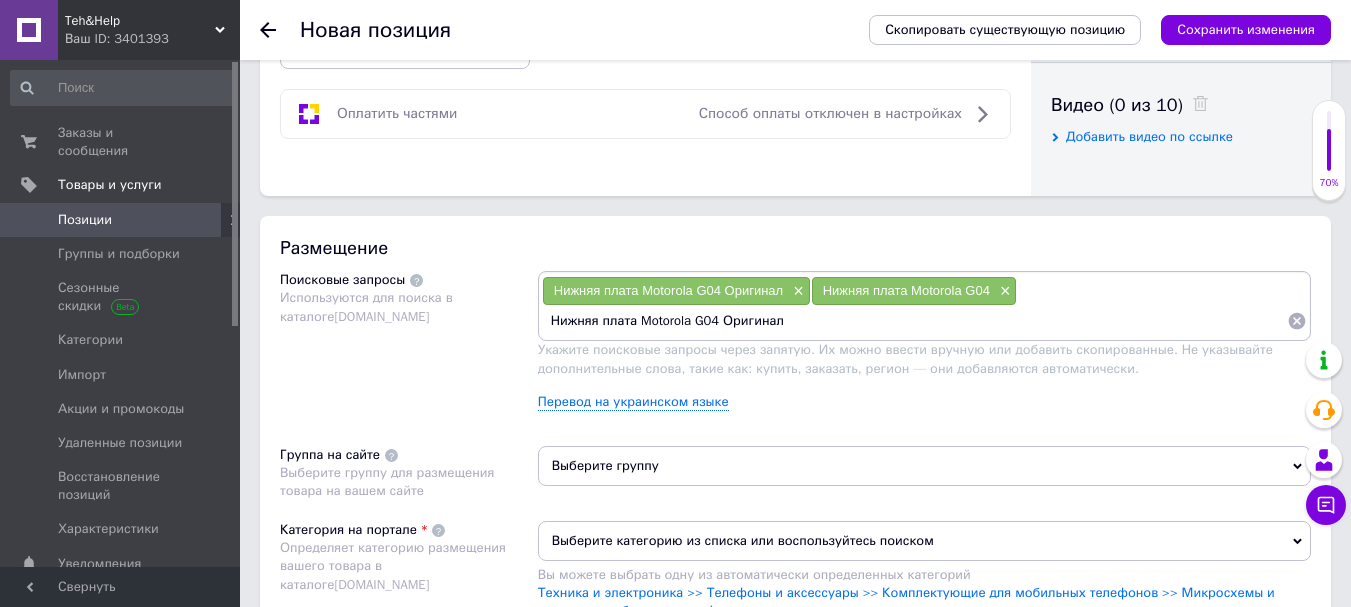 drag, startPoint x: 720, startPoint y: 313, endPoint x: 826, endPoint y: 326, distance: 106.7942 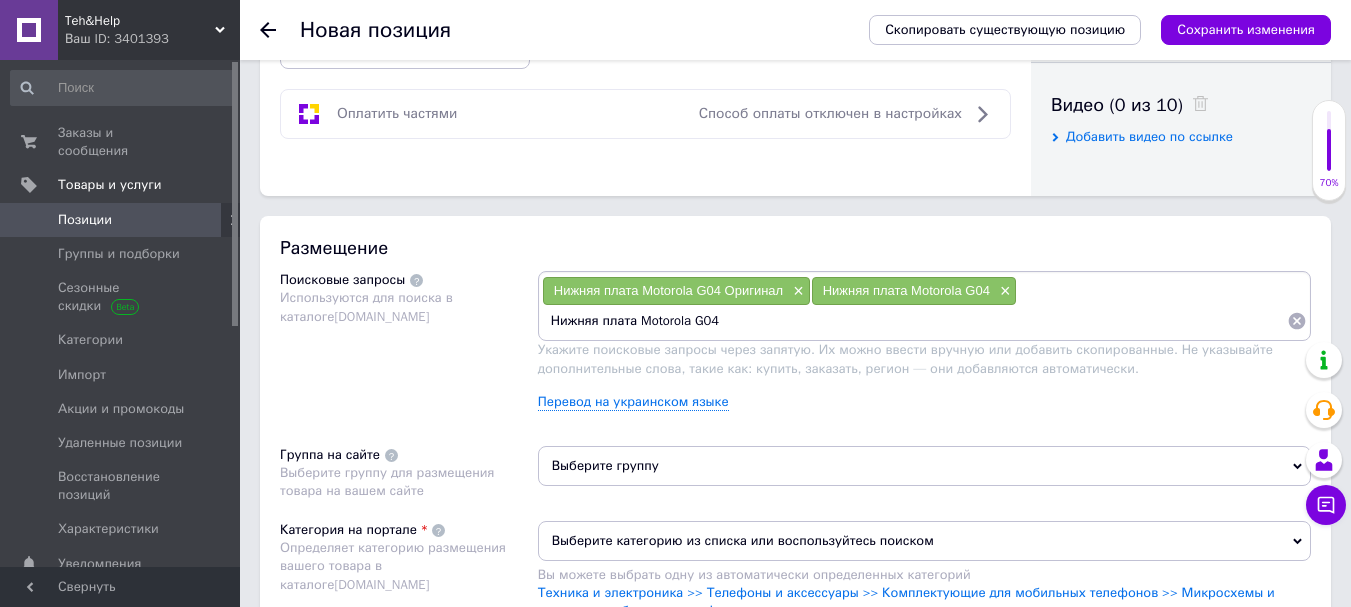 drag, startPoint x: 601, startPoint y: 324, endPoint x: 508, endPoint y: 331, distance: 93.26307 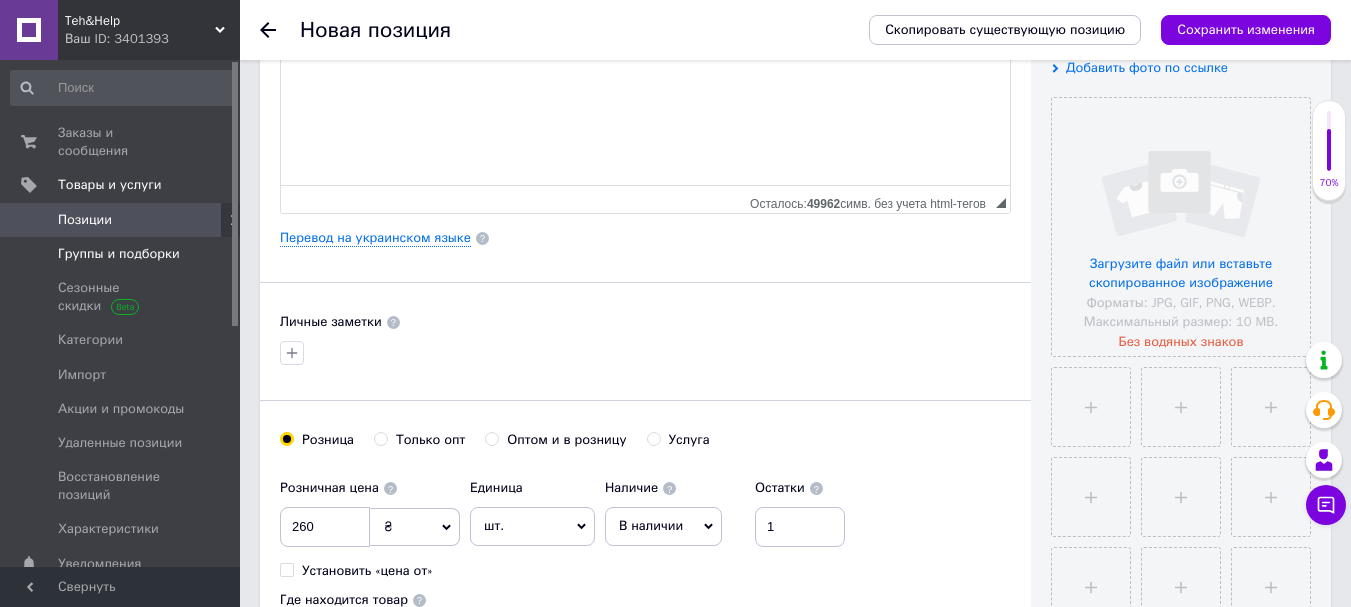 scroll, scrollTop: 0, scrollLeft: 0, axis: both 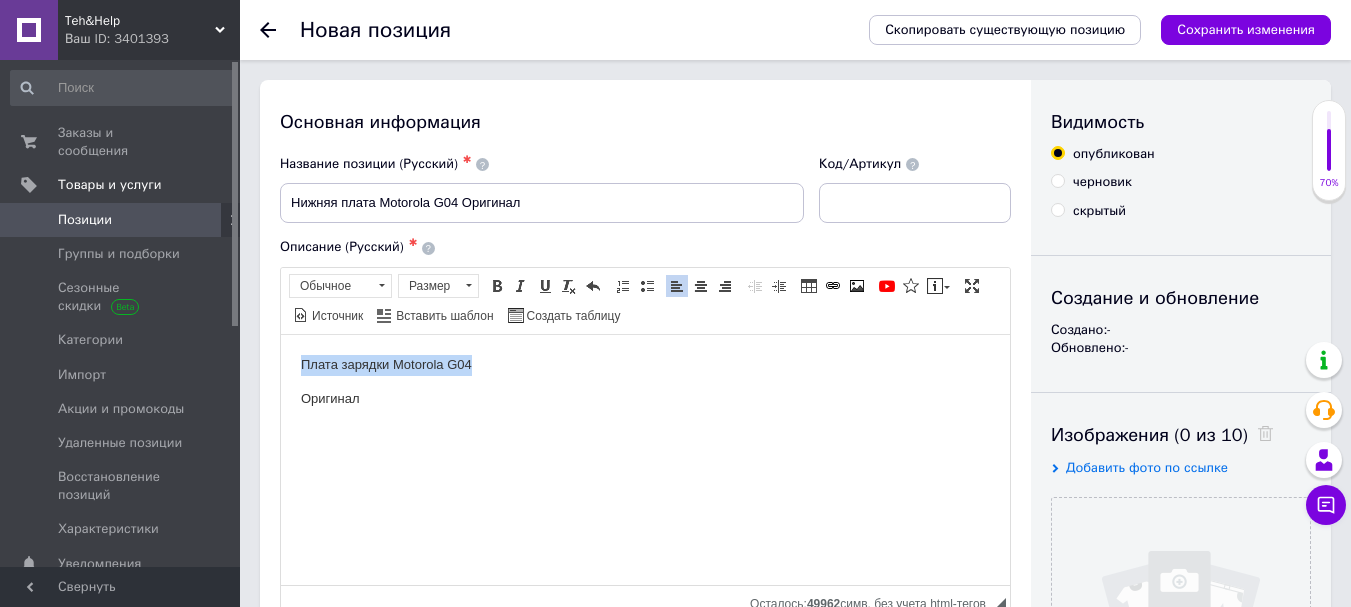 drag, startPoint x: 304, startPoint y: 364, endPoint x: 485, endPoint y: 366, distance: 181.01105 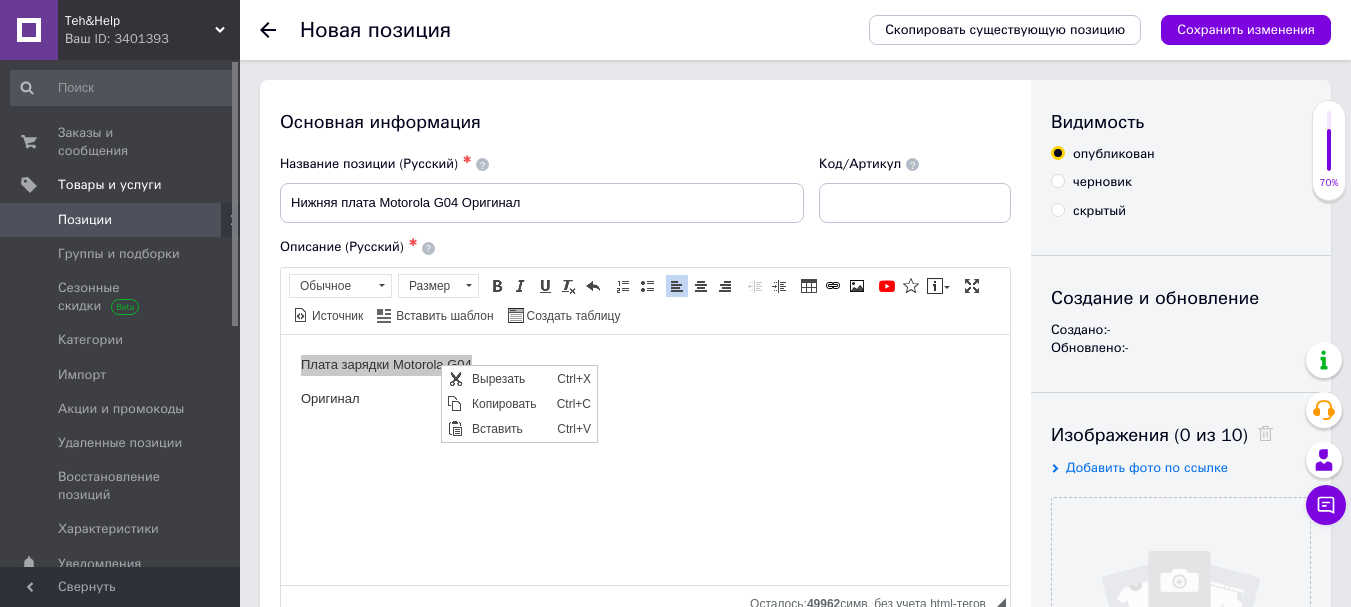 scroll, scrollTop: 0, scrollLeft: 0, axis: both 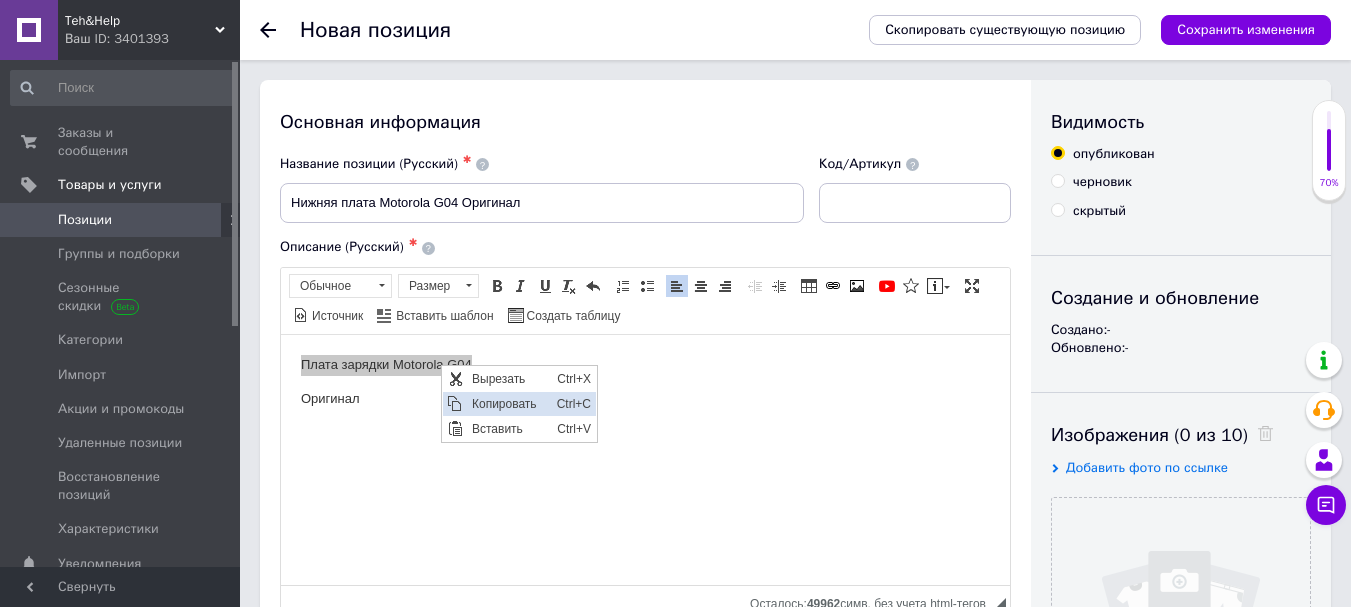 click on "Копировать" at bounding box center (509, 403) 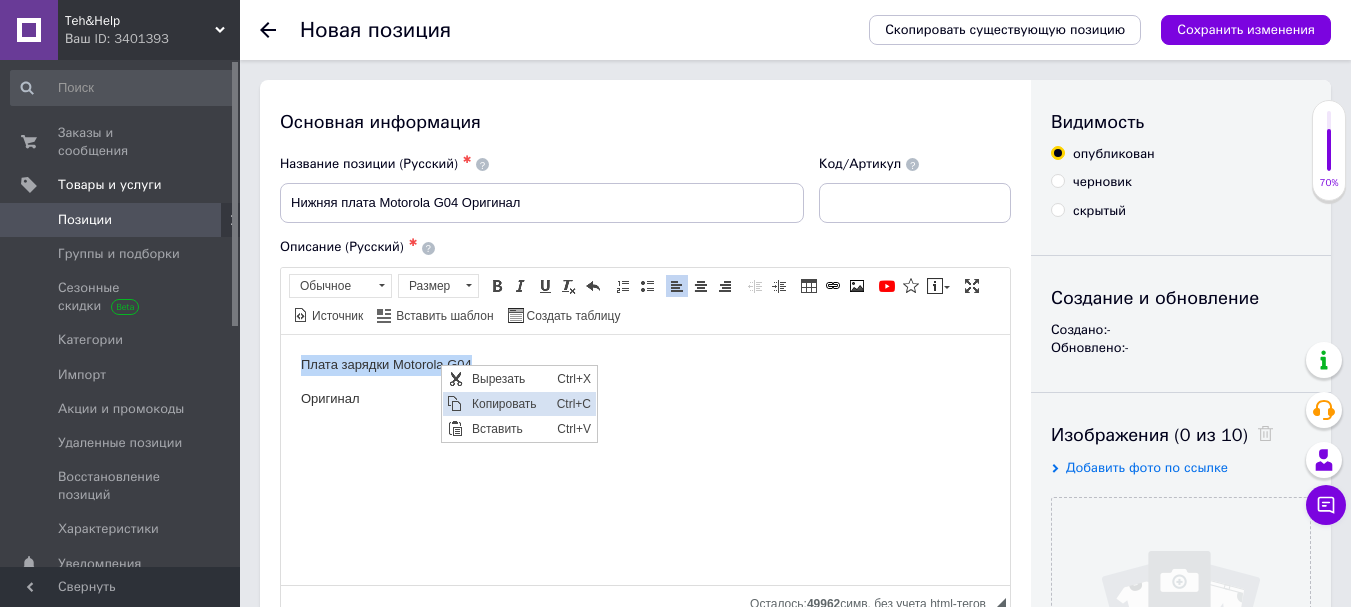 copy on "Плата зарядки Motorola G04" 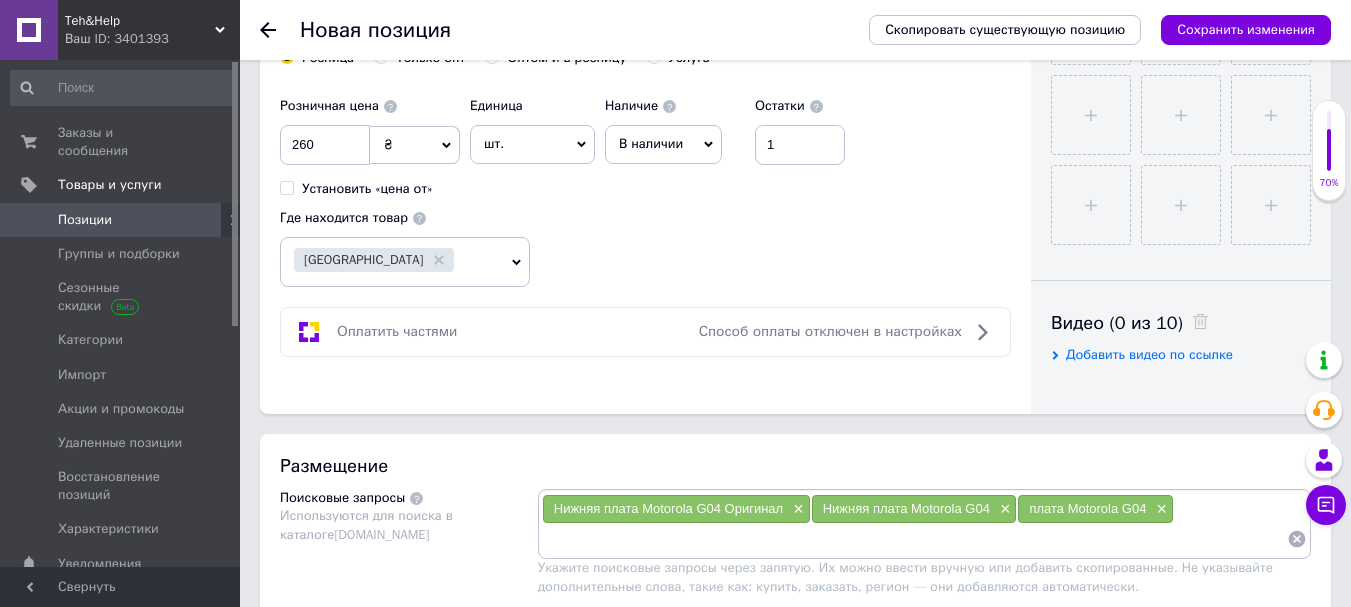 scroll, scrollTop: 800, scrollLeft: 0, axis: vertical 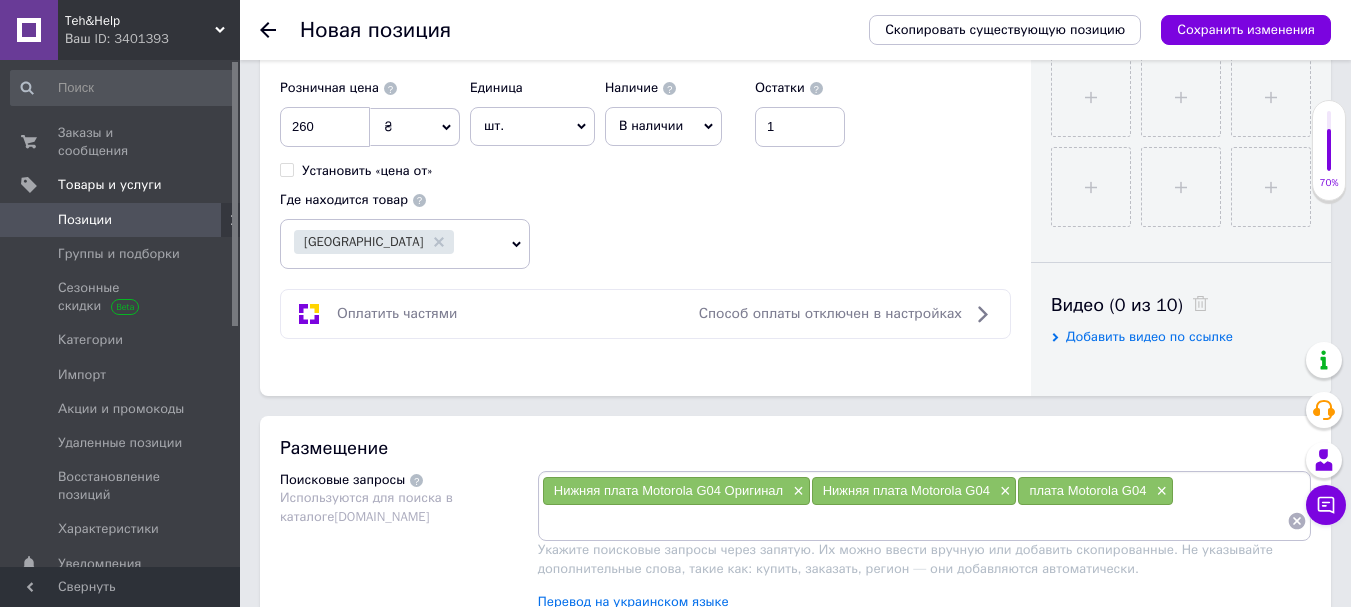 type on "Плата зарядки Motorola G04" 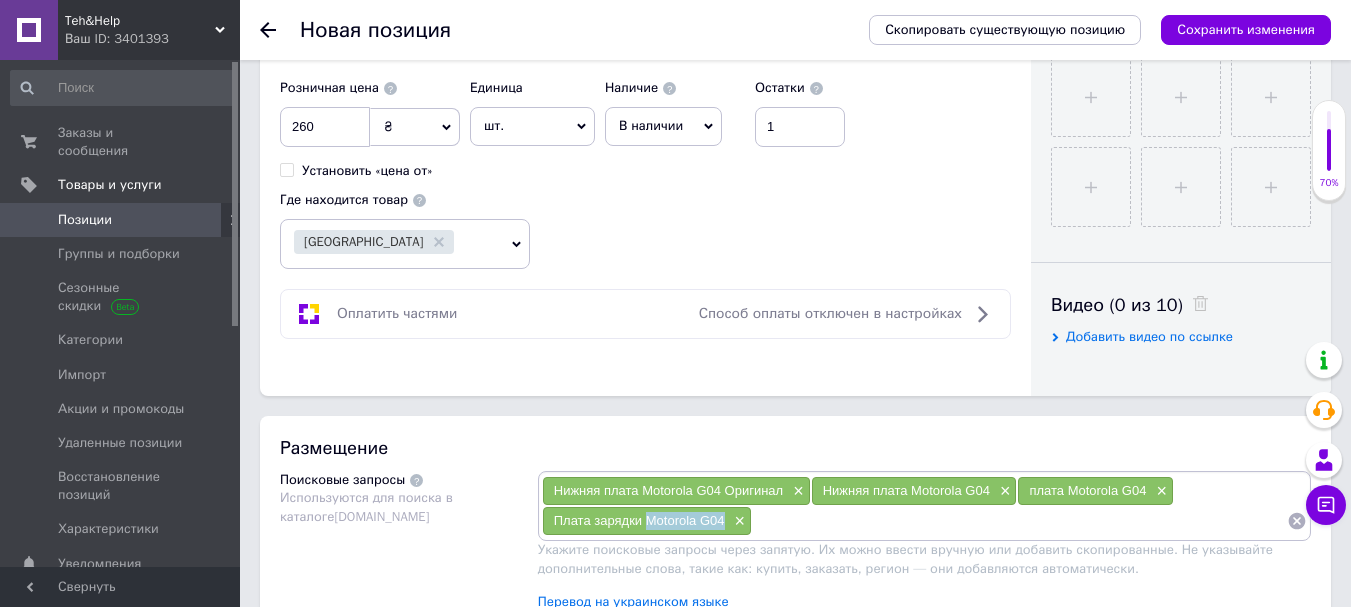 drag, startPoint x: 646, startPoint y: 527, endPoint x: 722, endPoint y: 524, distance: 76.05919 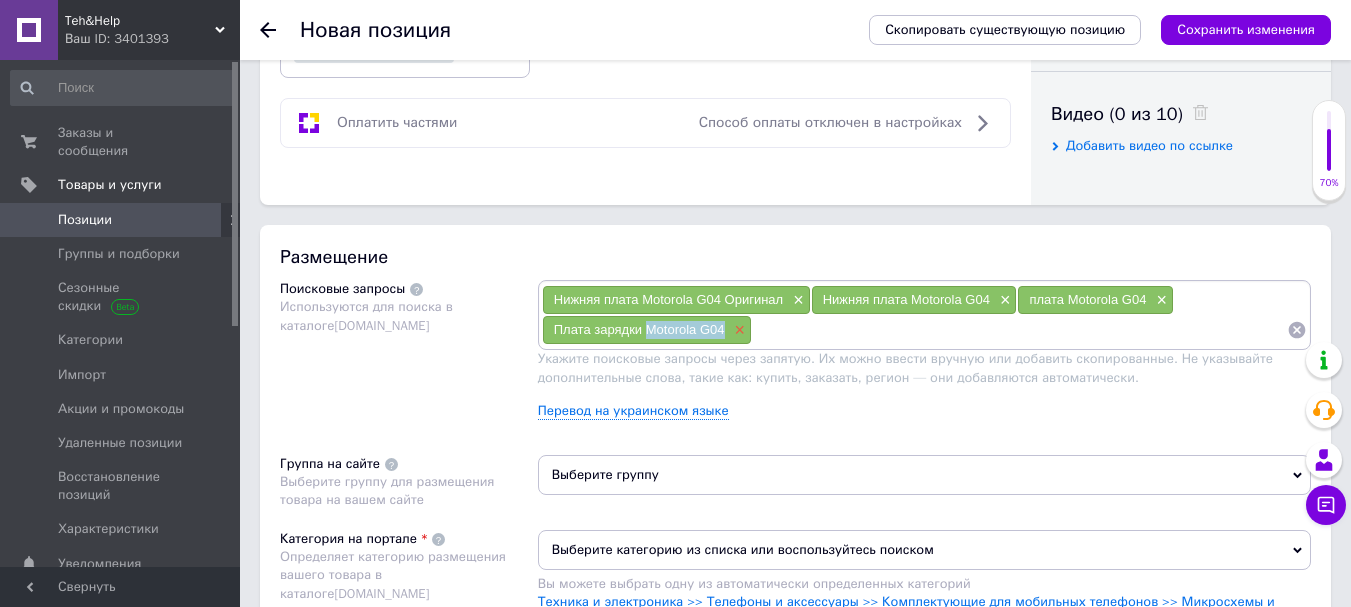 scroll, scrollTop: 1000, scrollLeft: 0, axis: vertical 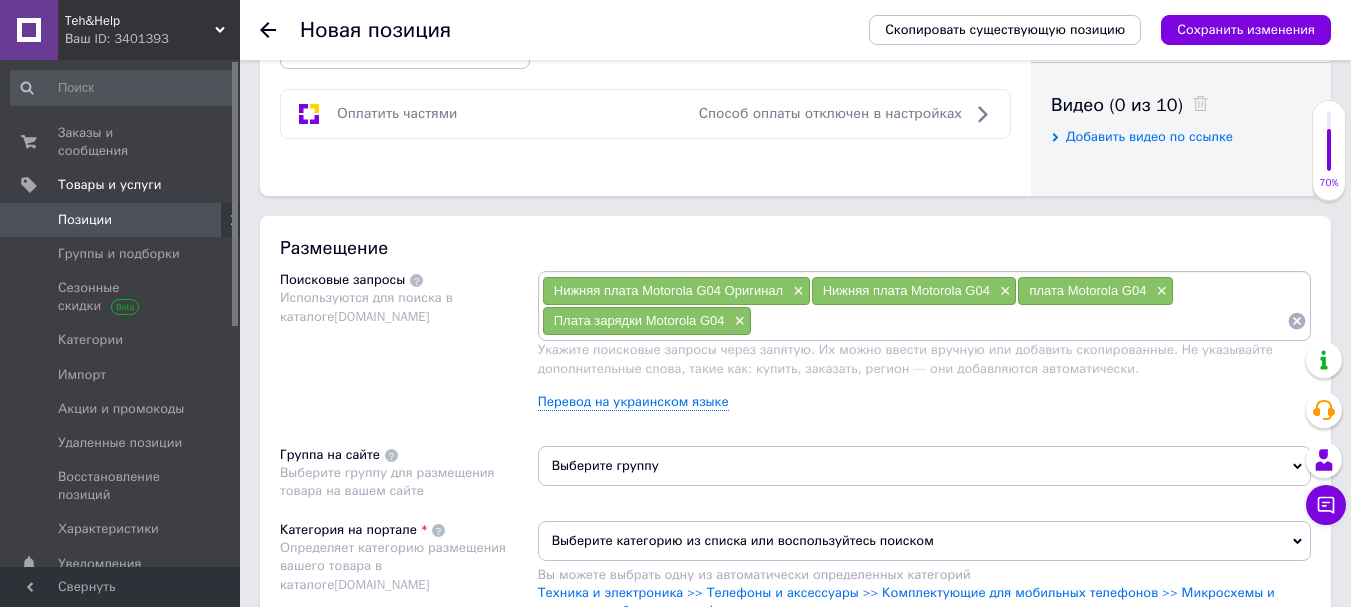 paste on "Motorola G04" 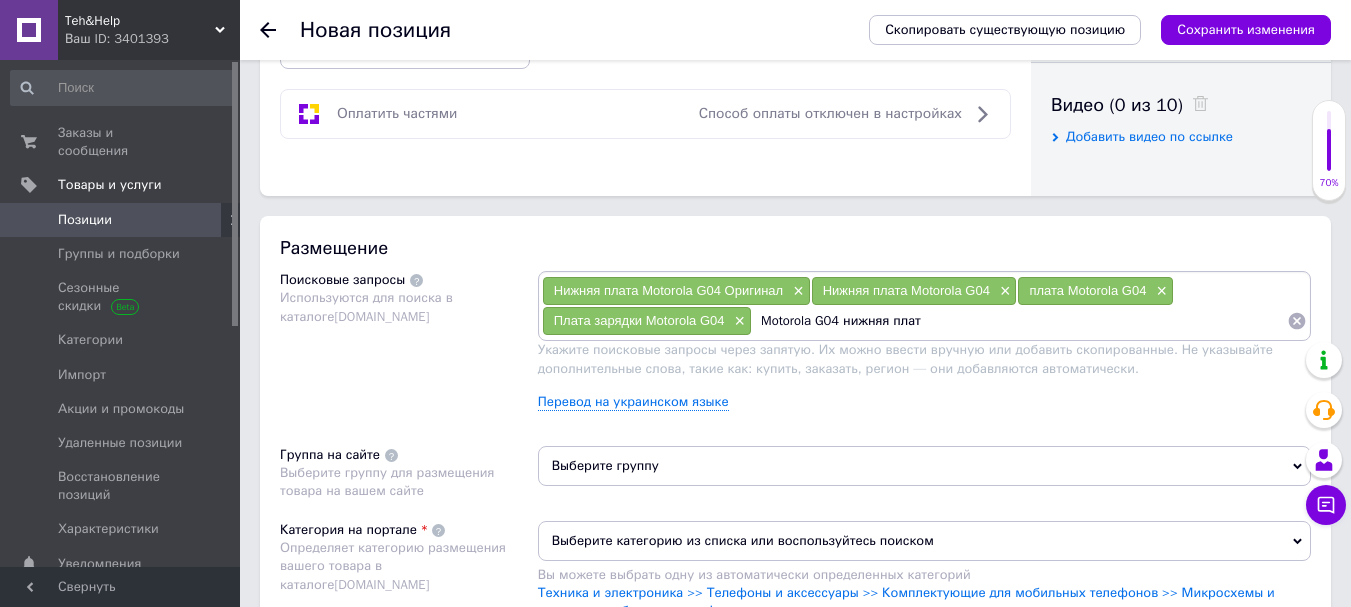 type on "Motorola G04 нижняя плата" 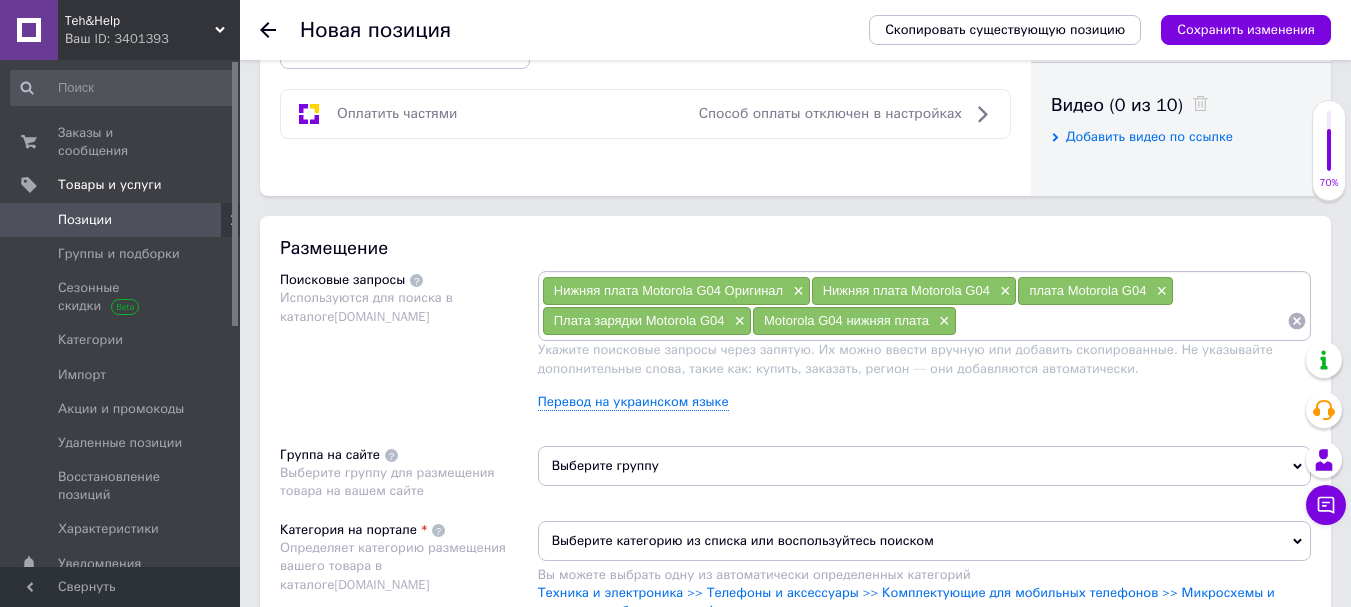 paste on "Motorola G04" 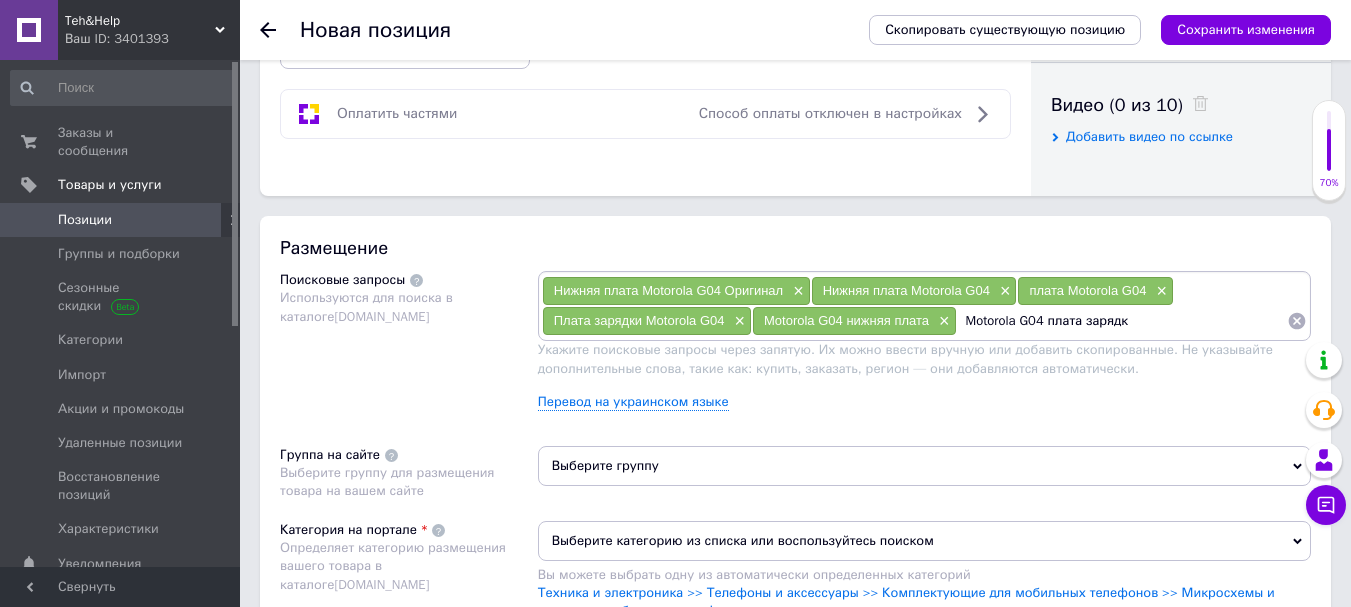 type on "Motorola G04 плата зарядки" 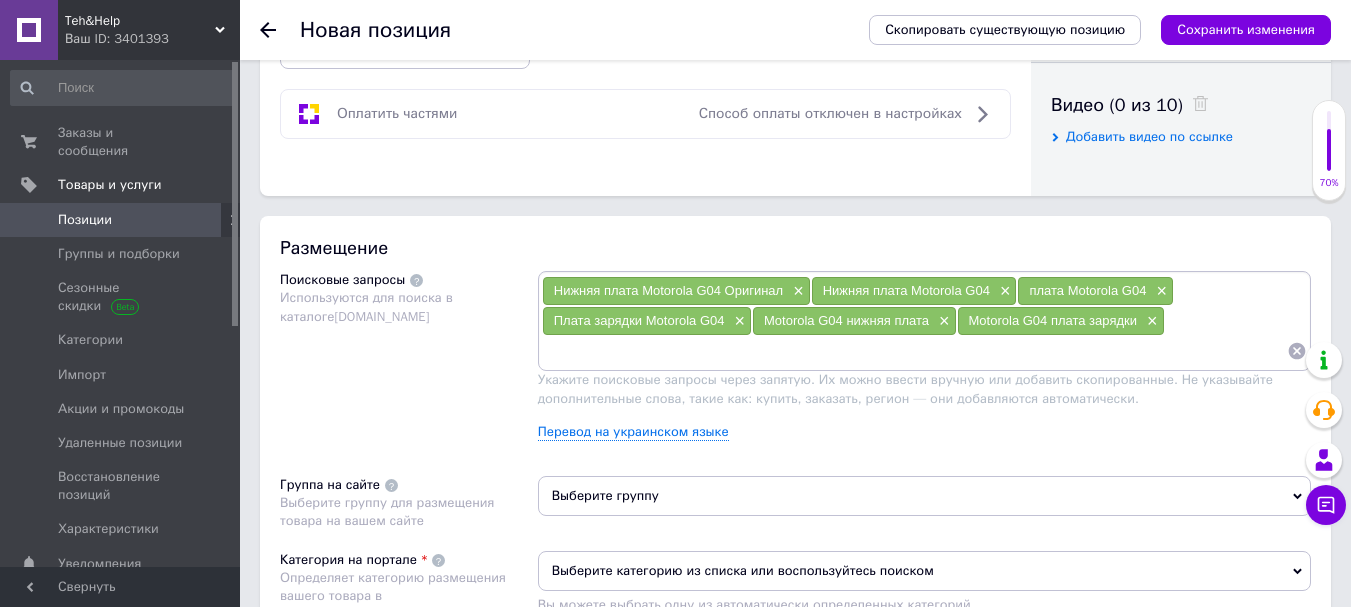 paste on "Motorola G04" 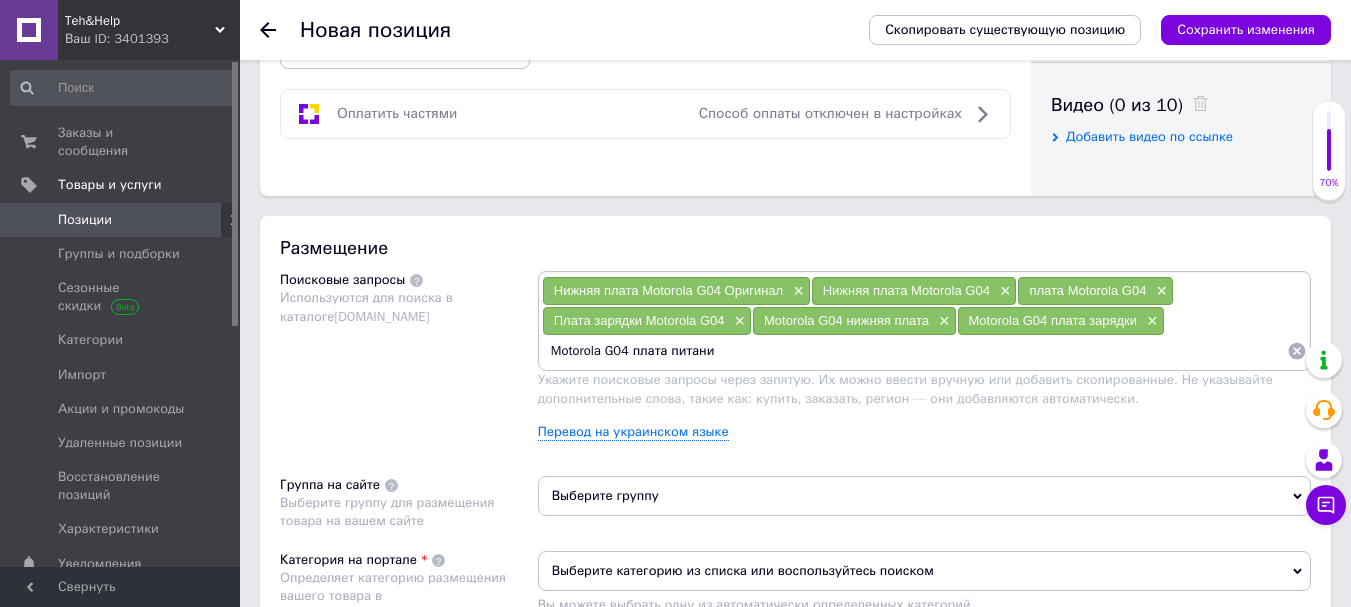 type on "Motorola G04 плата питания" 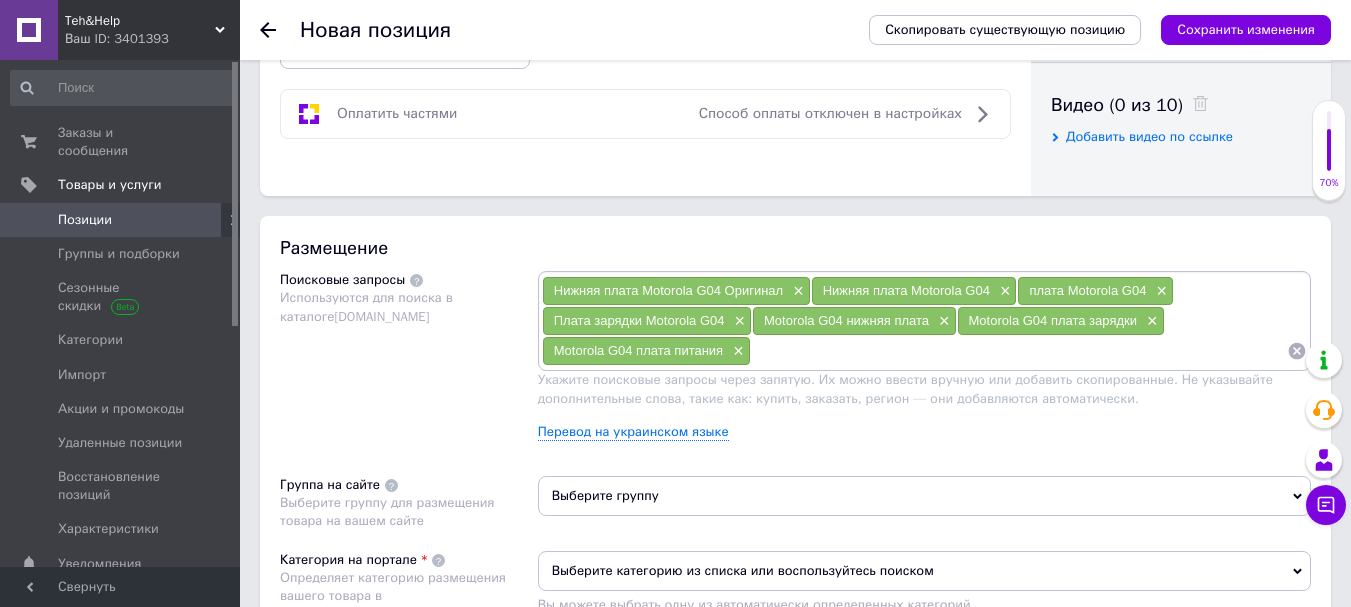 paste on "Motorola G04" 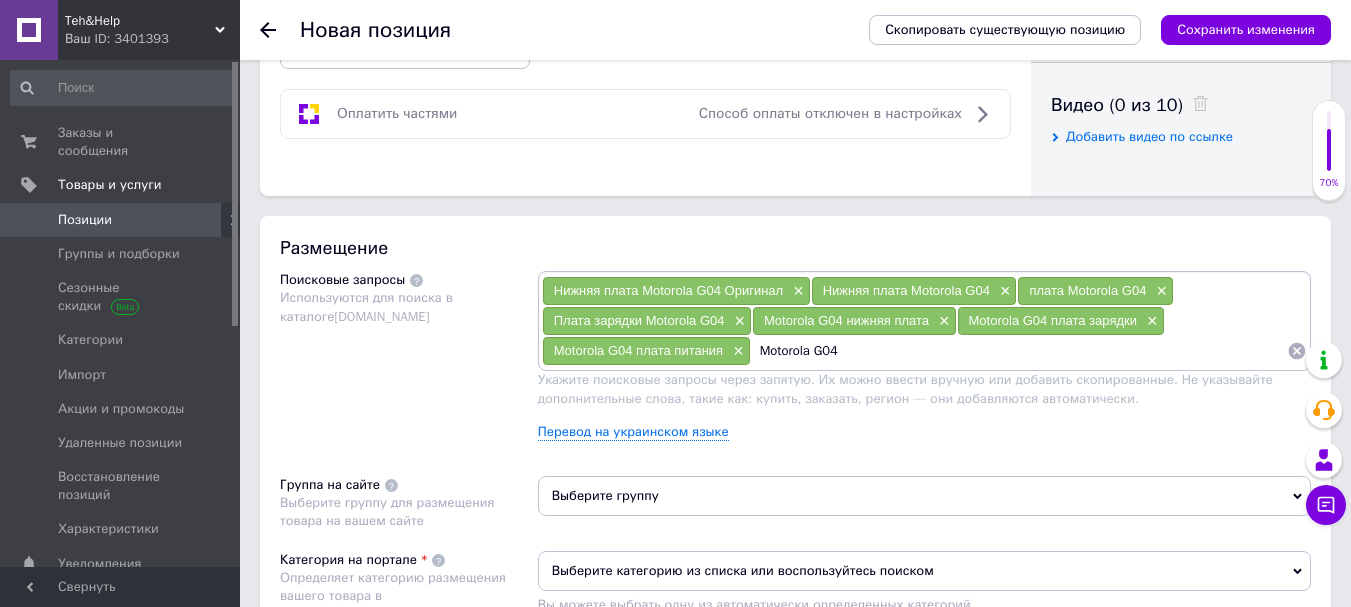 click on "Motorola G04" at bounding box center [1019, 351] 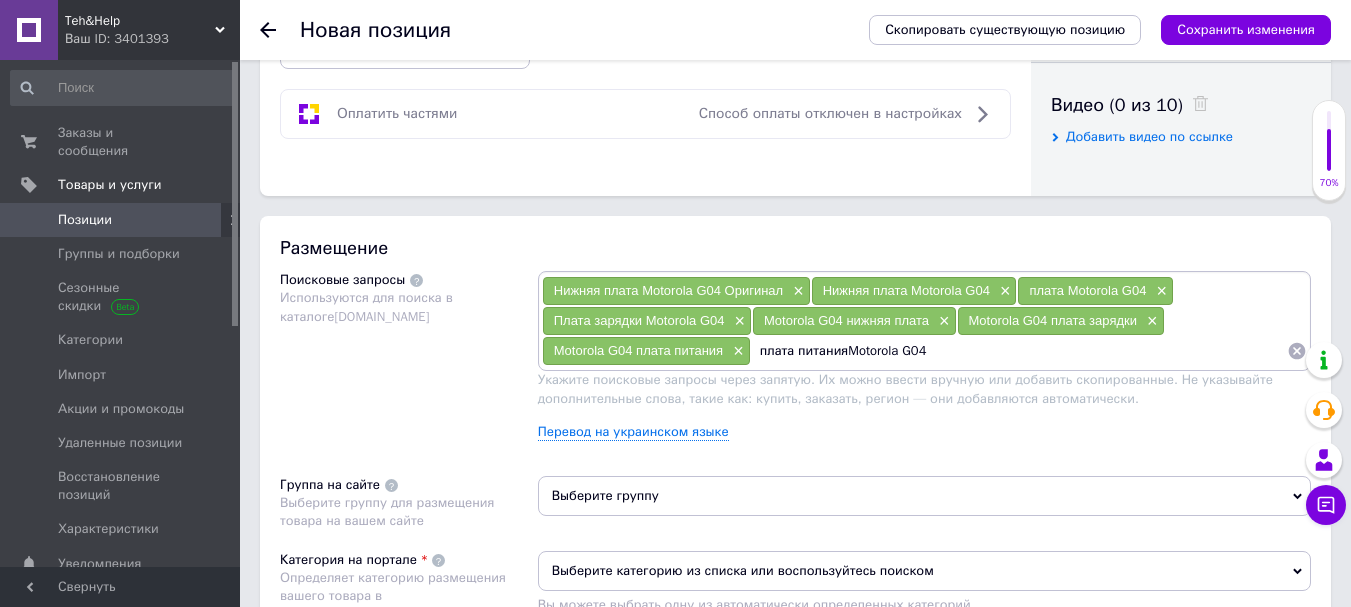 type on "плата питания Motorola G04" 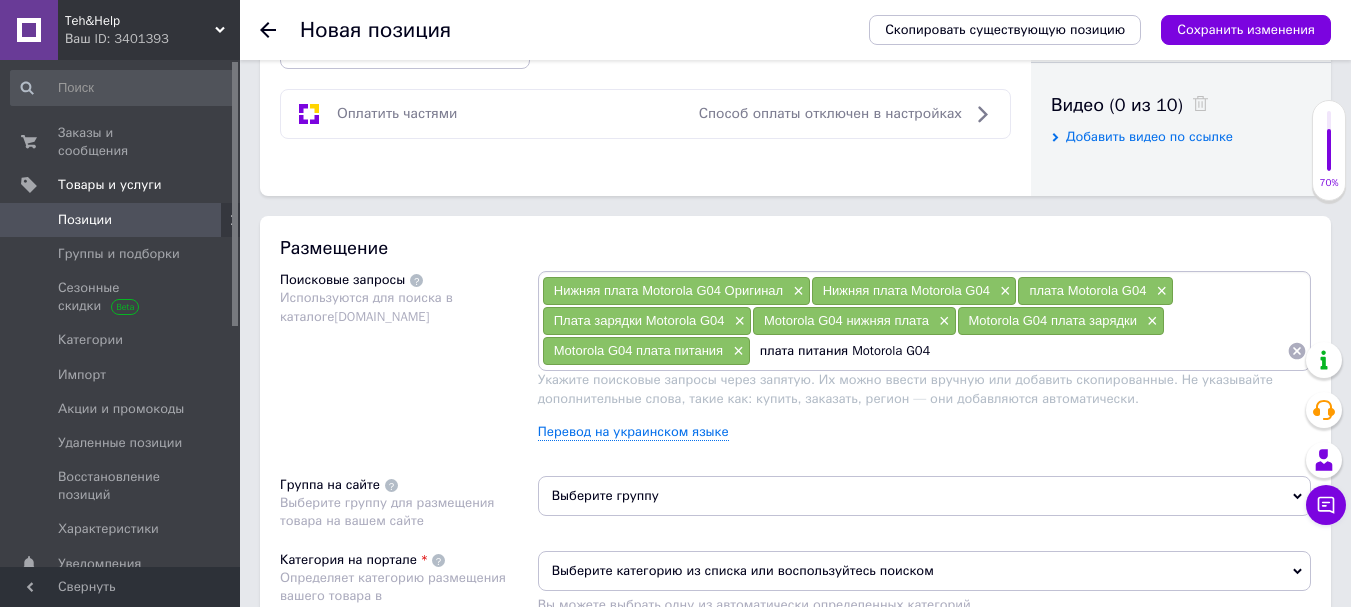 type 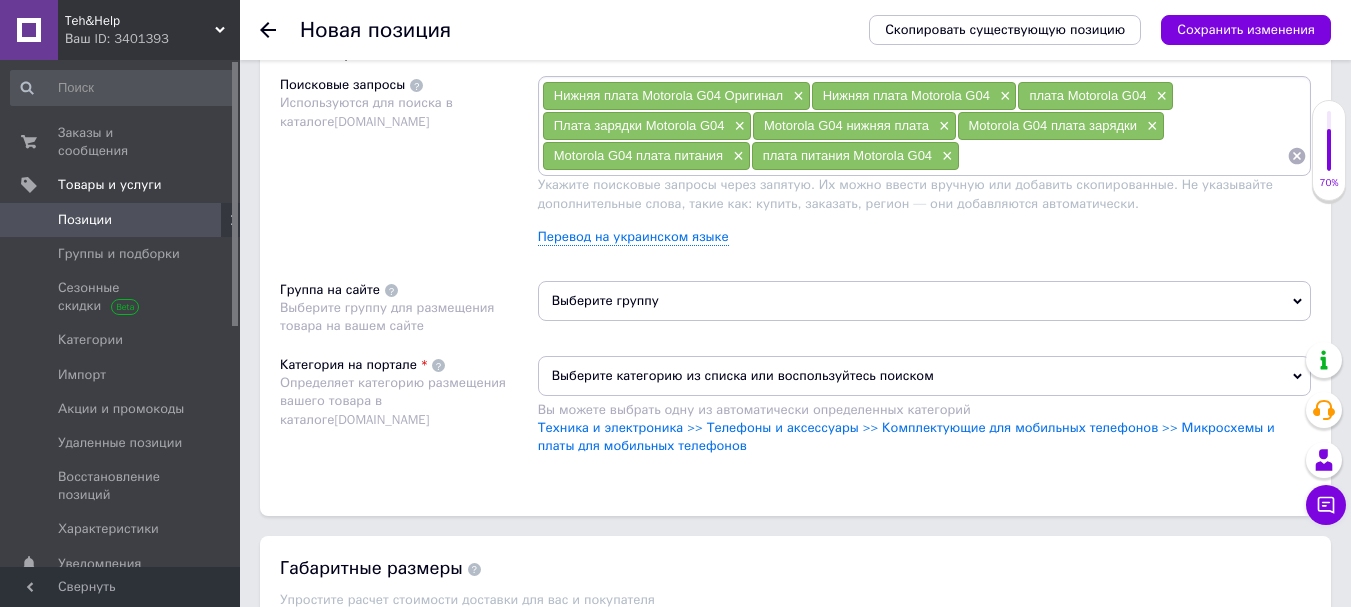 scroll, scrollTop: 1200, scrollLeft: 0, axis: vertical 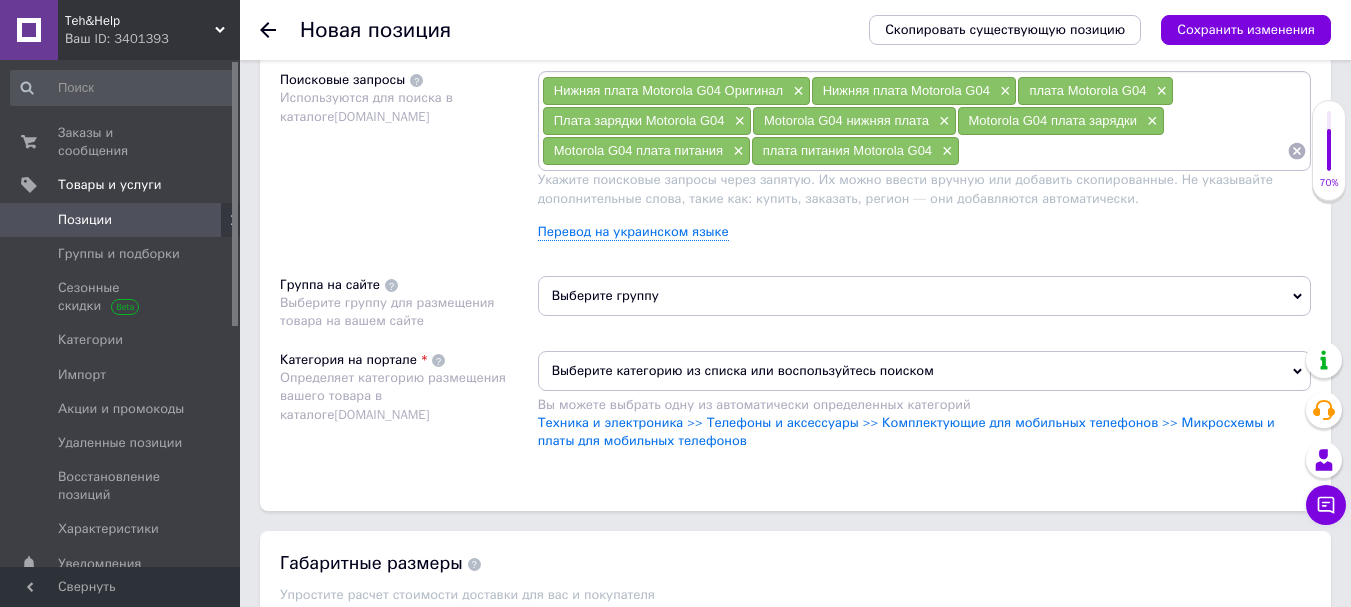 click on "Выберите группу" at bounding box center [924, 296] 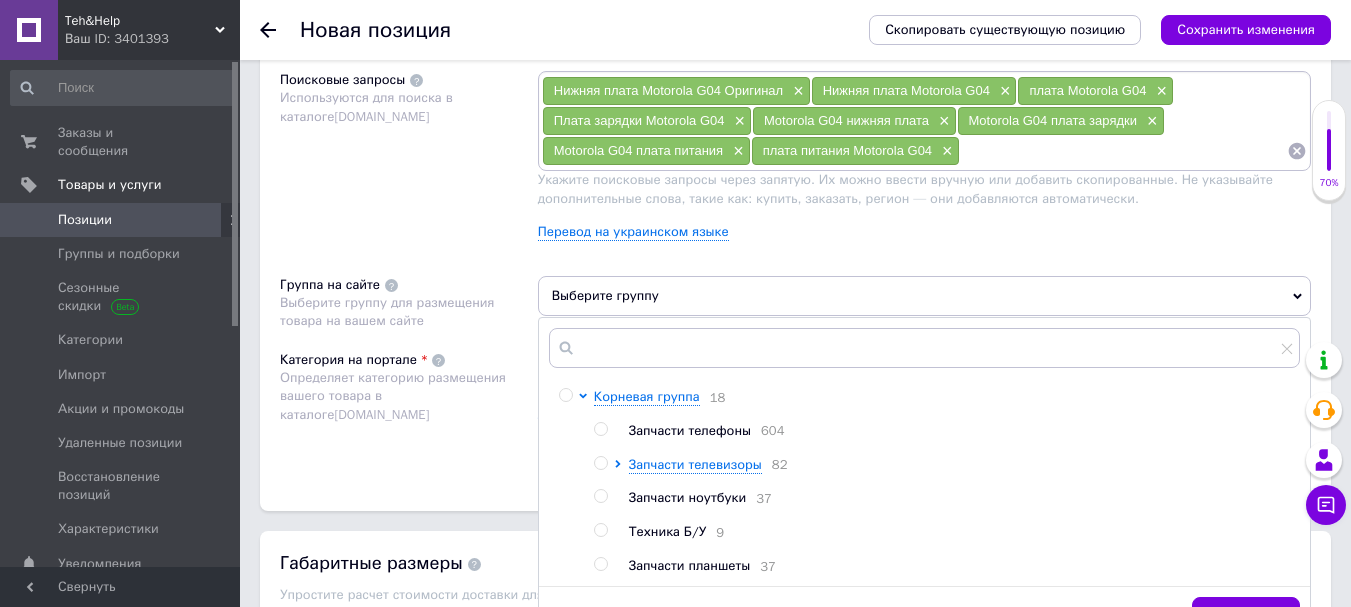 click on "Корневая группа 18 Запчасти телефоны 604 Запчасти телевизоры  82 Запчасти ноутбуки 37 Техника Б/У 9 Запчасти планшеты 37" at bounding box center (946, 482) 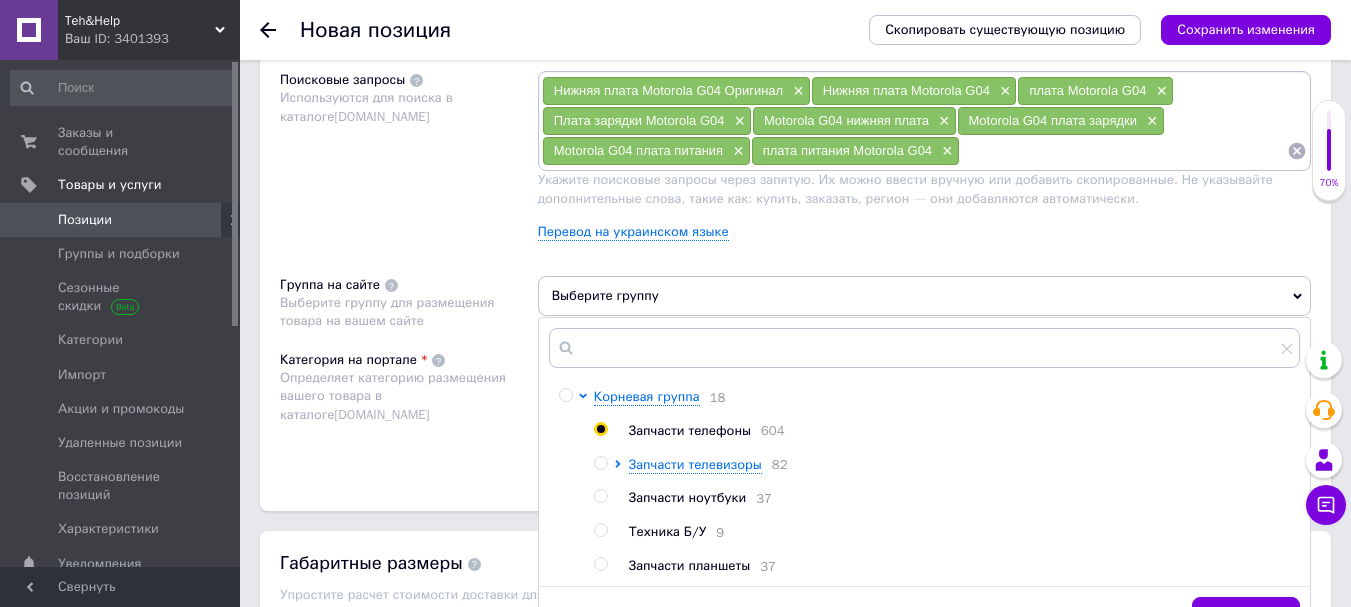 radio on "true" 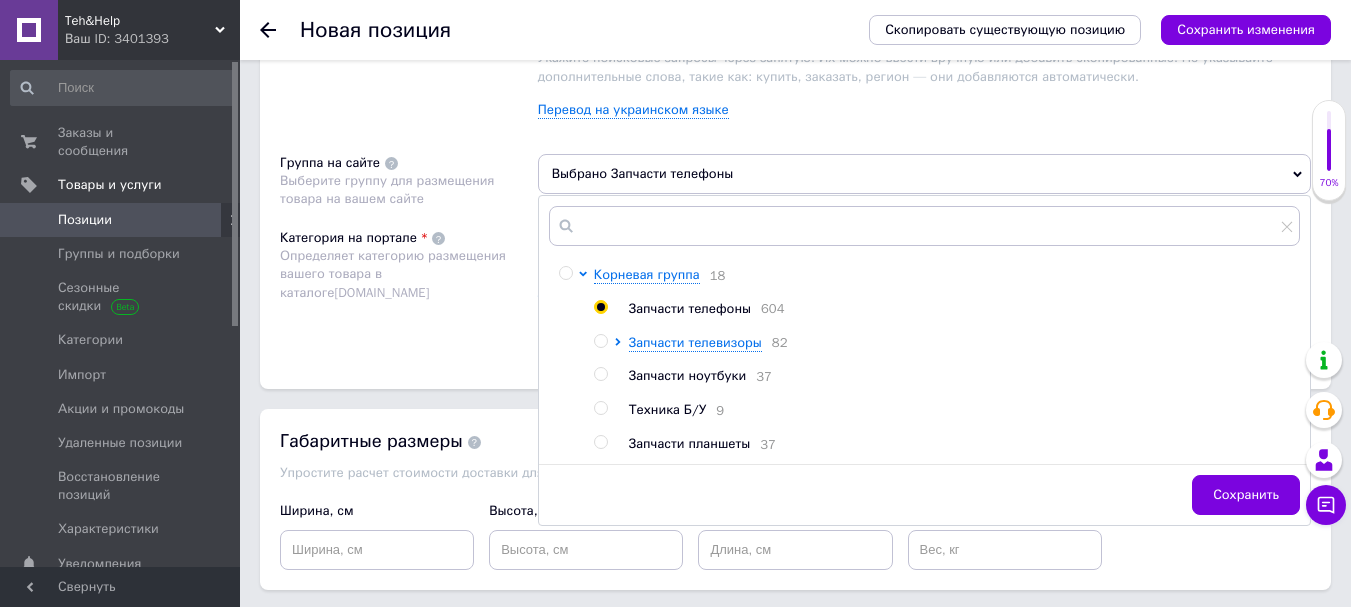 scroll, scrollTop: 1400, scrollLeft: 0, axis: vertical 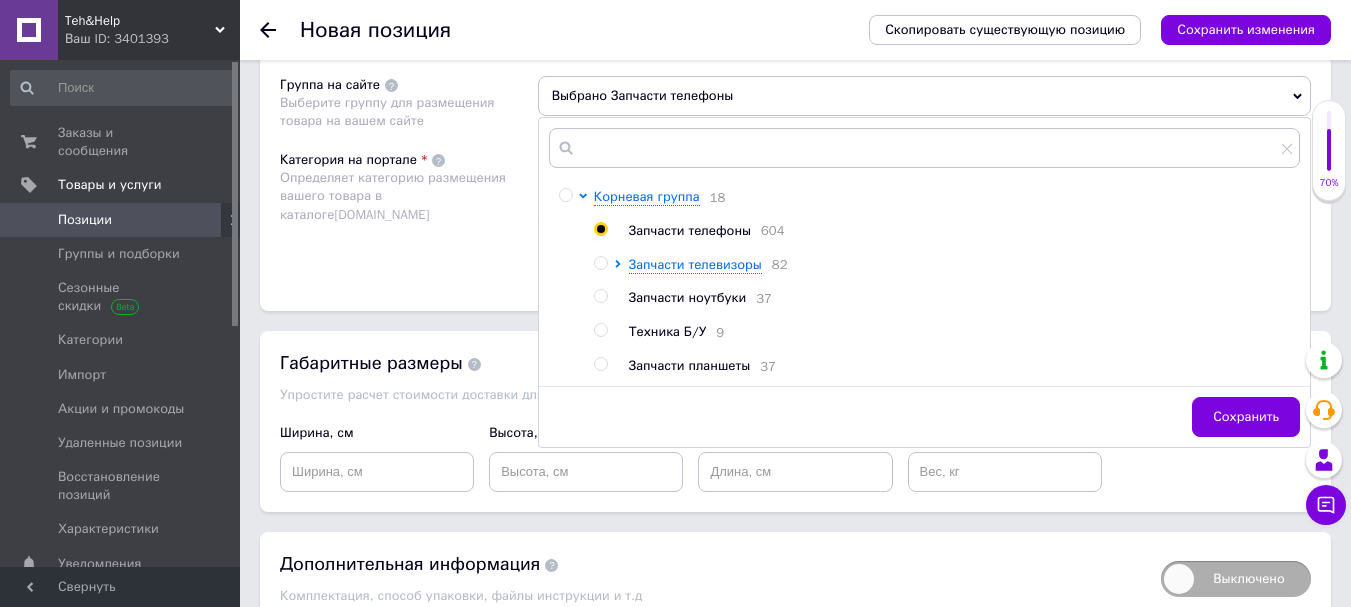 click on "Сохранить" at bounding box center (1246, 417) 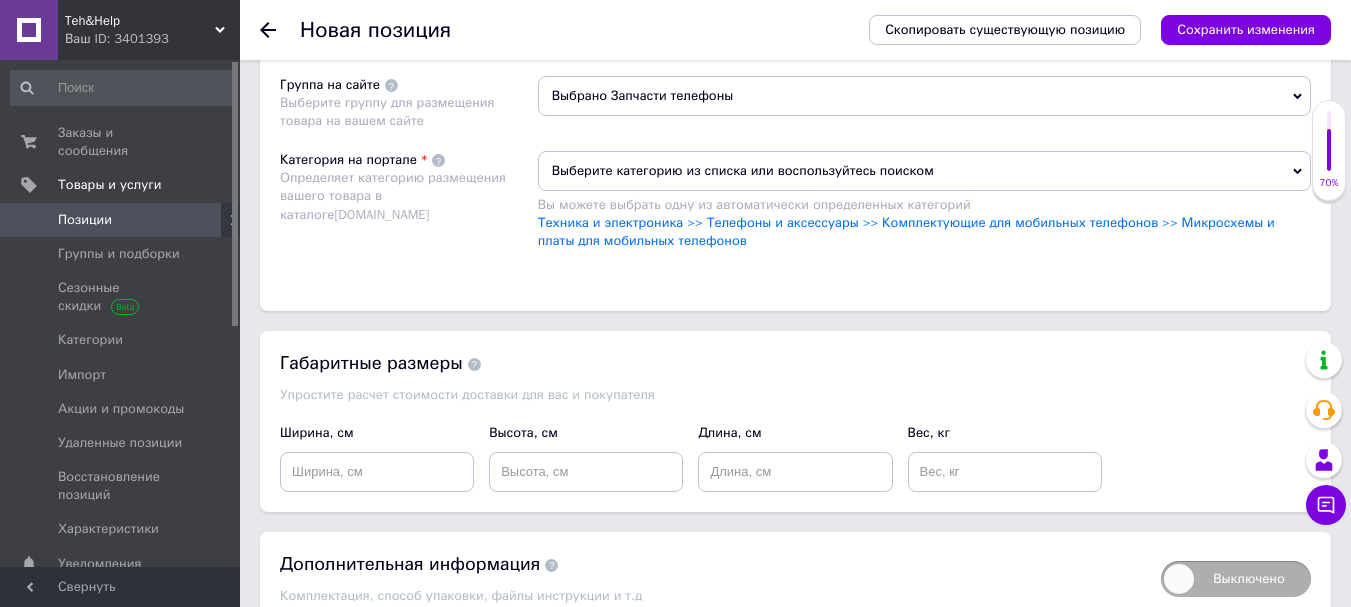 click on "Выберите категорию из списка или воспользуйтесь поиском" at bounding box center (924, 171) 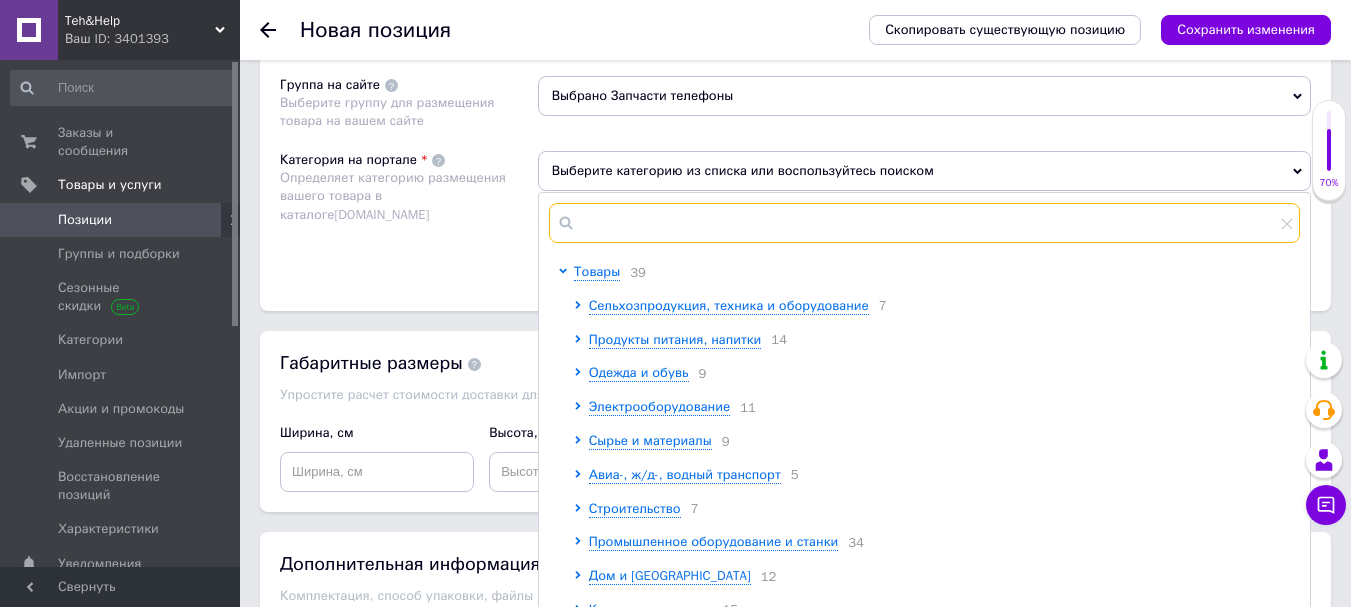 click at bounding box center (924, 223) 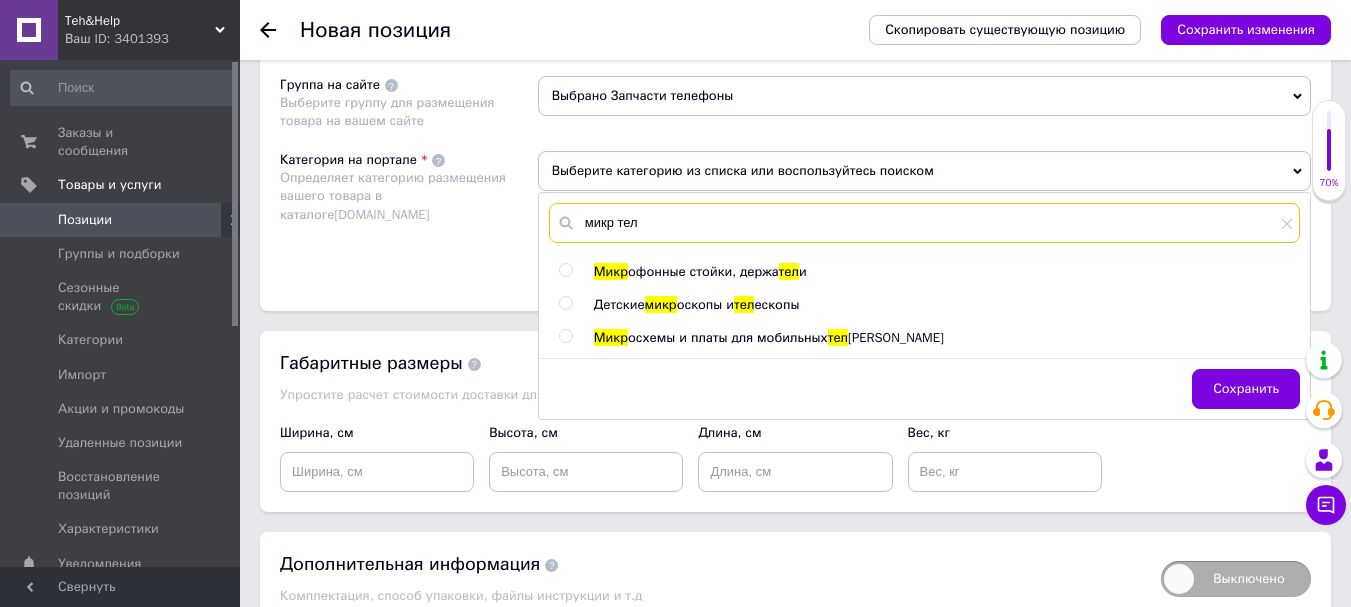 type on "микр тел" 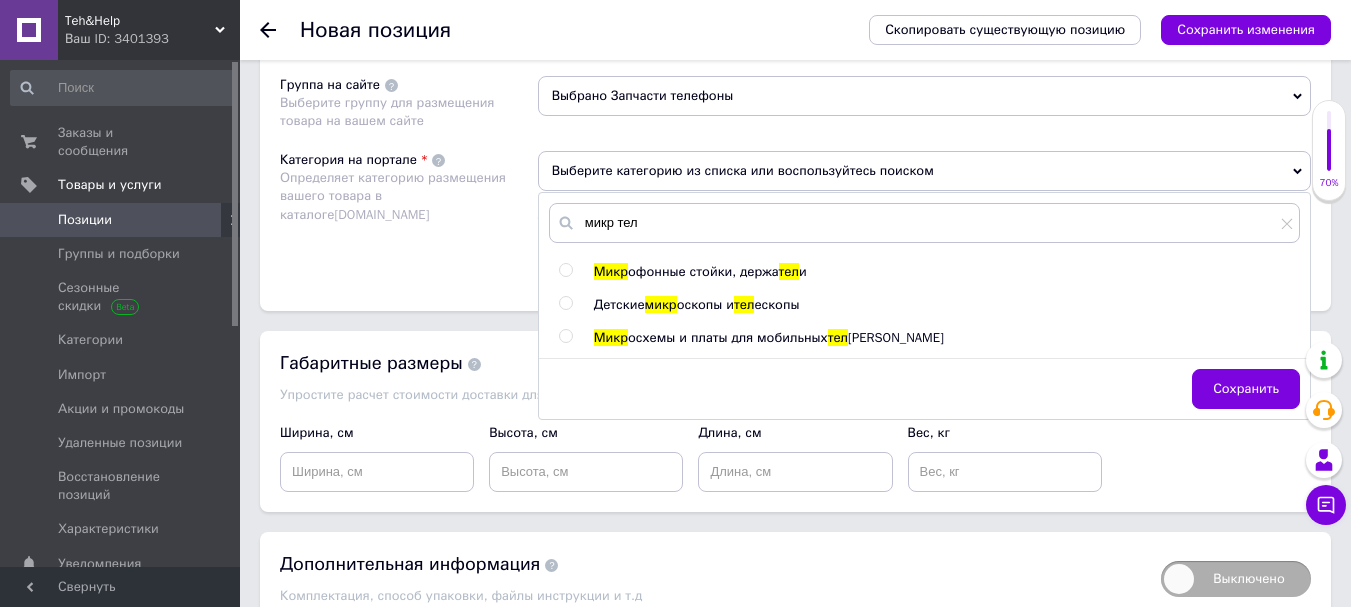 click on "Микр офонные стойки, держа тел и Детские  микр оскопы и  тел ескопы Микр осхемы и платы для мобильных  тел ефонов" 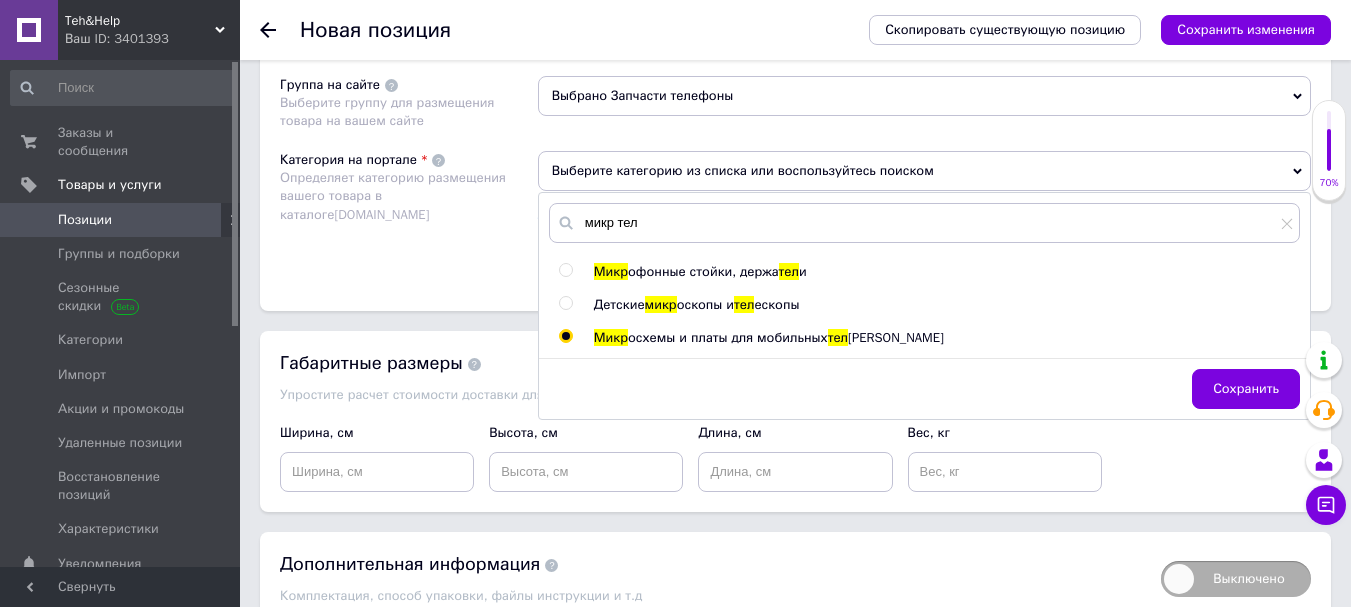 radio on "true" 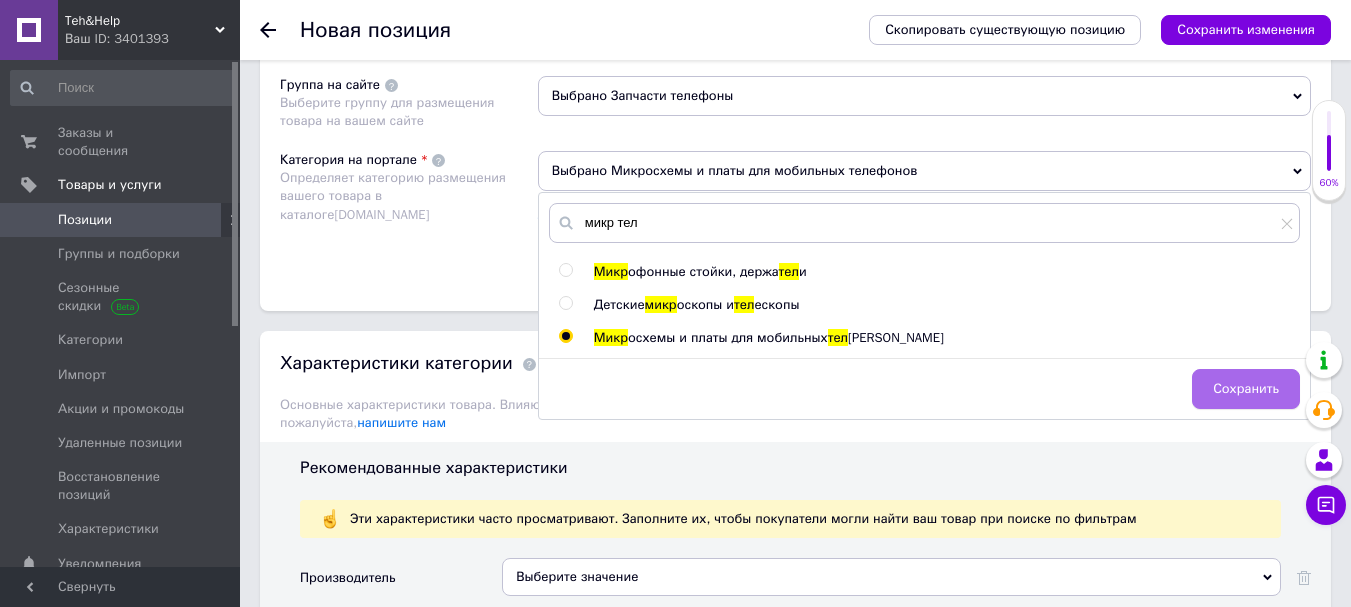 click on "Сохранить" at bounding box center [1246, 389] 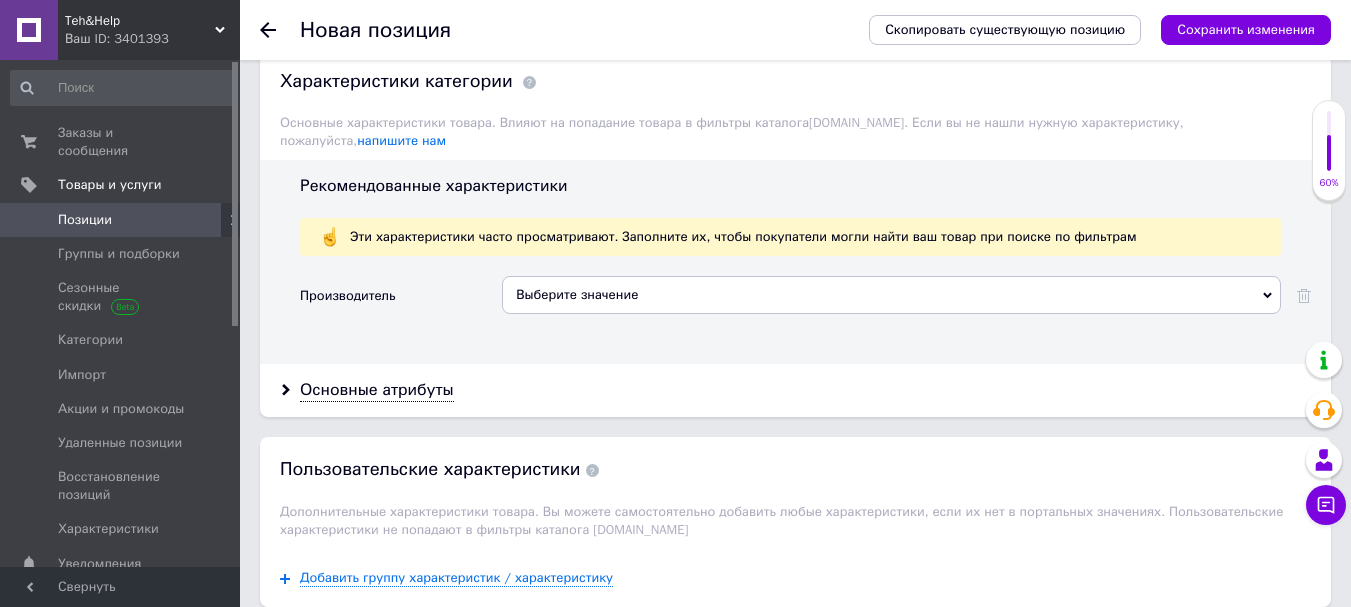 scroll, scrollTop: 1700, scrollLeft: 0, axis: vertical 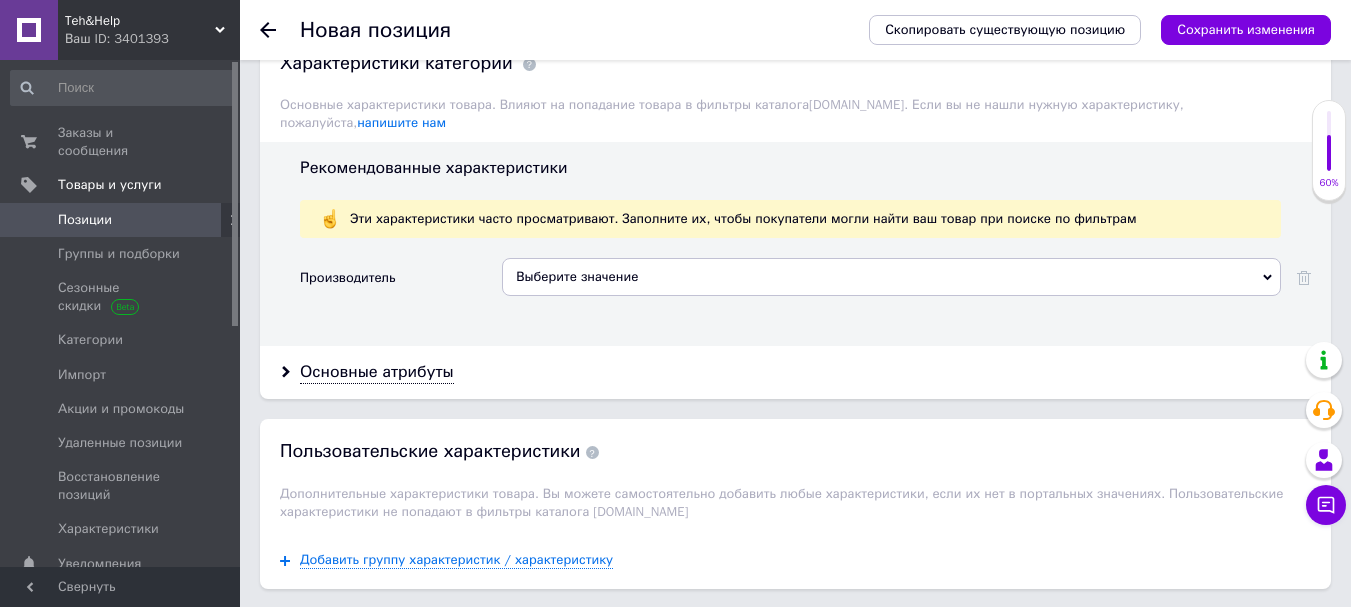 click on "Выберите значение" at bounding box center [891, 277] 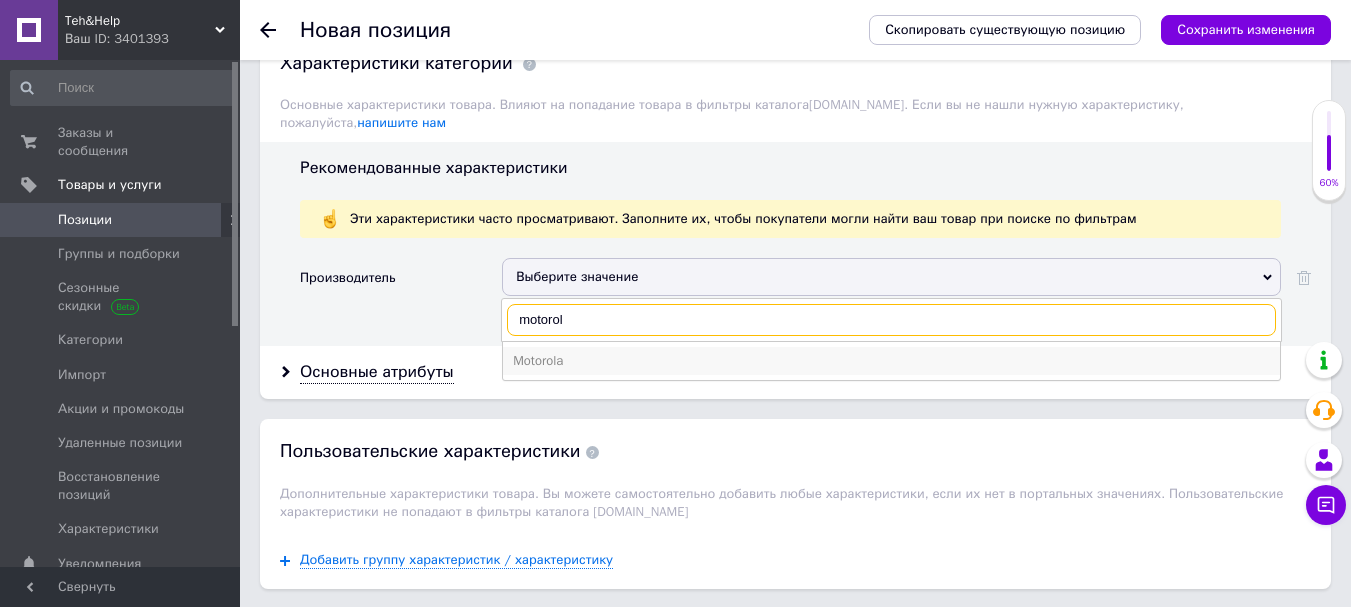 type on "motorol" 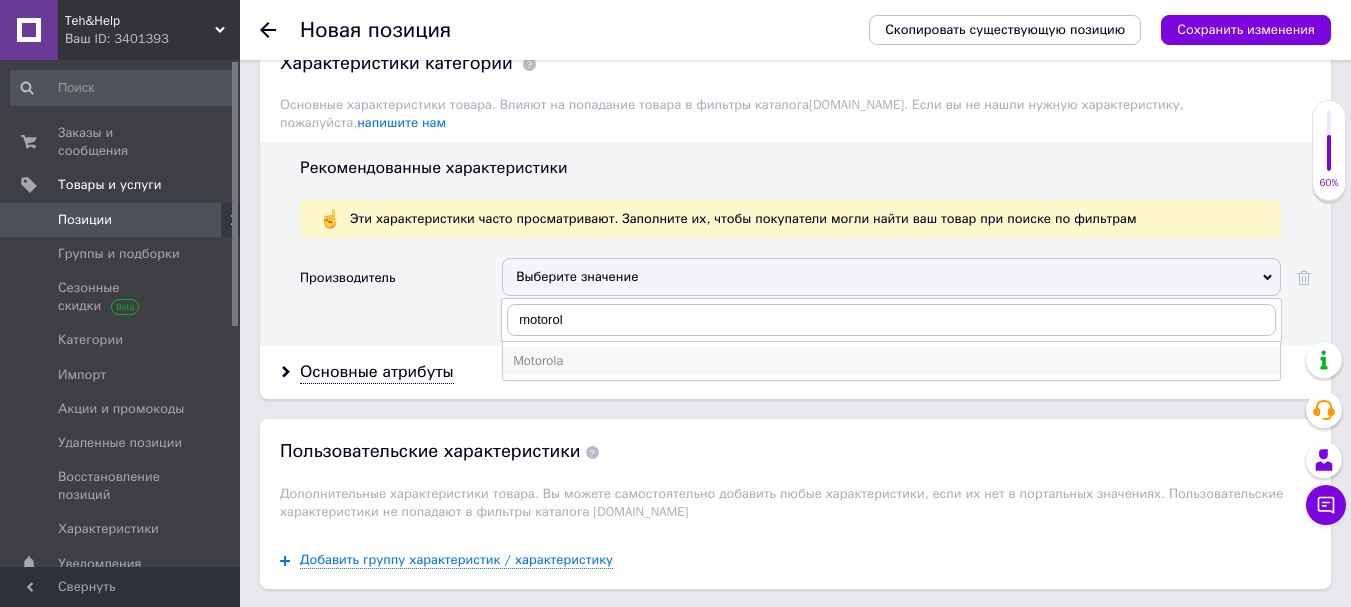 click on "Motorola" at bounding box center (891, 361) 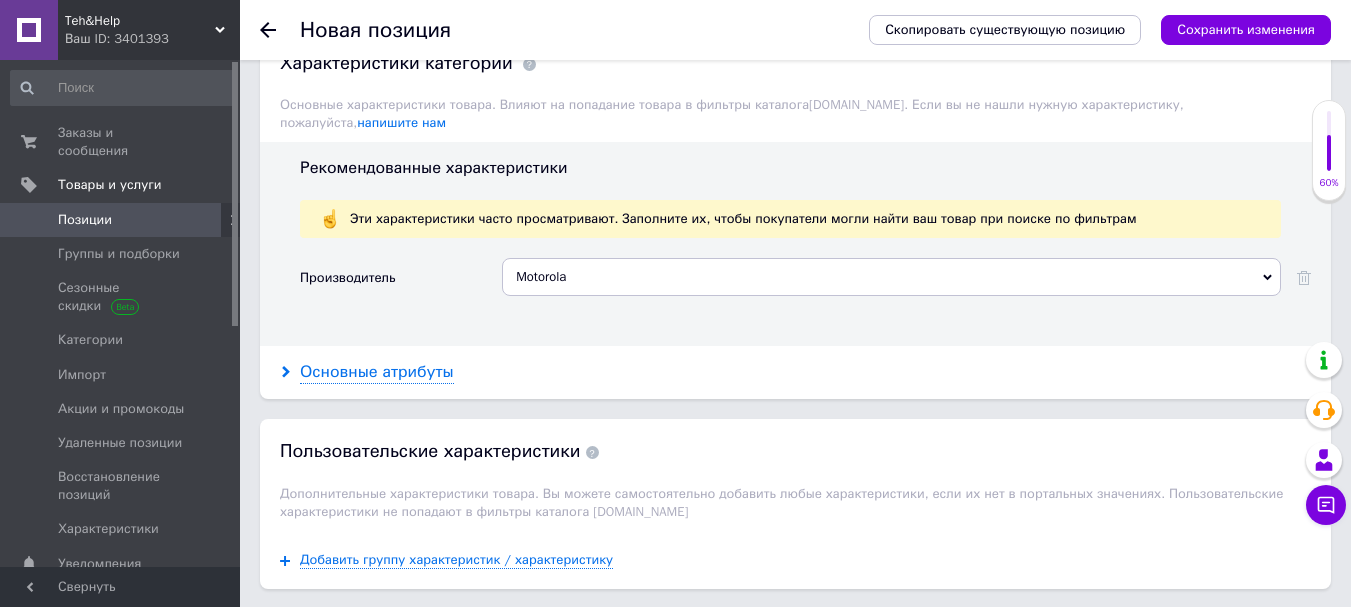 click on "Основные атрибуты" at bounding box center (377, 372) 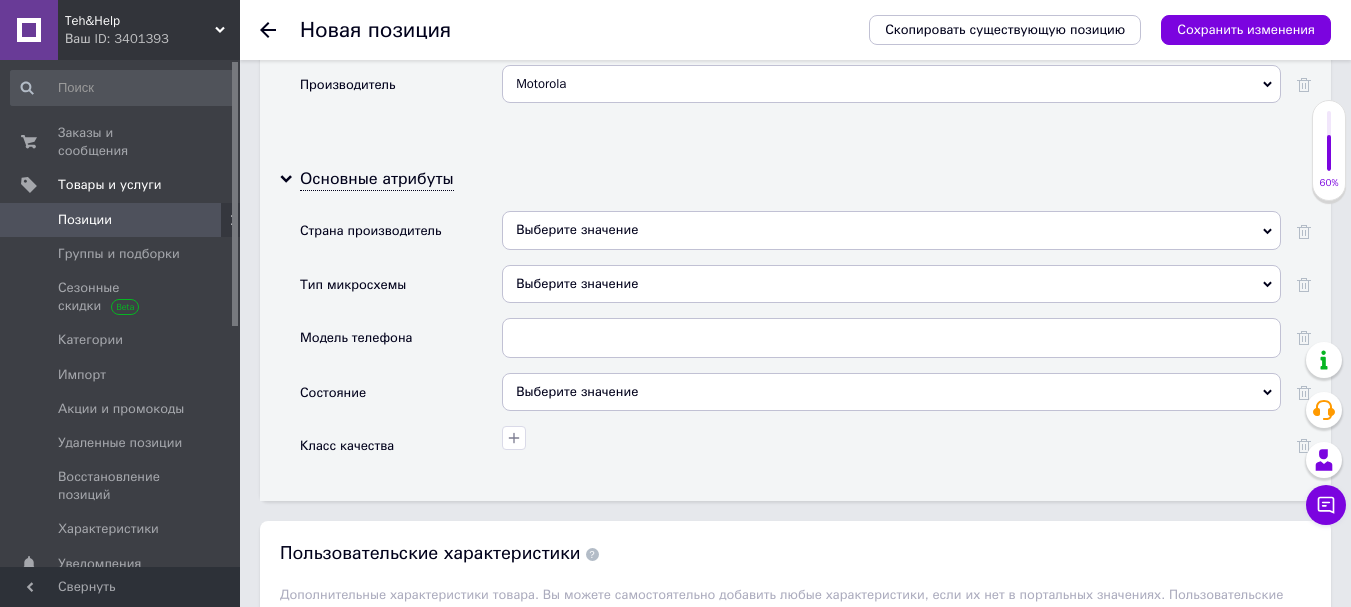 scroll, scrollTop: 1900, scrollLeft: 0, axis: vertical 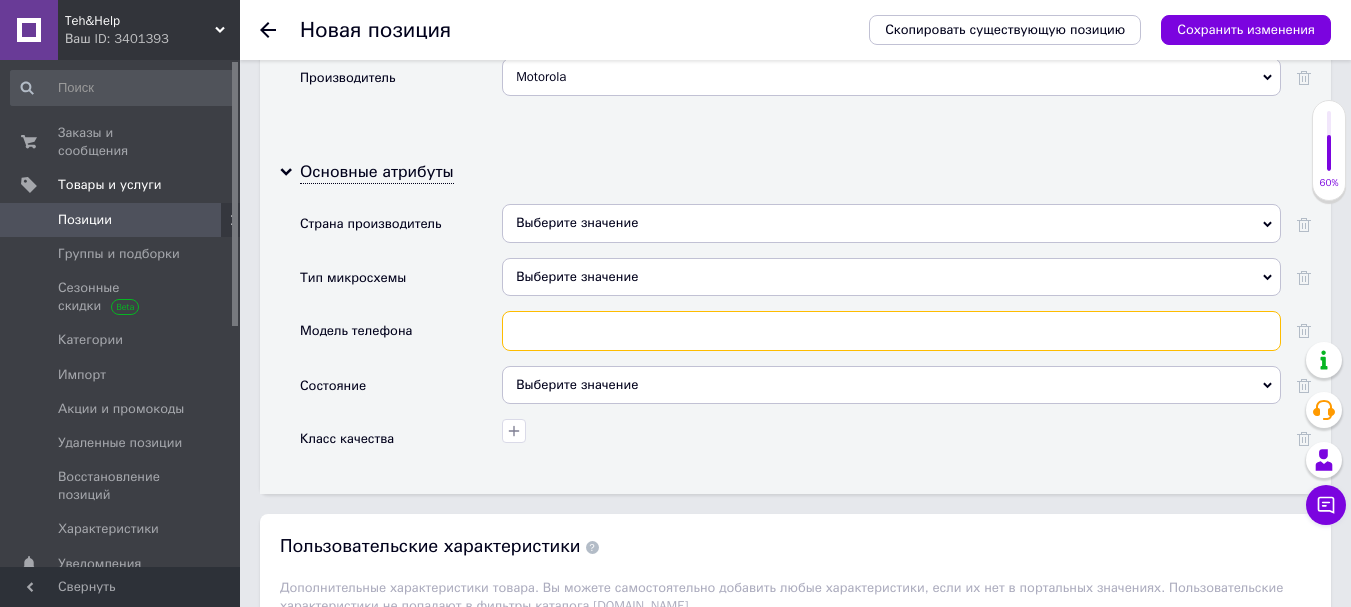 paste on "Motorola G04" 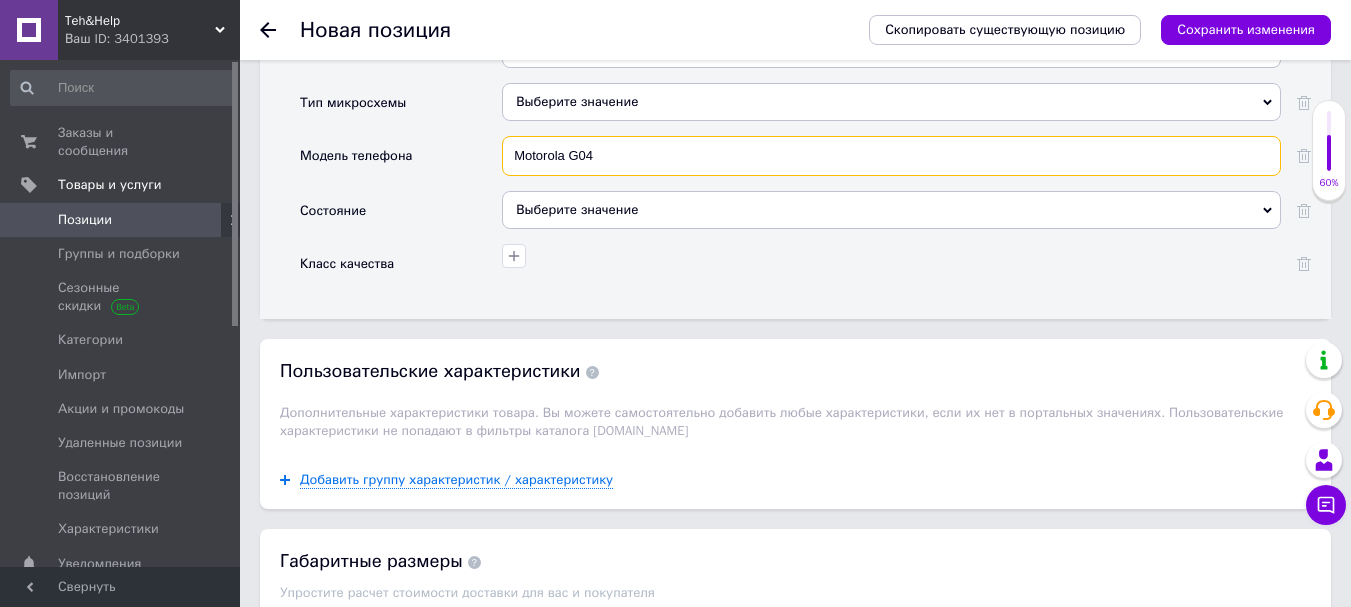 scroll, scrollTop: 2100, scrollLeft: 0, axis: vertical 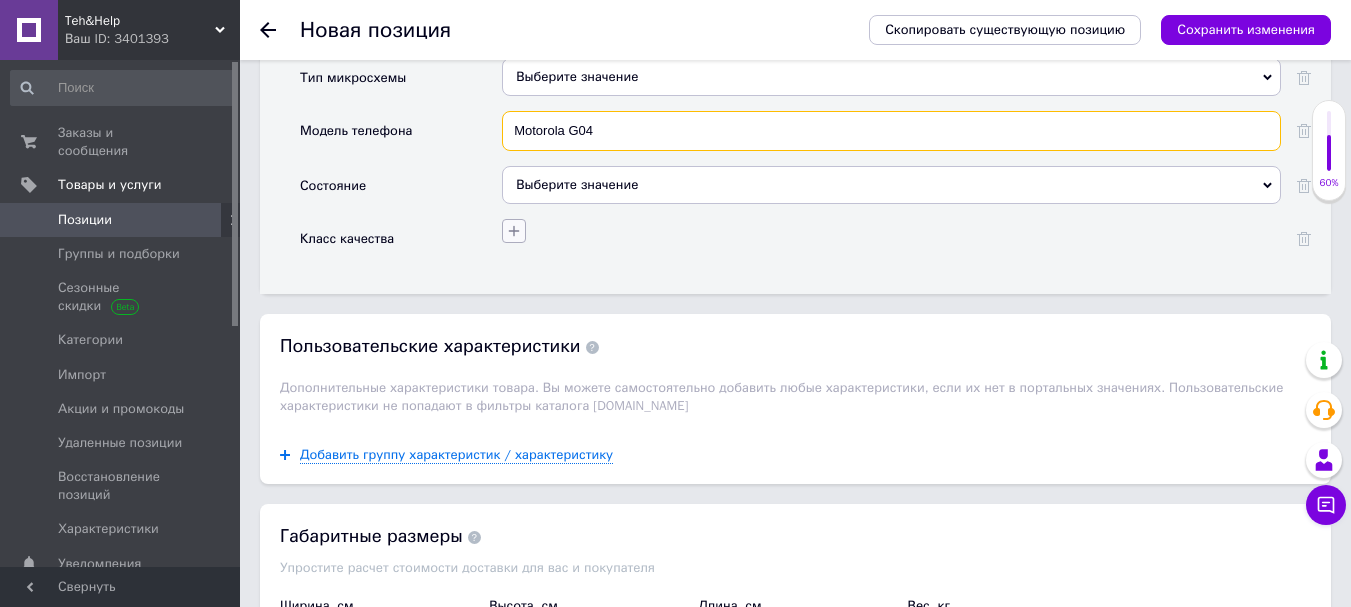 type on "Motorola G04" 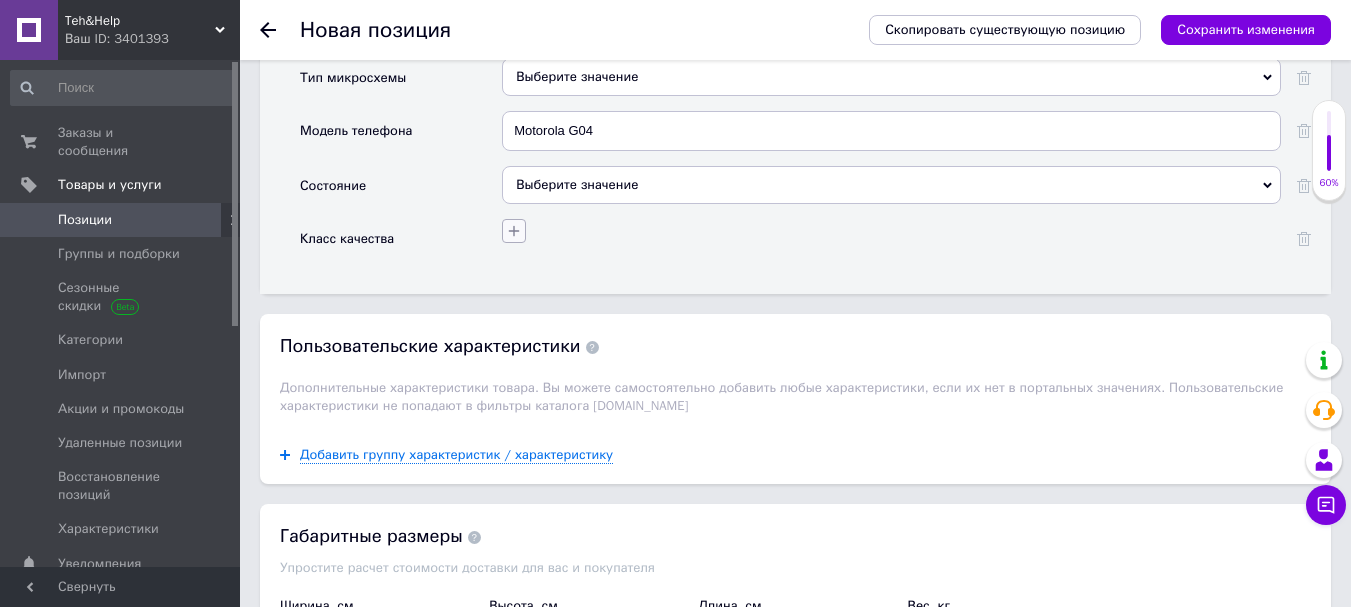 click 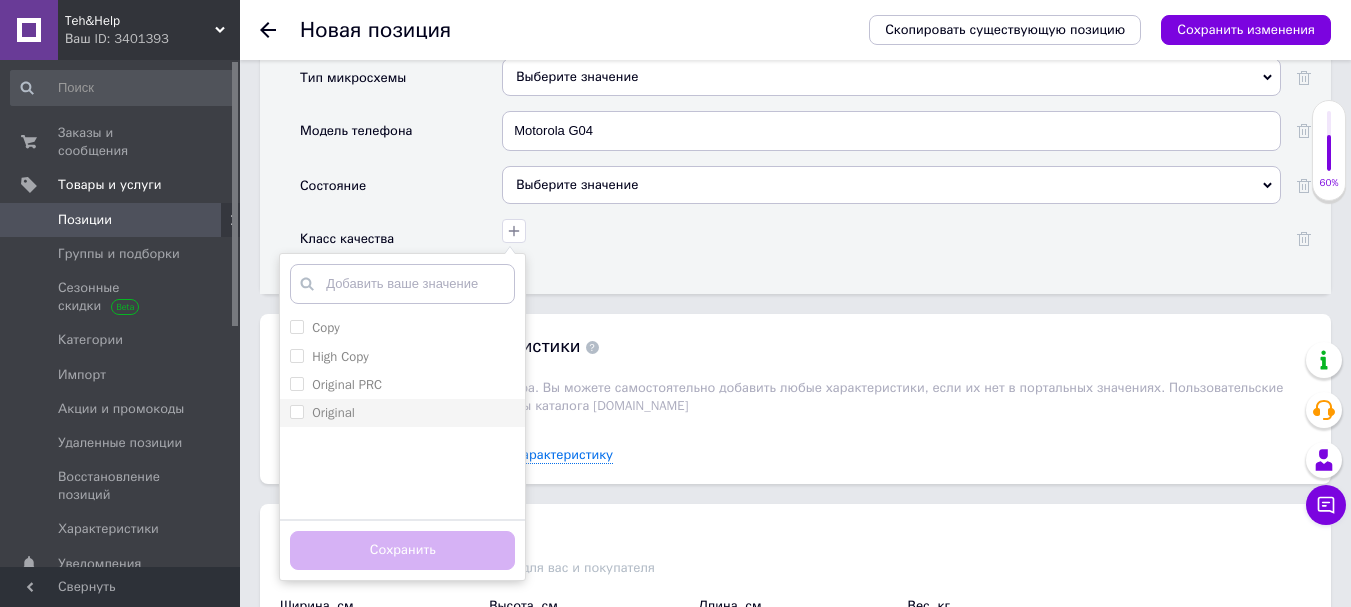 click on "Original" at bounding box center (296, 411) 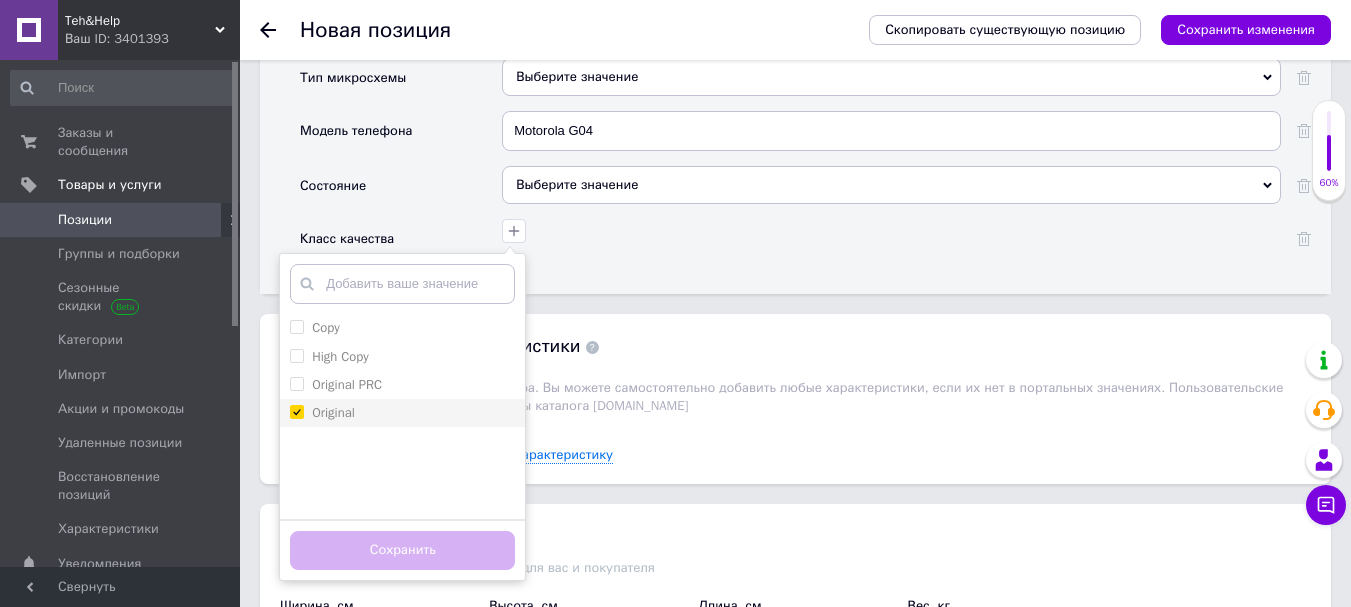 checkbox on "true" 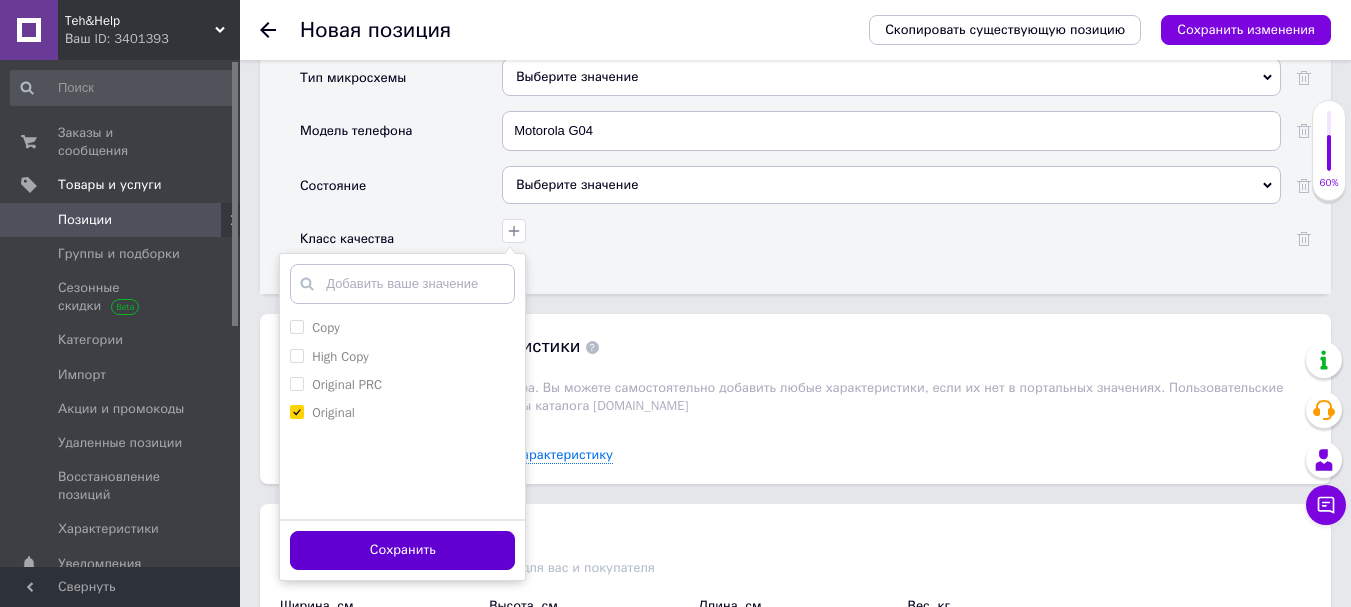 click on "Сохранить" at bounding box center (402, 550) 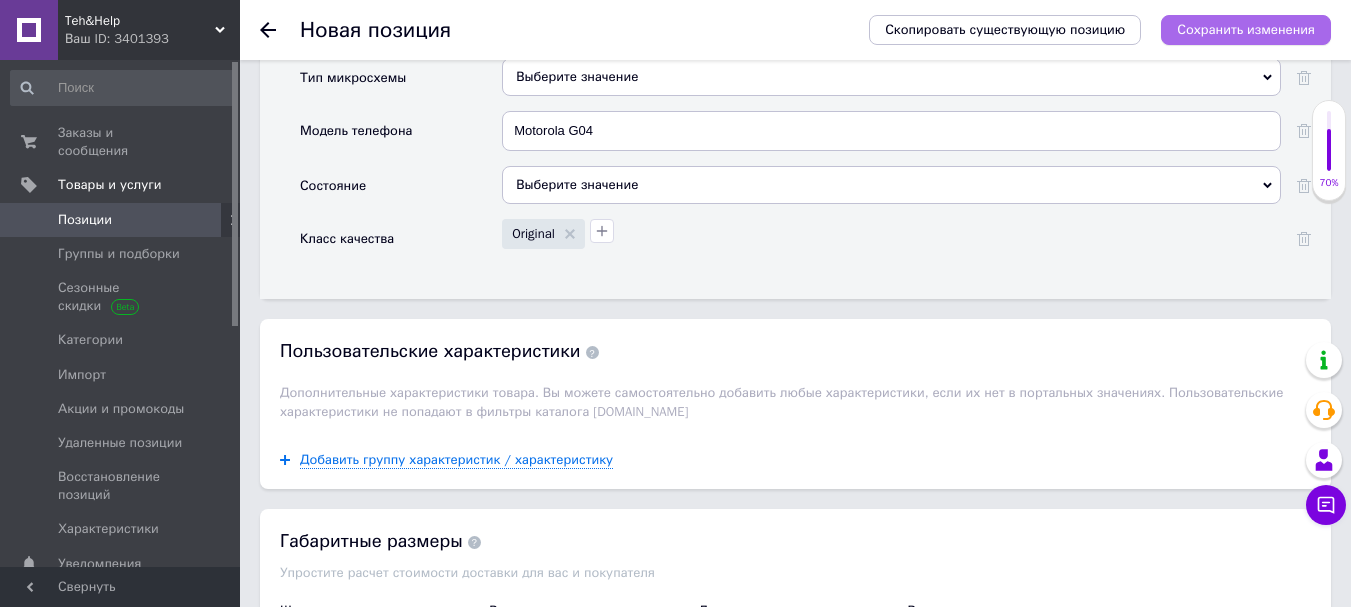 click on "Сохранить изменения" at bounding box center [1246, 30] 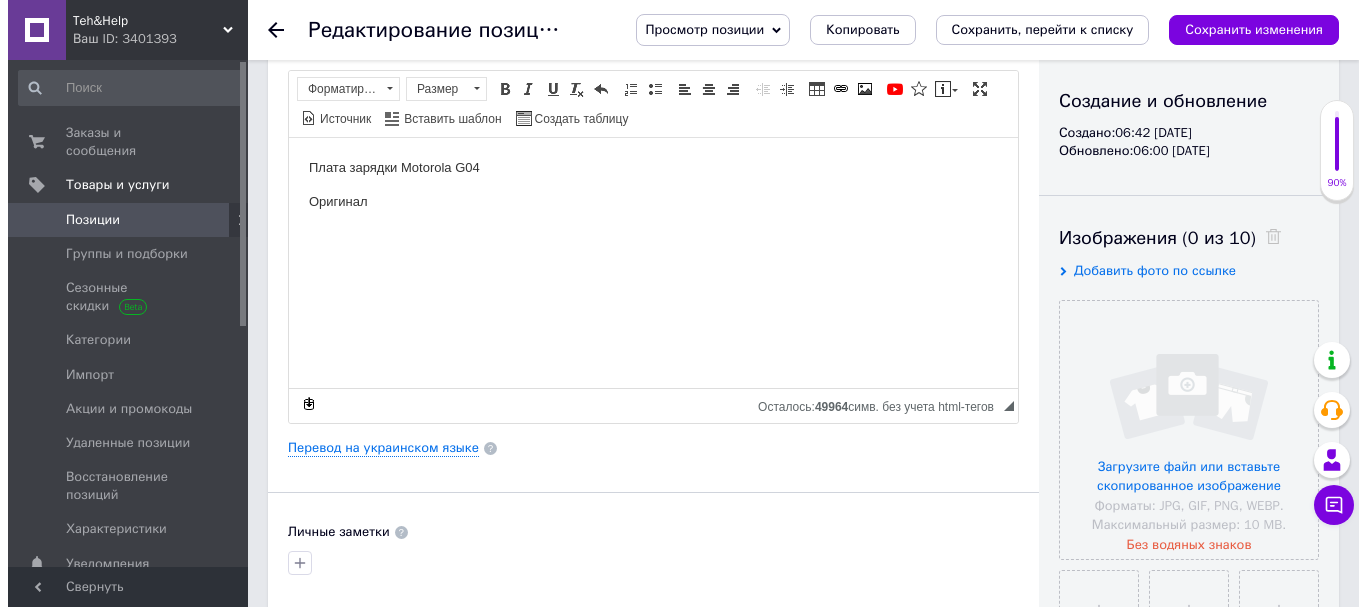 scroll, scrollTop: 200, scrollLeft: 0, axis: vertical 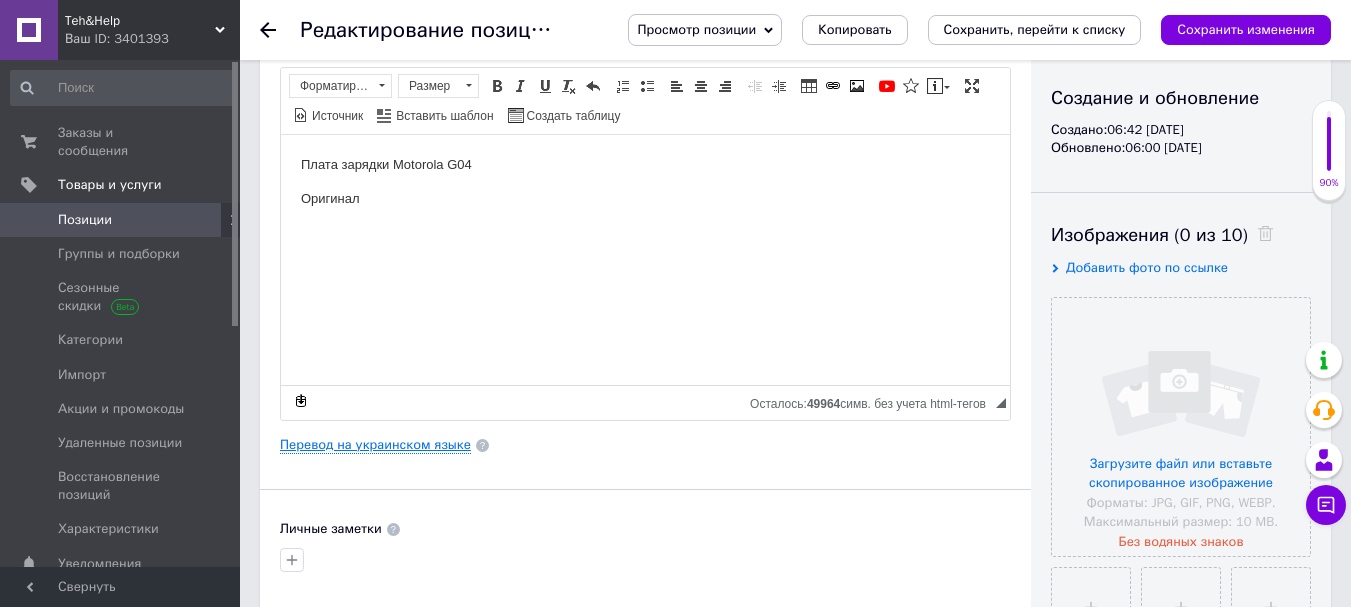 click on "Перевод на украинском языке" at bounding box center (375, 445) 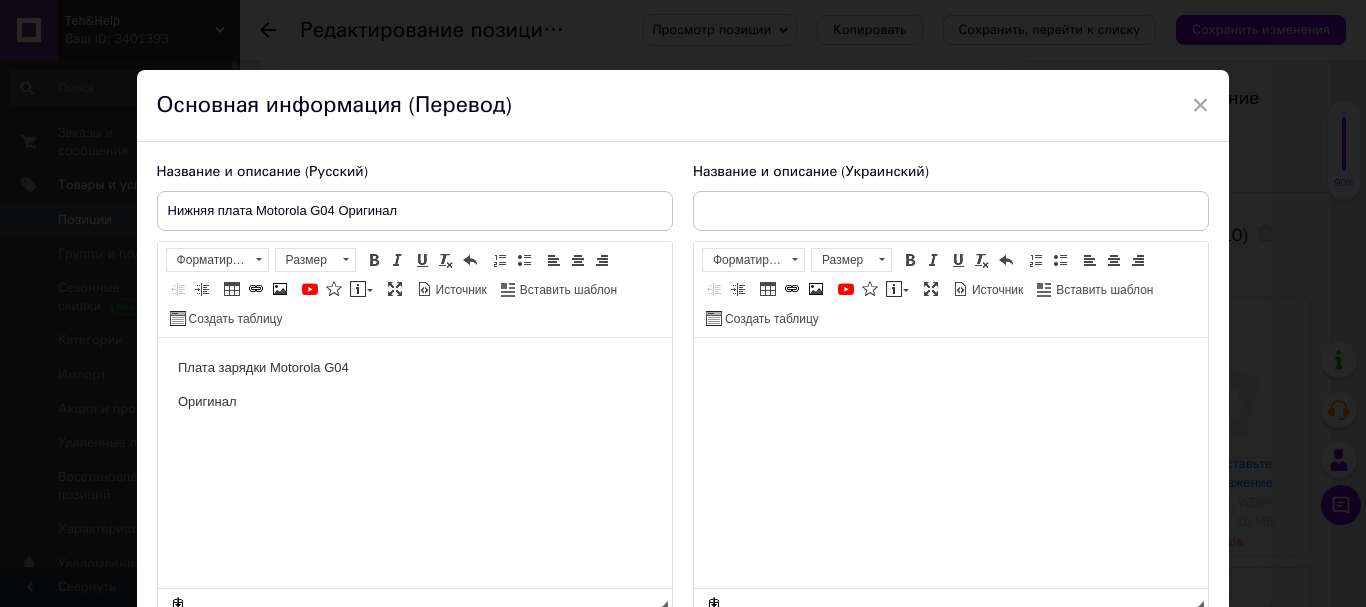 scroll, scrollTop: 0, scrollLeft: 0, axis: both 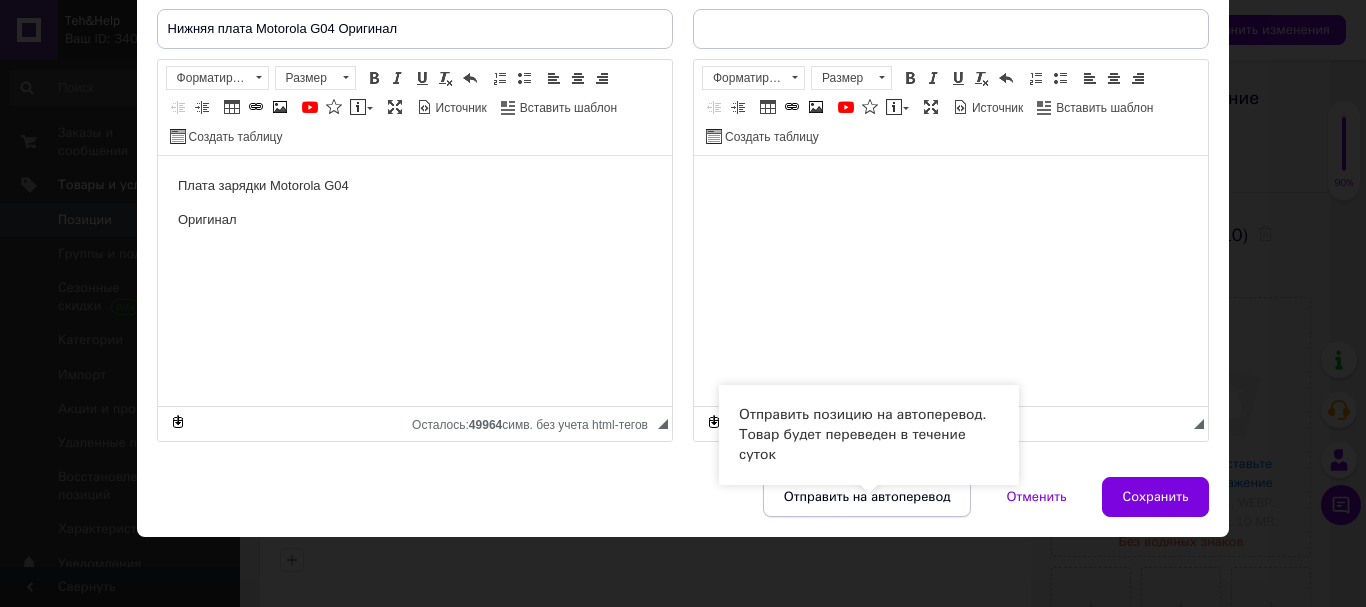 click on "Отправить на автоперевод" at bounding box center (867, 497) 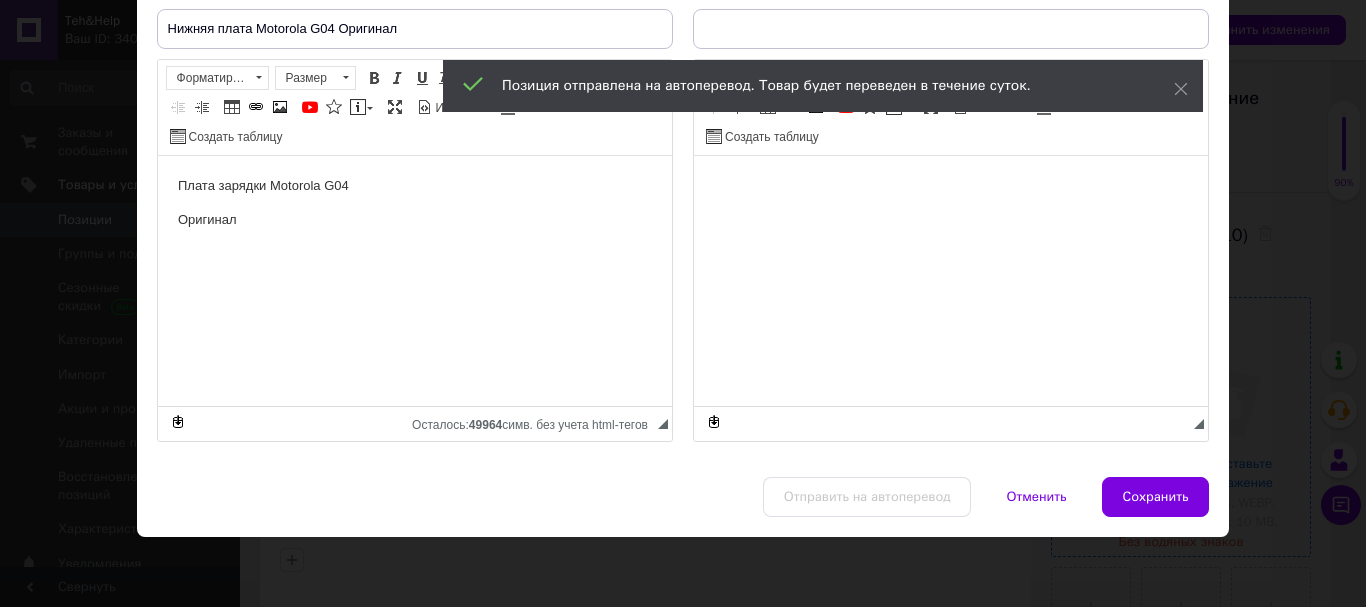 click on "Сохранить" at bounding box center [1156, 497] 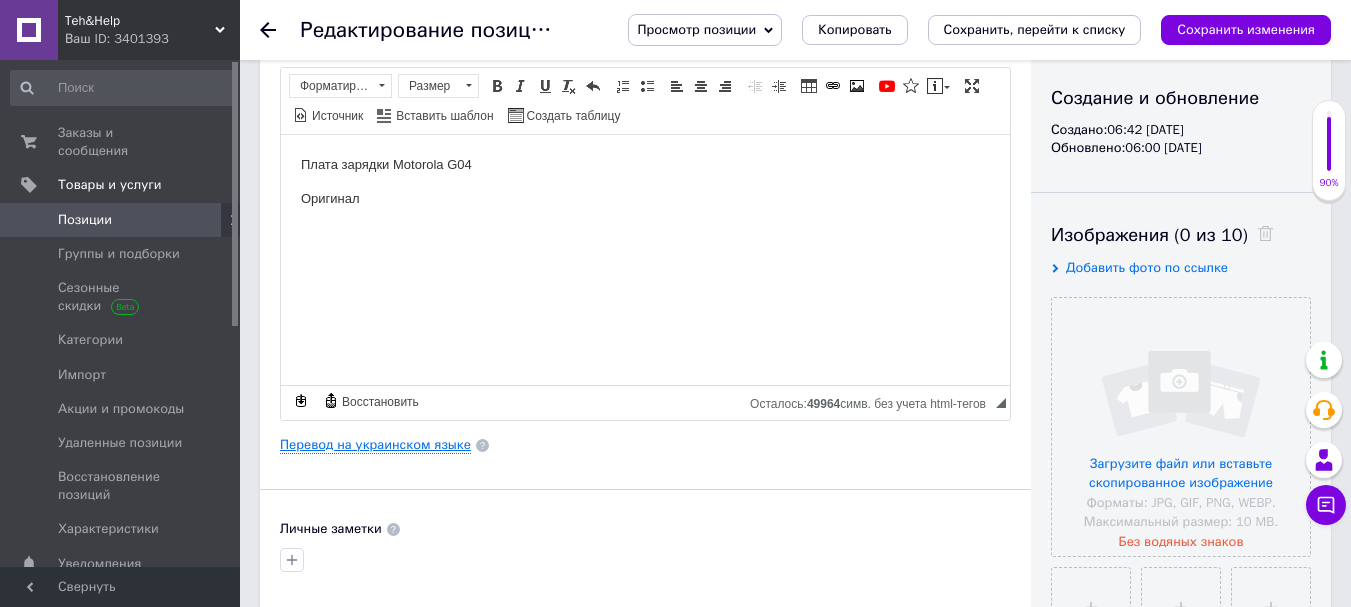 click on "Перевод на украинском языке" at bounding box center [375, 445] 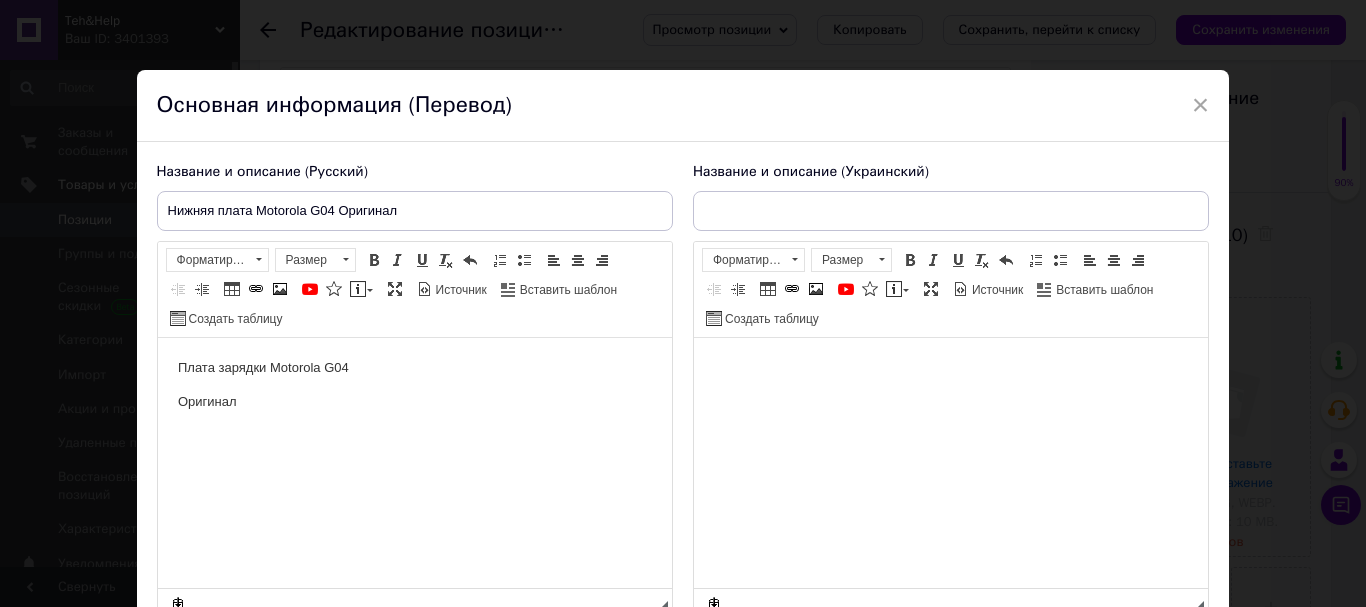 scroll, scrollTop: 0, scrollLeft: 0, axis: both 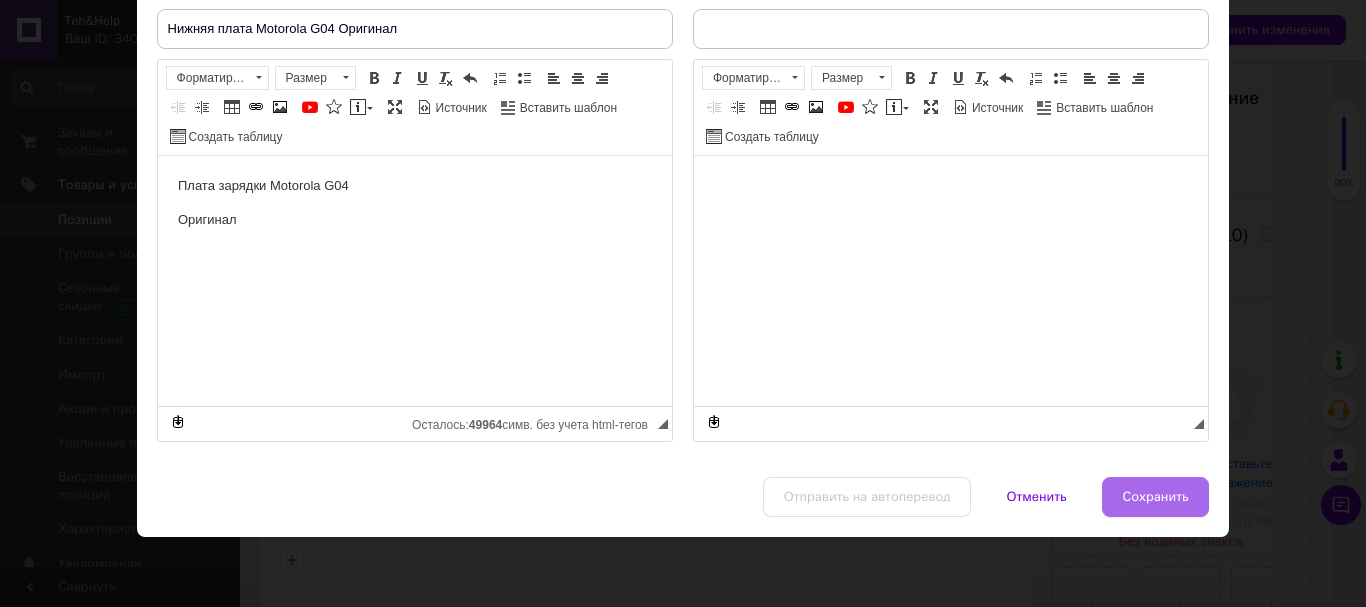 click on "Сохранить" at bounding box center [1156, 497] 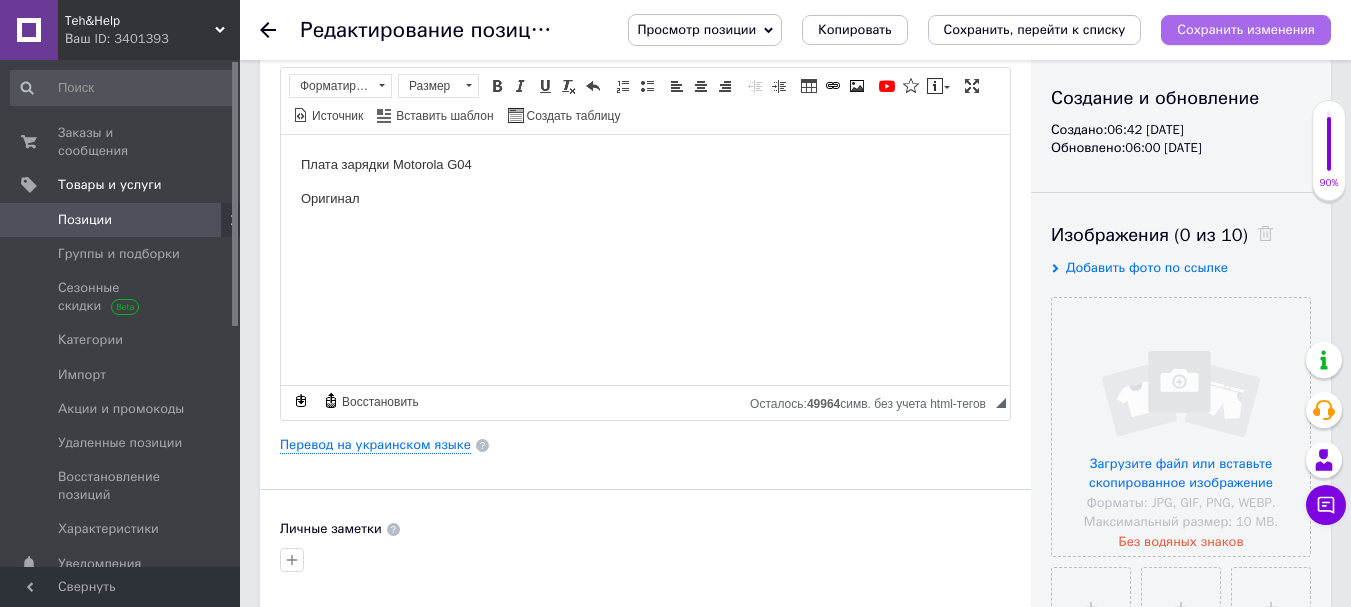 click on "Сохранить изменения" at bounding box center (1246, 29) 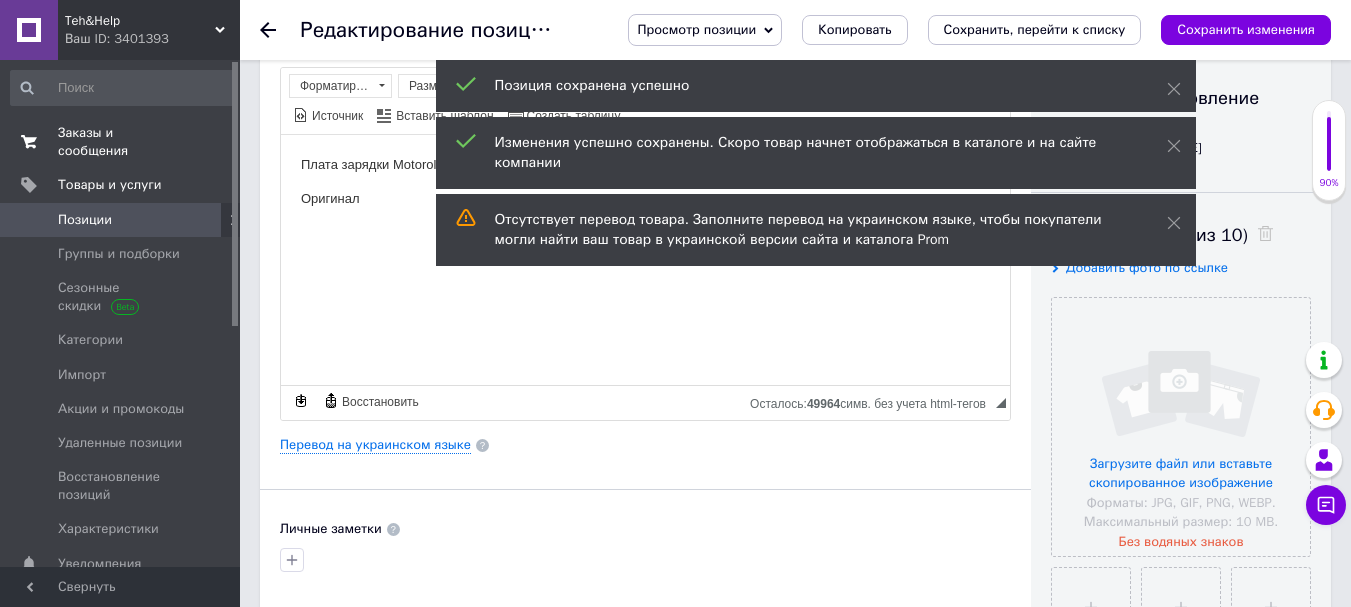 click on "Заказы и сообщения" at bounding box center (121, 142) 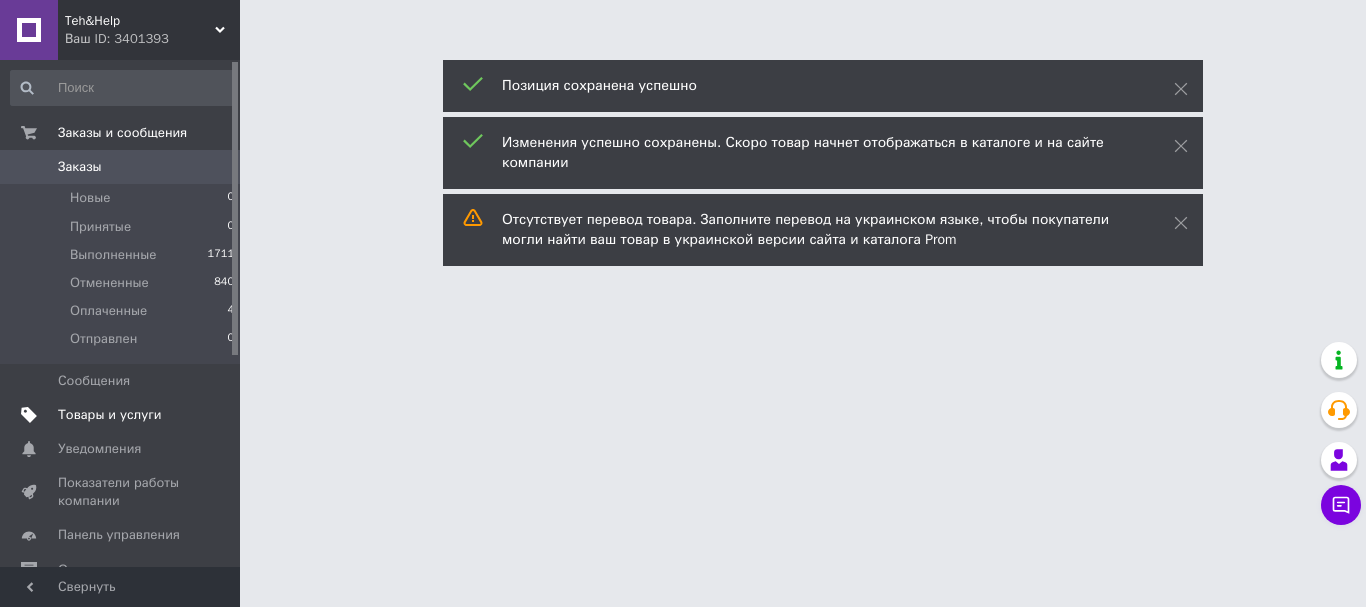 click on "Товары и услуги" at bounding box center [110, 415] 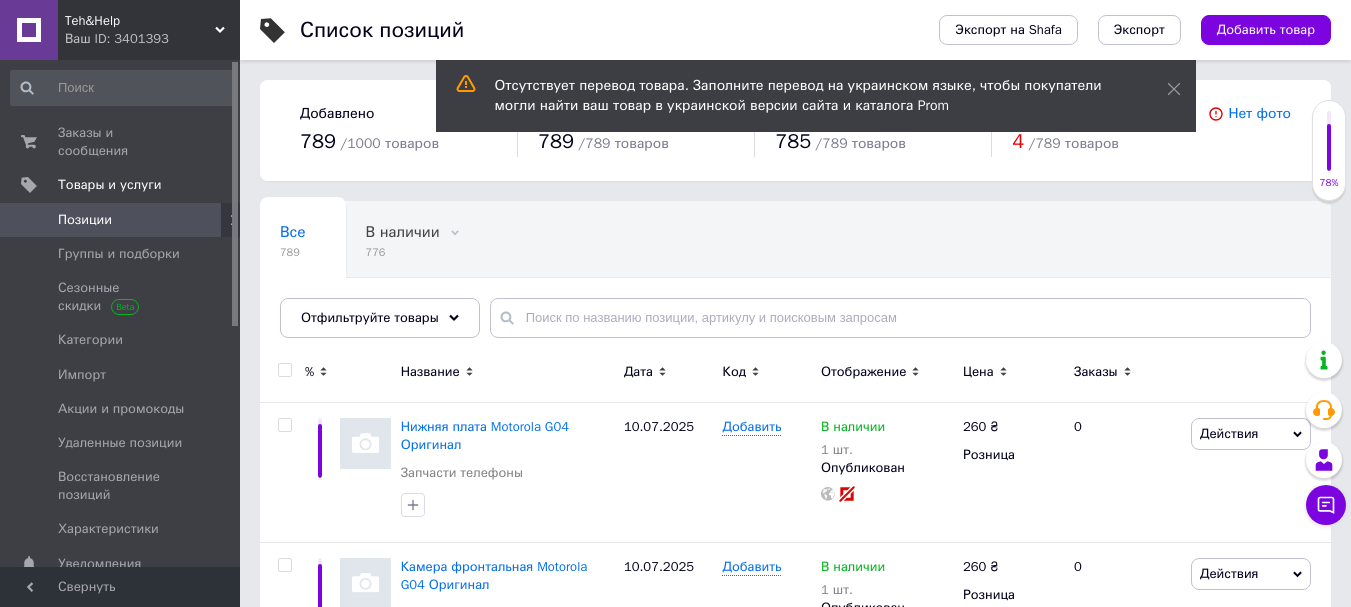 click on "Экспорт на Shafa Экспорт Добавить товар" at bounding box center (1115, 30) 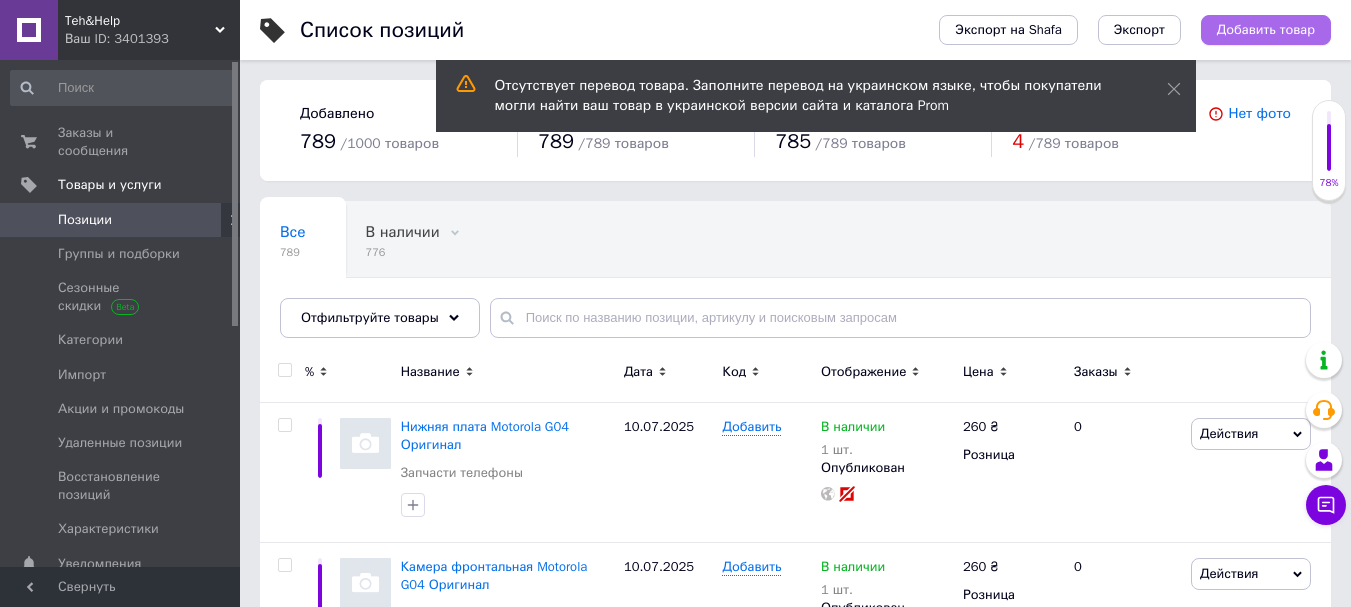 click on "Добавить товар" at bounding box center (1266, 30) 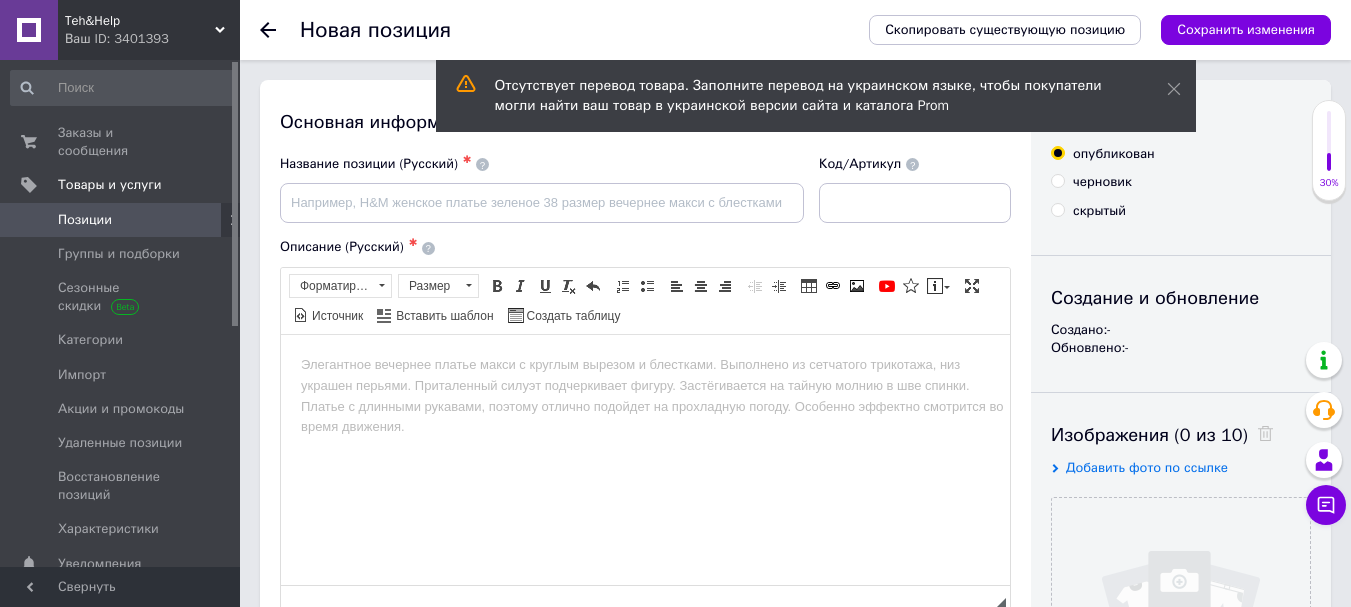 scroll, scrollTop: 0, scrollLeft: 0, axis: both 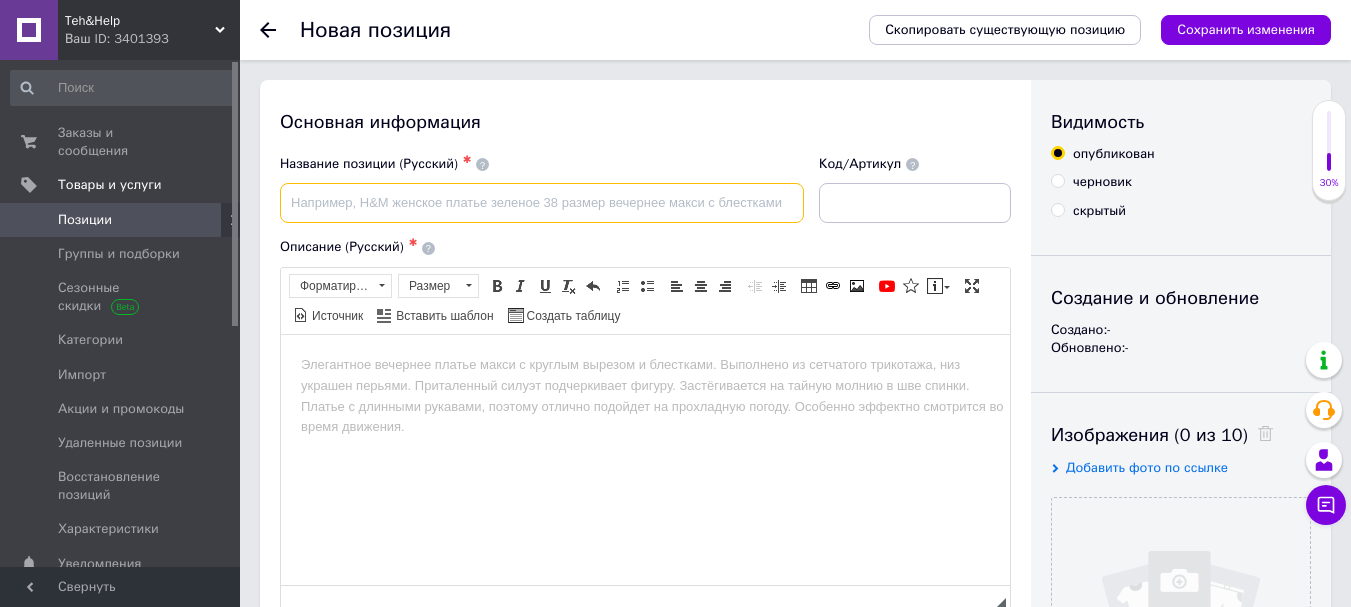 click at bounding box center (542, 203) 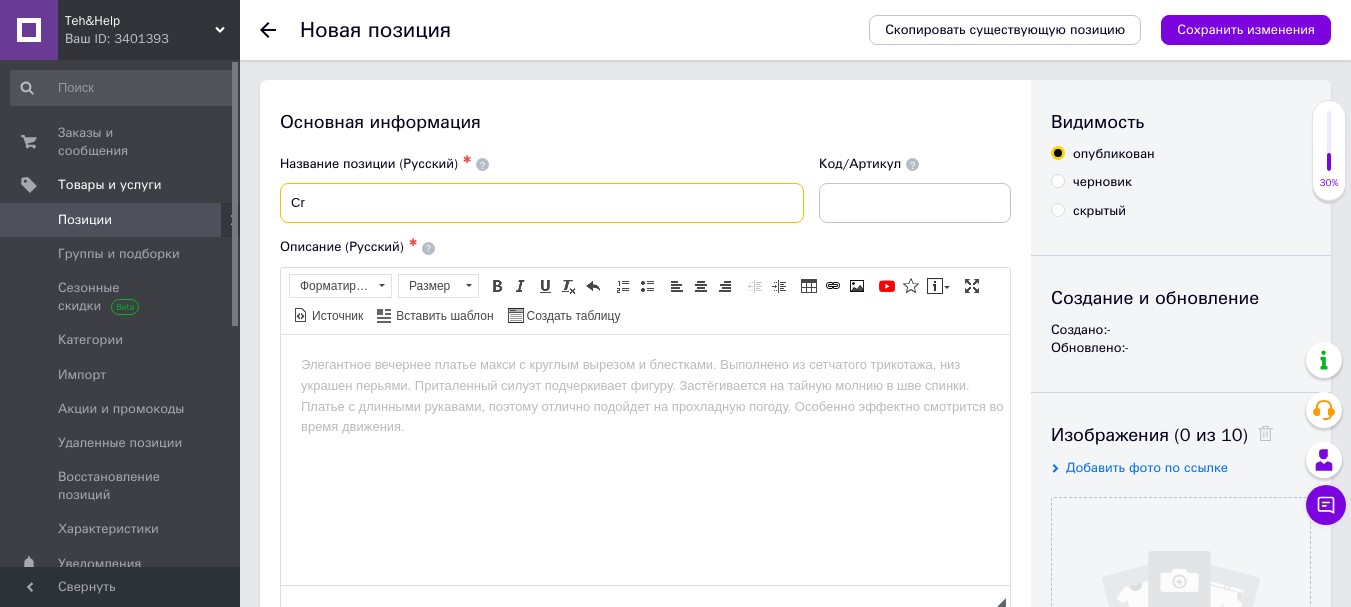 type on "C" 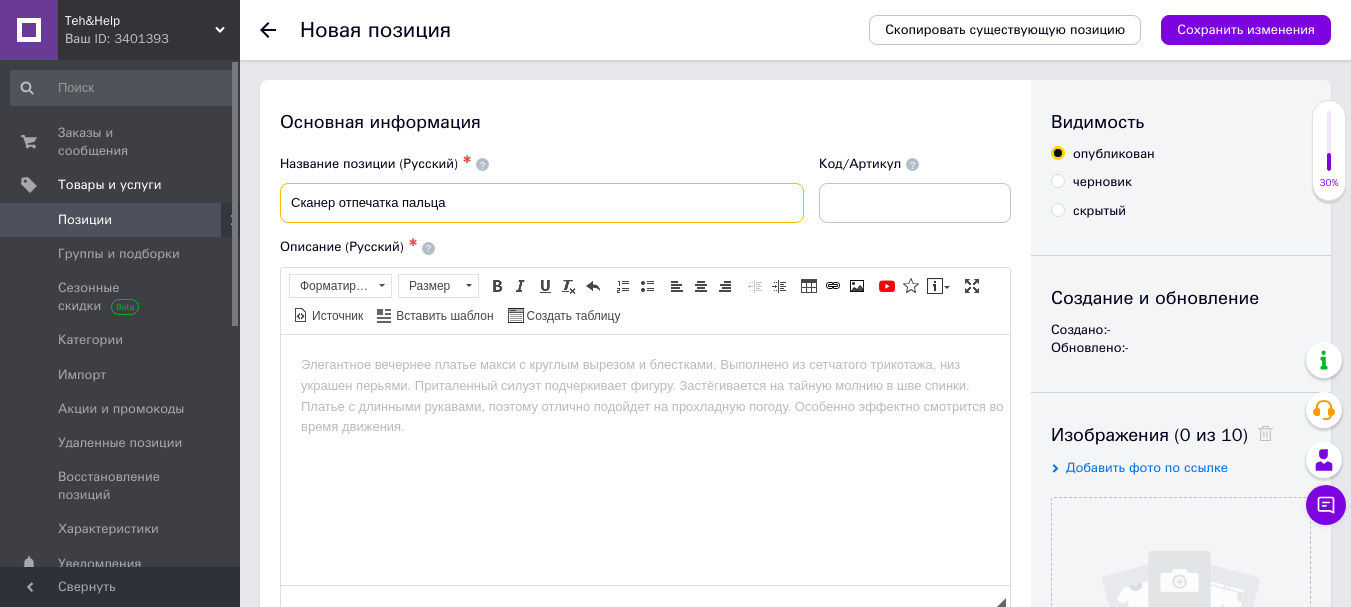 paste on "Motorola G04" 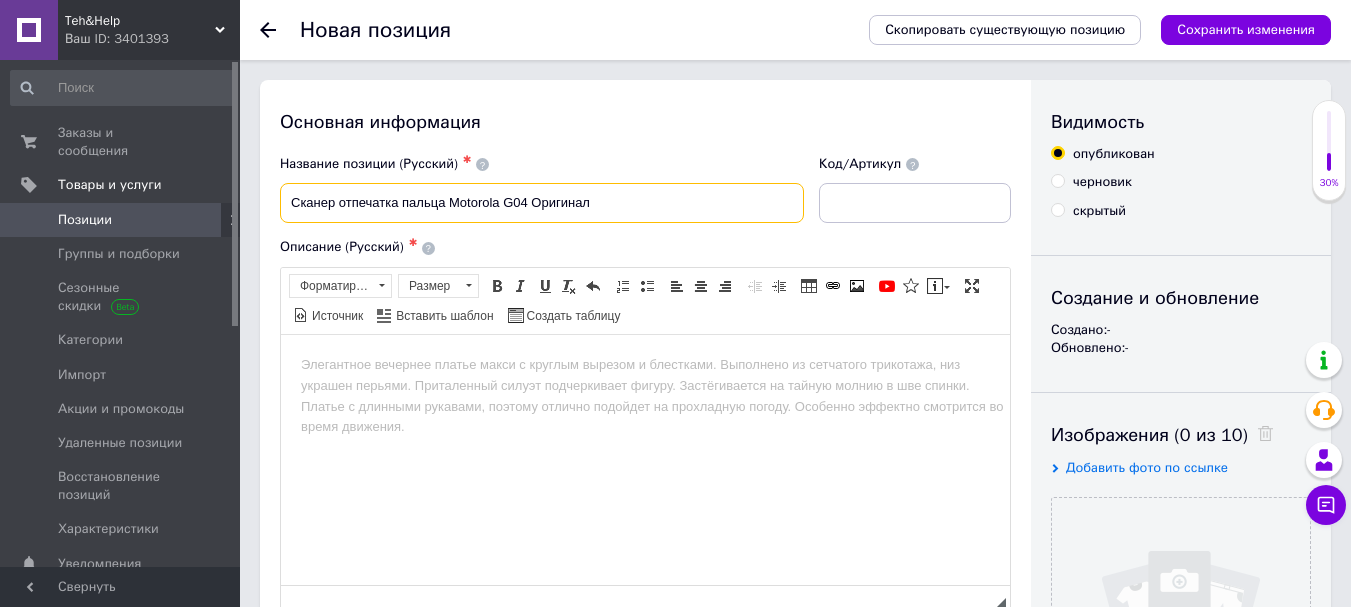 drag, startPoint x: 602, startPoint y: 203, endPoint x: 384, endPoint y: 225, distance: 219.10728 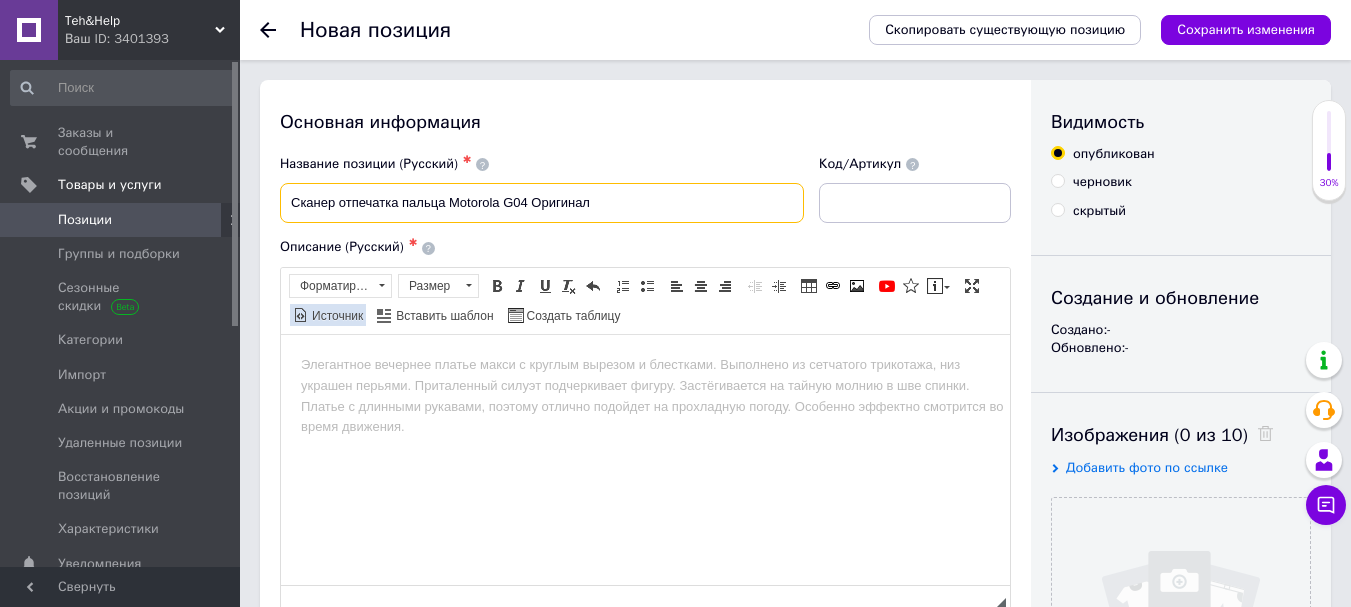 click on "Источник" at bounding box center (336, 316) 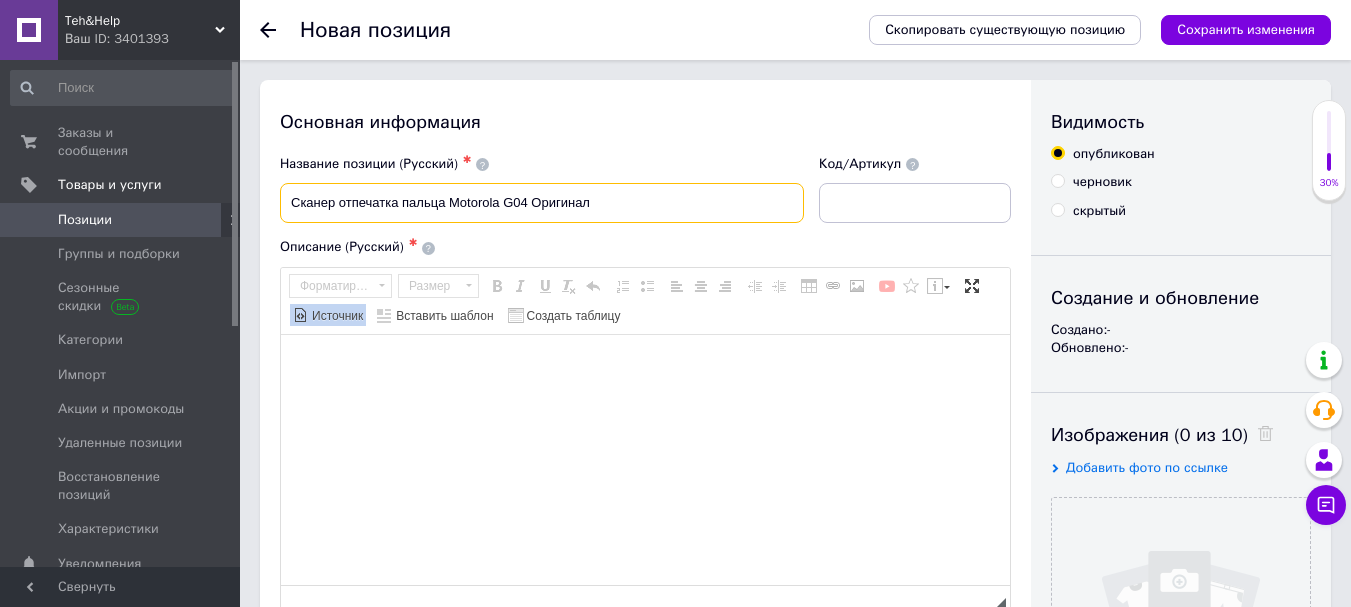 type on "Сканер отпечатка пальца Motorola G04 Оригинал" 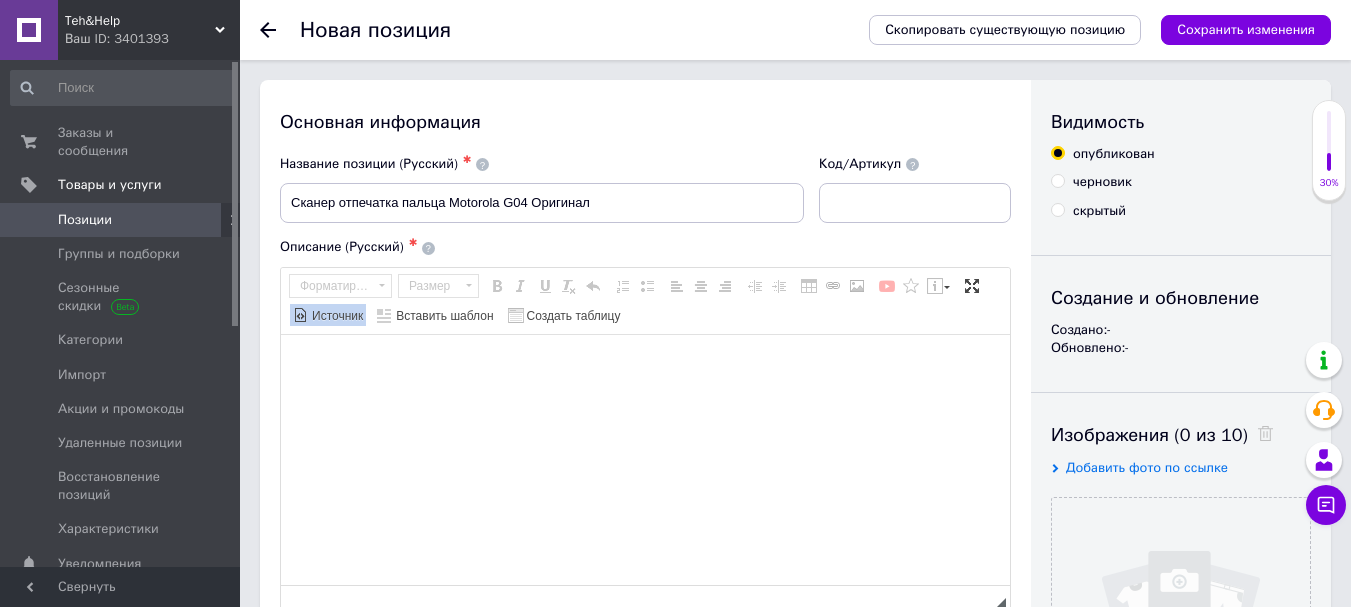 paste on "Сканер отпечатка пальца Motorola G04 Оригинал" 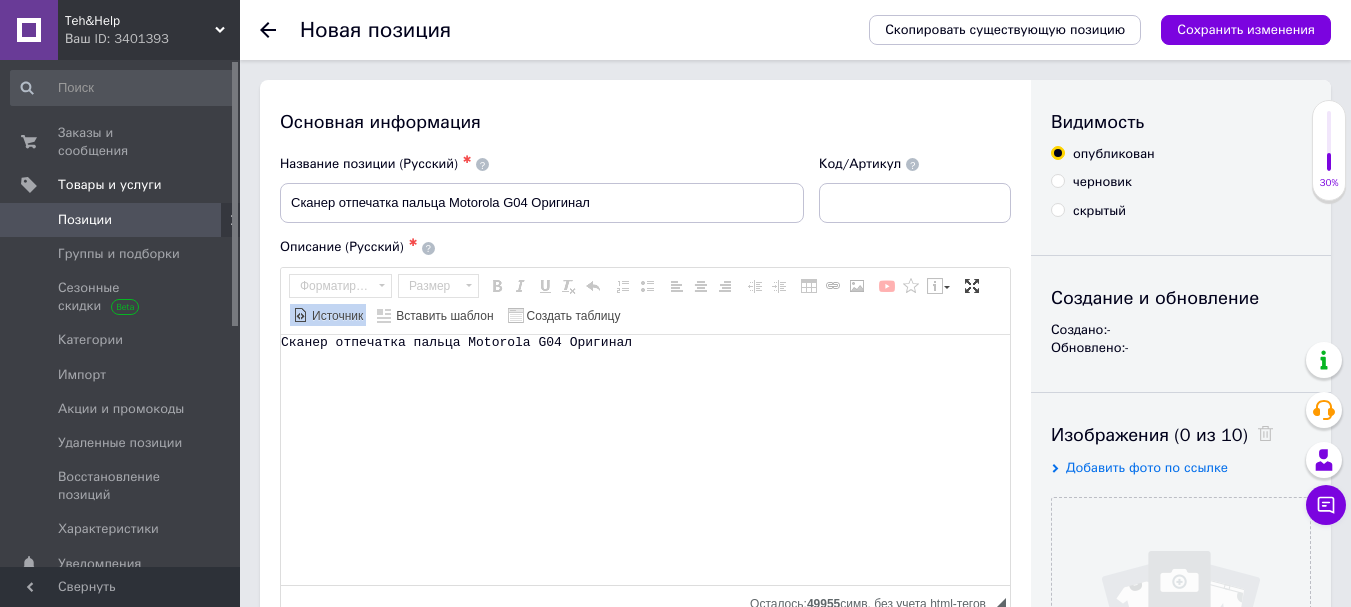 click on "Источник" at bounding box center [336, 316] 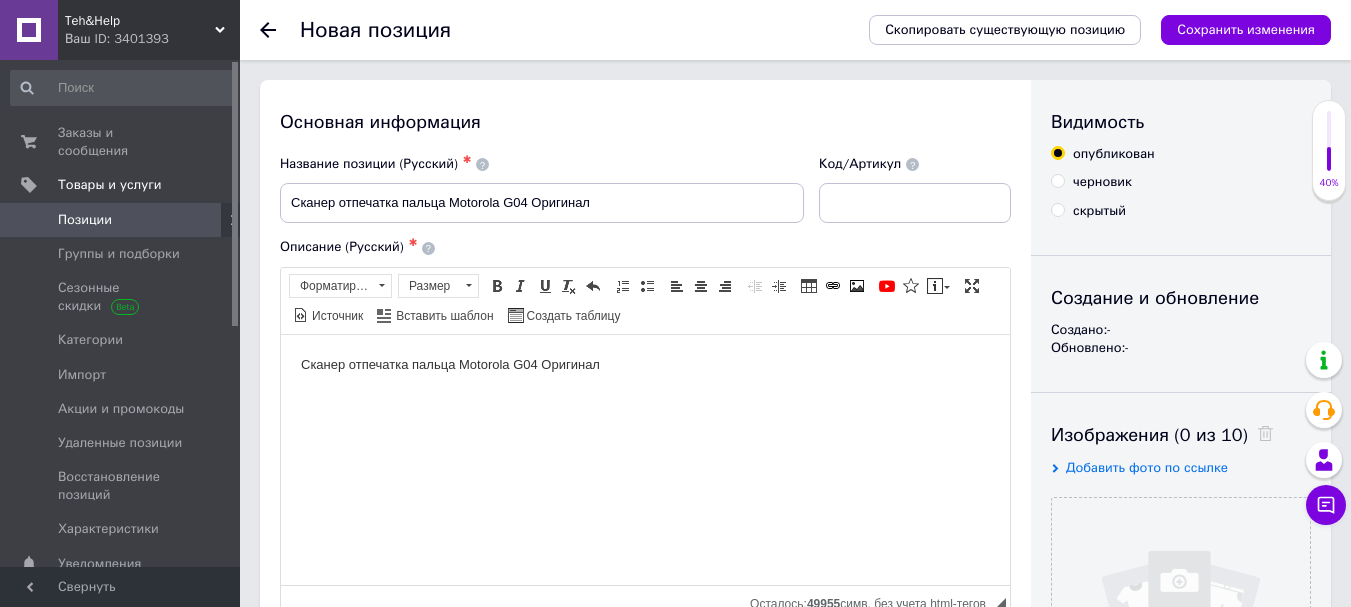 scroll, scrollTop: 0, scrollLeft: 0, axis: both 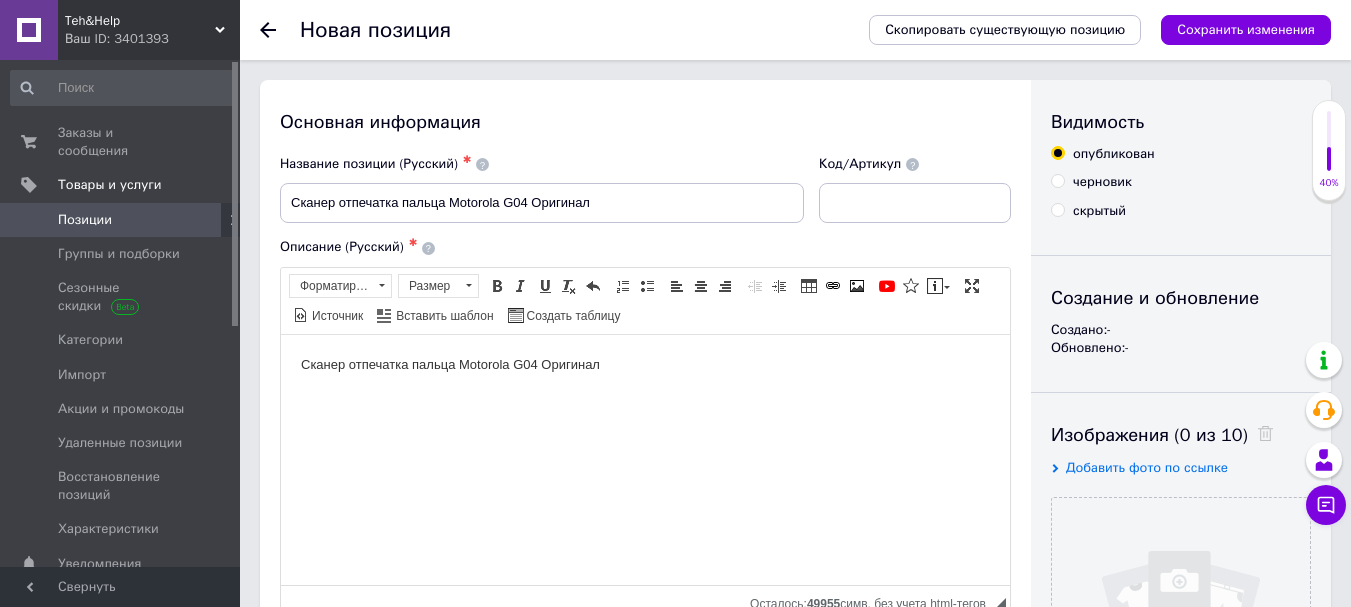 click on "Сканер отпечатка пальца Motorola G04 Оригинал" at bounding box center [645, 364] 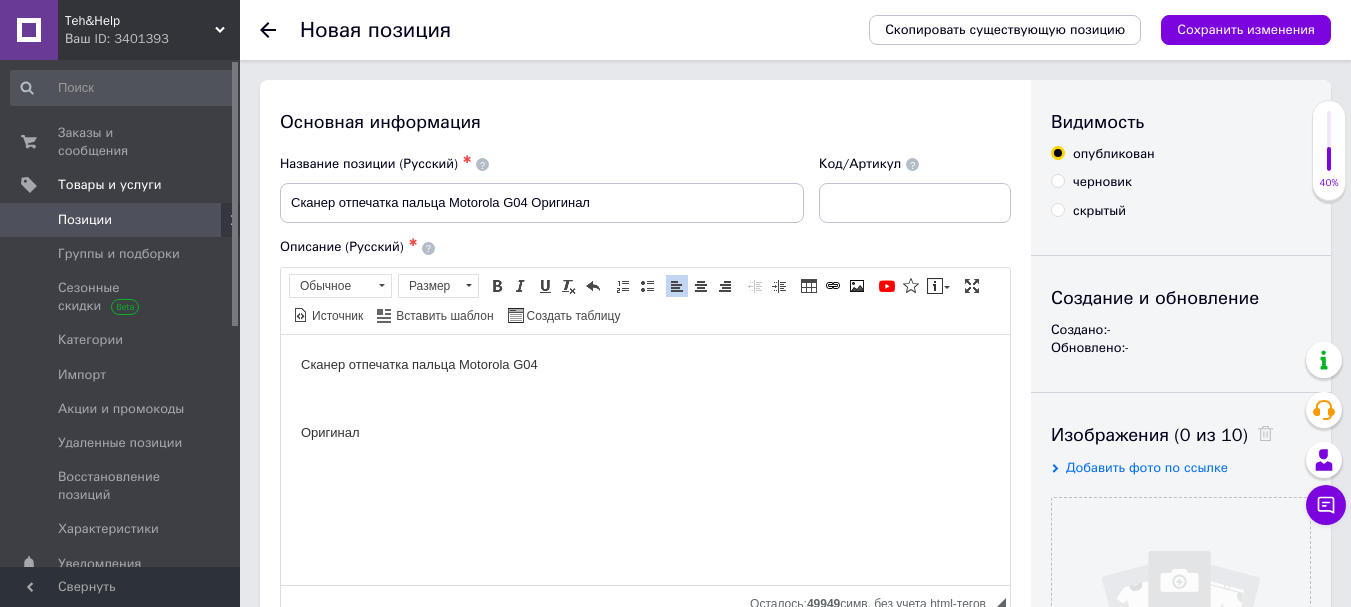 click at bounding box center [645, 398] 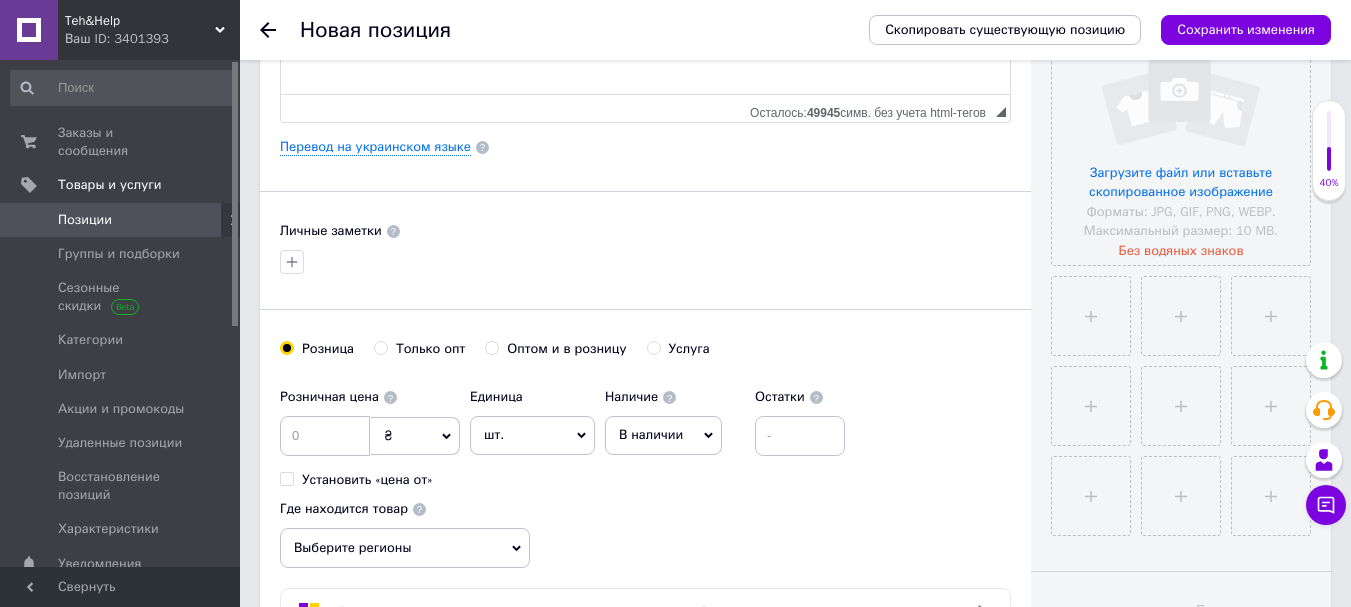 scroll, scrollTop: 500, scrollLeft: 0, axis: vertical 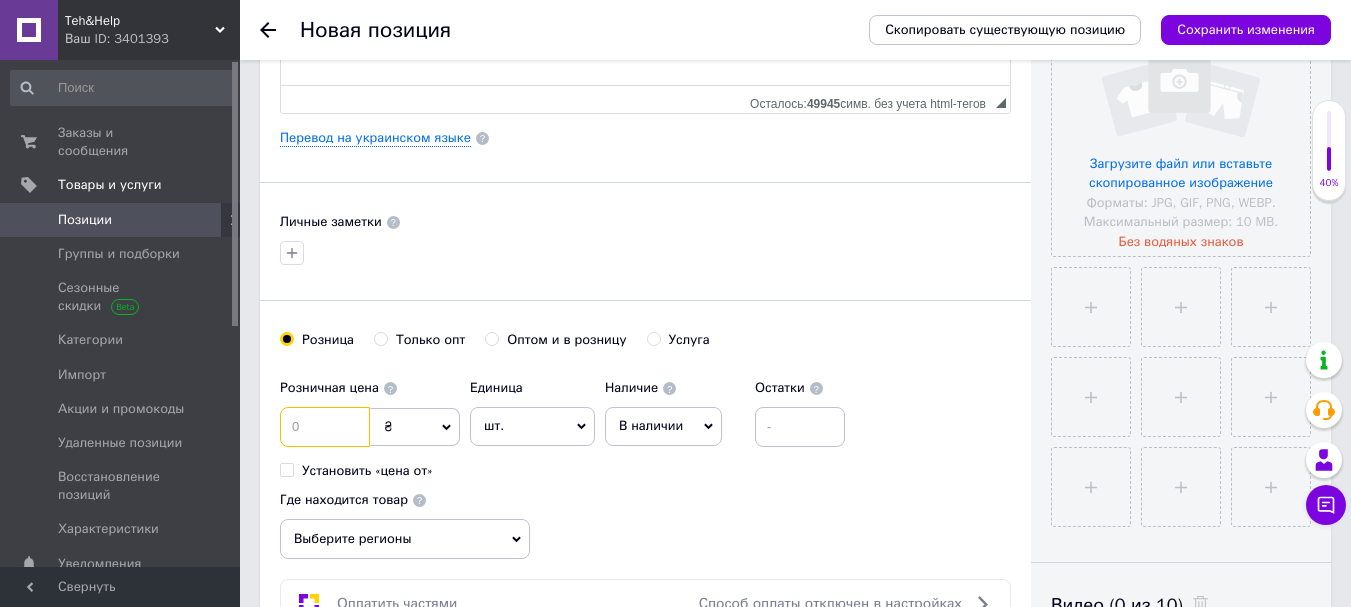 click at bounding box center (325, 427) 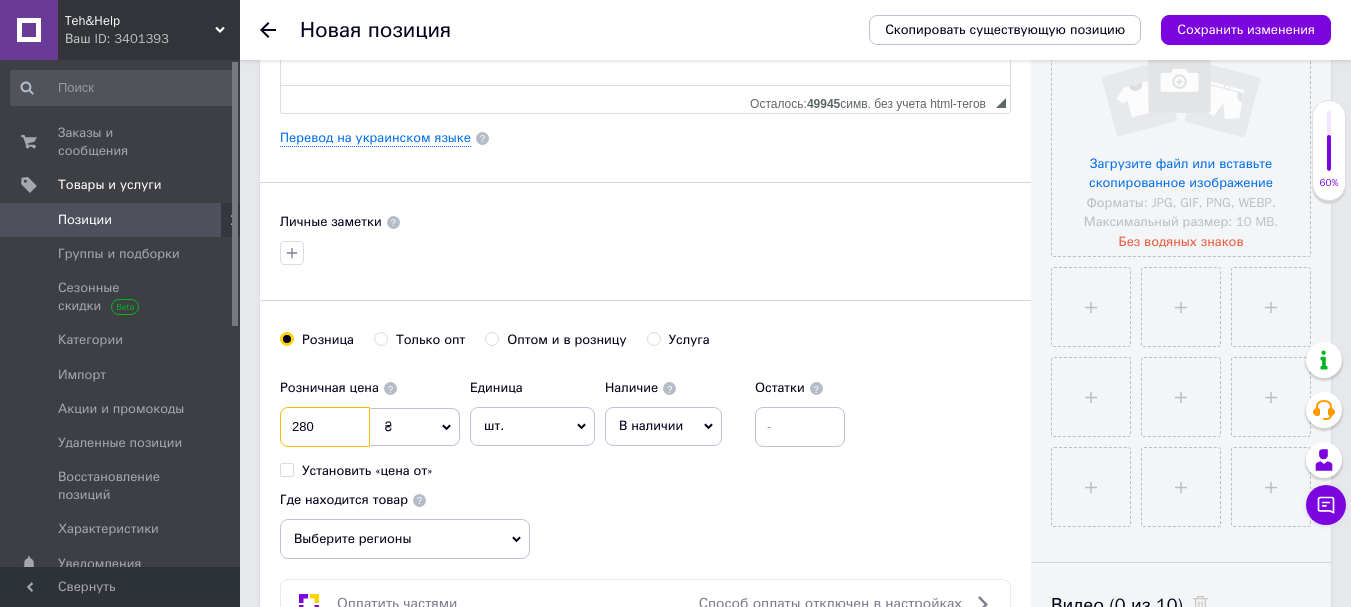 type on "280" 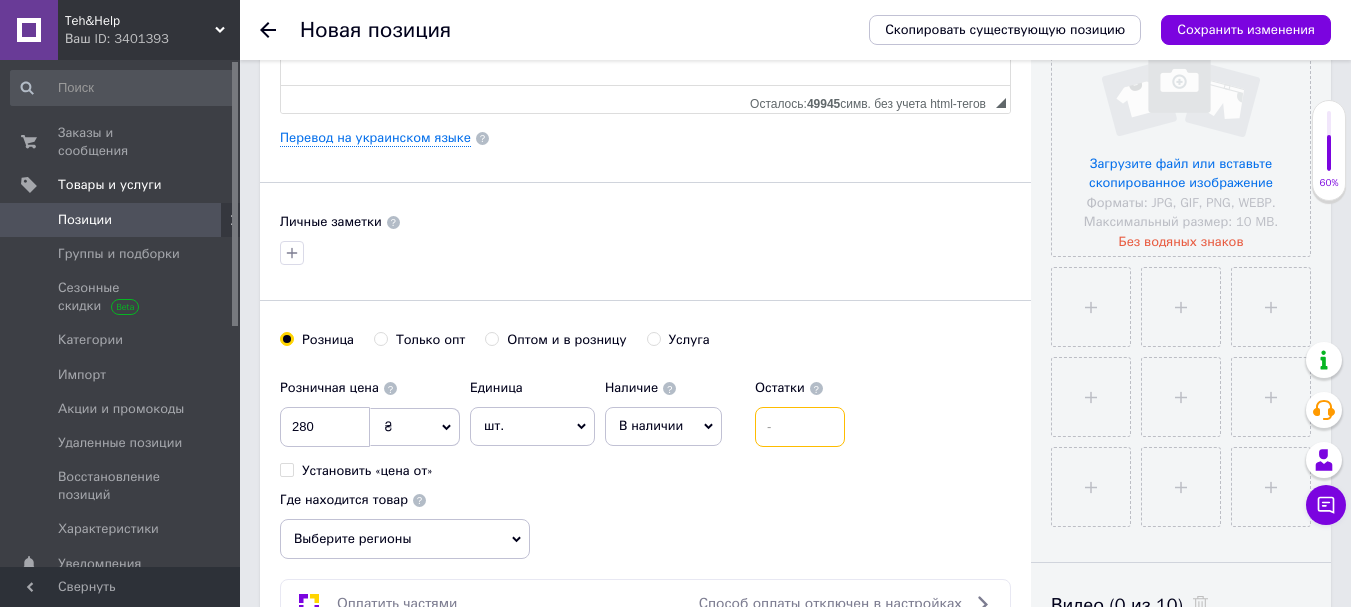 click at bounding box center (800, 427) 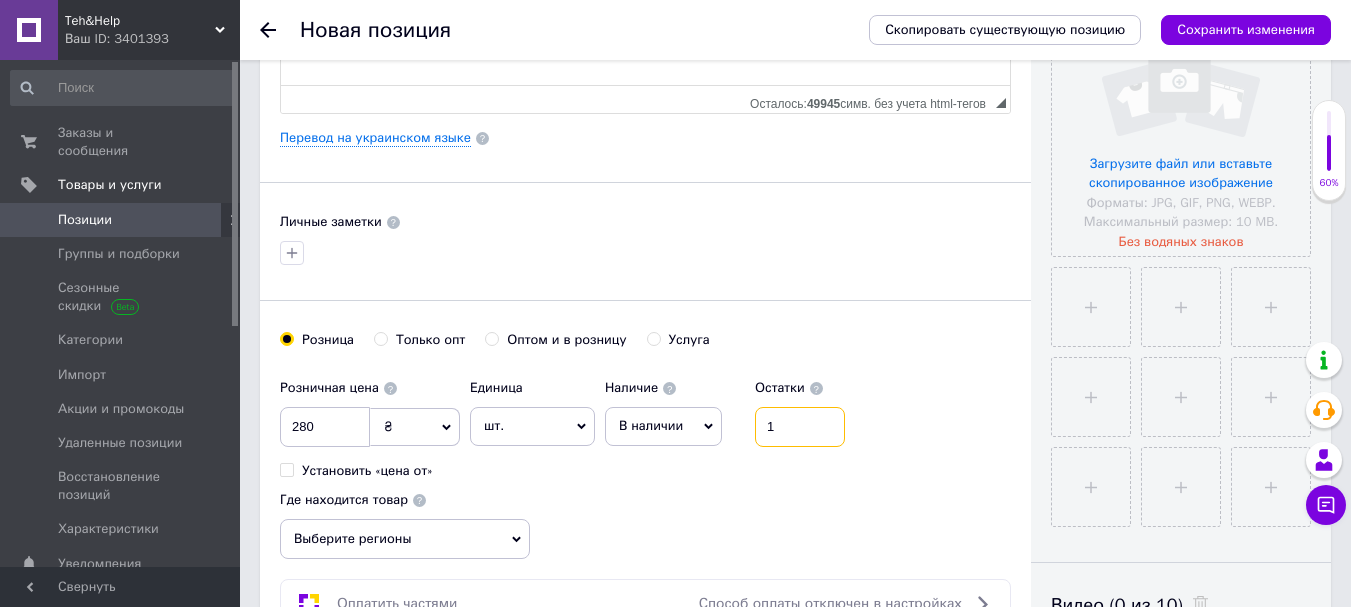 type on "1" 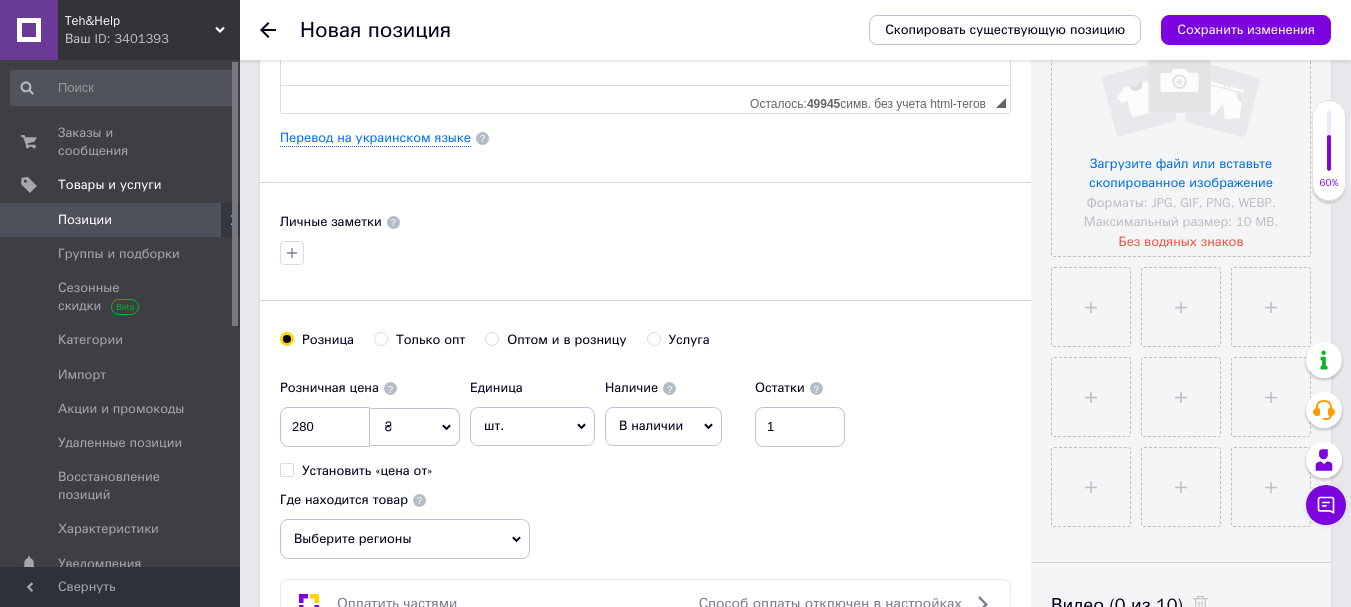 click on "Выберите регионы" at bounding box center (405, 539) 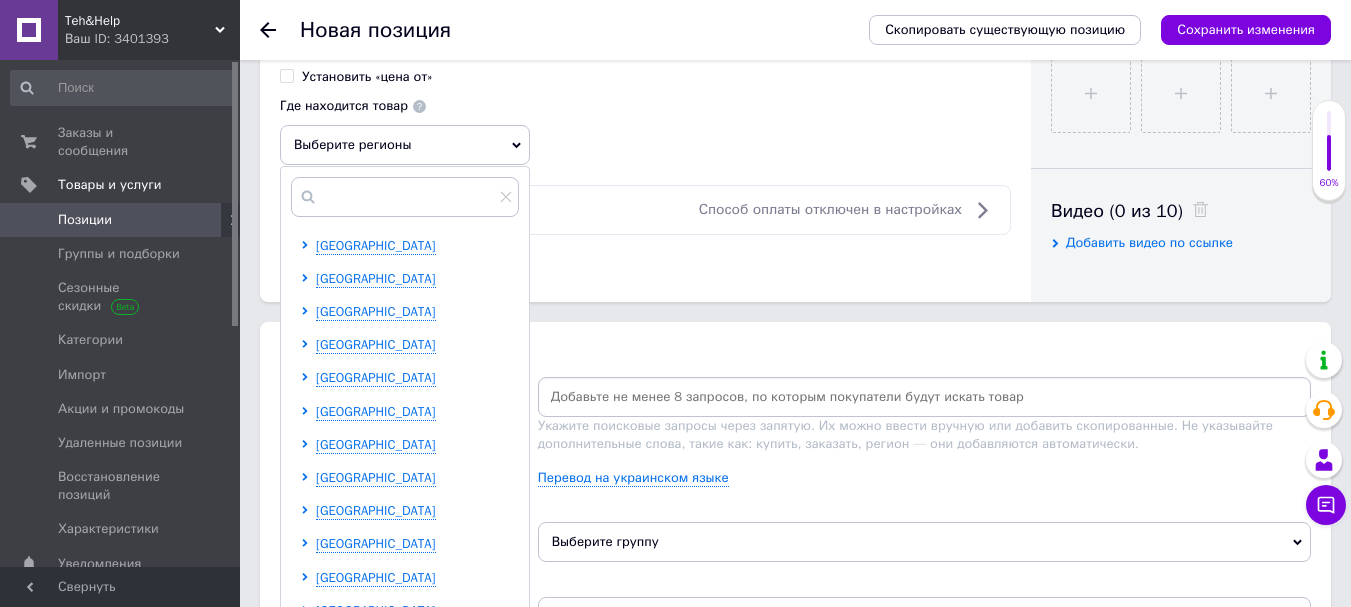 scroll, scrollTop: 900, scrollLeft: 0, axis: vertical 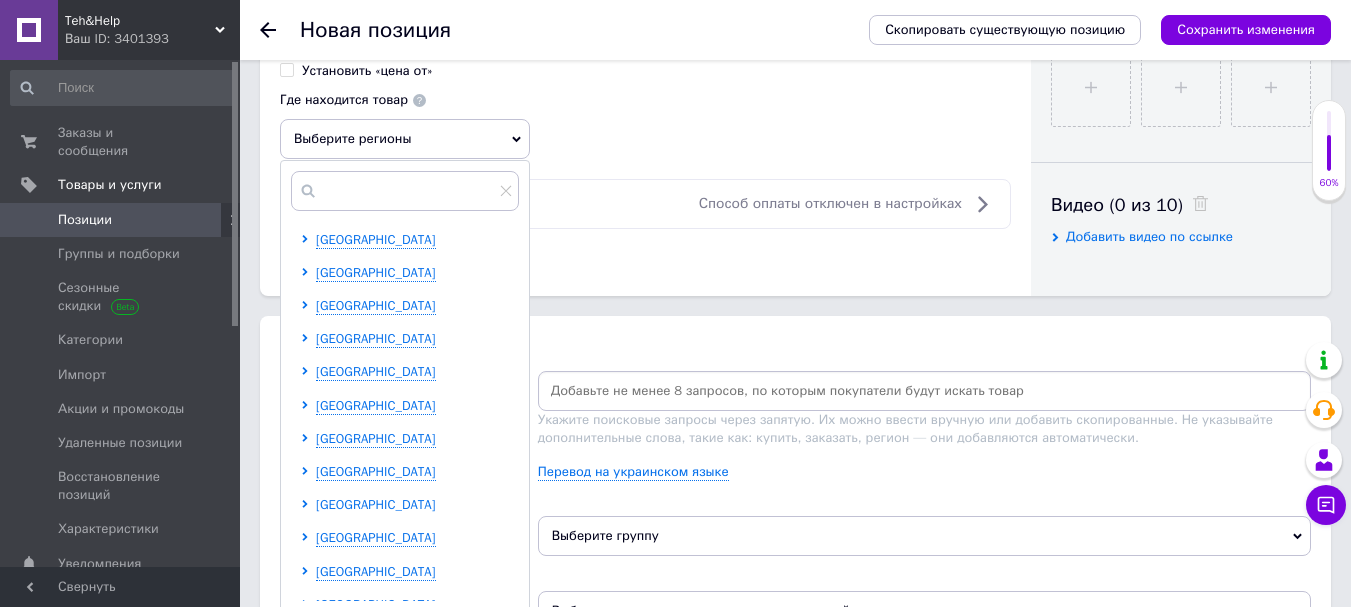 click on "[GEOGRAPHIC_DATA]" at bounding box center [376, 504] 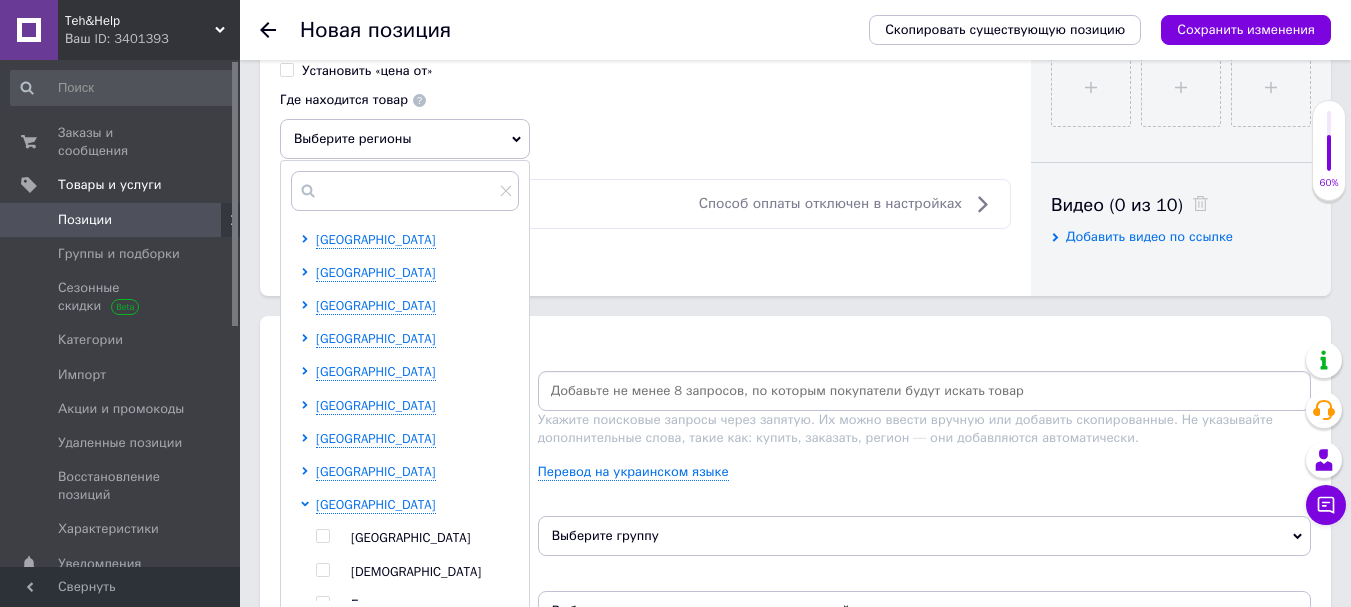 click at bounding box center [322, 536] 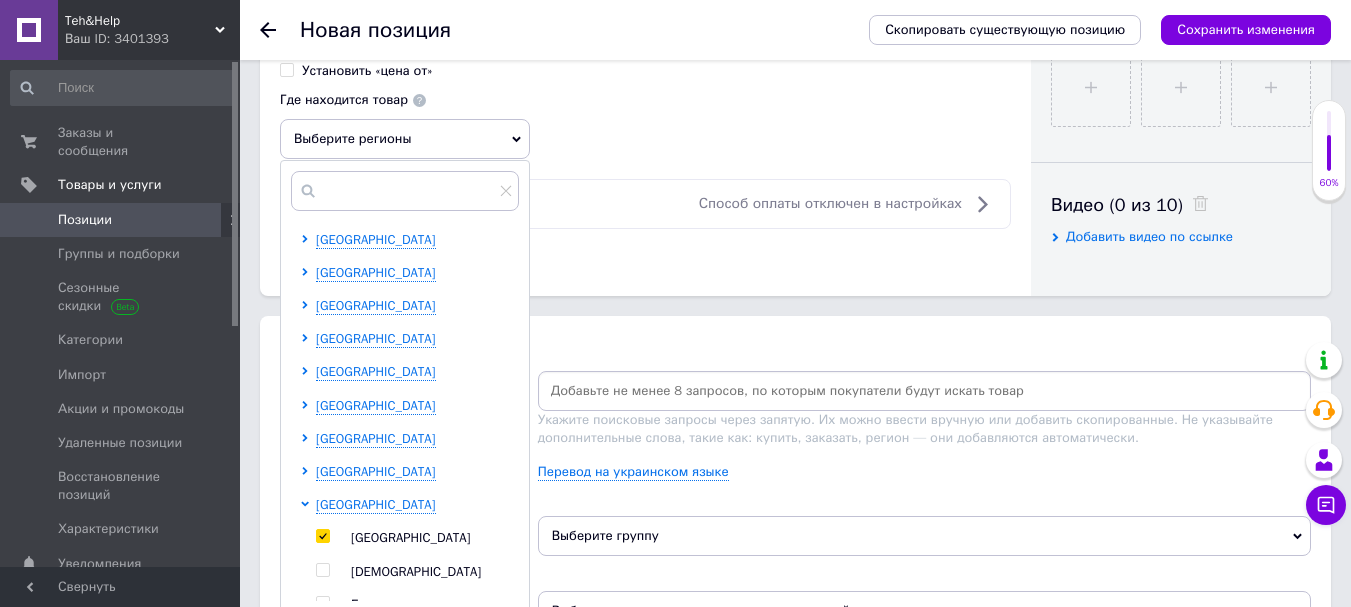 checkbox on "true" 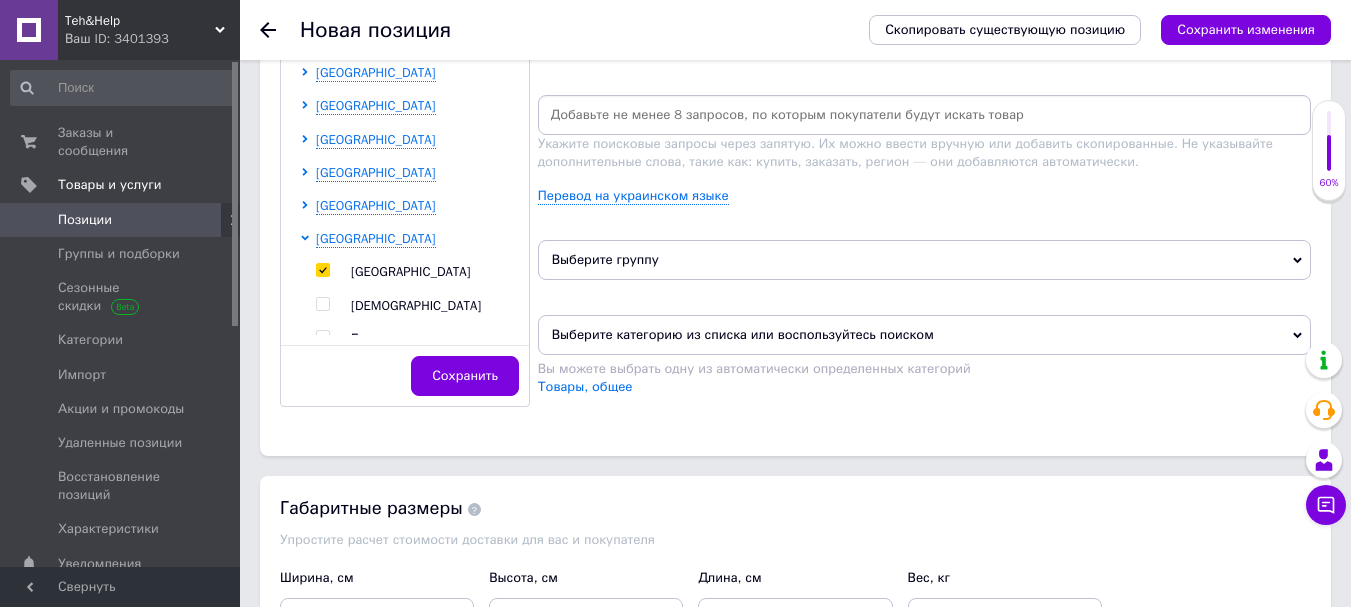 scroll, scrollTop: 1200, scrollLeft: 0, axis: vertical 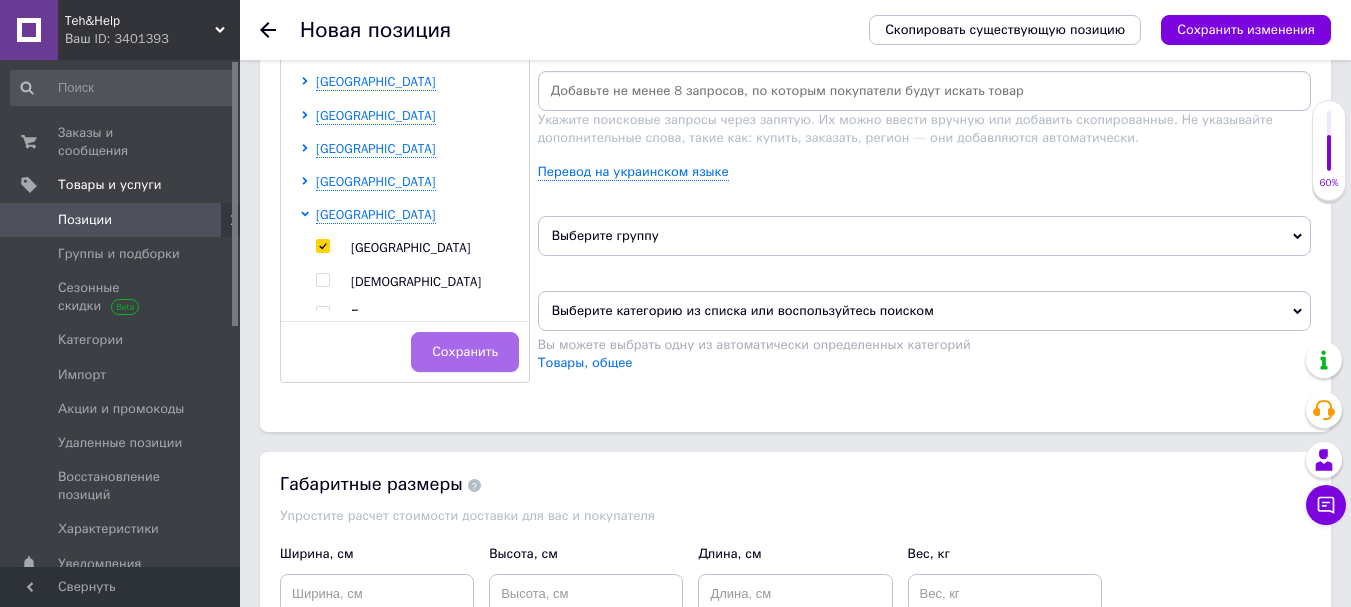 click on "Сохранить" at bounding box center [465, 352] 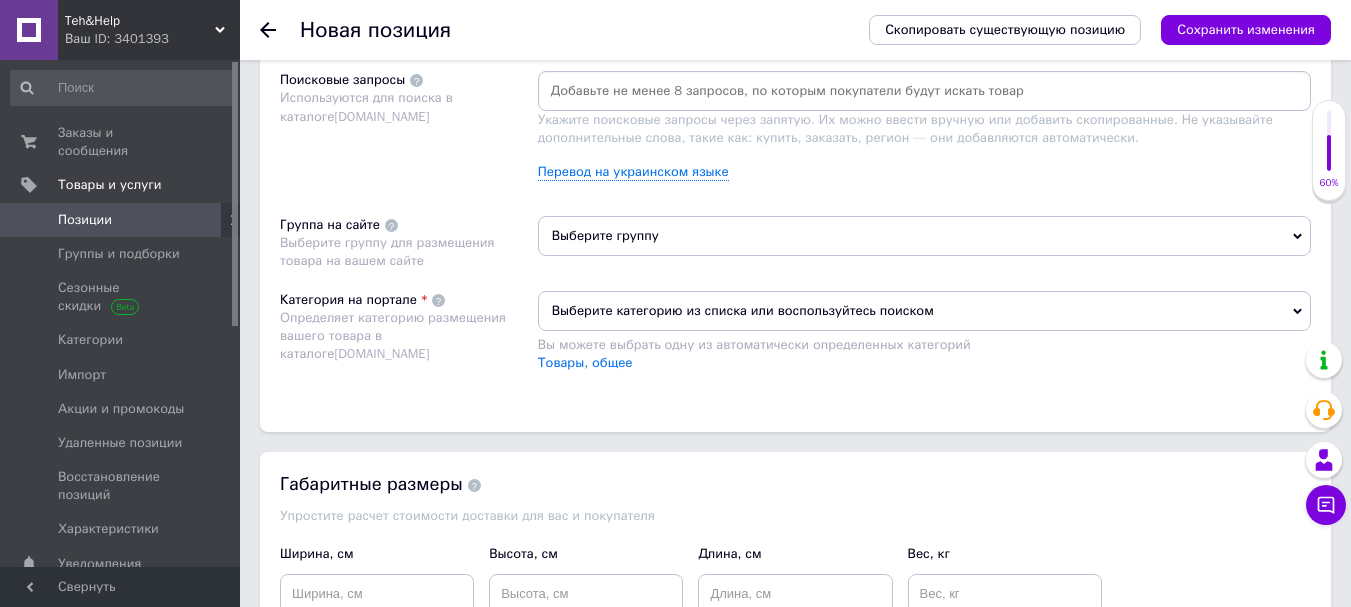paste on "Сканер отпечатка пальца Motorola G04 Оригинал" 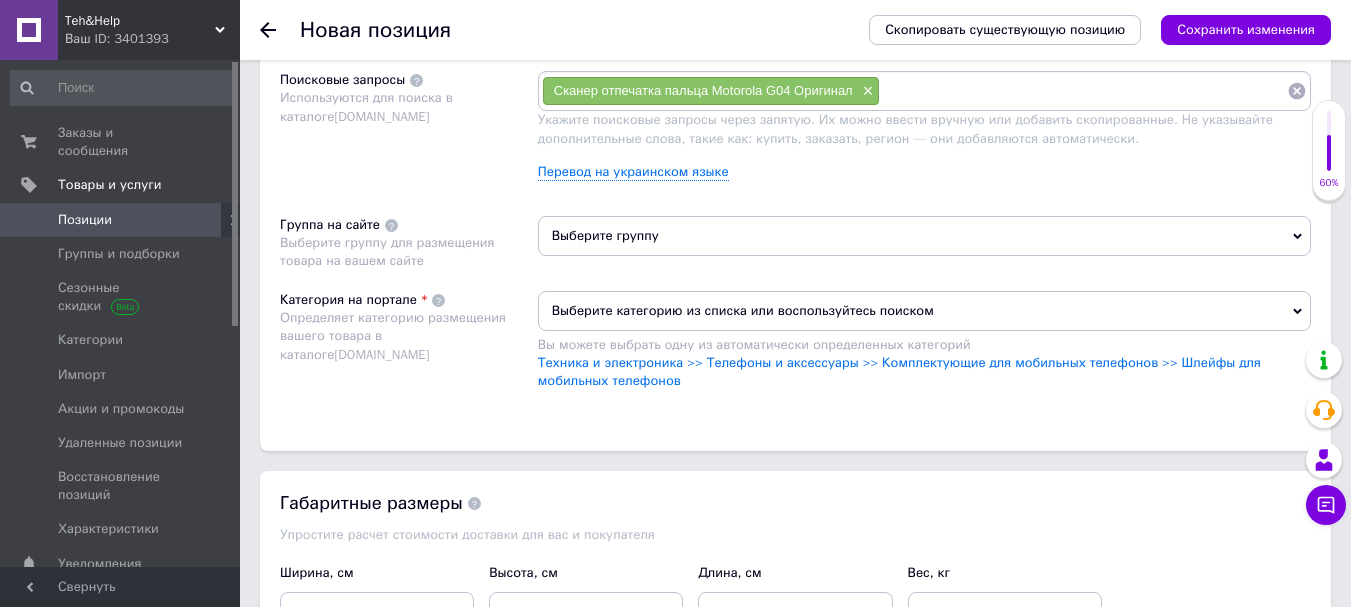paste on "Сканер отпечатка пальца Motorola G04 Оригинал" 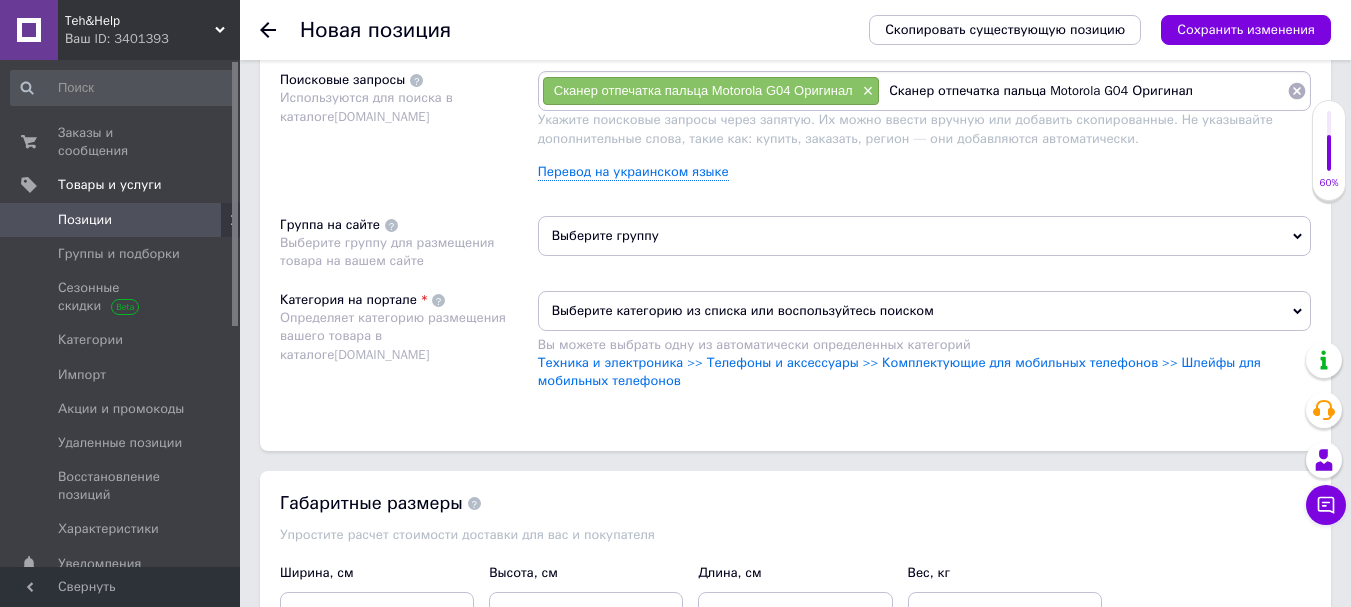 drag, startPoint x: 1128, startPoint y: 89, endPoint x: 1191, endPoint y: 94, distance: 63.1981 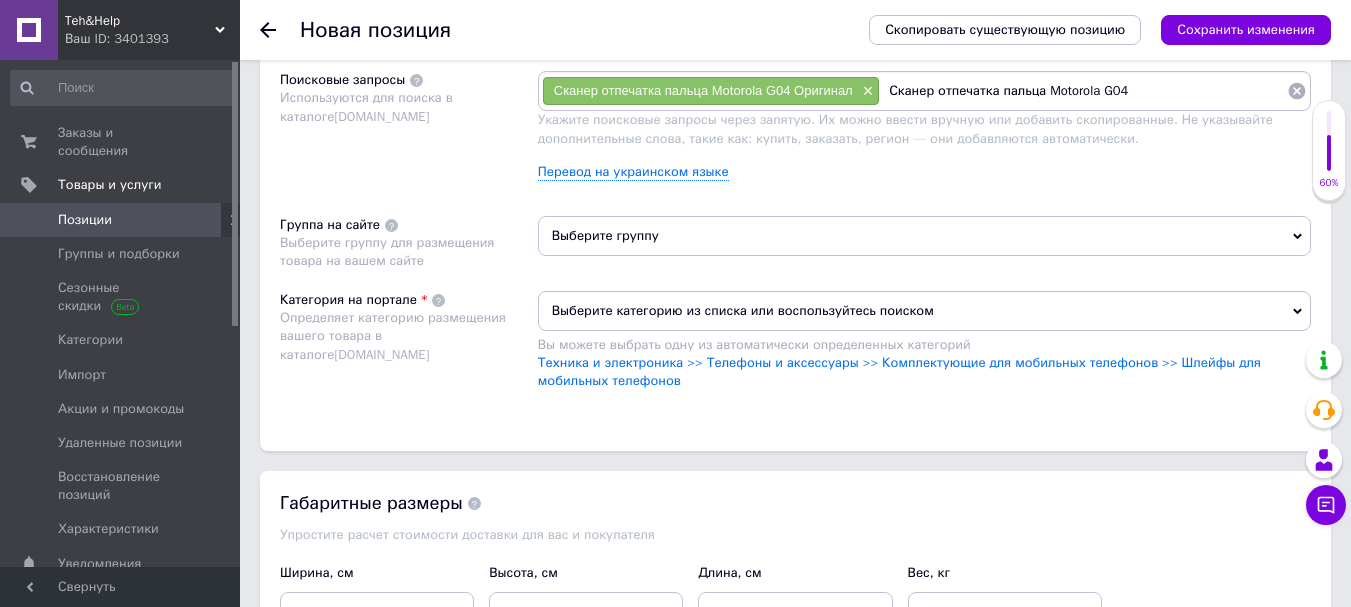 type on "Сканер отпечатка пальца Motorola G04" 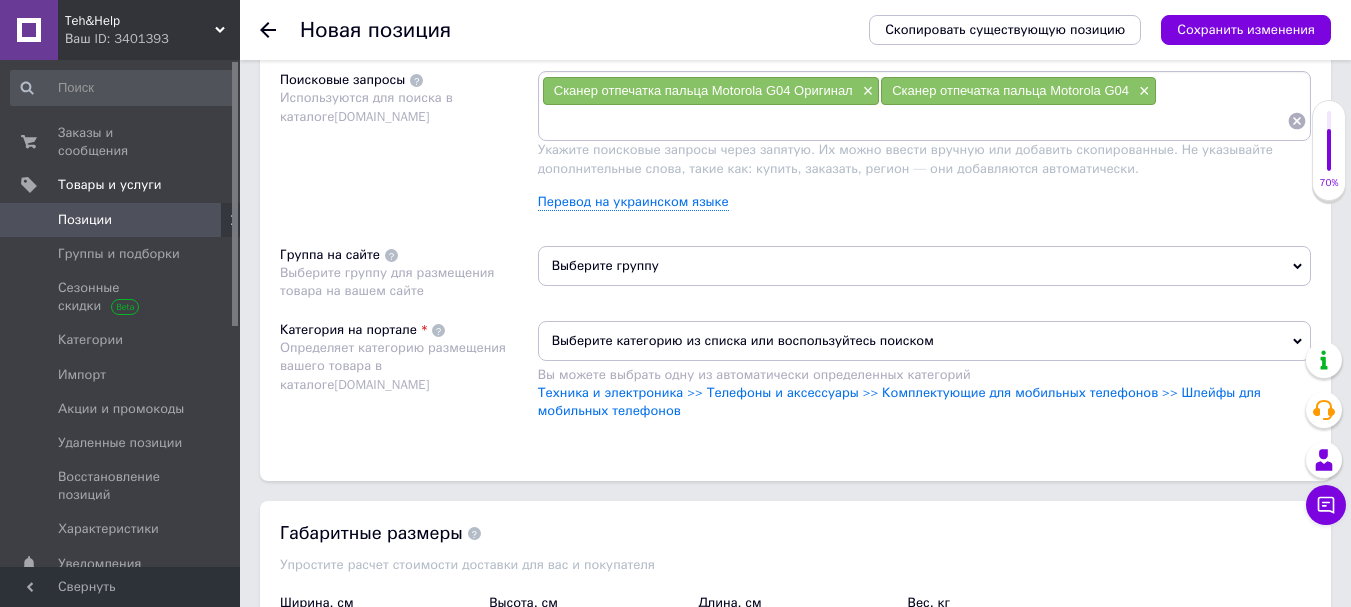 paste on "Сканер отпечатка пальца Motorola G04 Оригинал" 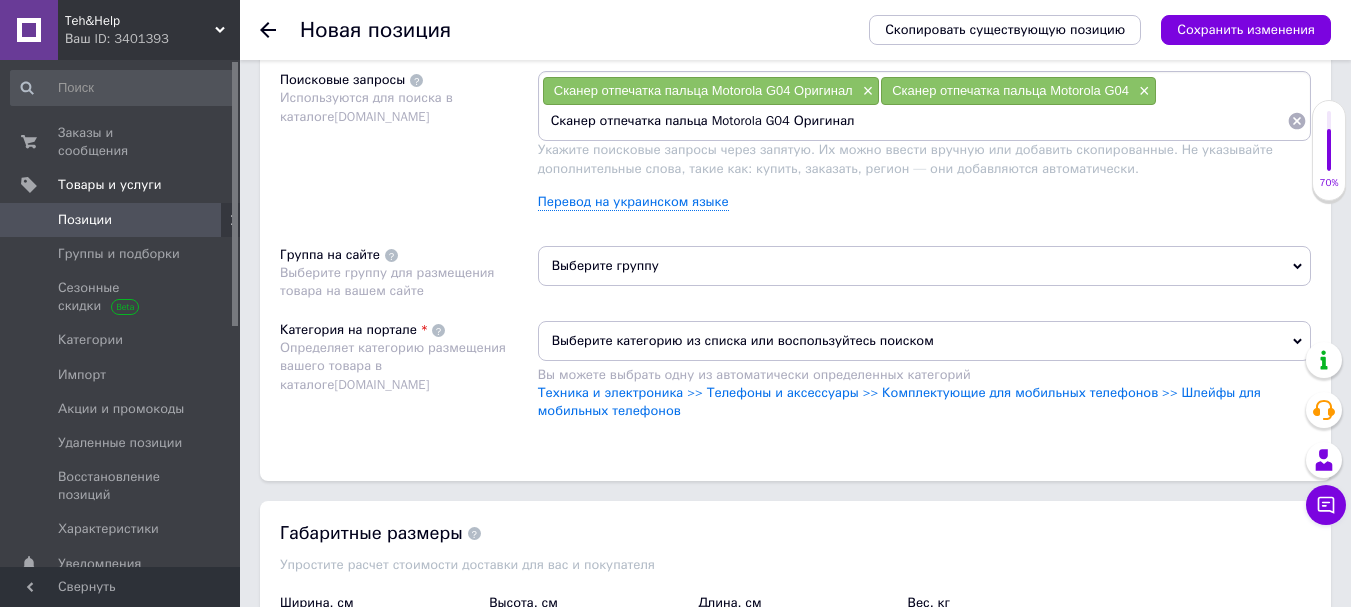 drag, startPoint x: 593, startPoint y: 121, endPoint x: 510, endPoint y: 132, distance: 83.725746 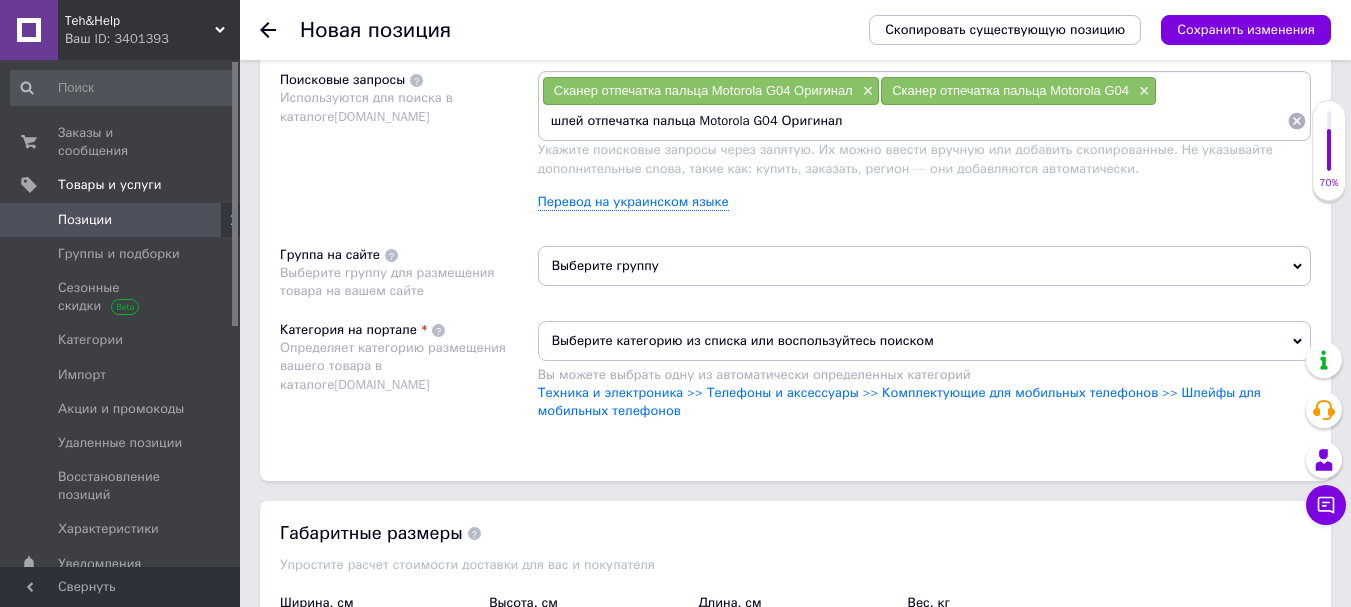 type on "шлейф отпечатка пальца Motorola G04 Оригинал" 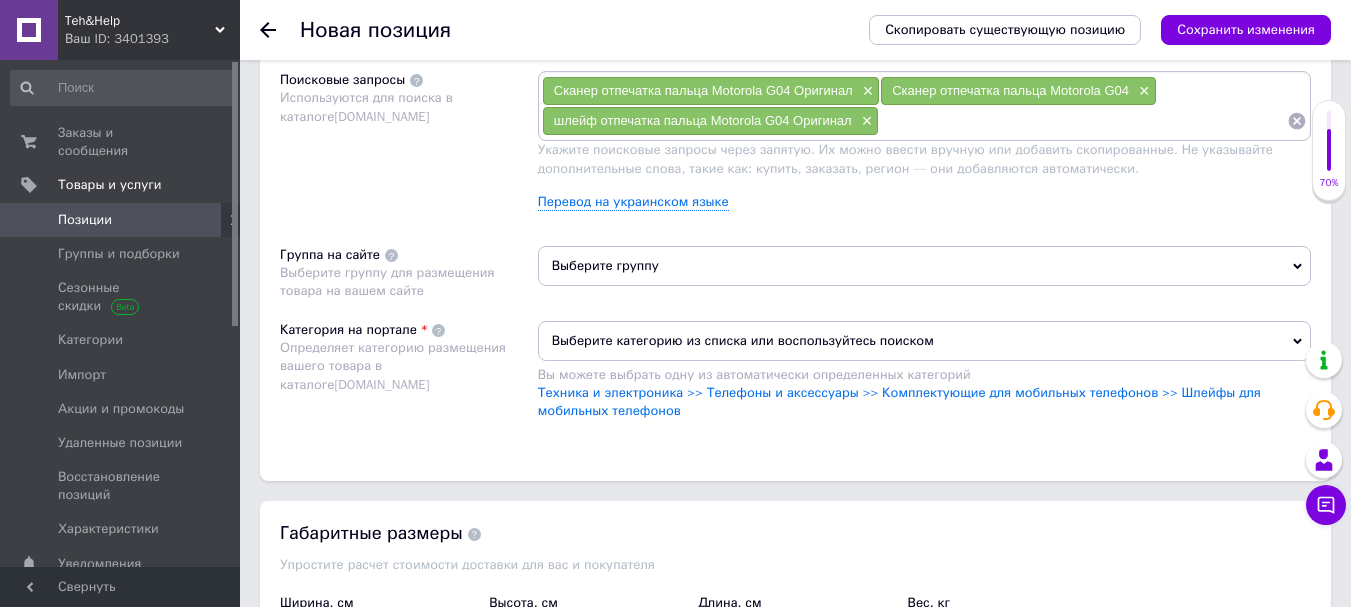 paste on "Сканер отпечатка пальца Motorola G04 Оригинал" 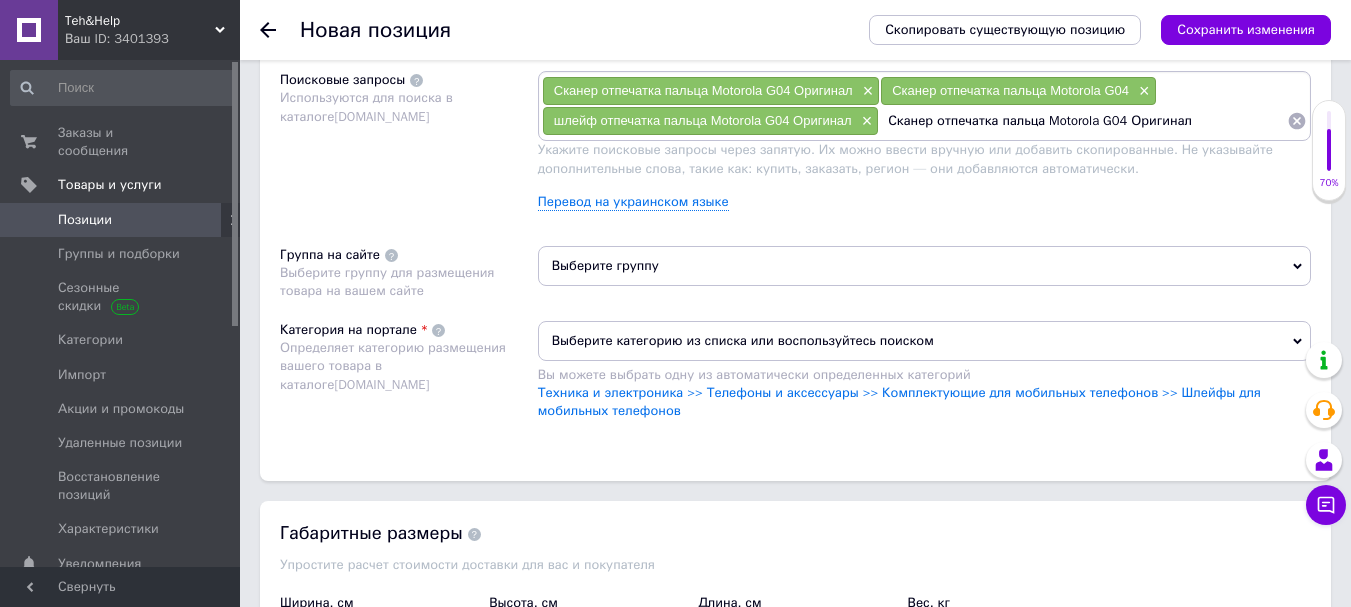 drag, startPoint x: 1044, startPoint y: 125, endPoint x: 1120, endPoint y: 124, distance: 76.00658 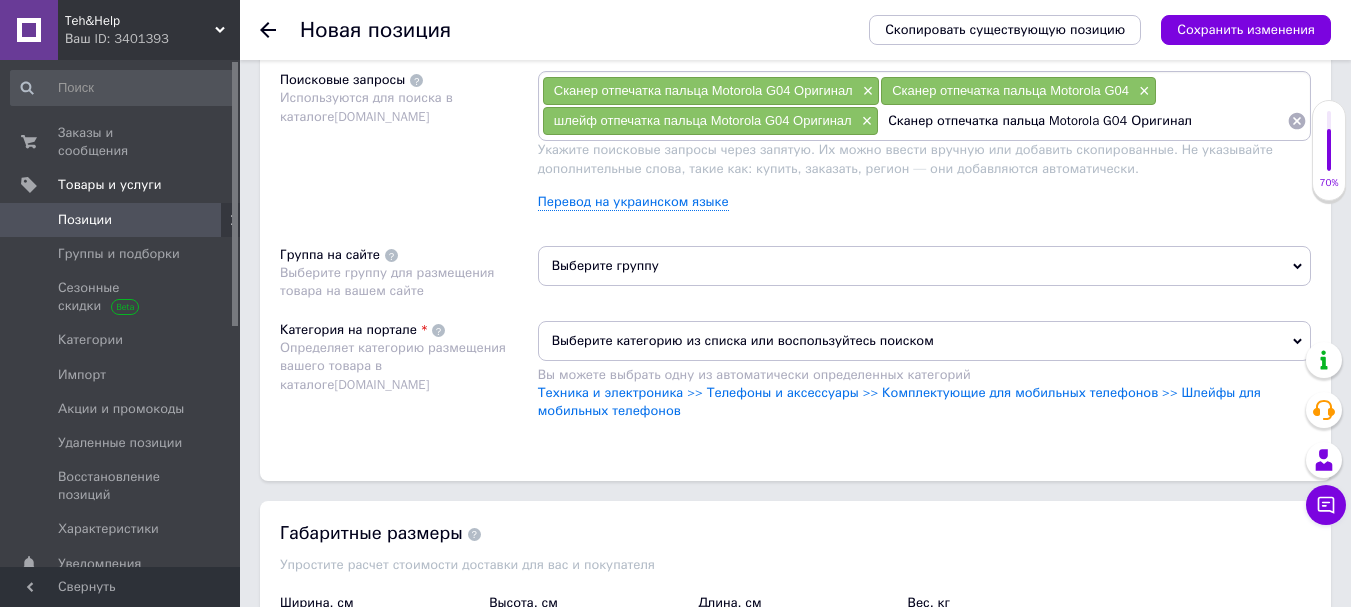 drag, startPoint x: 1038, startPoint y: 126, endPoint x: 858, endPoint y: 133, distance: 180.13606 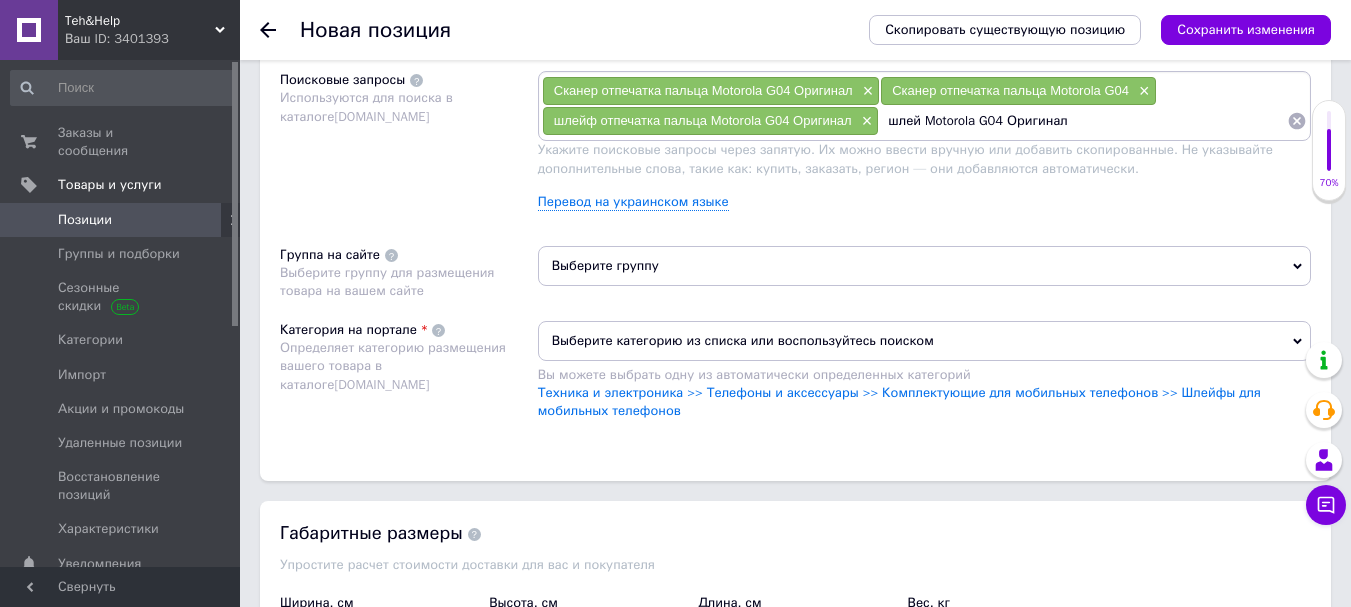 type on "шлейф Motorola G04 Оригинал" 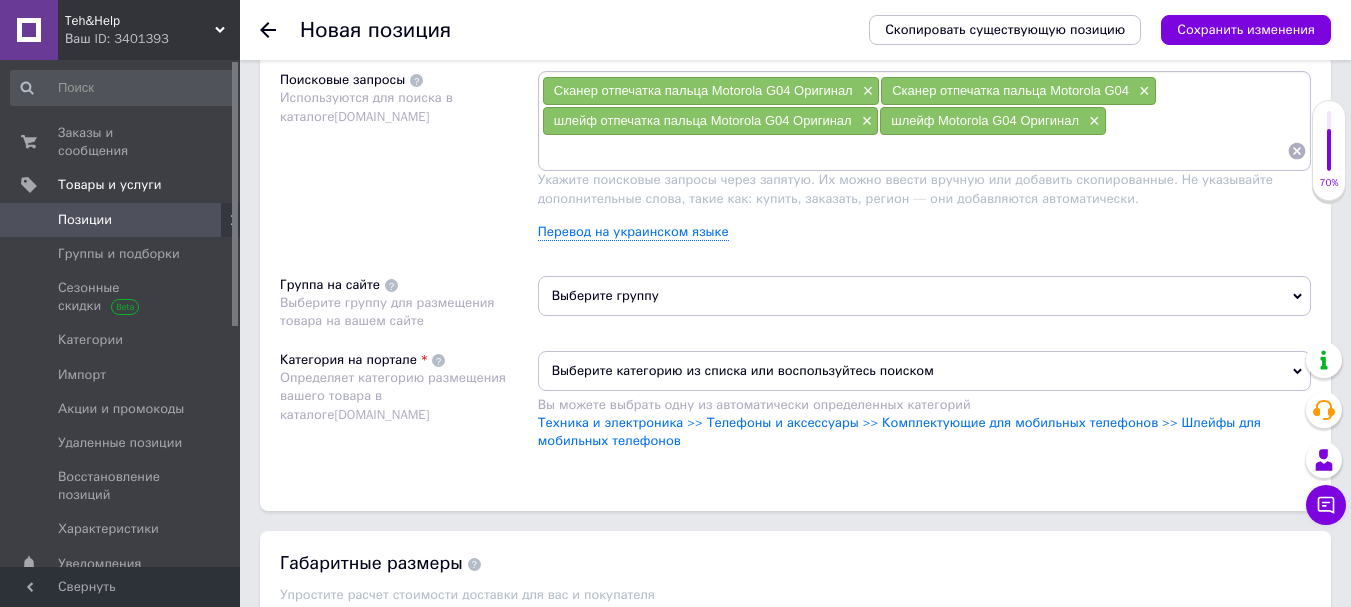 paste on "Motorola G04" 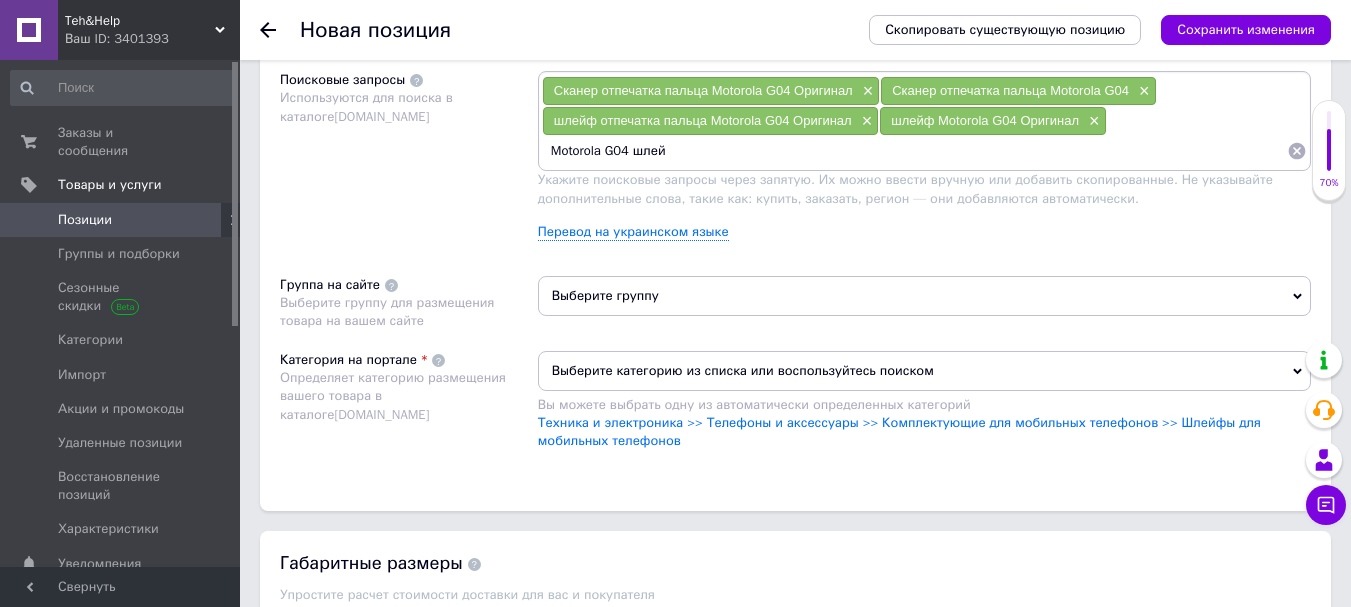 type on "Motorola G04 шлейф" 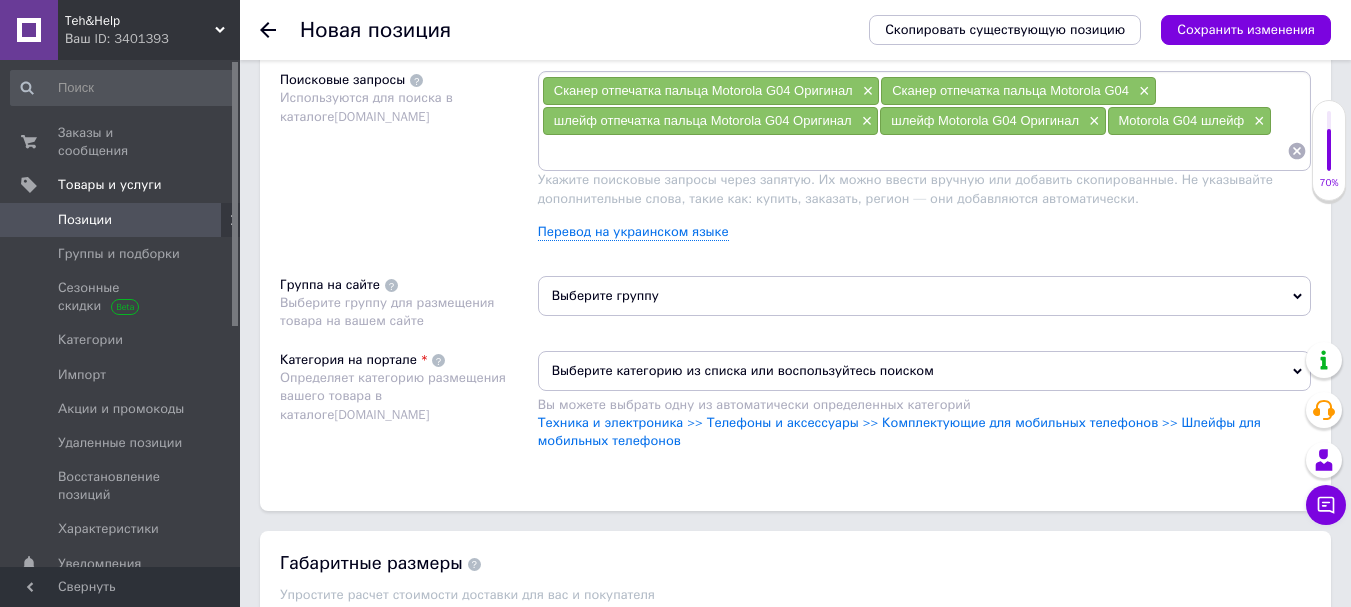 paste on "Motorola G04" 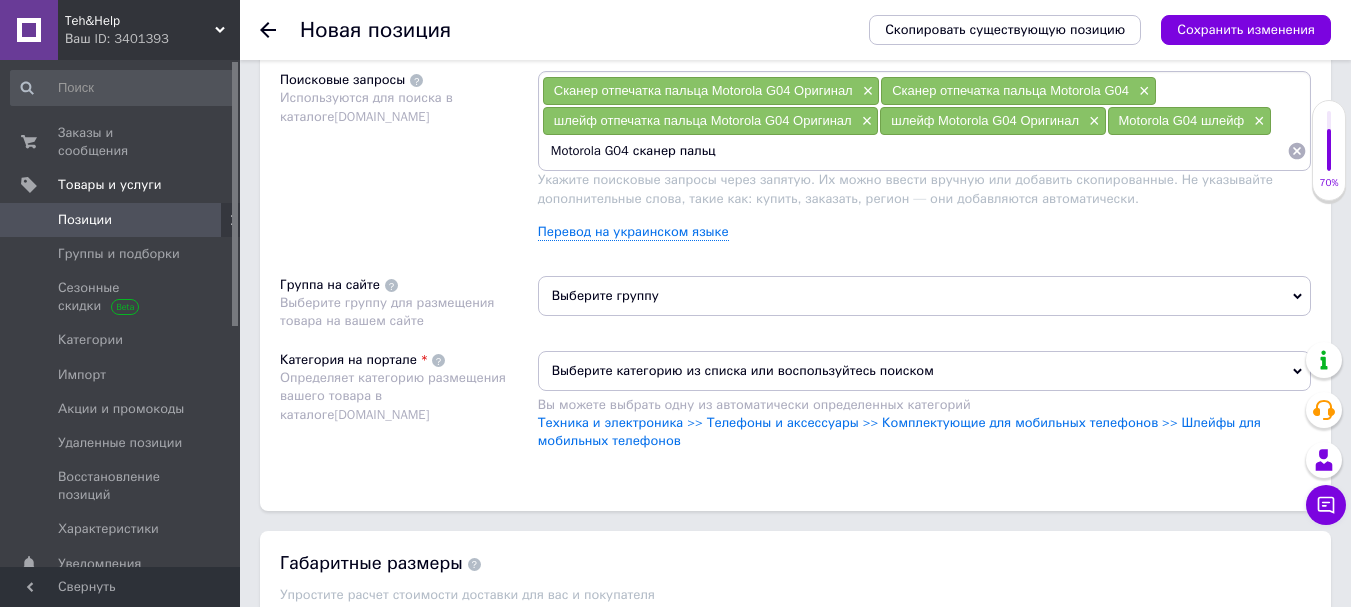 type on "Motorola G04 сканер пальца" 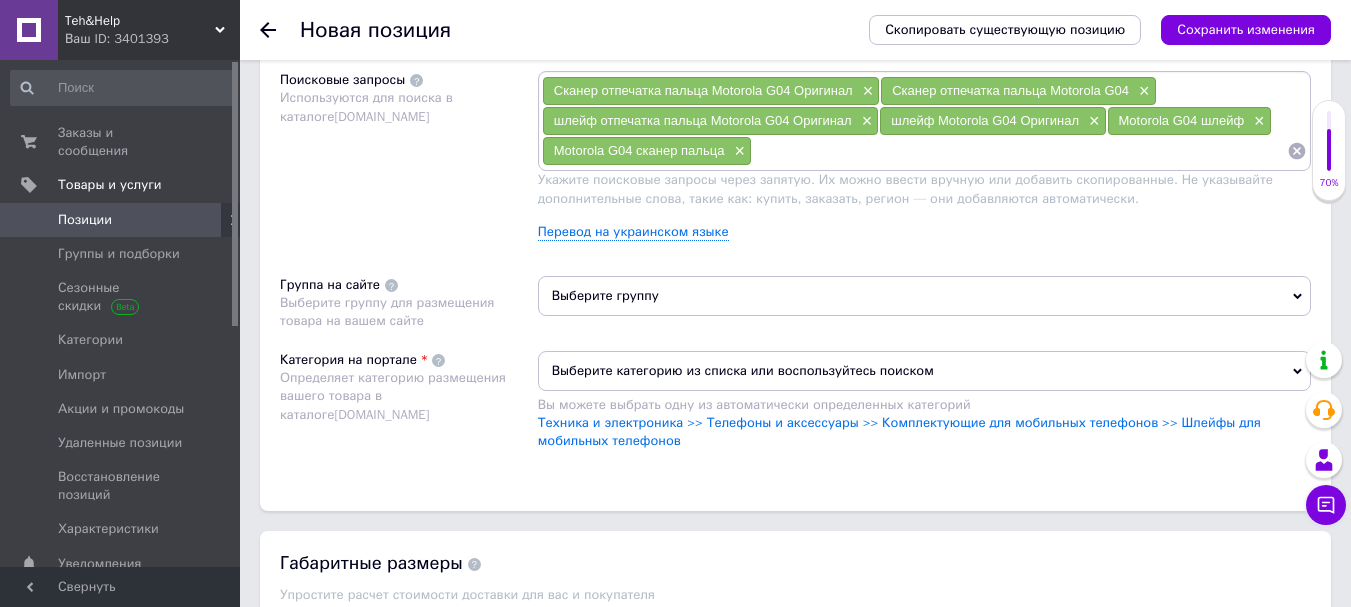 paste on "Motorola G04" 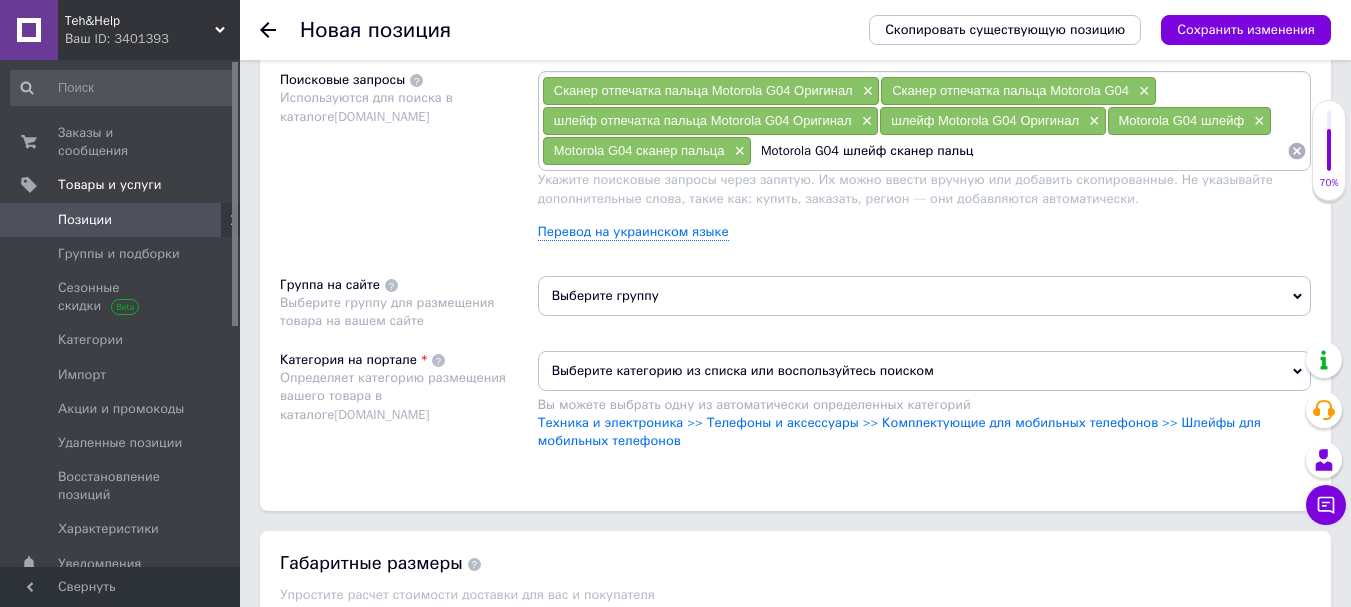 type on "Motorola G04 шлейф сканер пальца" 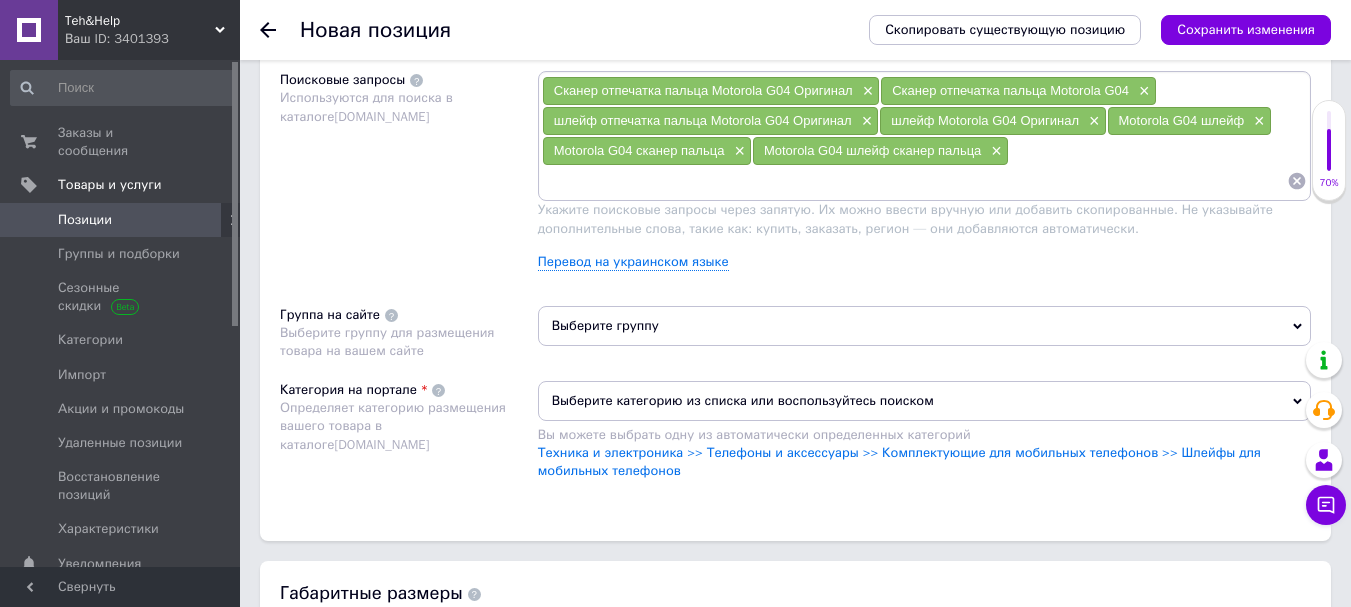 paste on "Motorola G04" 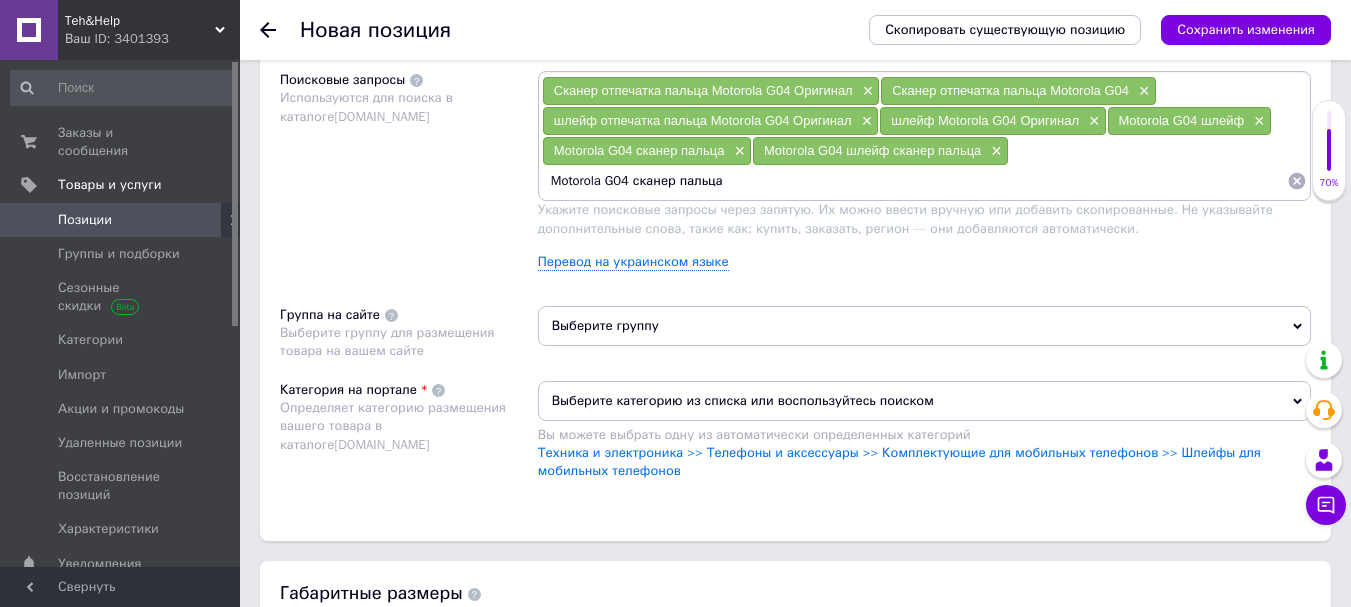 click on "Motorola G04 сканер пальца" at bounding box center (914, 181) 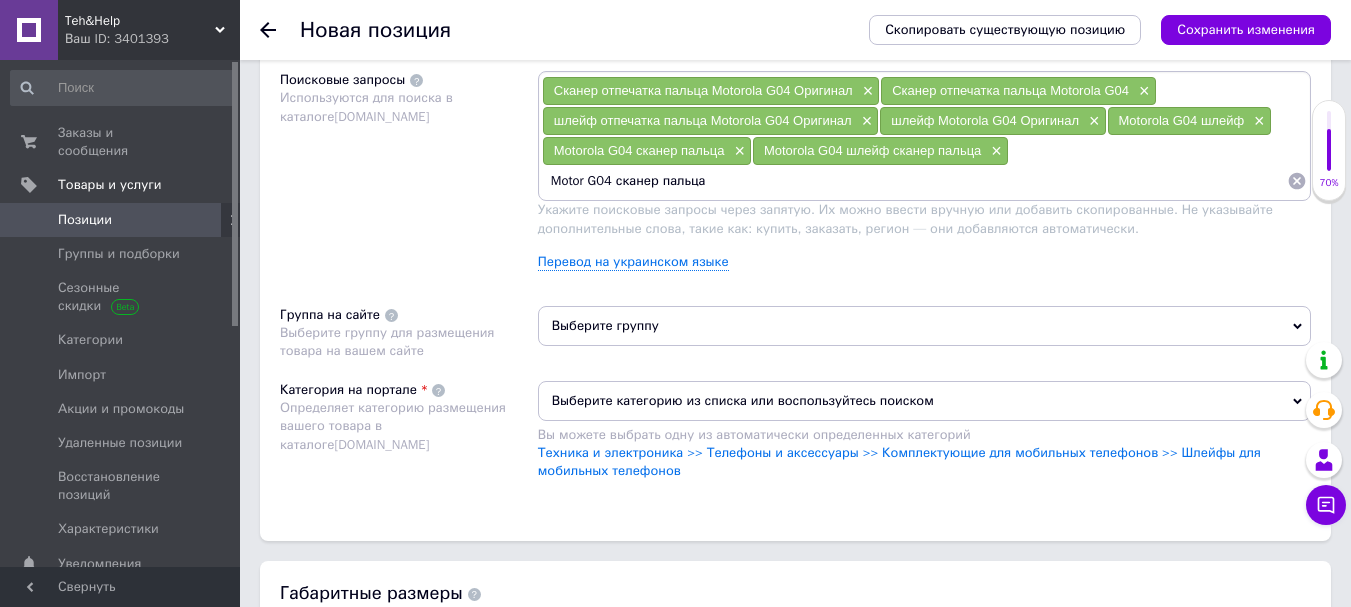 type on "Moto G04 сканер пальца" 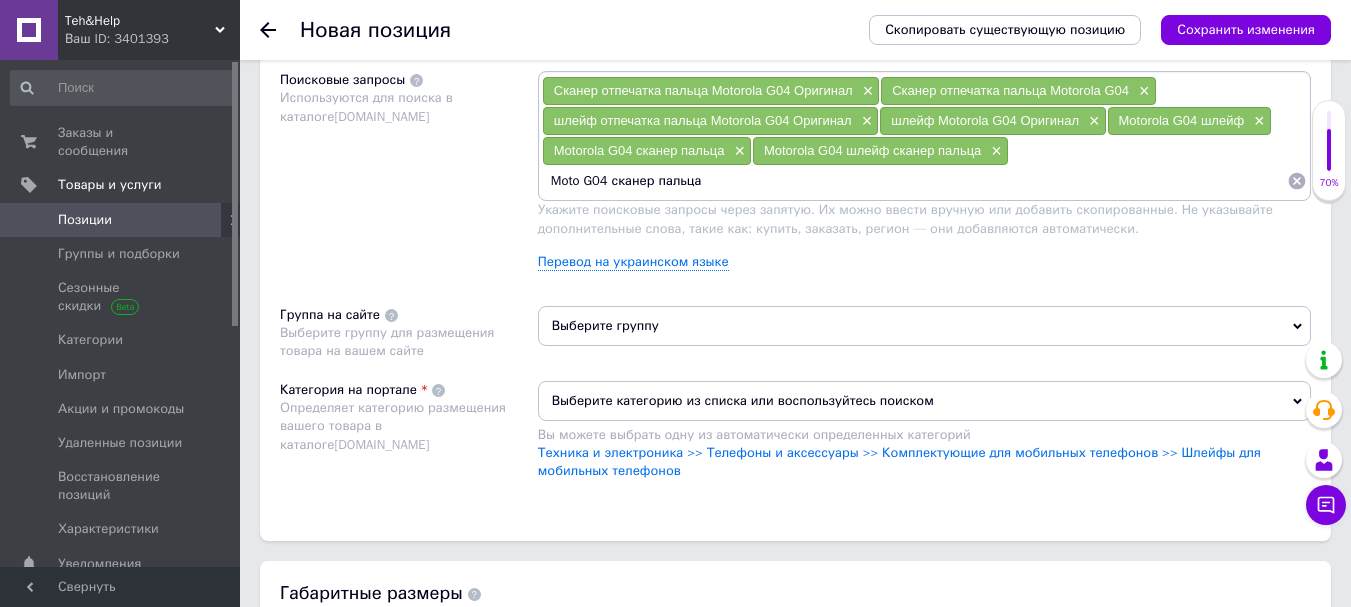 type 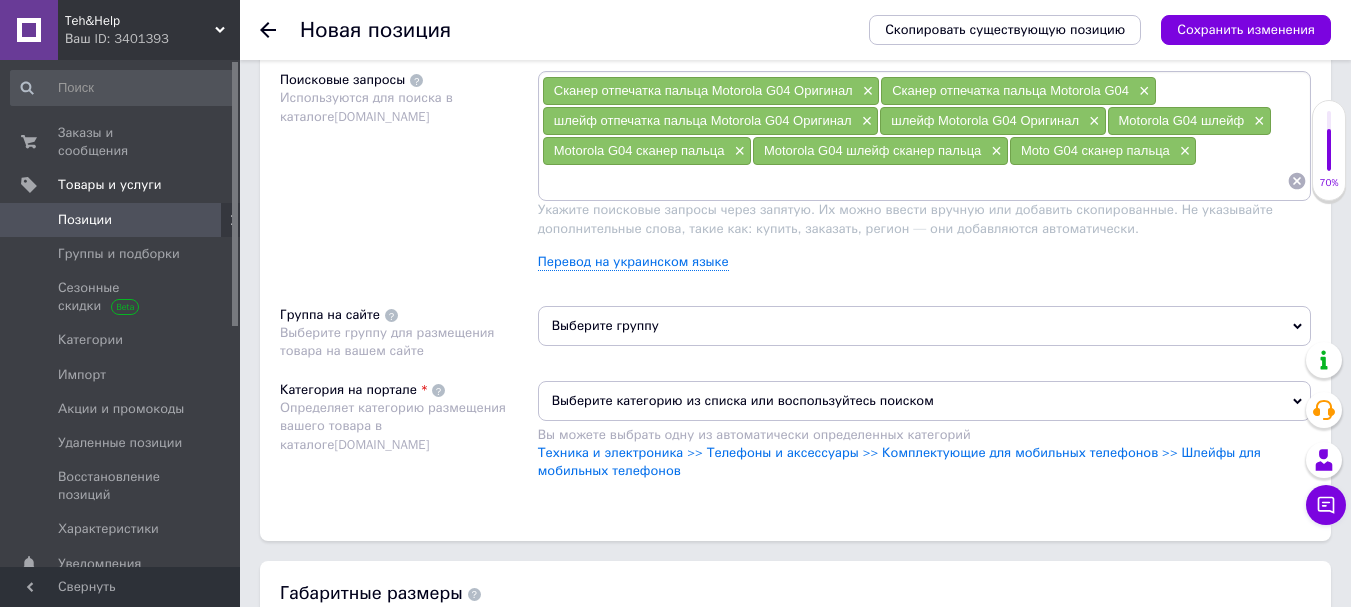 click on "Выберите группу" at bounding box center (924, 326) 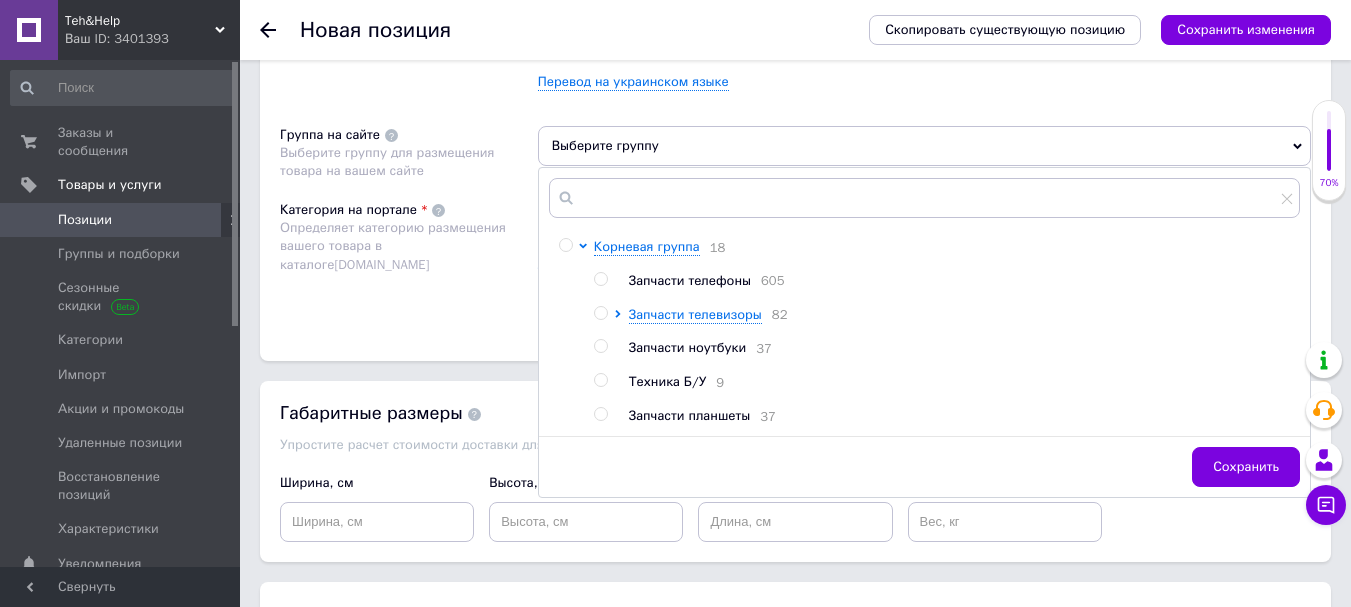 scroll, scrollTop: 1400, scrollLeft: 0, axis: vertical 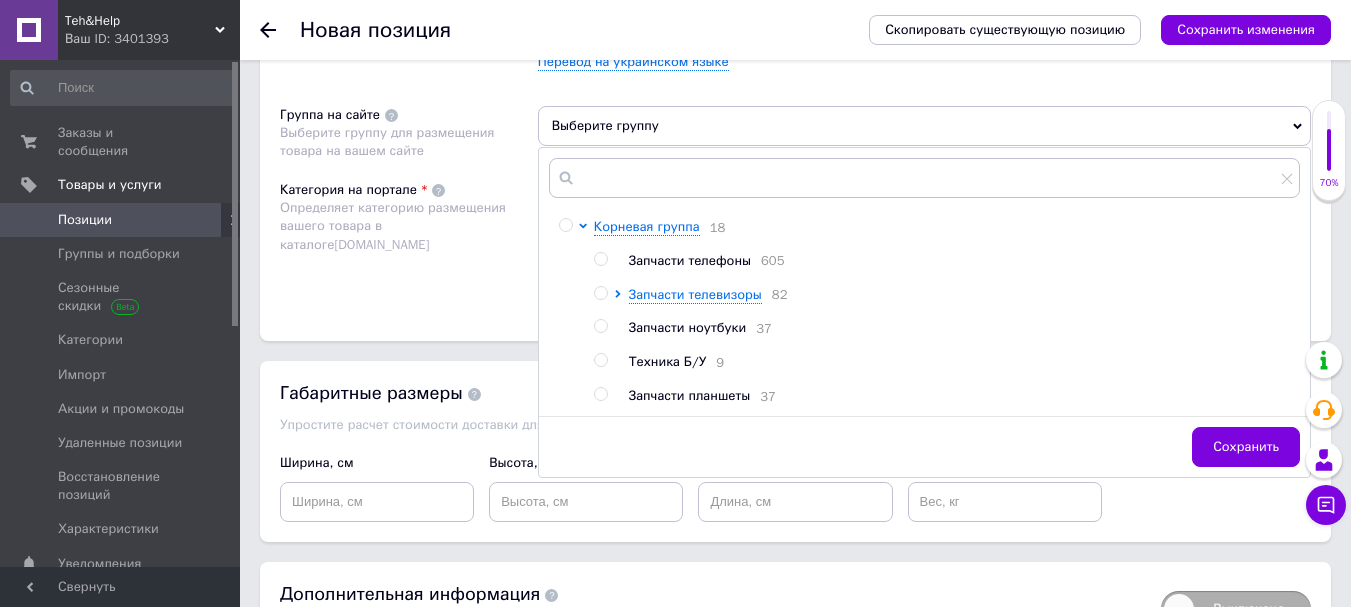 click at bounding box center (600, 259) 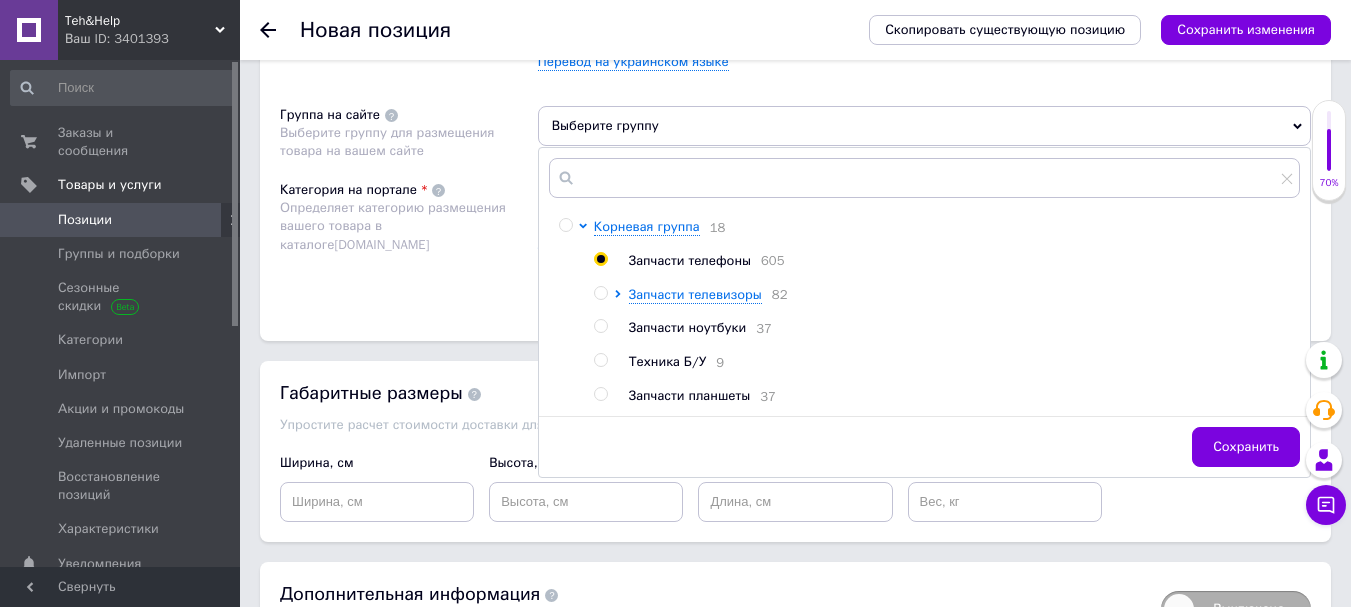 radio on "true" 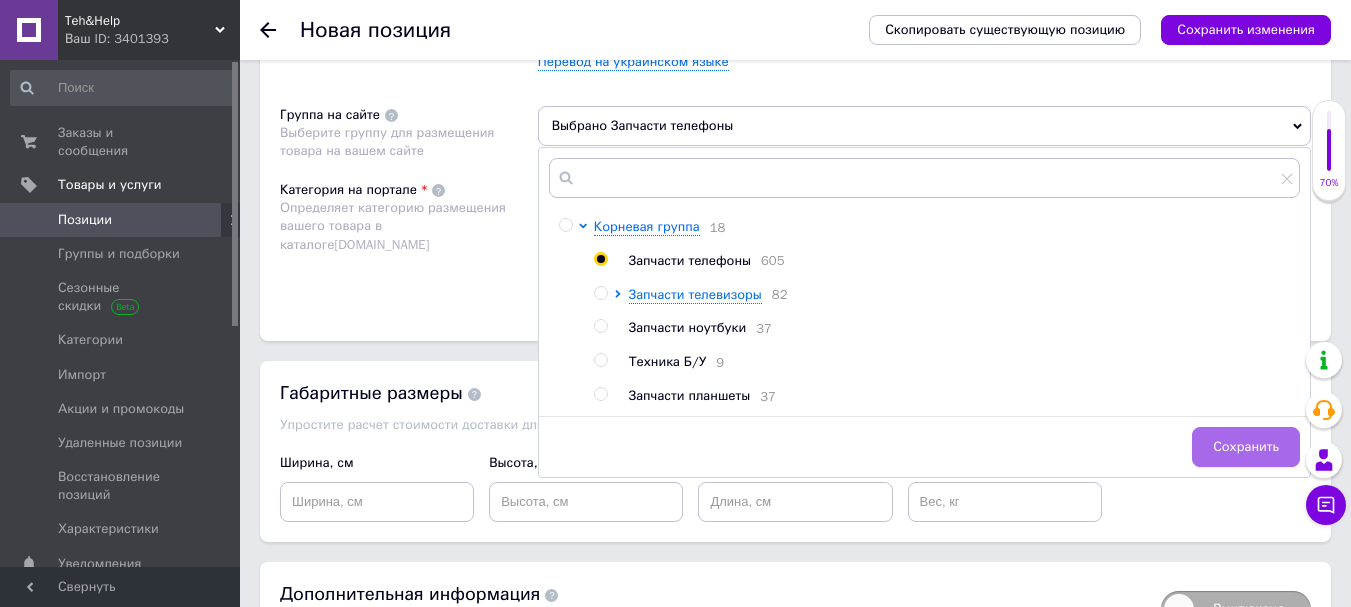click on "Сохранить" at bounding box center [1246, 447] 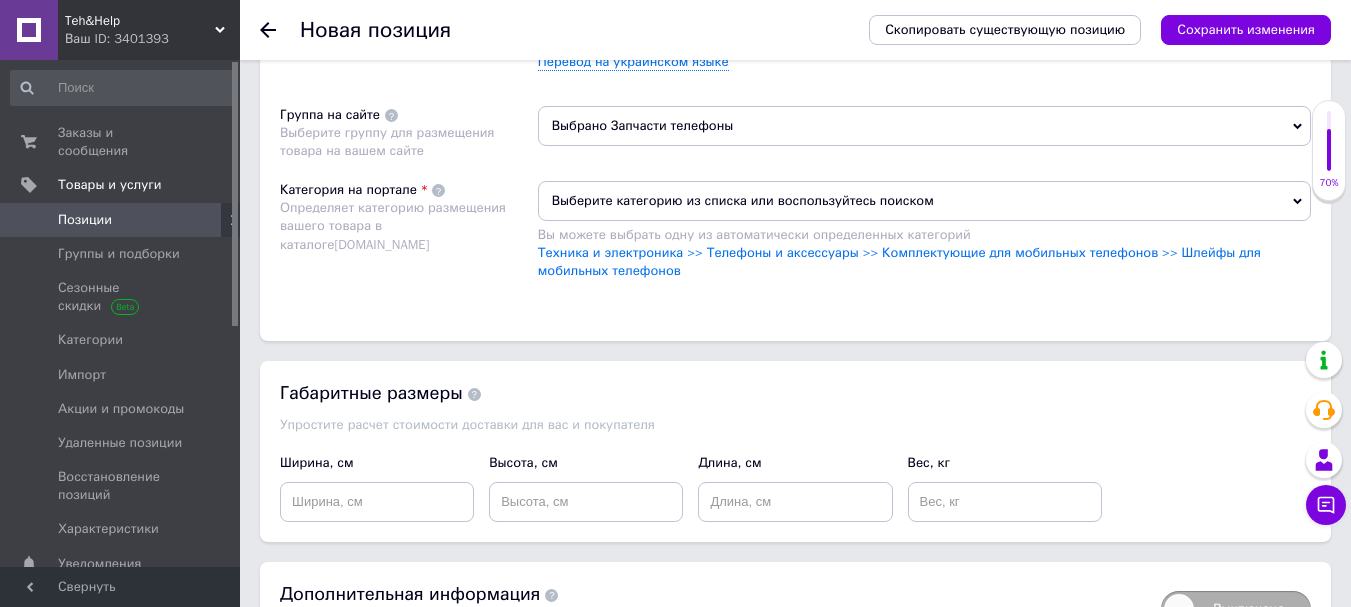 click on "Выберите категорию из списка или воспользуйтесь поиском" at bounding box center (924, 201) 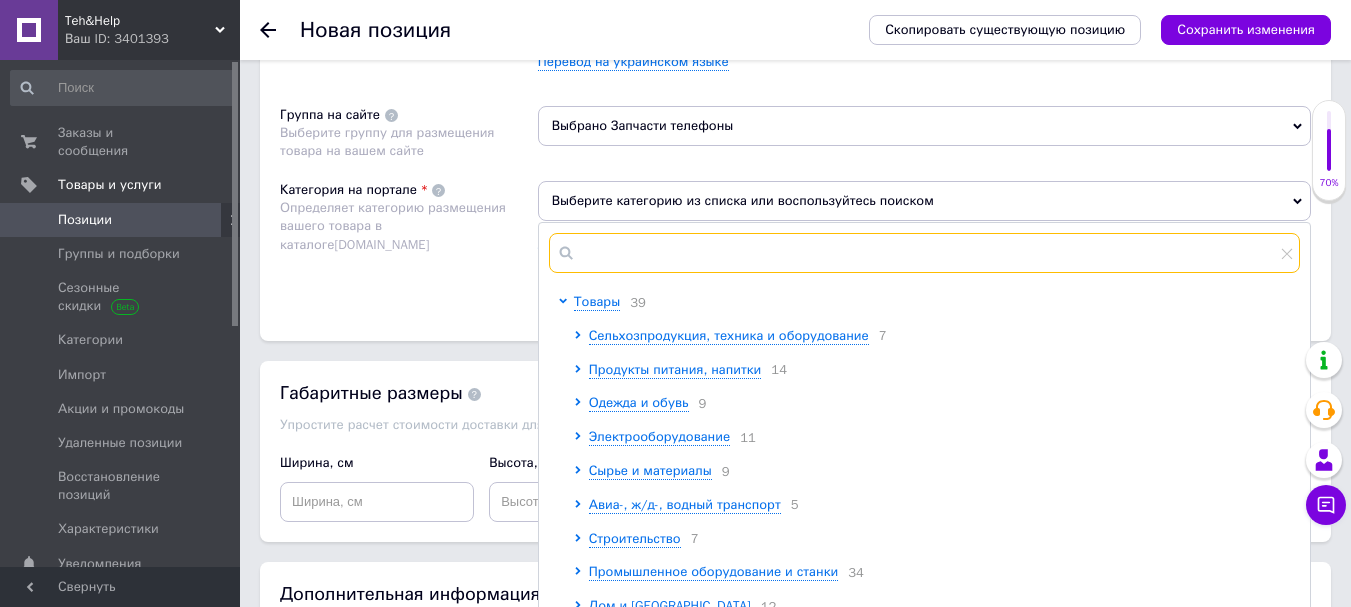 click at bounding box center (924, 253) 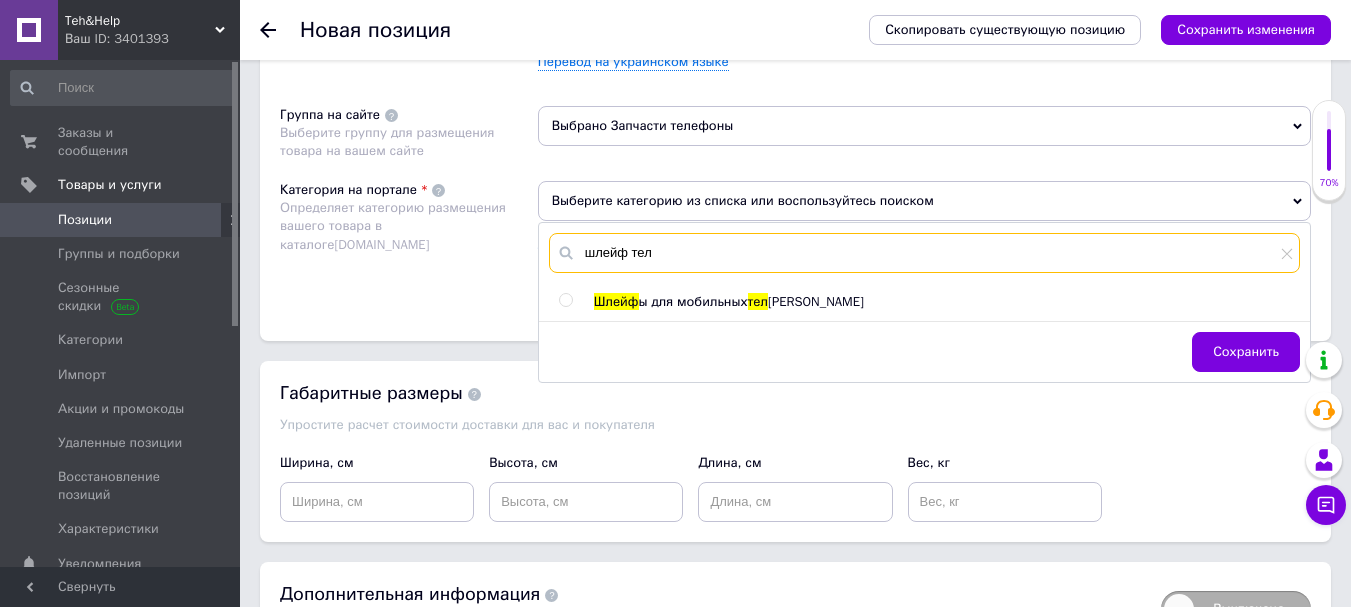 type on "шлейф тел" 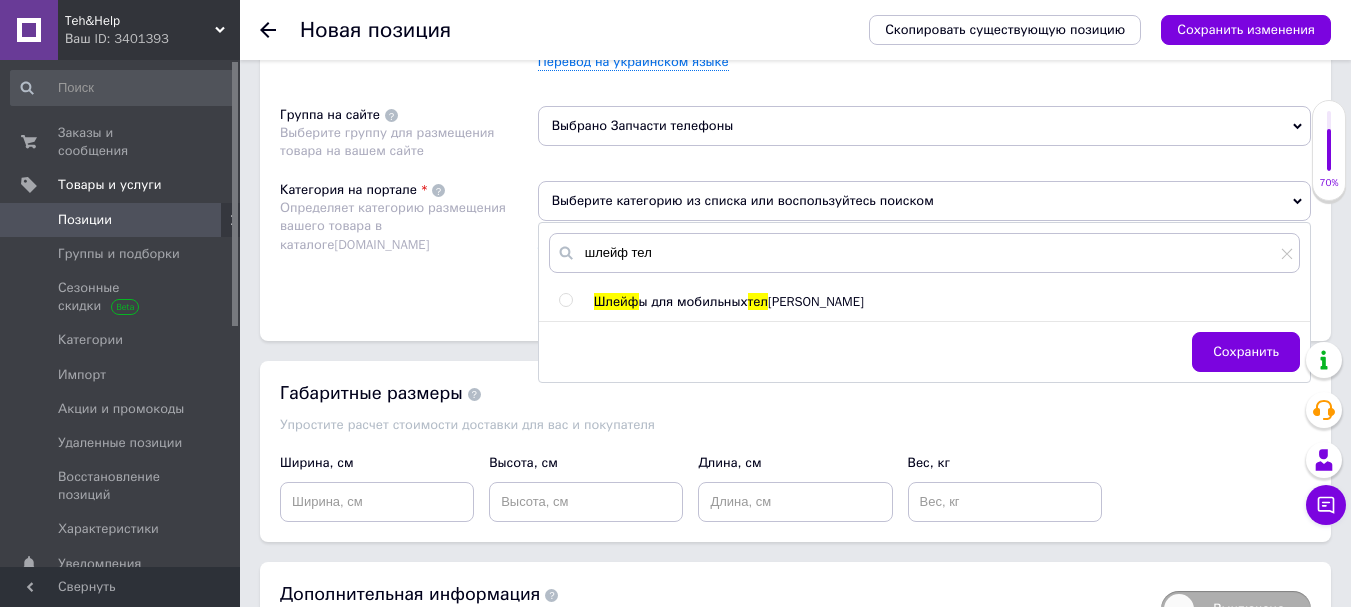 click at bounding box center (565, 300) 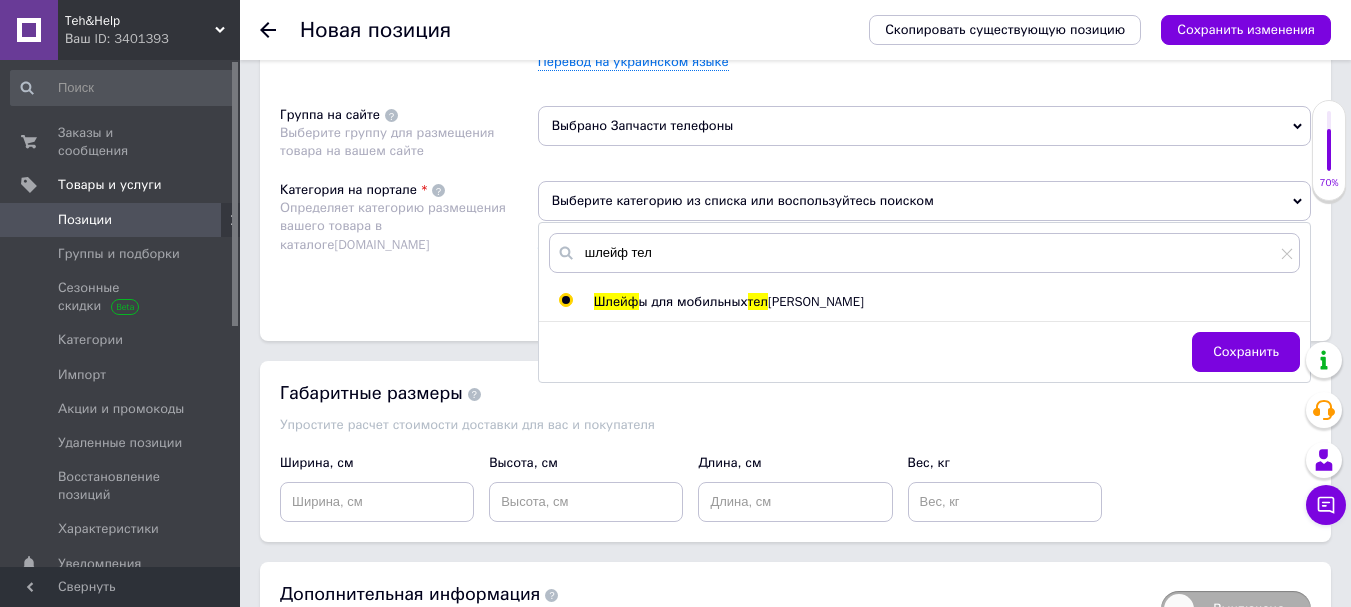 radio on "true" 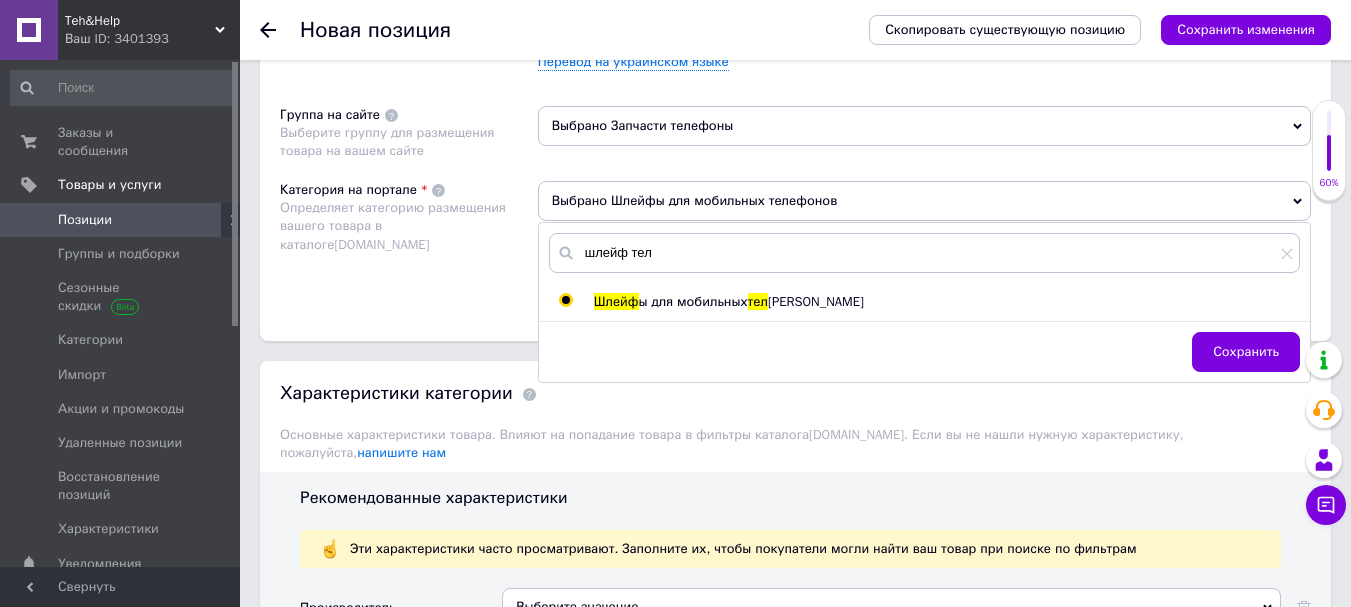 click on "Сохранить" at bounding box center (1246, 352) 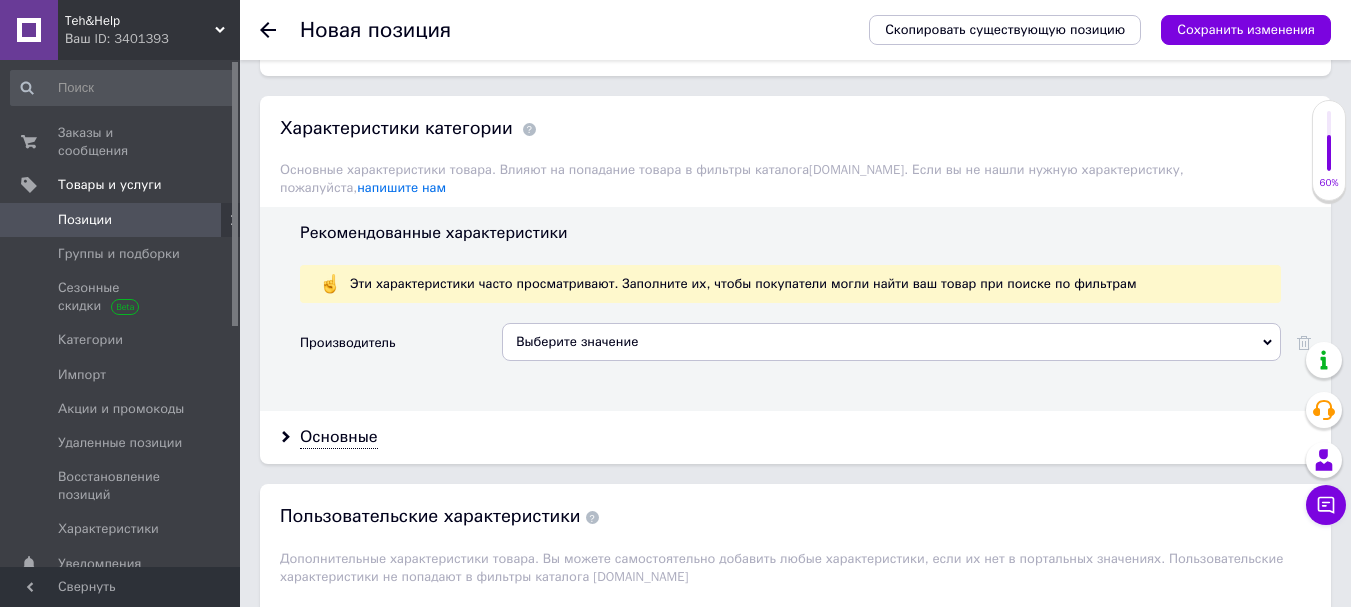 scroll, scrollTop: 1700, scrollLeft: 0, axis: vertical 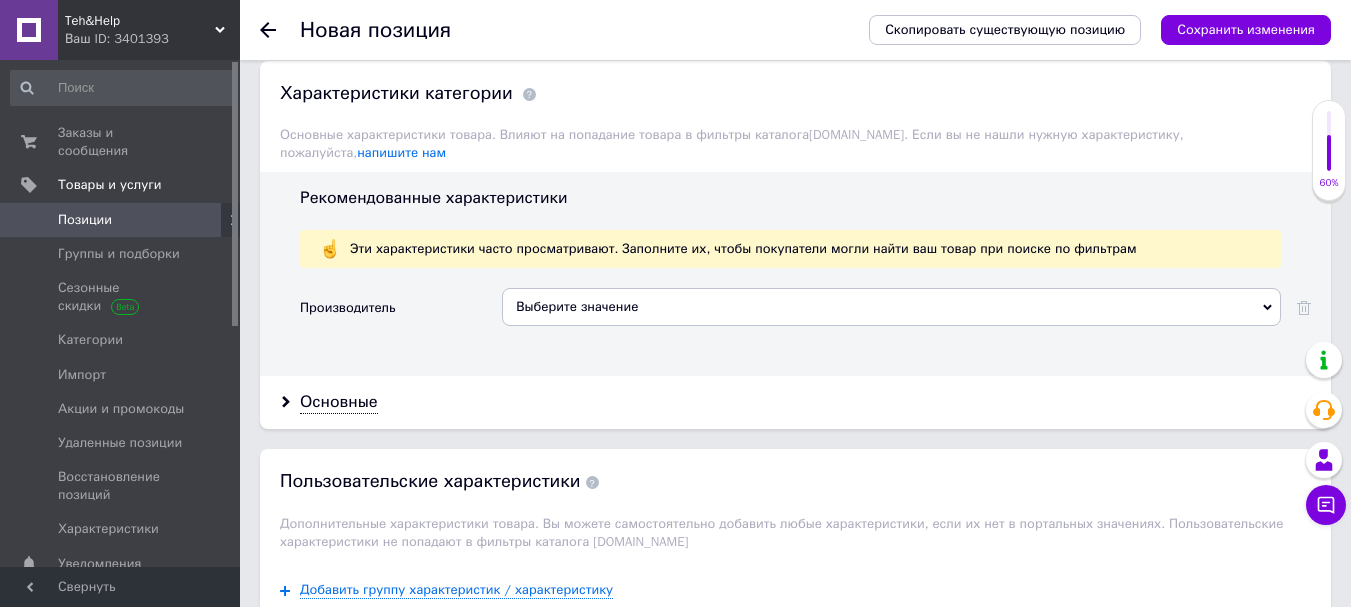click on "Выберите значение" at bounding box center (891, 307) 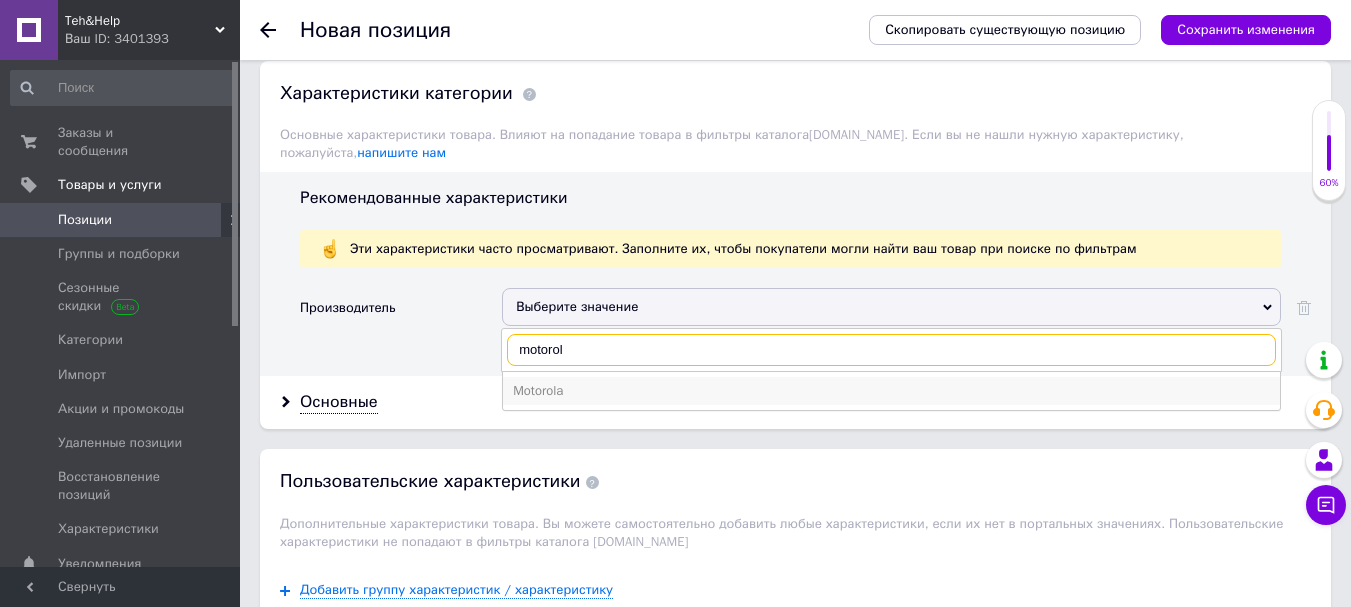 type on "motorol" 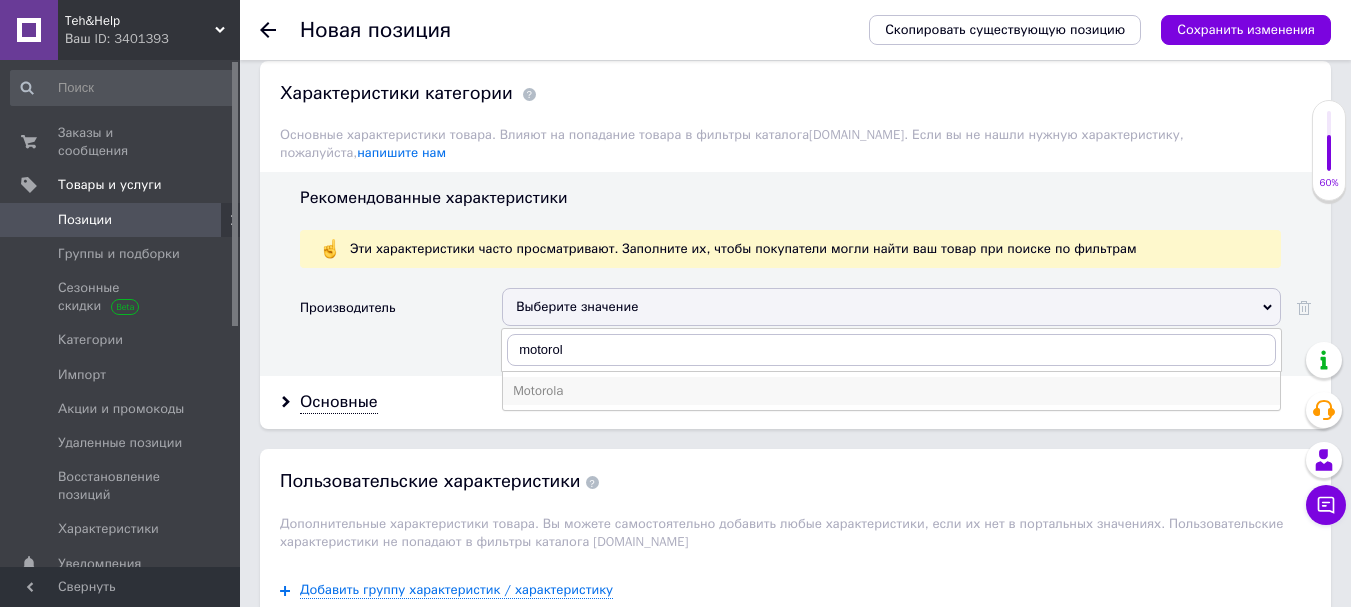click on "Motorola" at bounding box center (891, 391) 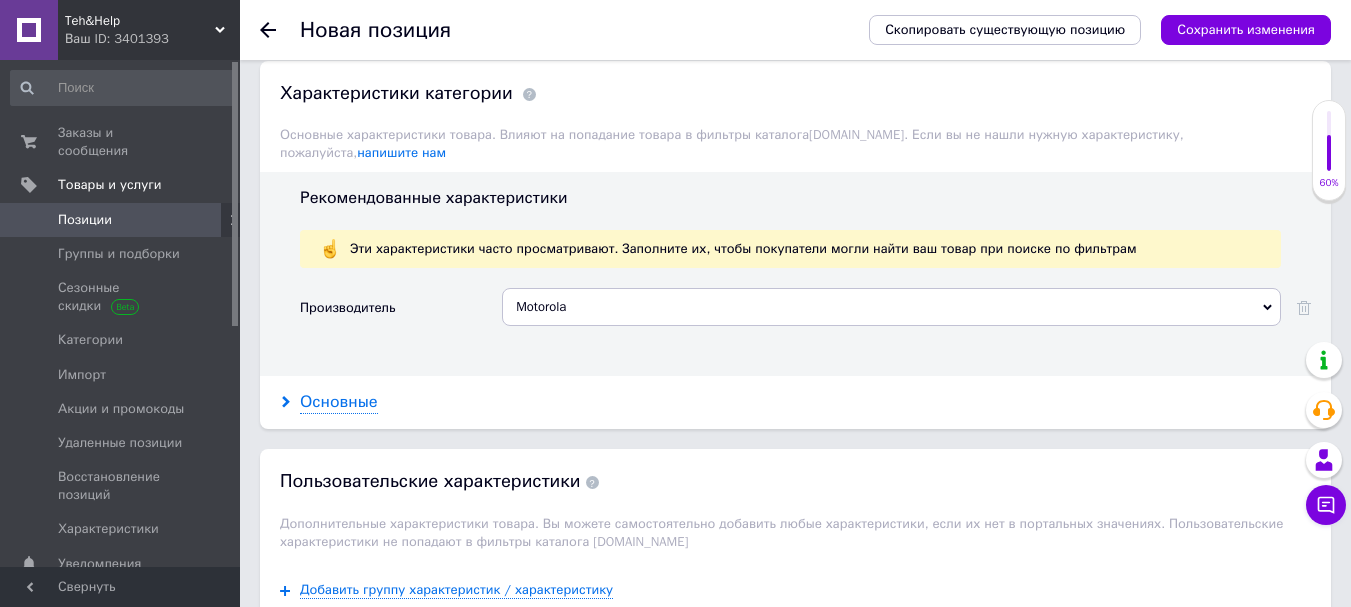 click on "Основные" at bounding box center (339, 402) 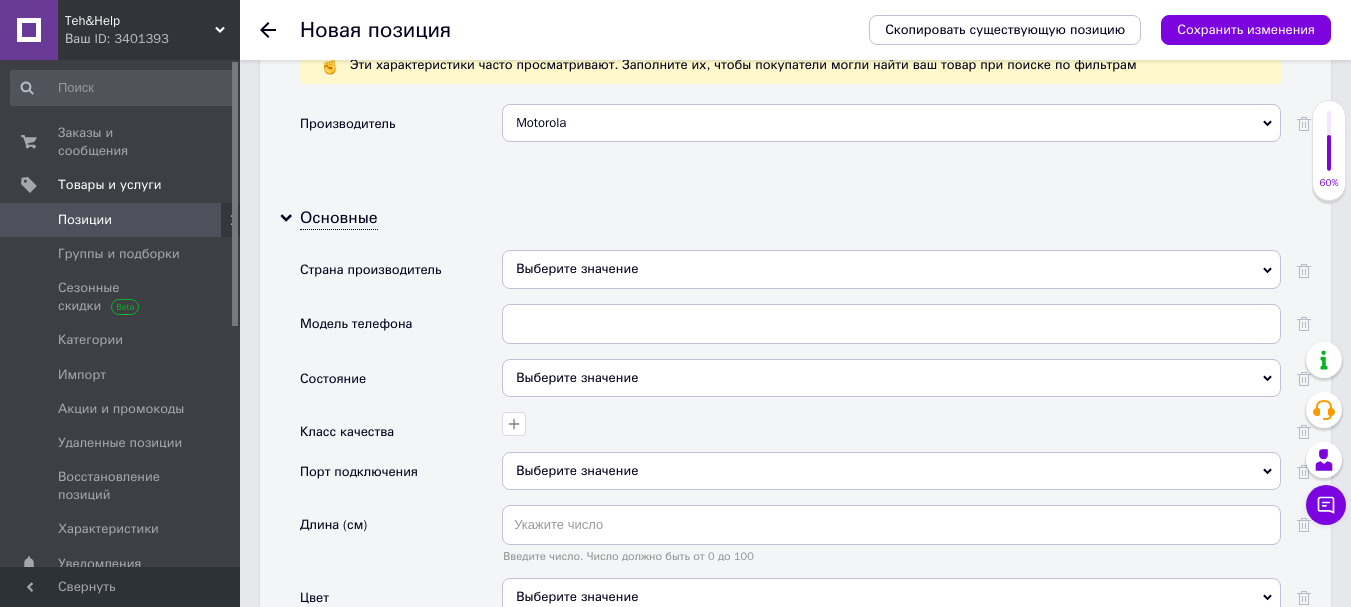 scroll, scrollTop: 1900, scrollLeft: 0, axis: vertical 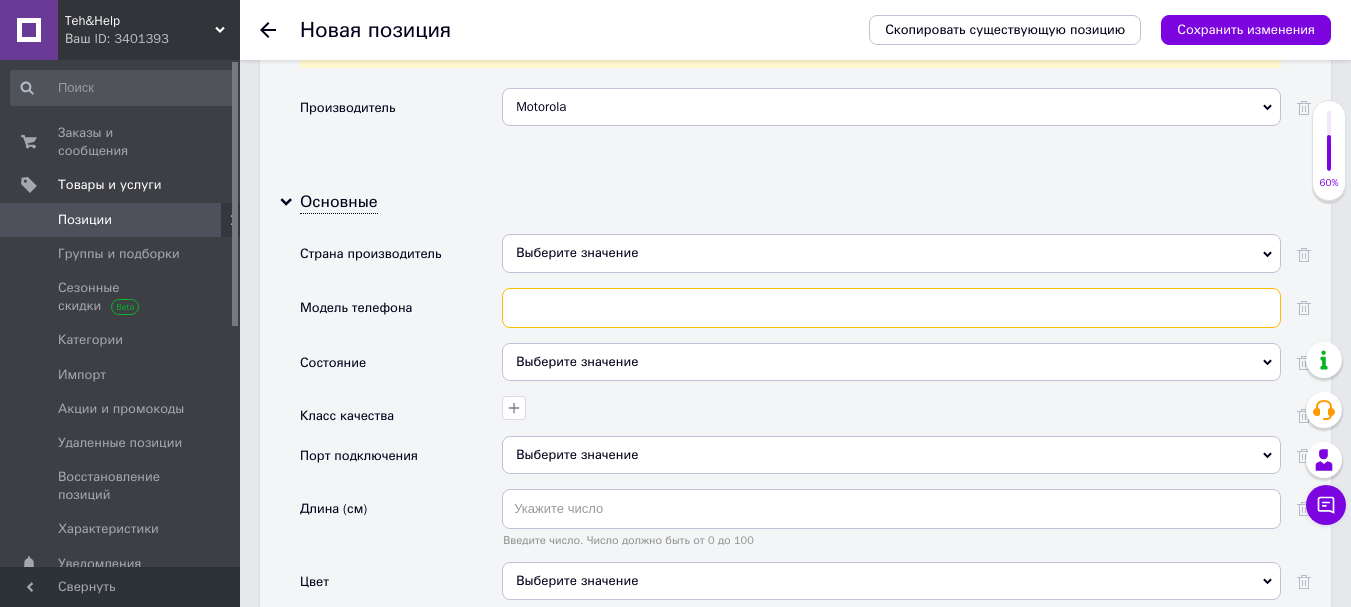 paste on "Motorola G04" 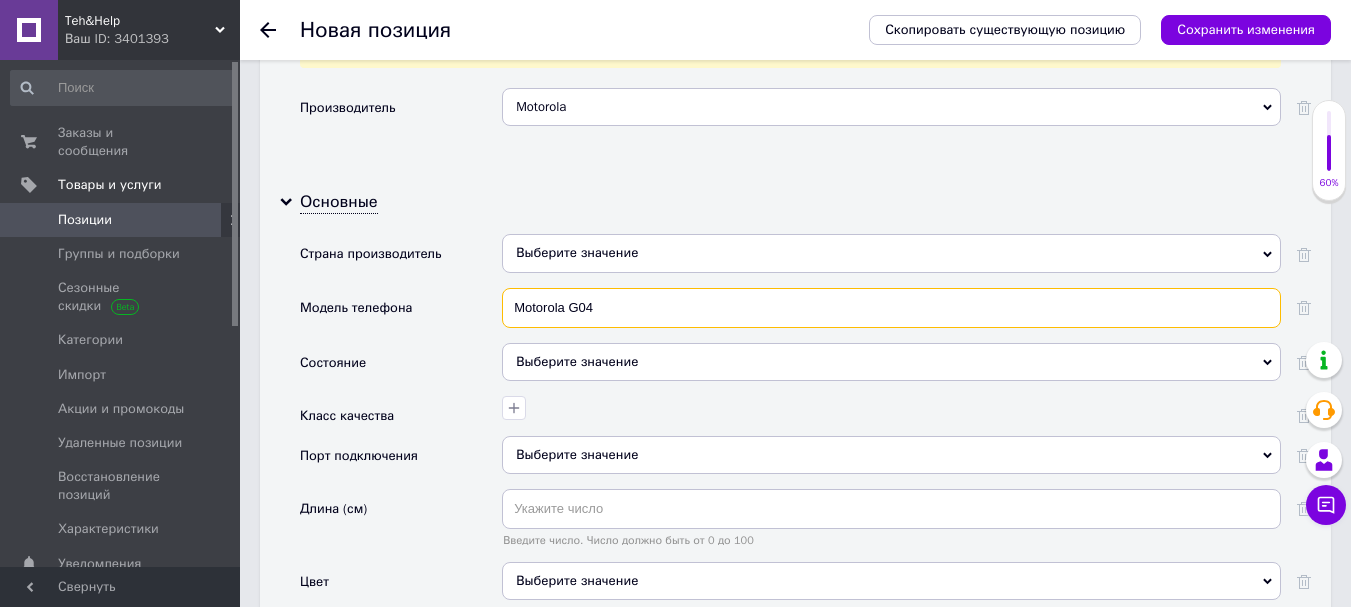scroll, scrollTop: 2000, scrollLeft: 0, axis: vertical 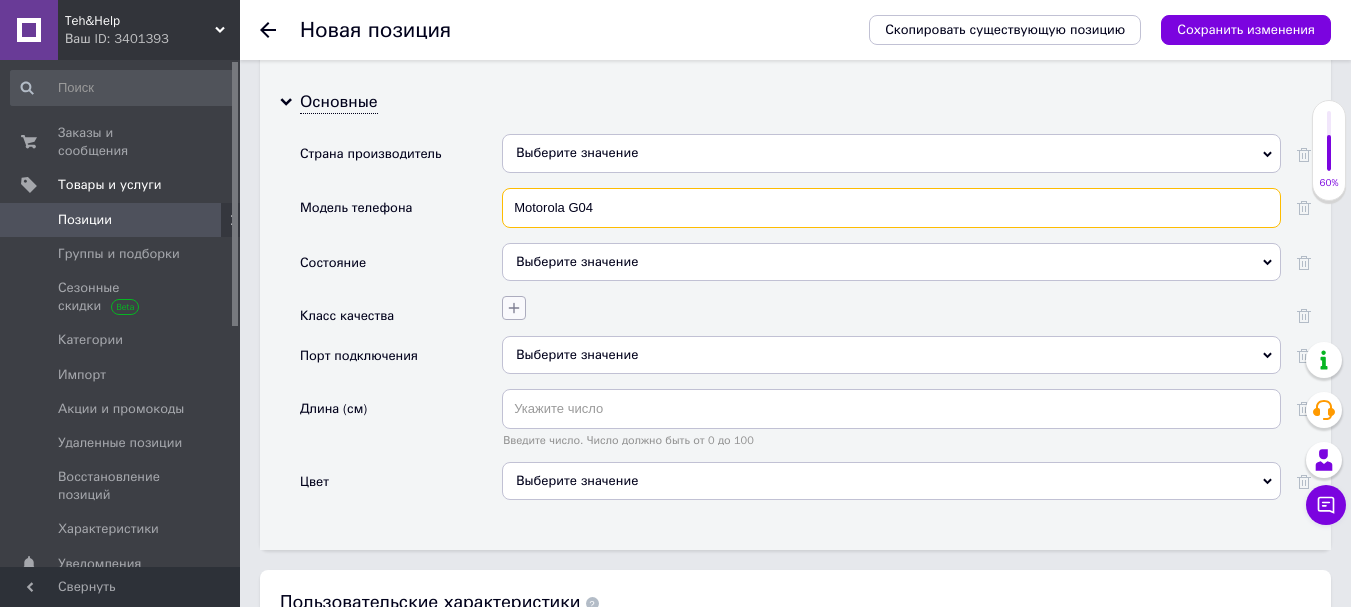 type on "Motorola G04" 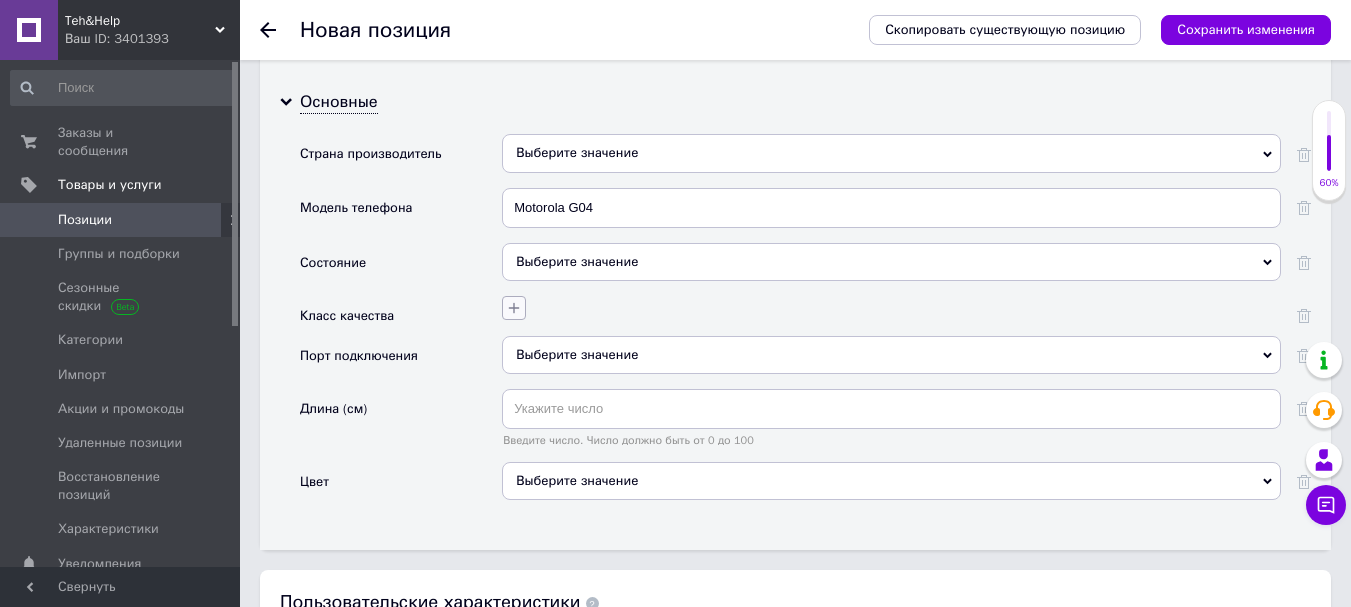 click 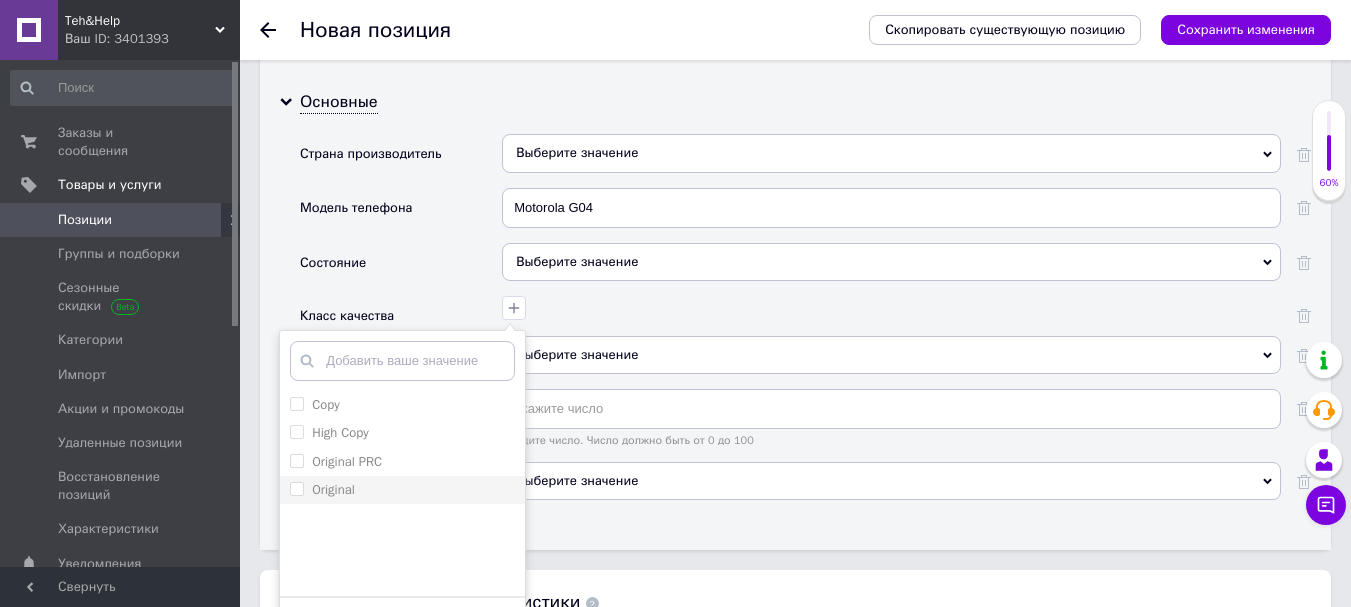 click on "Original" at bounding box center (322, 490) 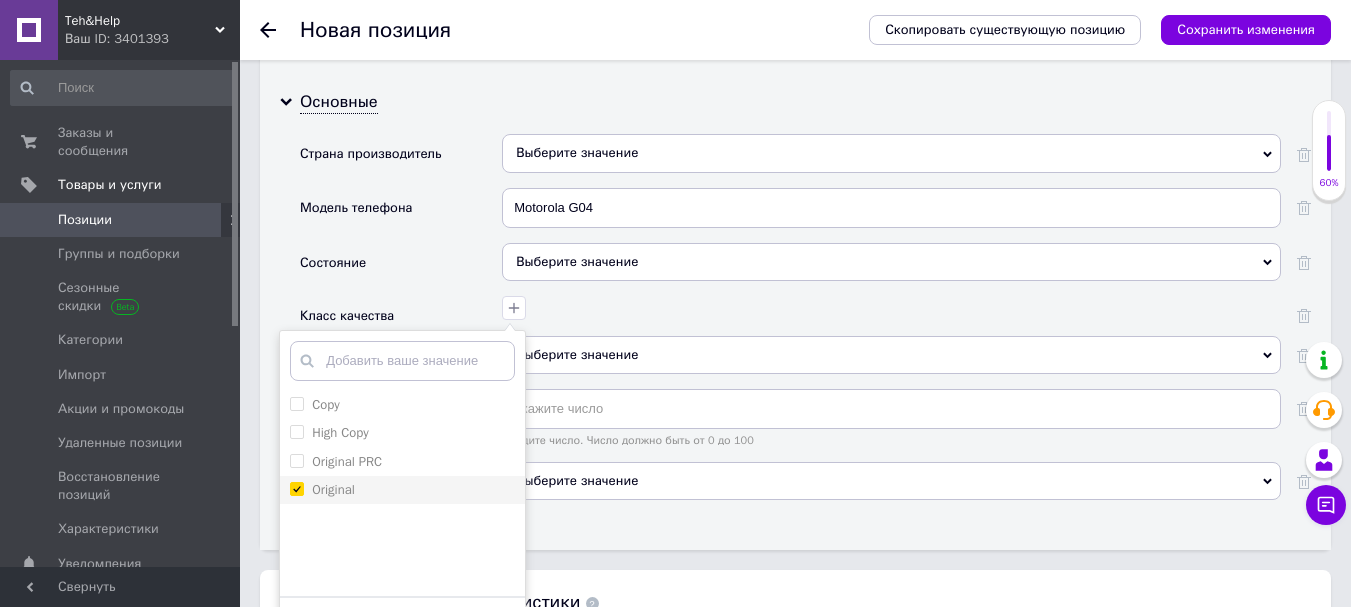 click on "Original" at bounding box center (296, 488) 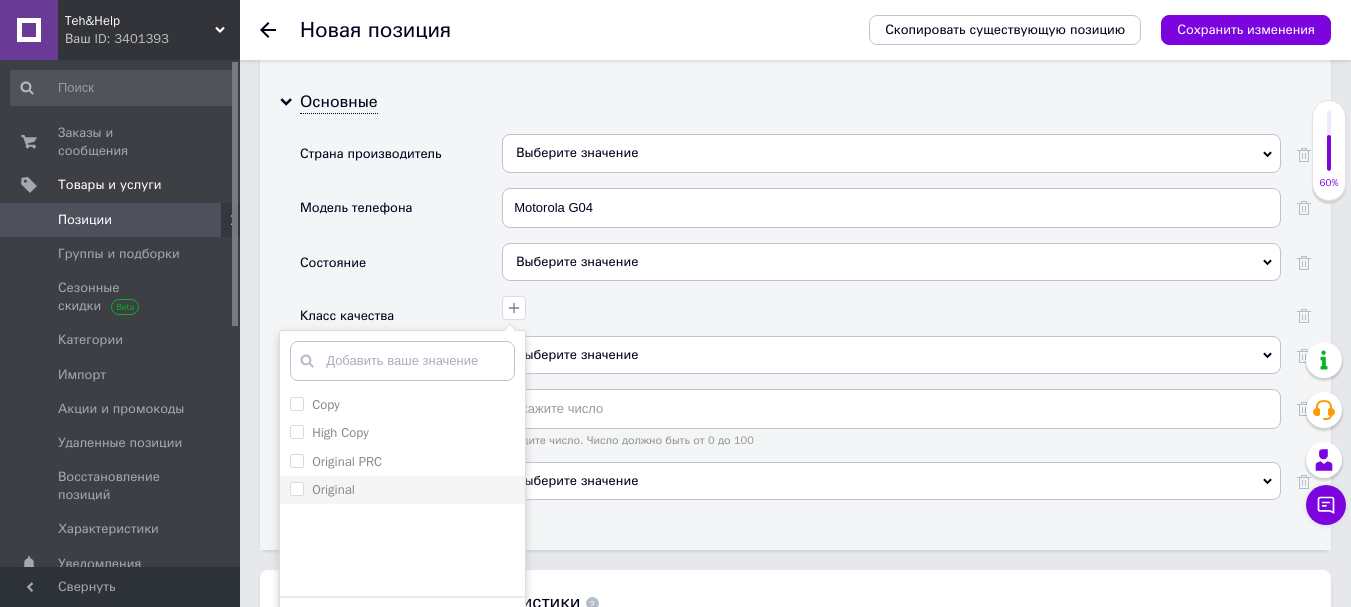 click on "Original" at bounding box center (296, 488) 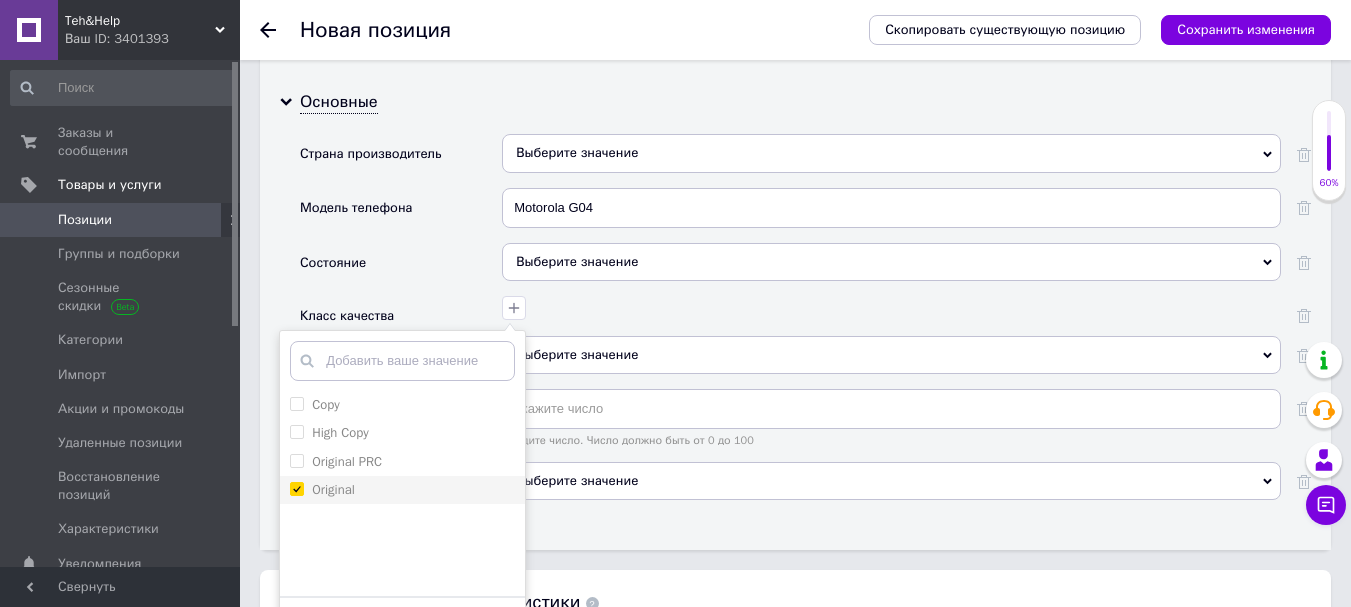 checkbox on "true" 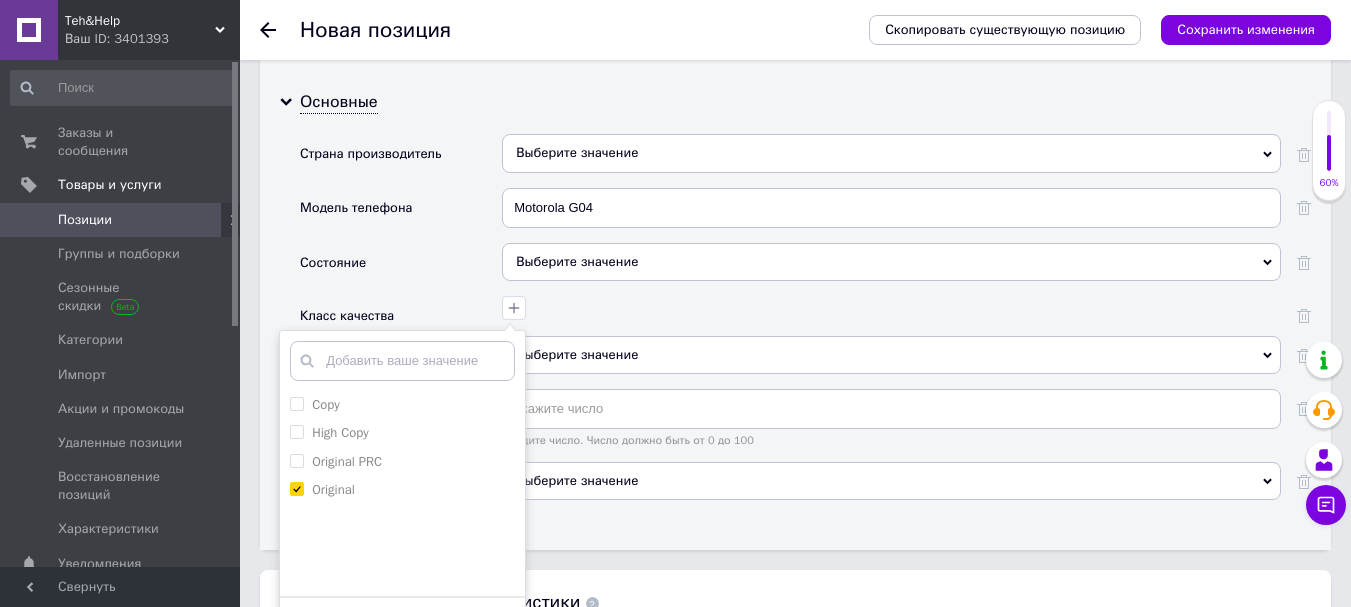 scroll, scrollTop: 2100, scrollLeft: 0, axis: vertical 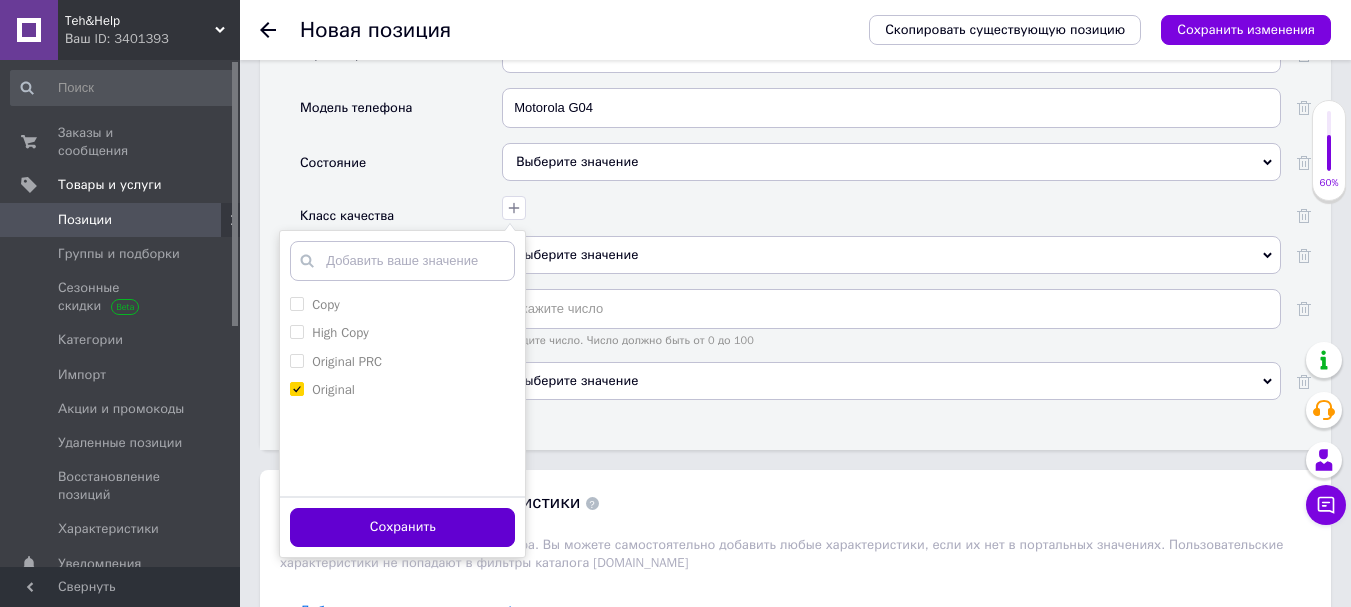 click on "Сохранить" at bounding box center [402, 527] 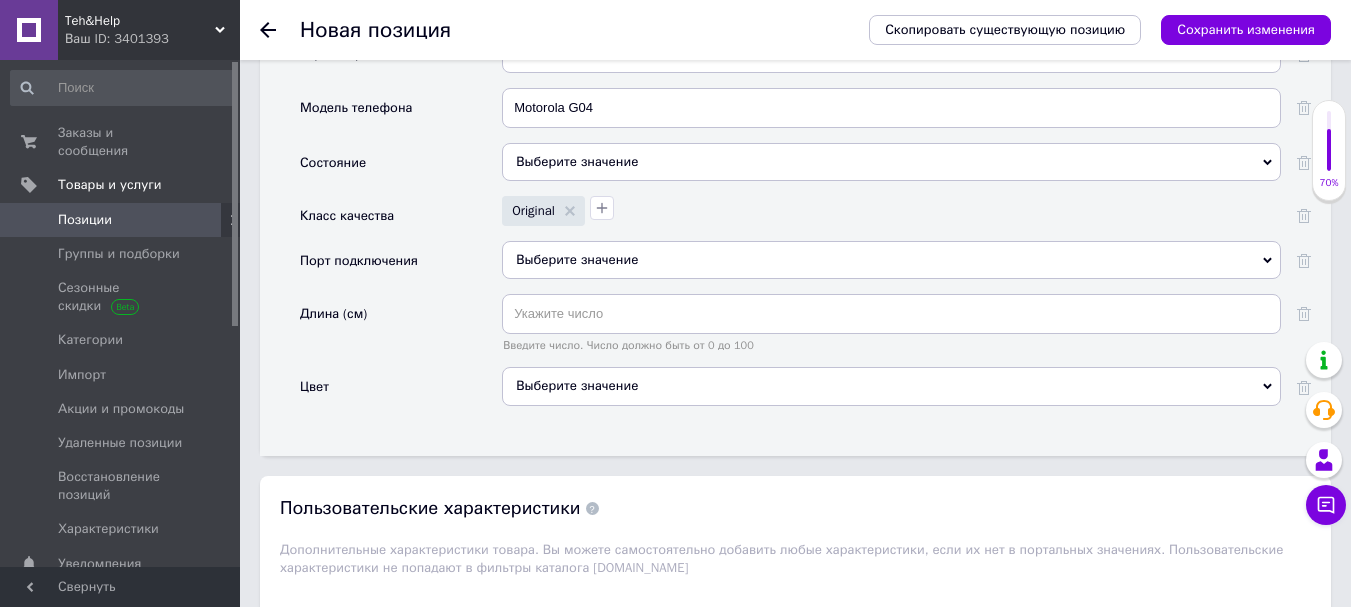 click on "Выберите значение" at bounding box center (891, 386) 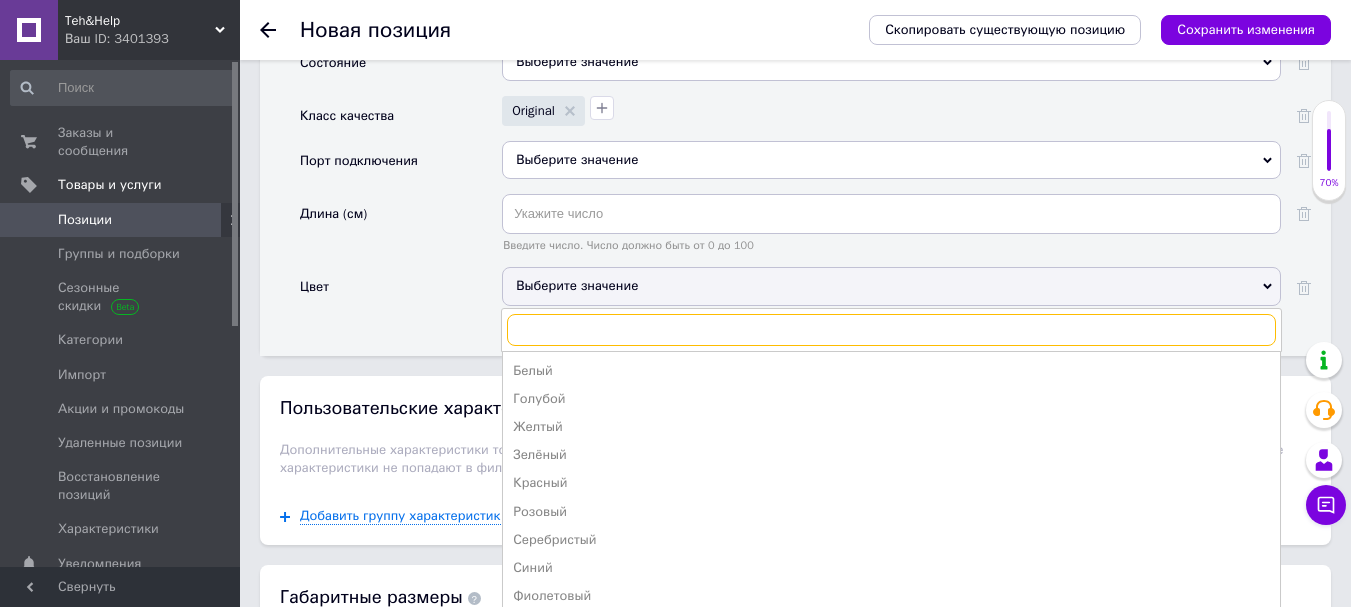 scroll, scrollTop: 2300, scrollLeft: 0, axis: vertical 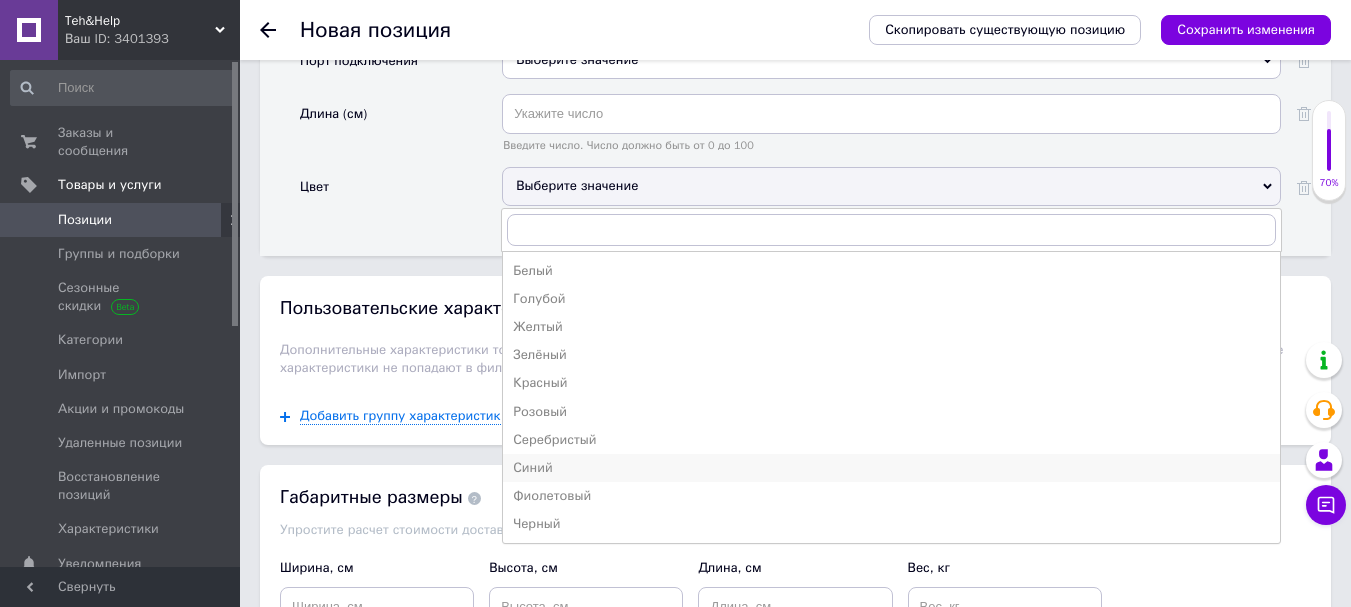 click on "Синий" at bounding box center [891, 468] 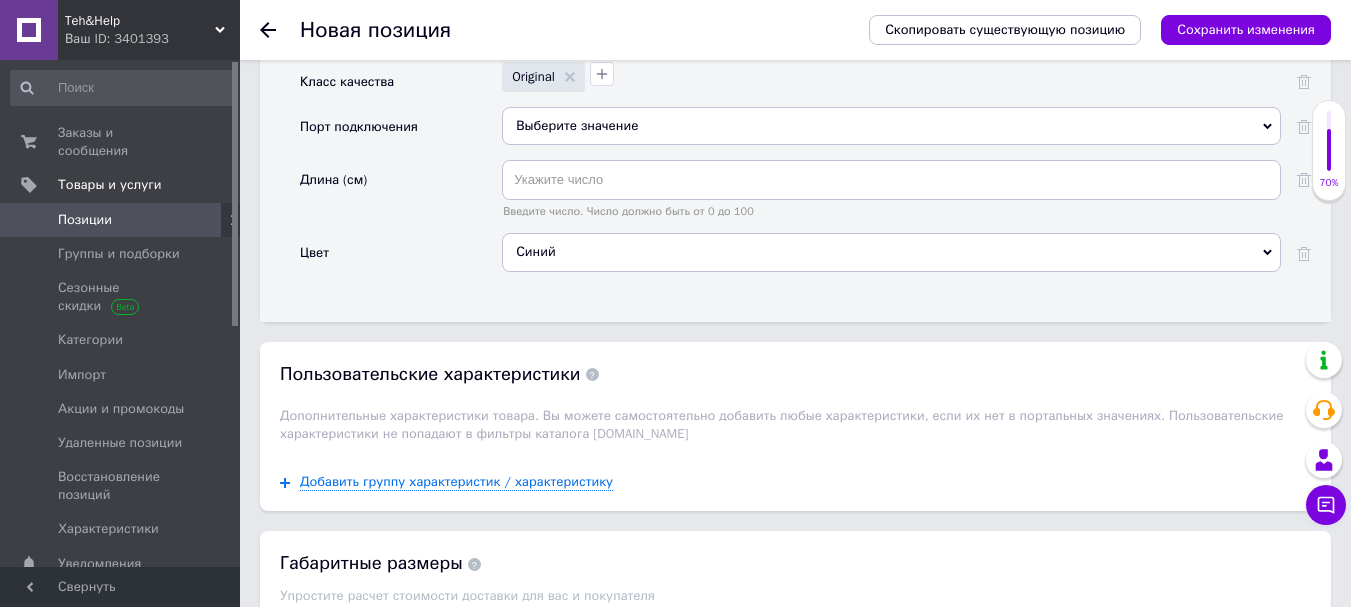 scroll, scrollTop: 2200, scrollLeft: 0, axis: vertical 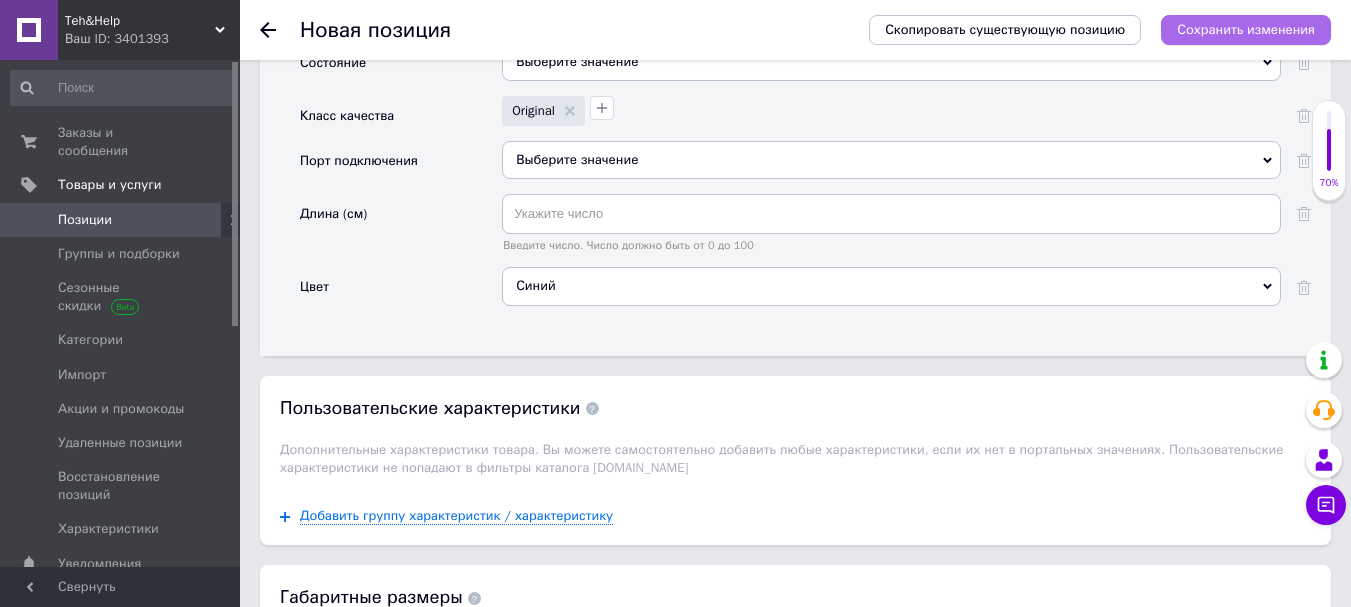 click on "Сохранить изменения" at bounding box center [1246, 29] 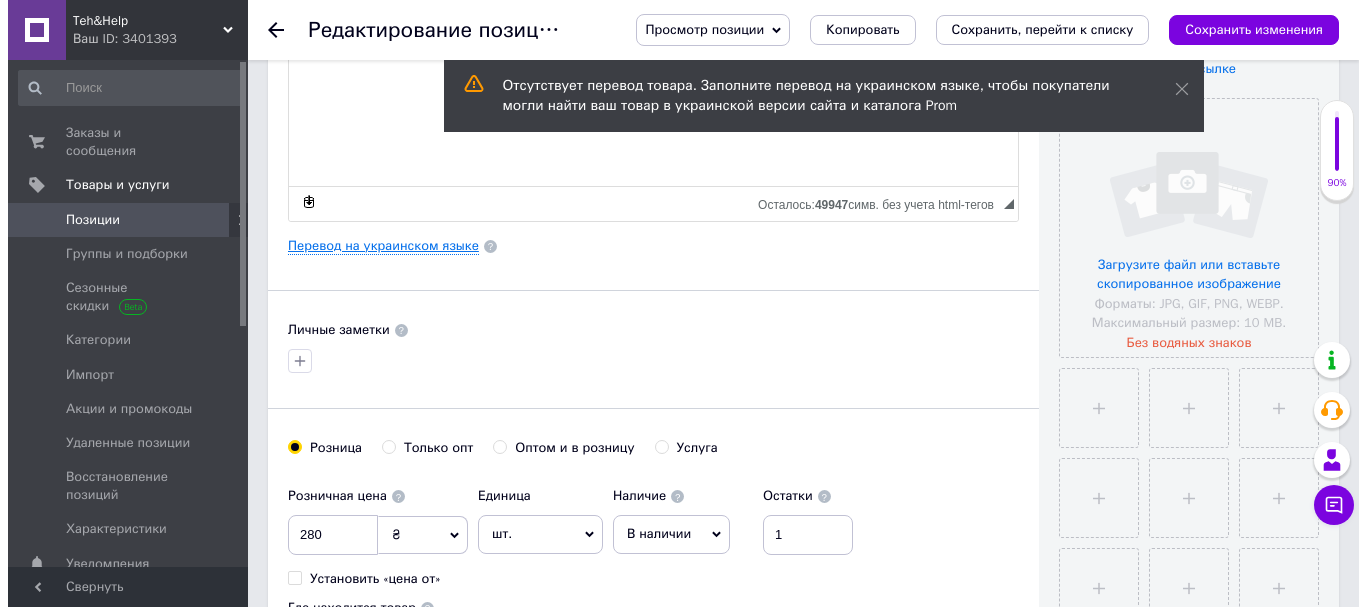 scroll, scrollTop: 400, scrollLeft: 0, axis: vertical 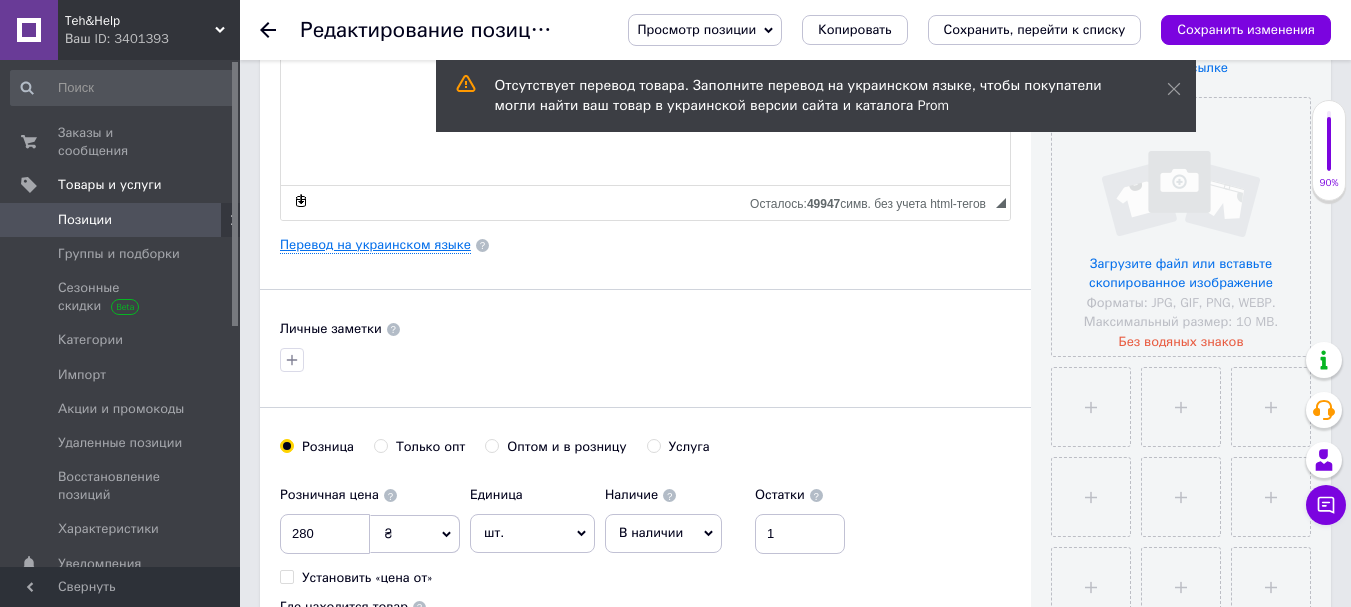click on "Перевод на украинском языке" at bounding box center [375, 245] 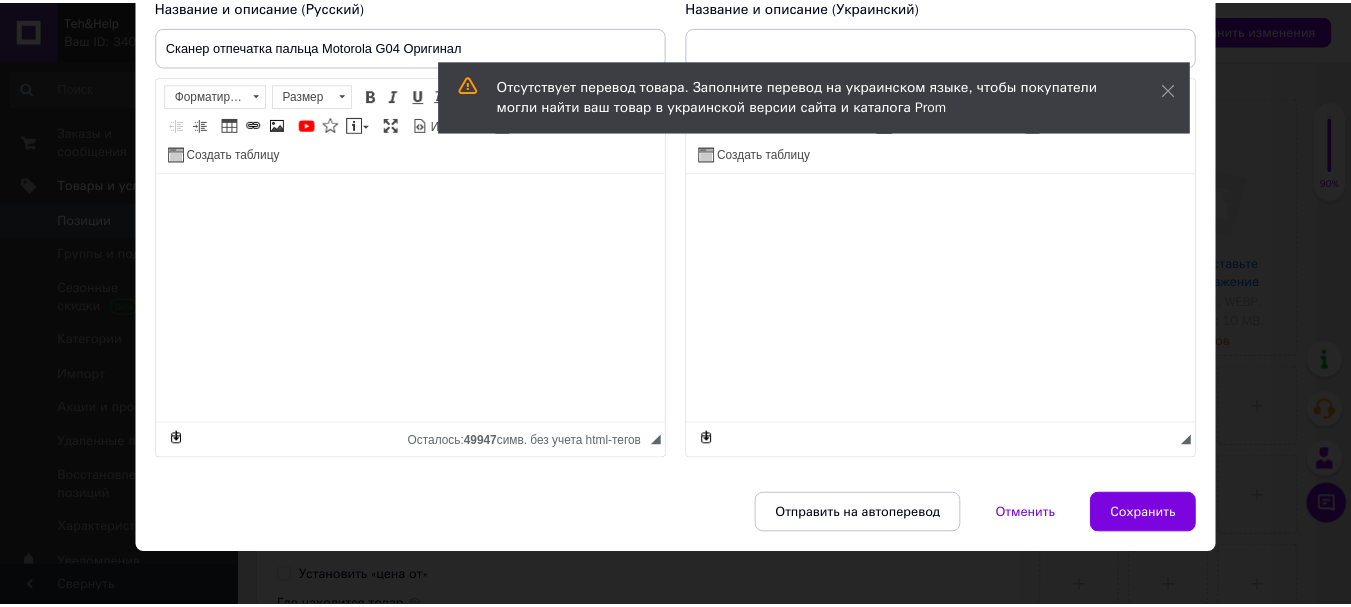 scroll, scrollTop: 182, scrollLeft: 0, axis: vertical 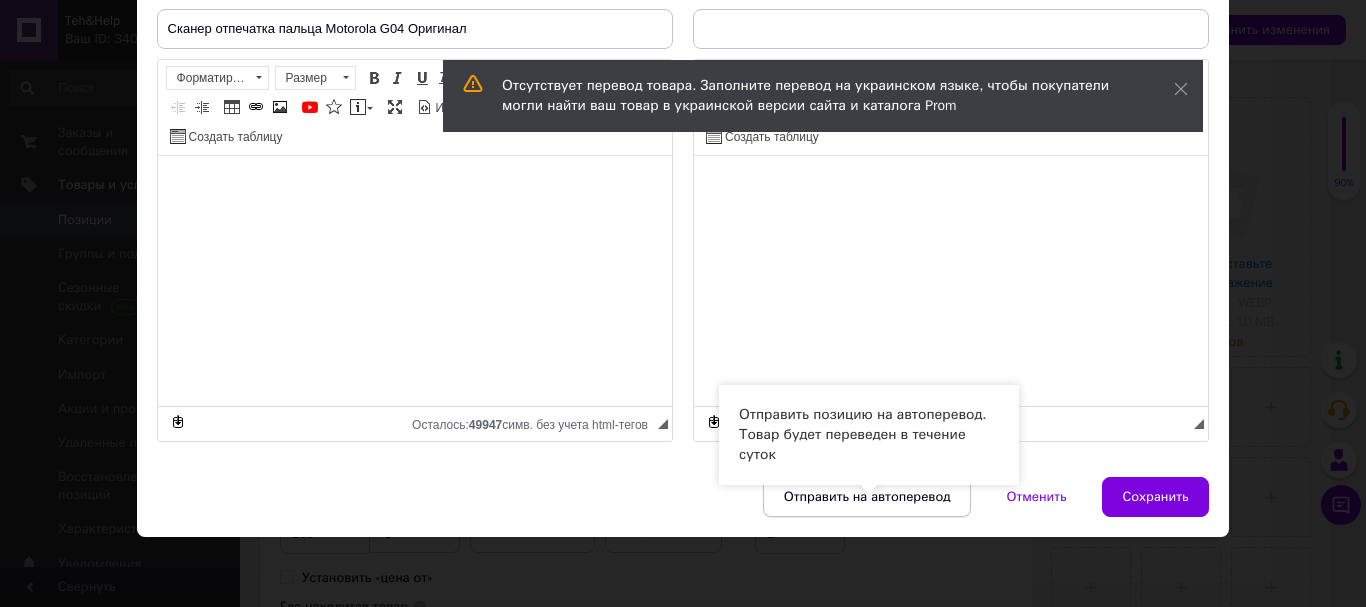 click on "Отправить на автоперевод" at bounding box center [867, 497] 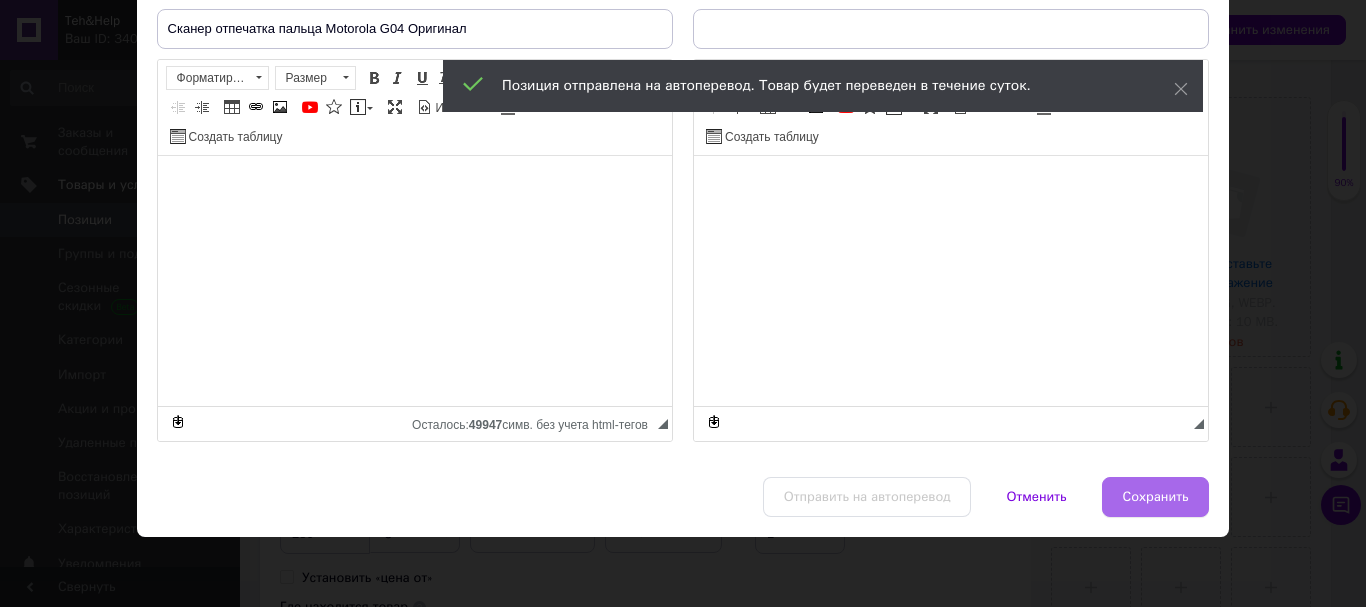 click on "Сохранить" at bounding box center [1156, 497] 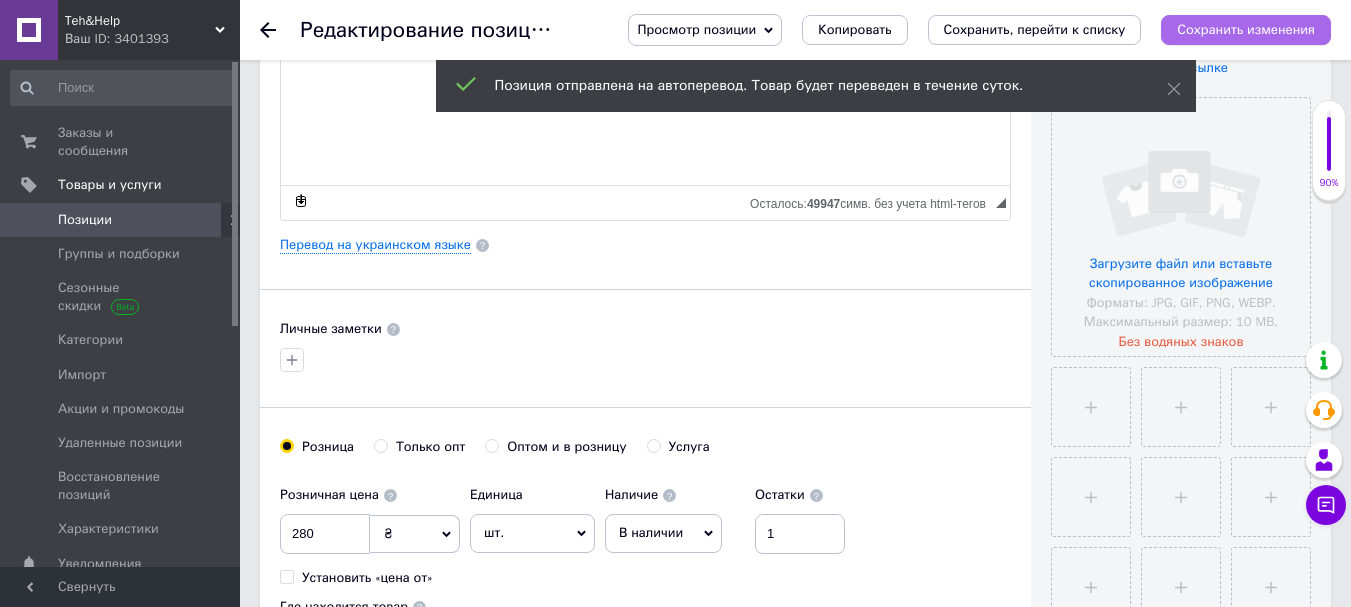 click on "Сохранить изменения" at bounding box center (1246, 29) 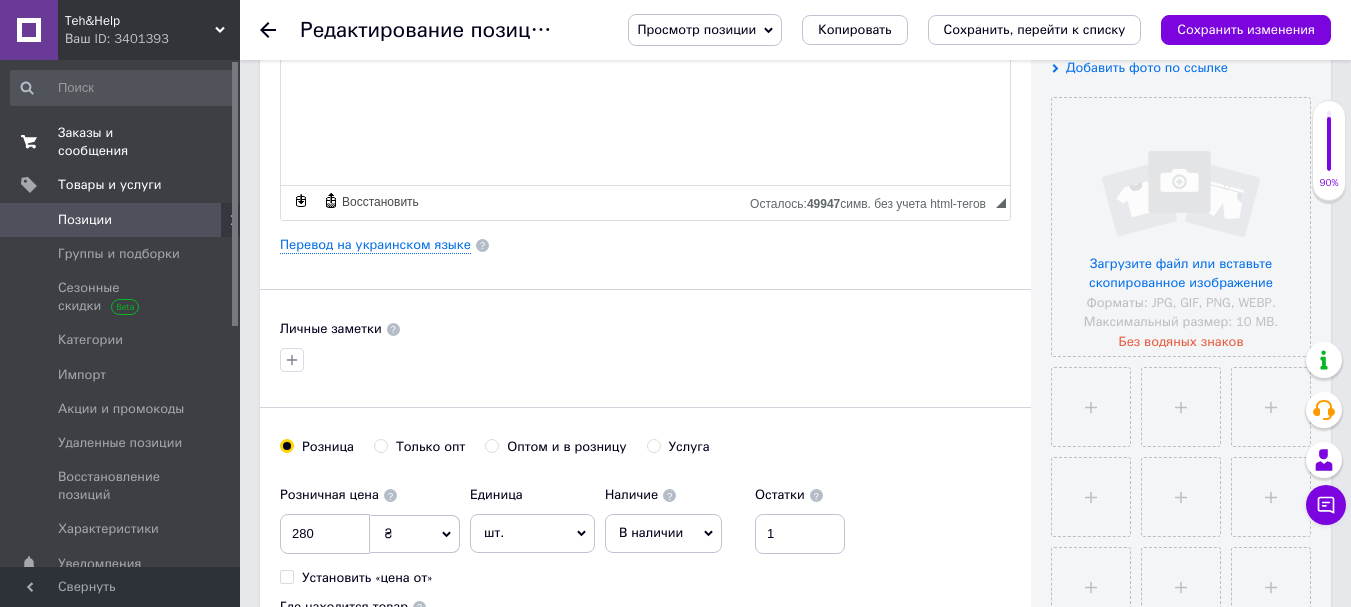 click on "Заказы и сообщения" at bounding box center (121, 142) 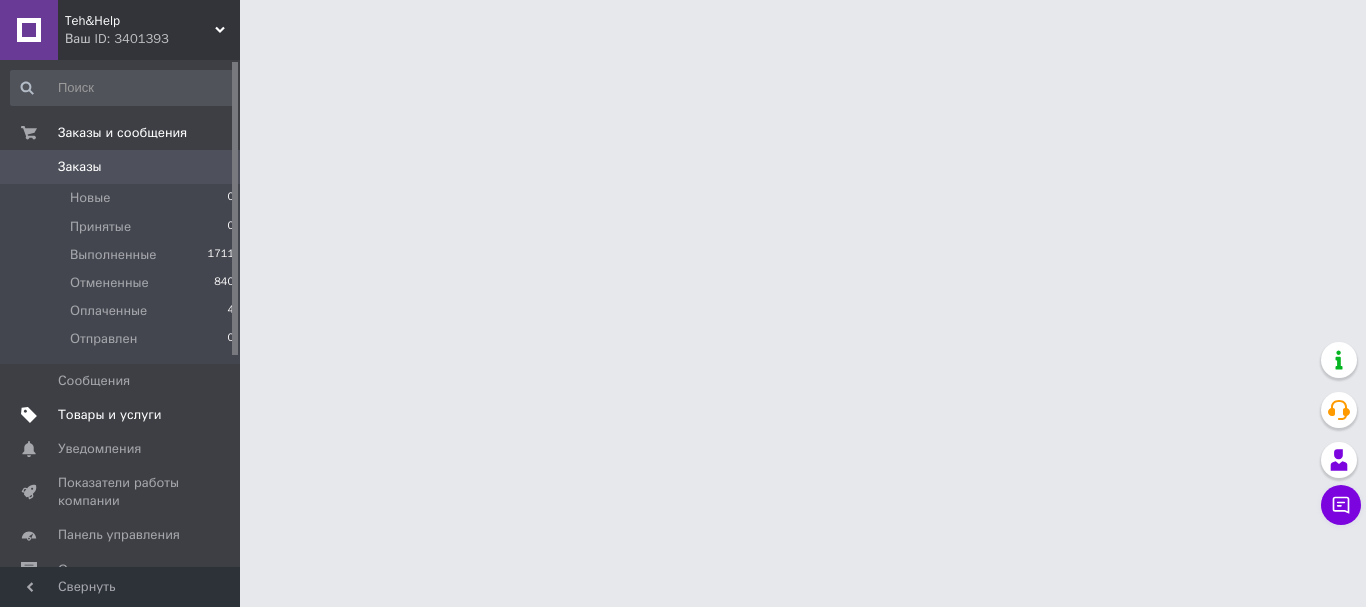 click on "Товары и услуги" at bounding box center [110, 415] 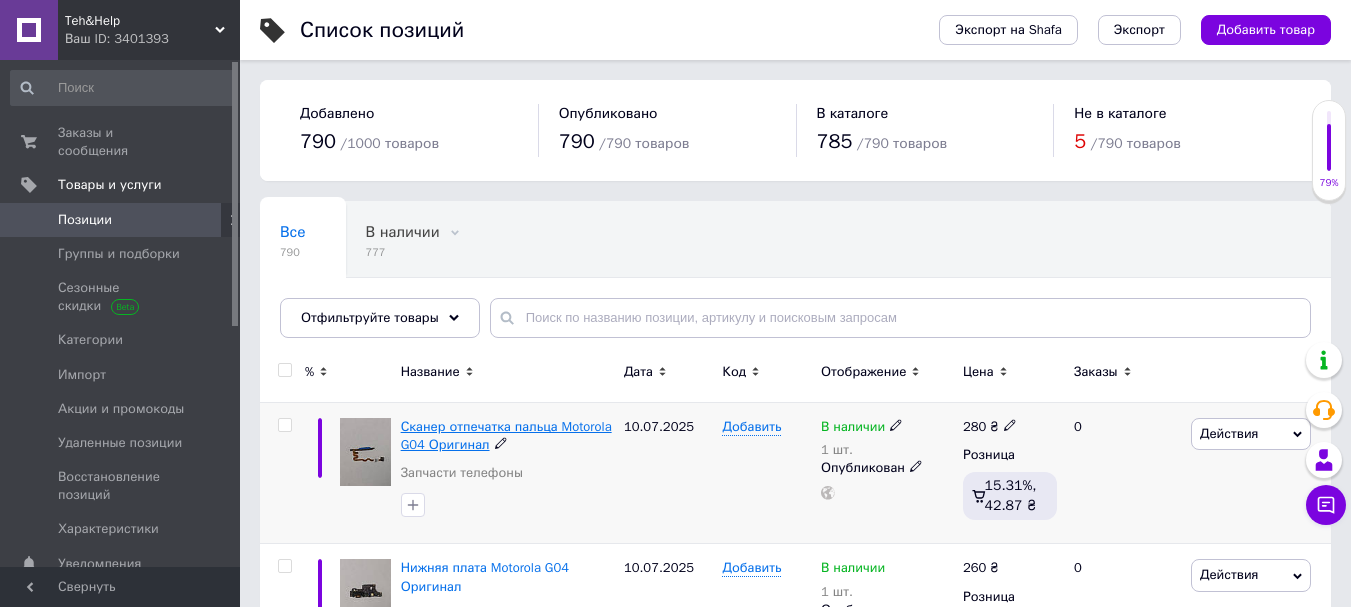 click on "Сканер отпечатка пальца Motorola G04 Оригинал" at bounding box center (506, 435) 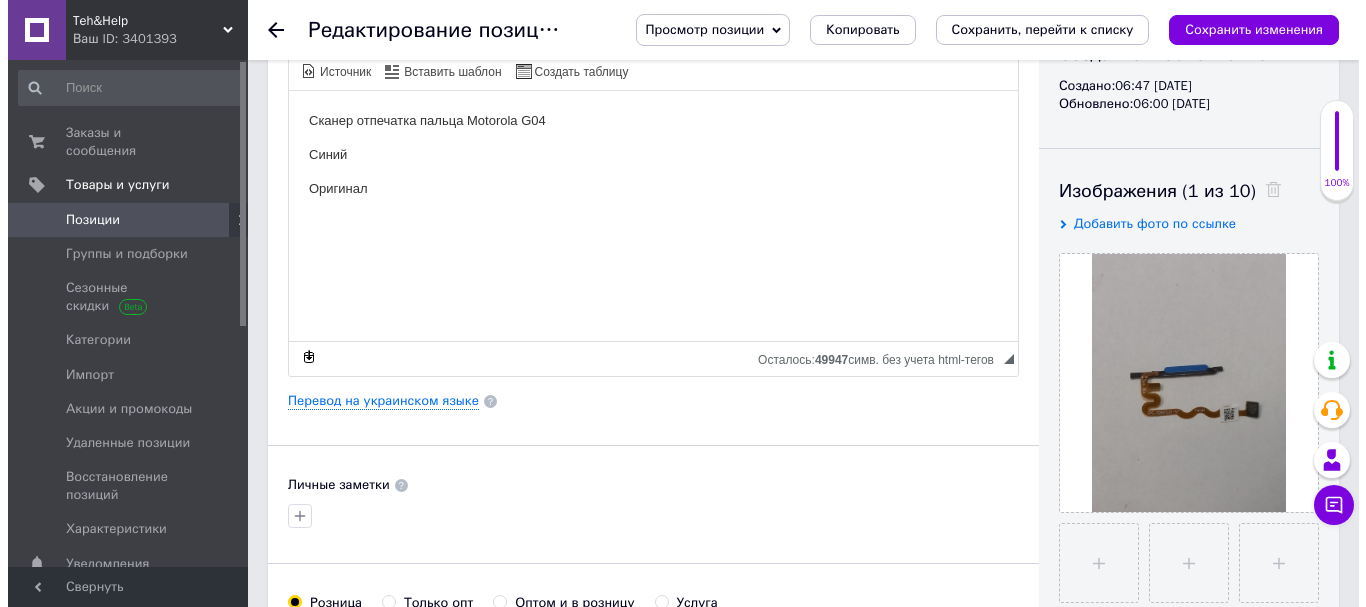 scroll, scrollTop: 300, scrollLeft: 0, axis: vertical 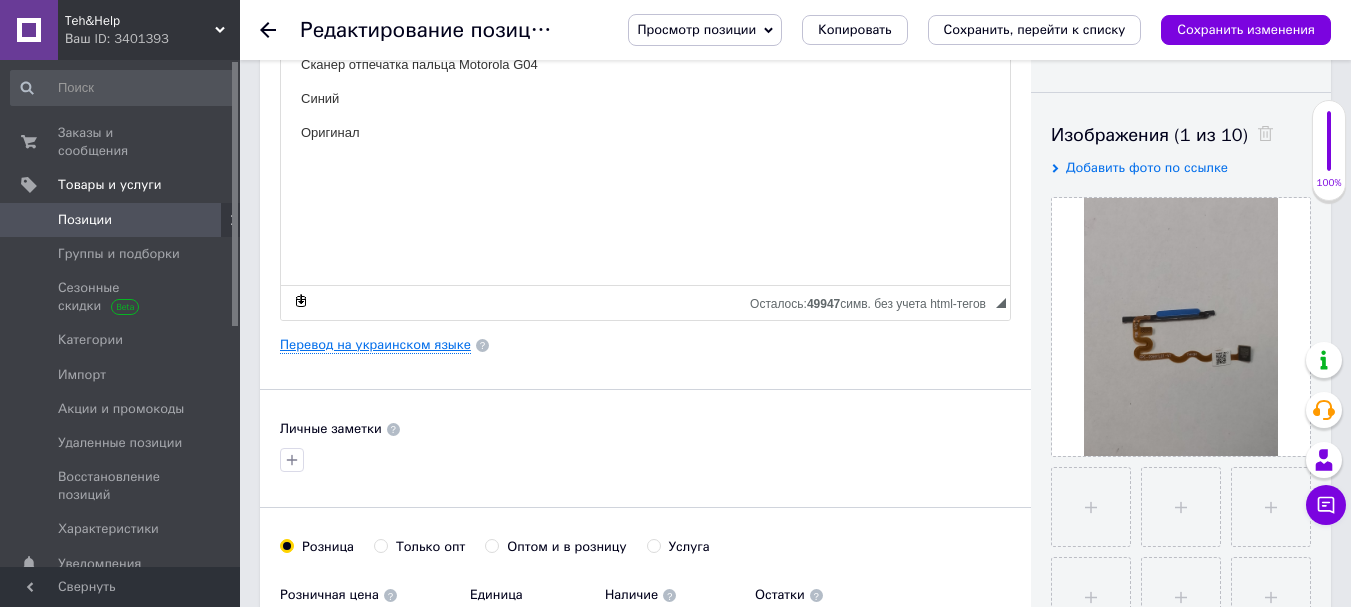 click on "Перевод на украинском языке" at bounding box center [375, 345] 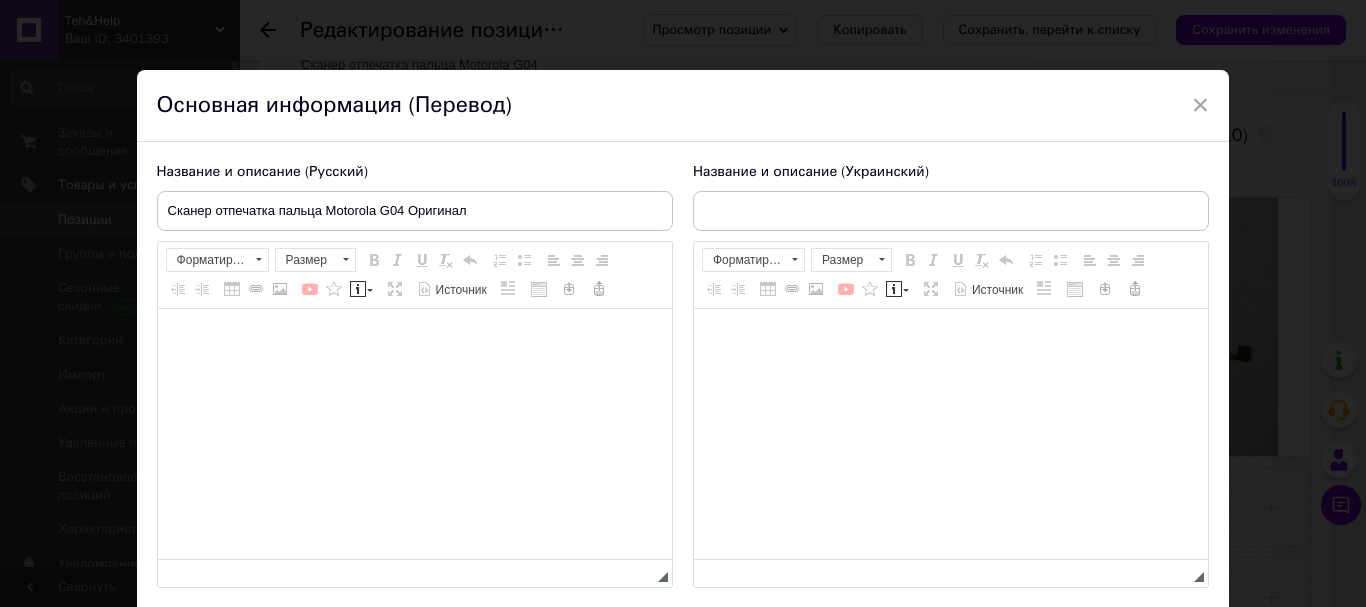 type on "Сканер відбитка пальця Motorola G04 Оригінал" 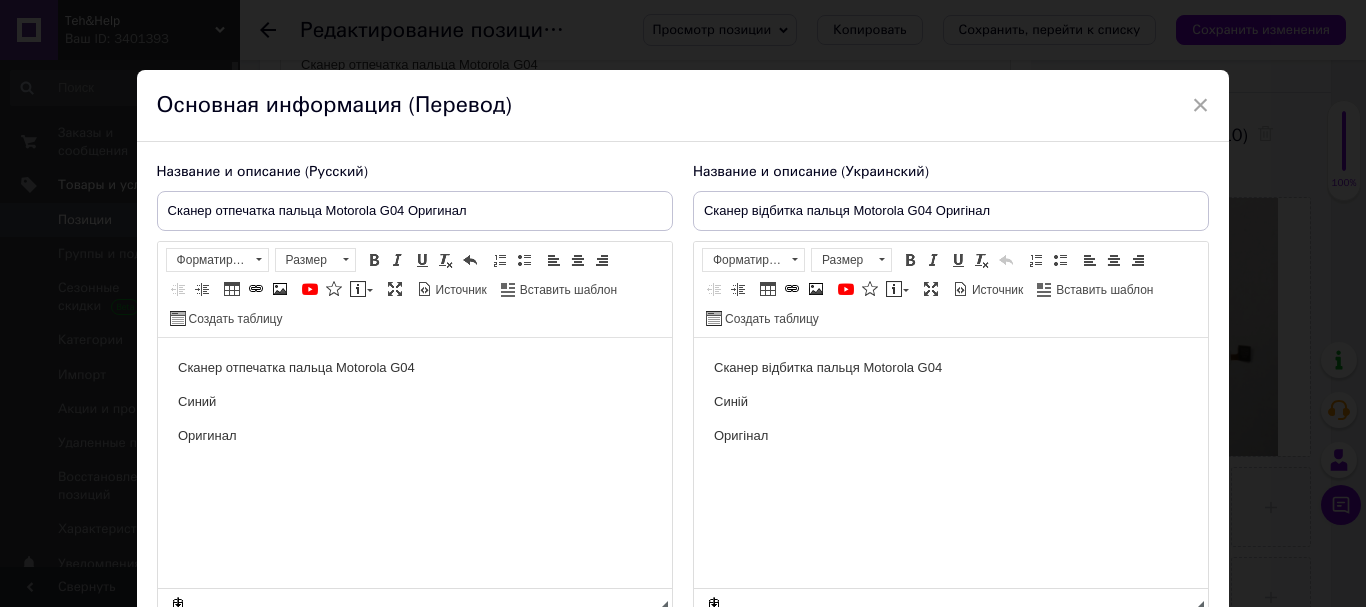 scroll, scrollTop: 0, scrollLeft: 0, axis: both 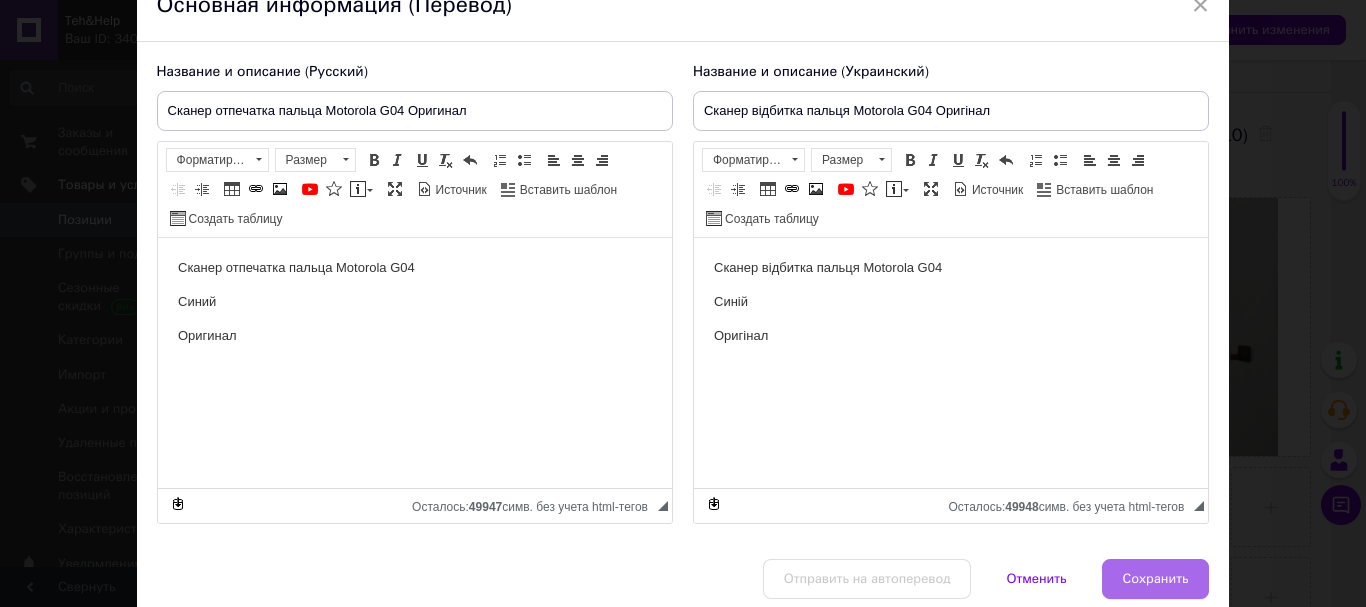 click on "Сохранить" at bounding box center [1156, 579] 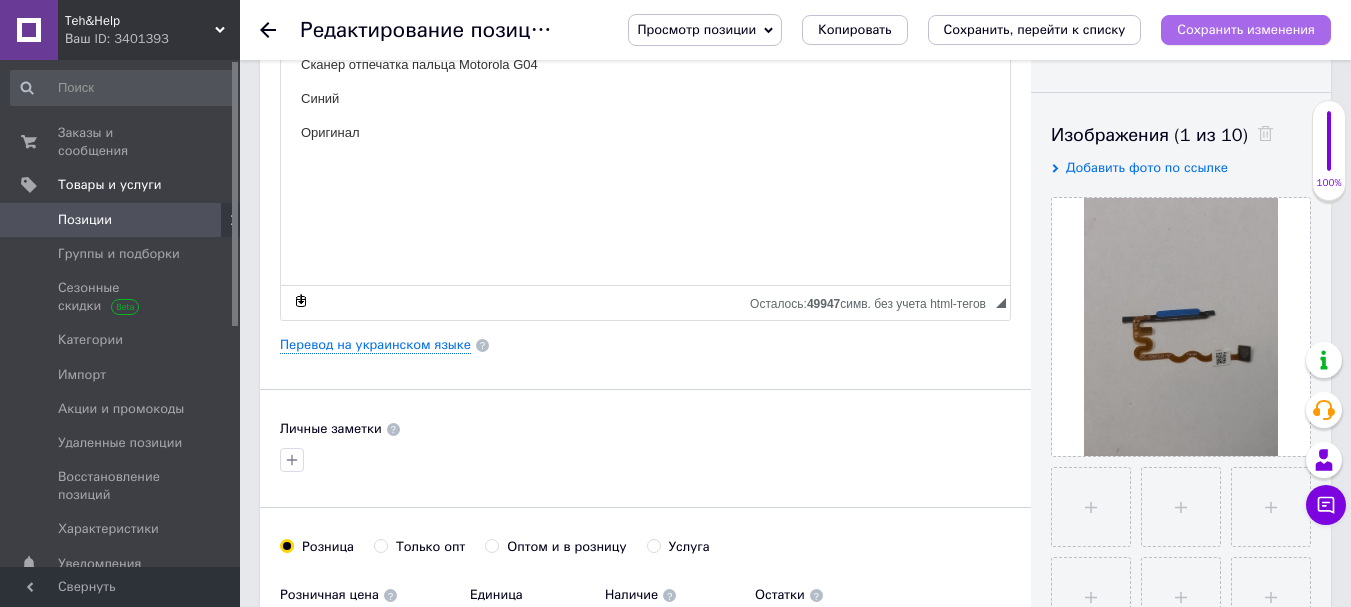 click on "Сохранить изменения" at bounding box center [1246, 30] 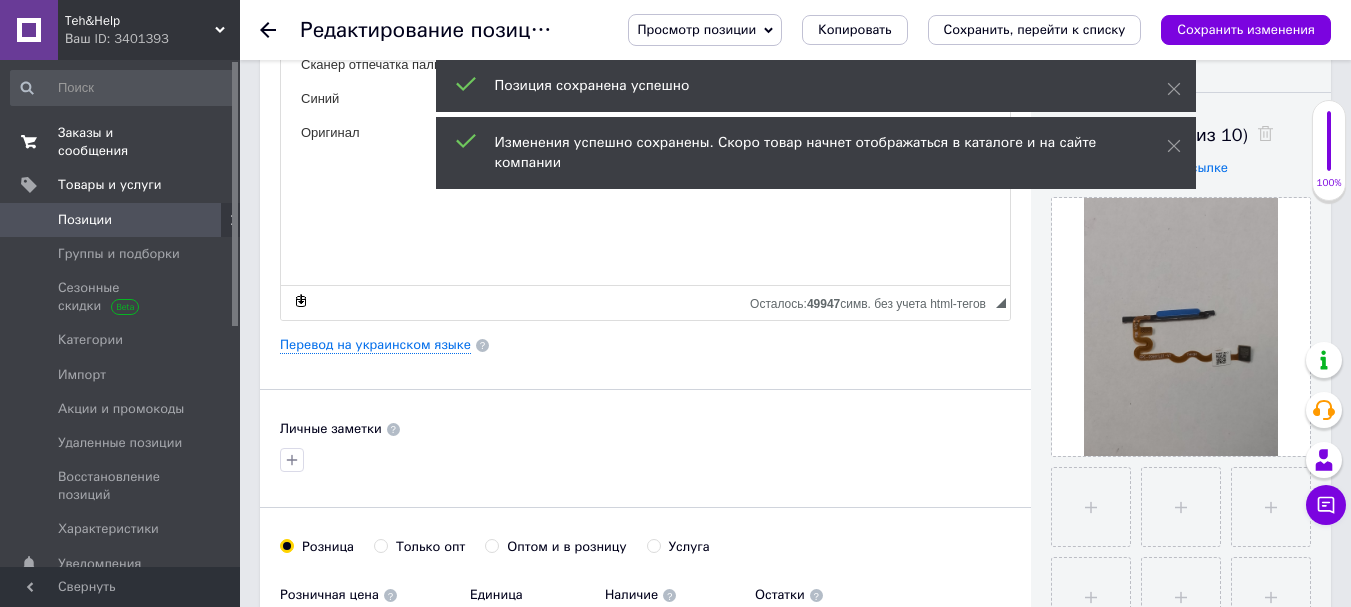 click on "Заказы и сообщения" at bounding box center [121, 142] 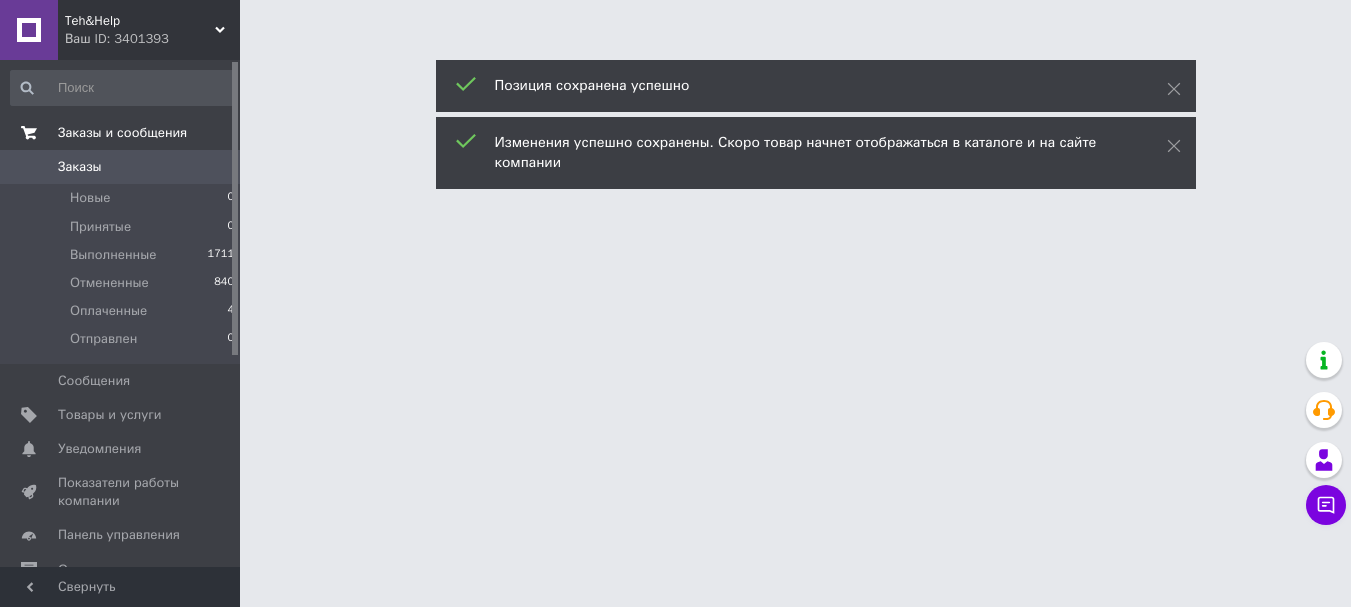 scroll, scrollTop: 0, scrollLeft: 0, axis: both 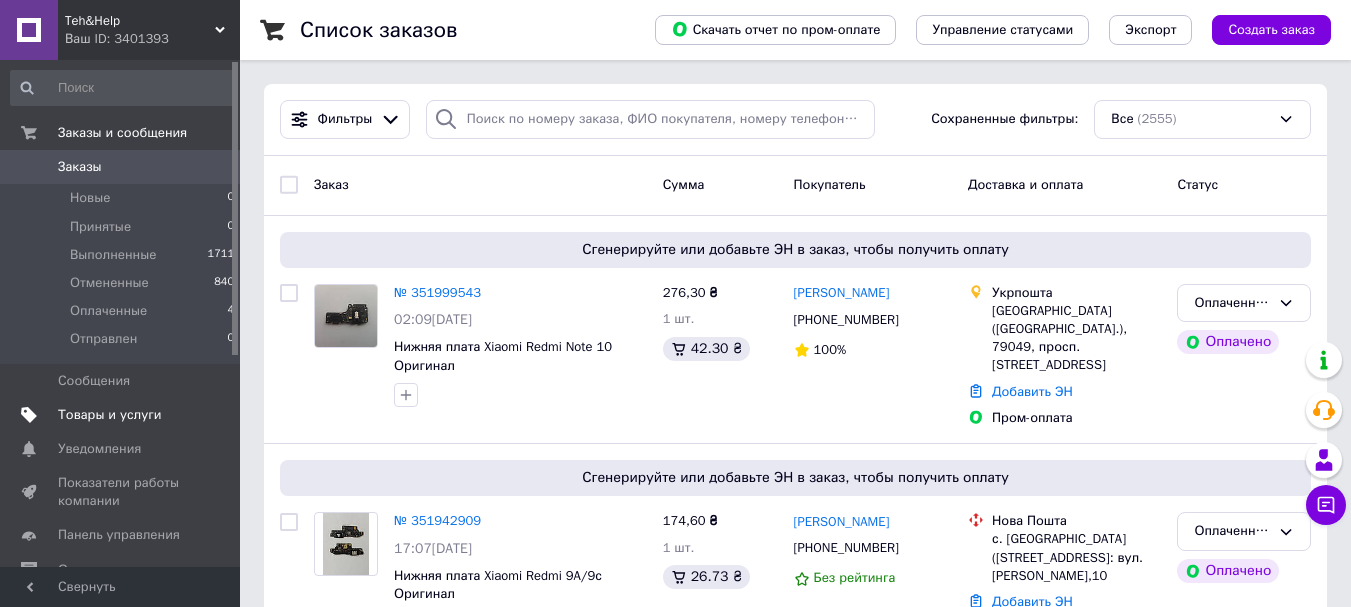 click on "Товары и услуги" at bounding box center (110, 415) 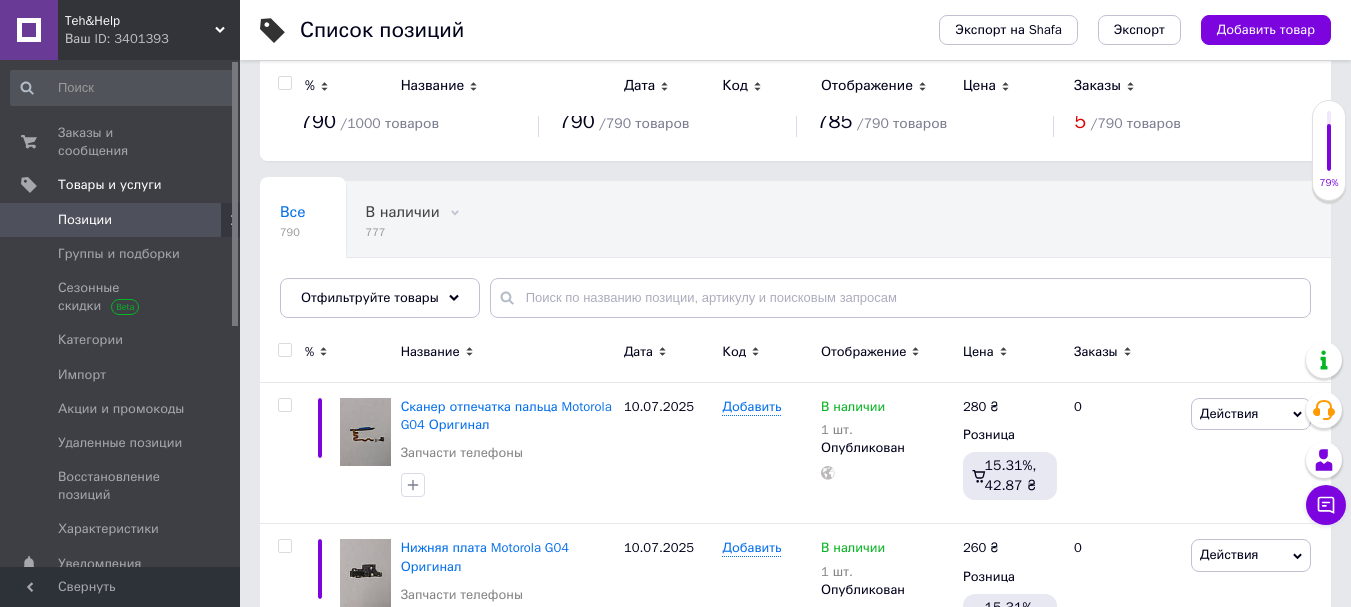 scroll, scrollTop: 0, scrollLeft: 0, axis: both 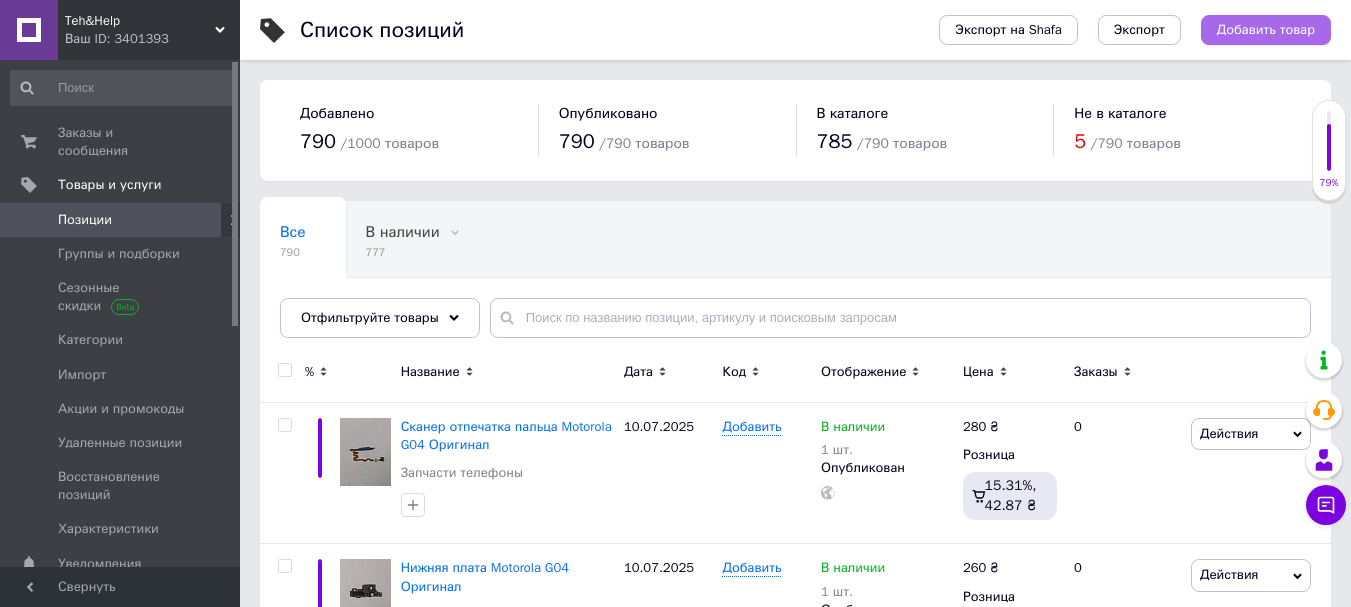 click on "Добавить товар" at bounding box center (1266, 30) 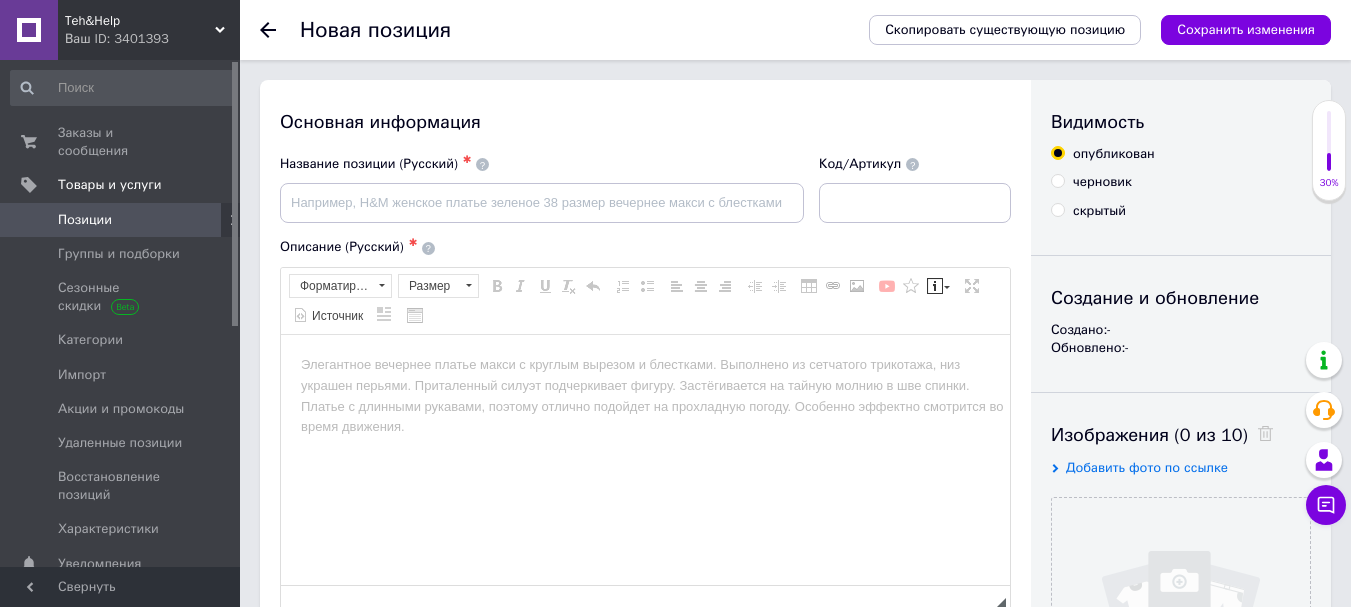 scroll, scrollTop: 0, scrollLeft: 0, axis: both 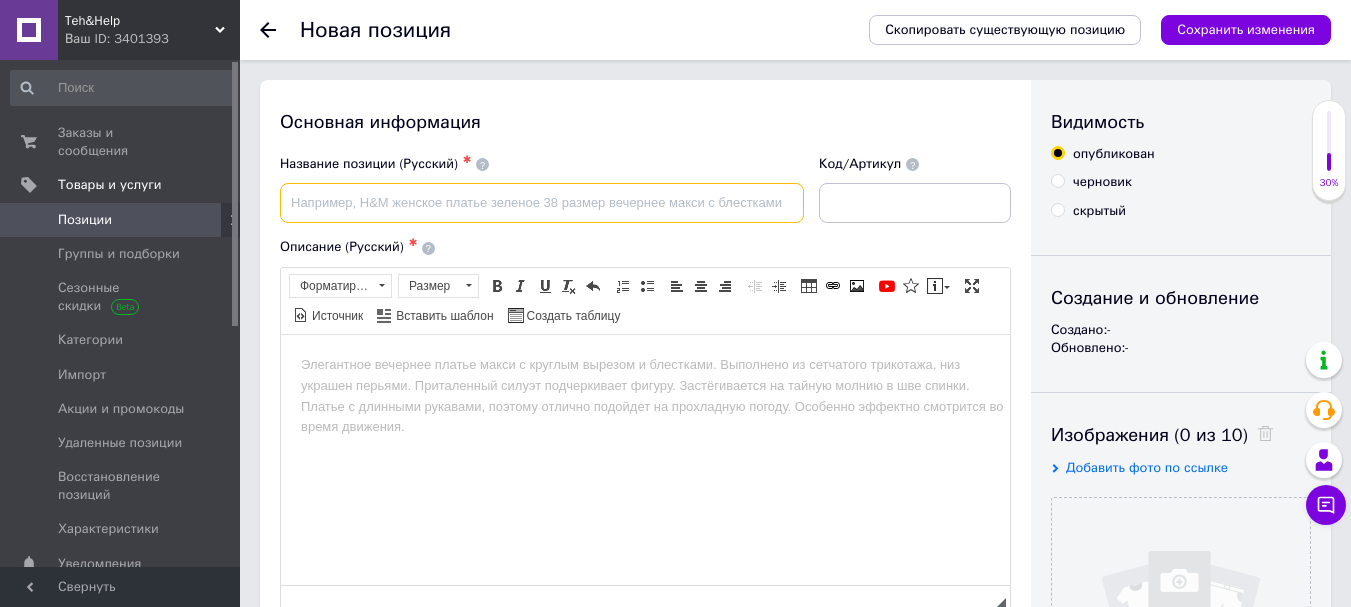 click at bounding box center [542, 203] 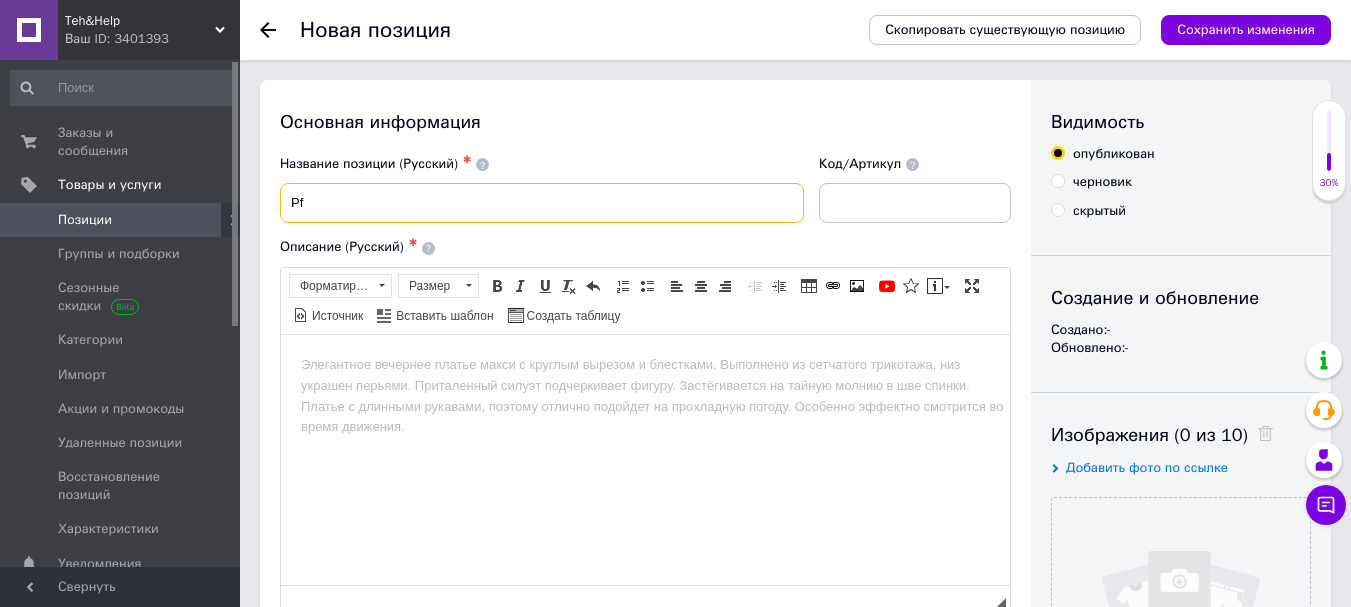 type on "P" 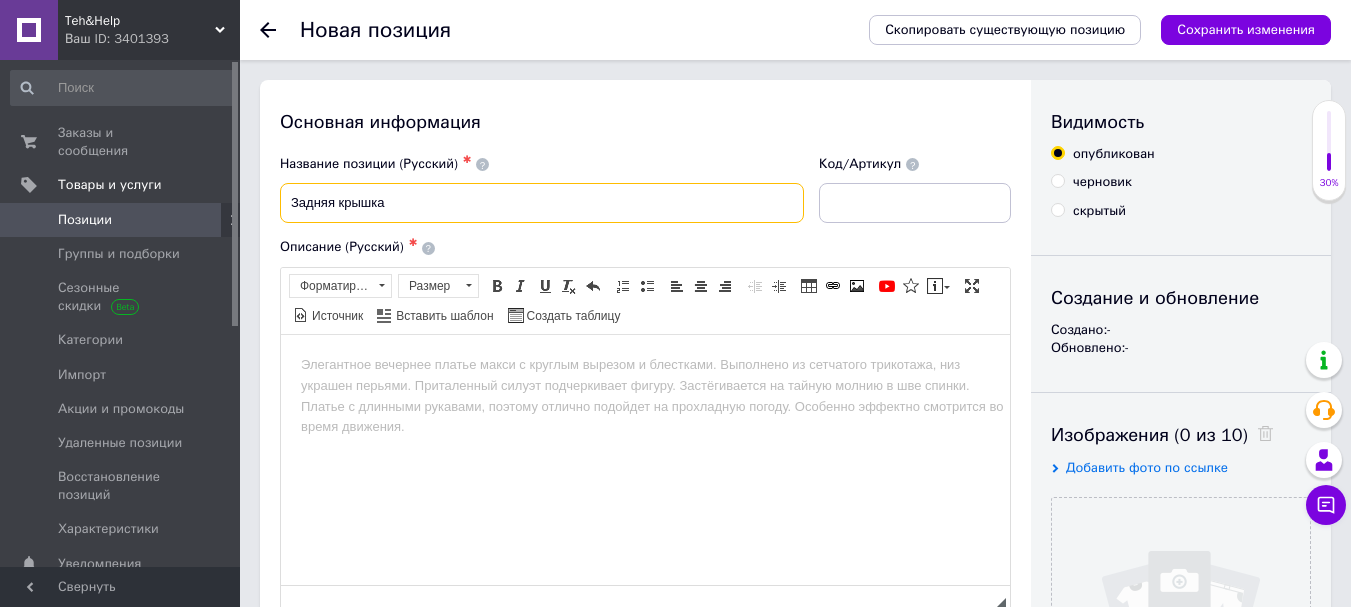 paste on "Motorola G04" 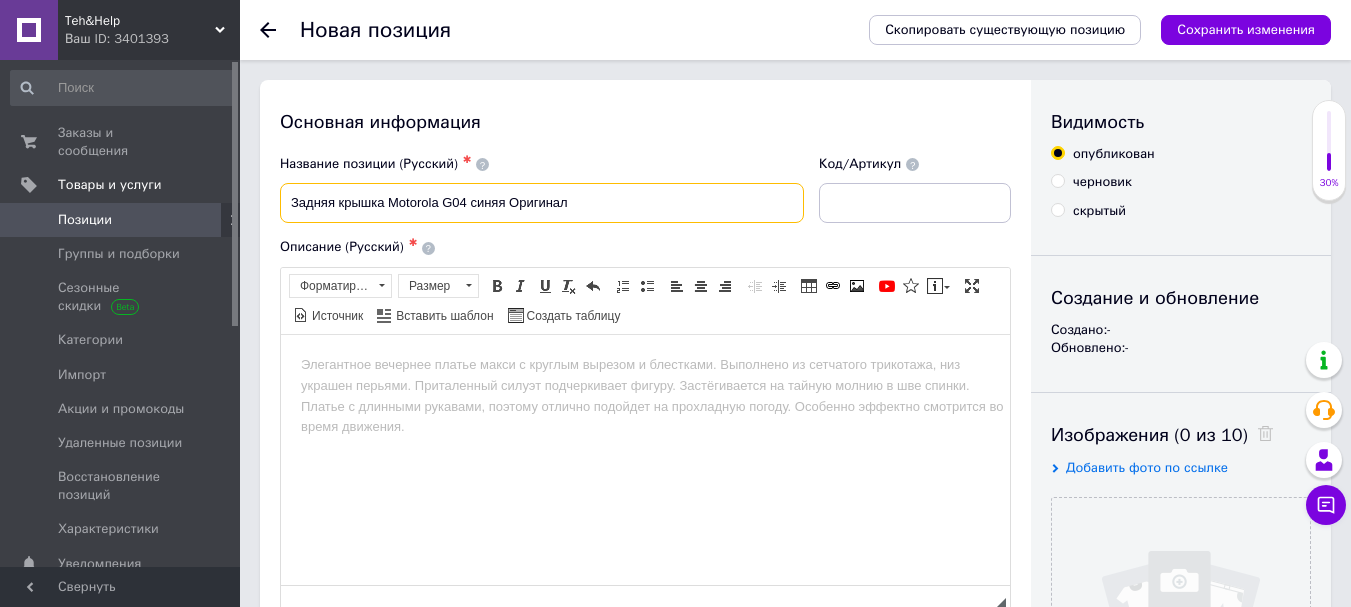 drag, startPoint x: 576, startPoint y: 212, endPoint x: 275, endPoint y: 209, distance: 301.01495 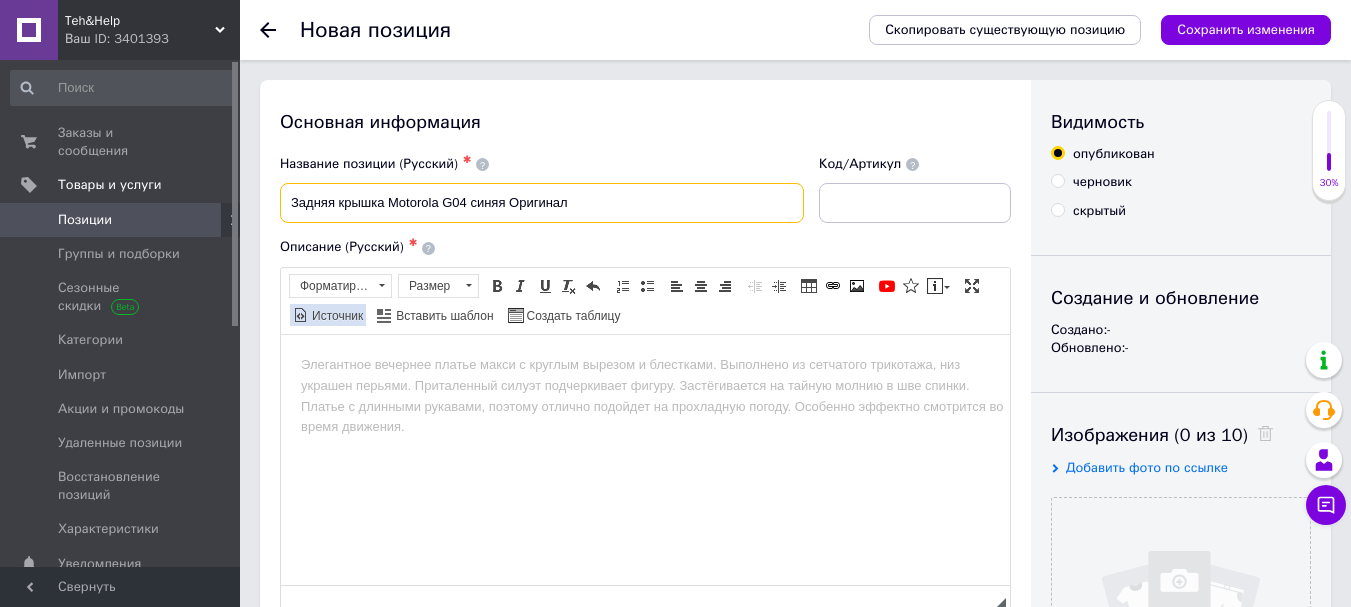 click on "Источник" at bounding box center [336, 316] 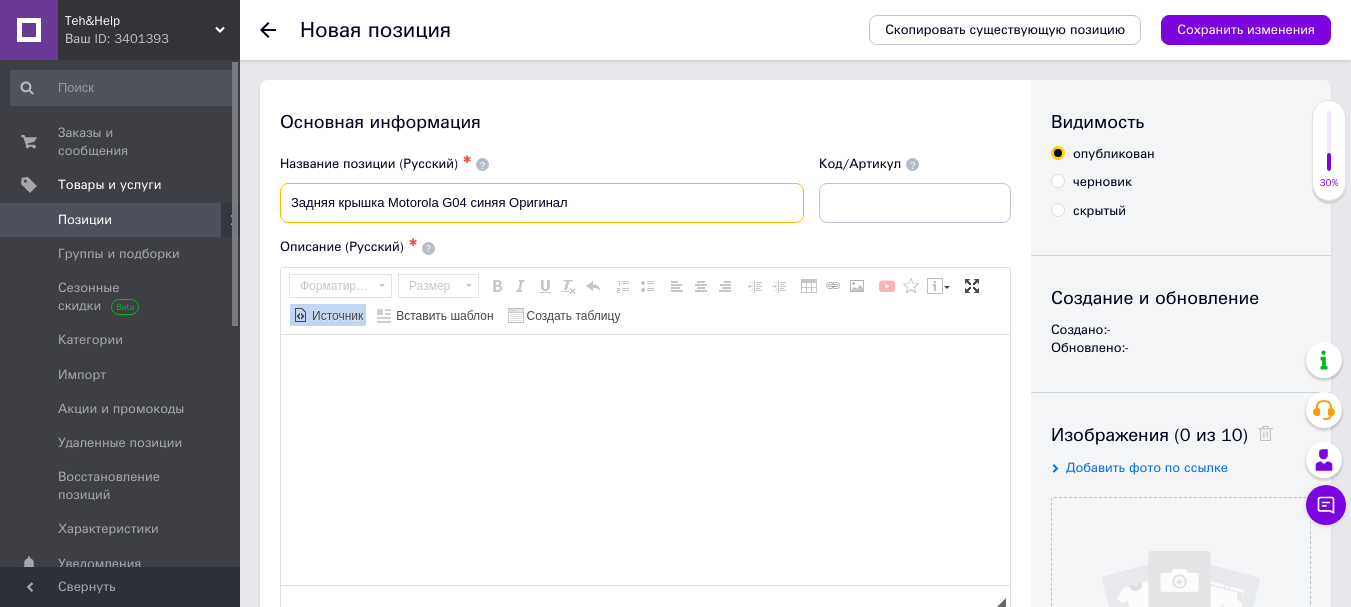 type on "Задняя крышка Motorola G04 синяя Оригинал" 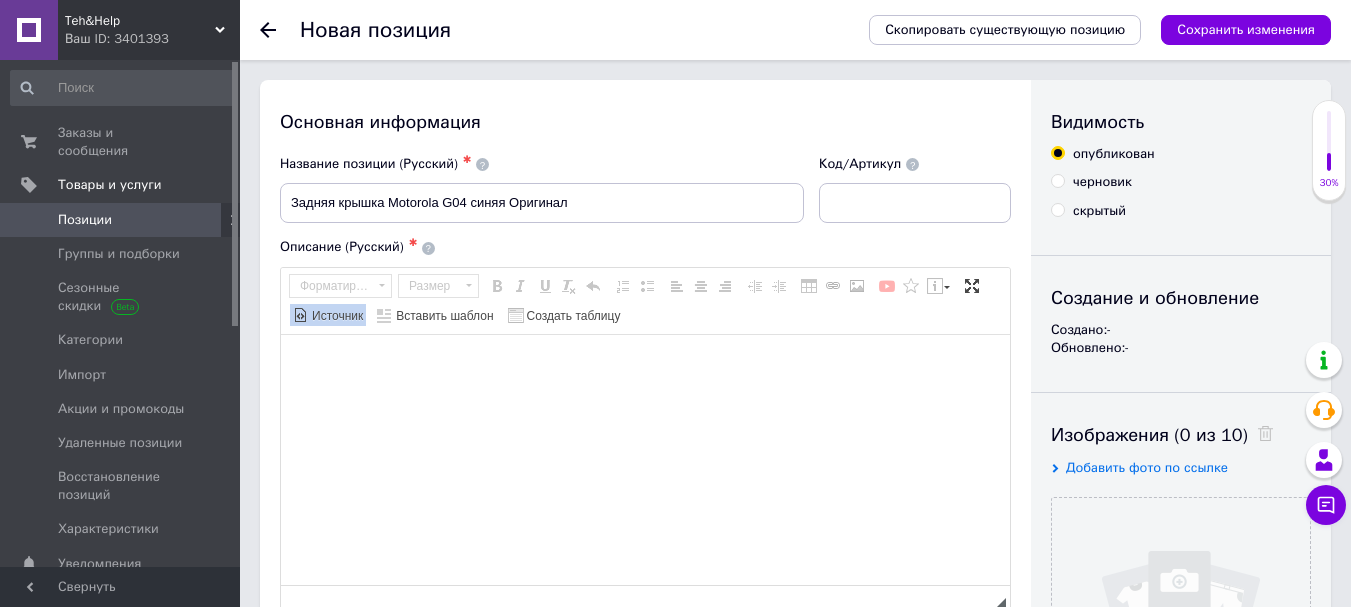 paste on "Задняя крышка Motorola G04 синяя Оригинал" 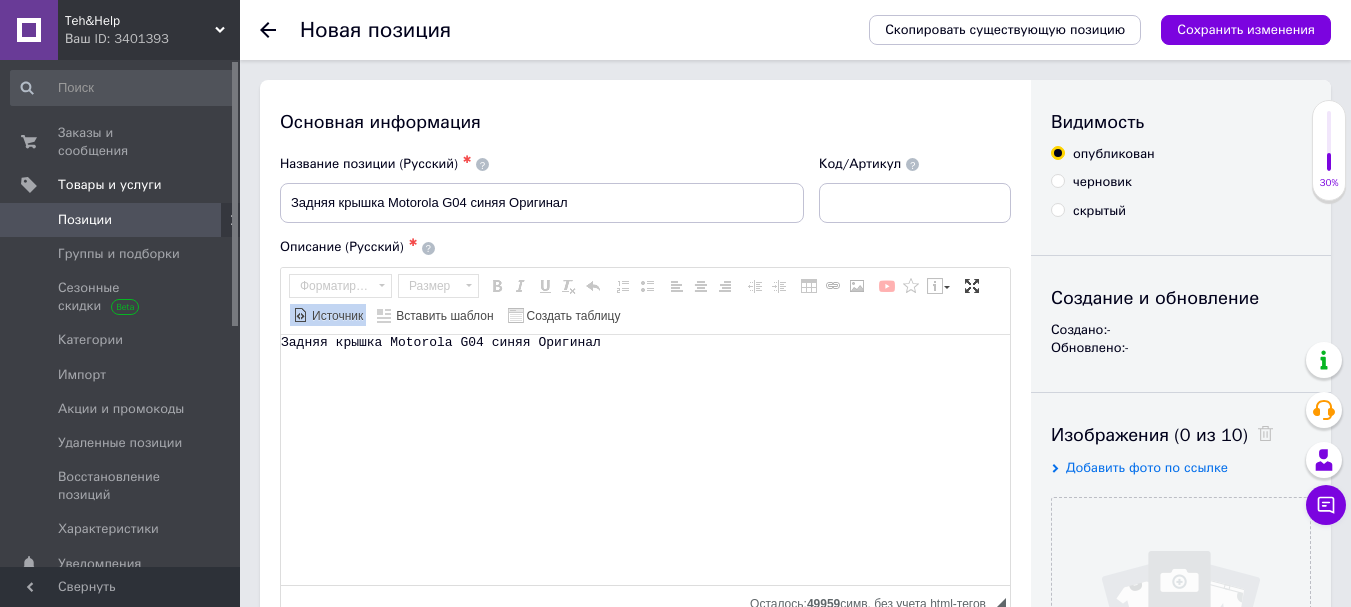 click on "Источник" at bounding box center (336, 316) 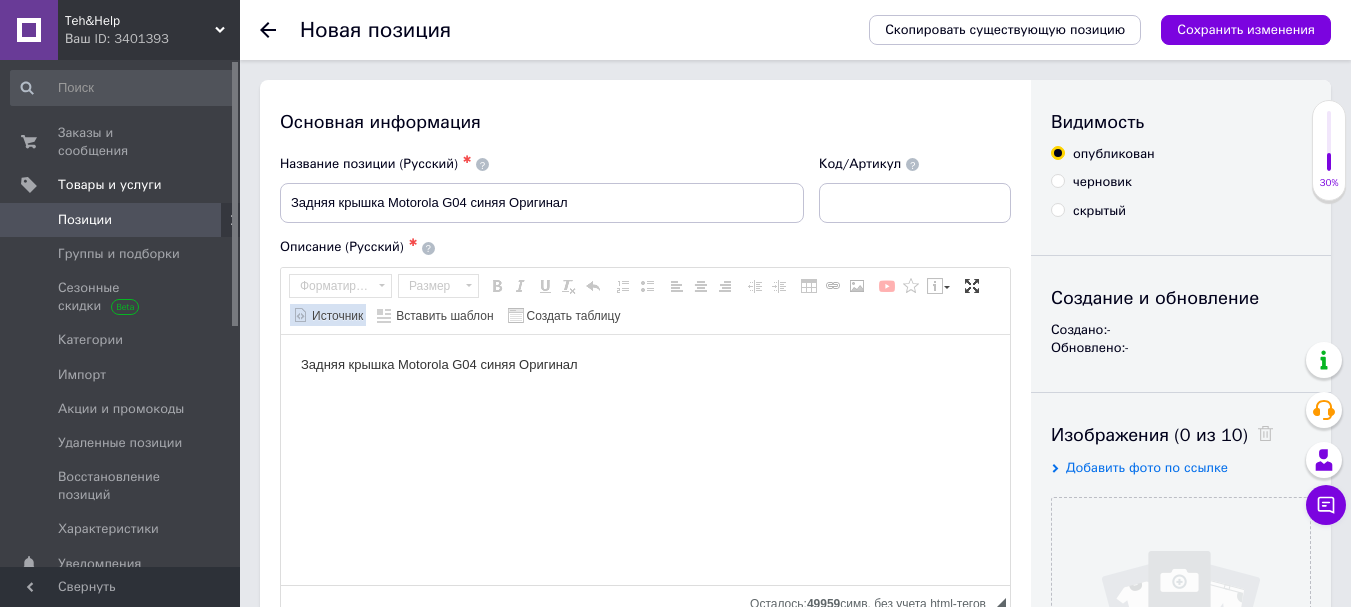 scroll, scrollTop: 0, scrollLeft: 0, axis: both 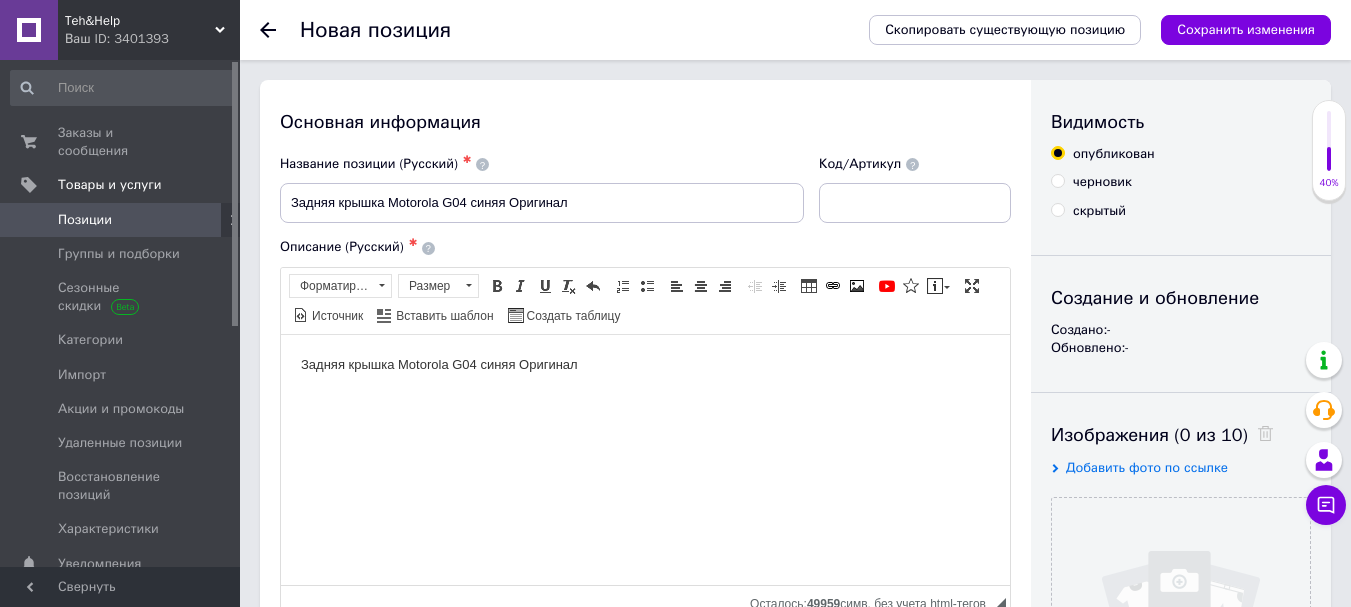 click on "Задняя крышка Motorola G04 синяя Оригинал" at bounding box center (645, 364) 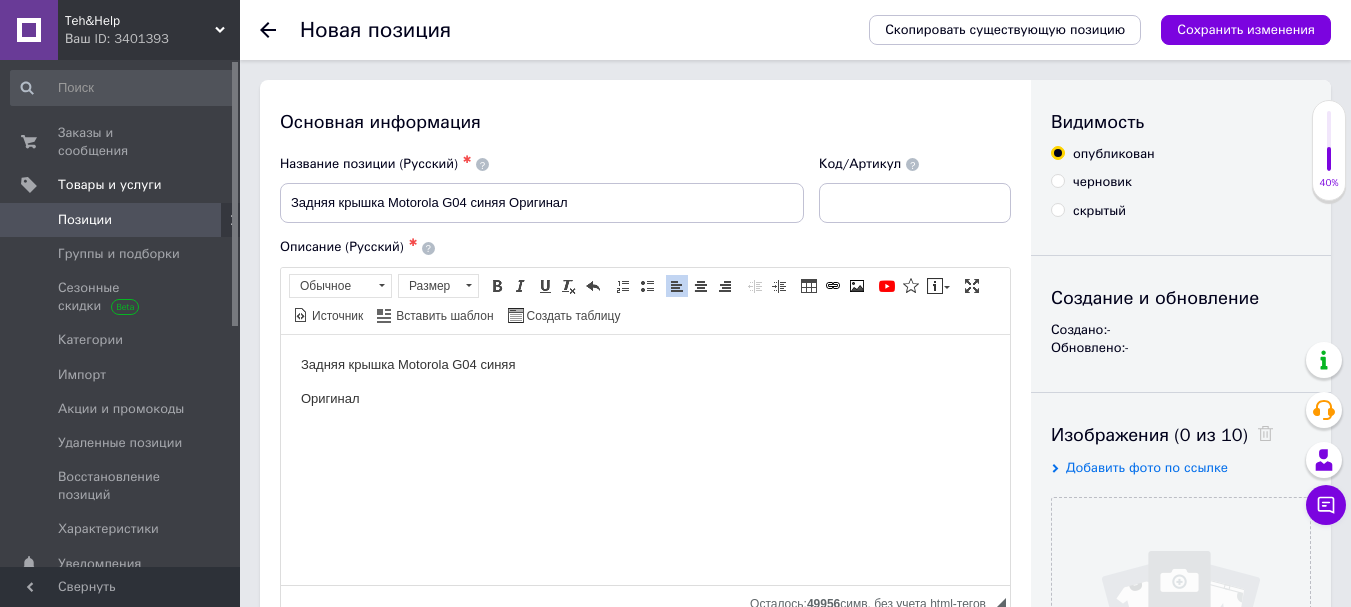 click on "Задняя крышка Motorola G04 синяя" at bounding box center (645, 364) 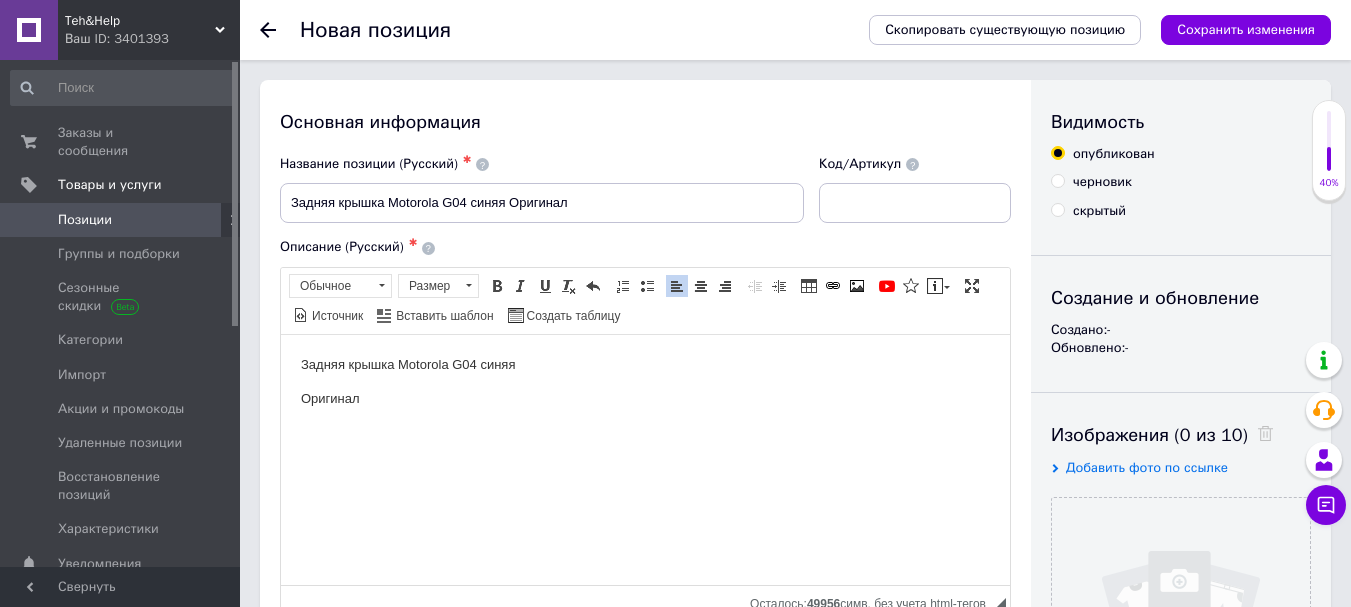 type 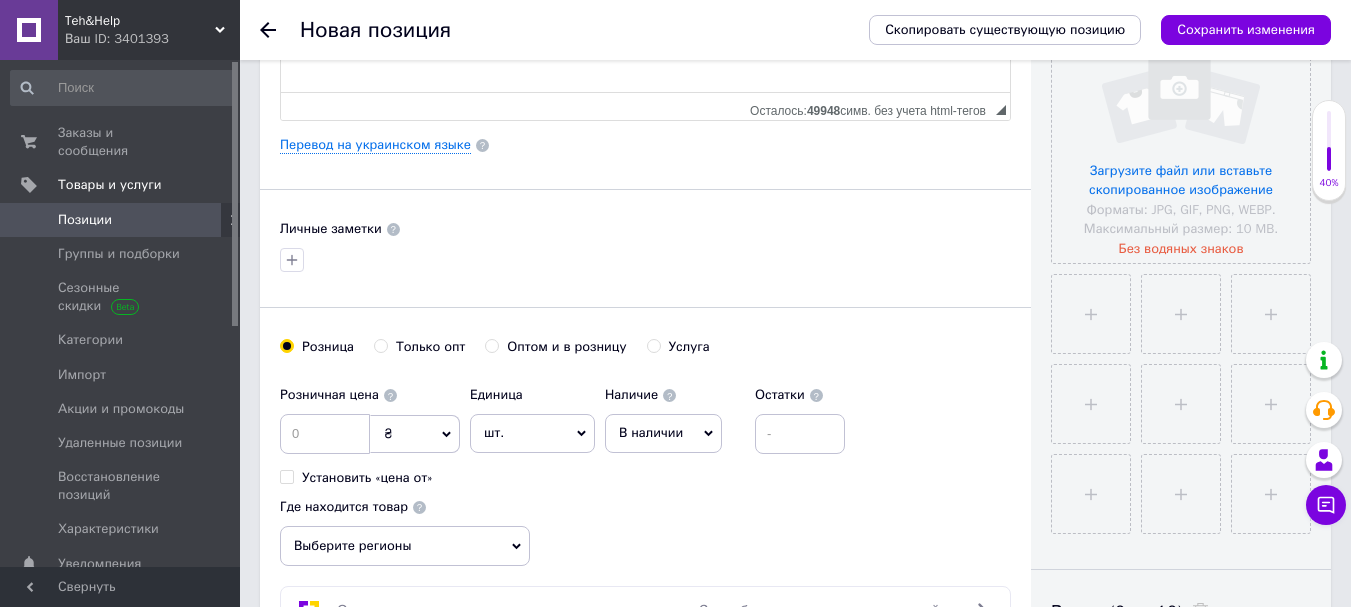 scroll, scrollTop: 500, scrollLeft: 0, axis: vertical 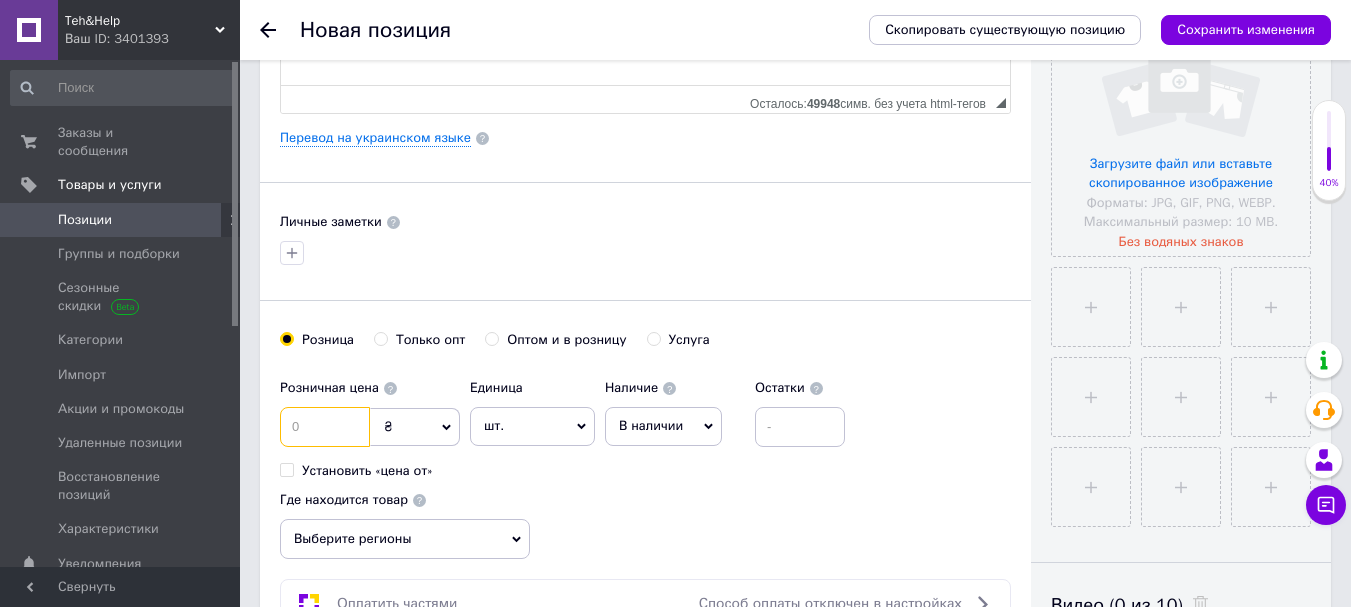click at bounding box center (325, 427) 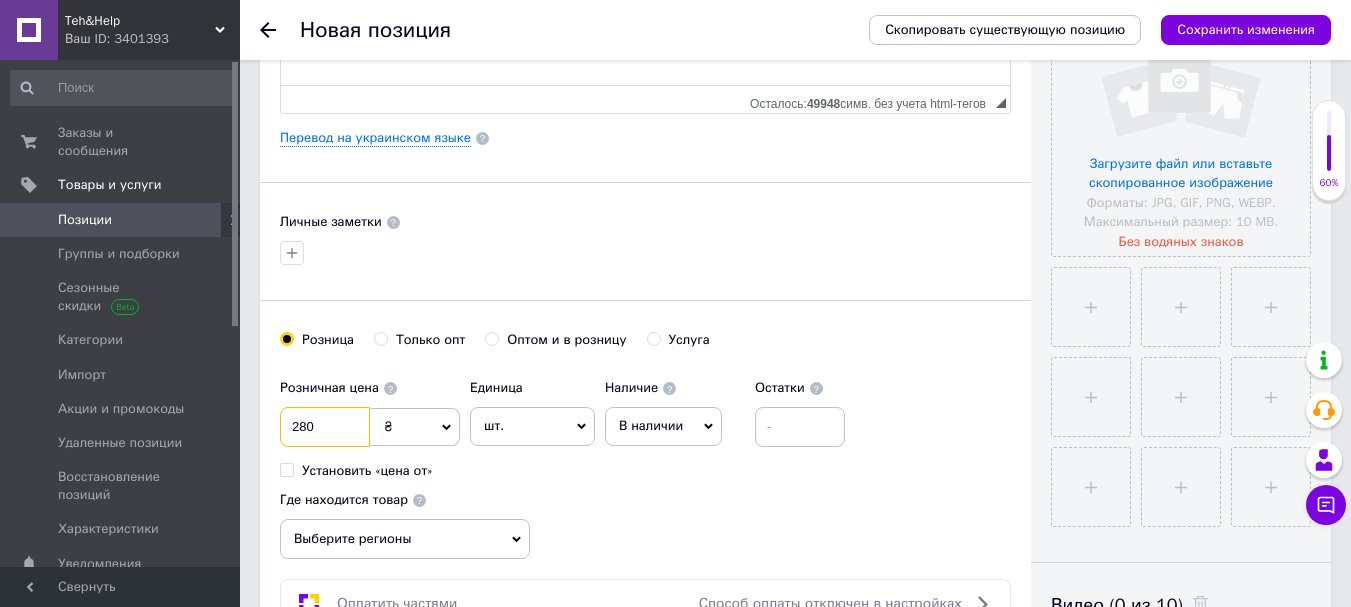 type on "280" 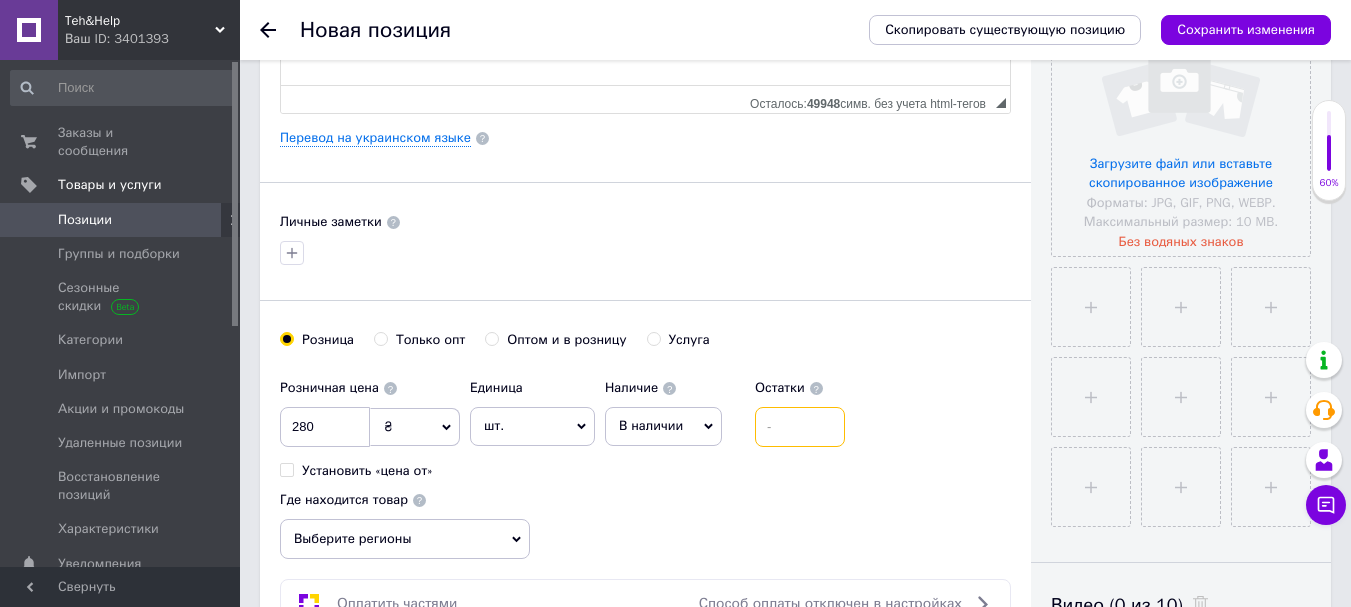 click at bounding box center [800, 427] 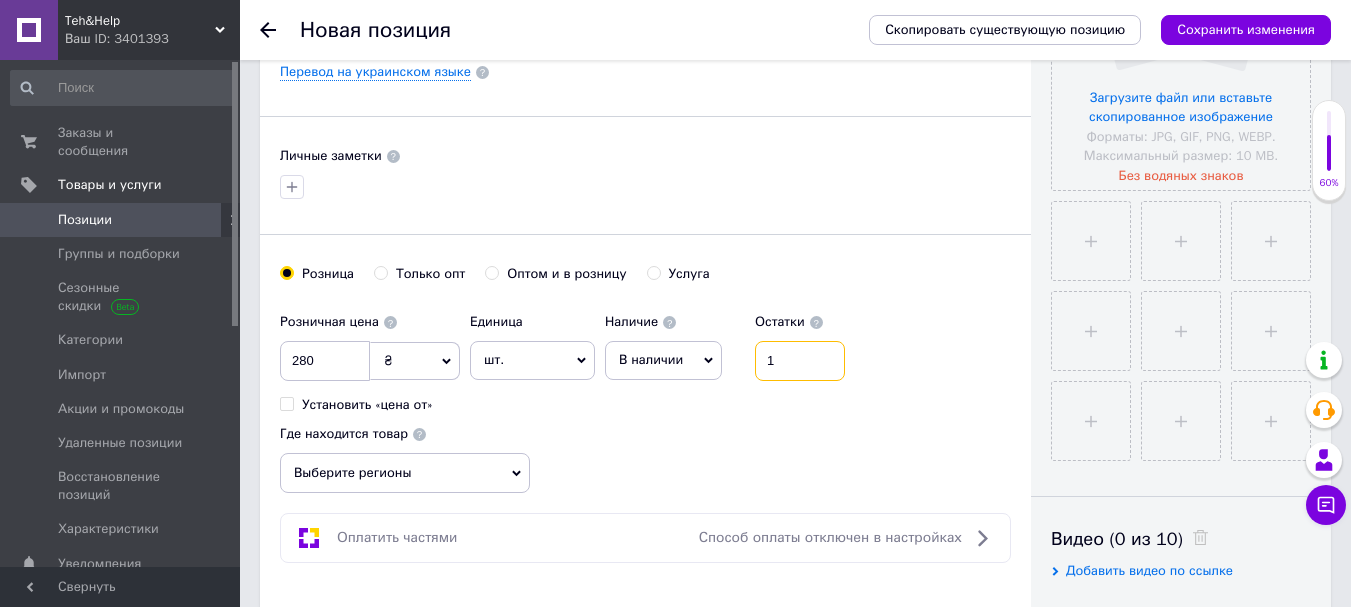 scroll, scrollTop: 600, scrollLeft: 0, axis: vertical 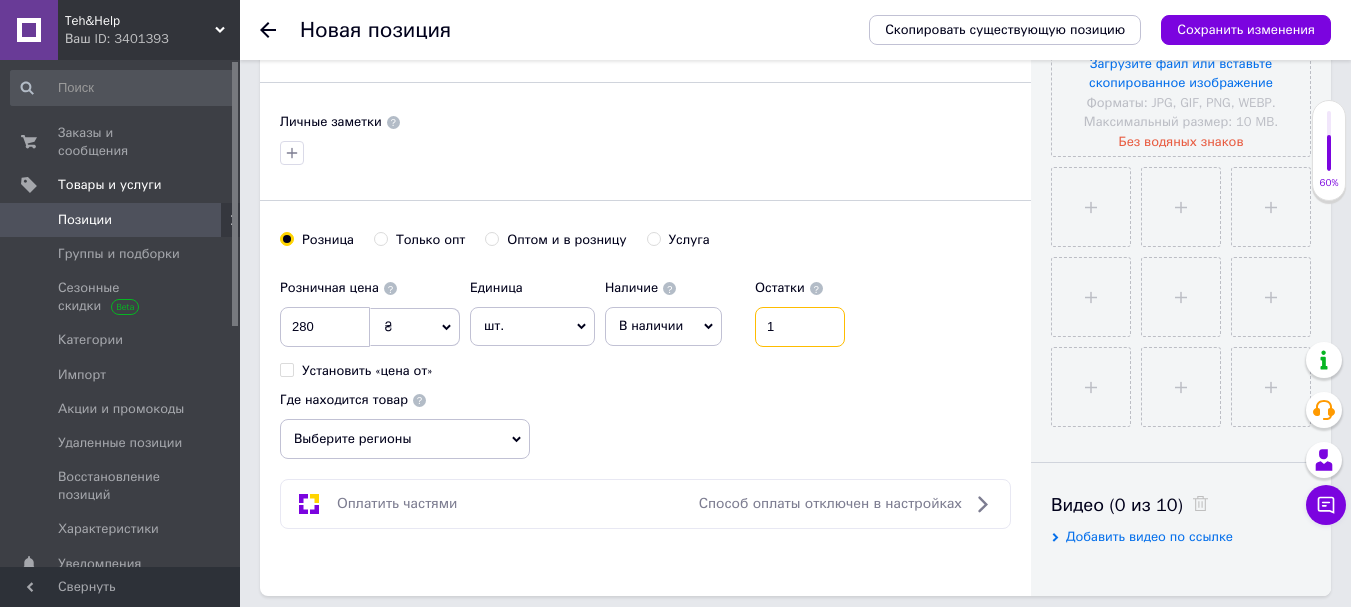 type on "1" 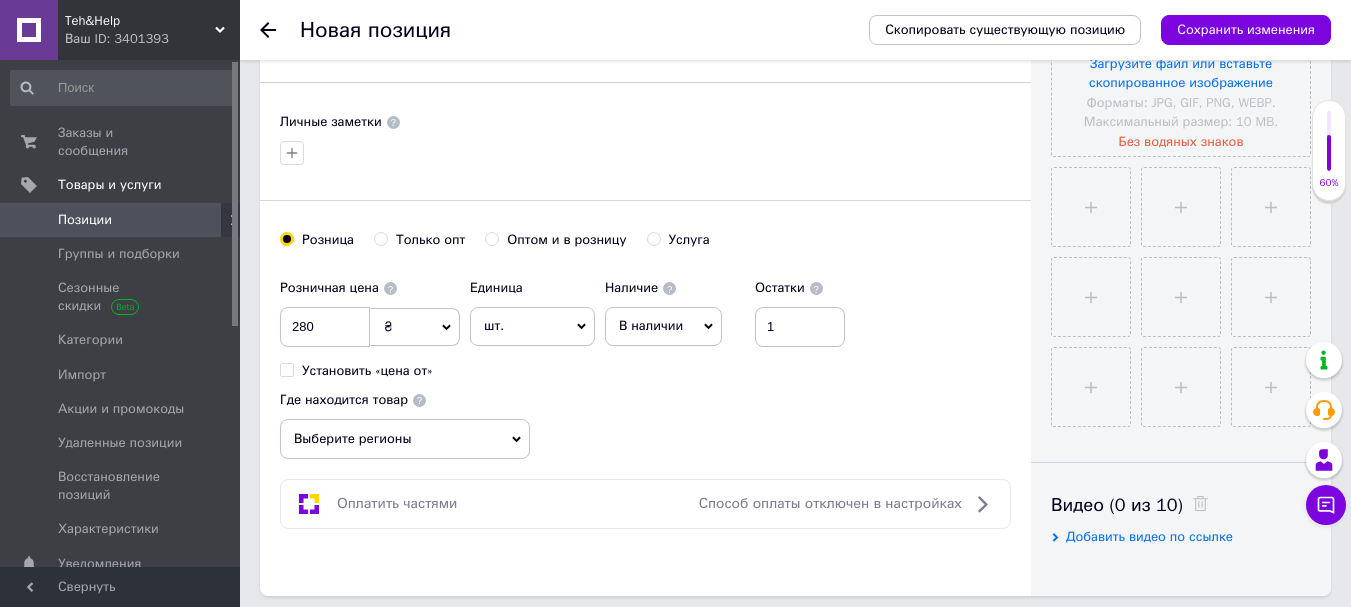 click on "Выберите регионы" at bounding box center (405, 439) 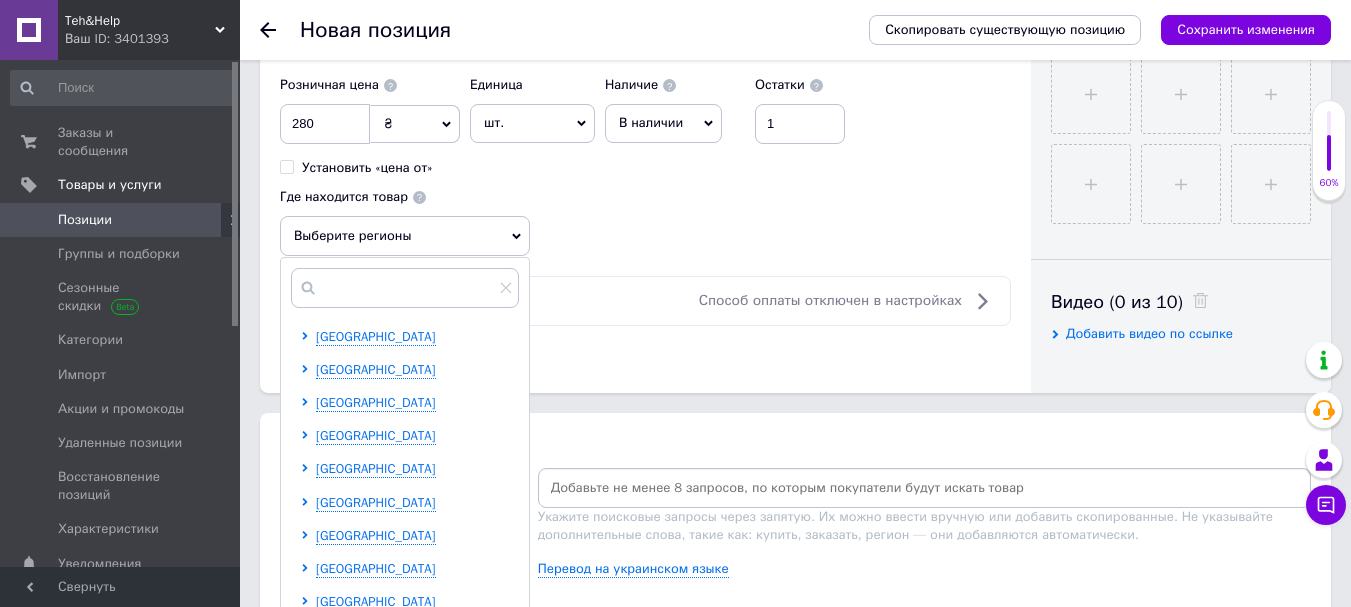 scroll, scrollTop: 900, scrollLeft: 0, axis: vertical 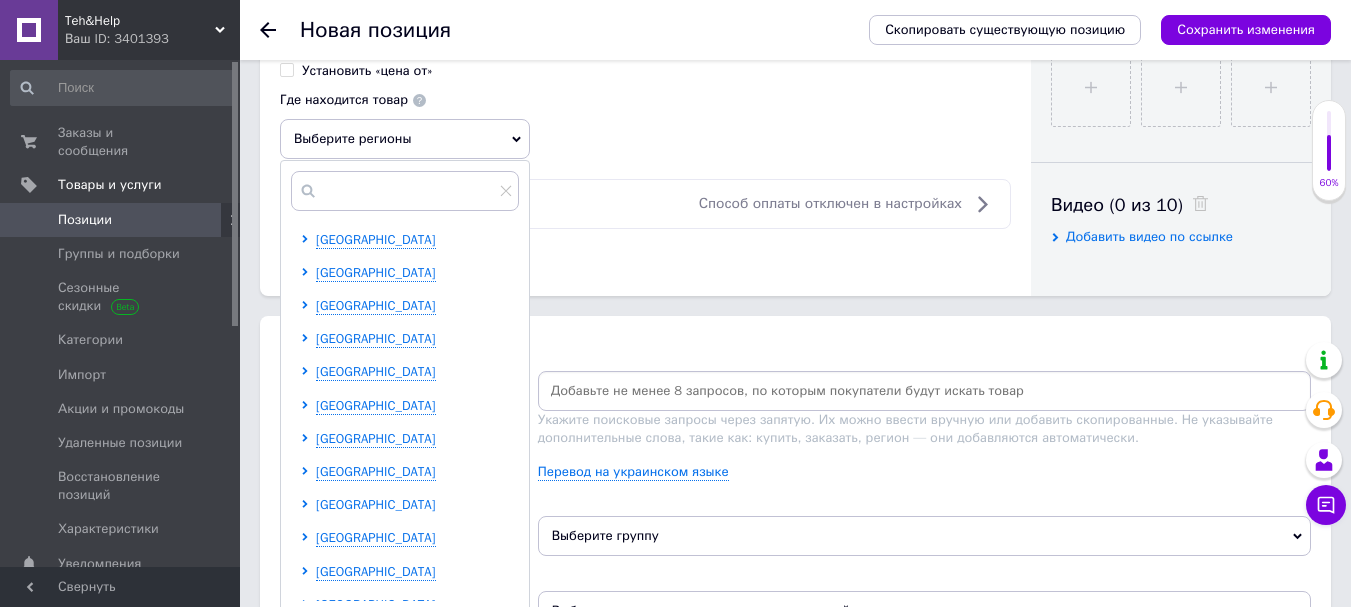 click on "[GEOGRAPHIC_DATA]" at bounding box center (376, 504) 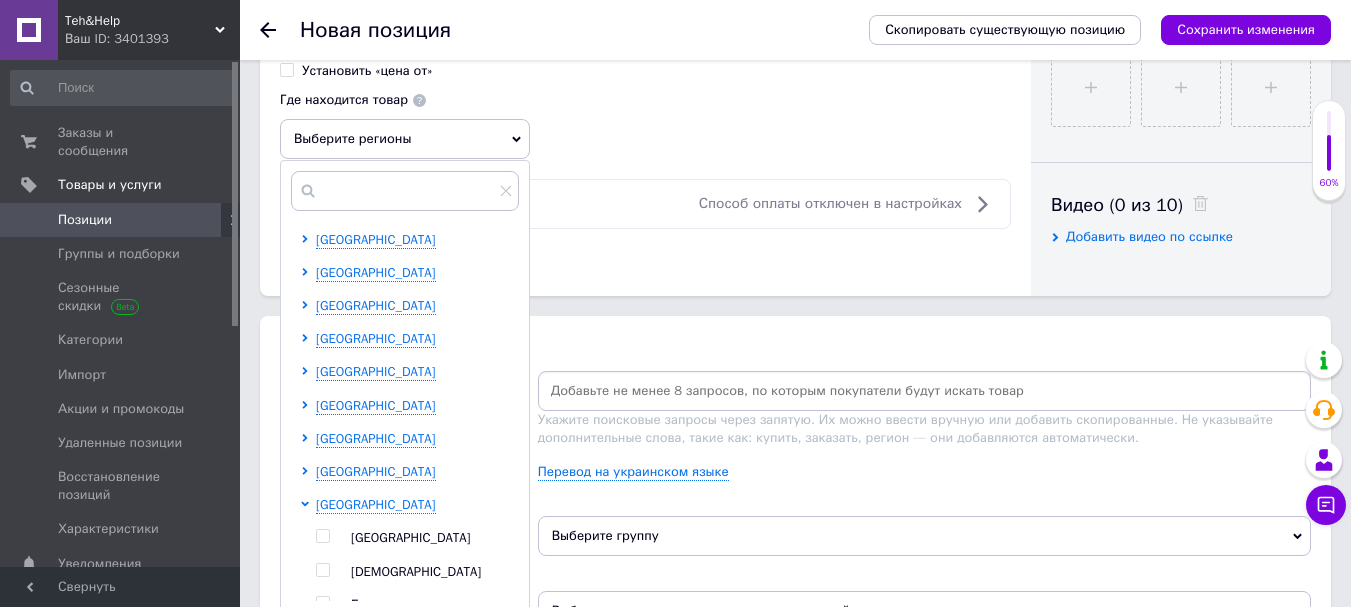 click on "[GEOGRAPHIC_DATA] [GEOGRAPHIC_DATA] [GEOGRAPHIC_DATA] [GEOGRAPHIC_DATA] Боярка Бровары Буча [GEOGRAPHIC_DATA] Вишнёвое  [GEOGRAPHIC_DATA] [GEOGRAPHIC_DATA] [GEOGRAPHIC_DATA] Обухов [GEOGRAPHIC_DATA] [GEOGRAPHIC_DATA] Славутич [GEOGRAPHIC_DATA] Украинка Фастов [GEOGRAPHIC_DATA]" at bounding box center (417, 853) 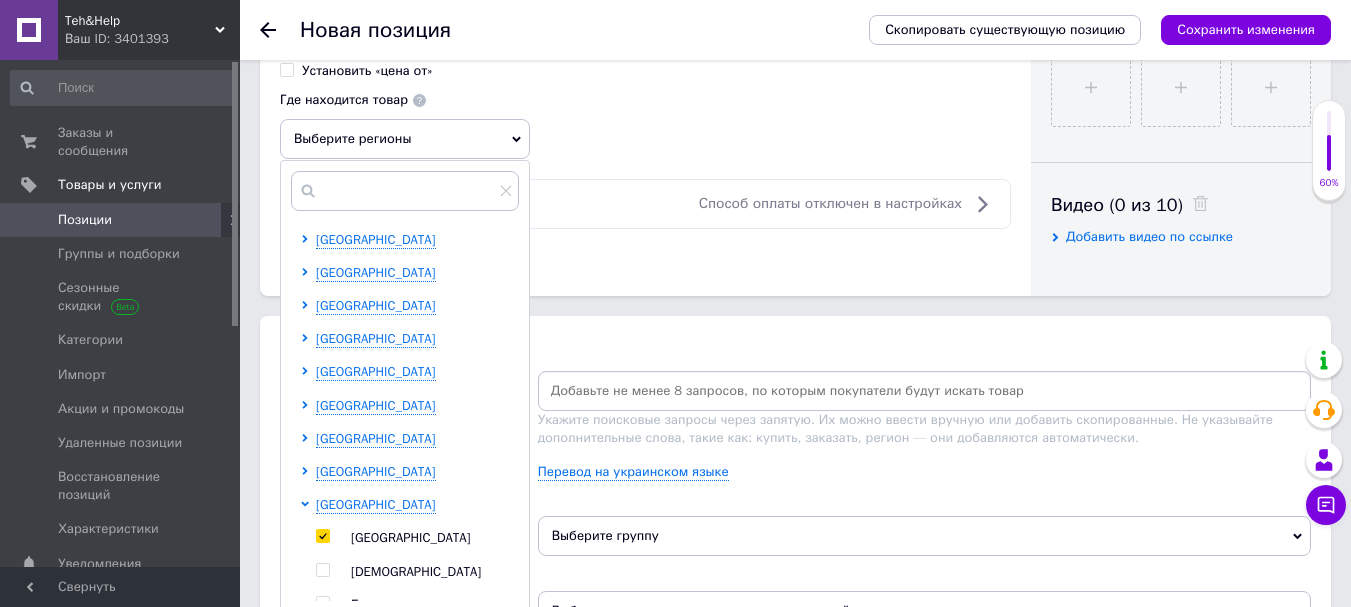 checkbox on "true" 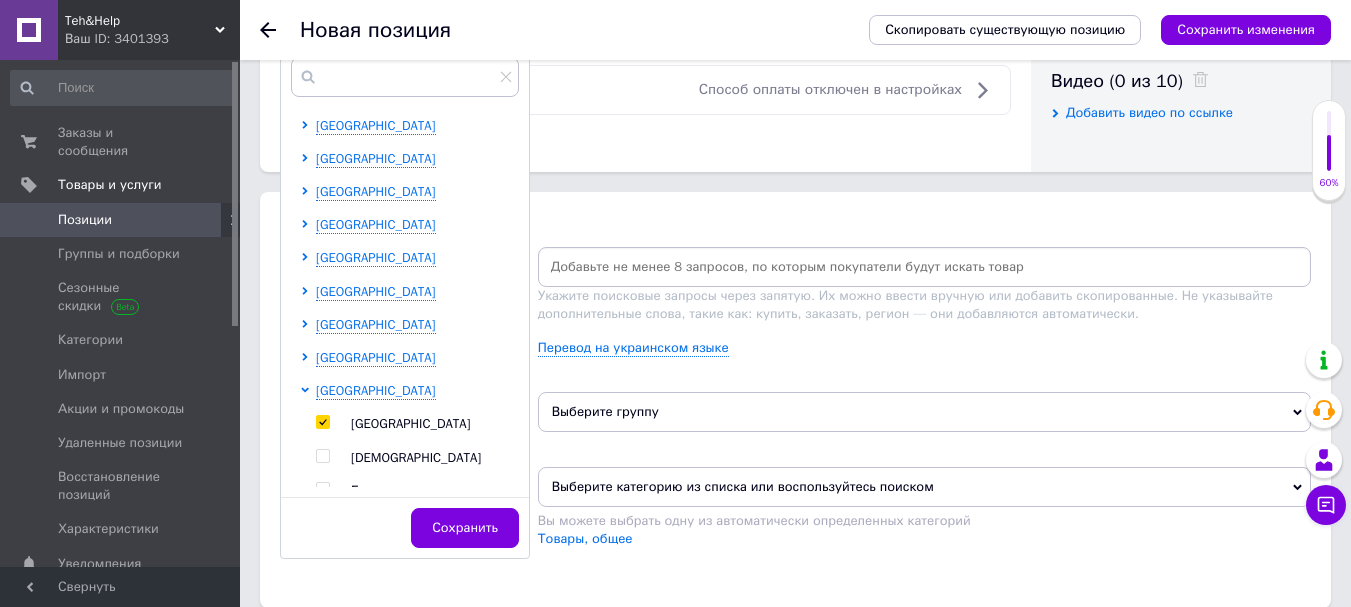 scroll, scrollTop: 1100, scrollLeft: 0, axis: vertical 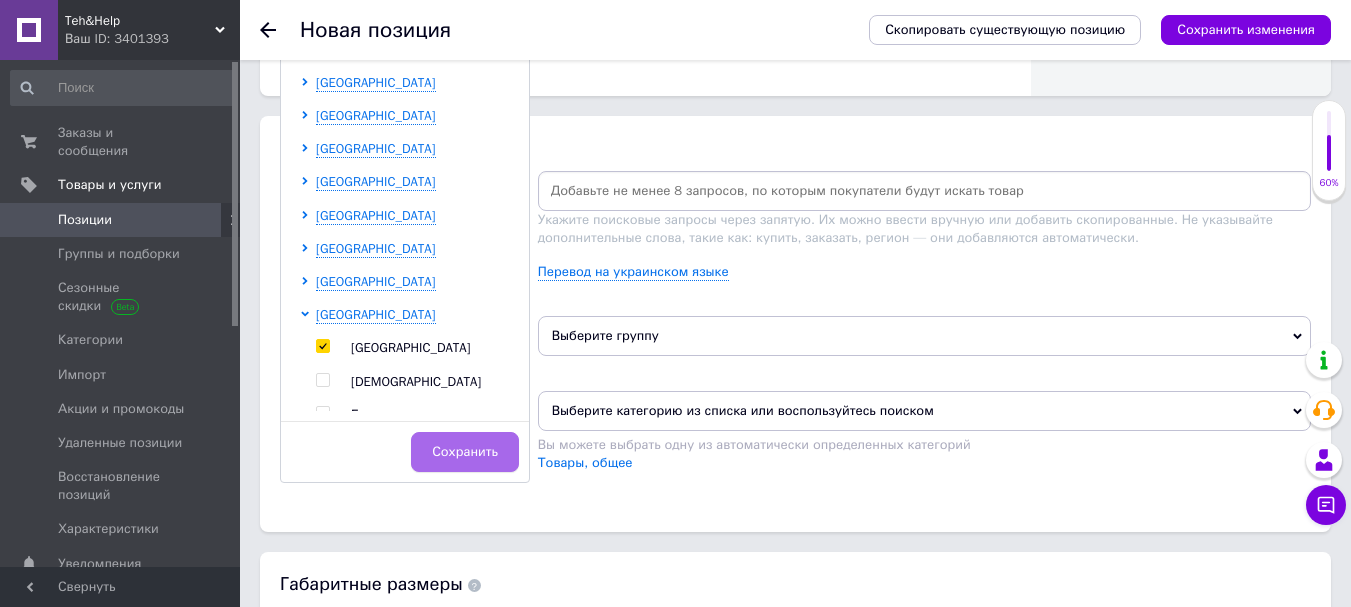 click on "Сохранить" at bounding box center (465, 452) 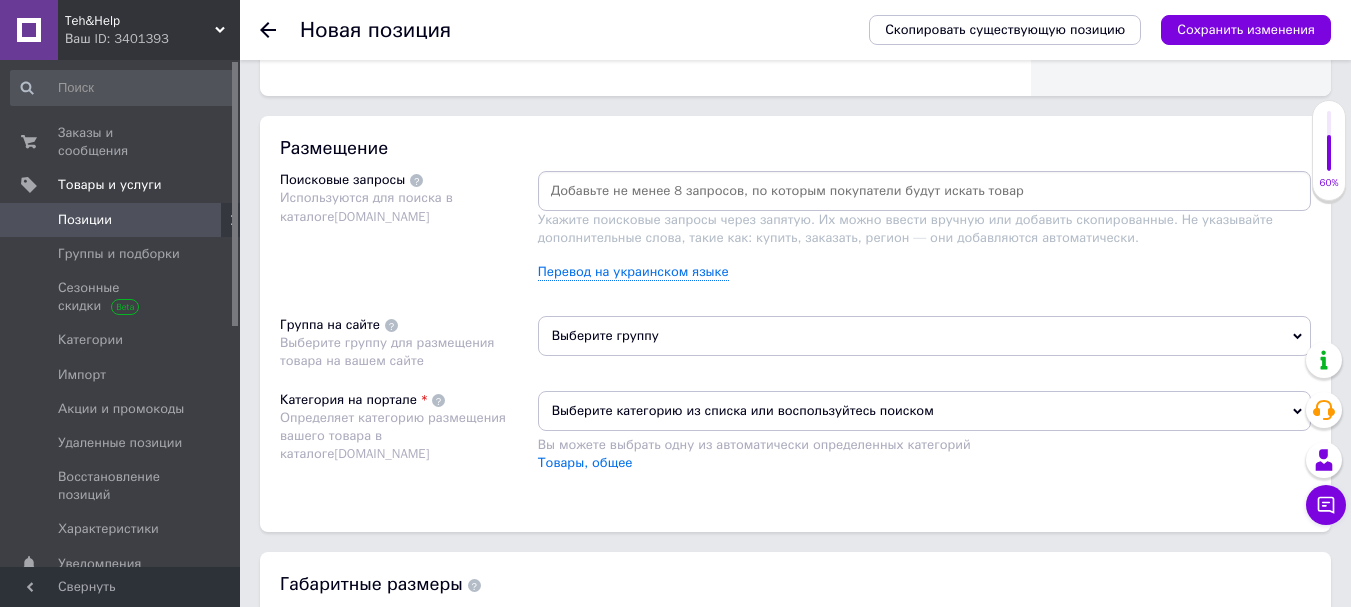 paste on "Задняя крышка Motorola G04 синяя Оригинал" 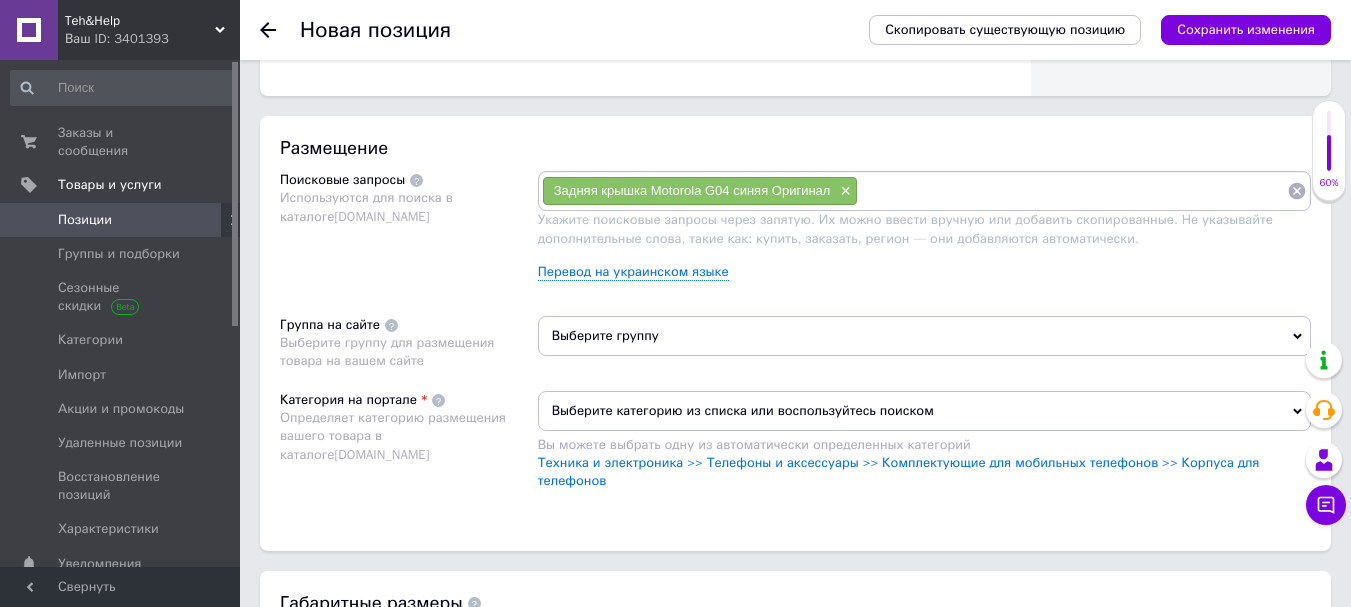 paste on "Задняя крышка Motorola G04 синяя Оригинал" 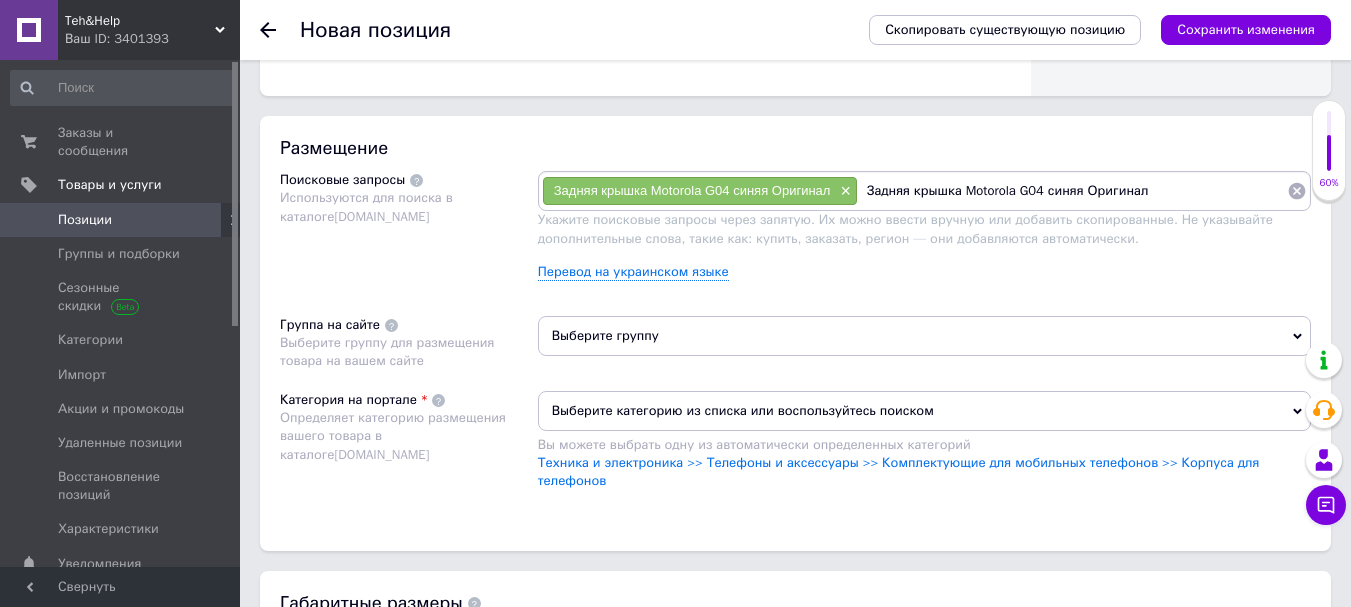 drag, startPoint x: 1083, startPoint y: 195, endPoint x: 1163, endPoint y: 192, distance: 80.05623 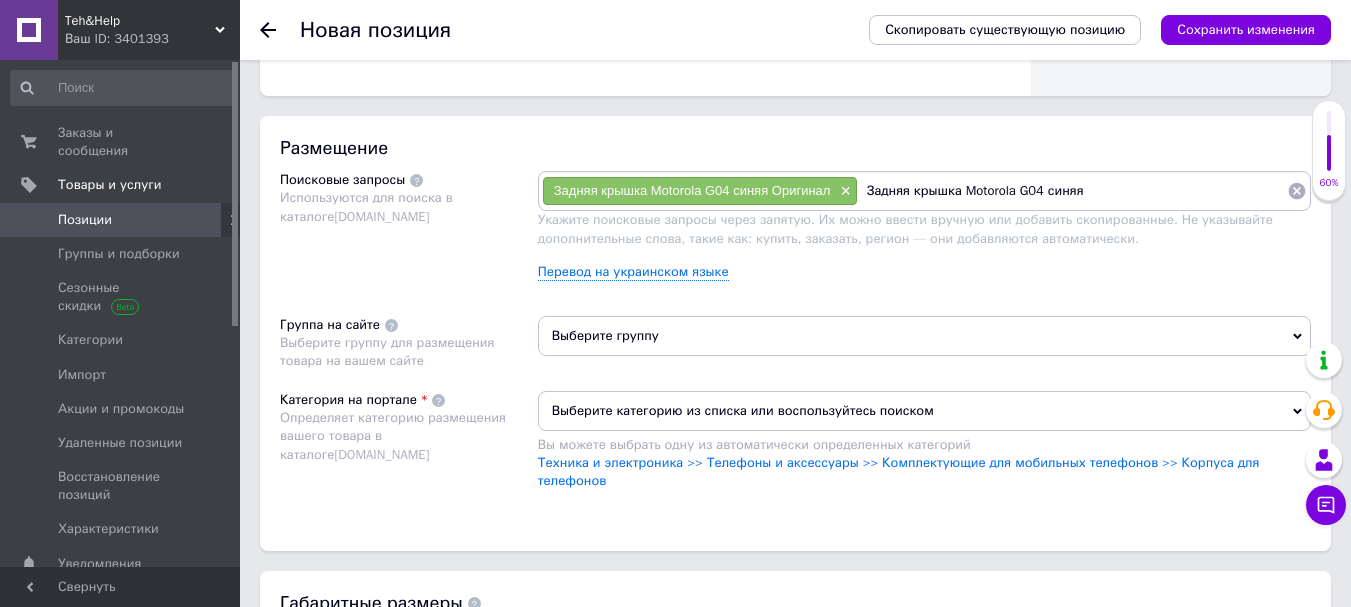 type on "Задняя крышка Motorola G04 синяя" 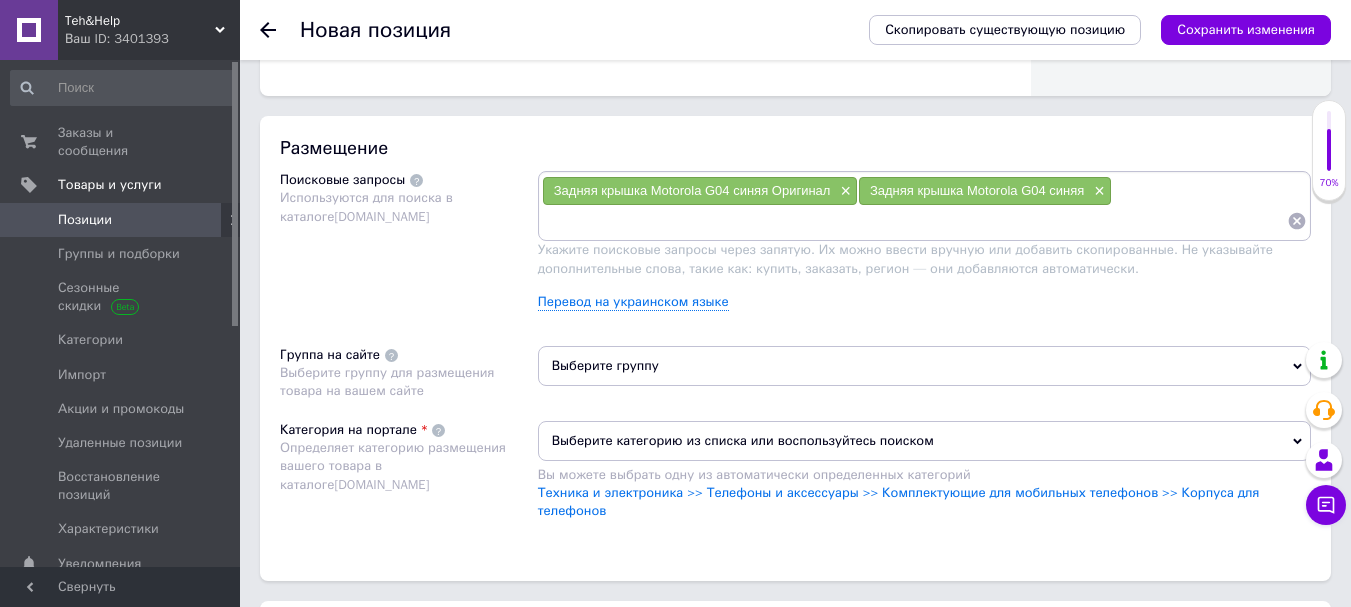 drag, startPoint x: 720, startPoint y: 246, endPoint x: 650, endPoint y: 223, distance: 73.68175 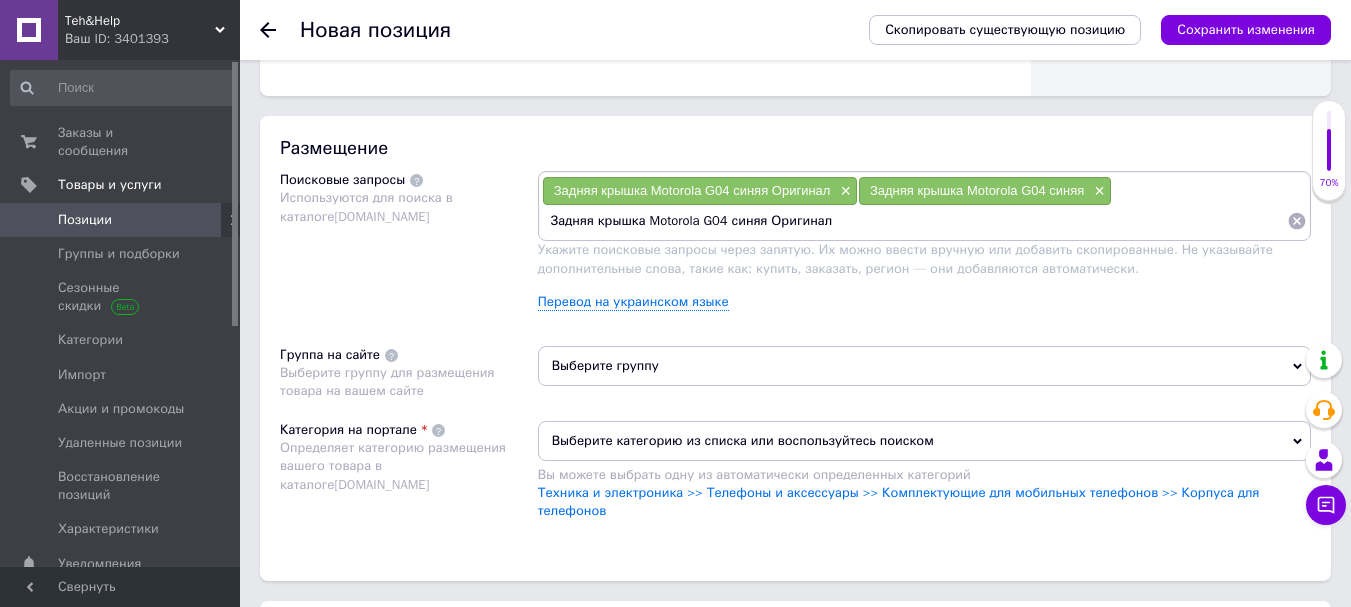 click on "Задняя крышка Motorola G04 синяя Оригинал" at bounding box center (914, 221) 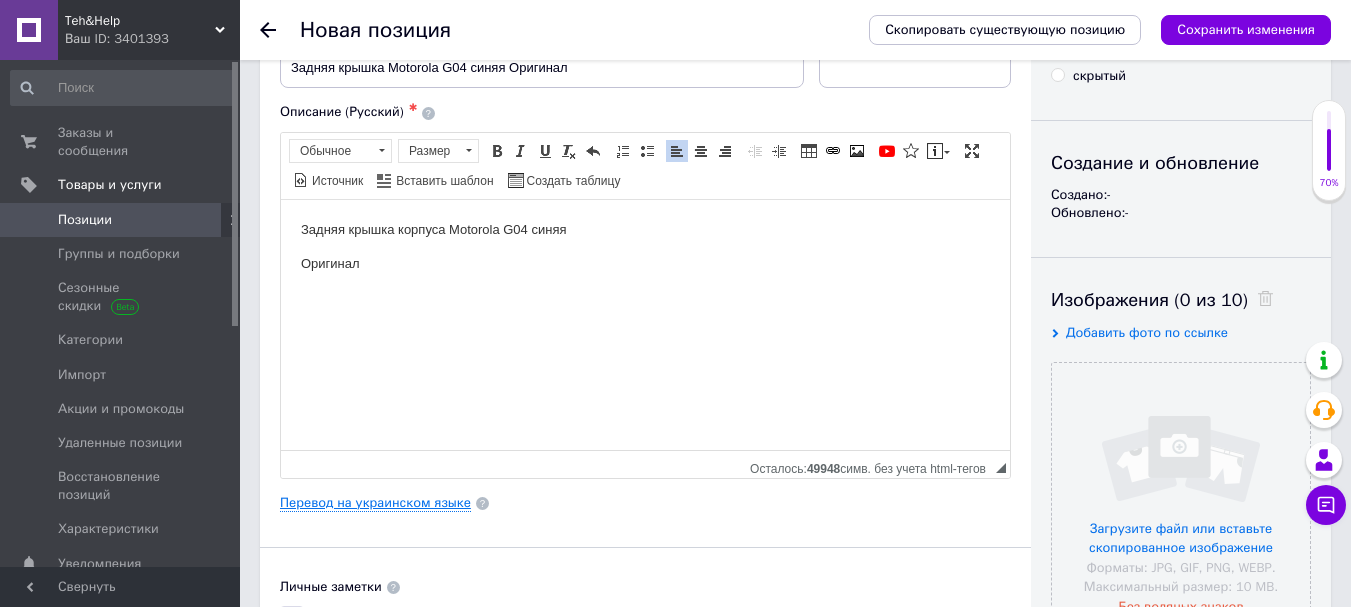 scroll, scrollTop: 100, scrollLeft: 0, axis: vertical 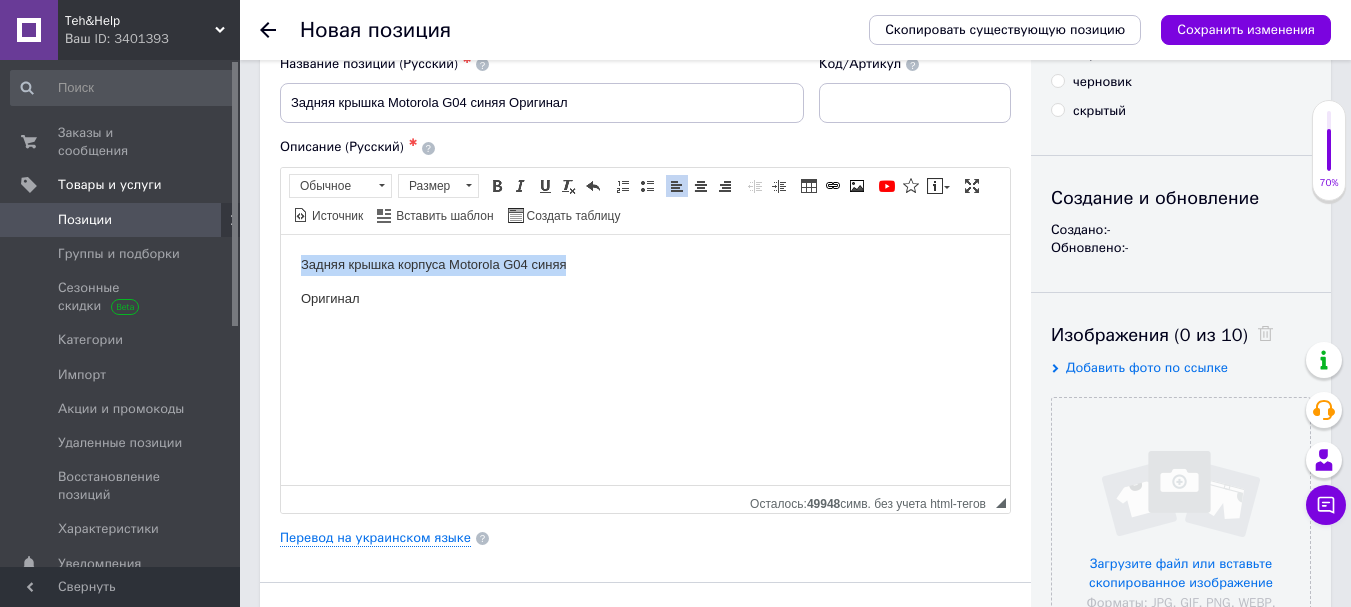 drag, startPoint x: 300, startPoint y: 260, endPoint x: 567, endPoint y: 256, distance: 267.02997 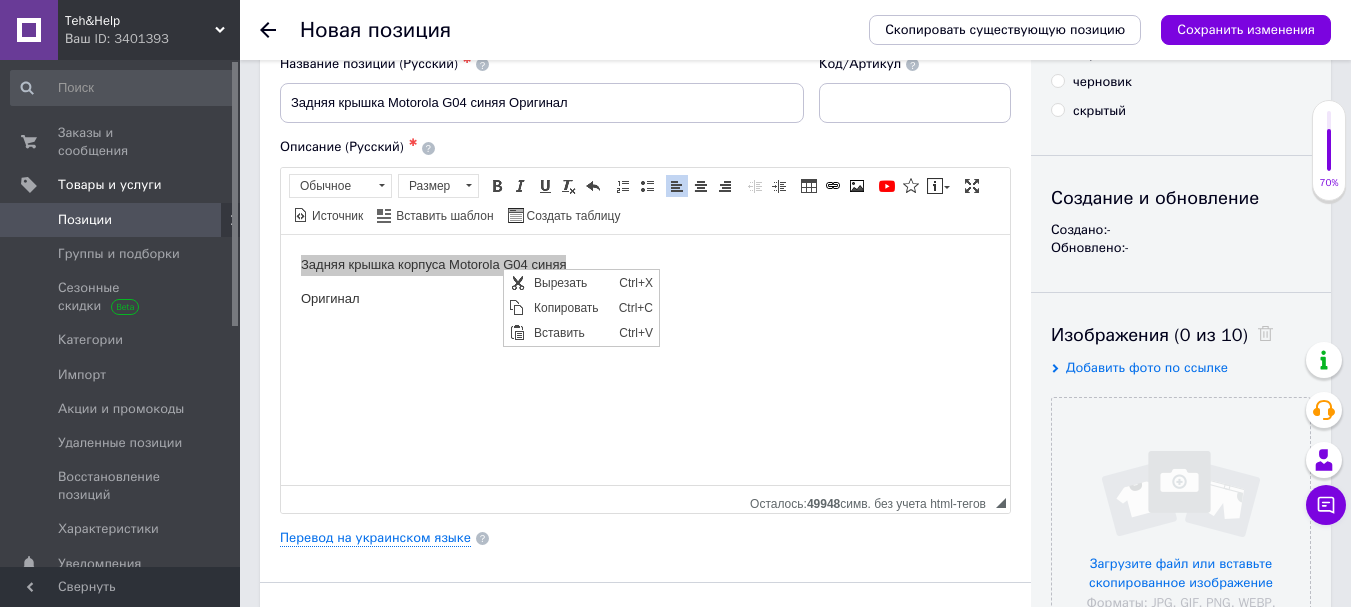 scroll, scrollTop: 0, scrollLeft: 0, axis: both 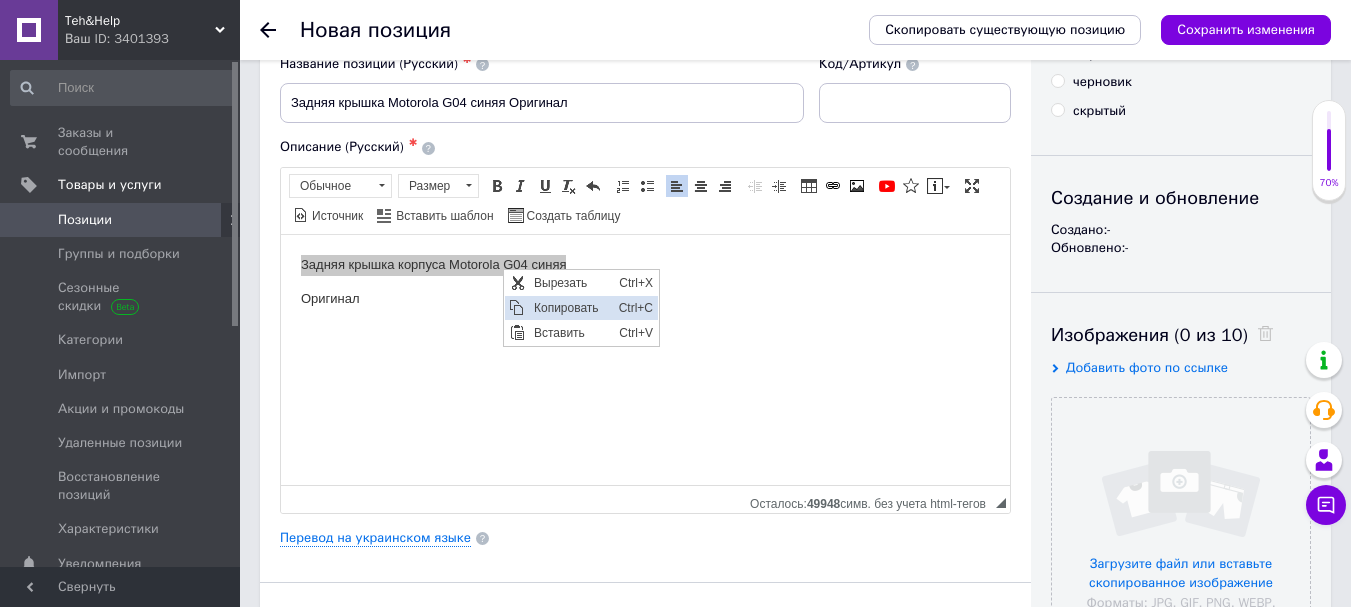 click on "Копировать" at bounding box center (571, 307) 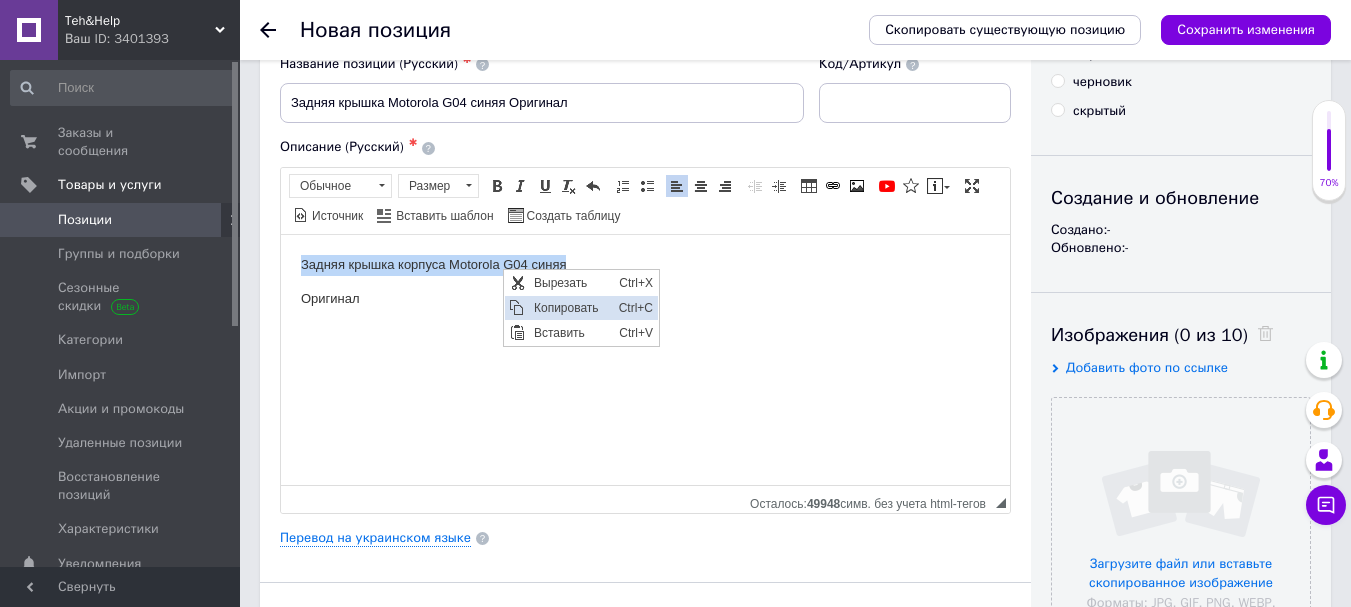 copy on "Задняя крышка корпуса Motorola G04 синяя" 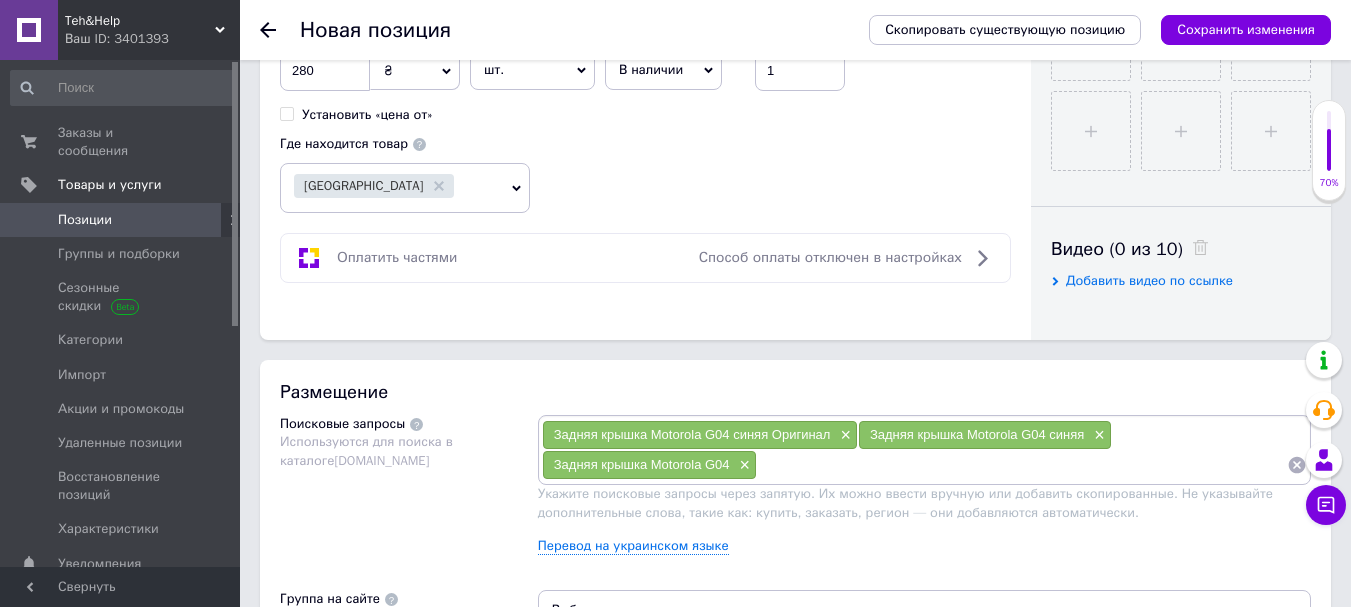 scroll, scrollTop: 900, scrollLeft: 0, axis: vertical 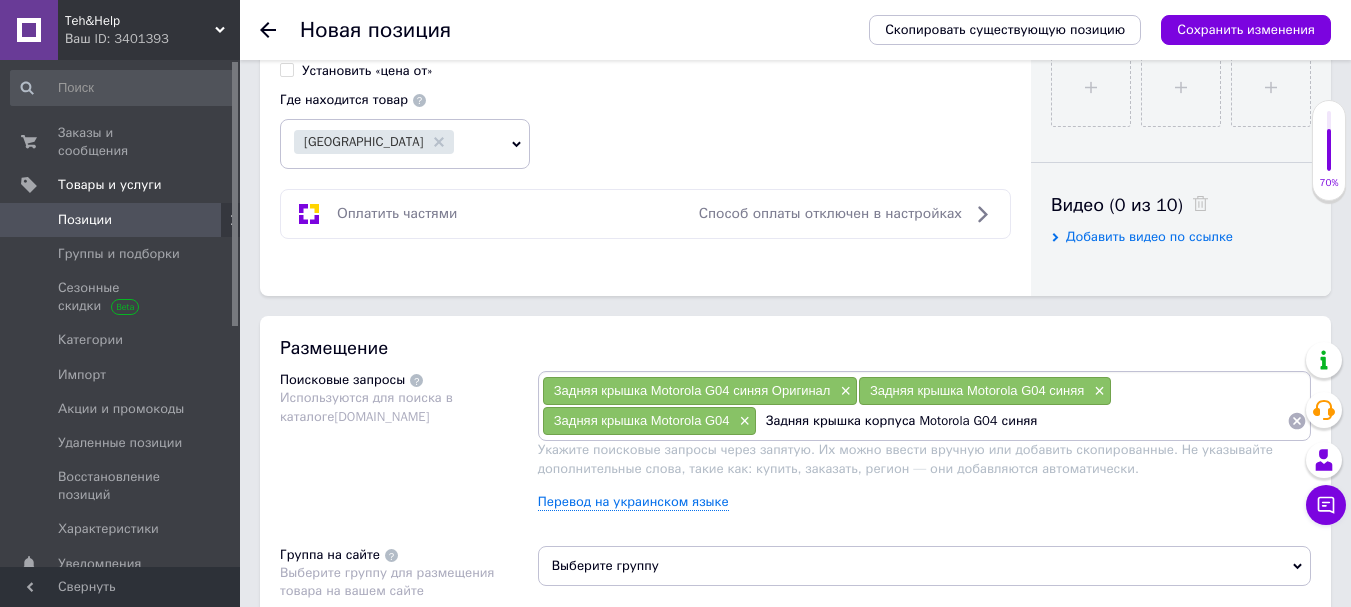 drag, startPoint x: 992, startPoint y: 417, endPoint x: 1094, endPoint y: 429, distance: 102.70345 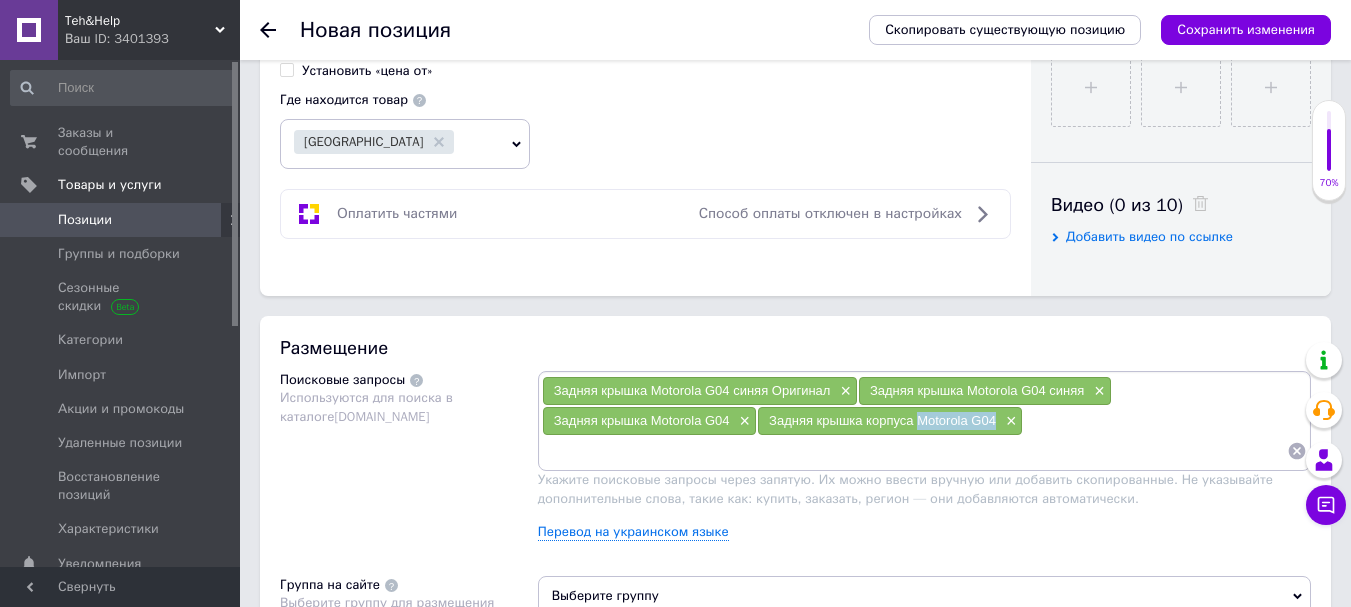 drag, startPoint x: 919, startPoint y: 415, endPoint x: 993, endPoint y: 417, distance: 74.02702 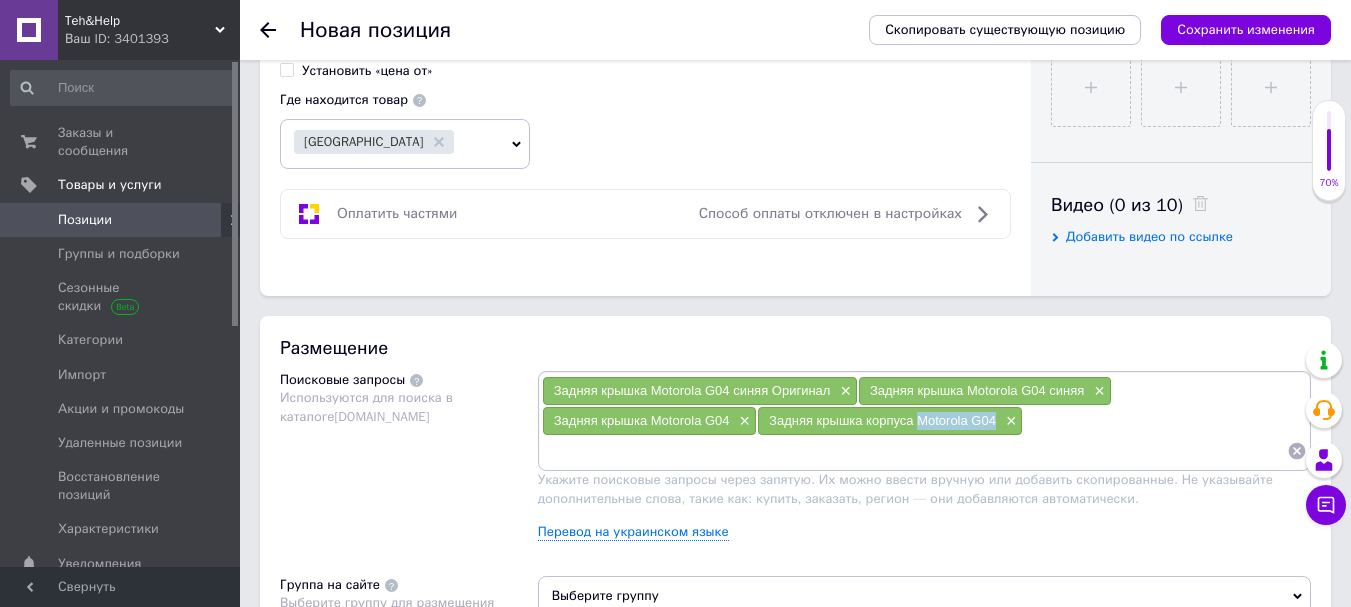 copy on "Motorola G04" 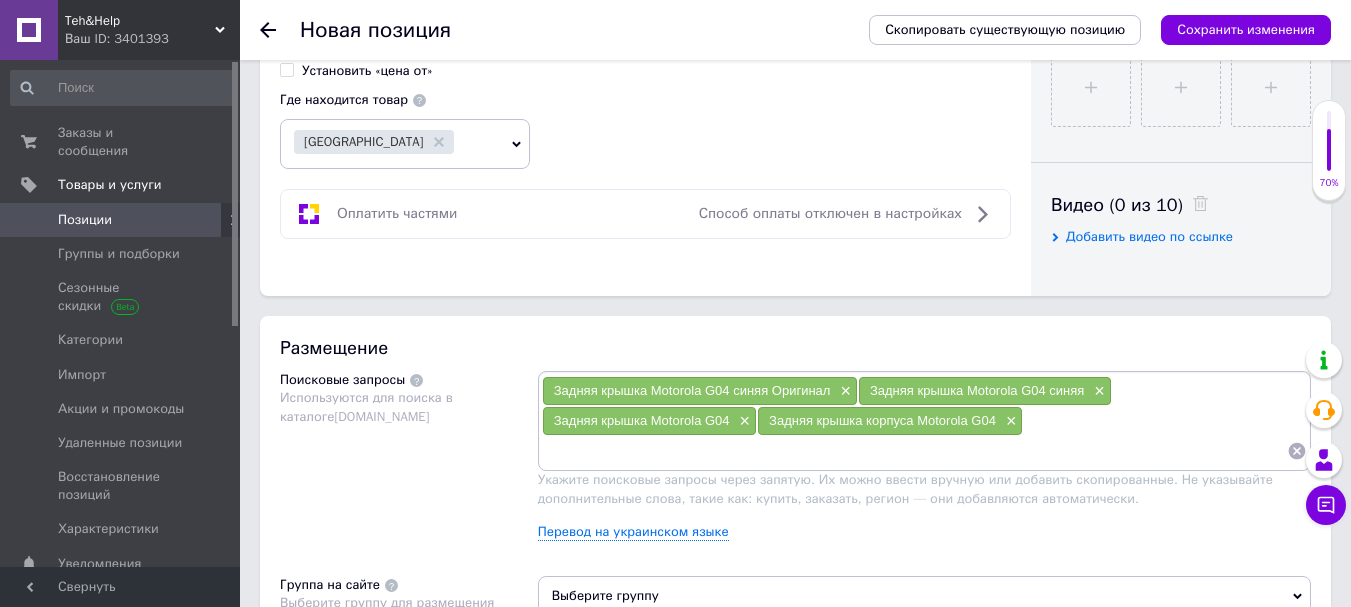 paste on "Motorola G04" 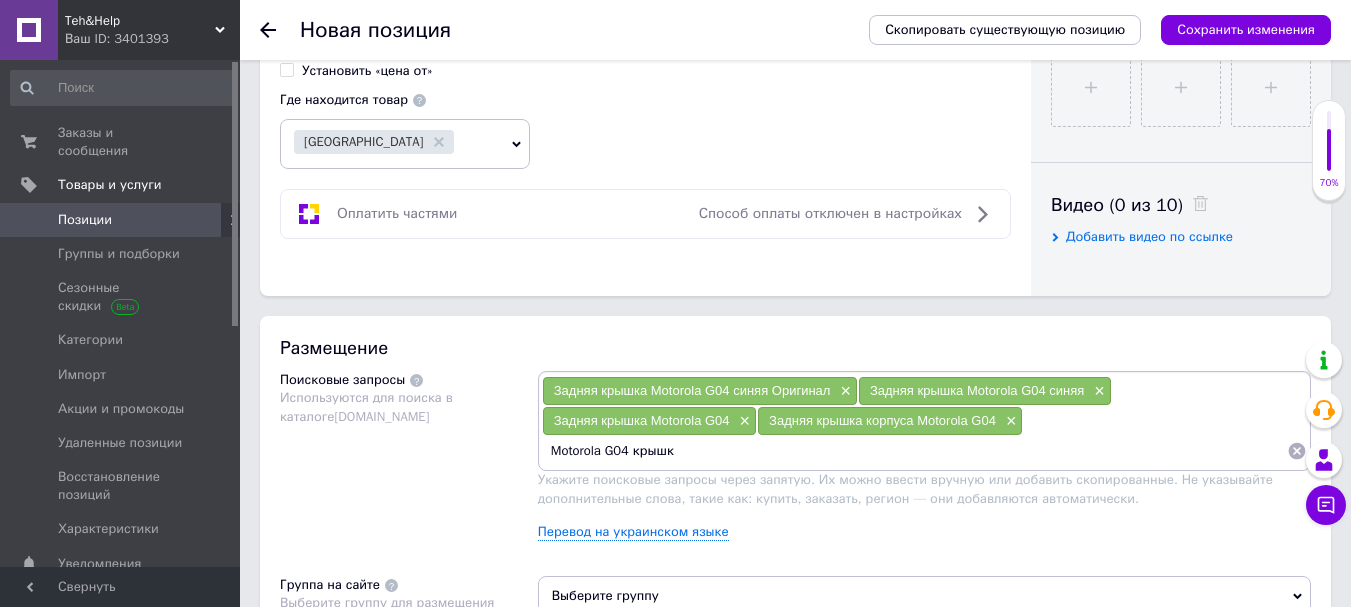 type on "Motorola G04 крышка" 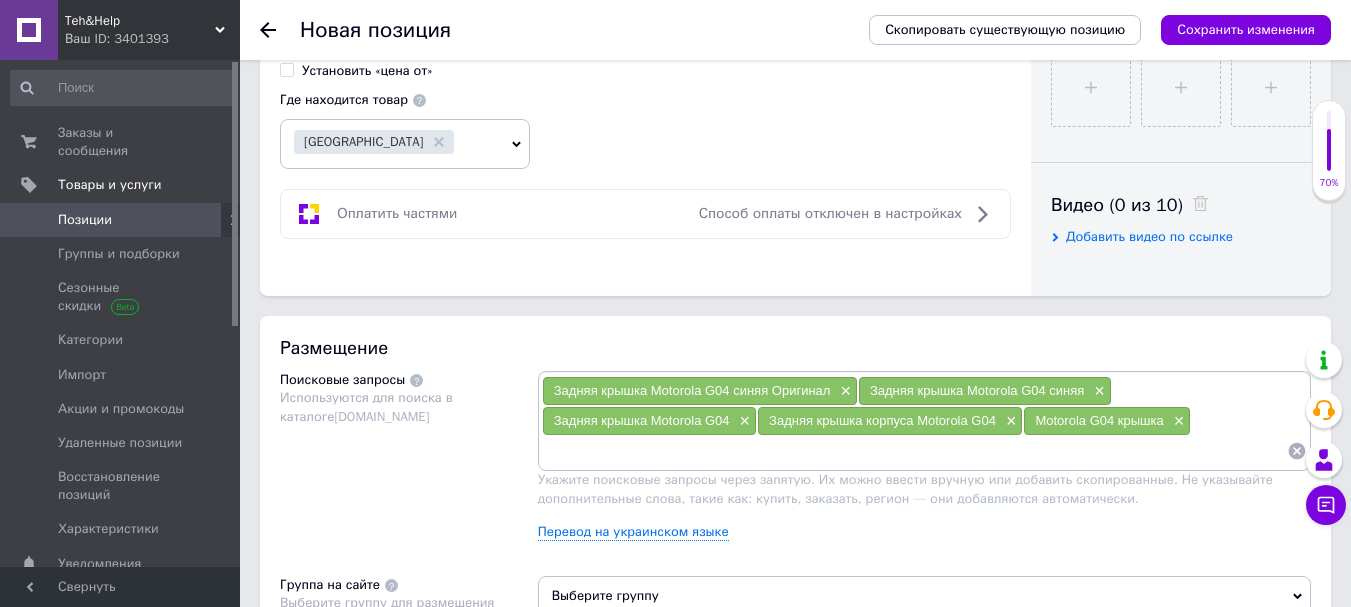 paste on "Motorola G04" 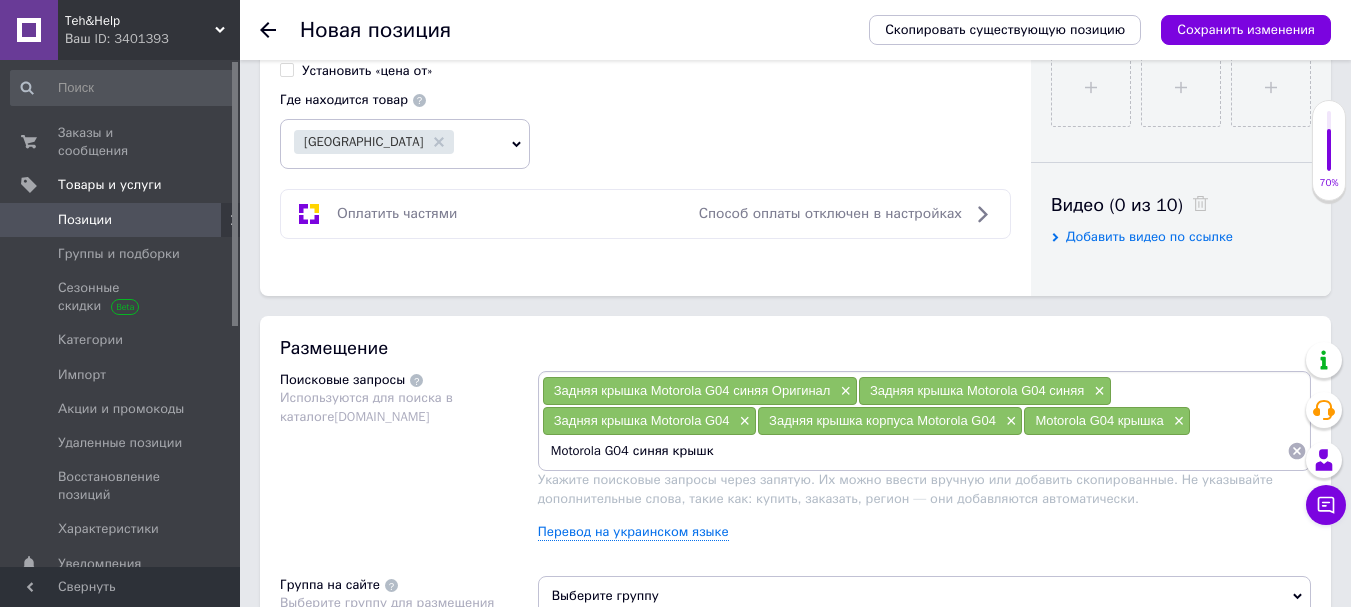 type on "Motorola G04 синяя крышка" 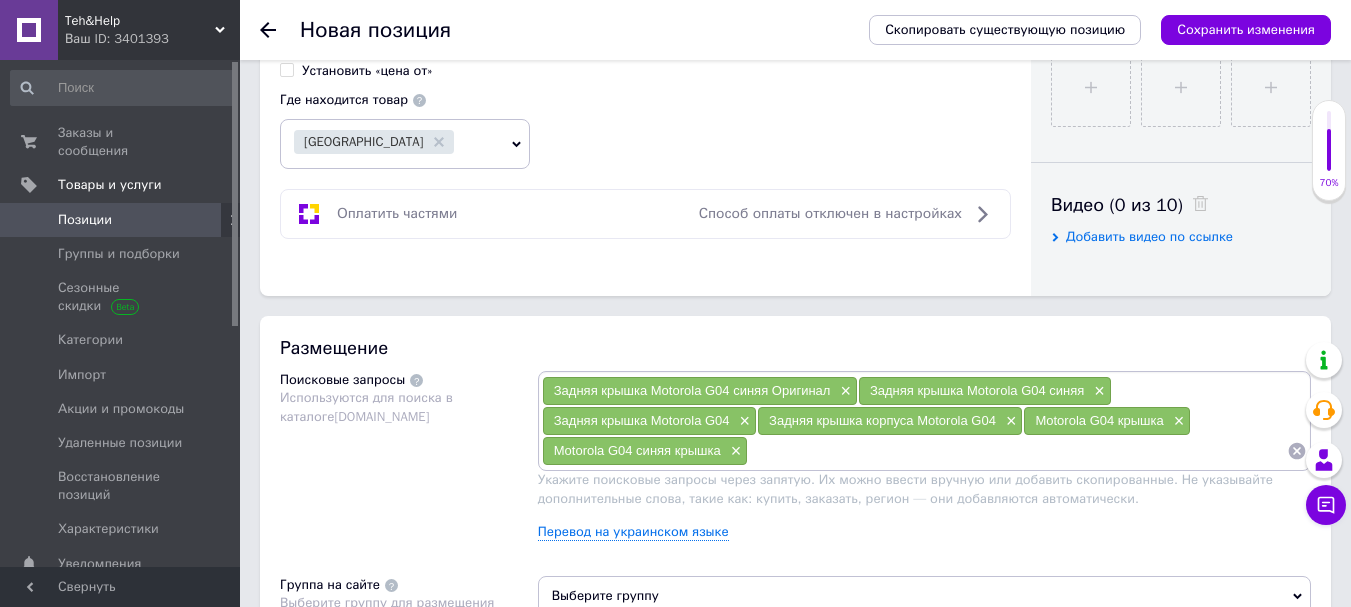 paste on "Motorola G04" 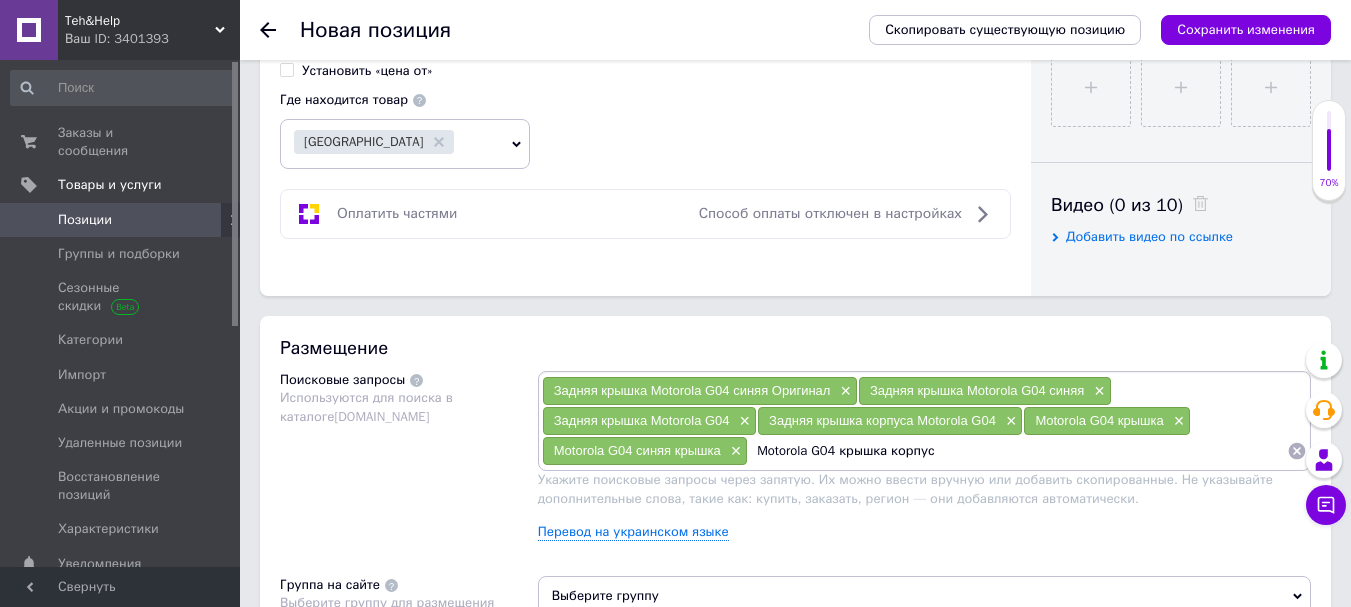 type on "Motorola G04 крышка корпуса" 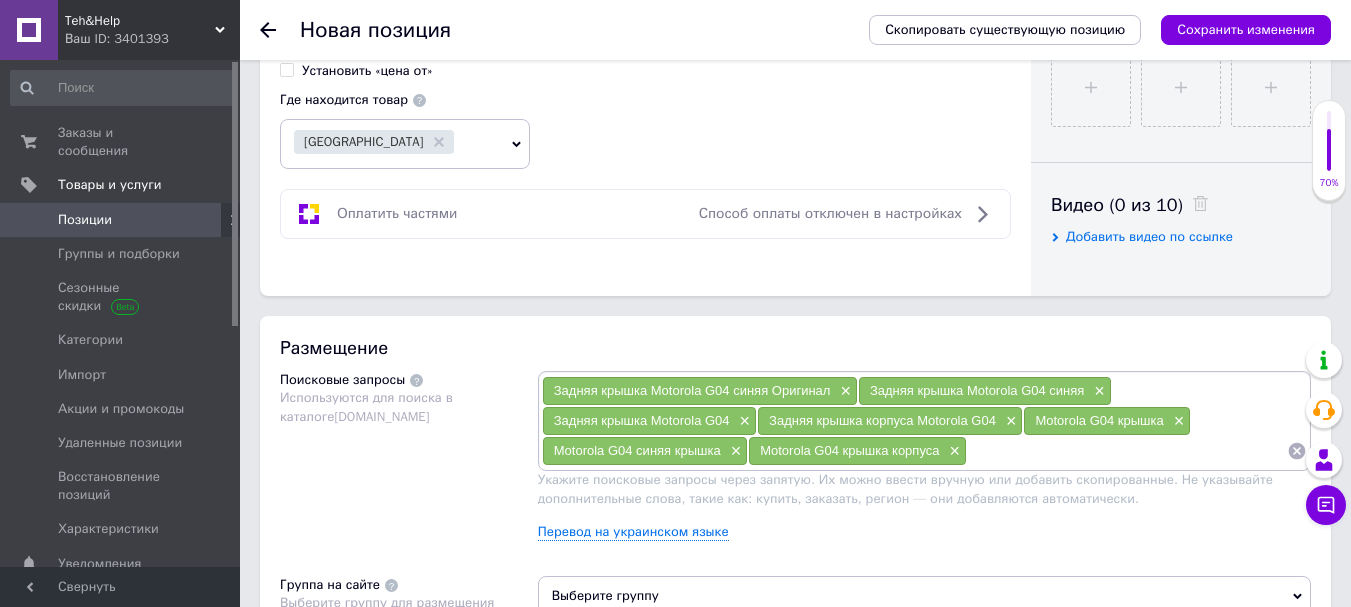 paste on "Motorola G04" 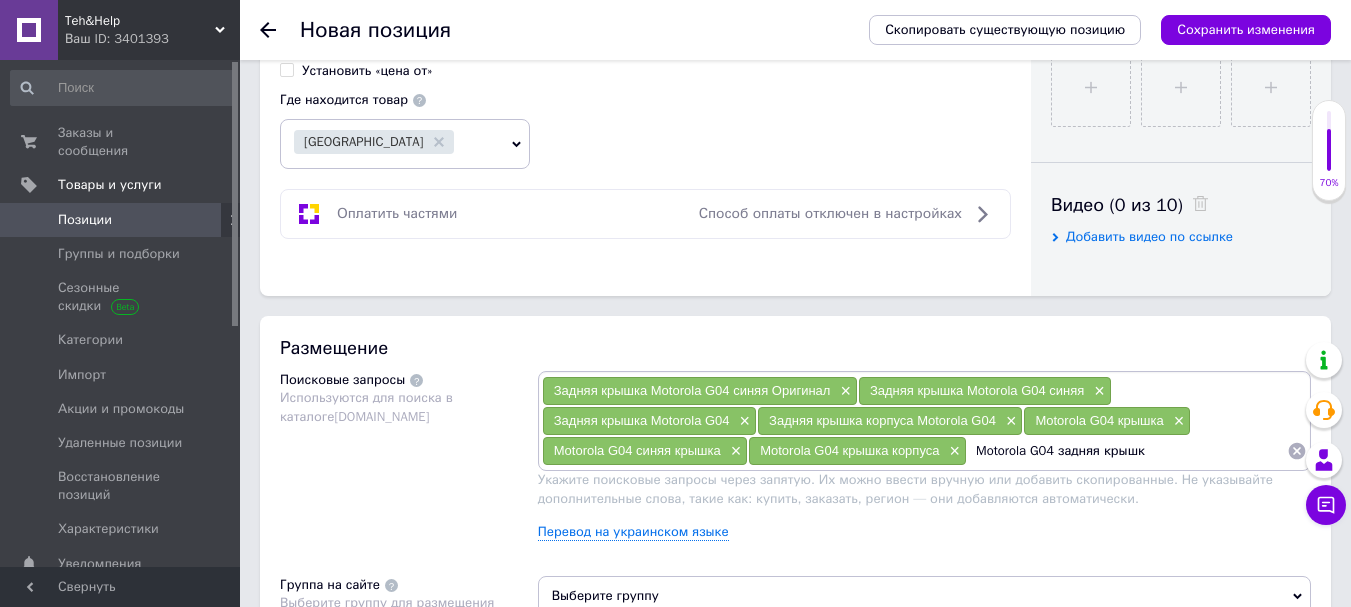 type on "Motorola G04 задняя крышка" 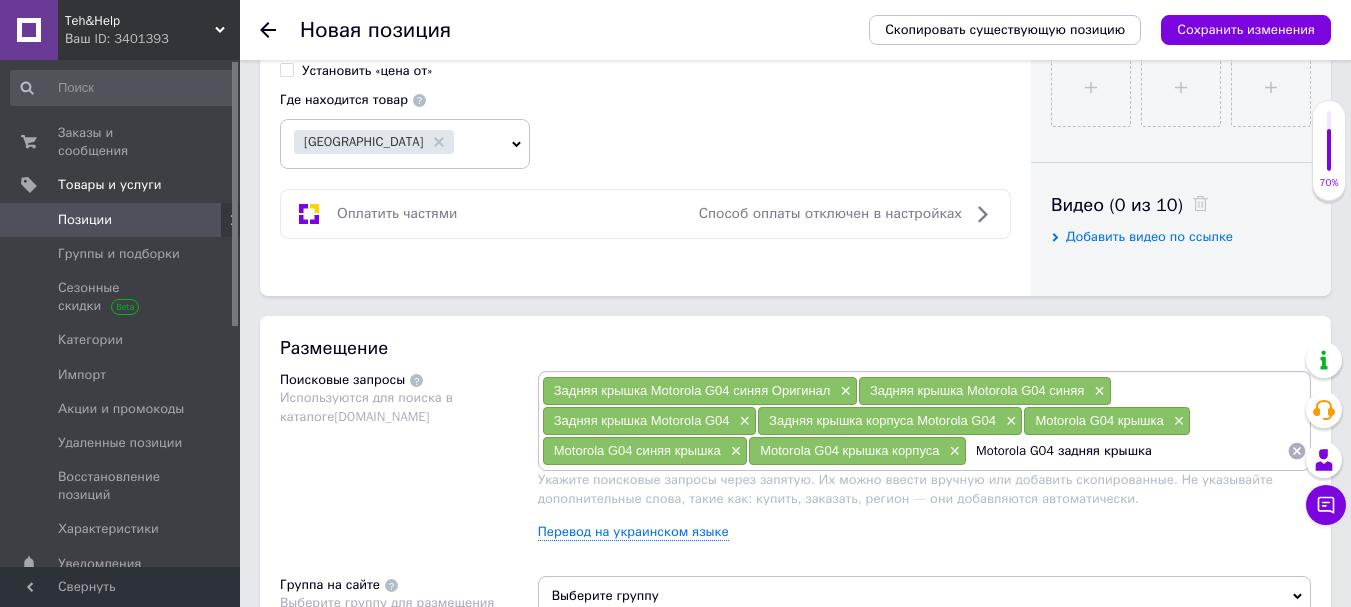 type 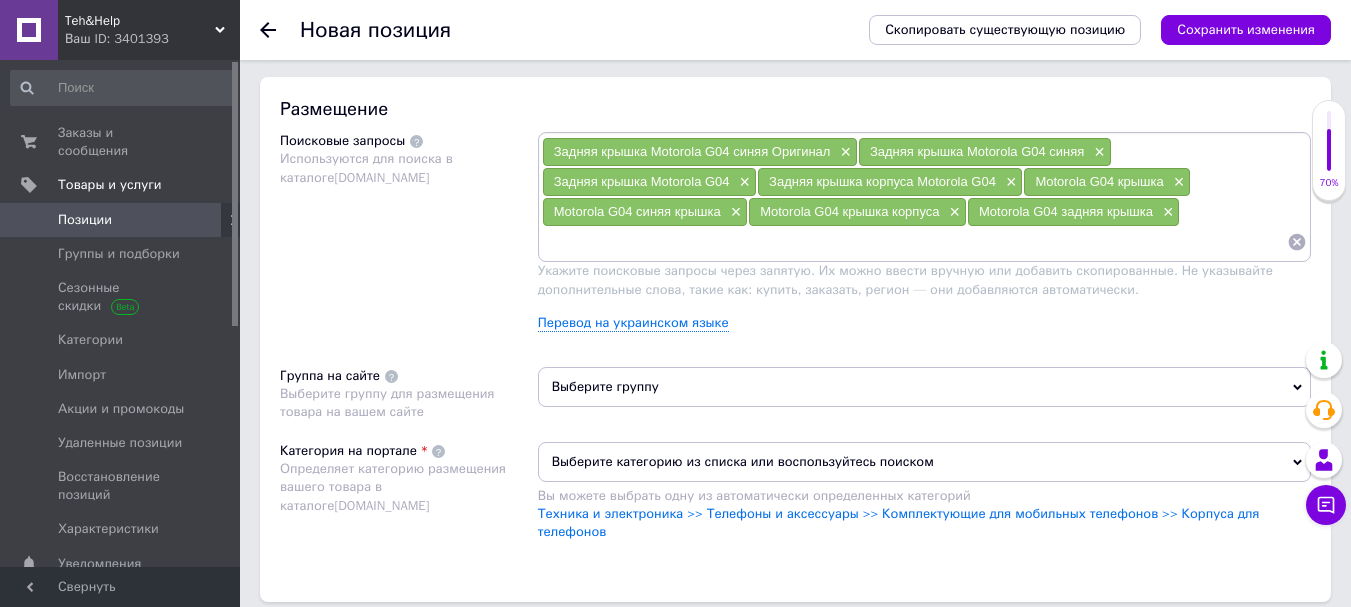 scroll, scrollTop: 1200, scrollLeft: 0, axis: vertical 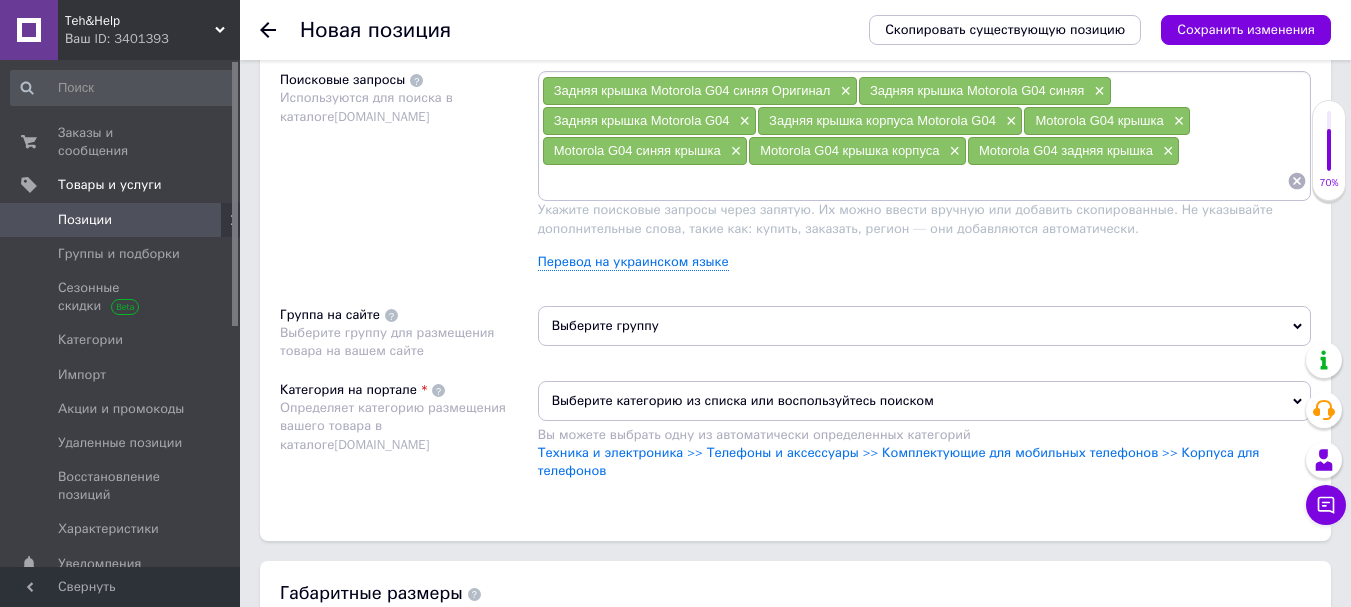 click on "Выберите группу" at bounding box center [924, 326] 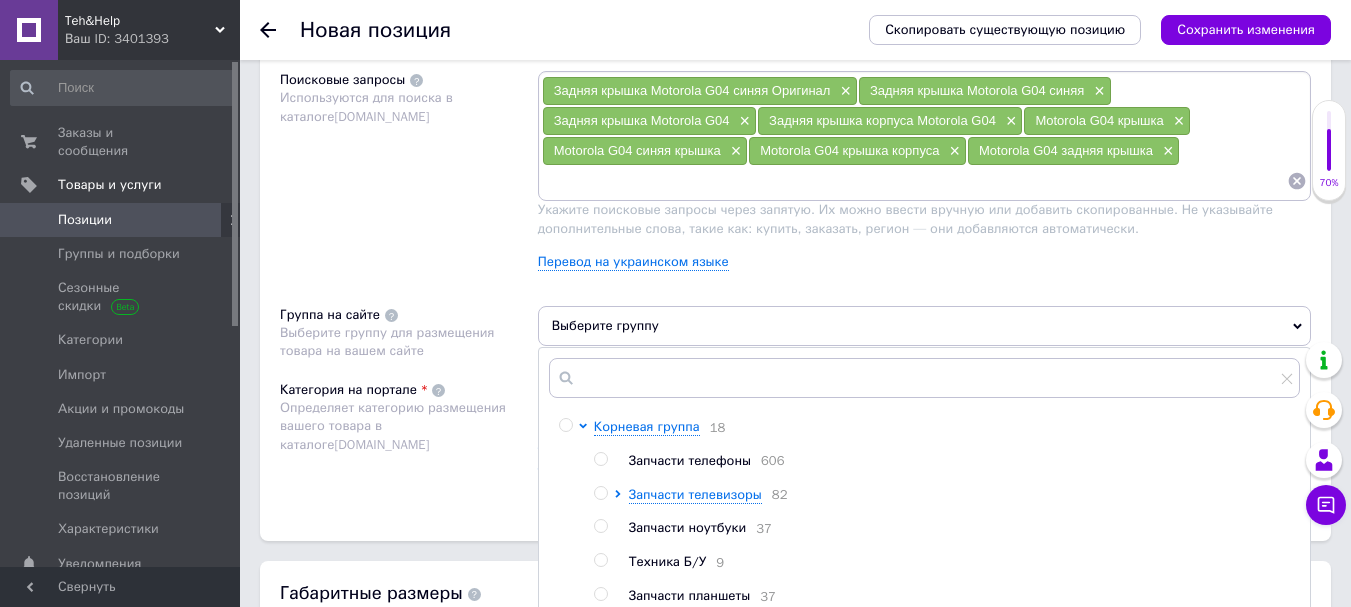 click at bounding box center (600, 459) 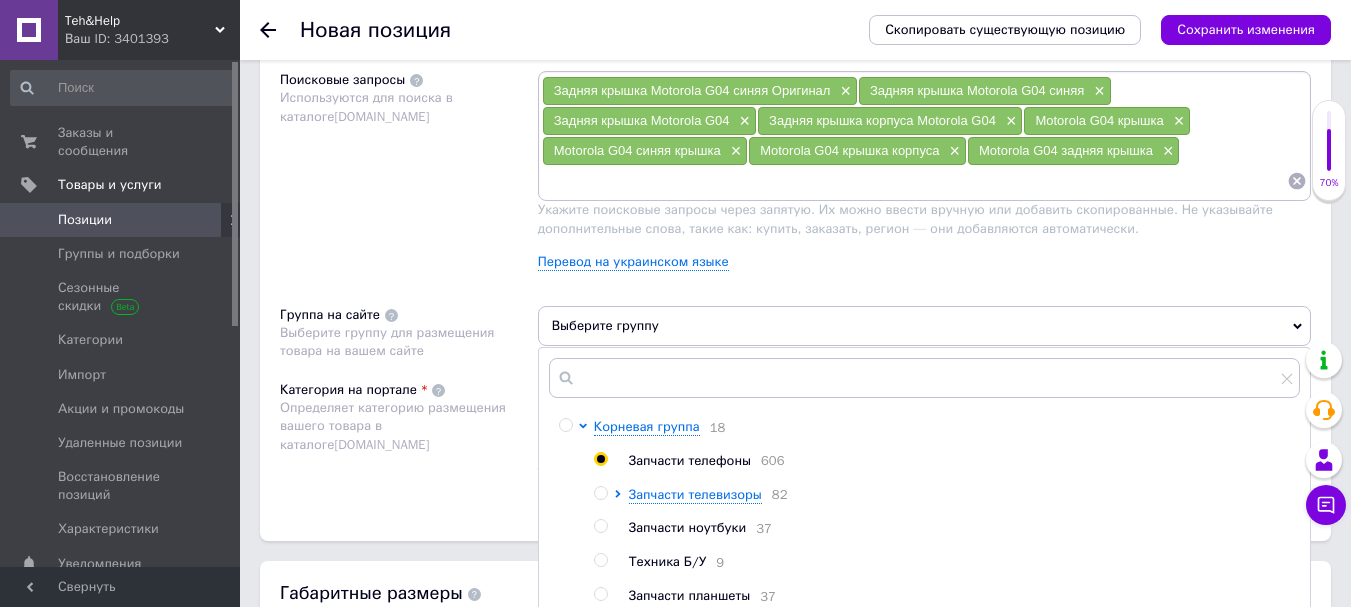 radio on "true" 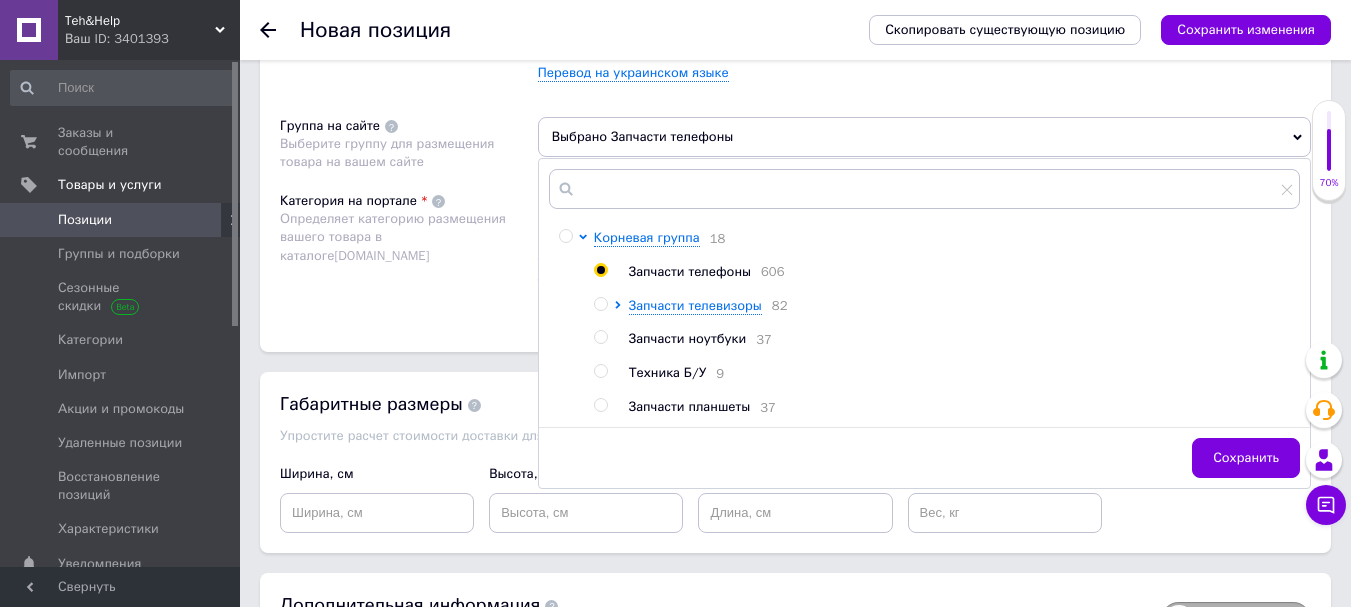 scroll, scrollTop: 1400, scrollLeft: 0, axis: vertical 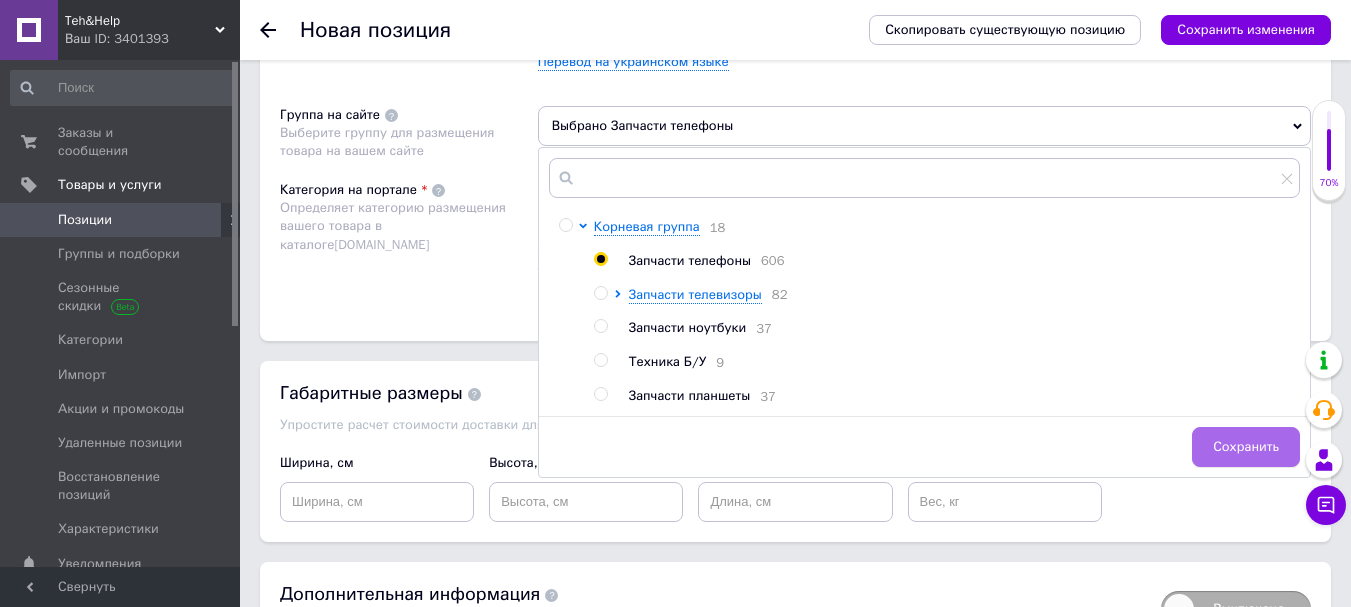 click on "Сохранить" at bounding box center (1246, 447) 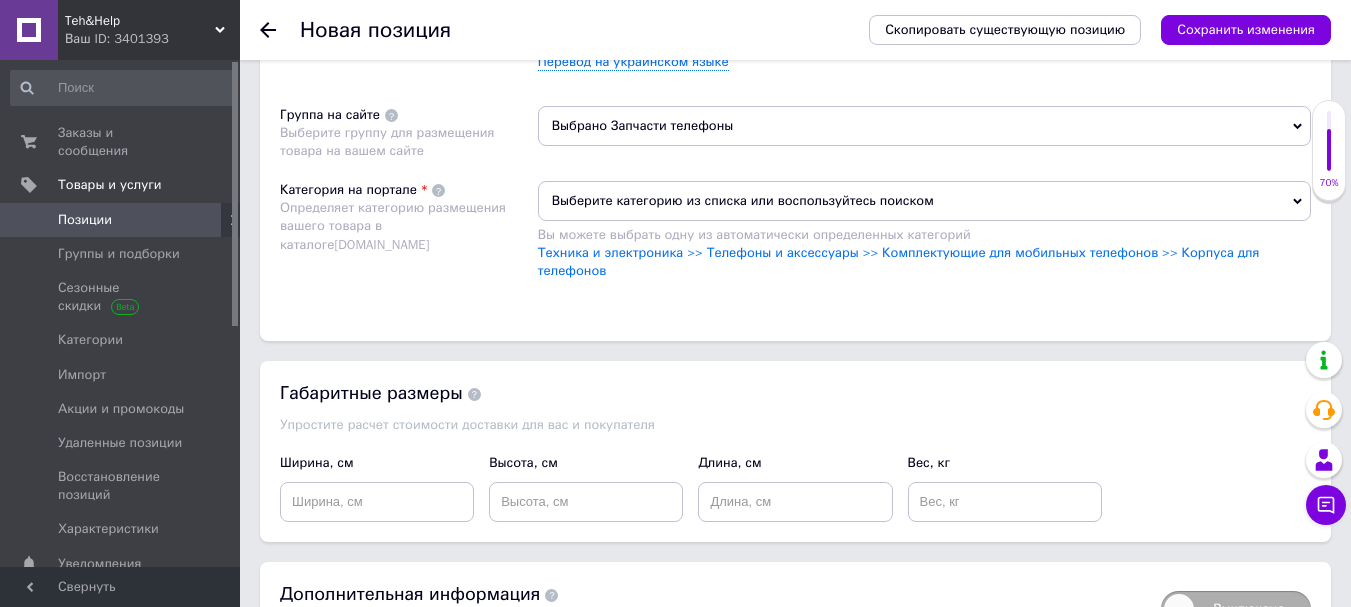 click on "Выберите категорию из списка или воспользуйтесь поиском" at bounding box center [924, 201] 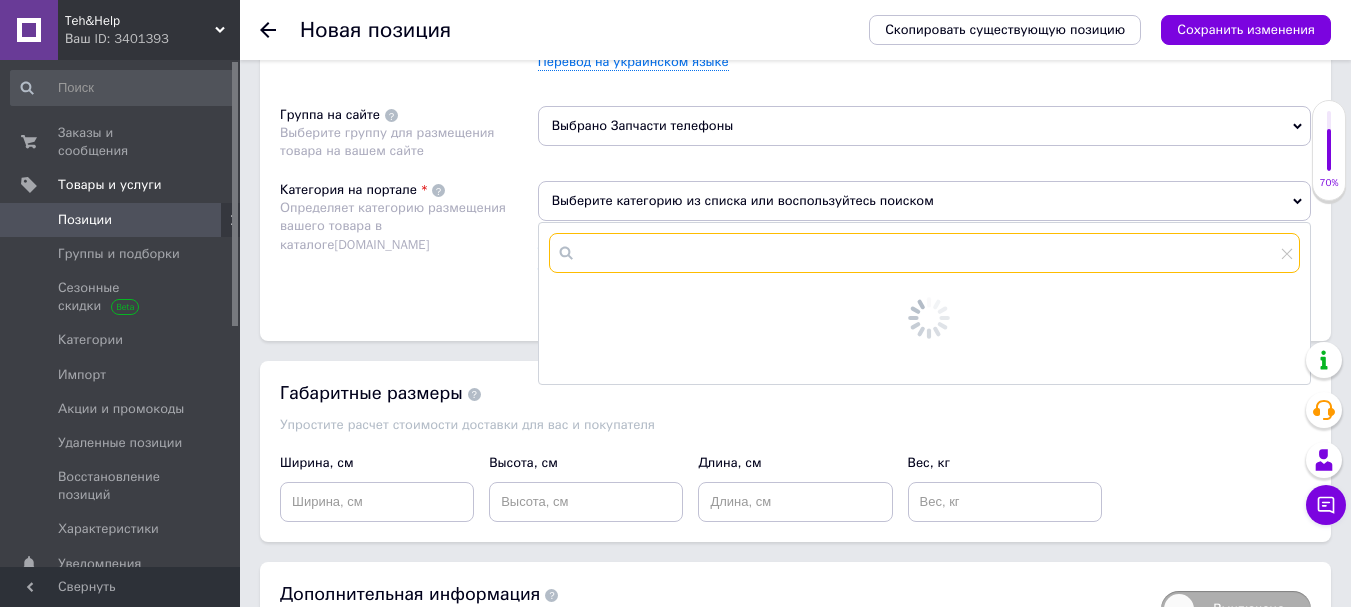click at bounding box center (924, 253) 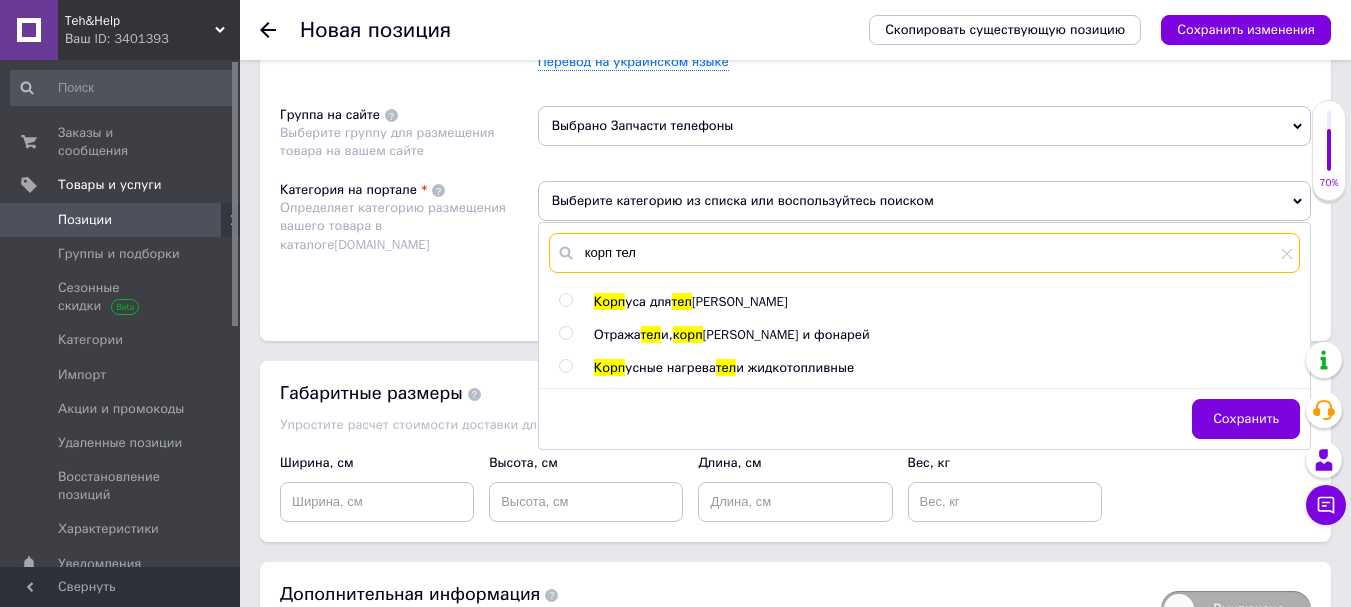type on "корп тел" 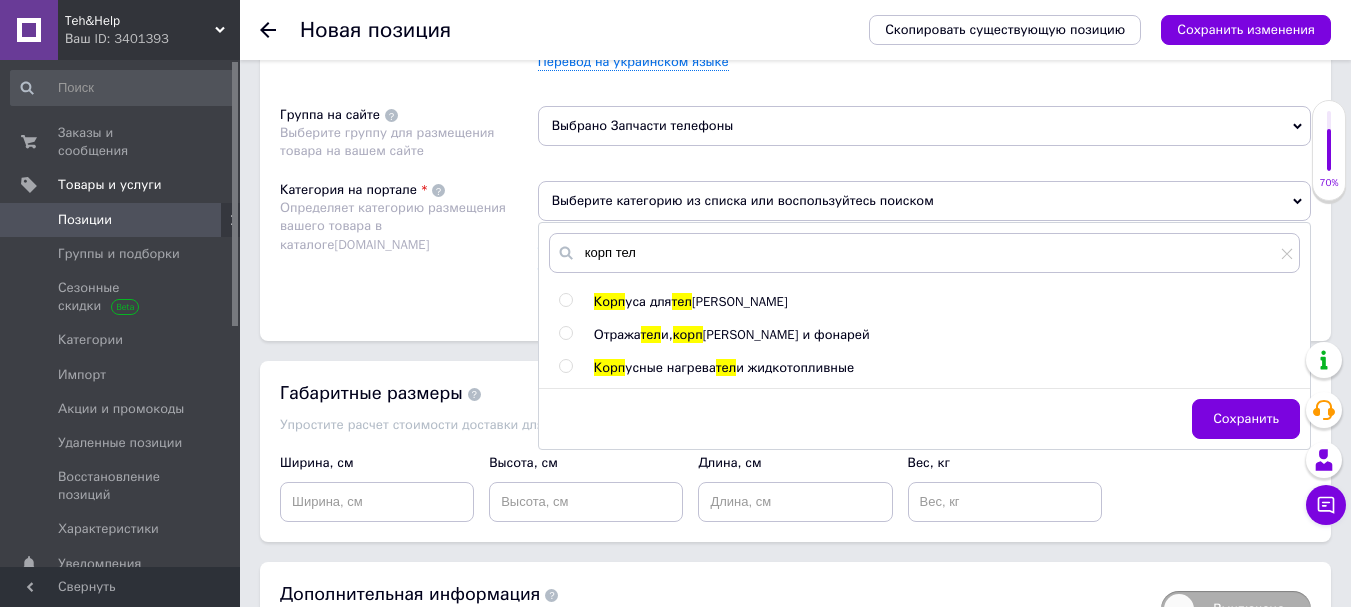 click at bounding box center [565, 300] 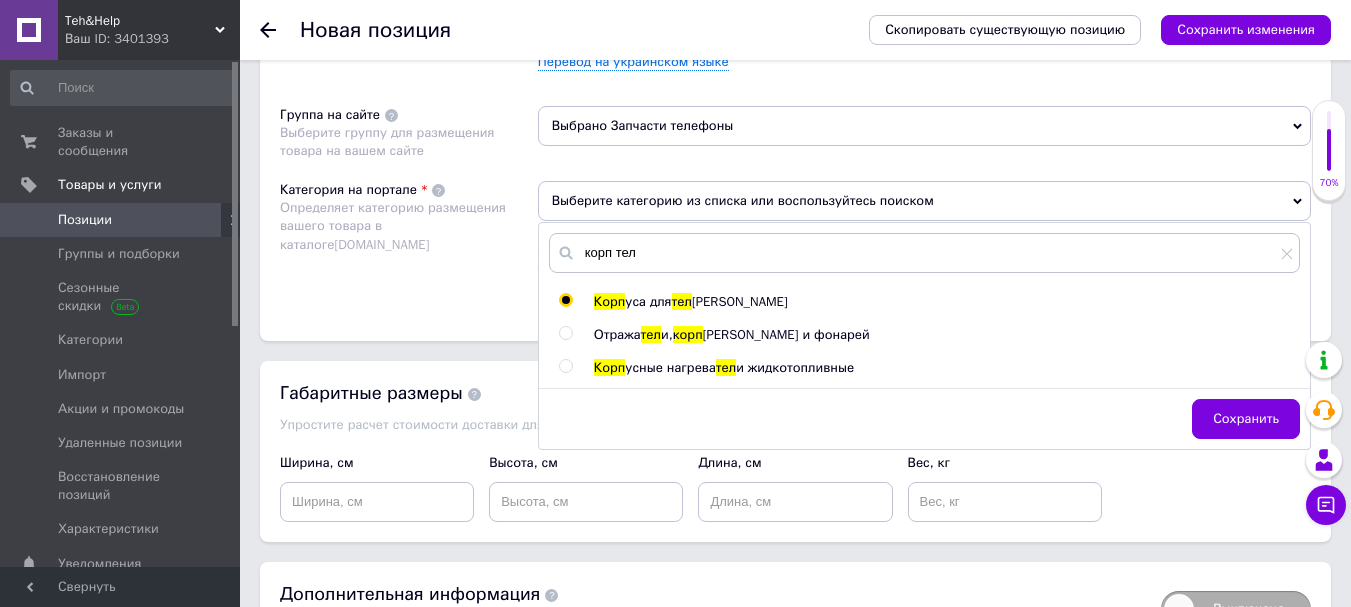 radio on "true" 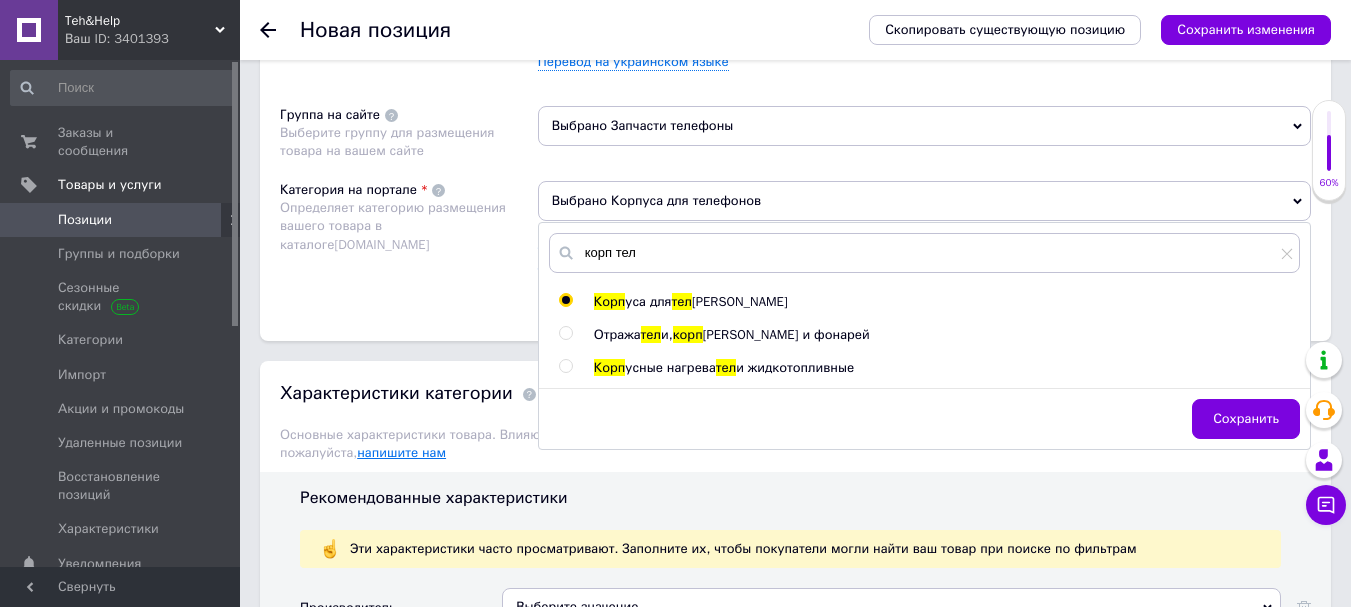 click on "Сохранить" at bounding box center [1246, 419] 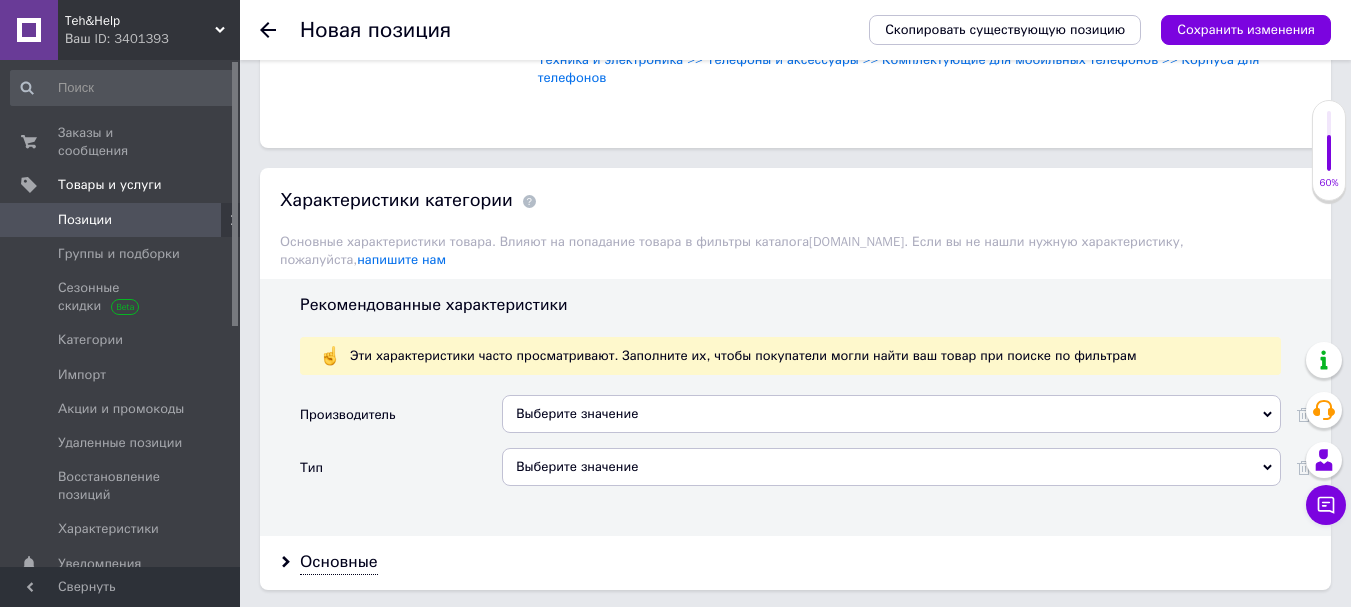 scroll, scrollTop: 1600, scrollLeft: 0, axis: vertical 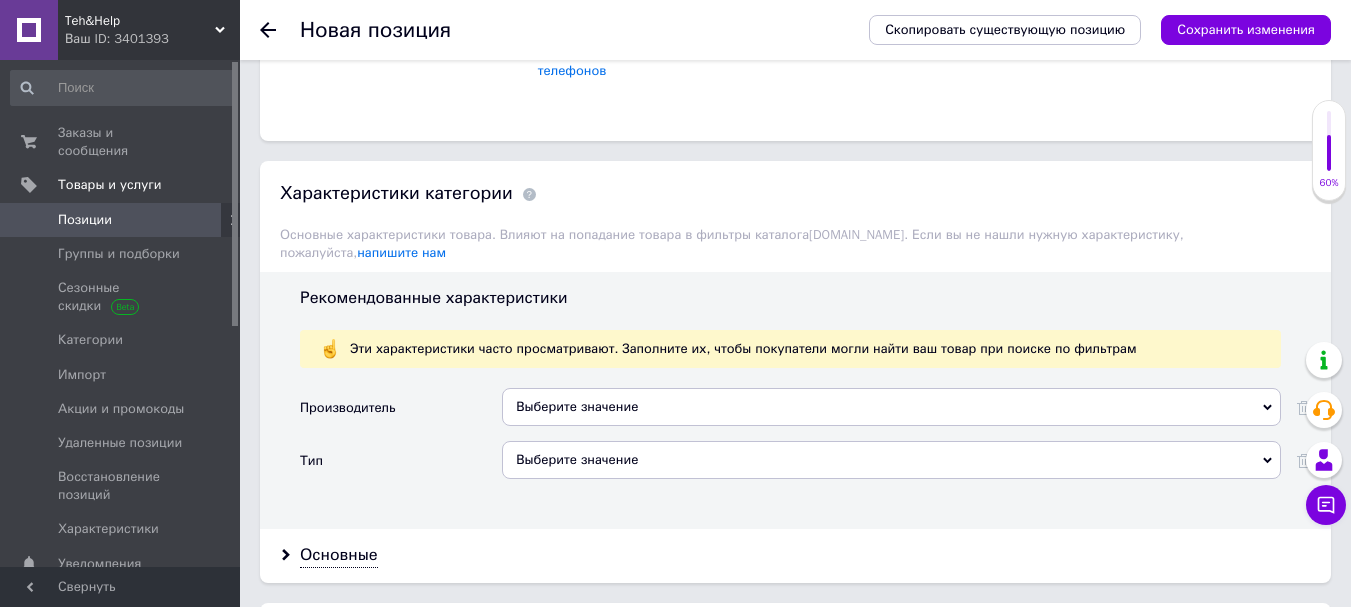 click on "Выберите значение" at bounding box center (891, 407) 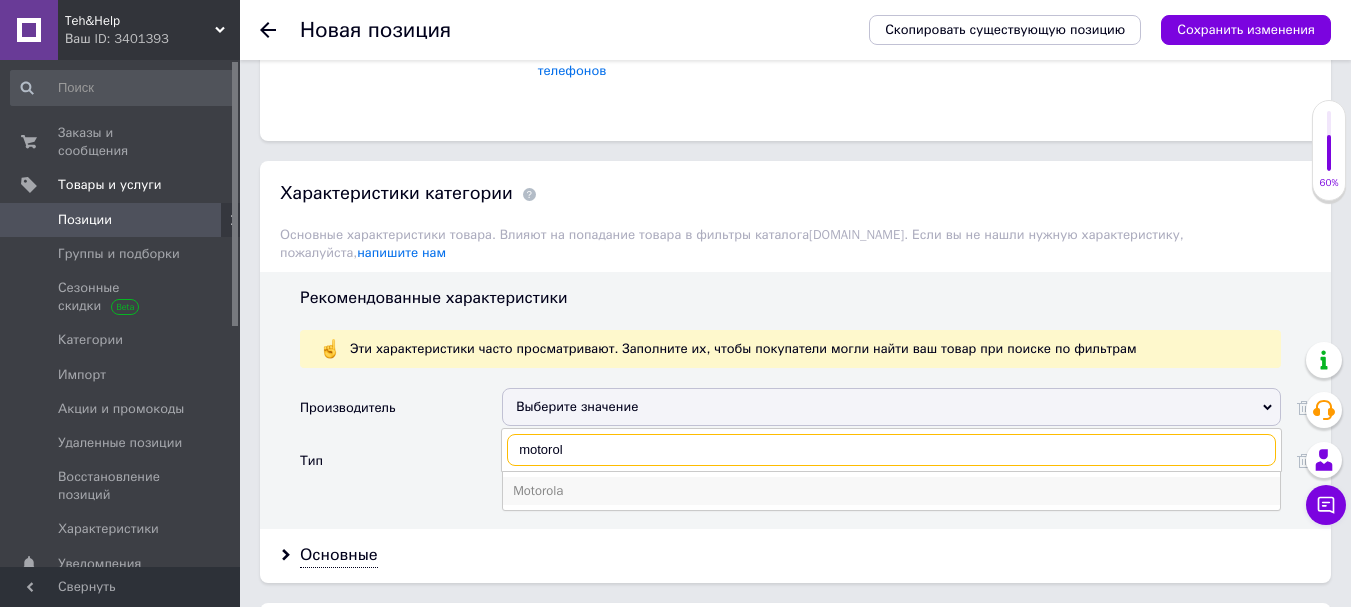 type on "motorol" 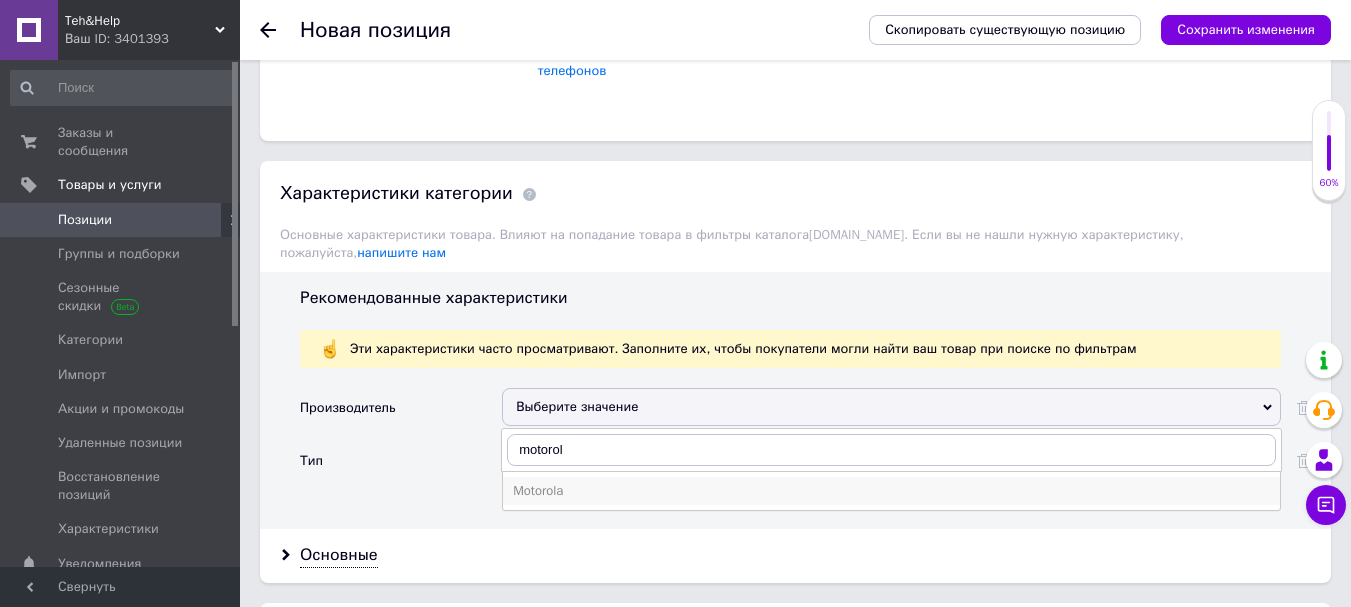 click on "Motorola" at bounding box center (891, 491) 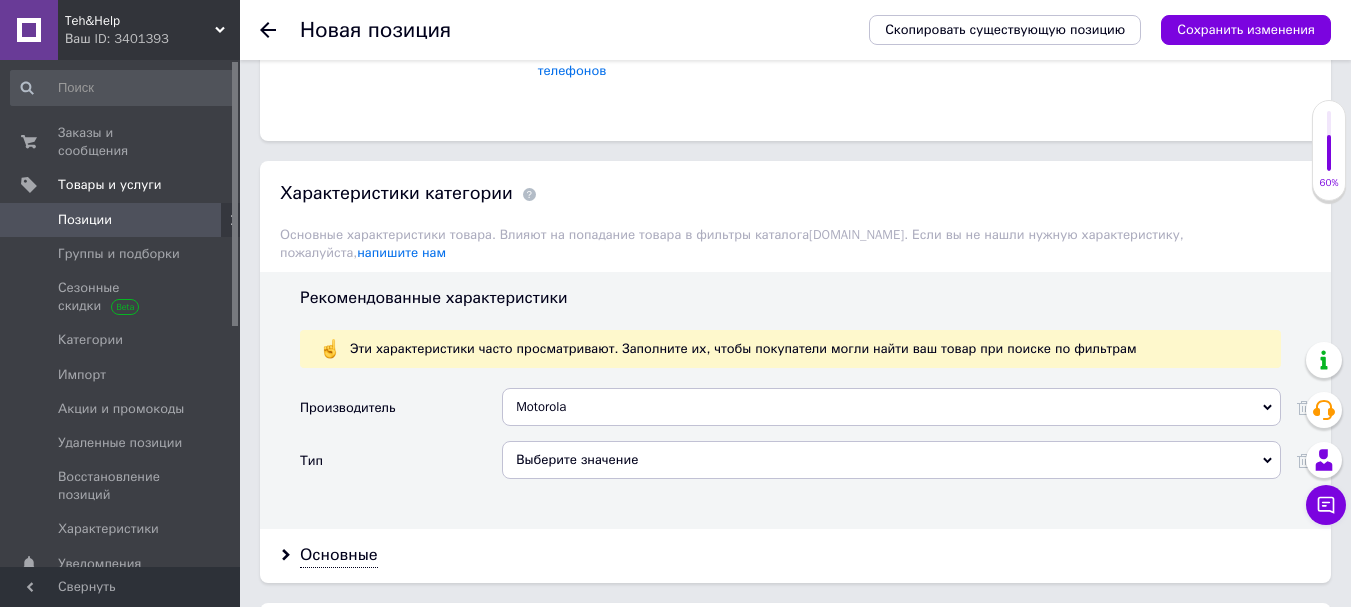click on "Выберите значение" at bounding box center (891, 460) 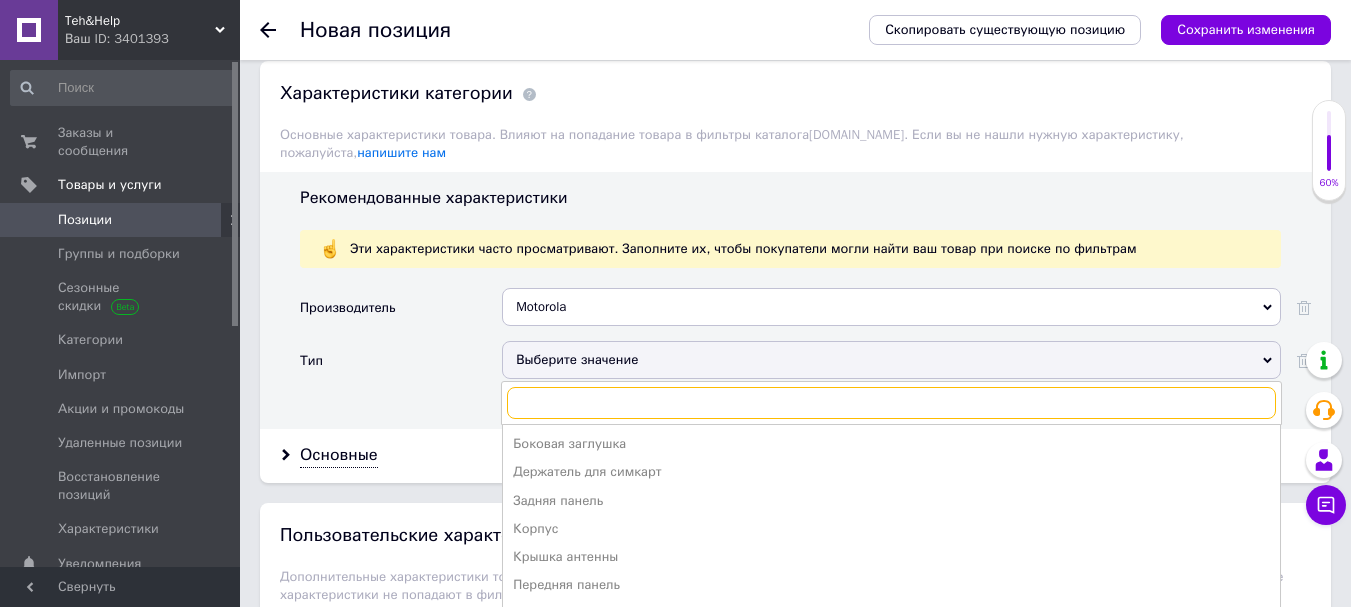 scroll, scrollTop: 1800, scrollLeft: 0, axis: vertical 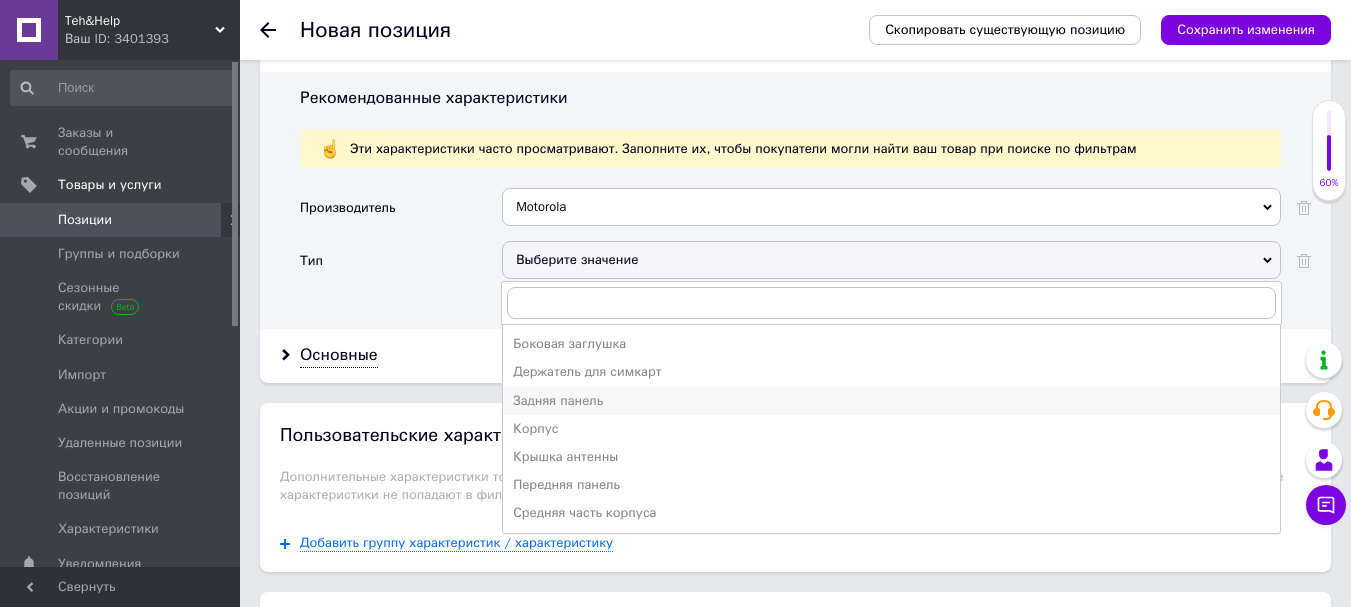 click on "Задняя панель" at bounding box center (891, 401) 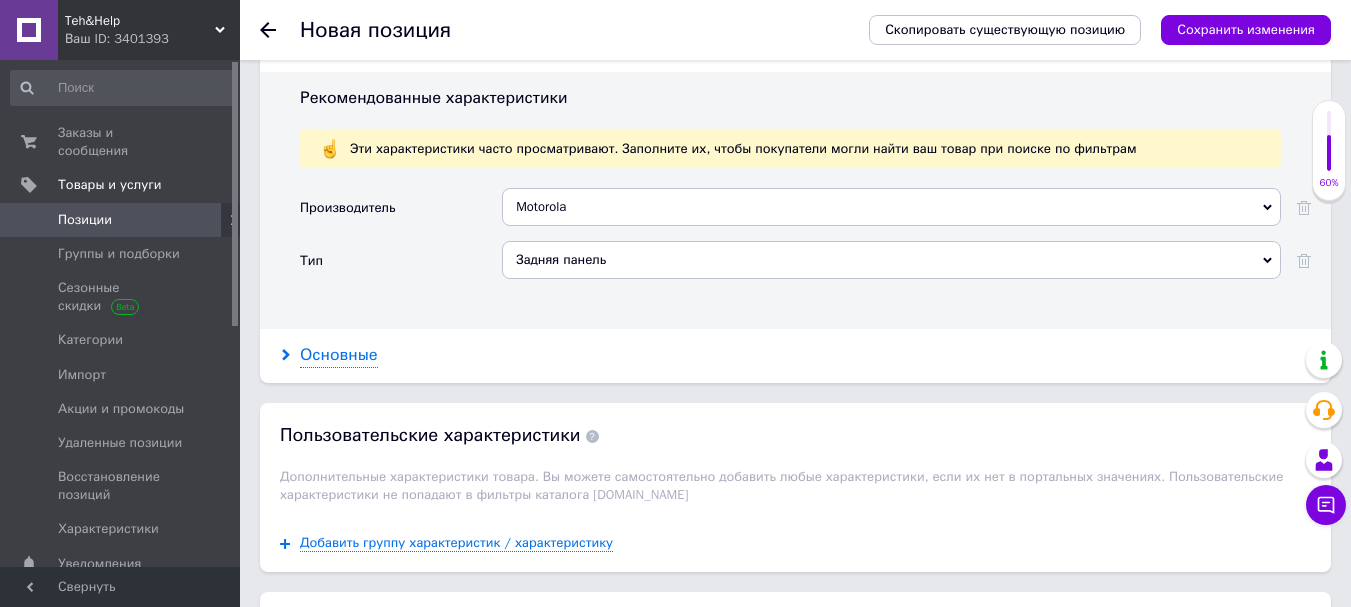 click on "Основные" at bounding box center (339, 355) 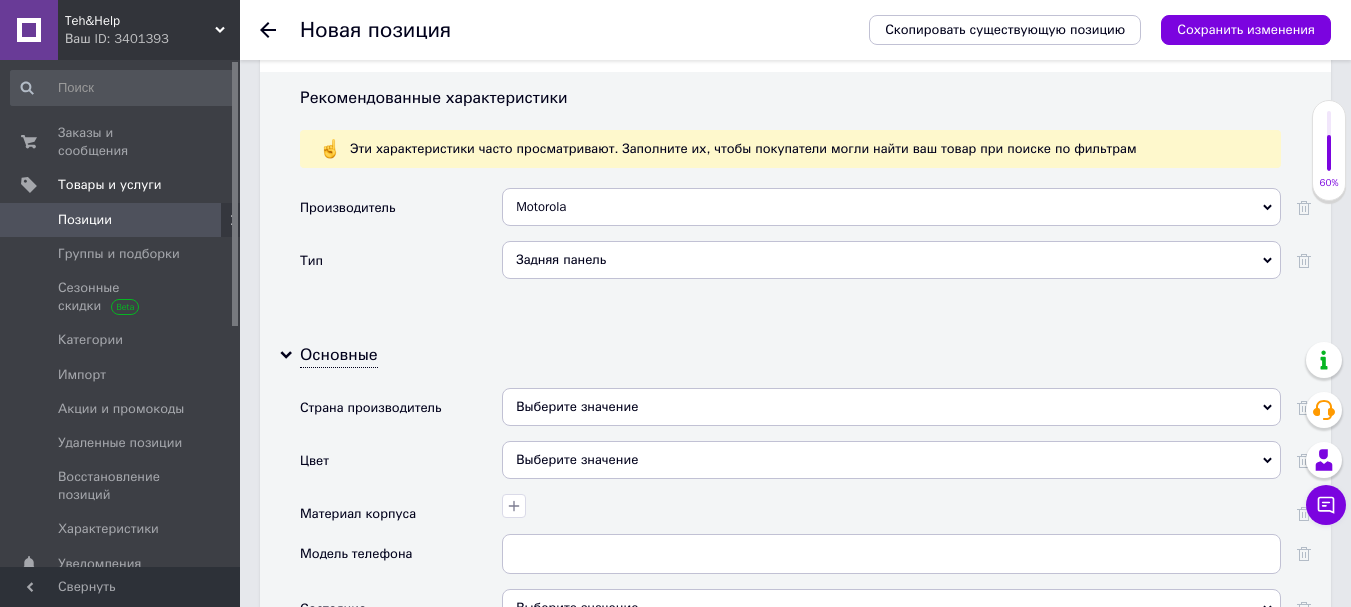 click on "Выберите значение" at bounding box center [891, 460] 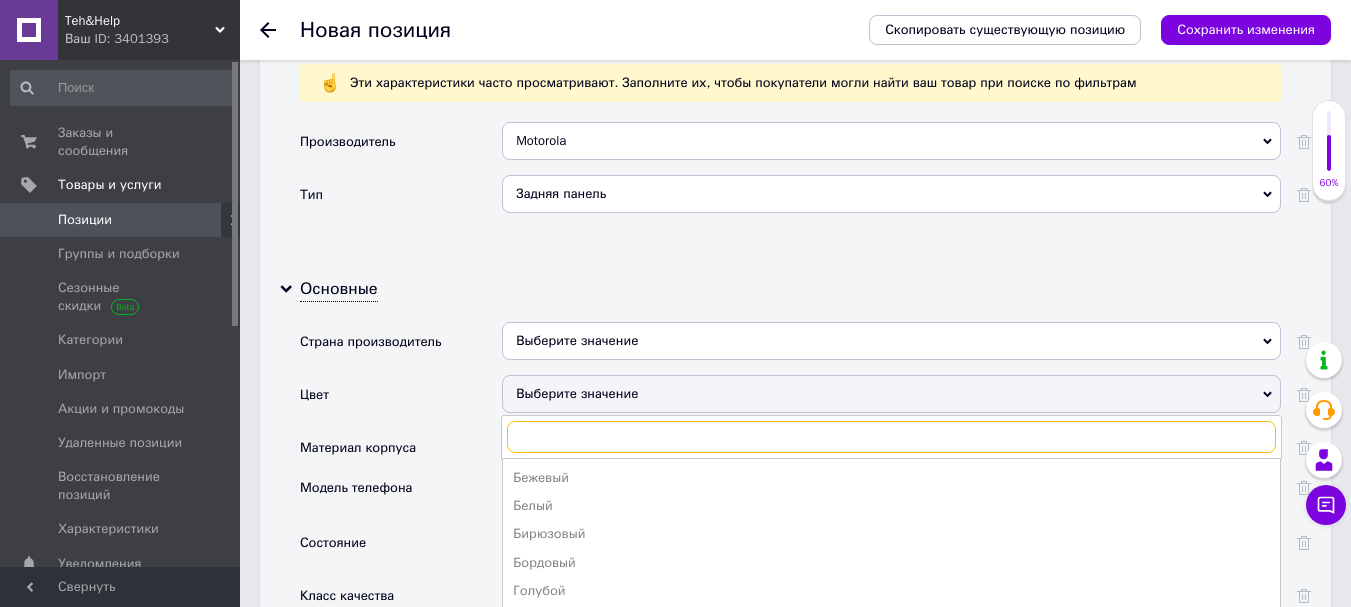 scroll, scrollTop: 2000, scrollLeft: 0, axis: vertical 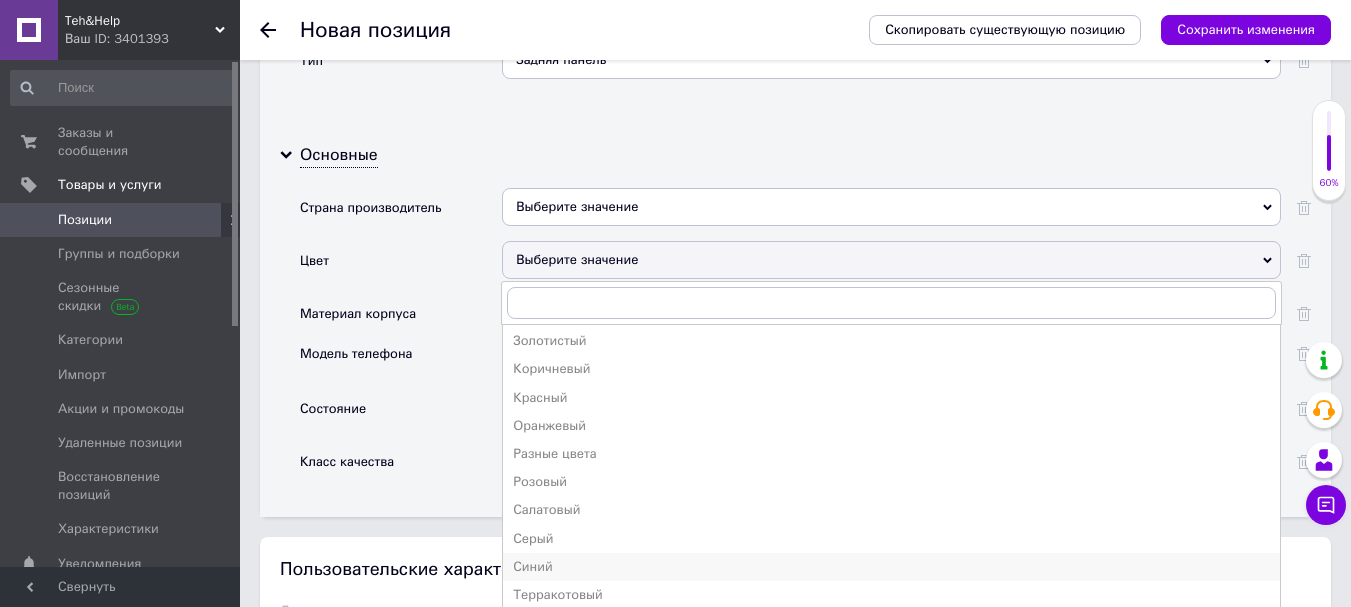 click on "Синий" at bounding box center (891, 567) 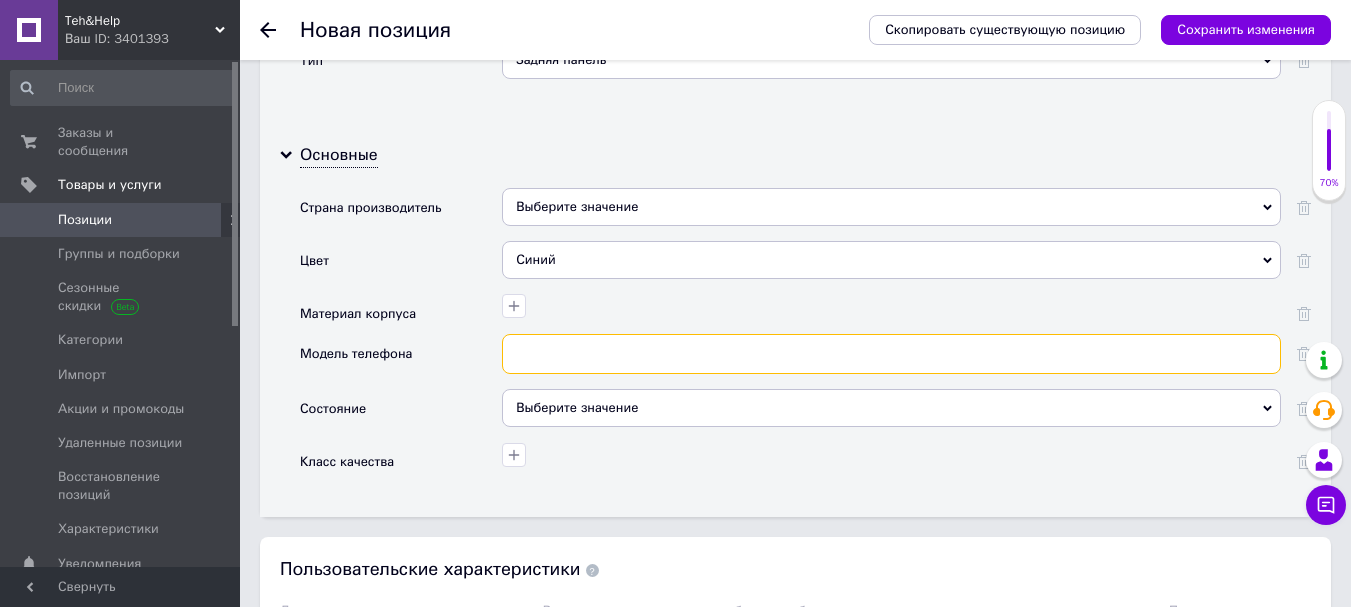 paste on "Motorola G04" 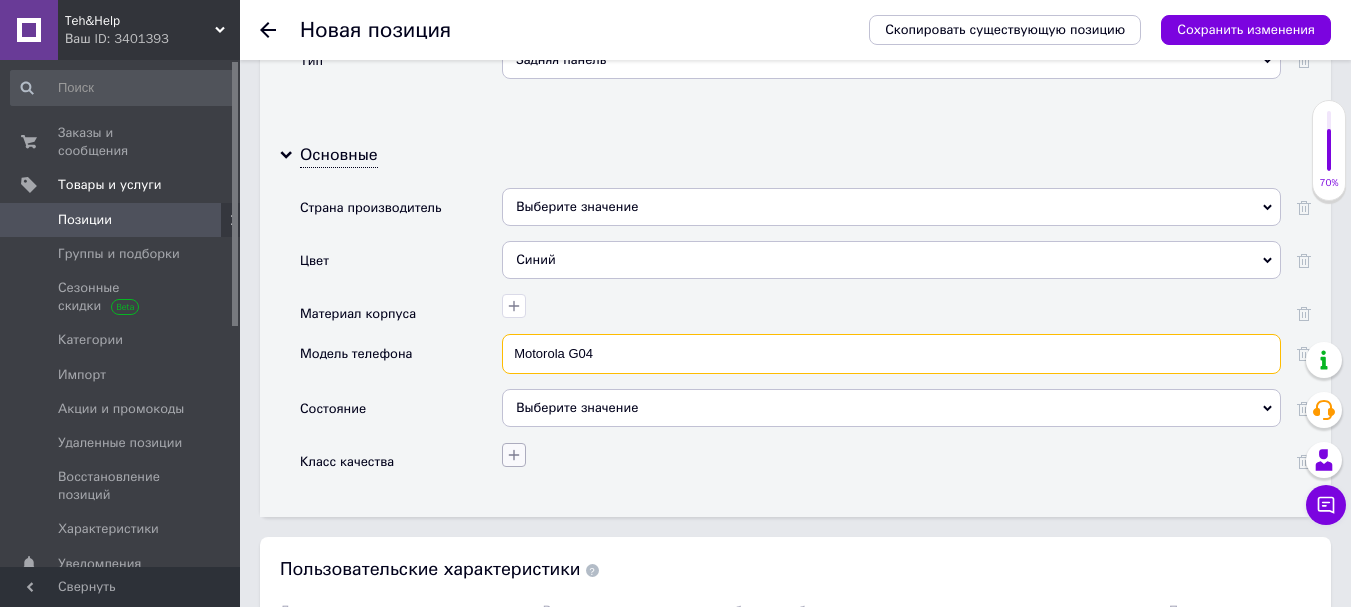 type on "Motorola G04" 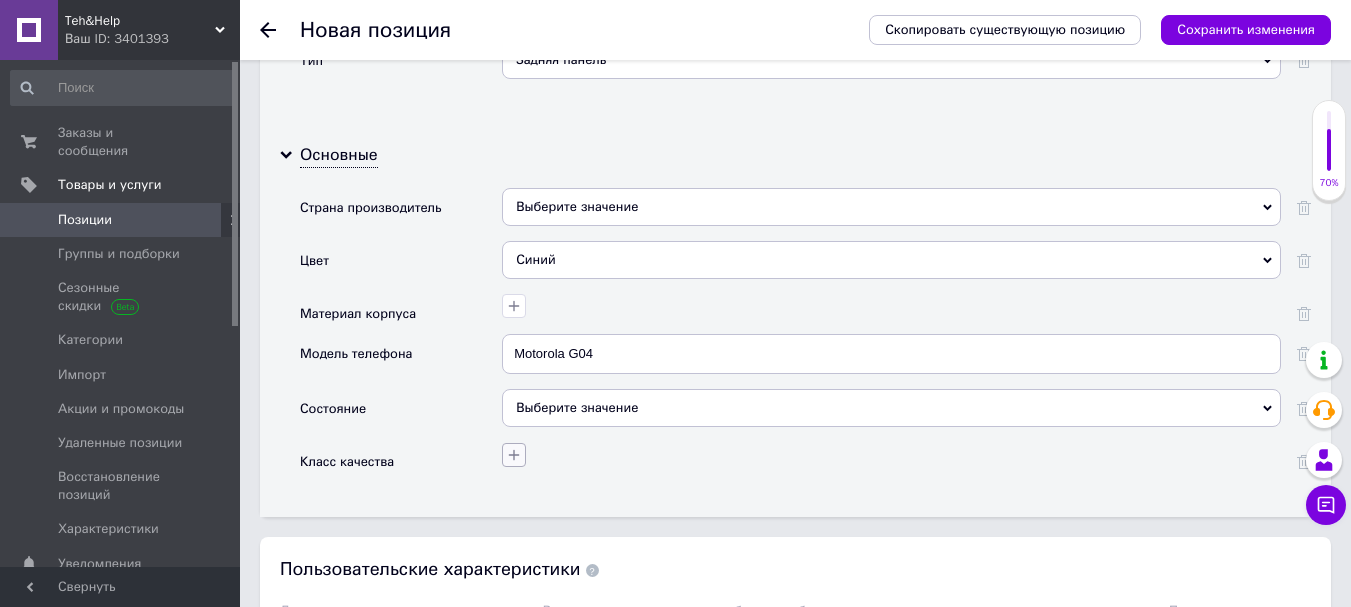 click 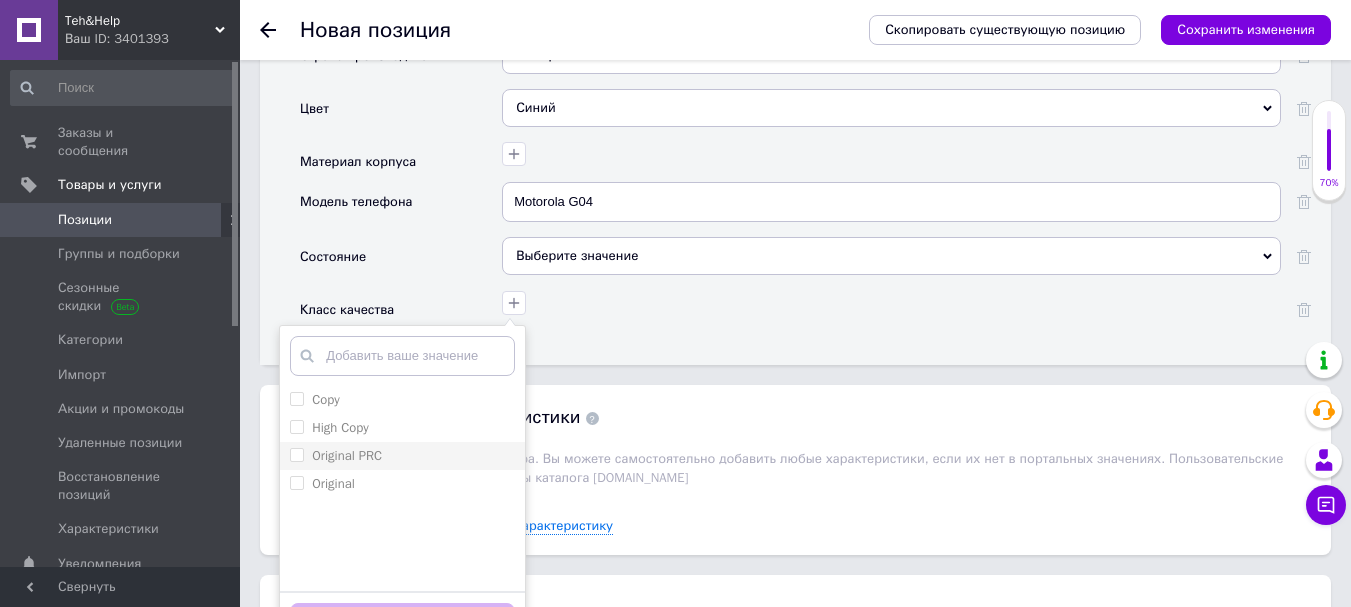 scroll, scrollTop: 2200, scrollLeft: 0, axis: vertical 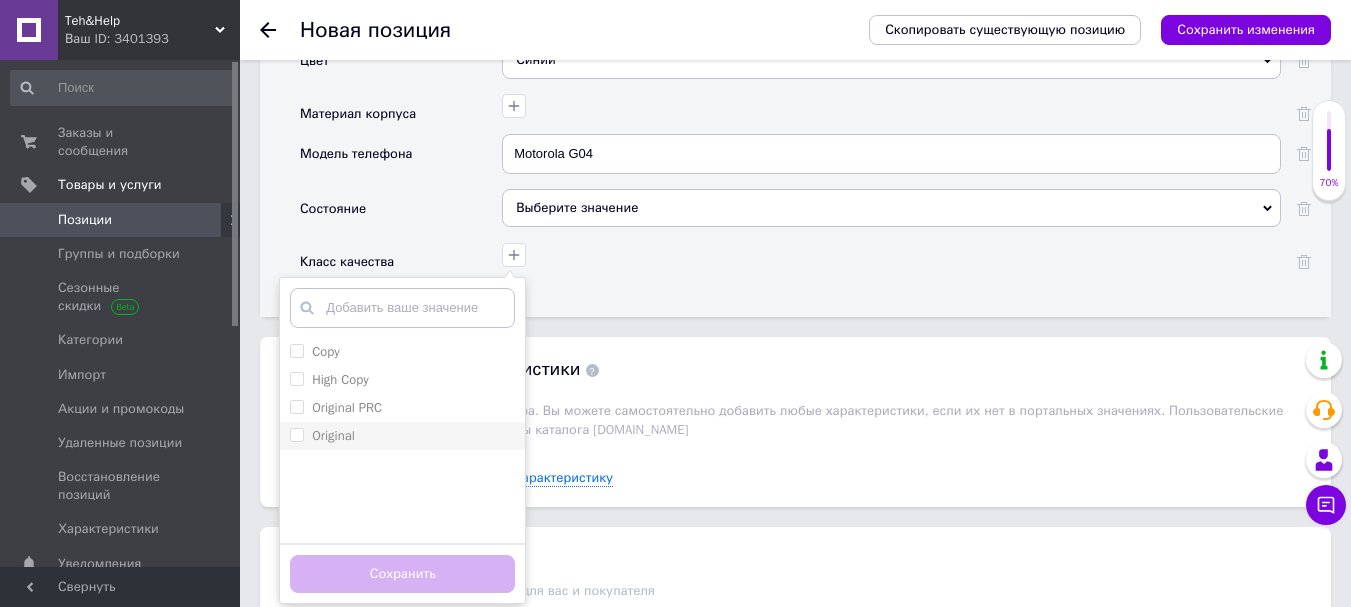 click on "Original" at bounding box center (296, 434) 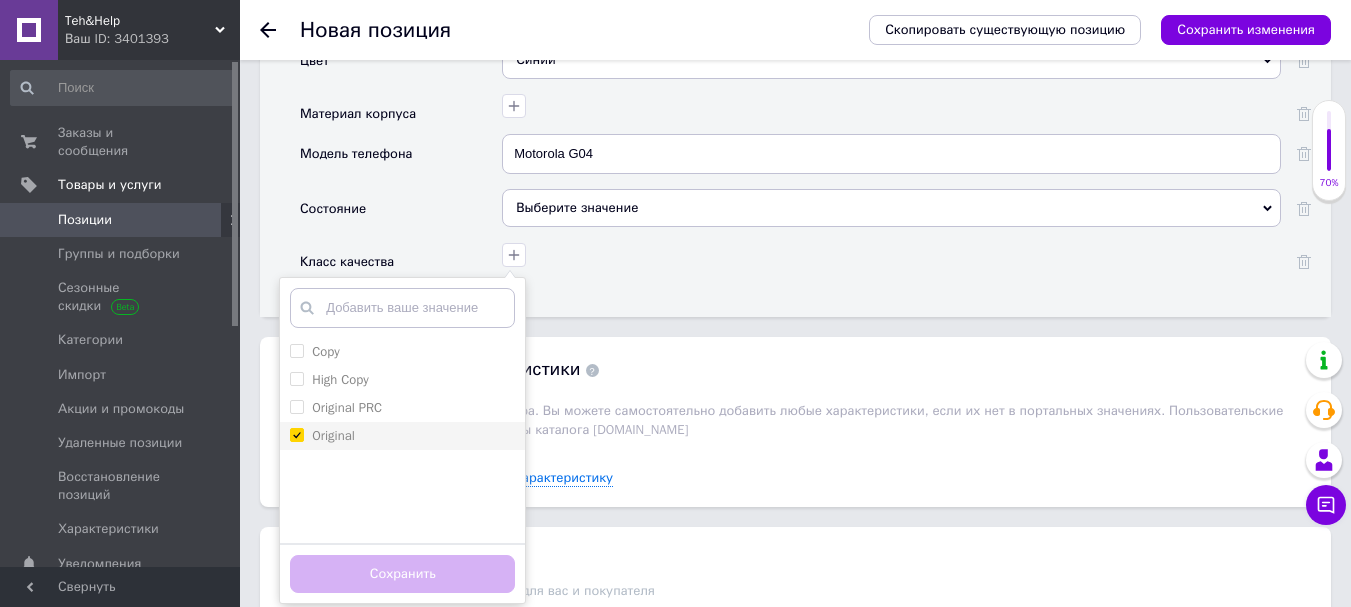 checkbox on "true" 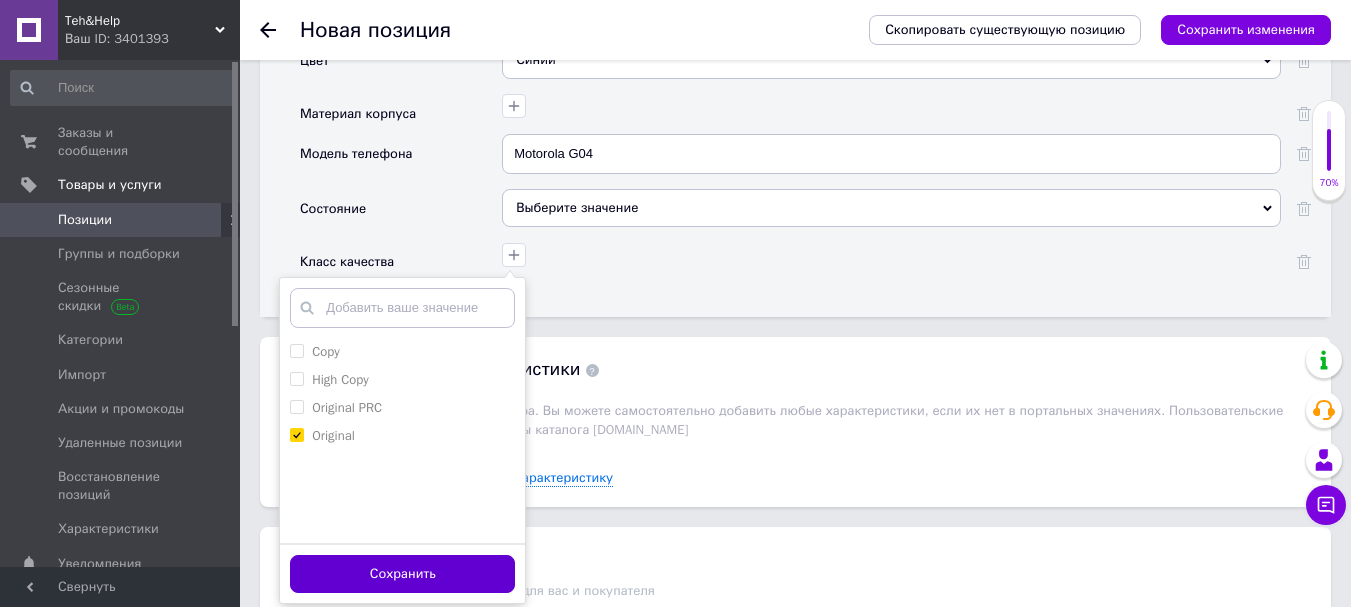 click on "Сохранить" at bounding box center (402, 574) 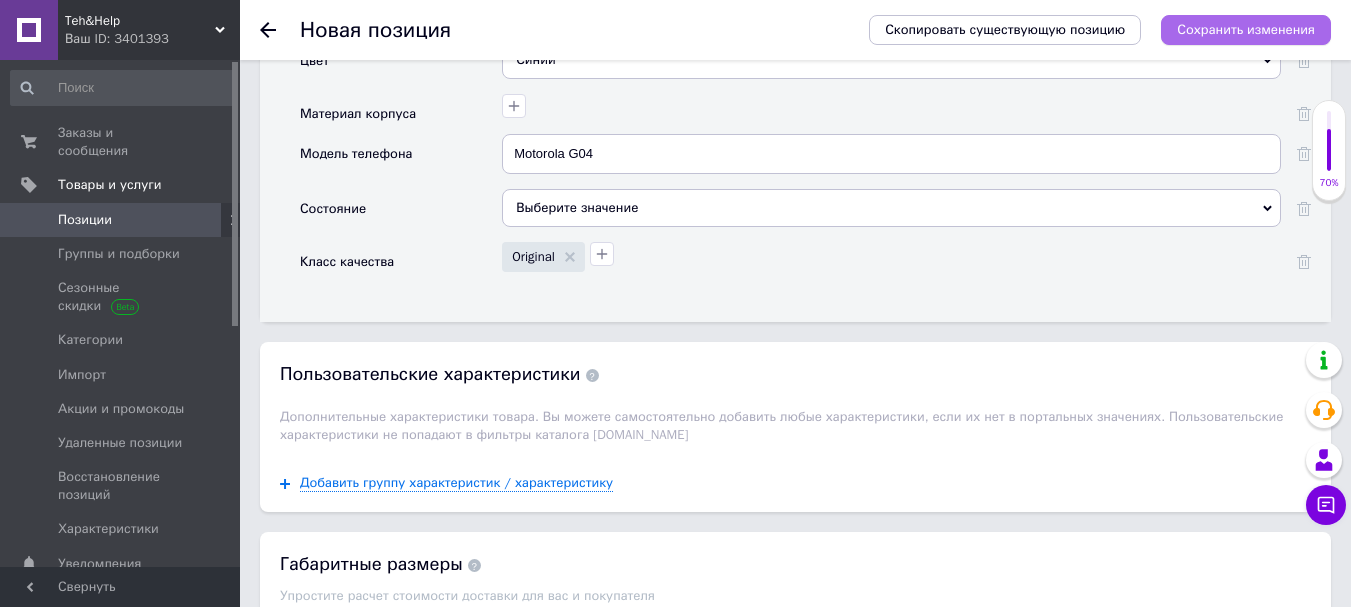 click on "Сохранить изменения" at bounding box center (1246, 29) 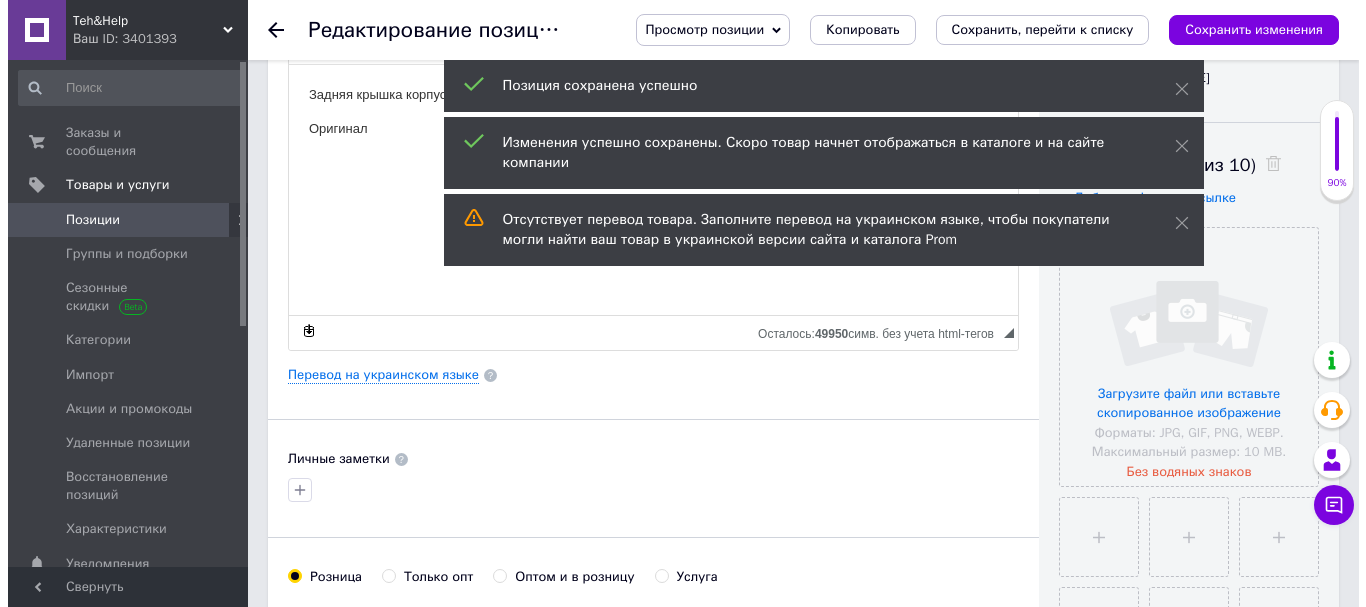 scroll, scrollTop: 300, scrollLeft: 0, axis: vertical 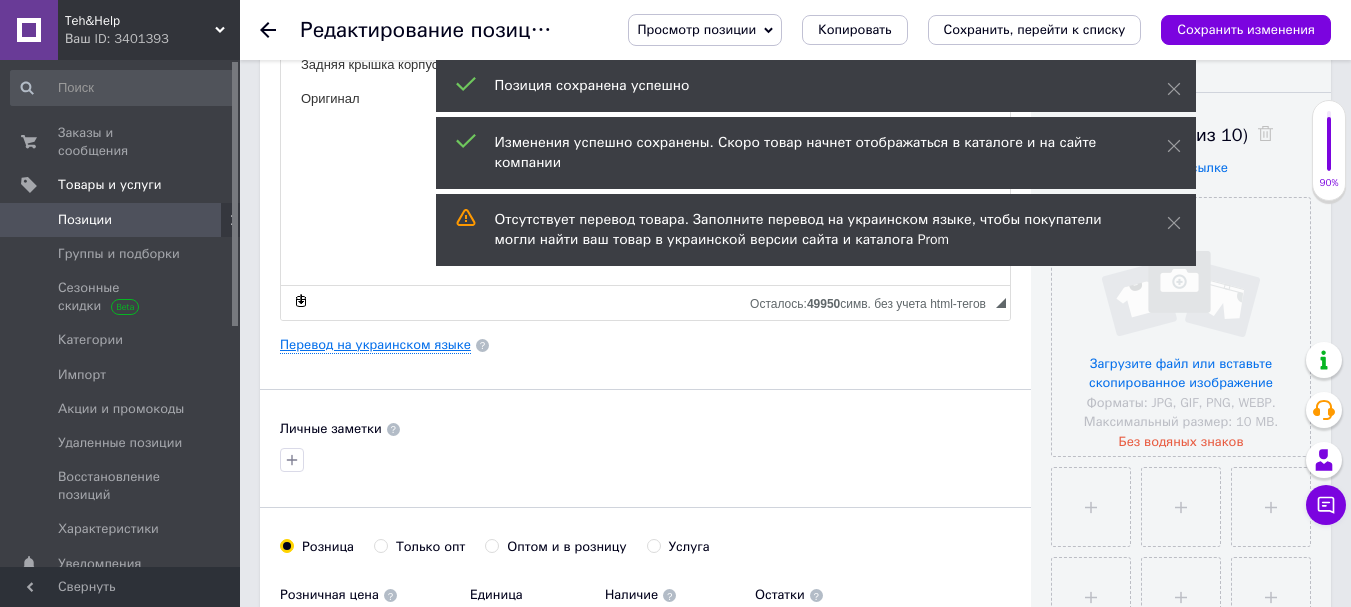 click on "Перевод на украинском языке" at bounding box center [375, 345] 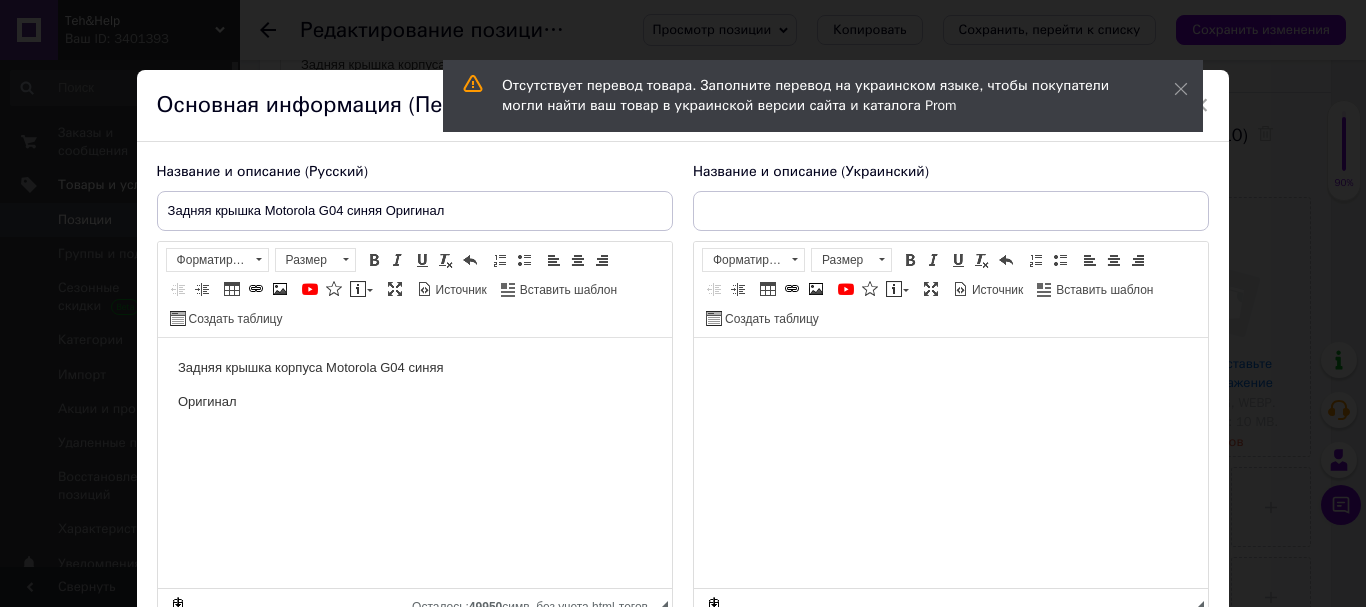 scroll, scrollTop: 0, scrollLeft: 0, axis: both 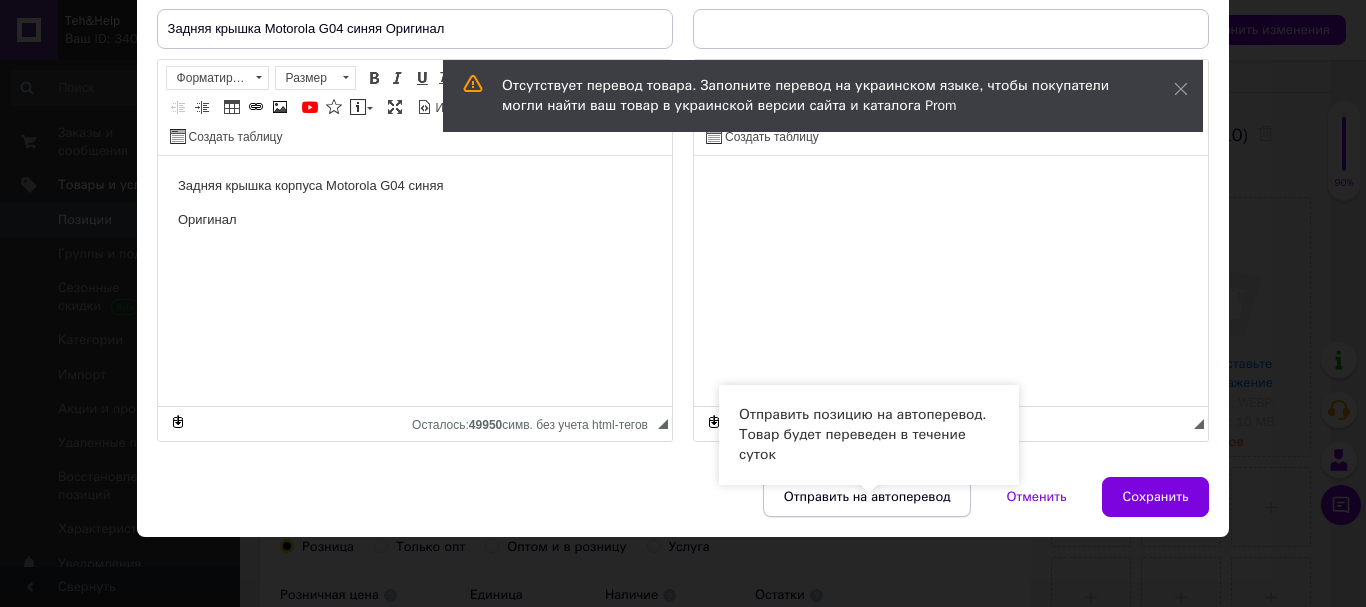 click on "Отправить на автоперевод" at bounding box center (867, 497) 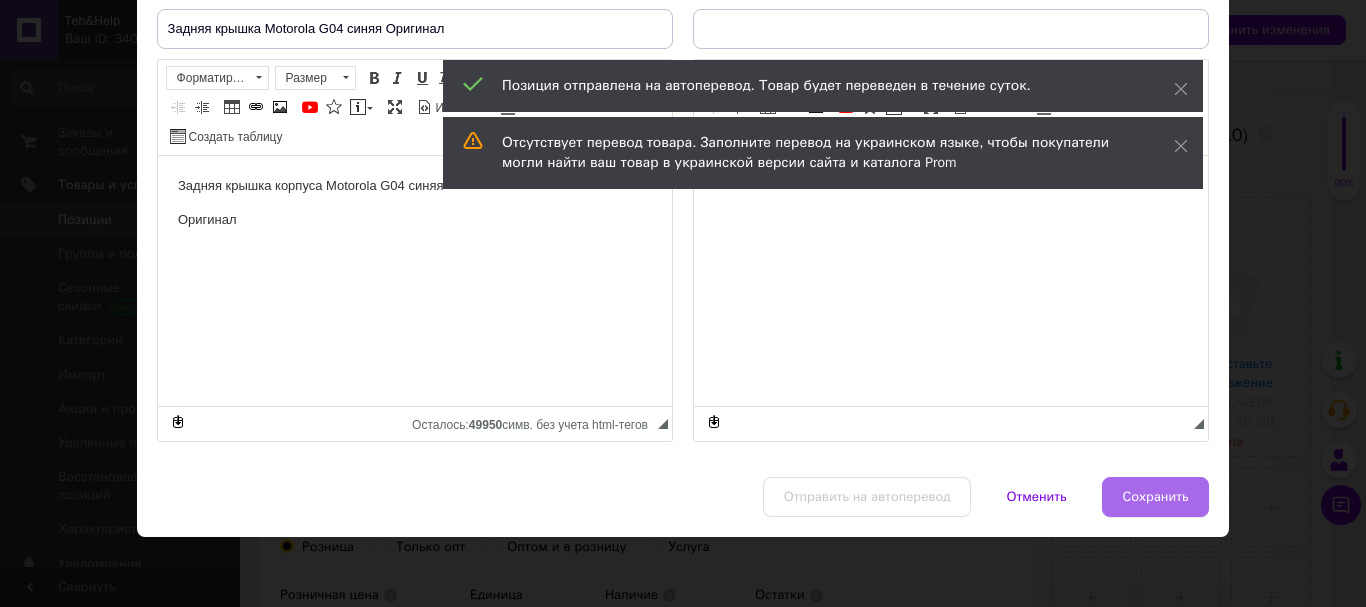 click on "Сохранить" at bounding box center (1156, 497) 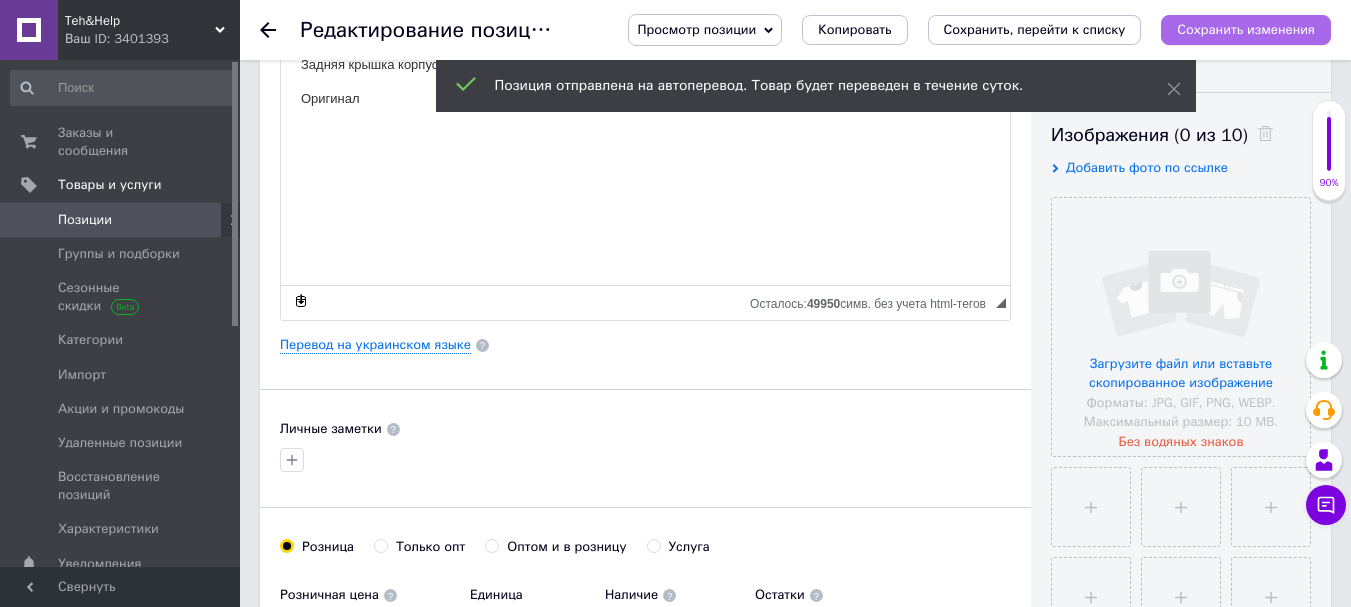 click on "Сохранить изменения" at bounding box center (1246, 29) 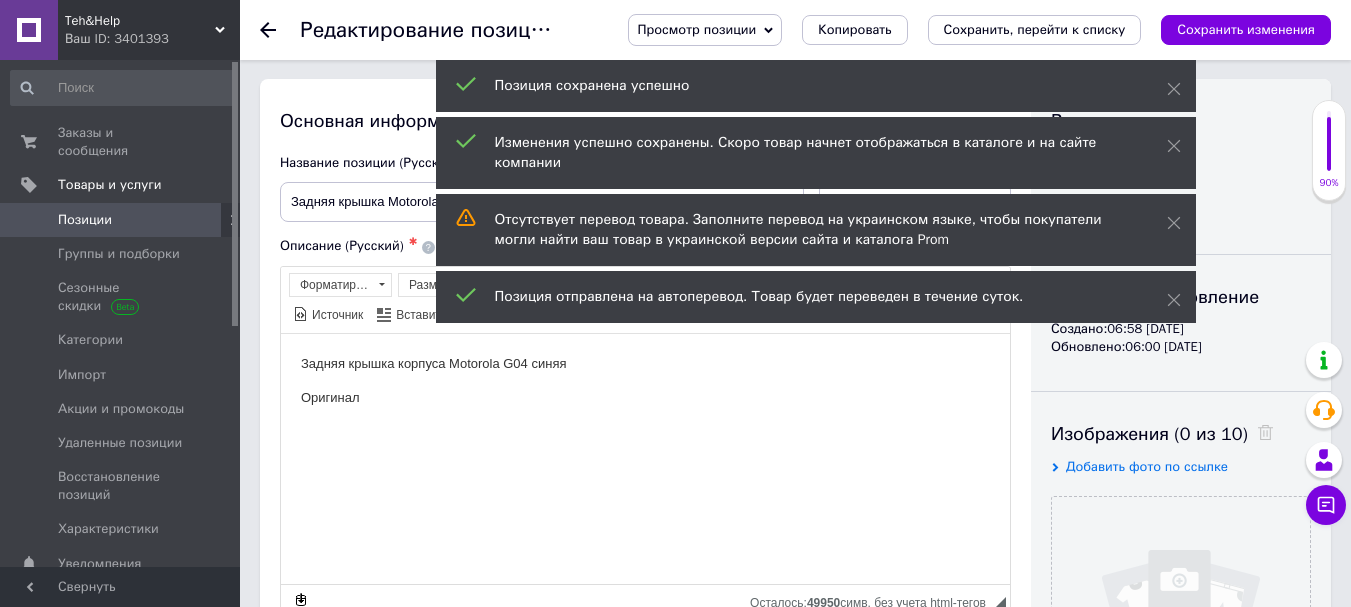 scroll, scrollTop: 0, scrollLeft: 0, axis: both 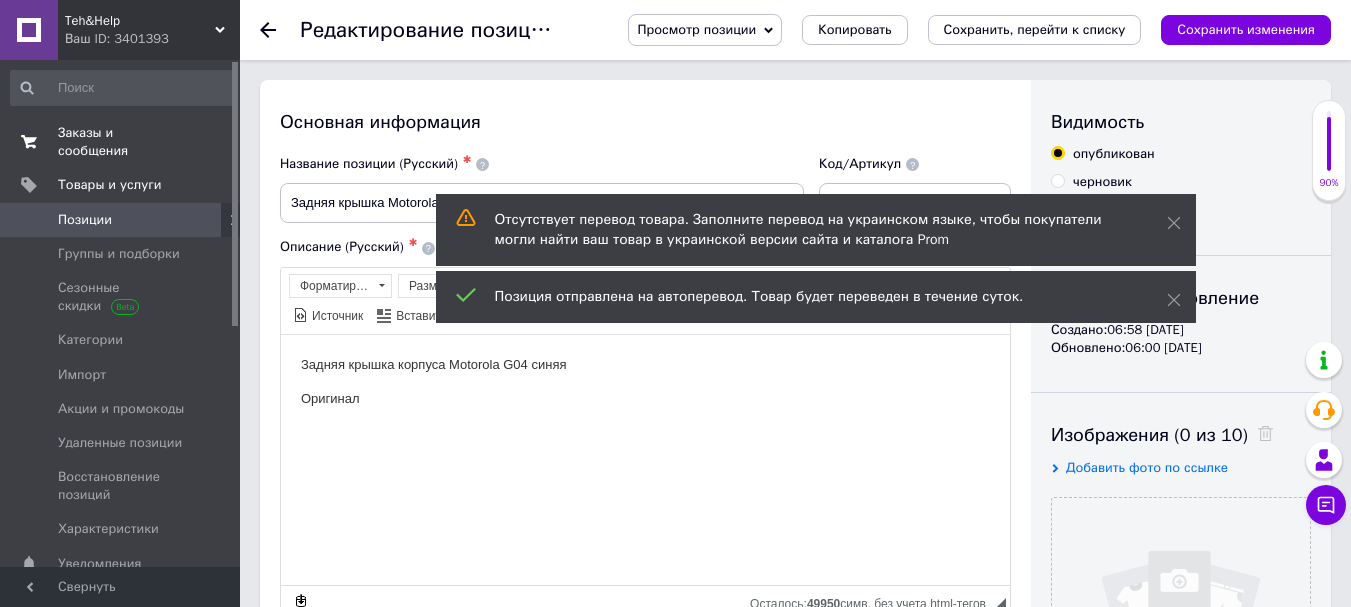 click on "Заказы и сообщения" at bounding box center [121, 142] 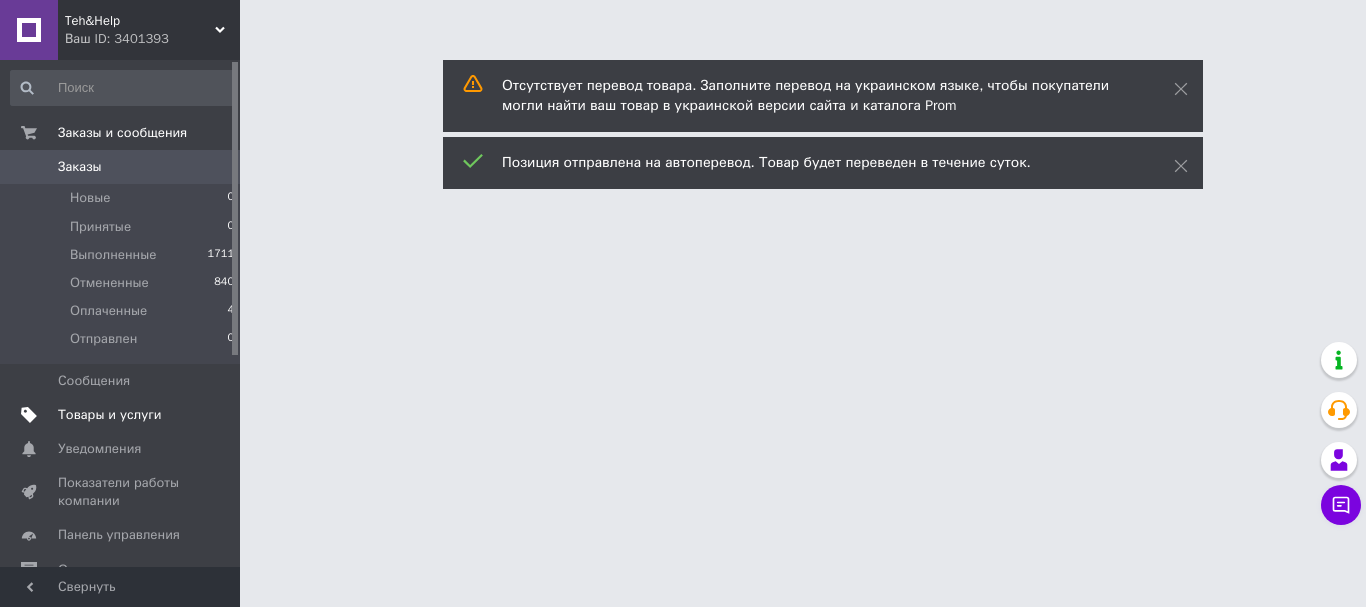 click on "Товары и услуги" at bounding box center (110, 415) 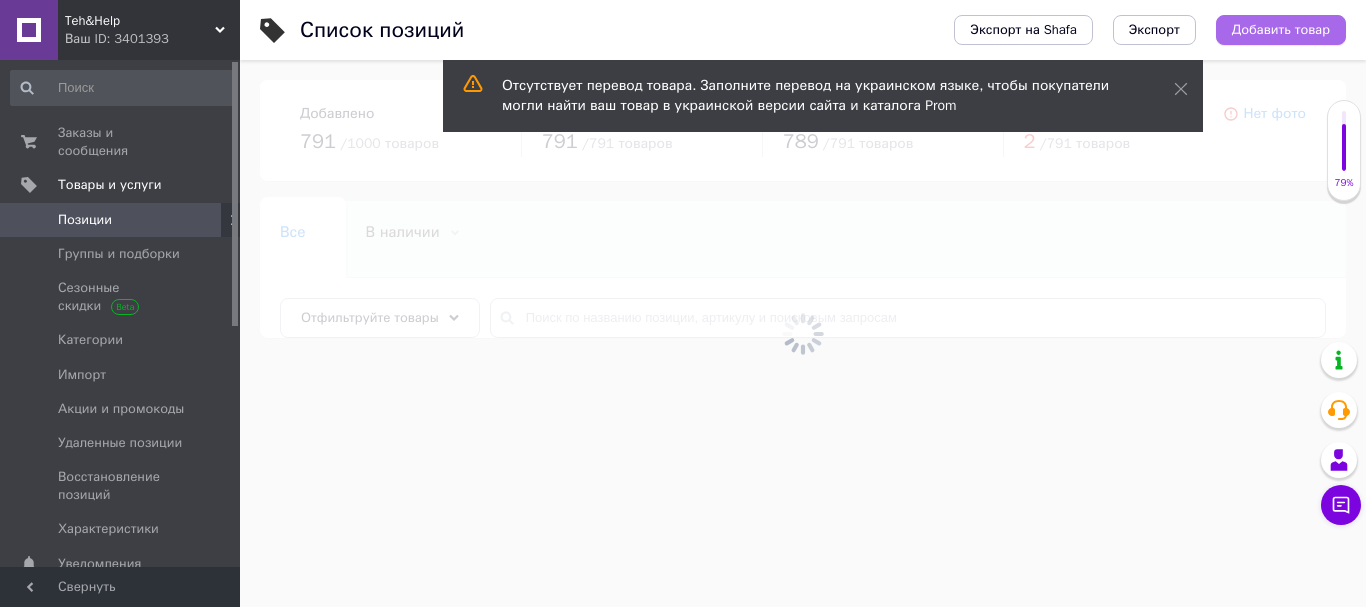 click on "Добавить товар" at bounding box center (1281, 30) 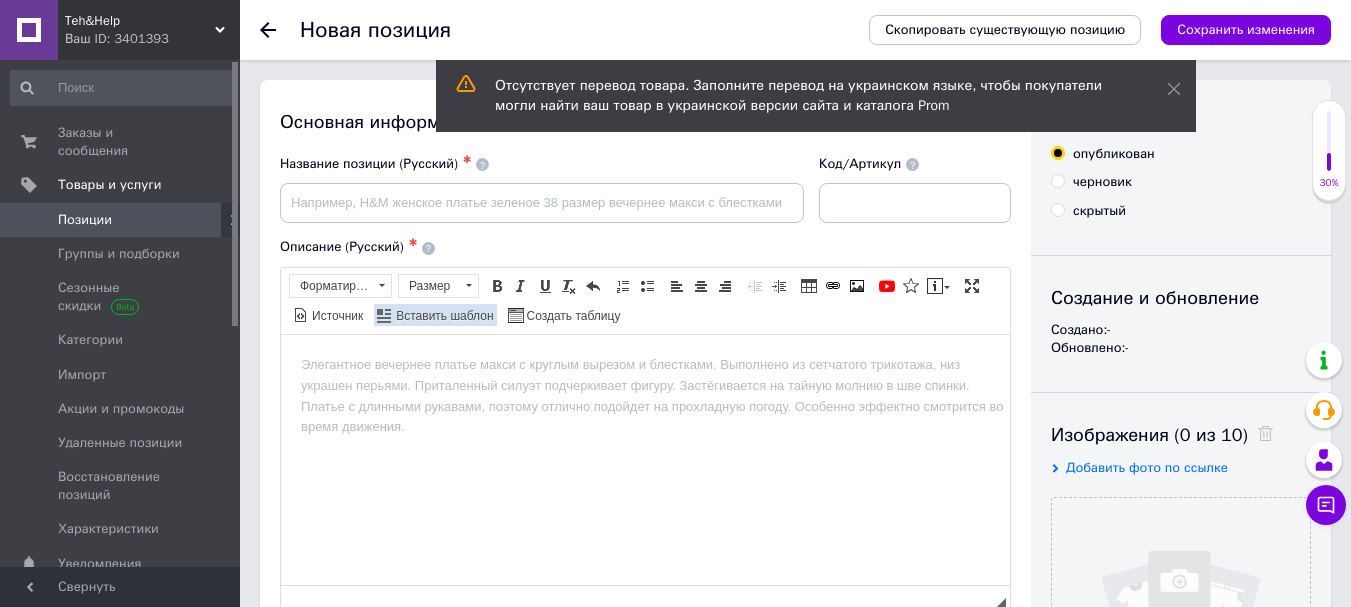 scroll, scrollTop: 0, scrollLeft: 0, axis: both 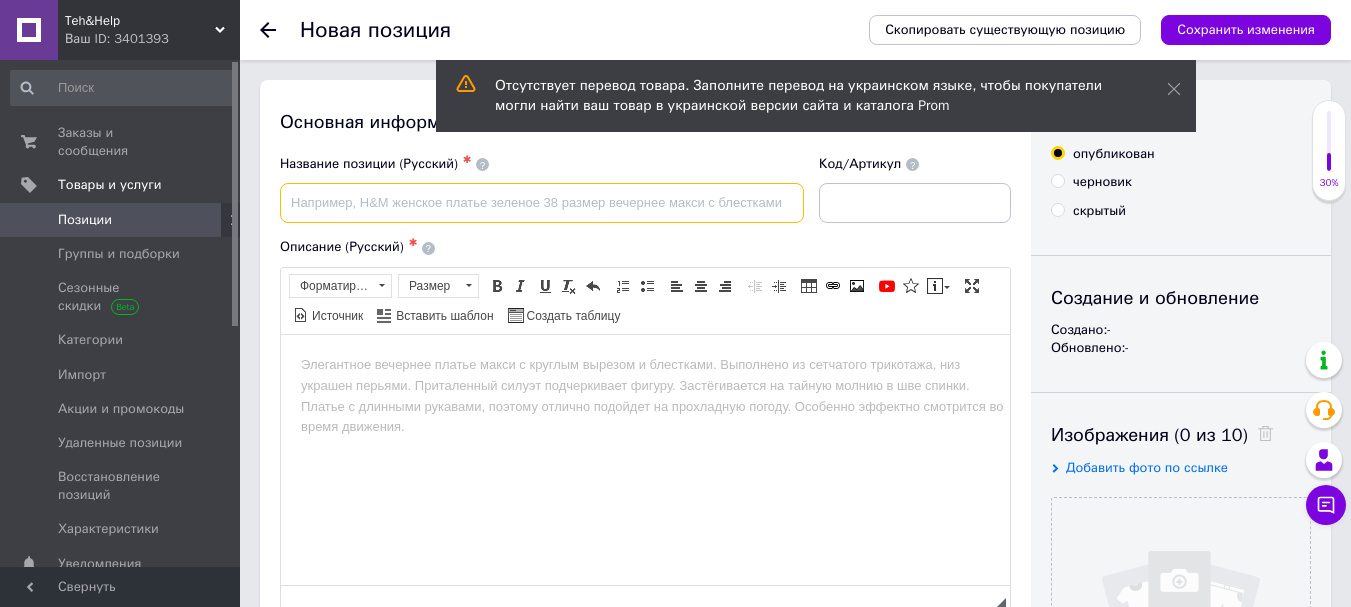click at bounding box center (542, 203) 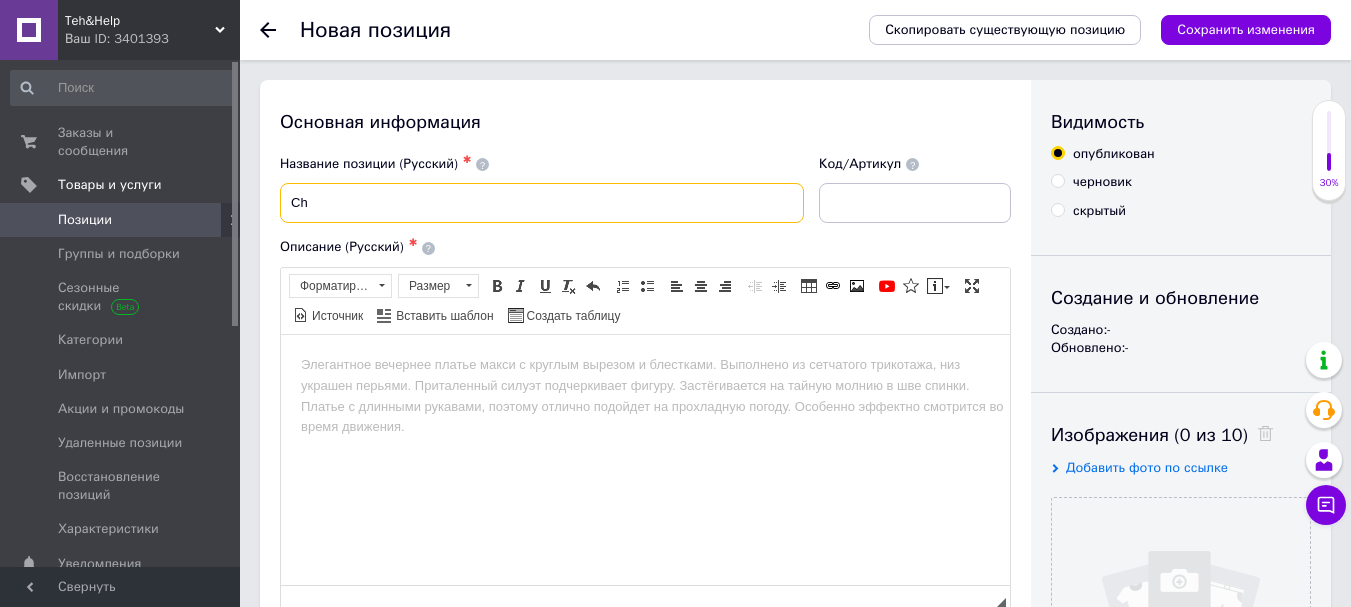 type on "C" 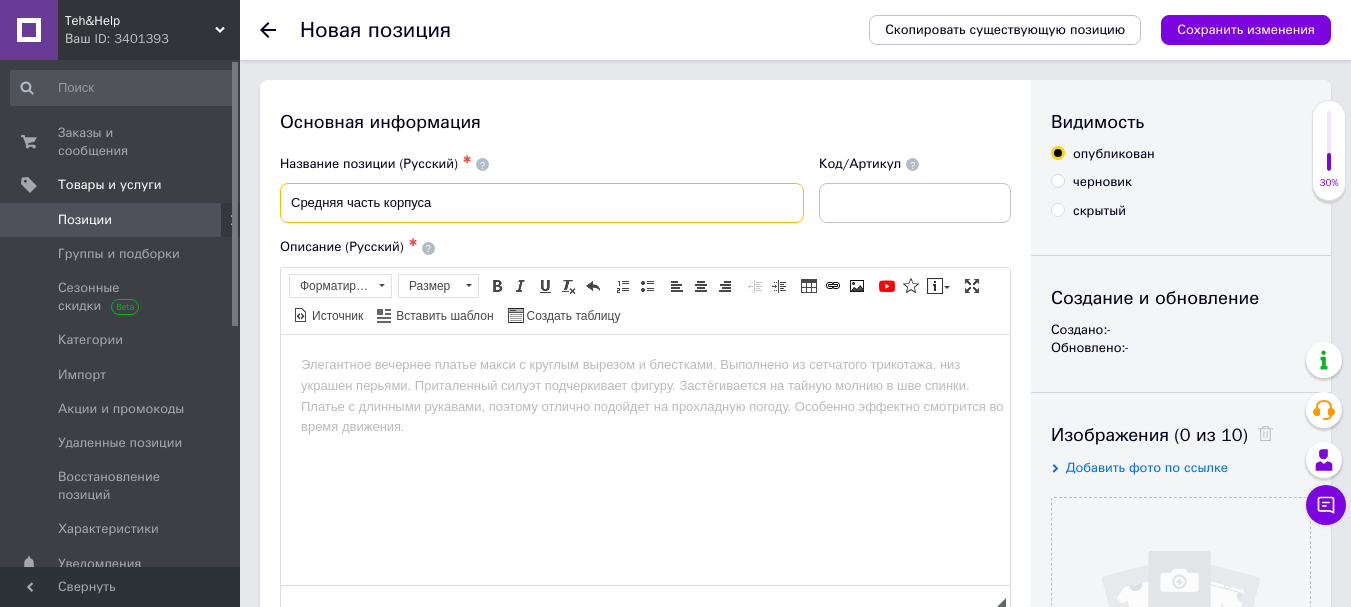 paste on "Motorola G04" 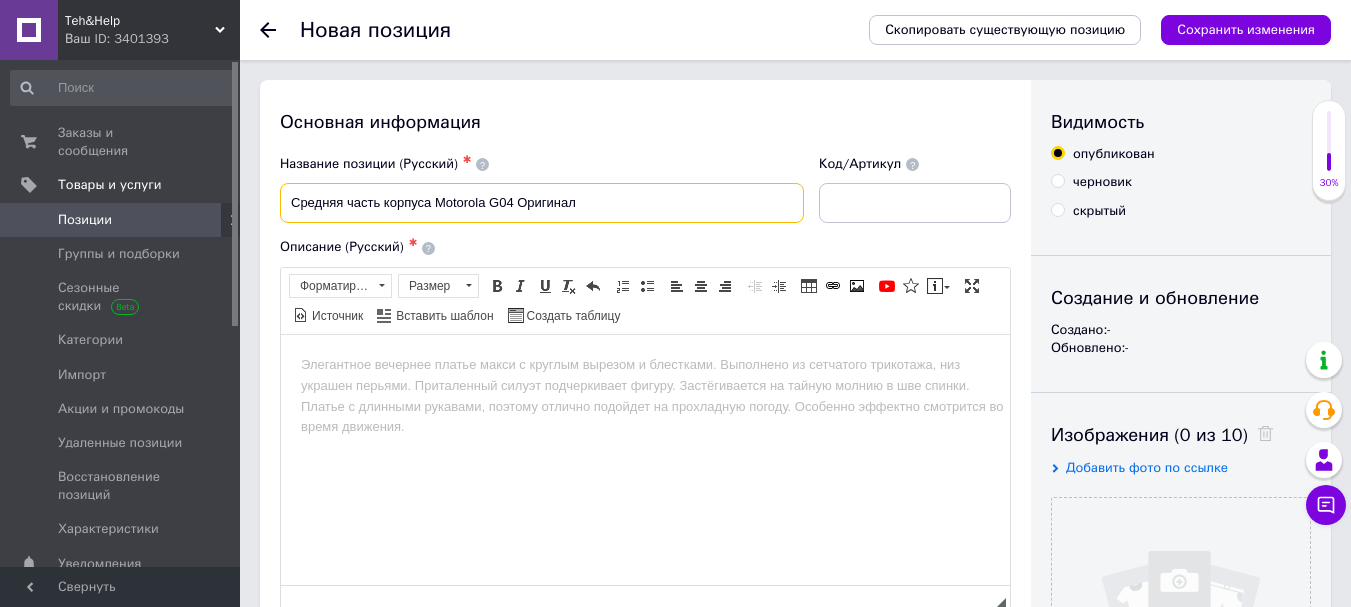 drag, startPoint x: 579, startPoint y: 210, endPoint x: 233, endPoint y: 250, distance: 348.30447 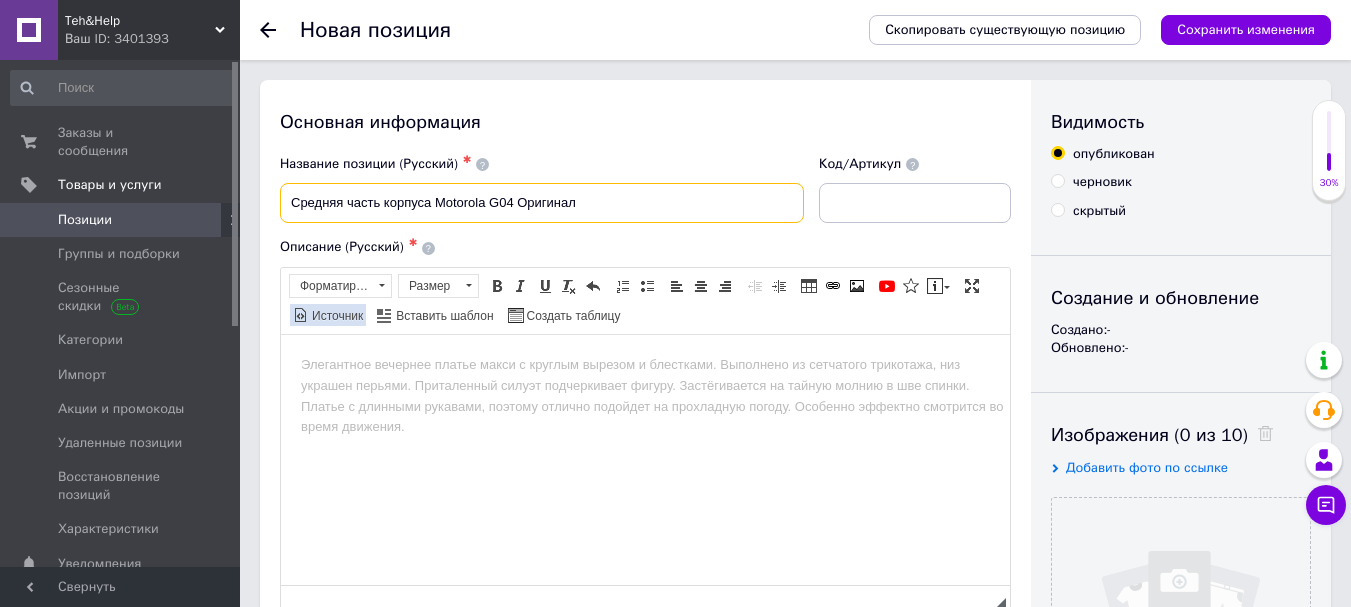 click on "Источник" at bounding box center (336, 316) 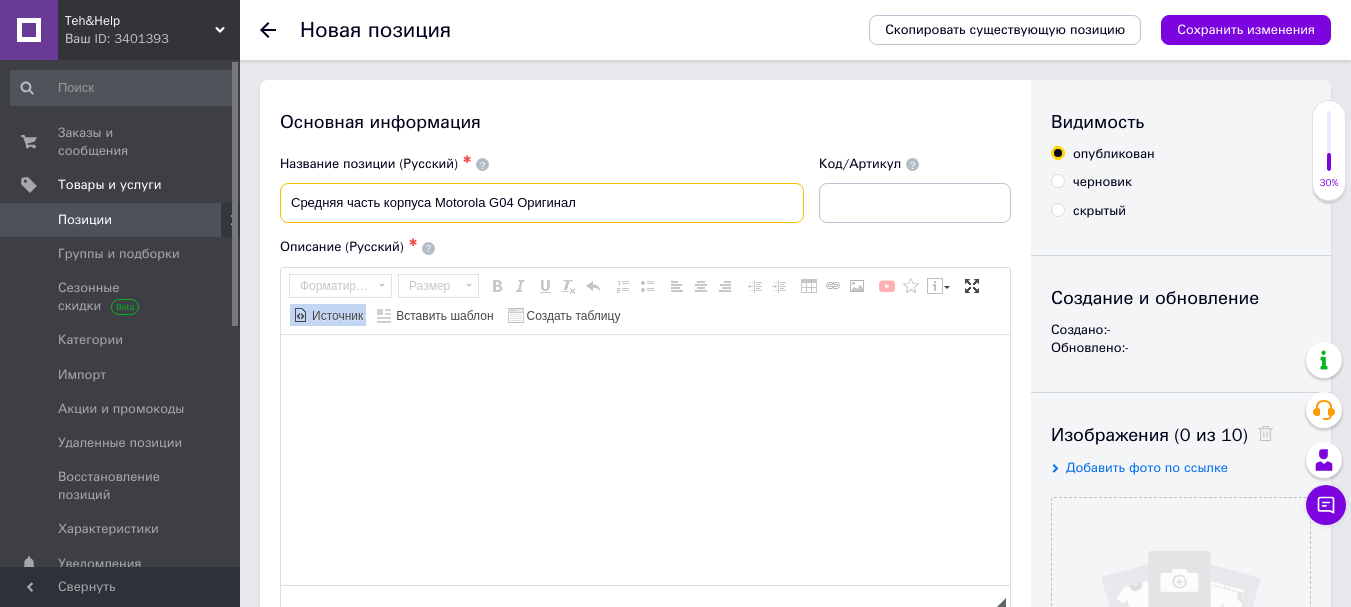 type on "Средняя часть корпуса Motorola G04 Оригинал" 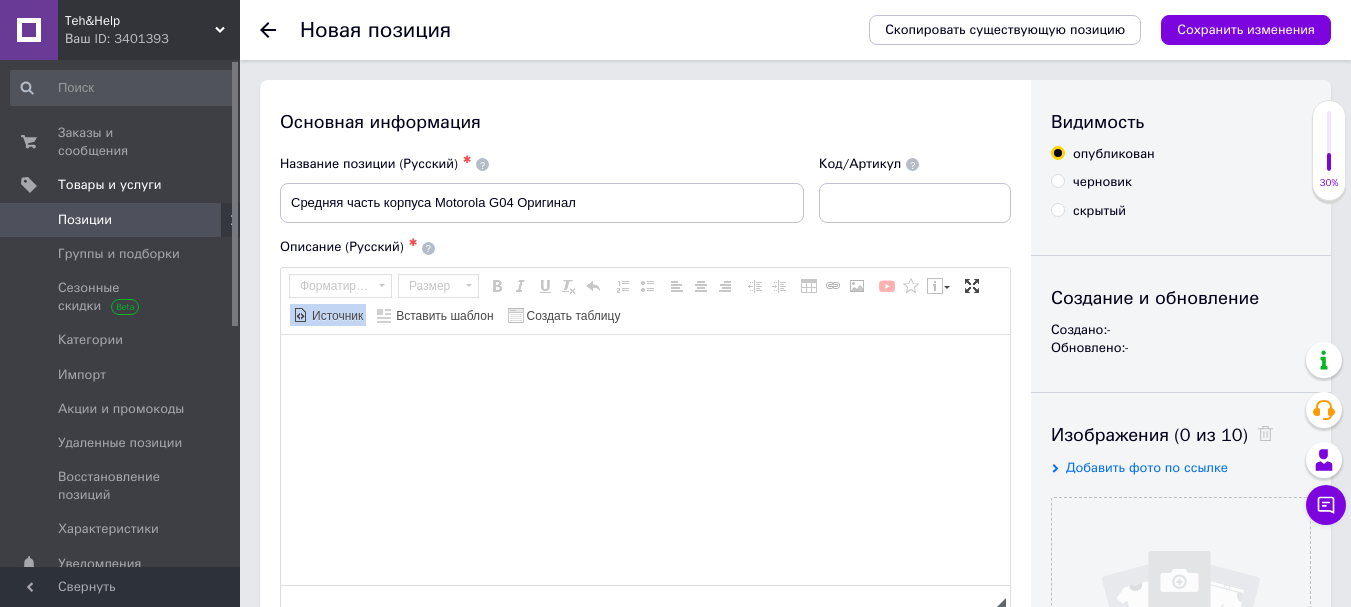 paste on "Средняя часть корпуса Motorola G04 Оригинал" 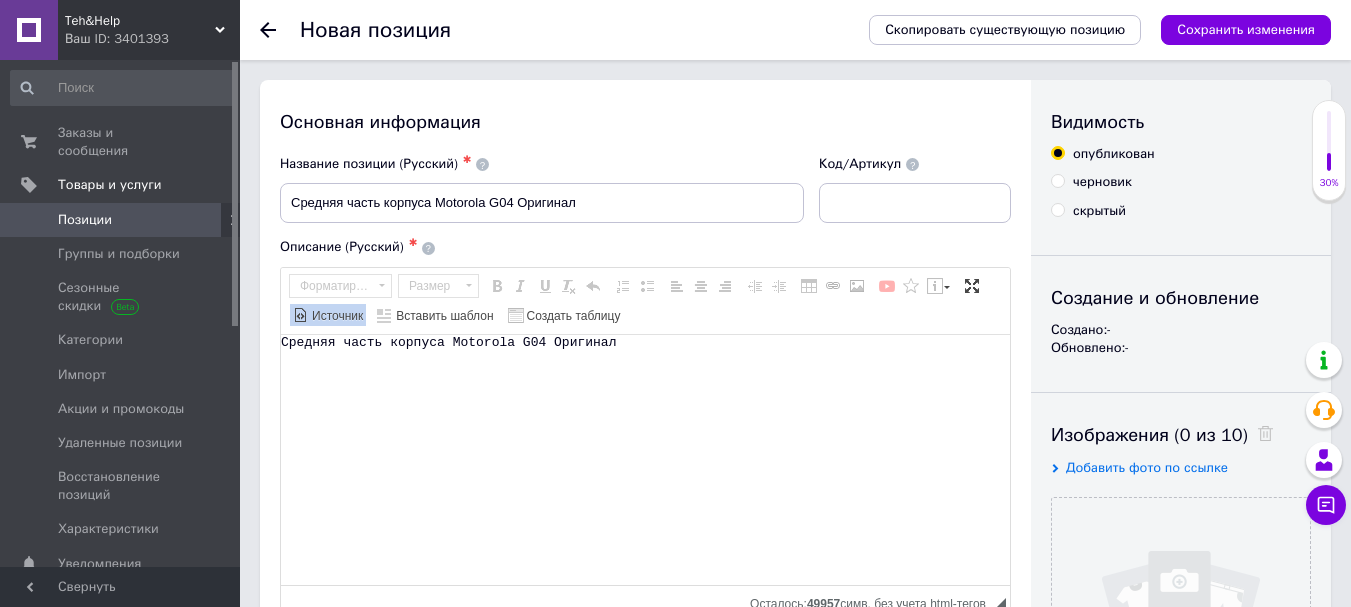 click on "Источник" at bounding box center [336, 316] 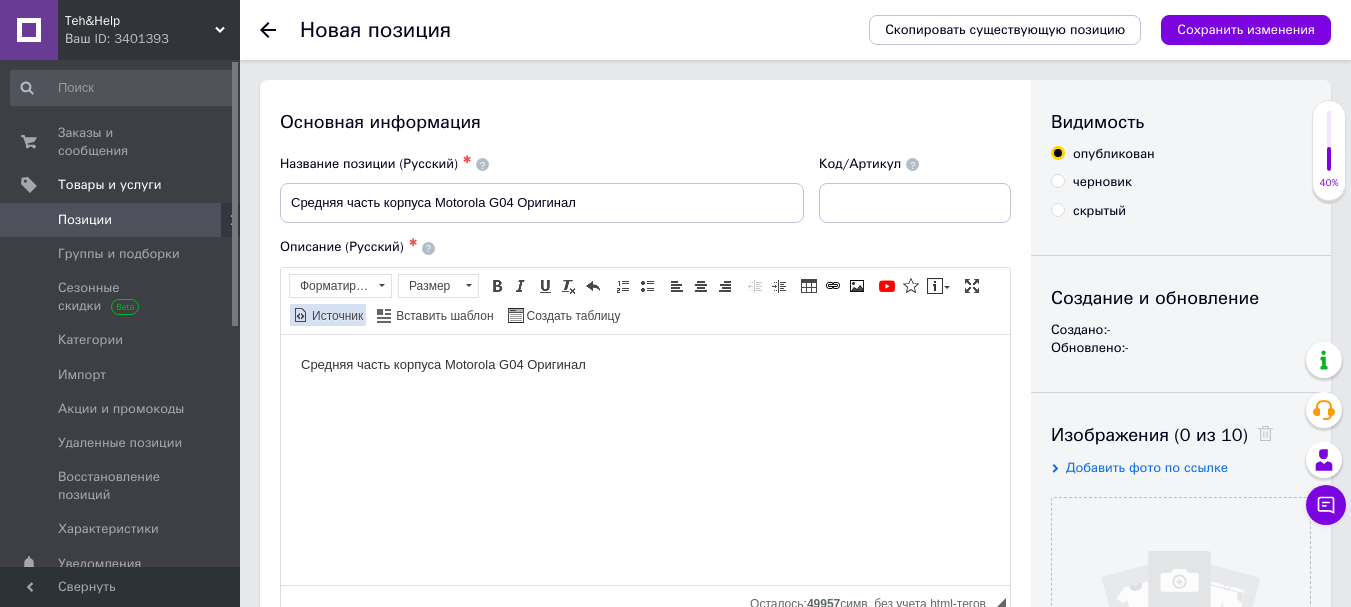 scroll, scrollTop: 0, scrollLeft: 0, axis: both 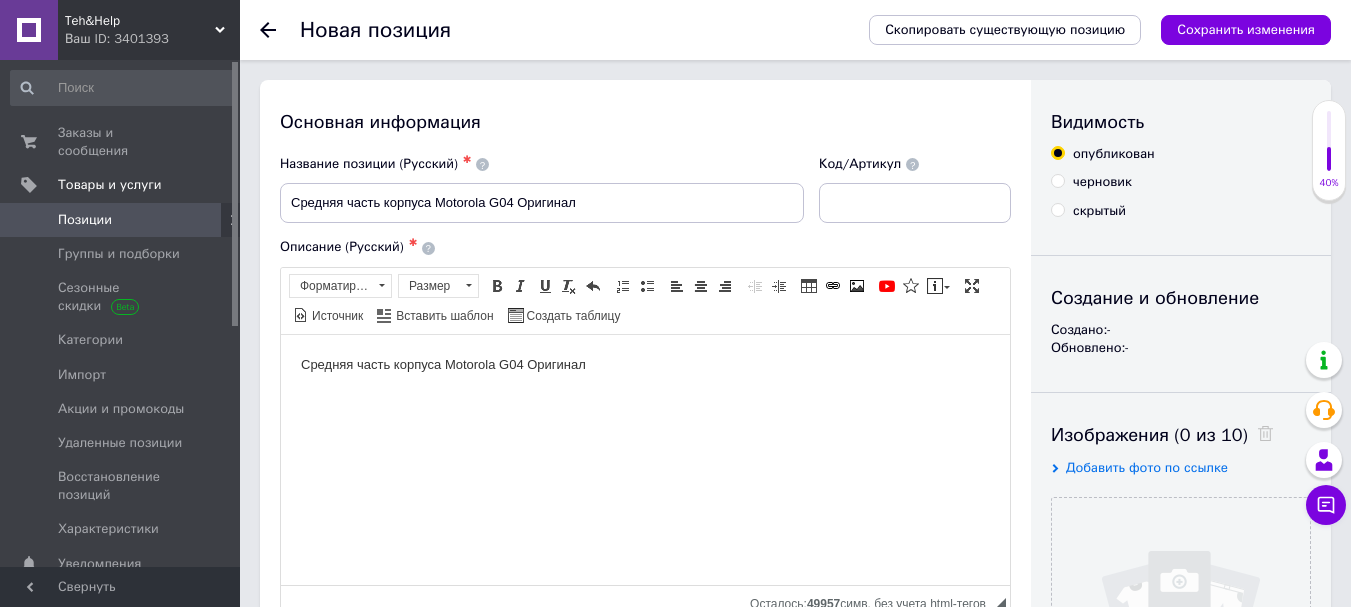 click on "Средняя часть корпуса Motorola G04 Оригинал" at bounding box center (645, 364) 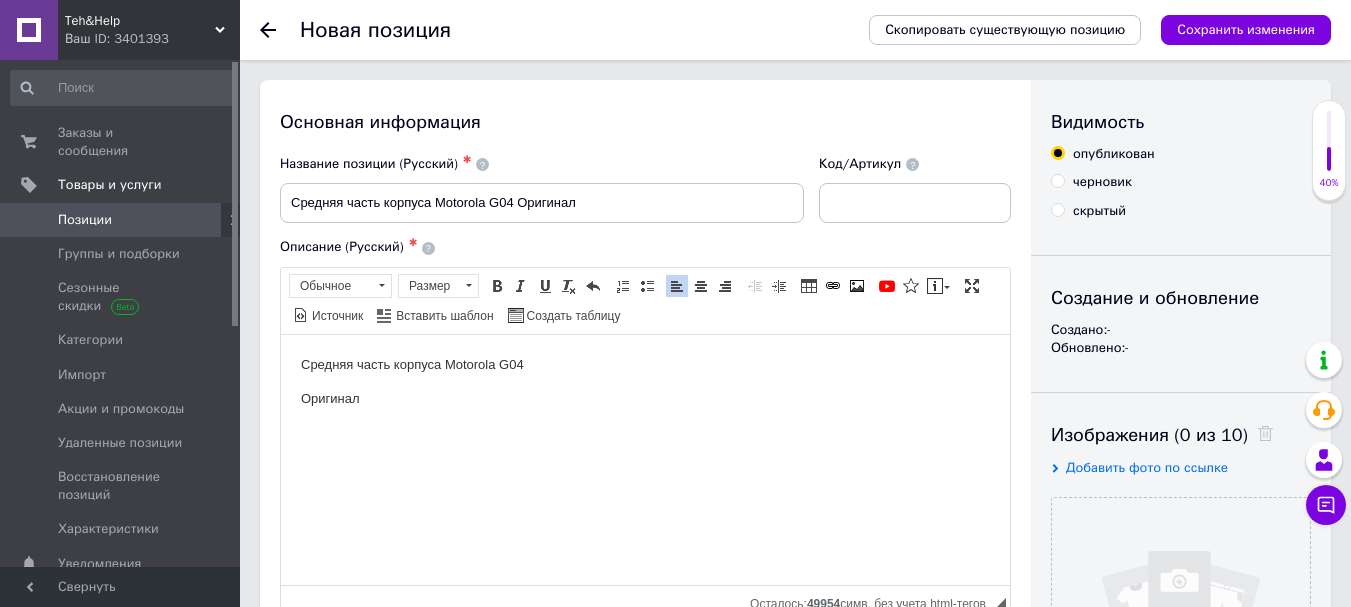 click on "Средняя часть корпуса Motorola G04" at bounding box center (645, 364) 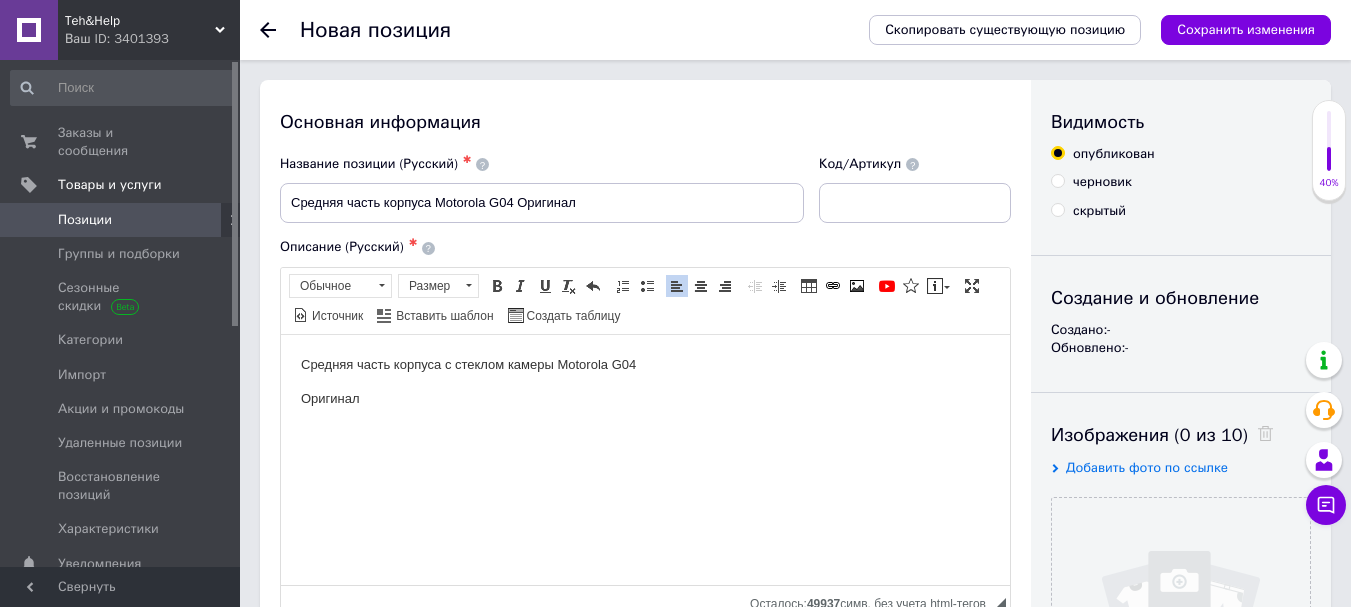 click on "Средняя часть корпуса с стеклом камеры Motorola G04" at bounding box center (645, 364) 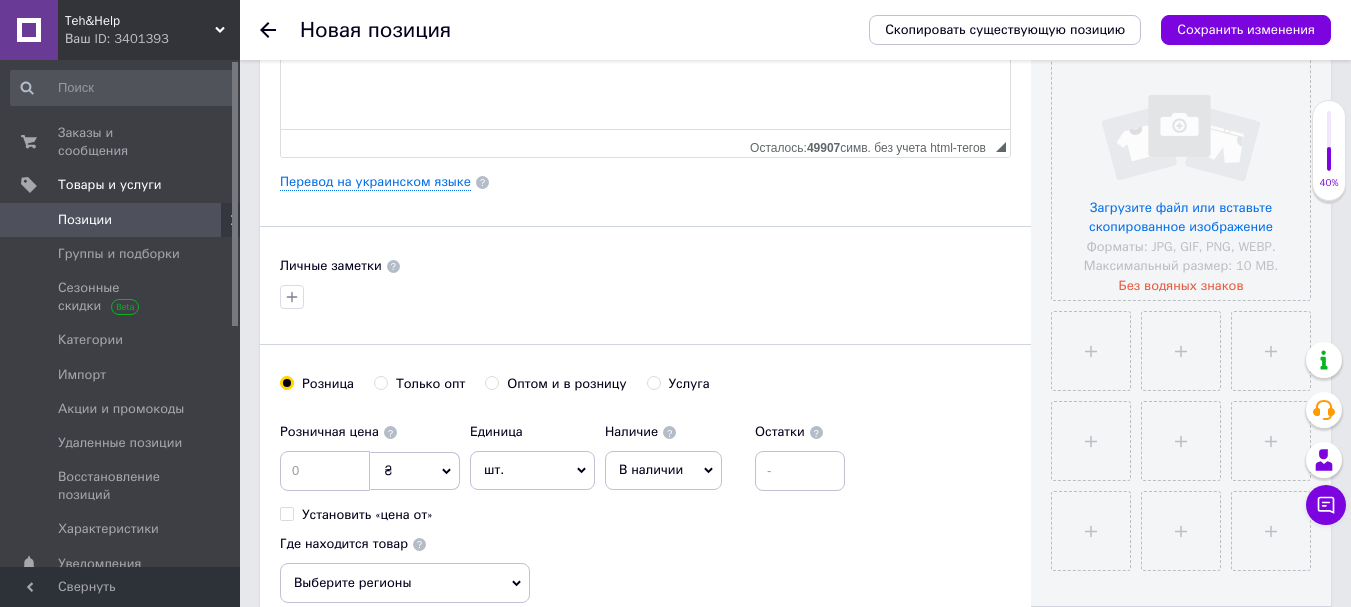 scroll, scrollTop: 500, scrollLeft: 0, axis: vertical 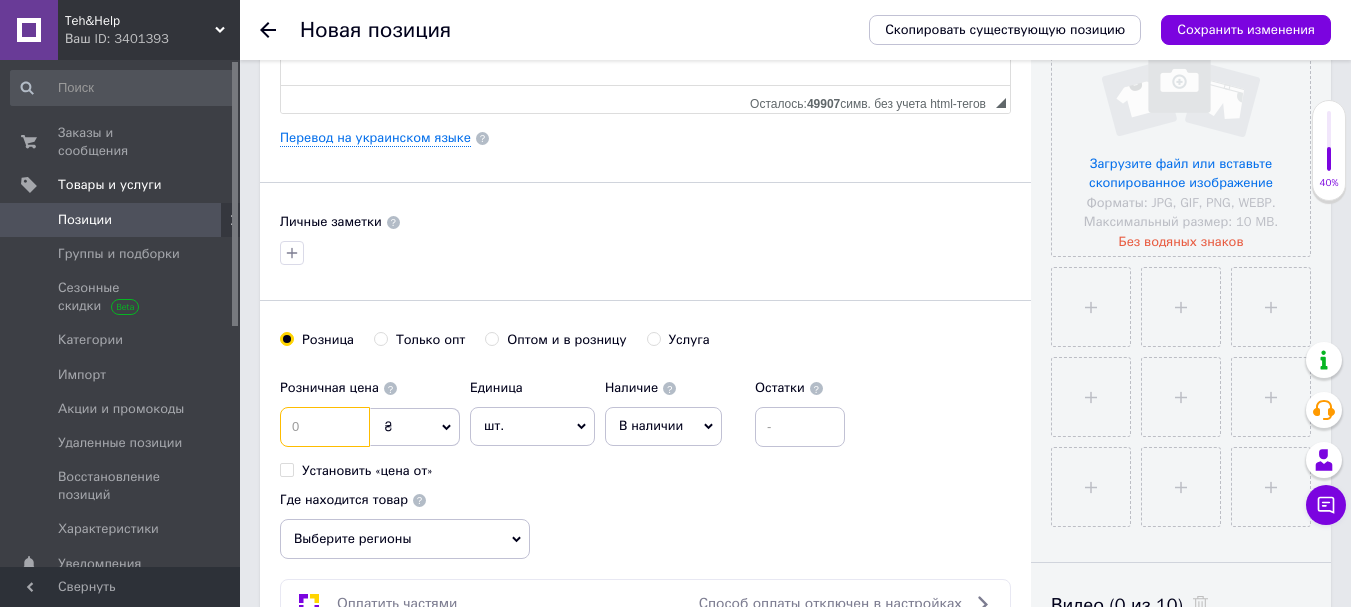 click at bounding box center (325, 427) 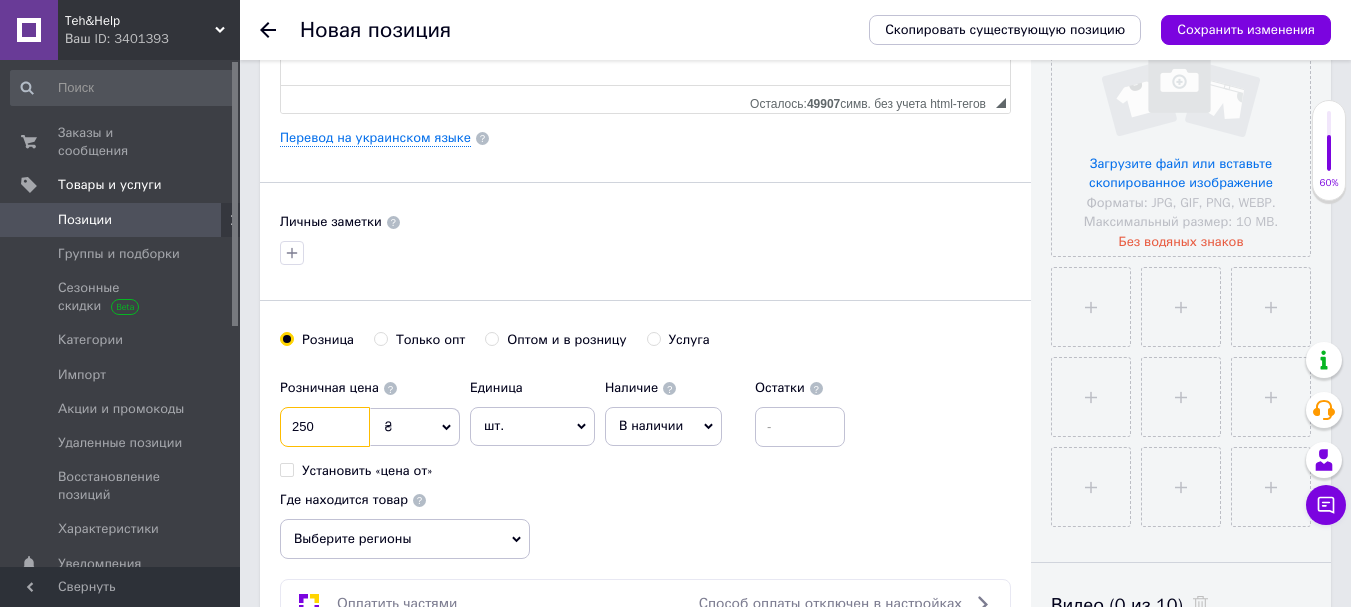 type on "250" 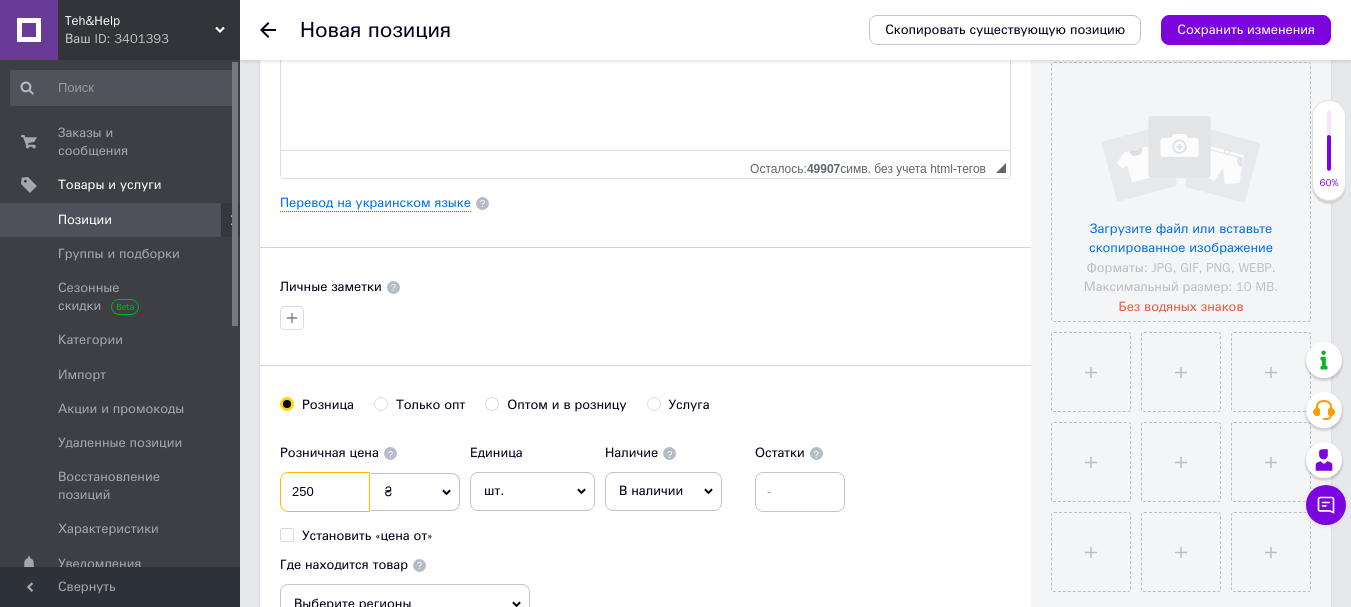 scroll, scrollTop: 400, scrollLeft: 0, axis: vertical 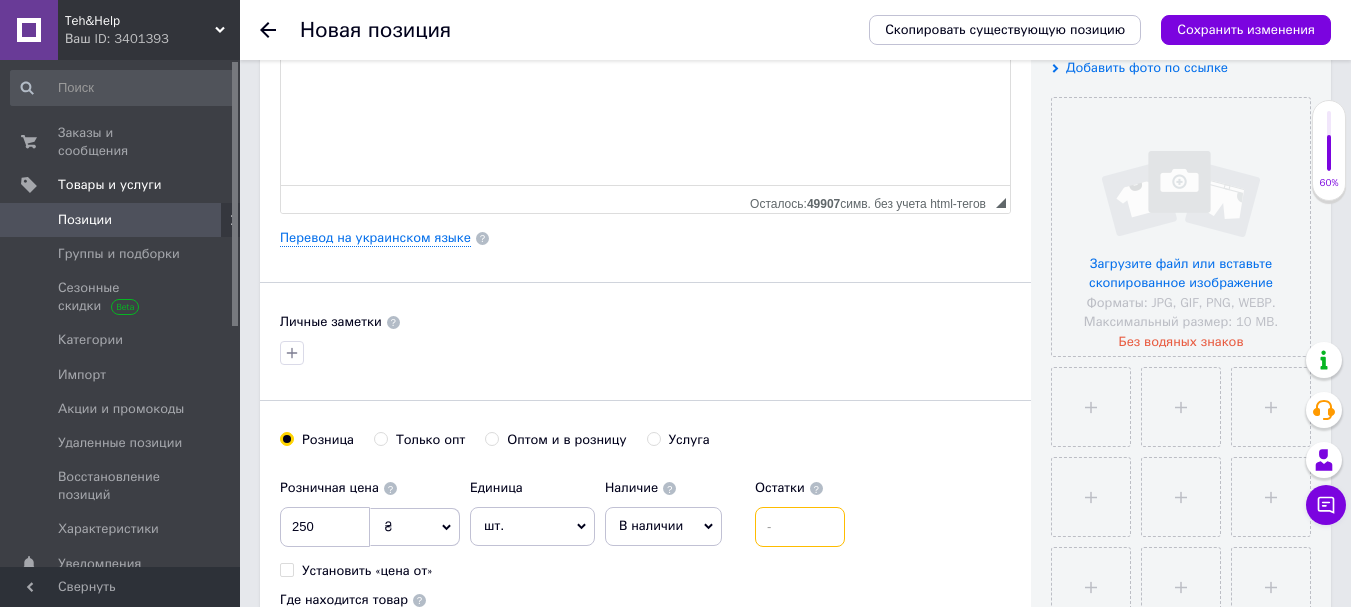 click at bounding box center [800, 527] 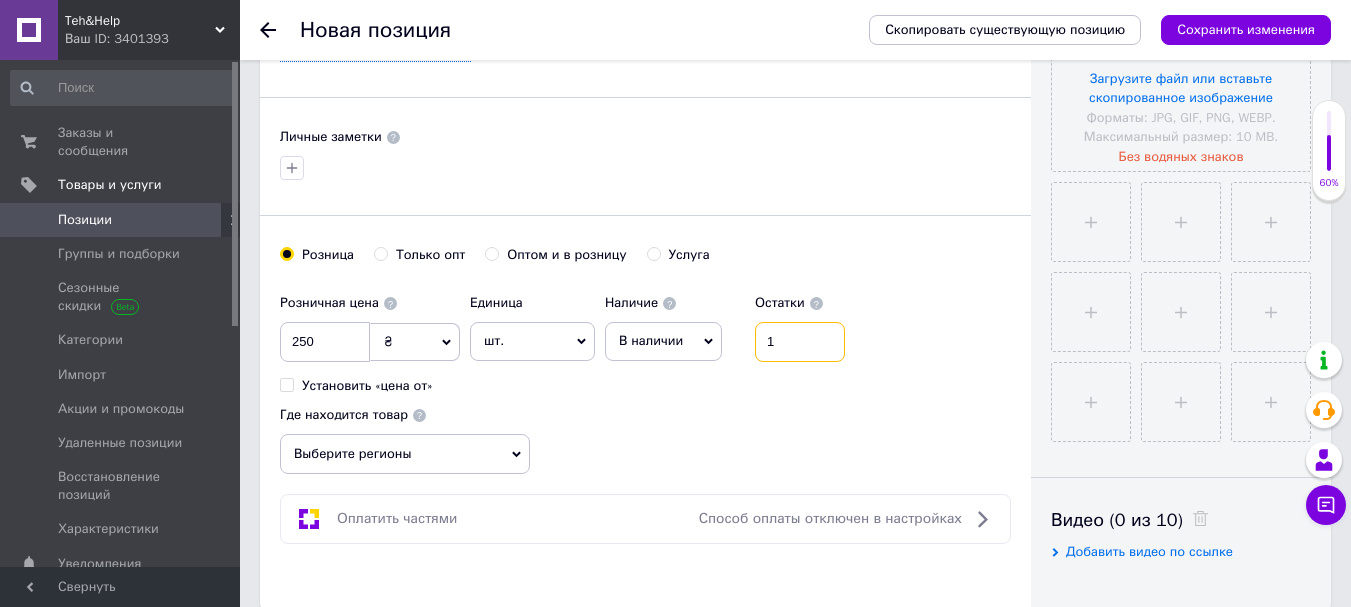scroll, scrollTop: 800, scrollLeft: 0, axis: vertical 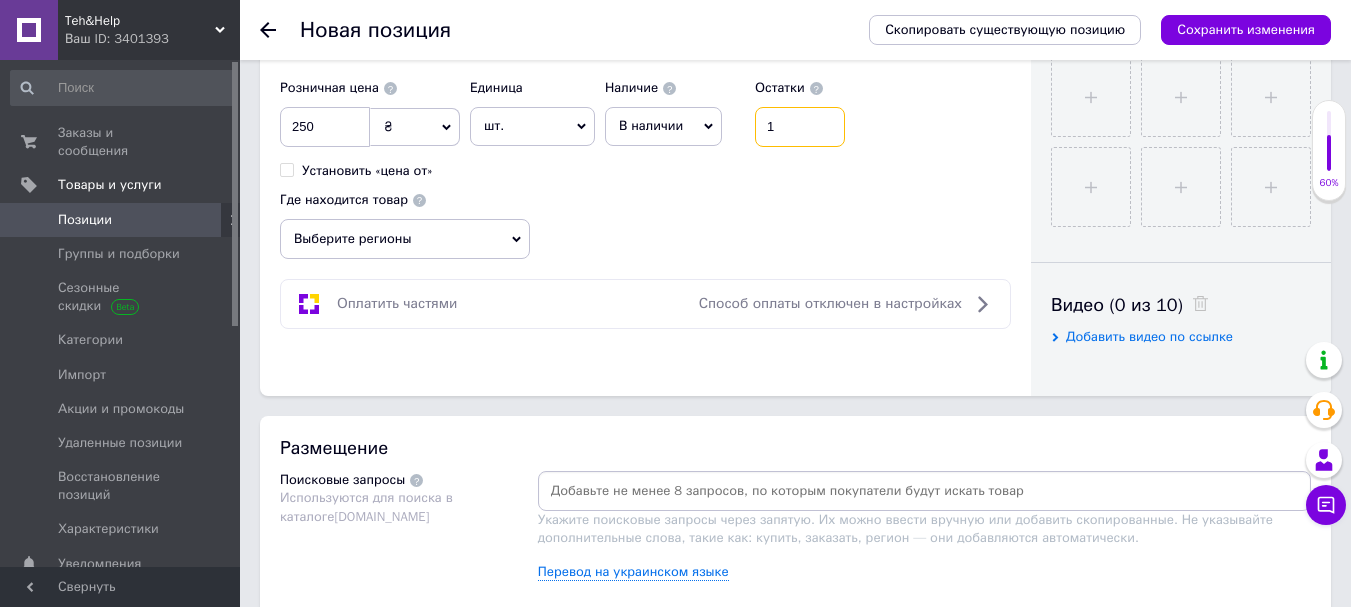 type on "1" 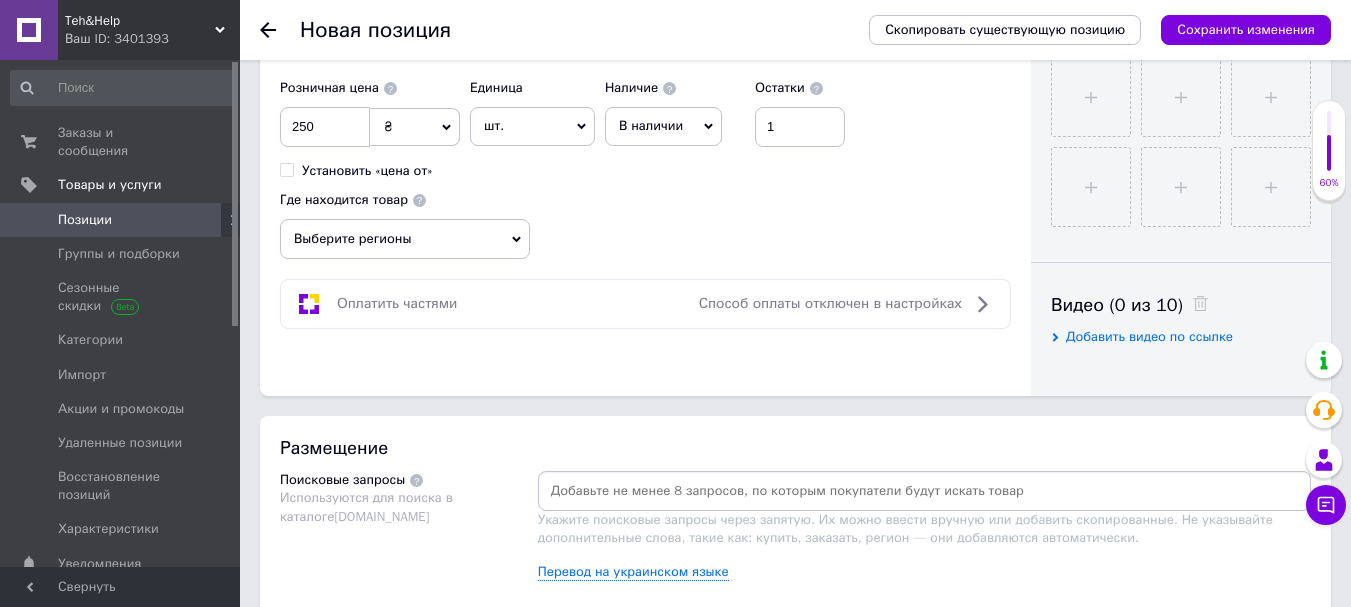 click on "Выберите регионы" at bounding box center (405, 239) 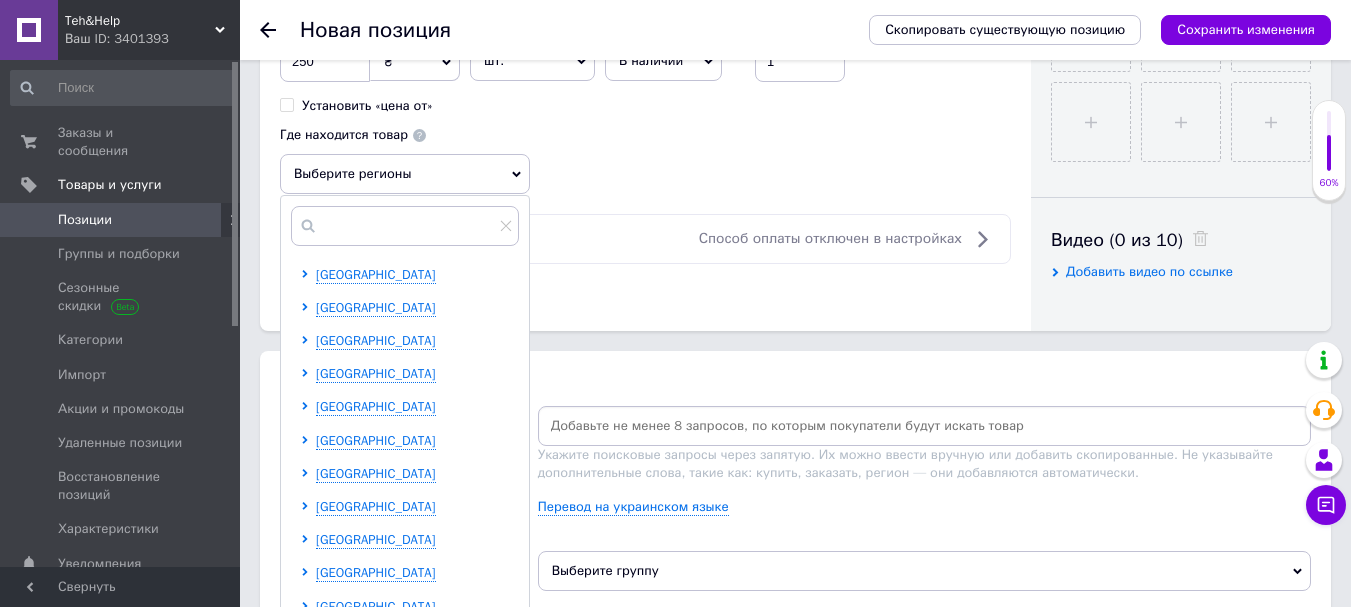 scroll, scrollTop: 900, scrollLeft: 0, axis: vertical 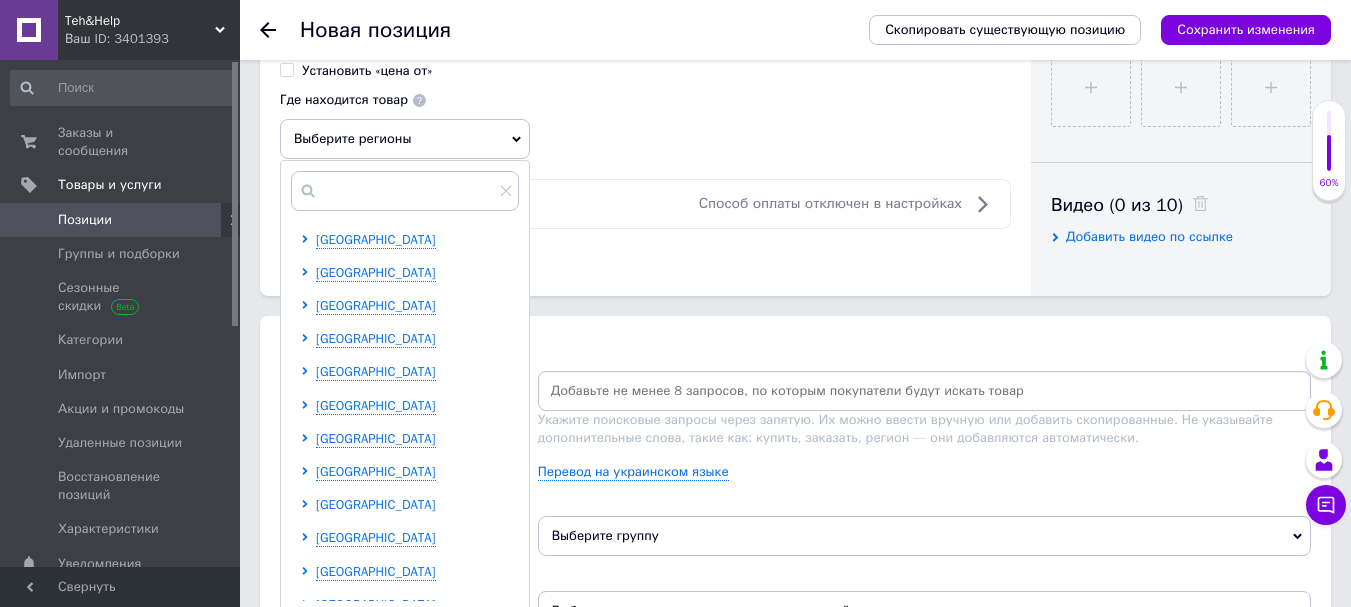 click on "[GEOGRAPHIC_DATA]" at bounding box center (376, 504) 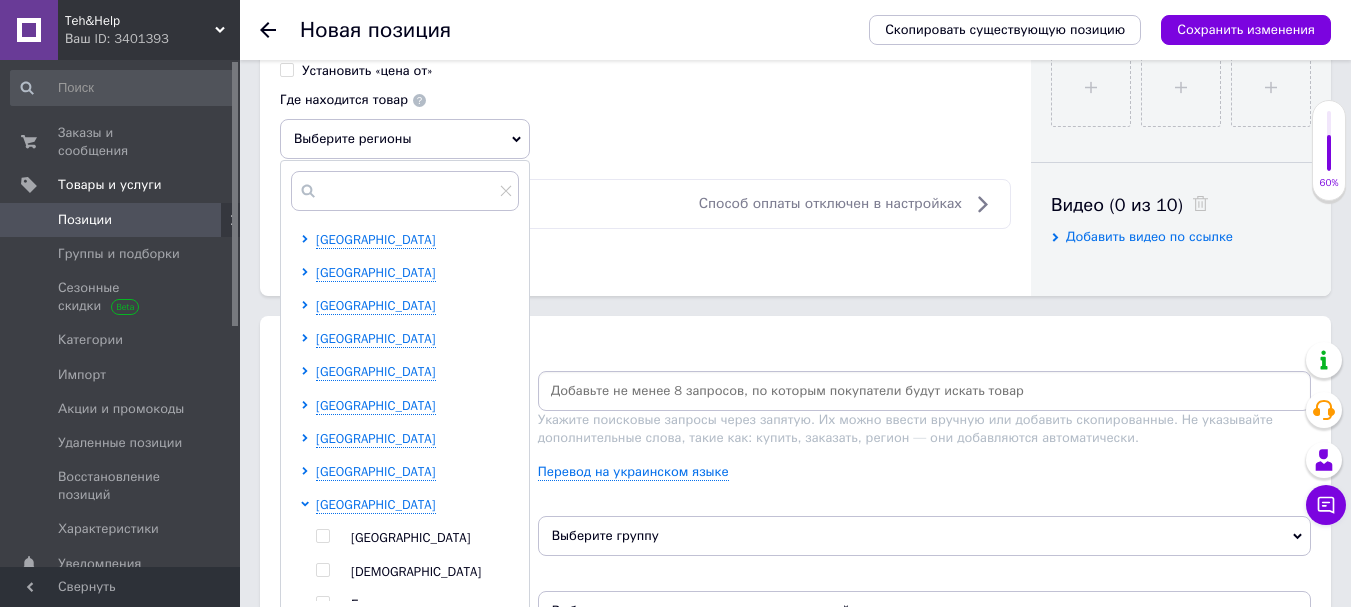 click at bounding box center (322, 536) 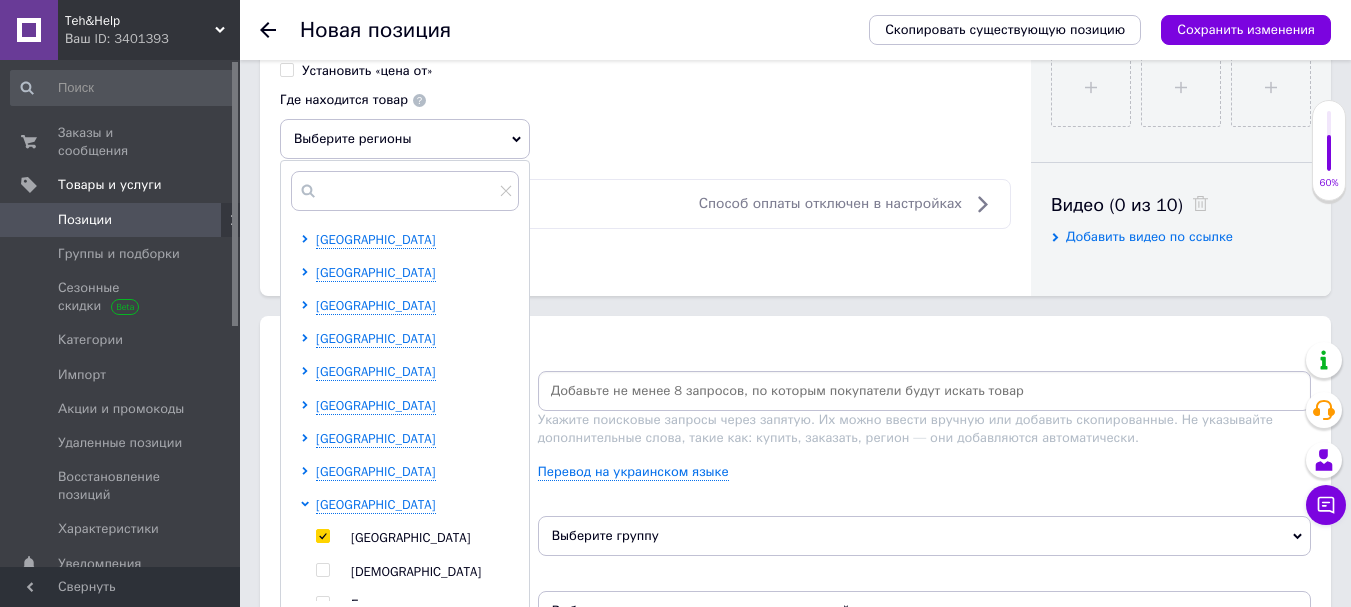 checkbox on "true" 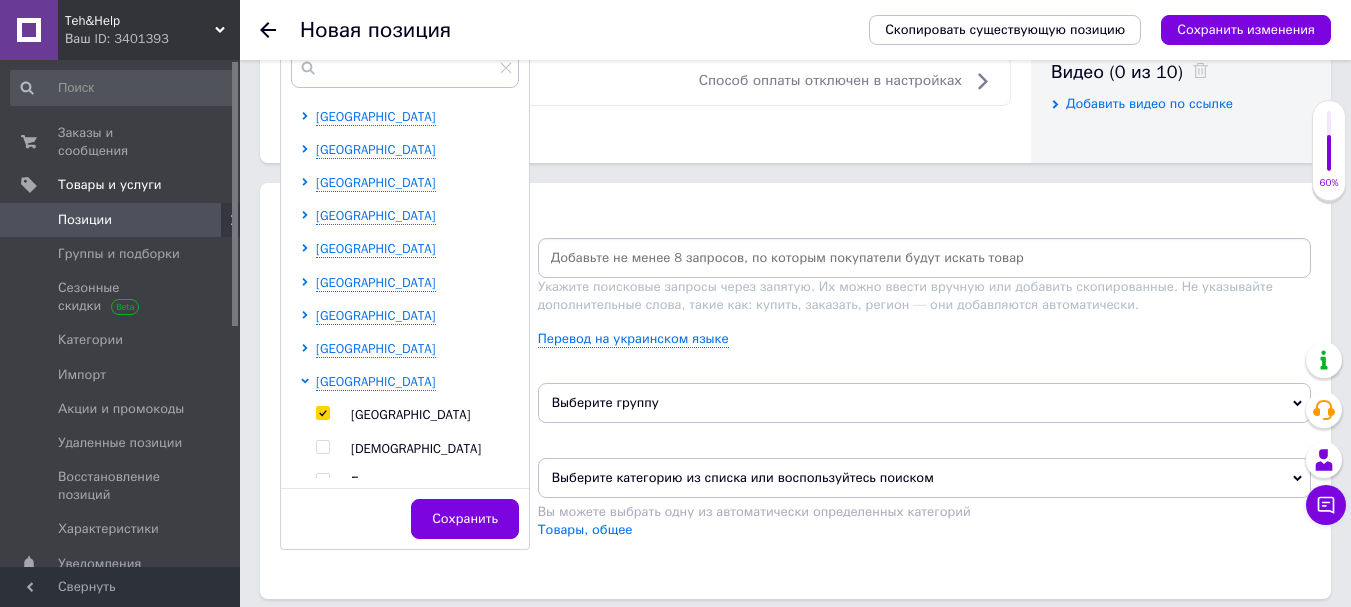 scroll, scrollTop: 1100, scrollLeft: 0, axis: vertical 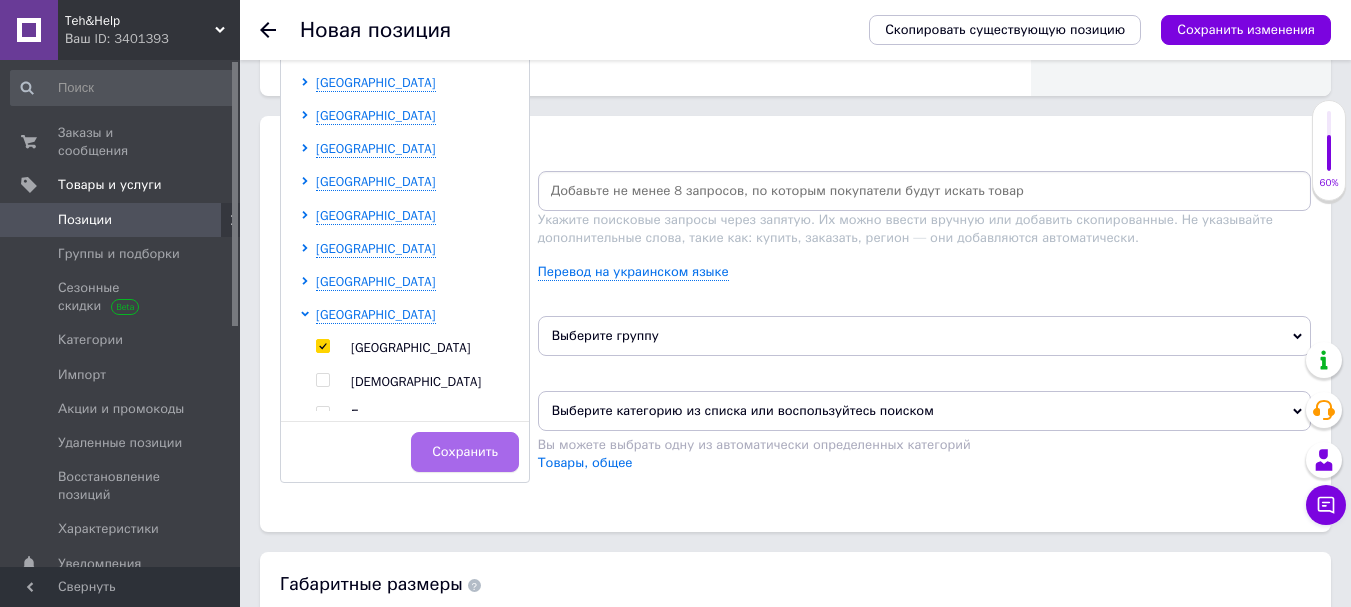 click on "Сохранить" at bounding box center [465, 452] 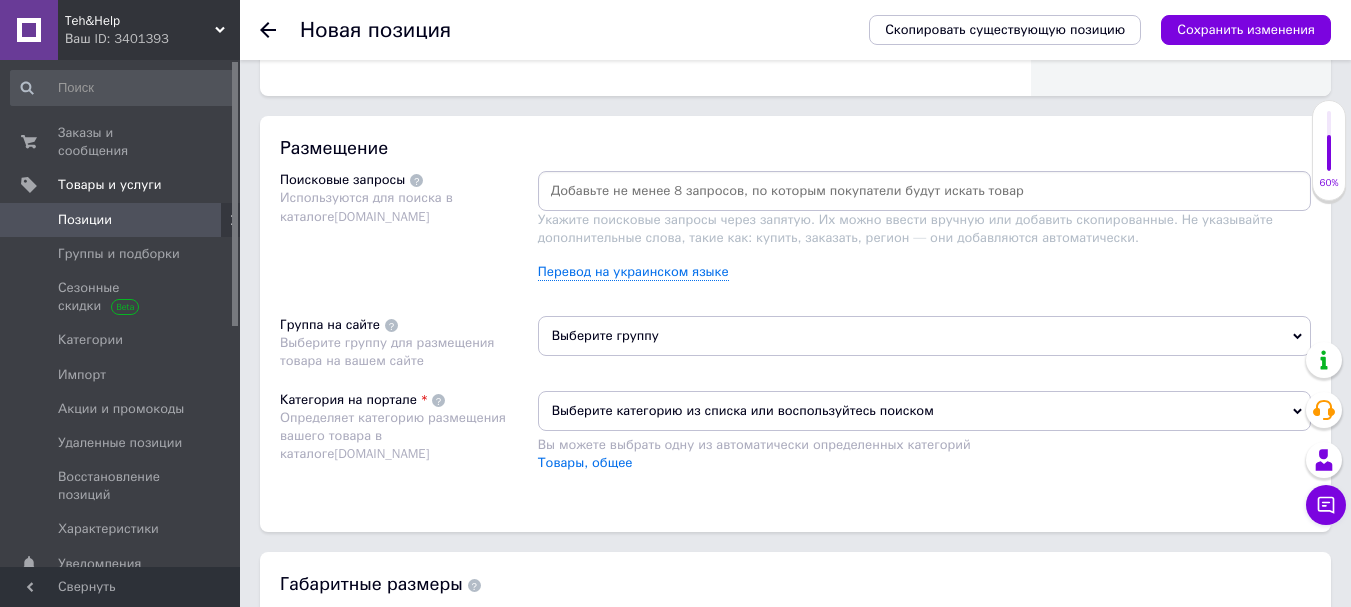 paste on "Средняя часть корпуса Motorola G04 Оригинал" 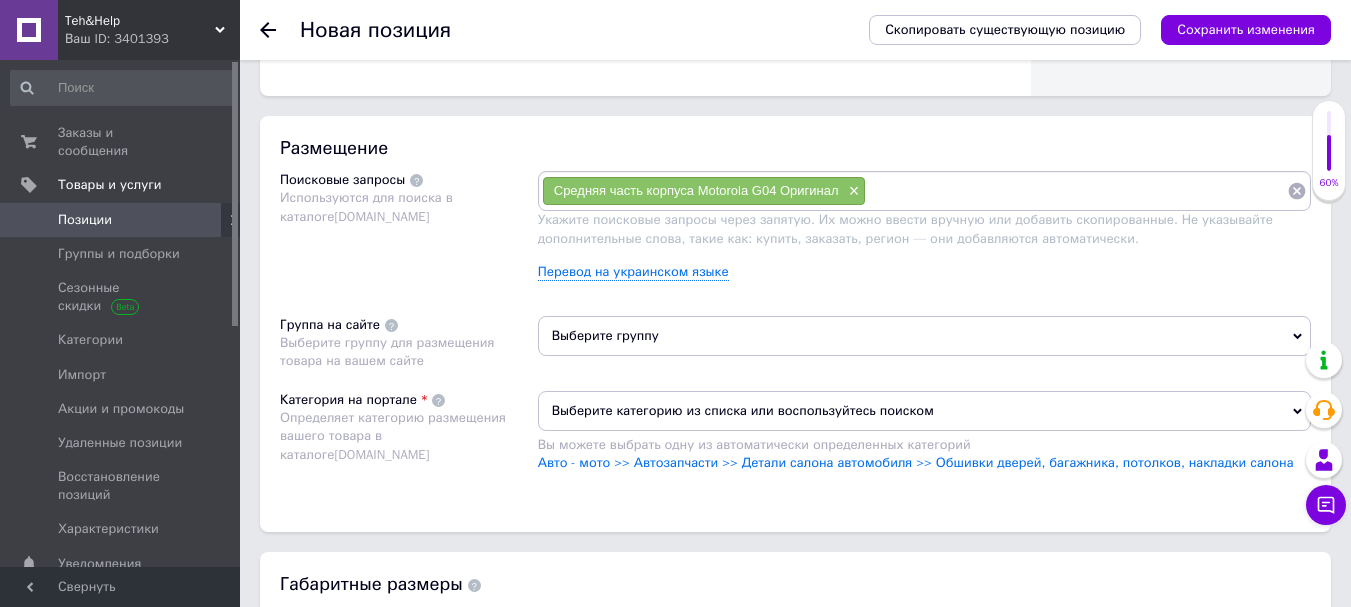 paste on "Средняя часть корпуса Motorola G04 Оригинал" 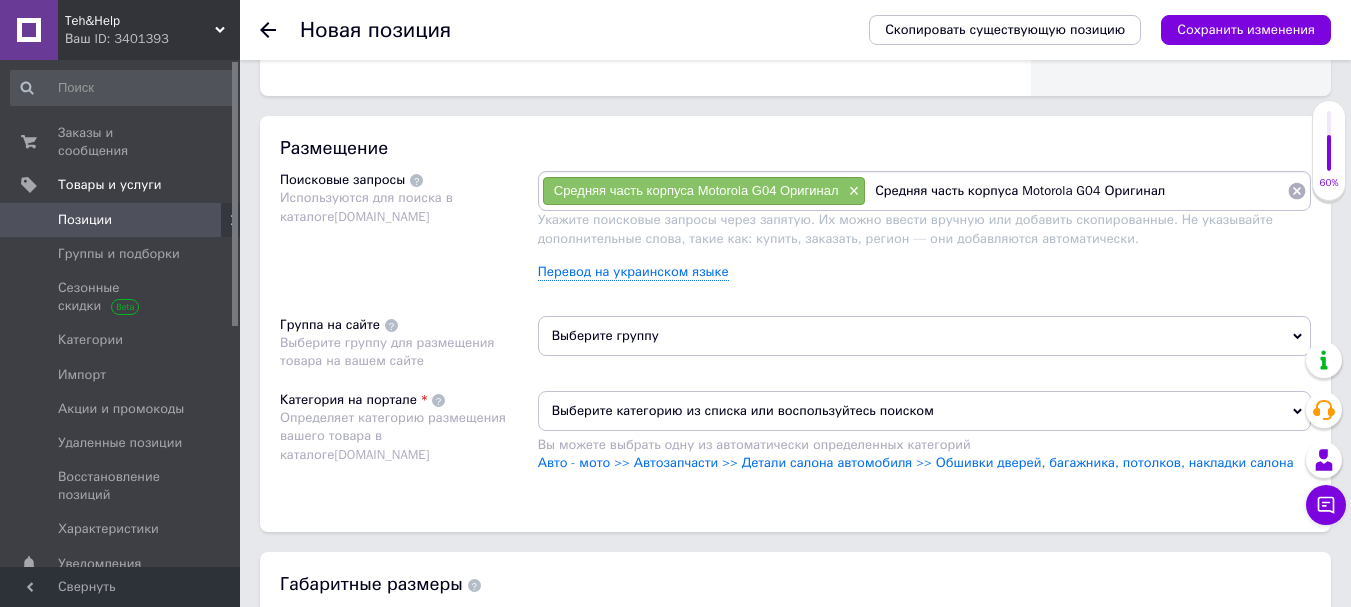 drag, startPoint x: 1099, startPoint y: 195, endPoint x: 1173, endPoint y: 190, distance: 74.168724 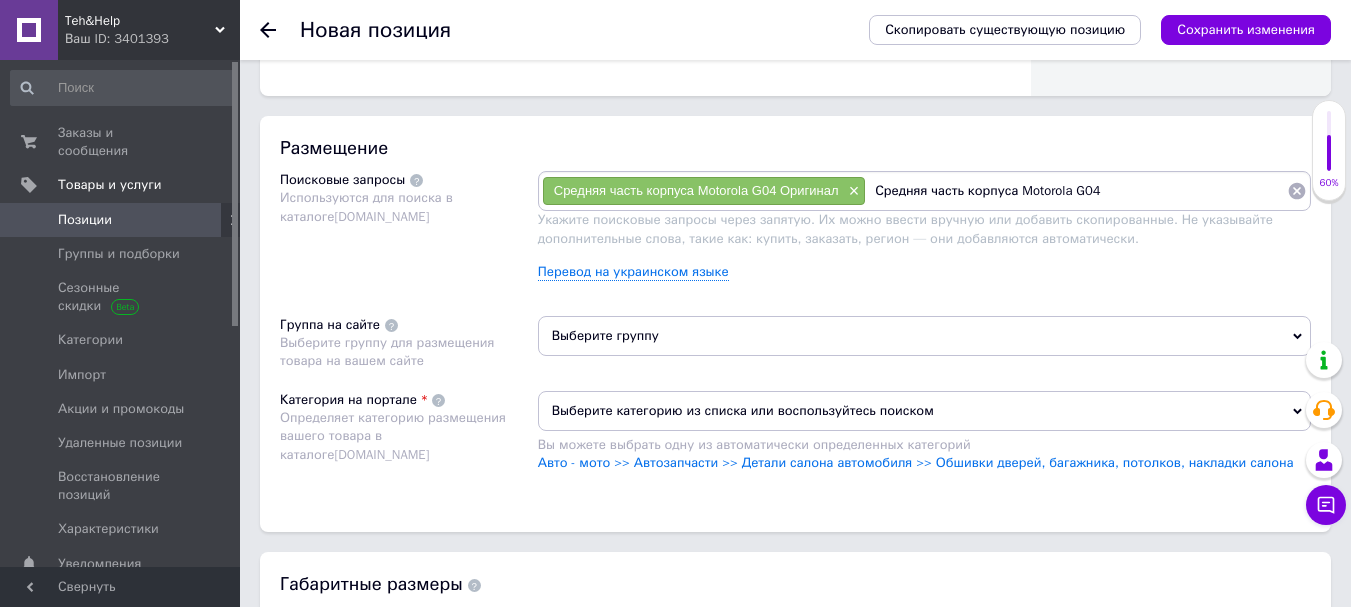 type on "Средняя часть корпуса Motorola G04" 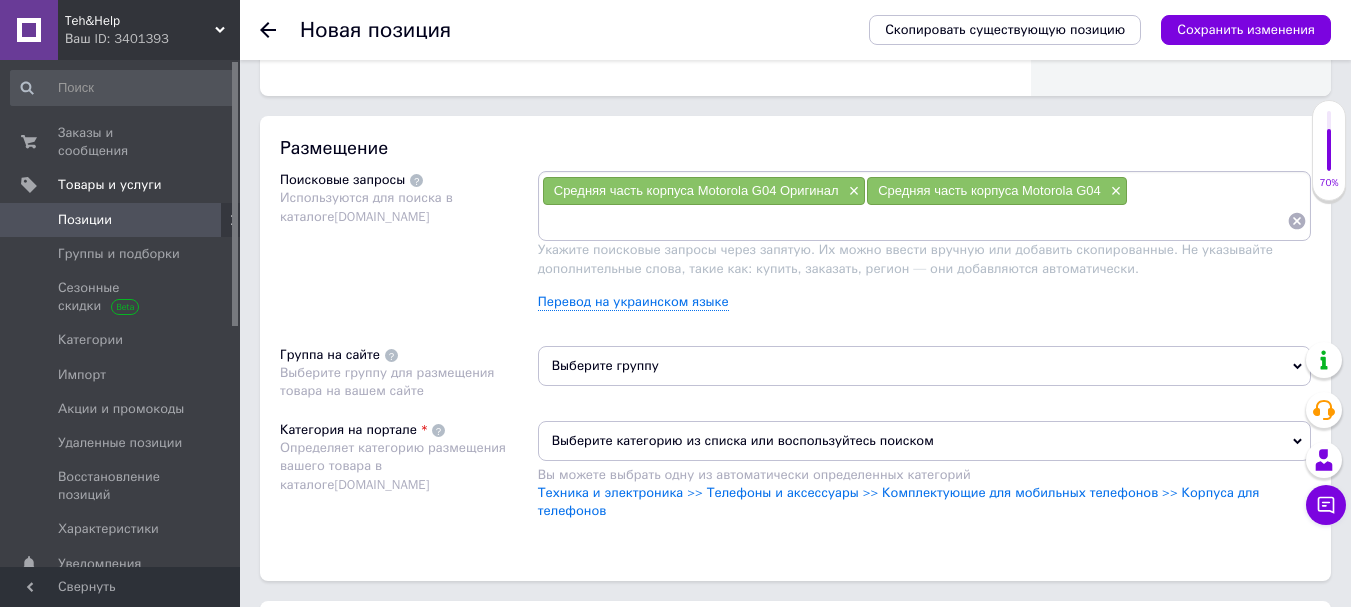 paste on "Средняя часть корпуса Motorola G04 Оригинал" 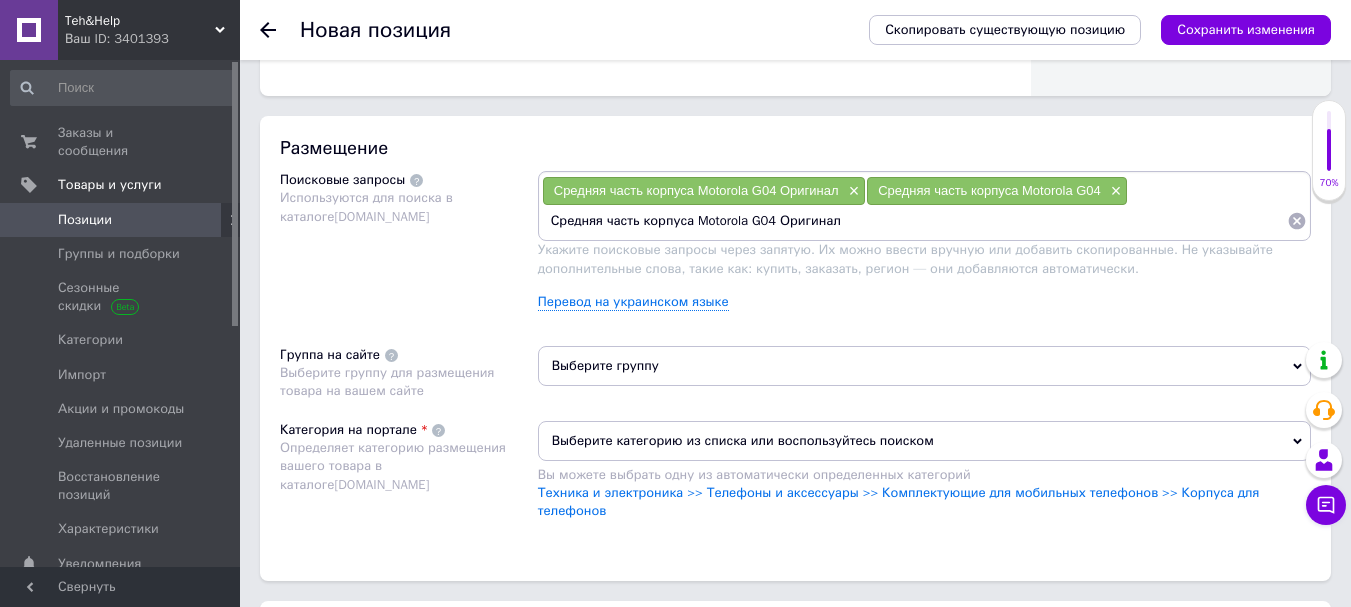 click on "Средняя часть корпуса Motorola G04 Оригинал" at bounding box center (914, 221) 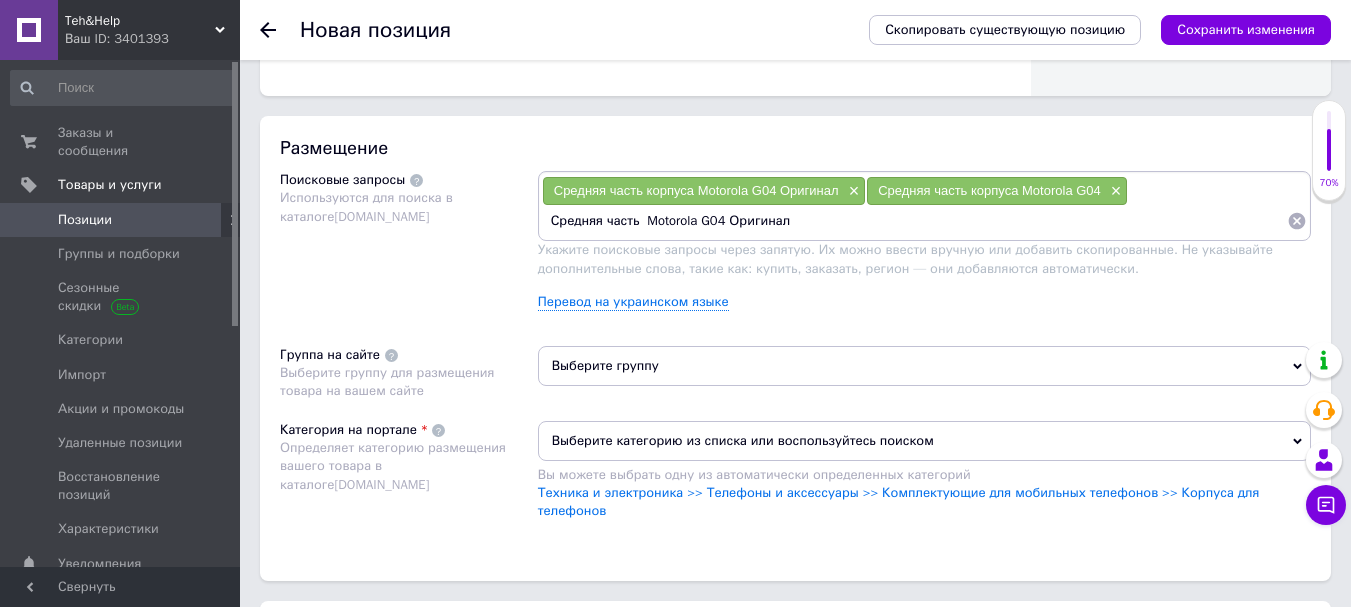 type on "Средняя часть Motorola G04 Оригинал" 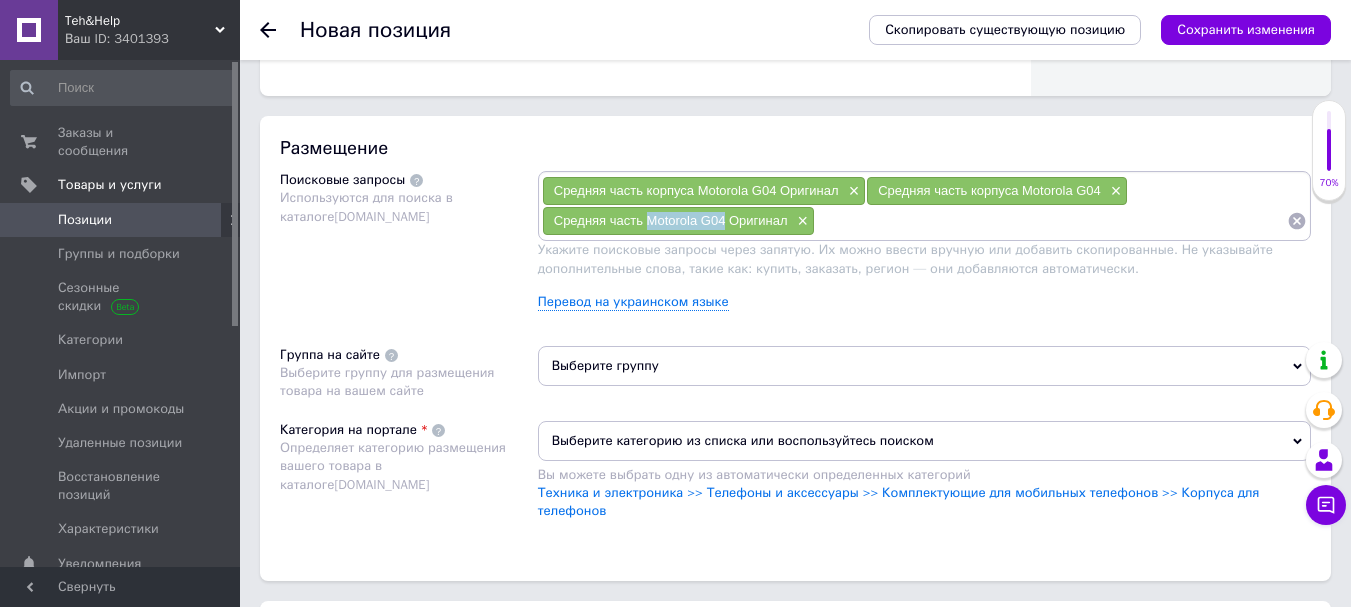 drag, startPoint x: 652, startPoint y: 227, endPoint x: 722, endPoint y: 224, distance: 70.064255 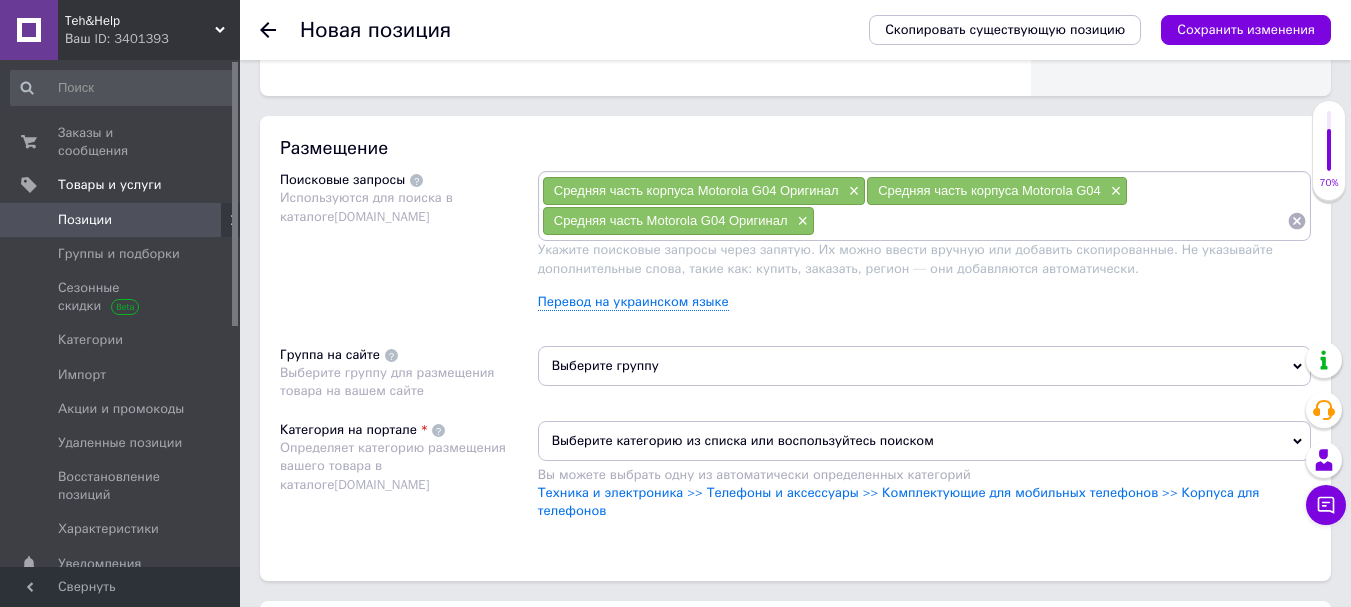 paste on "Motorola G04" 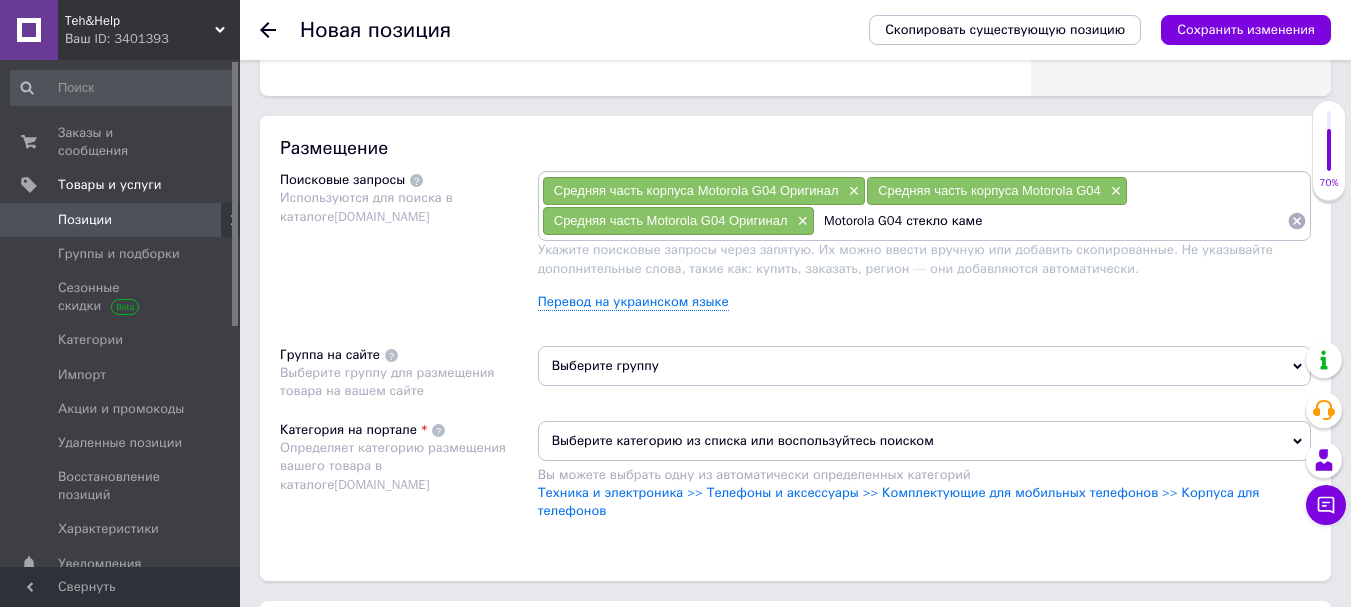 type on "Motorola G04 стекло камер" 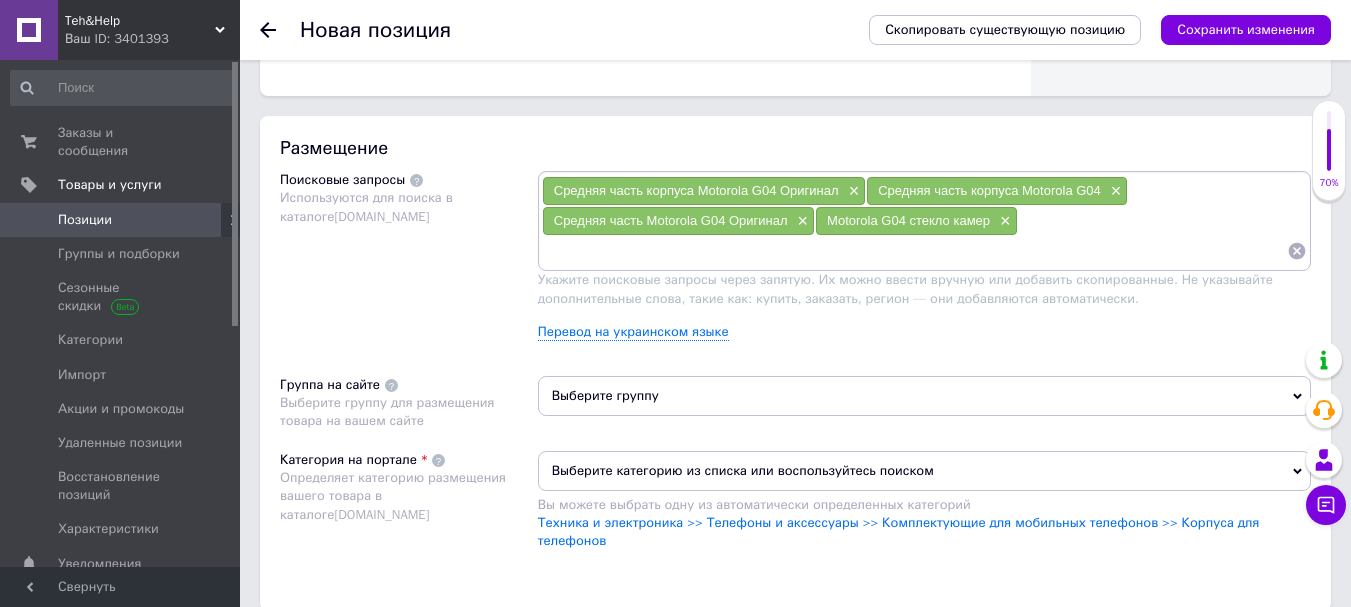 paste on "Motorola G04" 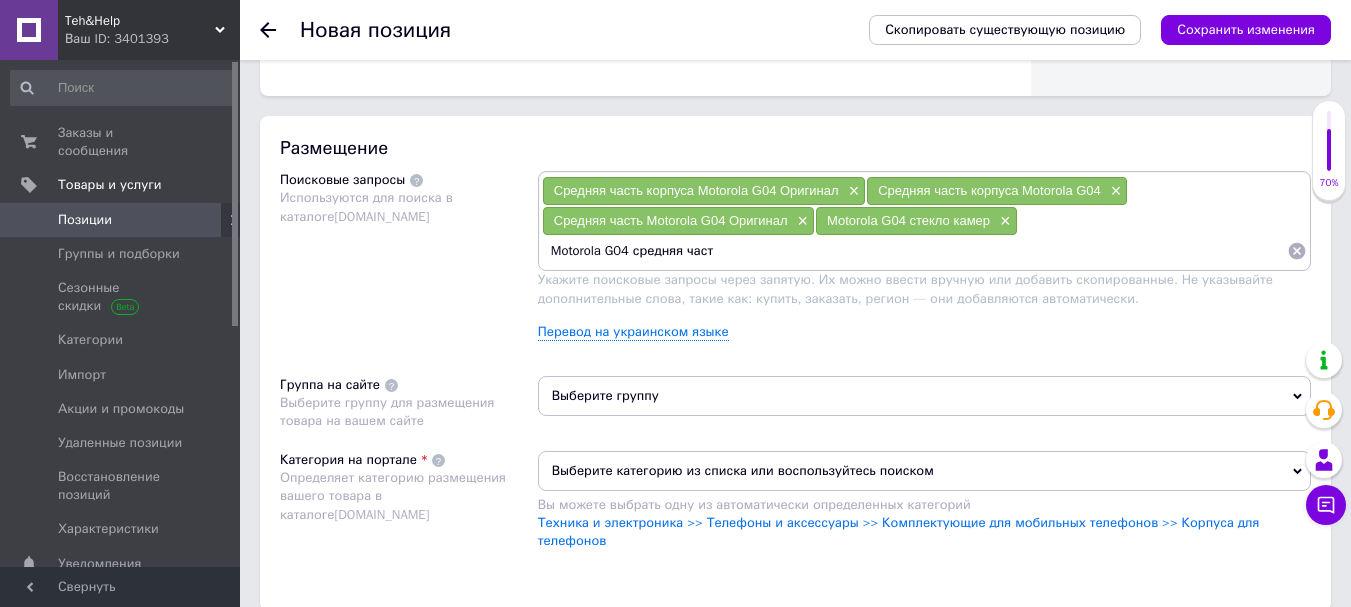 type on "Motorola G04 средняя часть" 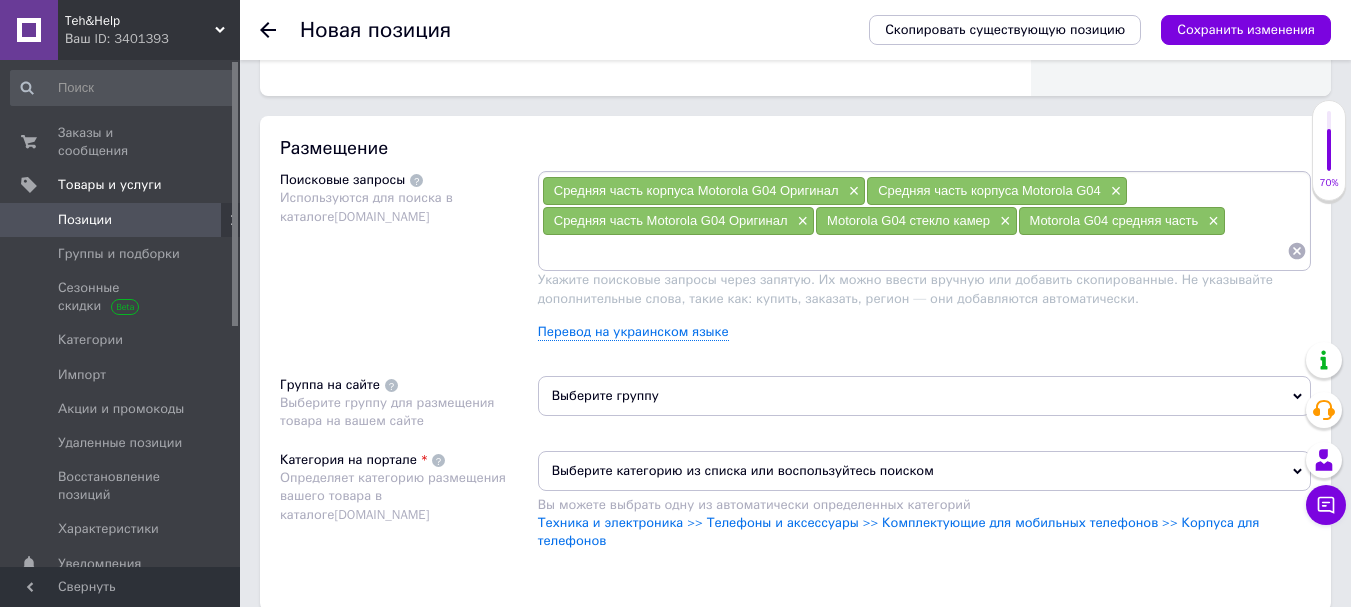 paste on "Motorola G04" 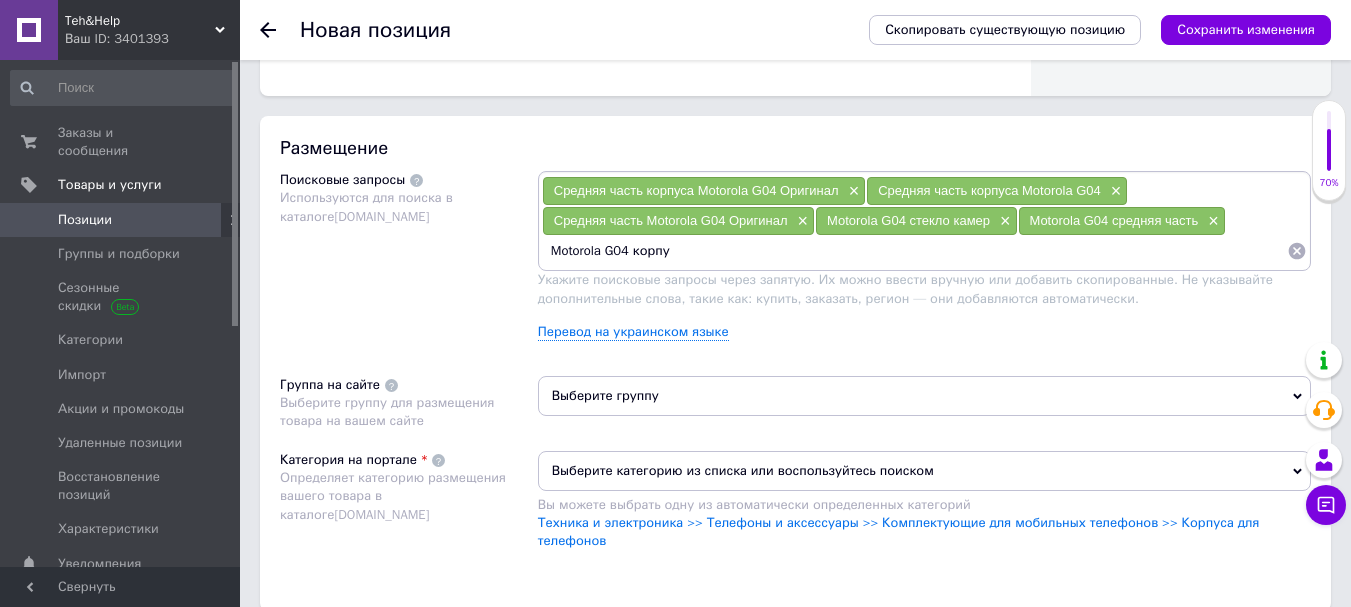 type on "Motorola G04 корпус" 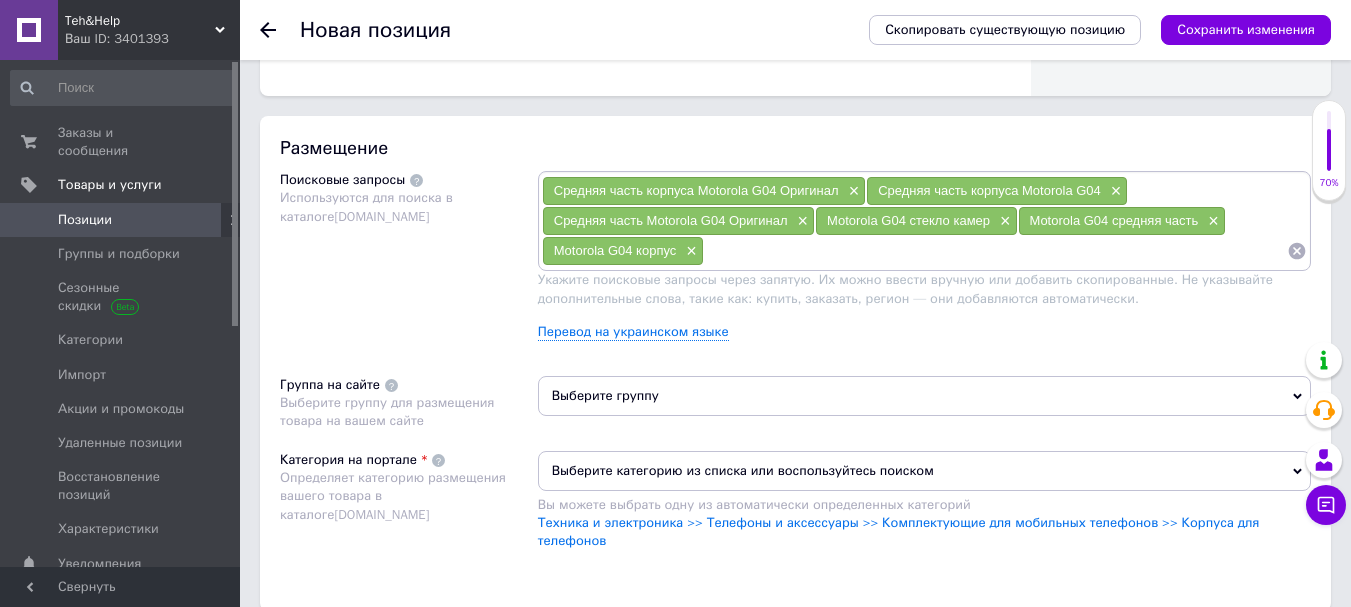 paste on "Motorola G04" 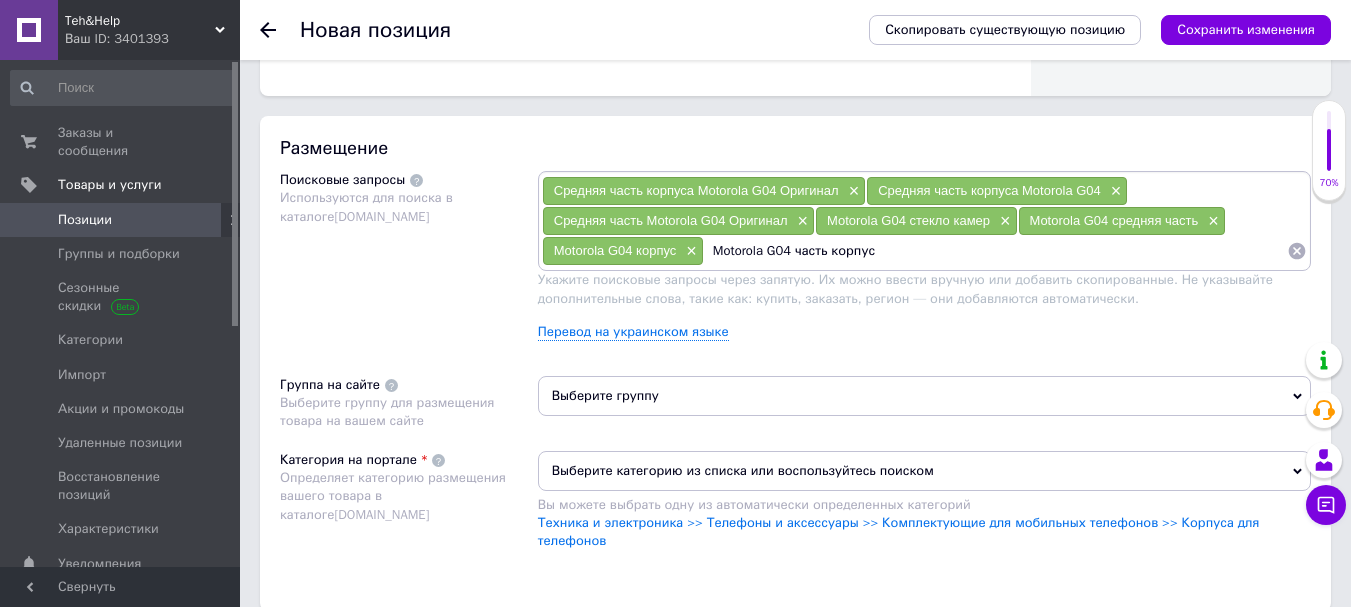 type on "Motorola G04 часть корпуса" 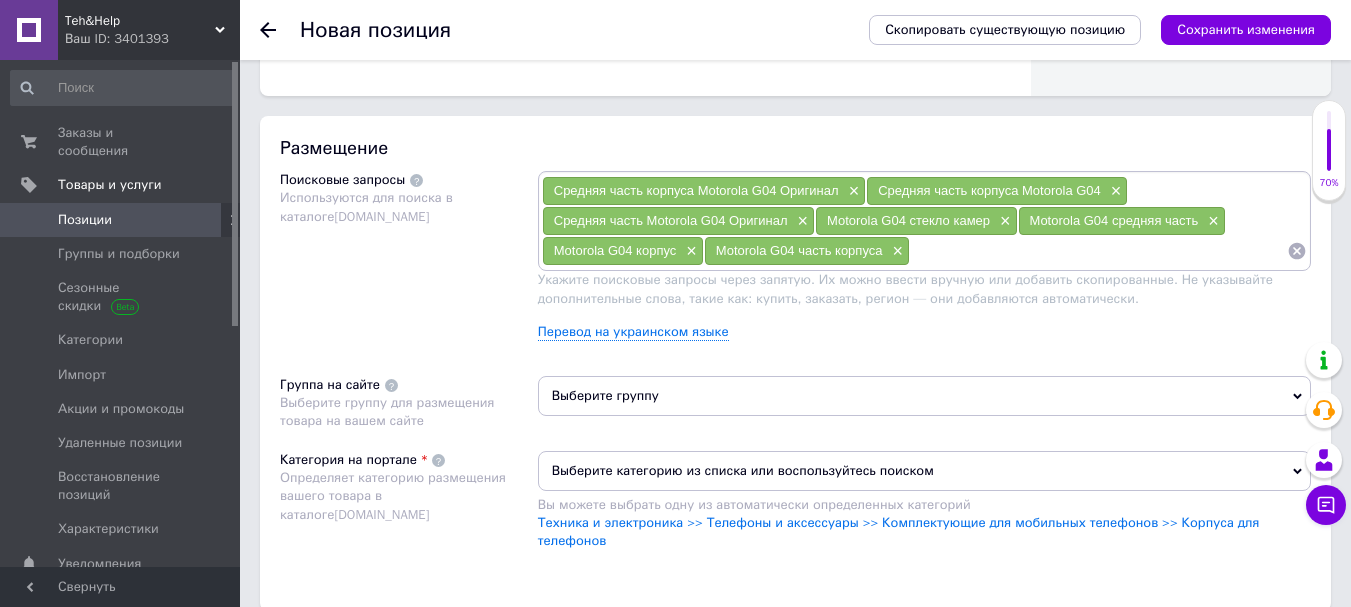 paste on "Motorola G04" 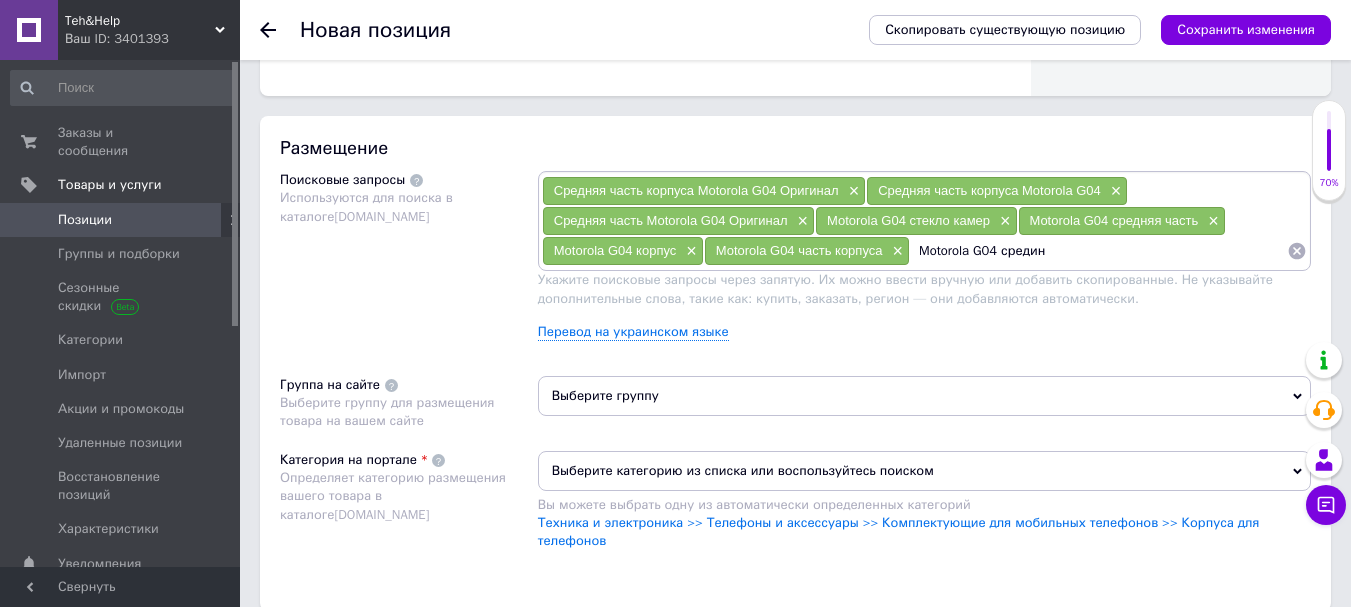 type on "Motorola G04 средина" 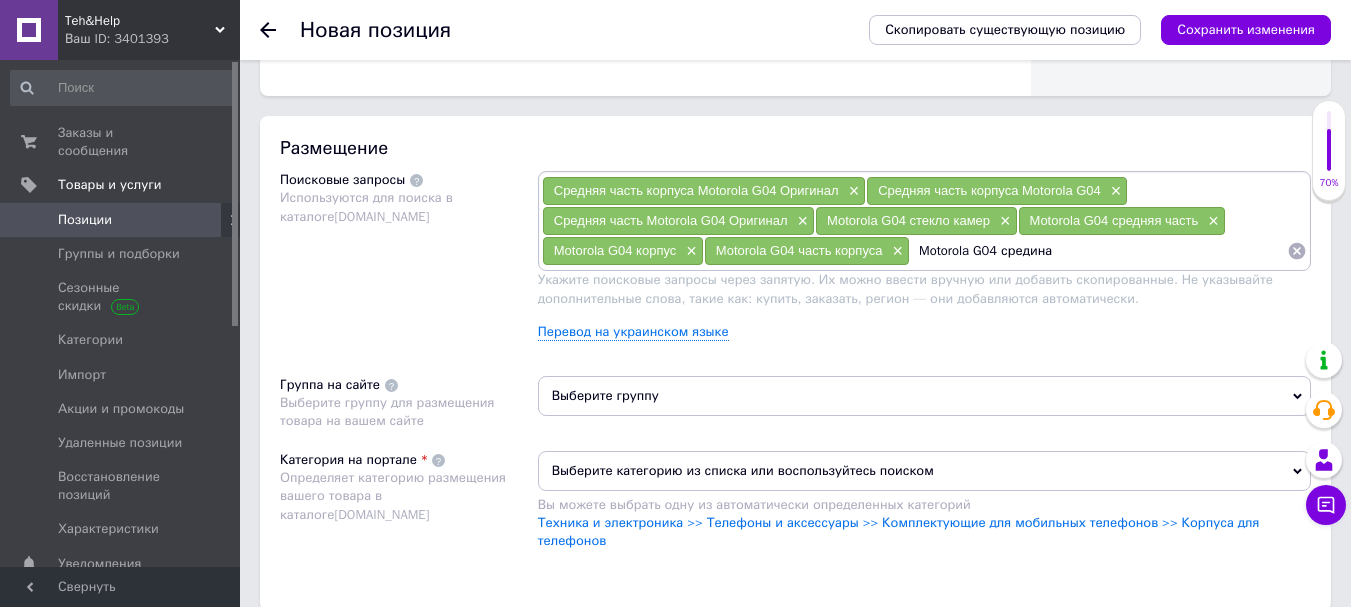 type 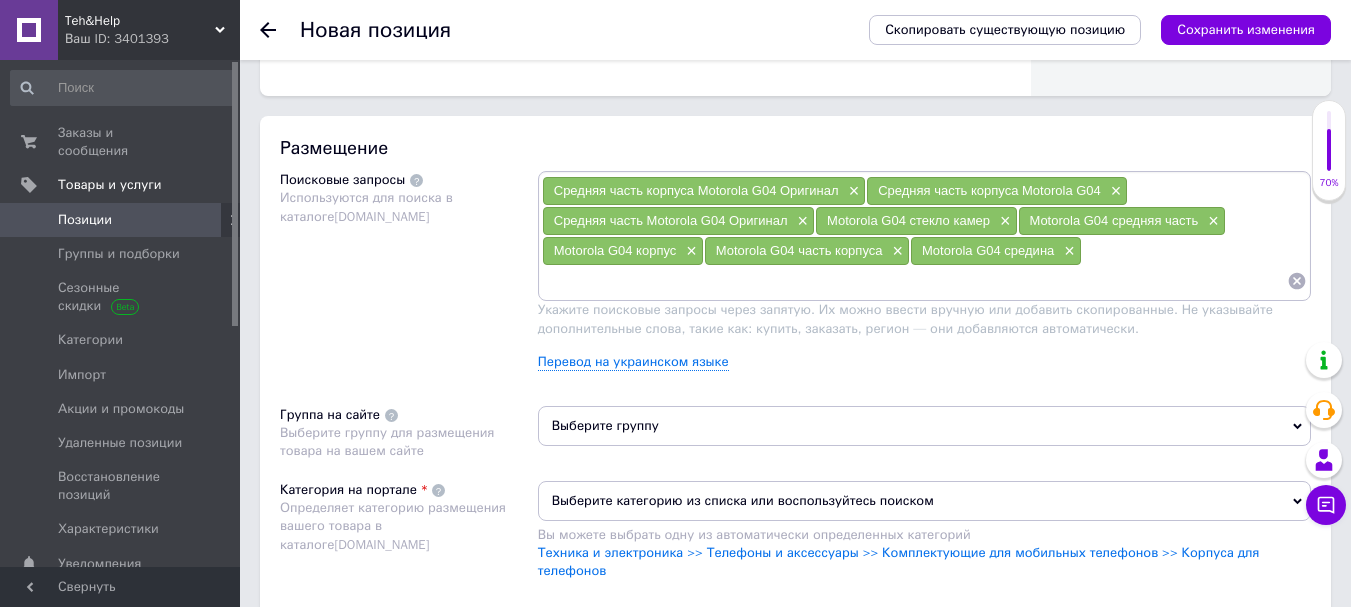 scroll, scrollTop: 1200, scrollLeft: 0, axis: vertical 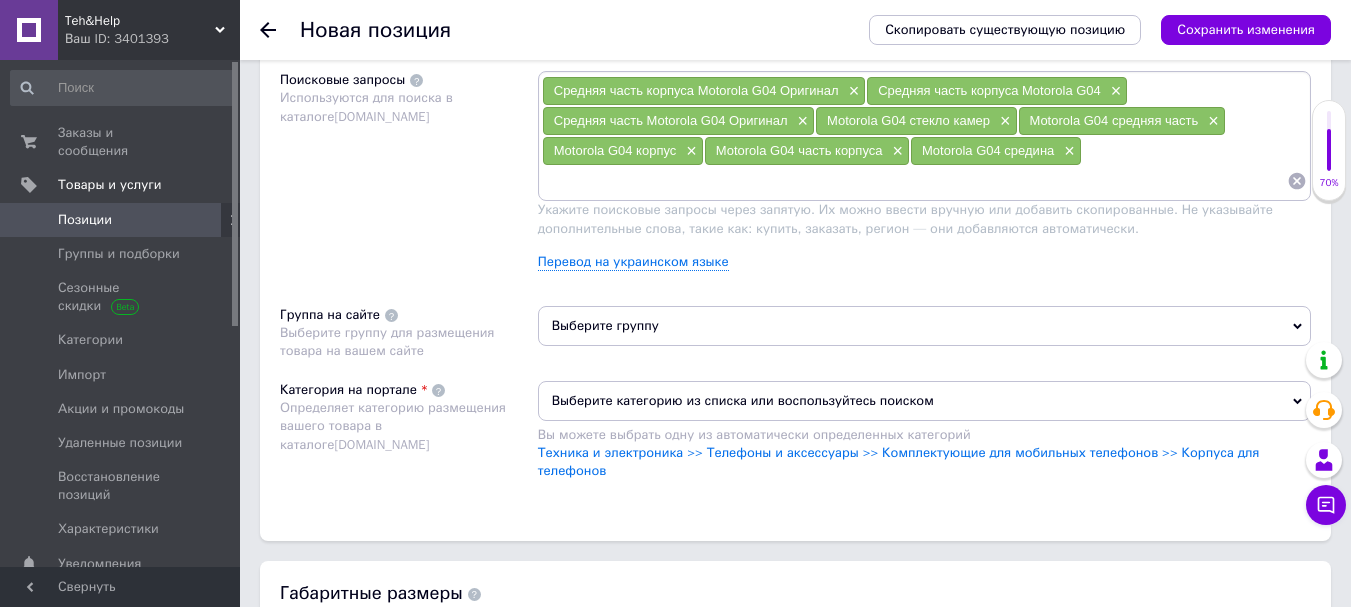 click on "Выберите группу" at bounding box center [924, 326] 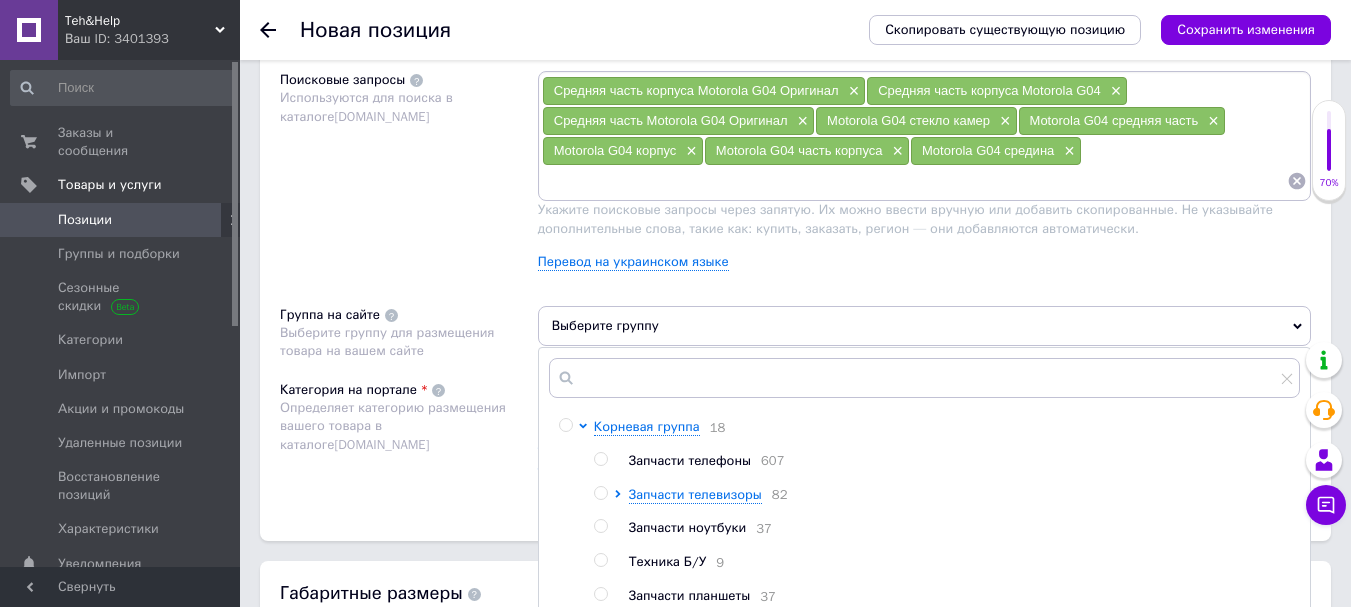 click at bounding box center (600, 459) 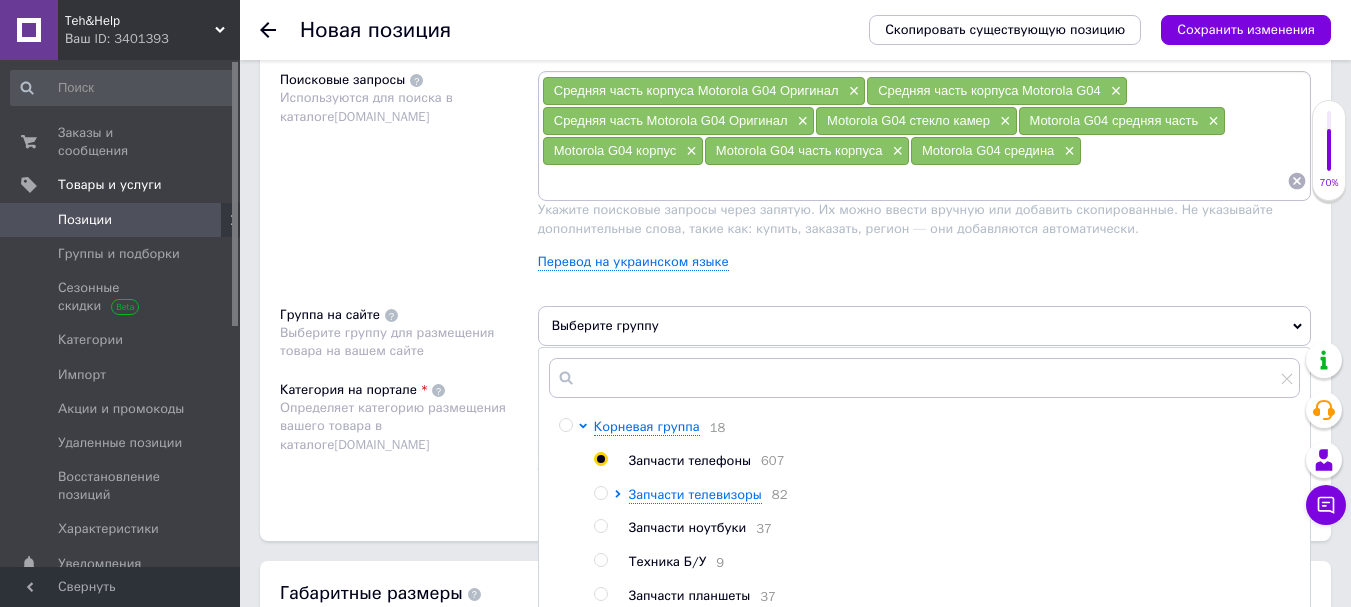 radio on "true" 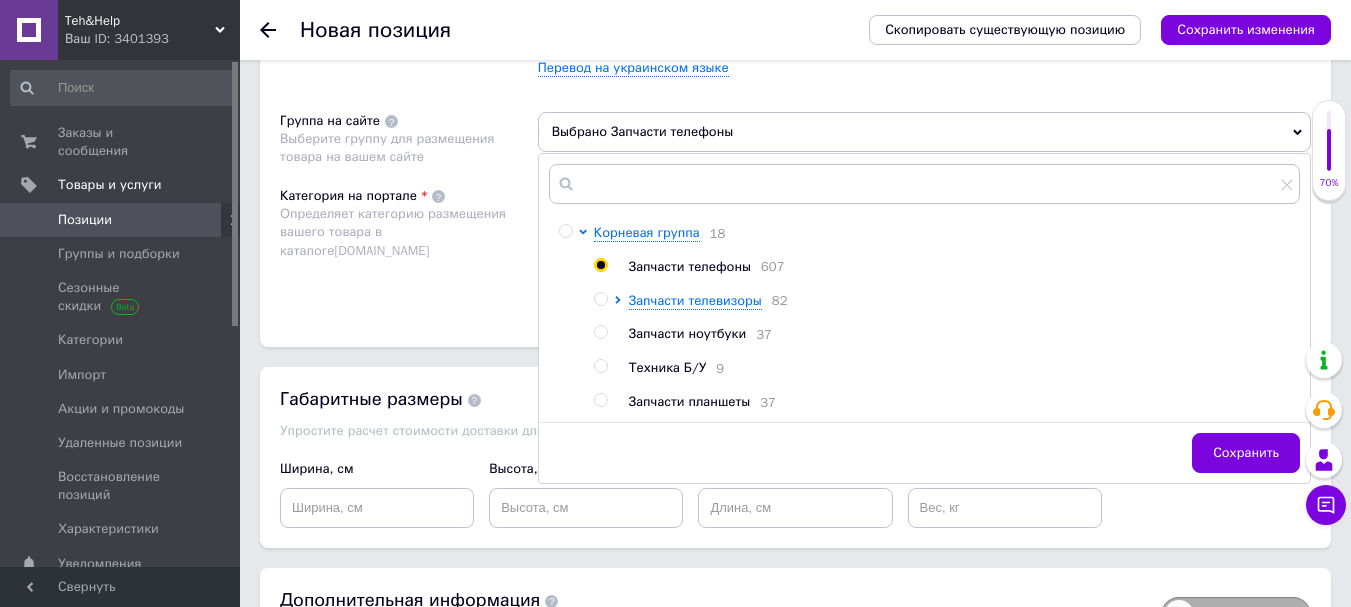 scroll, scrollTop: 1400, scrollLeft: 0, axis: vertical 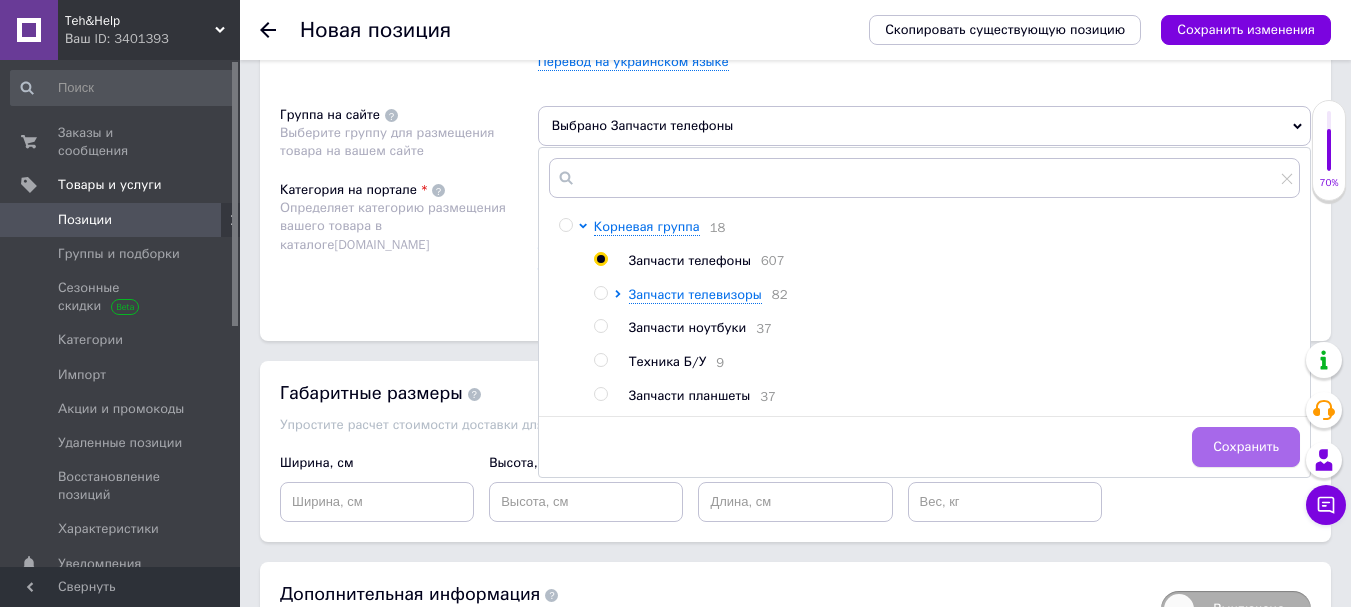 click on "Сохранить" at bounding box center [1246, 447] 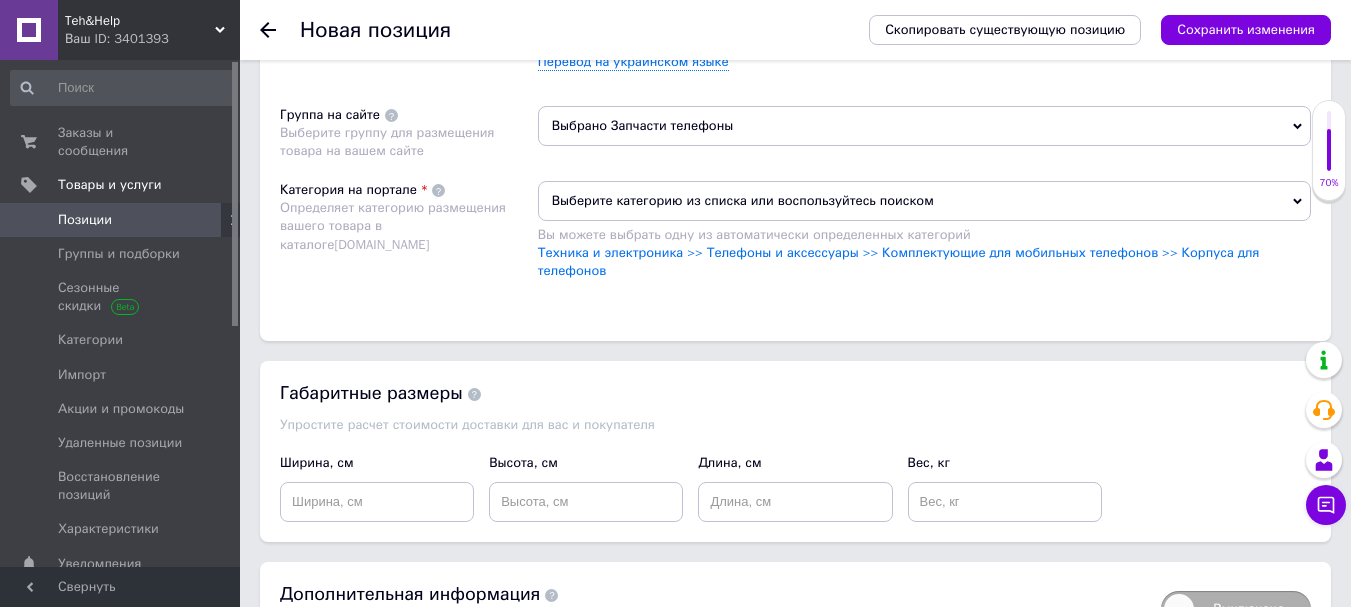 click on "Выберите категорию из списка или воспользуйтесь поиском" at bounding box center (924, 201) 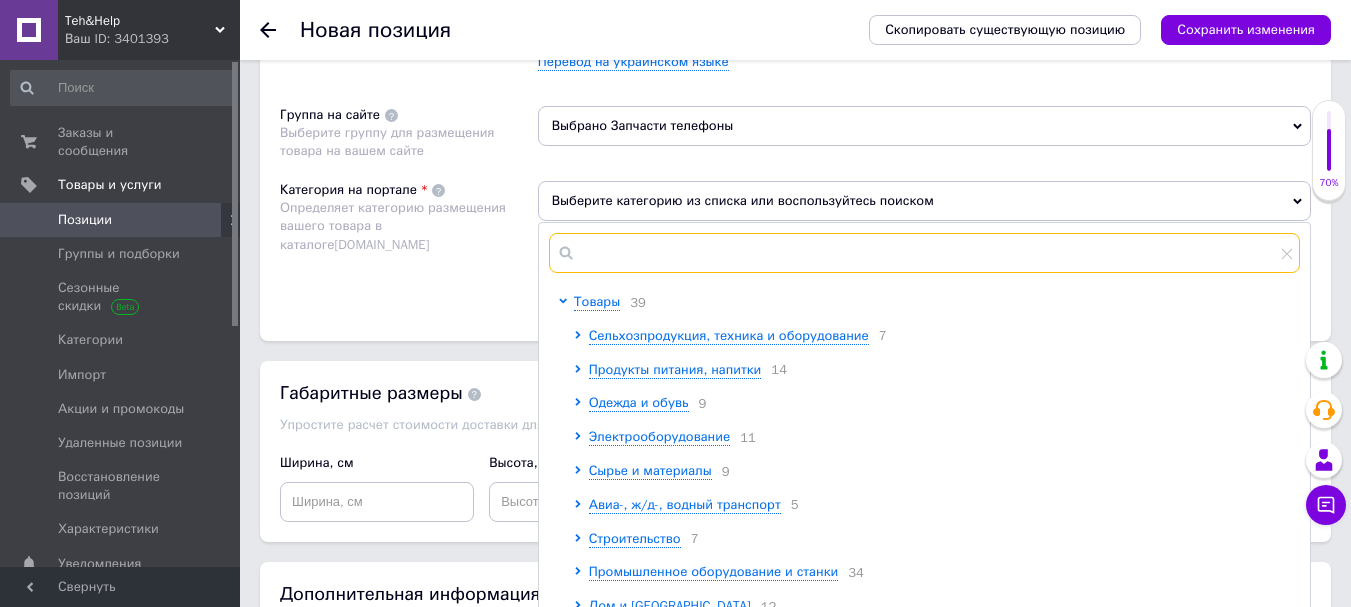 click at bounding box center (924, 253) 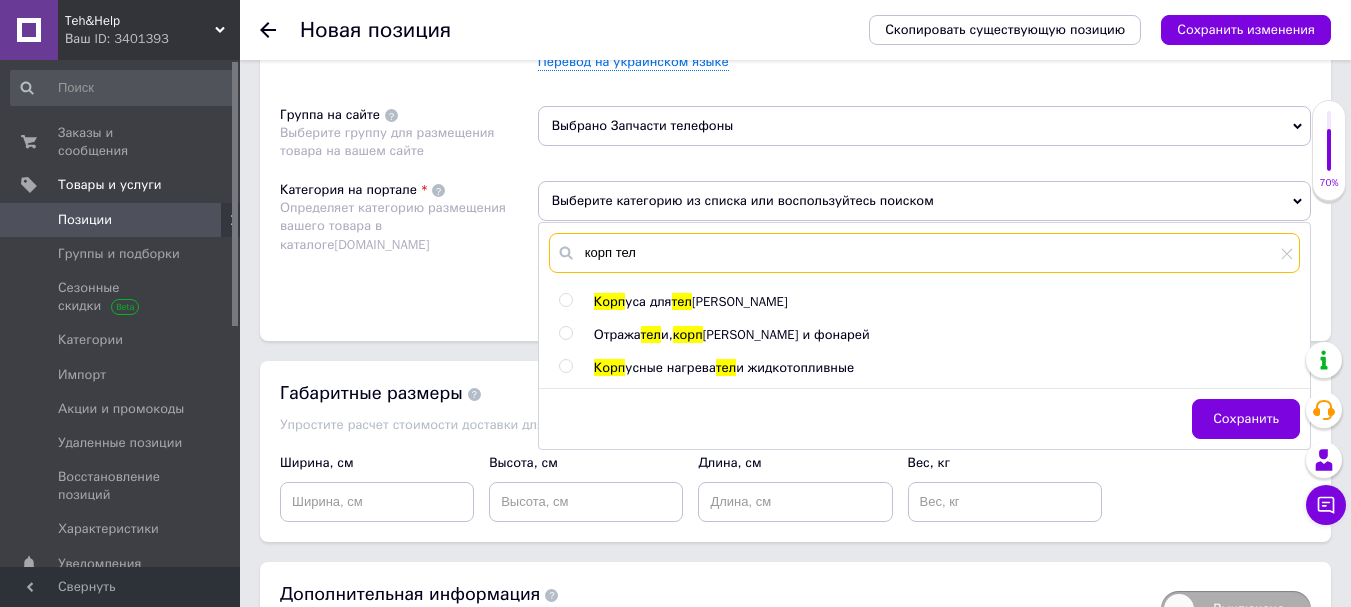 type on "корп тел" 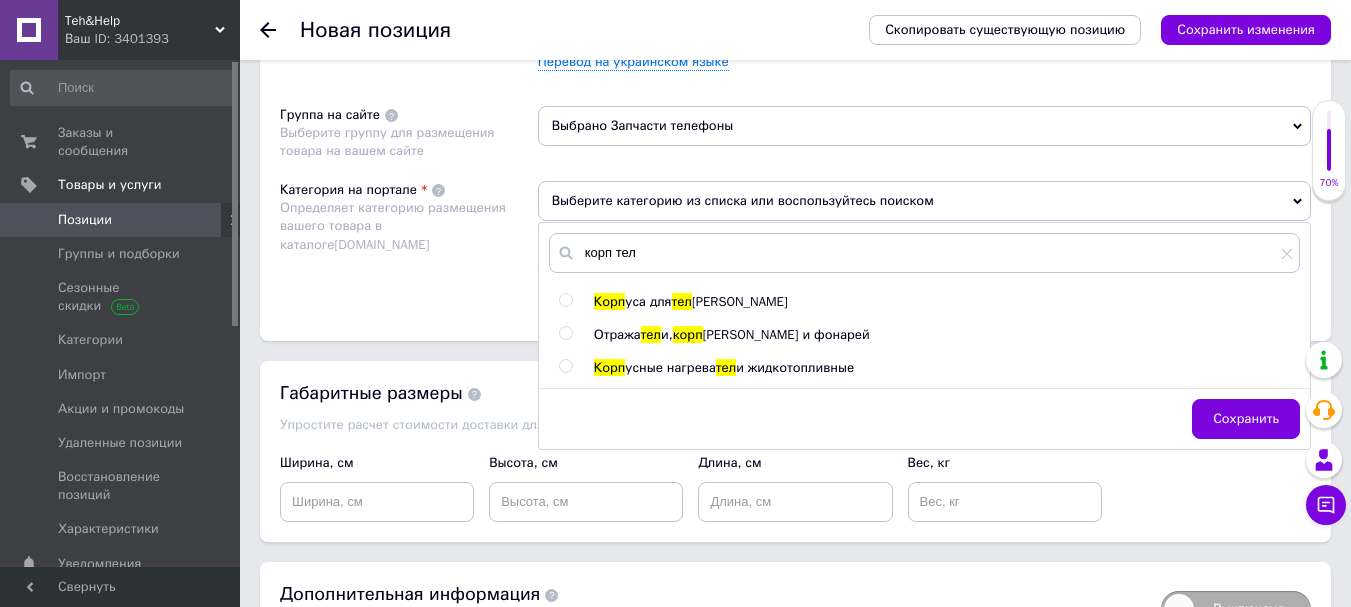 click at bounding box center [565, 300] 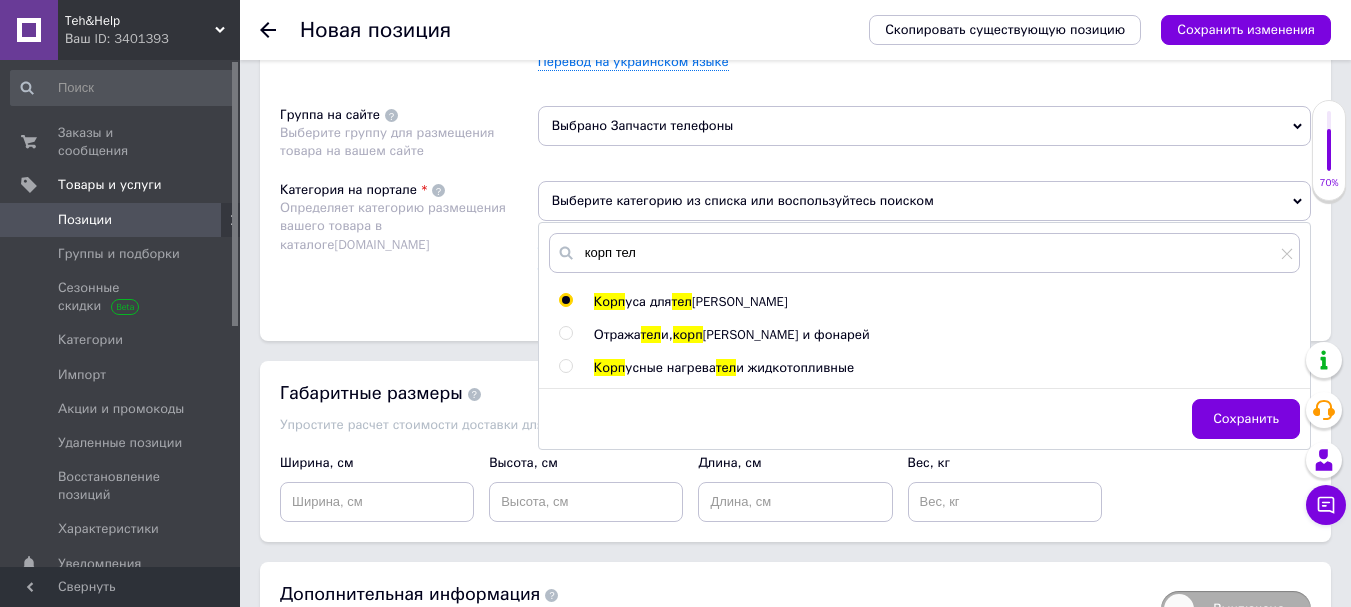 radio on "true" 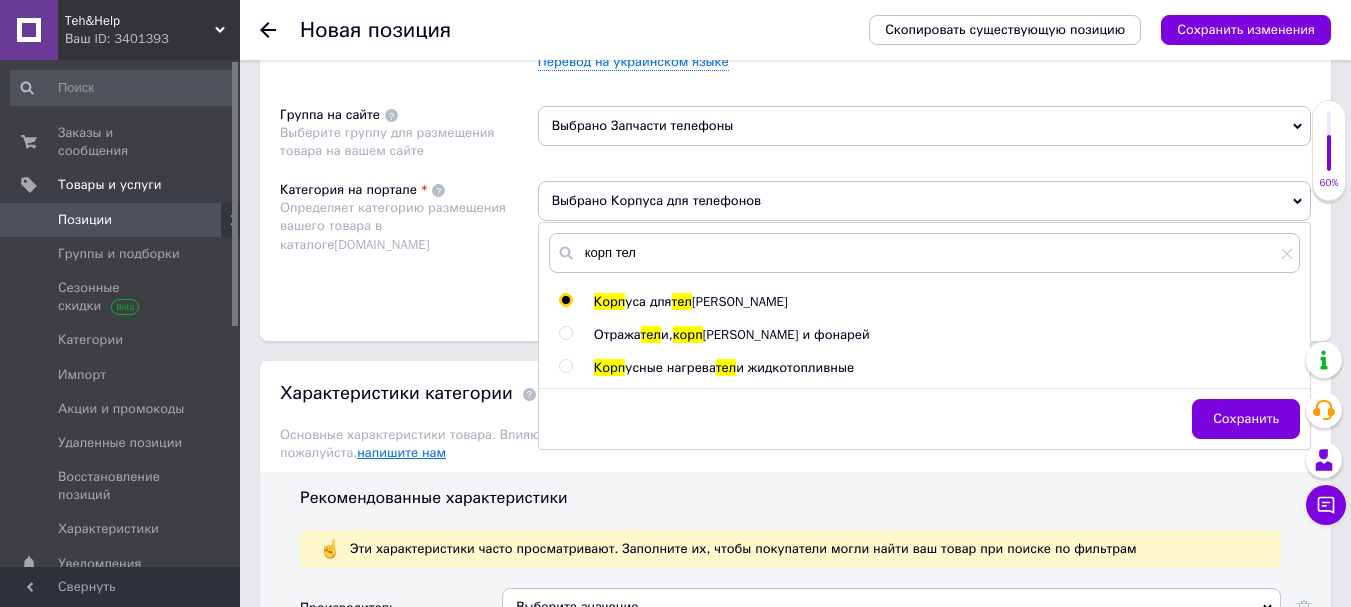 click on "Сохранить" at bounding box center [1246, 419] 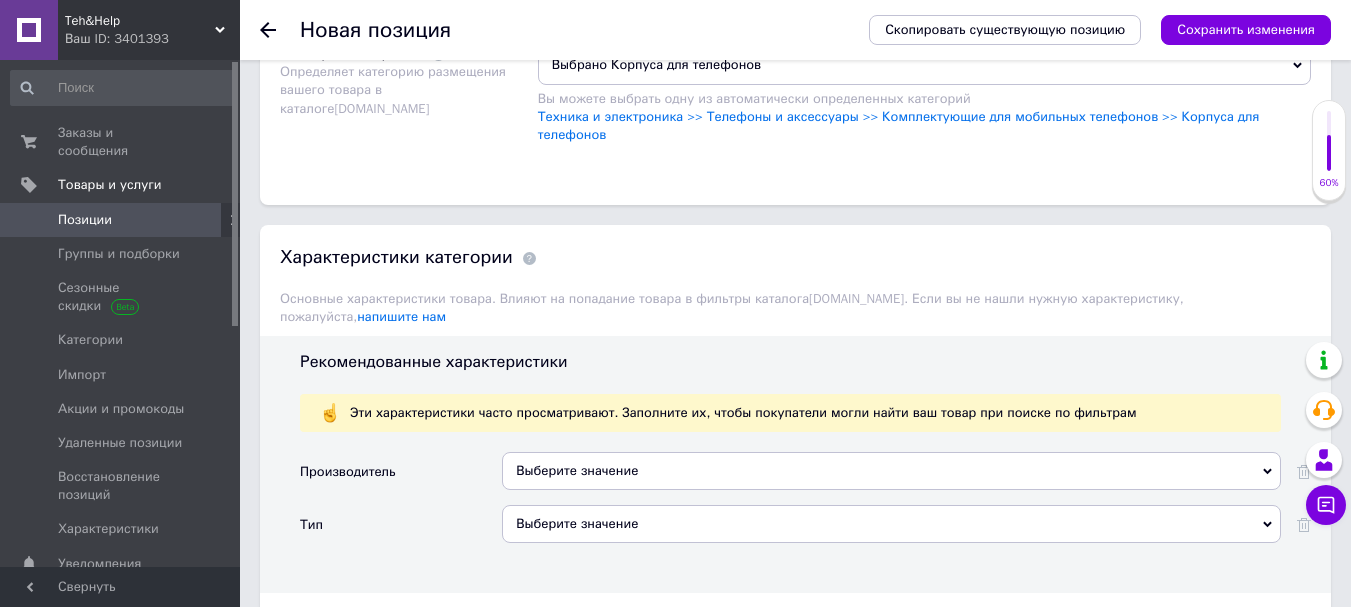 scroll, scrollTop: 1600, scrollLeft: 0, axis: vertical 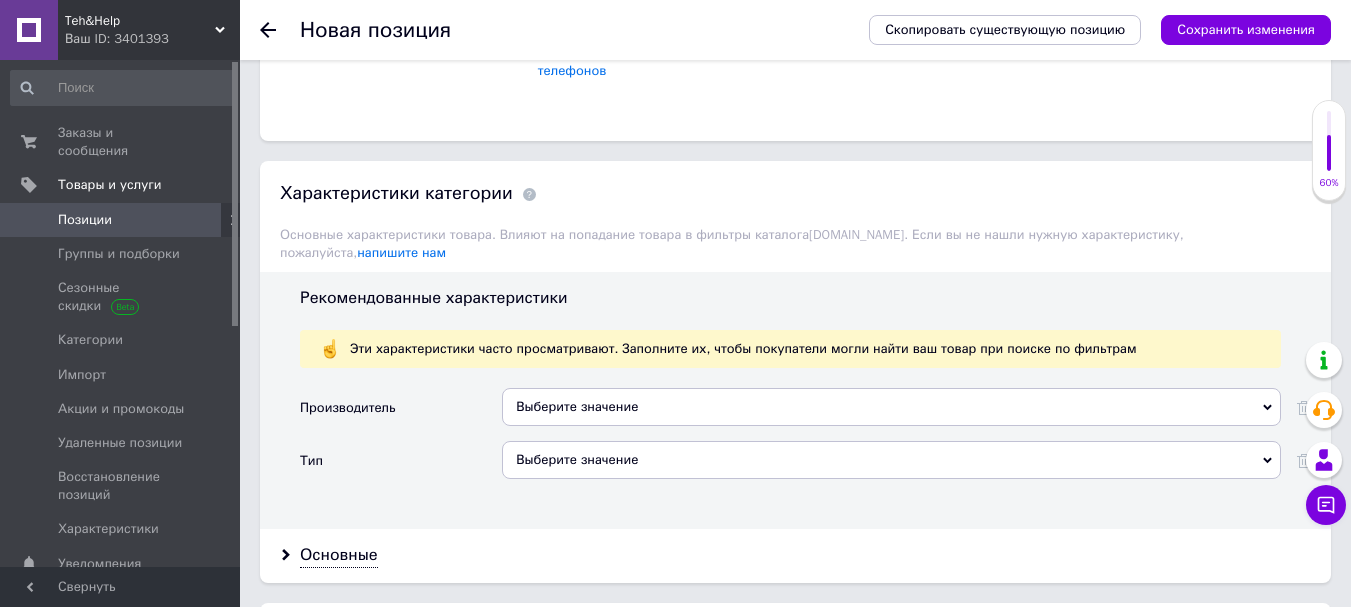 click on "Выберите значение" at bounding box center [891, 407] 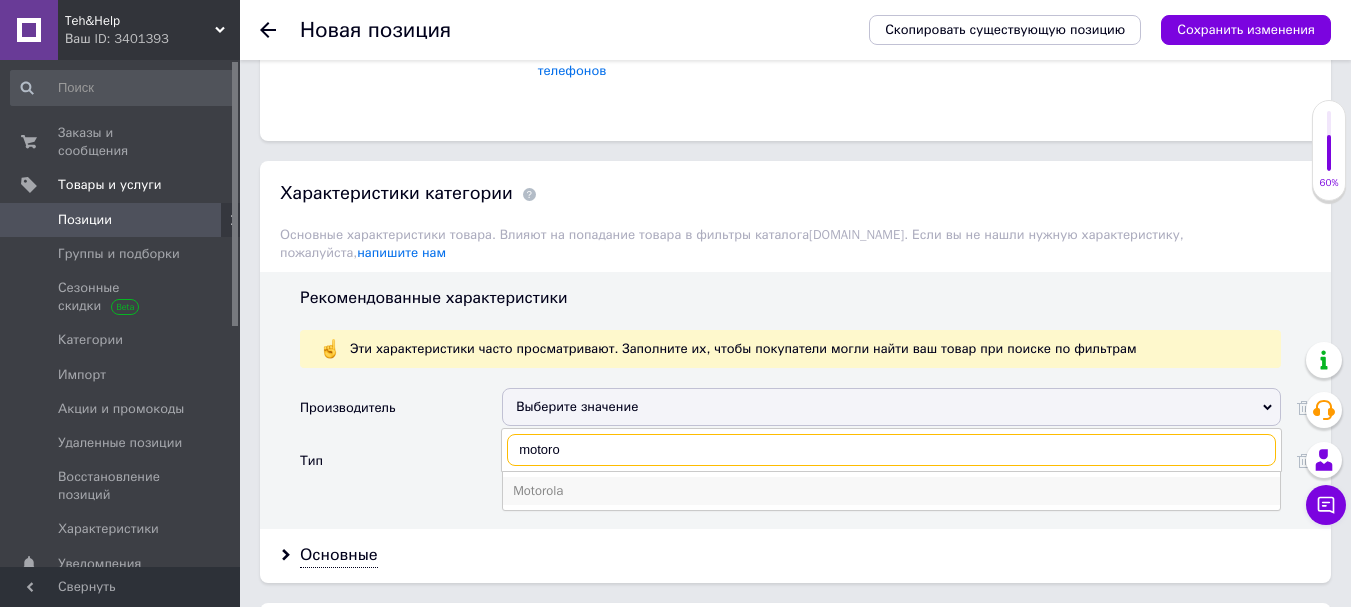 type on "motoro" 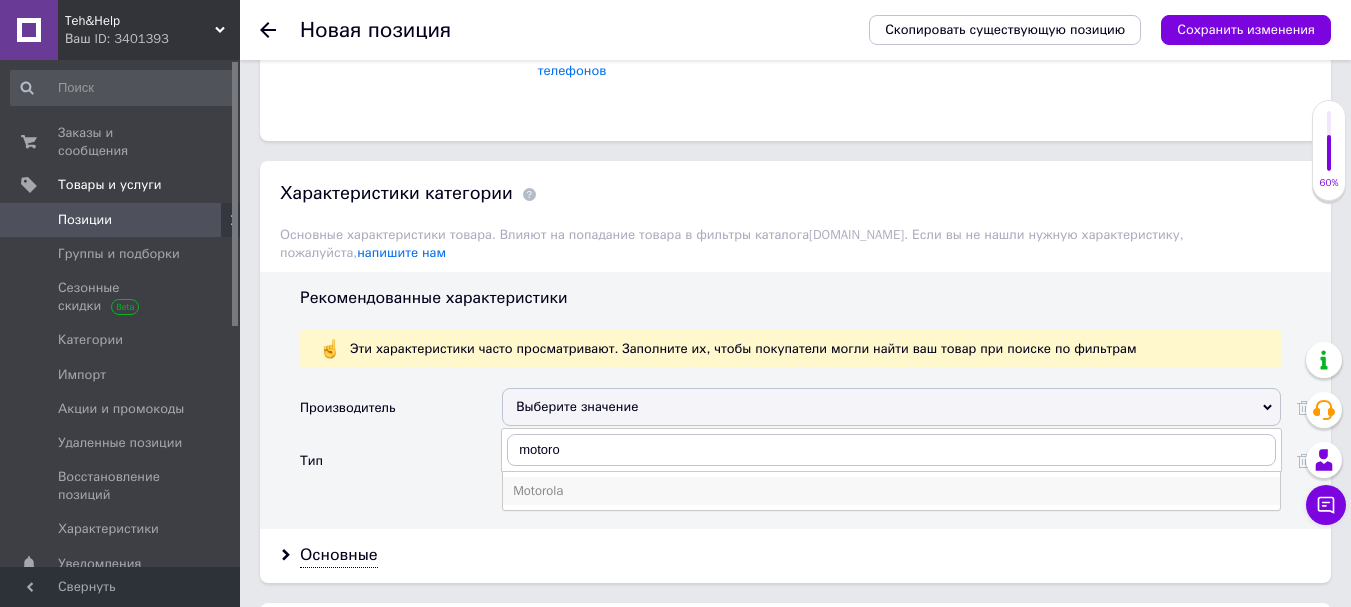 click on "Motorola" at bounding box center (891, 491) 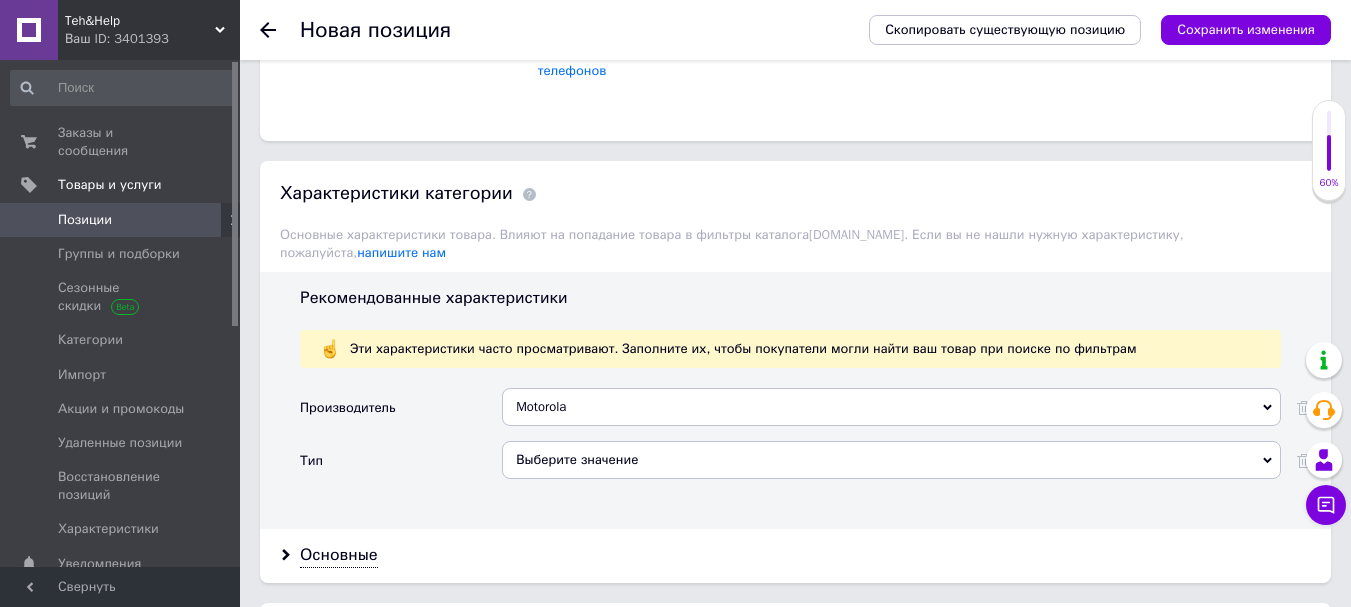 click on "Выберите значение" at bounding box center (891, 460) 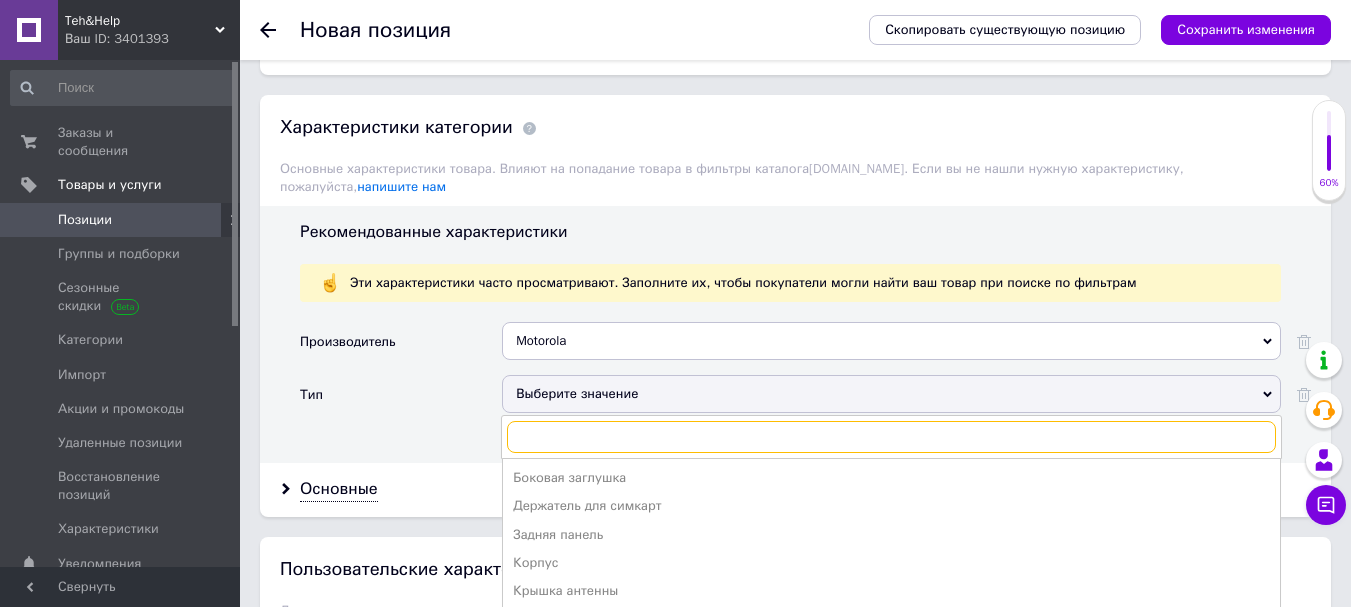 scroll, scrollTop: 1700, scrollLeft: 0, axis: vertical 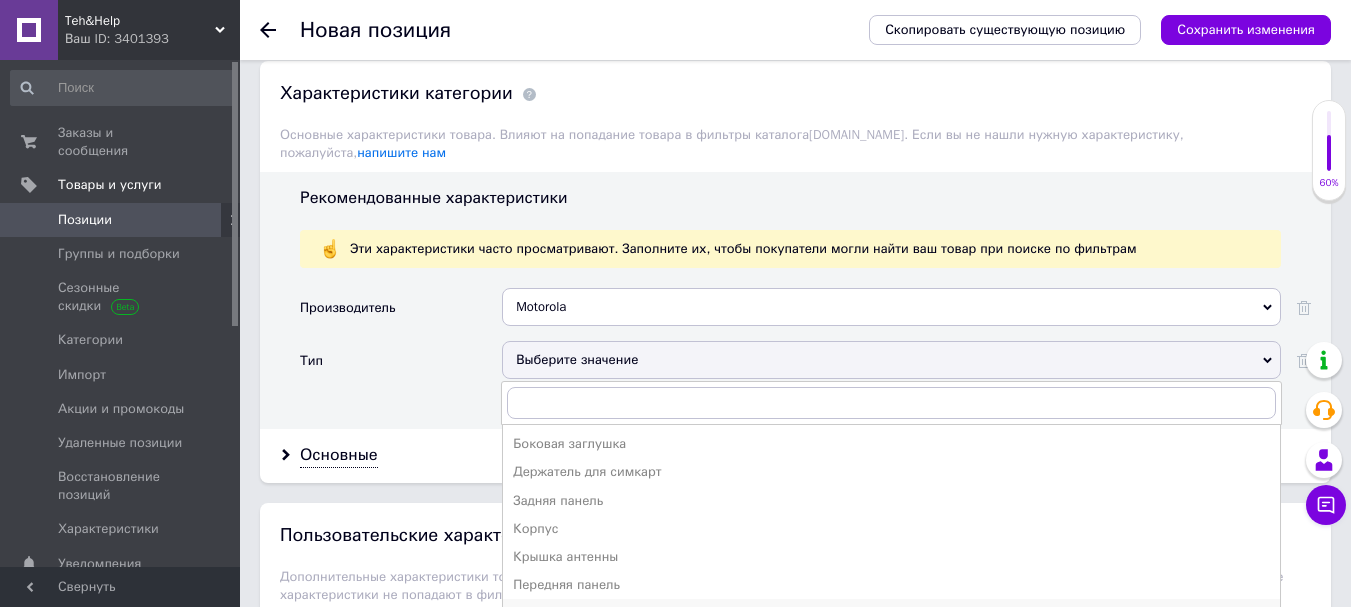 click on "Средняя часть корпуса" at bounding box center (891, 613) 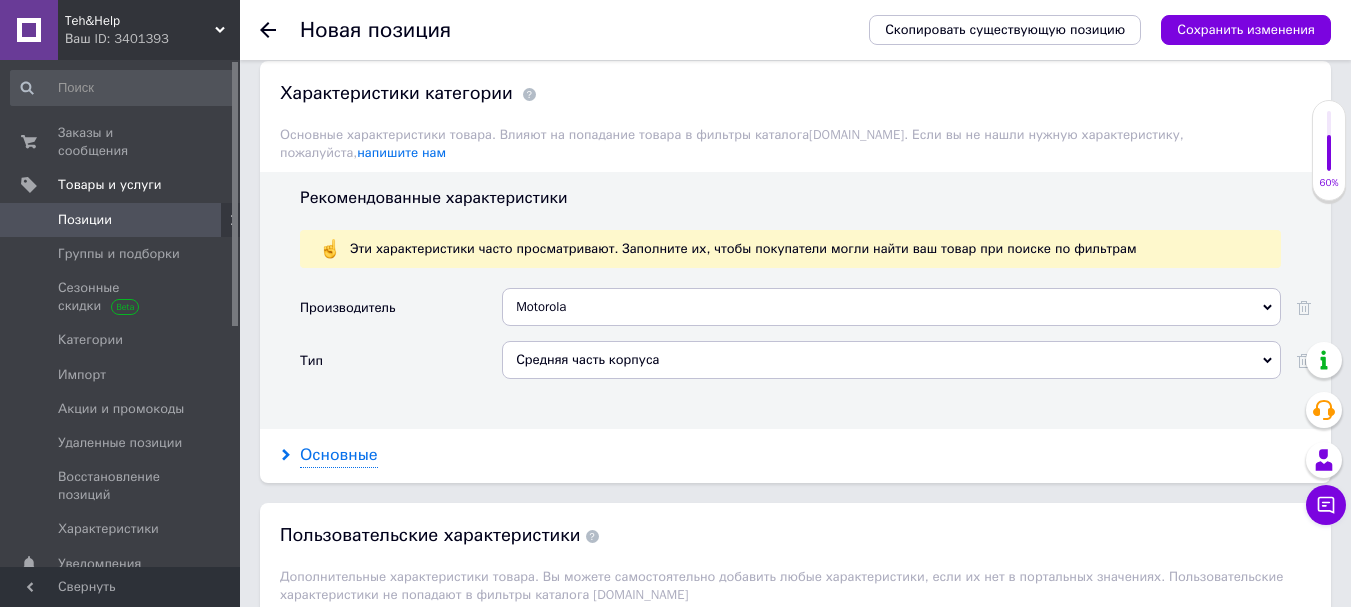 click on "Основные" at bounding box center [339, 455] 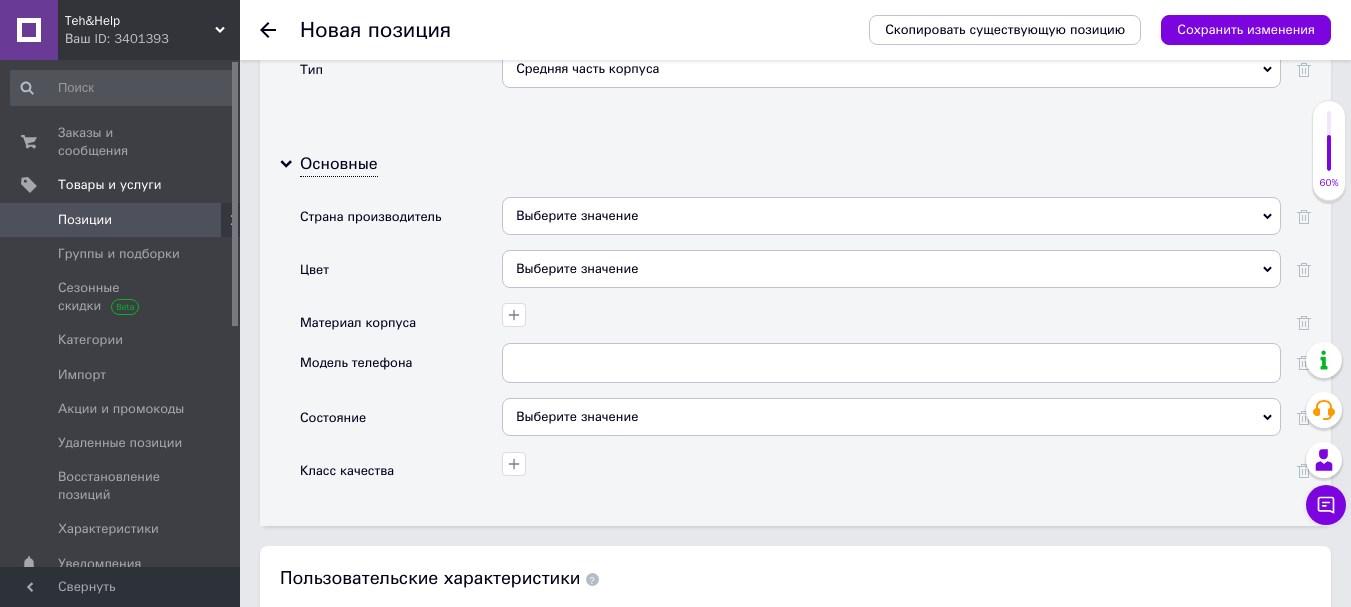 scroll, scrollTop: 2000, scrollLeft: 0, axis: vertical 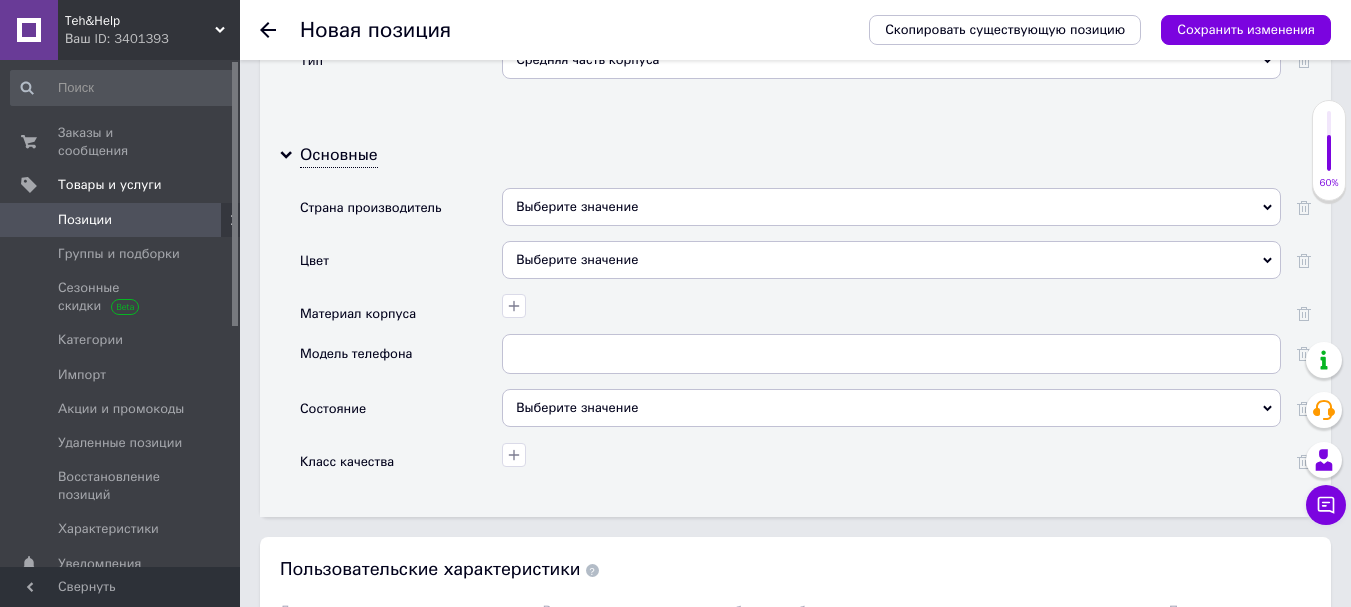 click on "Выберите значение" at bounding box center [891, 260] 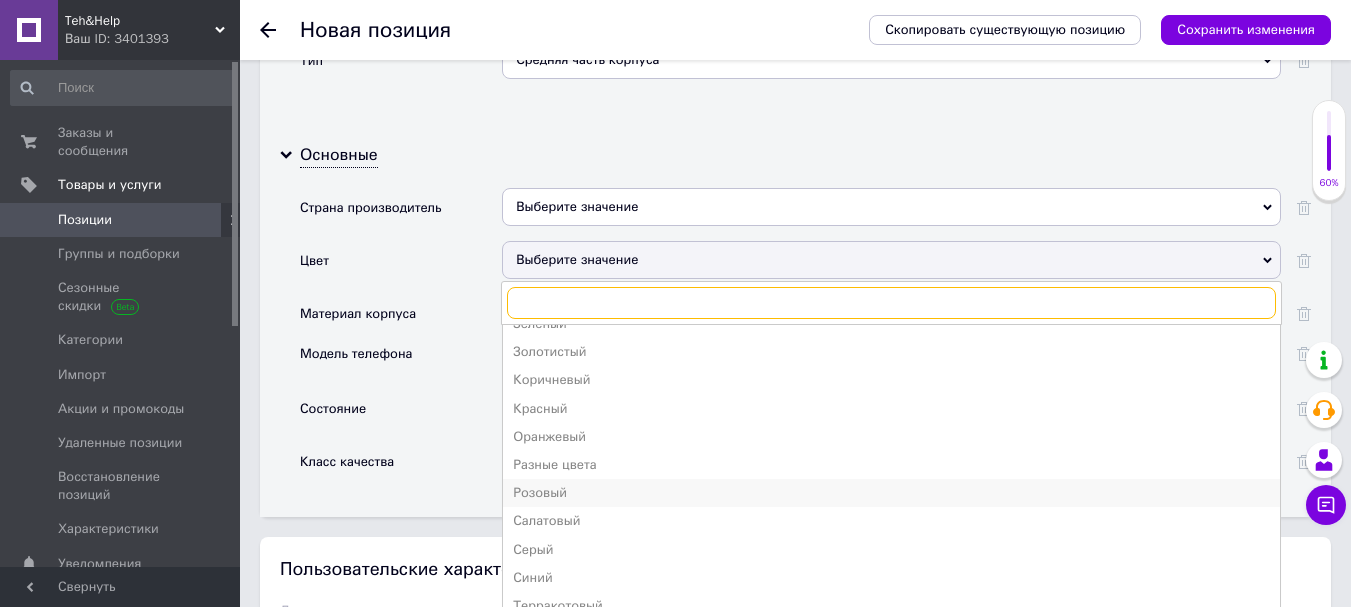scroll, scrollTop: 200, scrollLeft: 0, axis: vertical 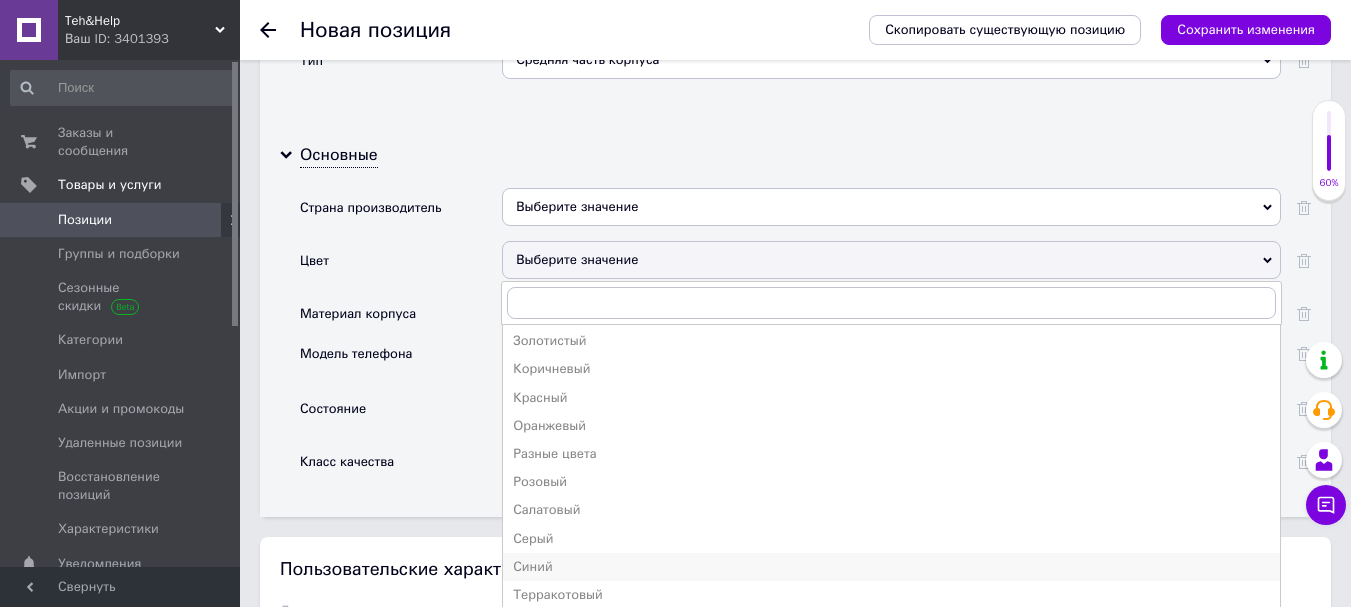 click on "Синий" at bounding box center (891, 567) 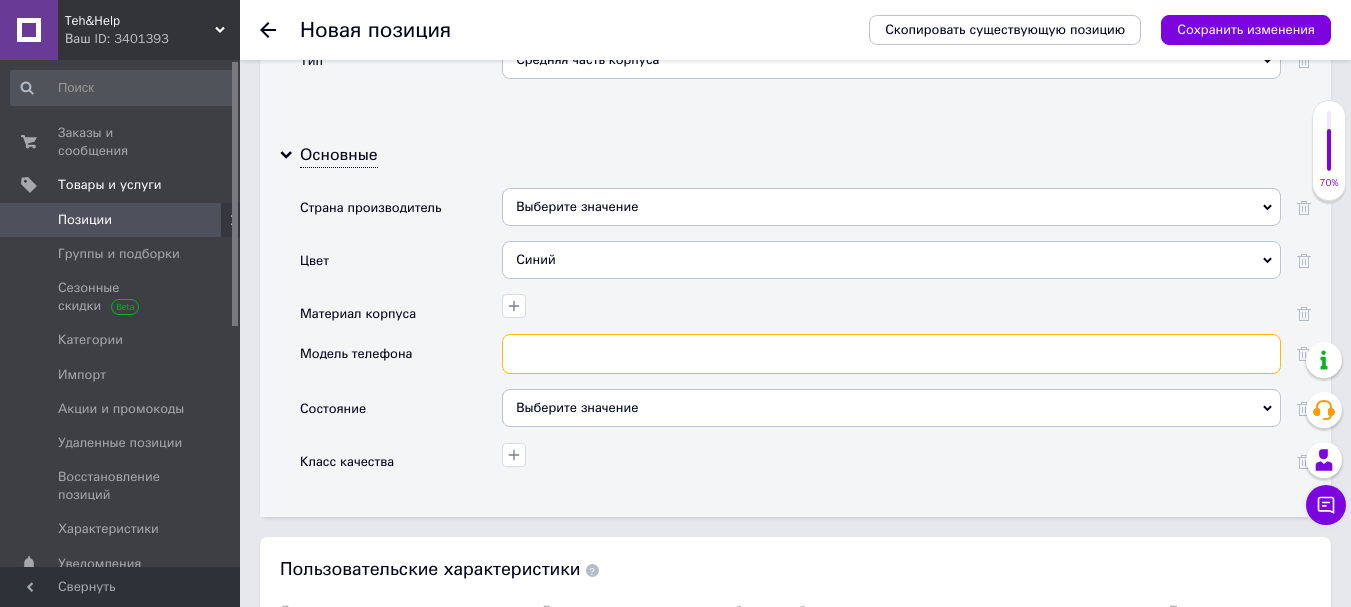 paste on "Motorola G04" 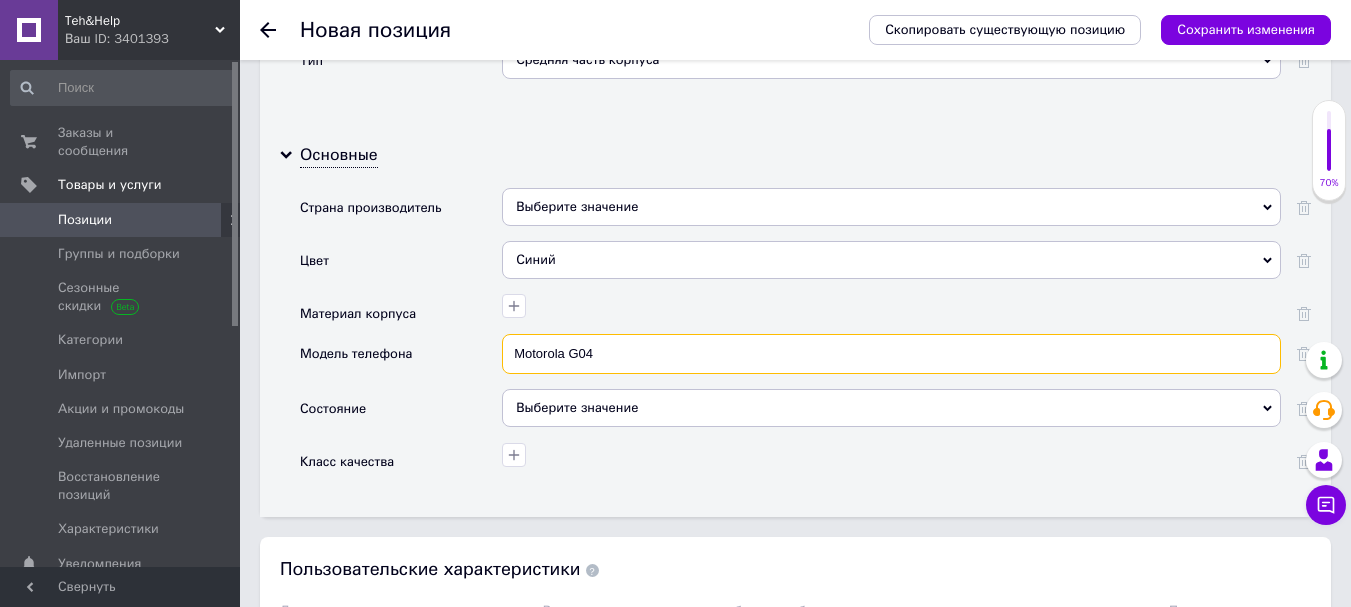 type on "Motorola G04" 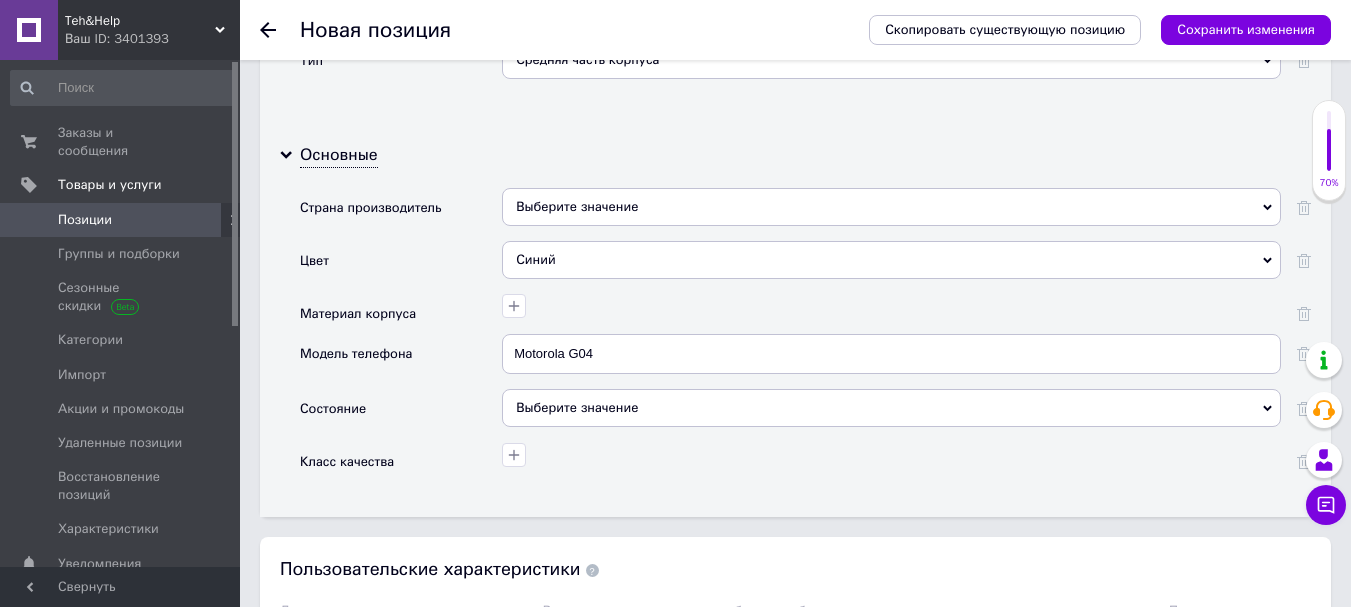 click on "Выберите значение" at bounding box center [891, 408] 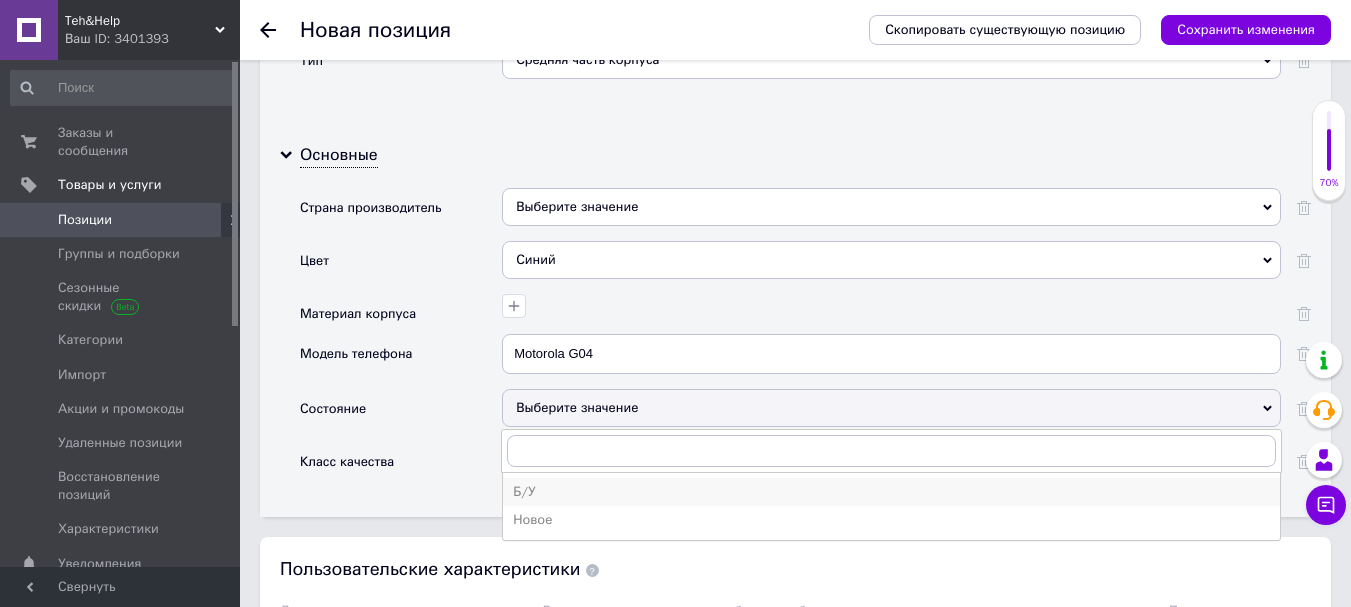 click on "Б/У" at bounding box center [891, 492] 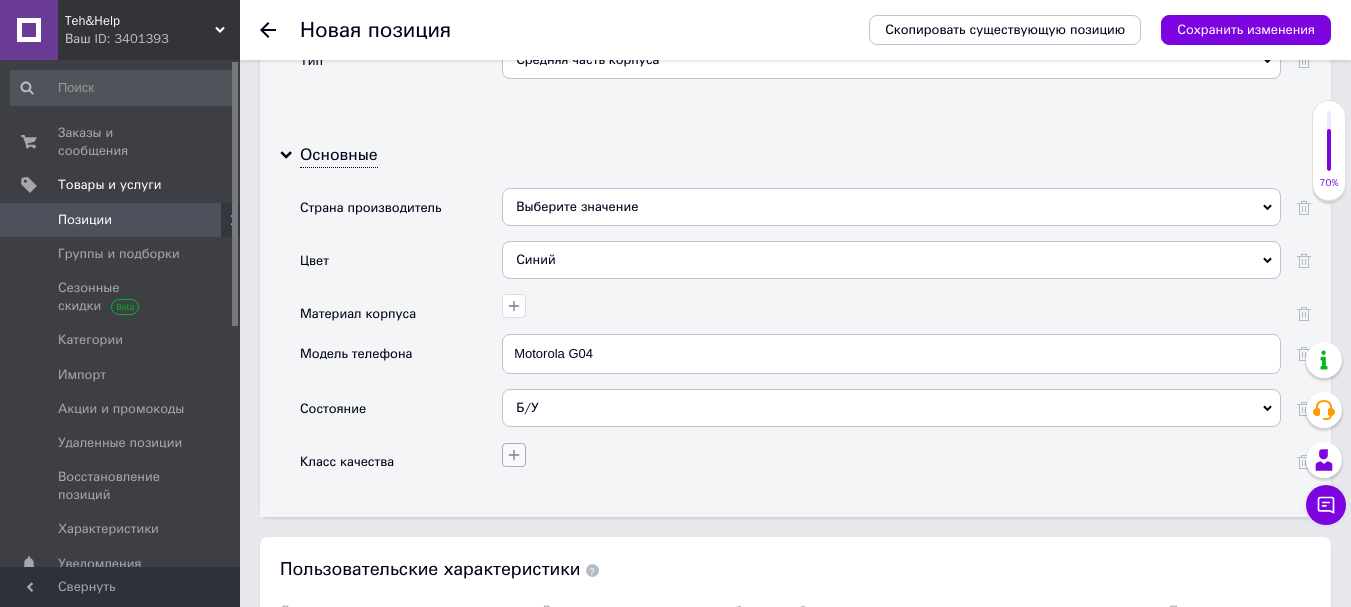 click 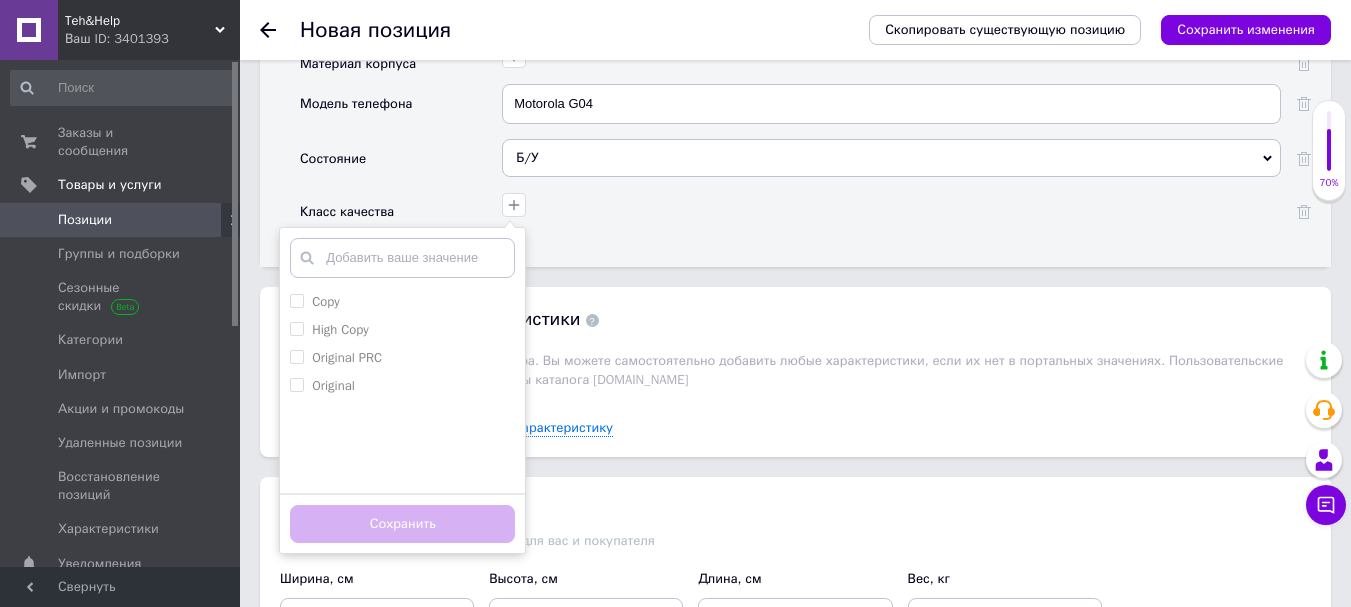 scroll, scrollTop: 2300, scrollLeft: 0, axis: vertical 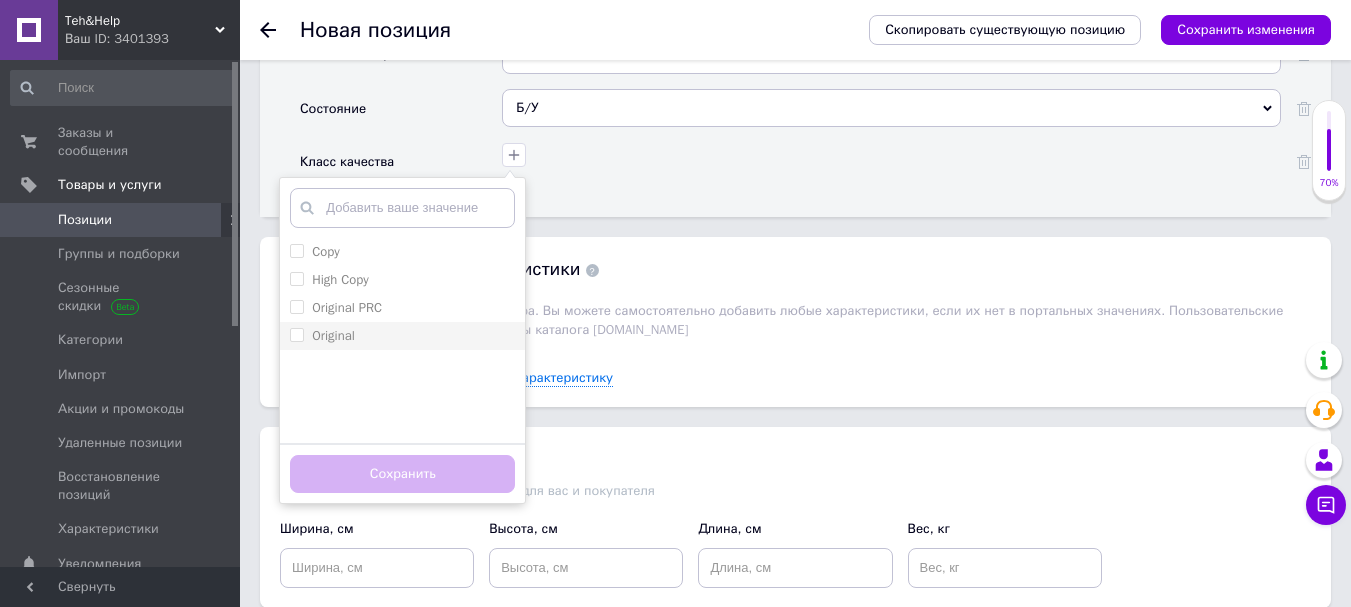 click on "Original" at bounding box center [296, 334] 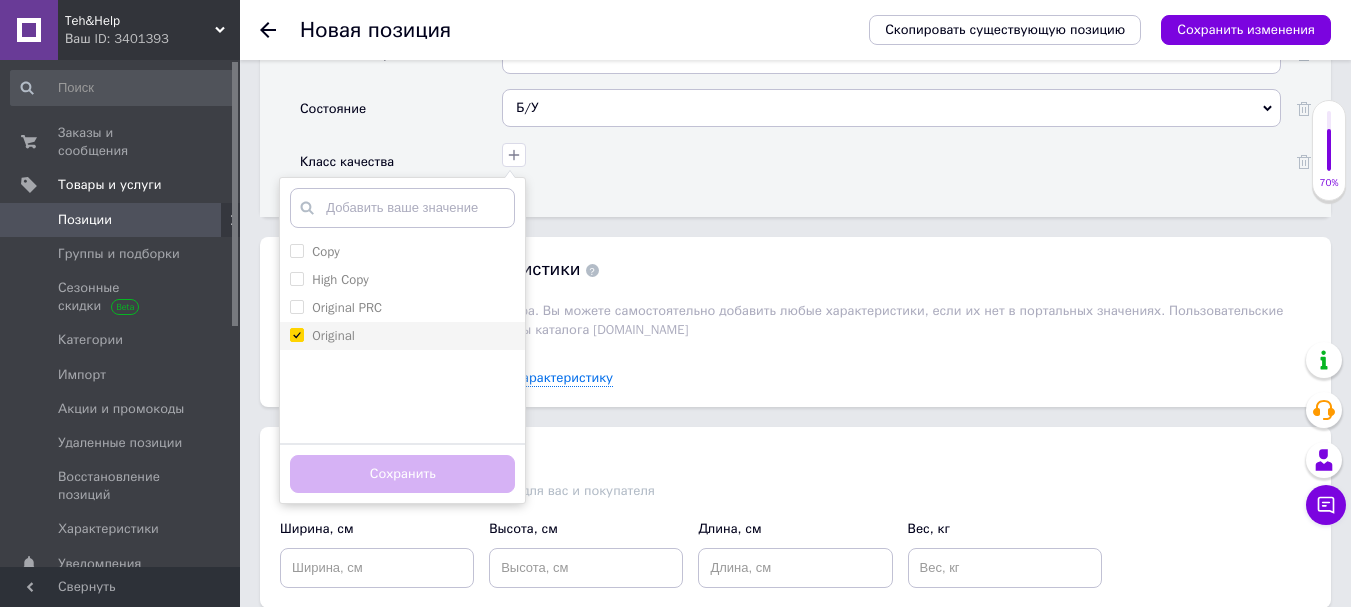 checkbox on "true" 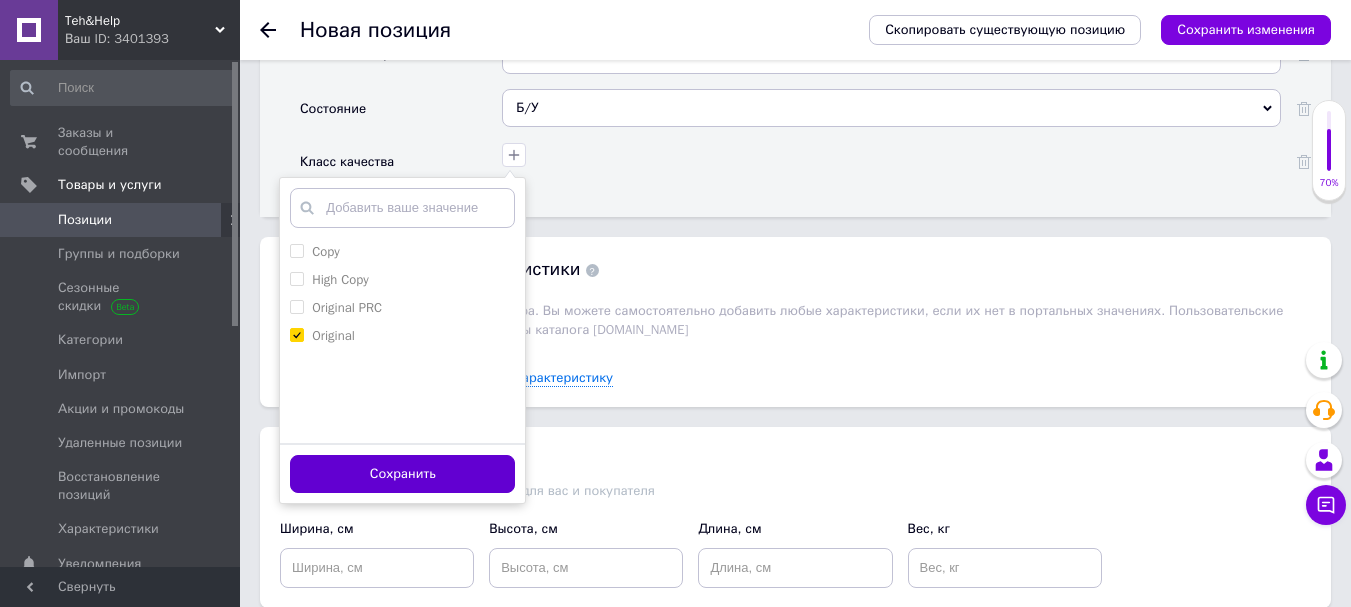 click on "Сохранить" at bounding box center (402, 474) 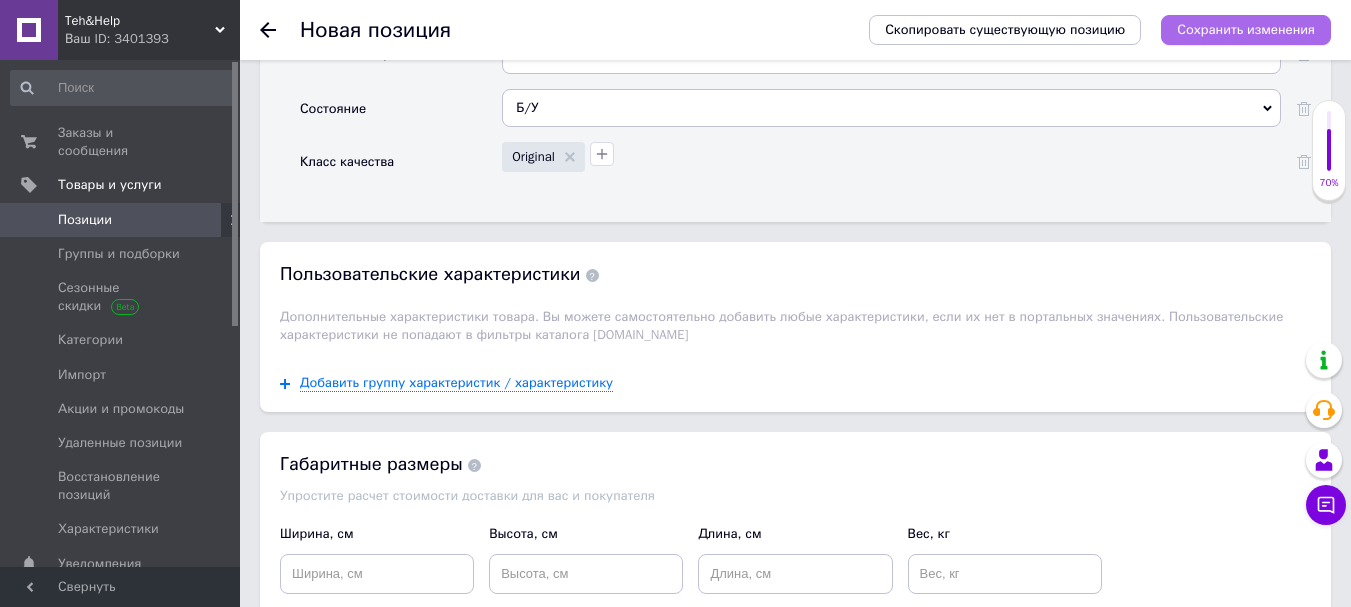click on "Сохранить изменения" at bounding box center (1246, 29) 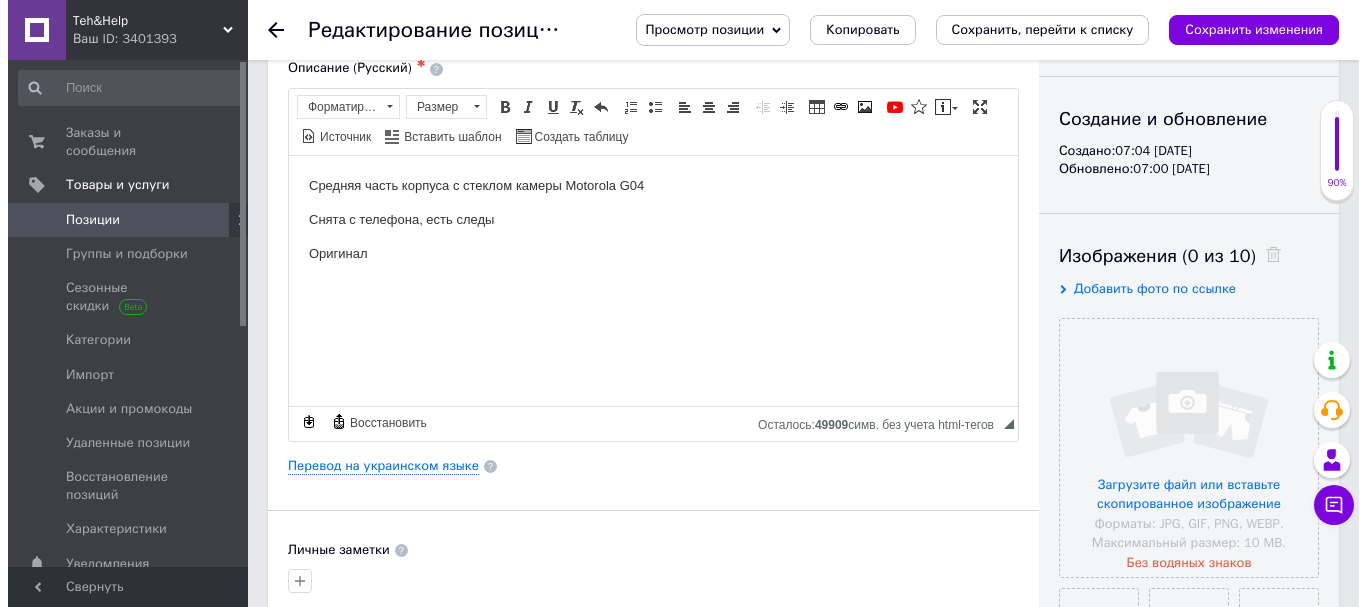 scroll, scrollTop: 200, scrollLeft: 0, axis: vertical 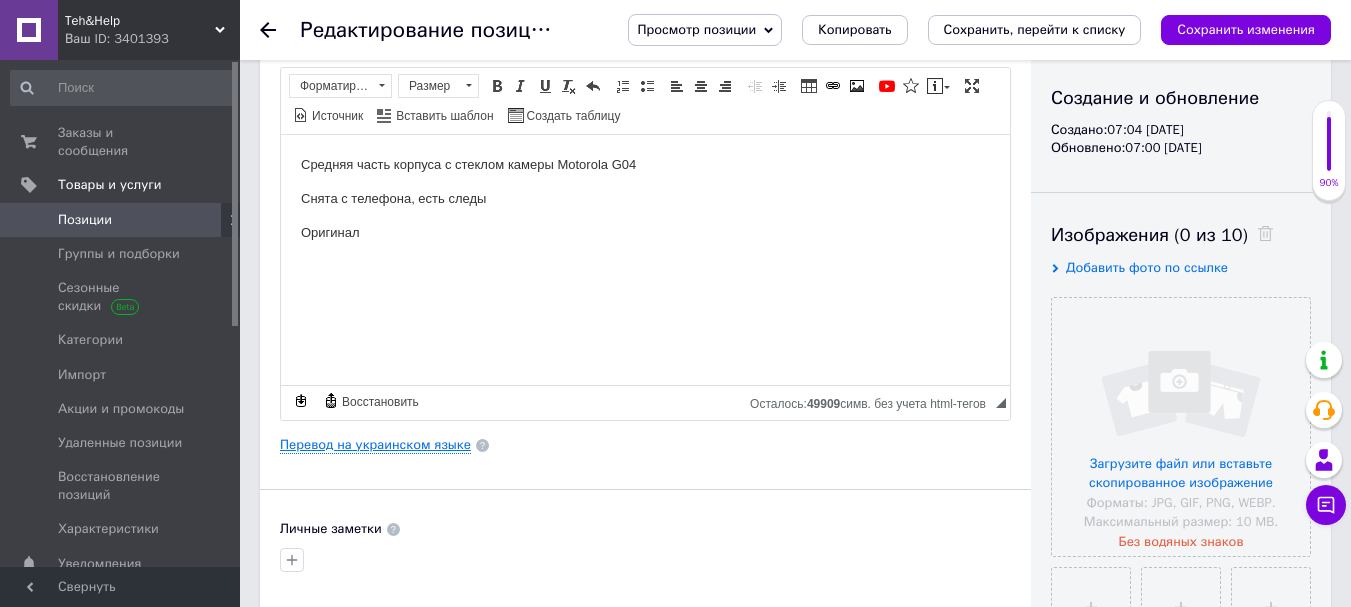 click on "Перевод на украинском языке" at bounding box center [375, 445] 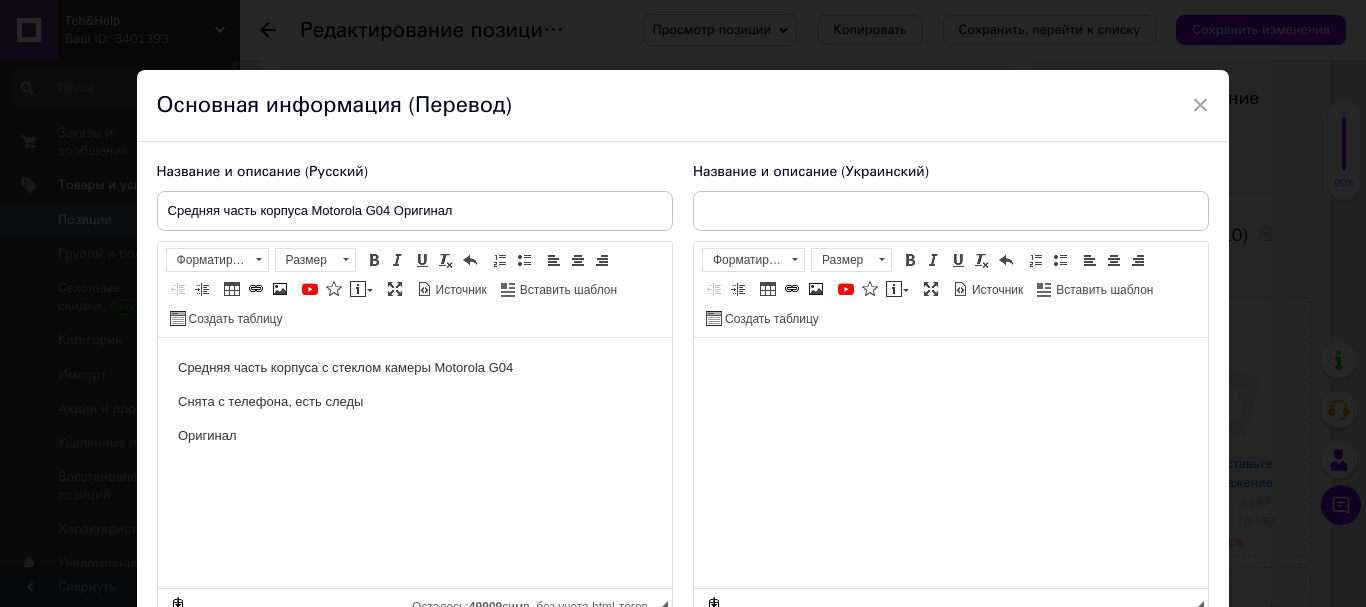 scroll, scrollTop: 0, scrollLeft: 0, axis: both 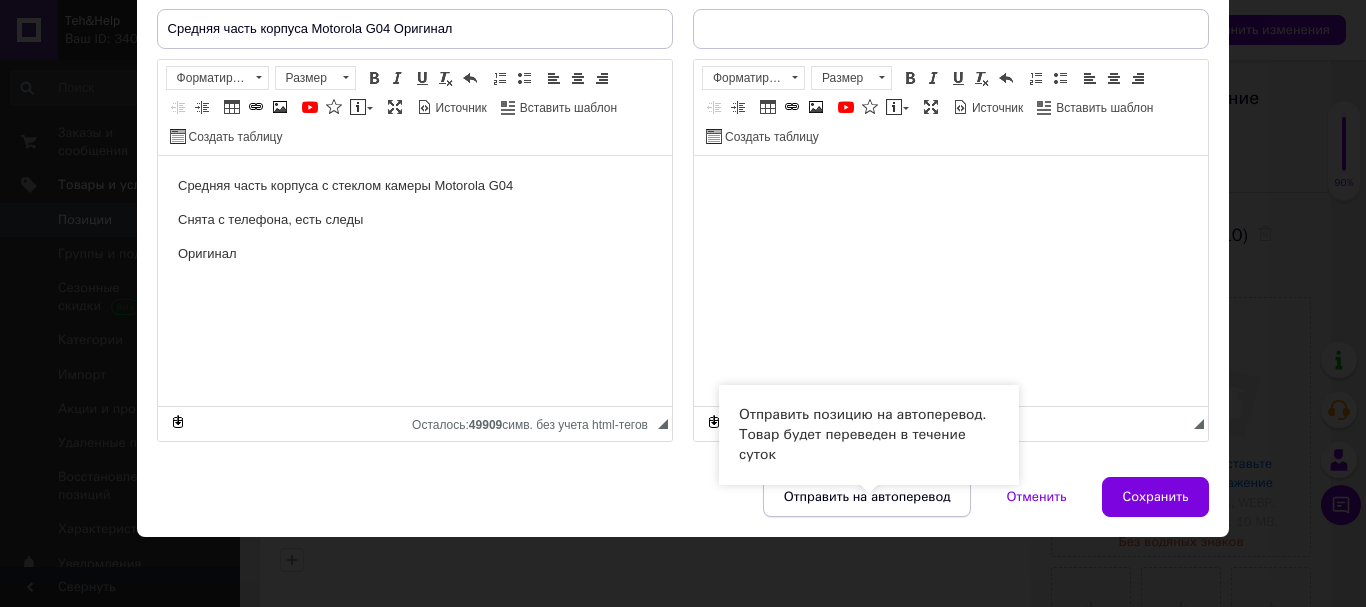 click on "Отправить на автоперевод" at bounding box center [867, 497] 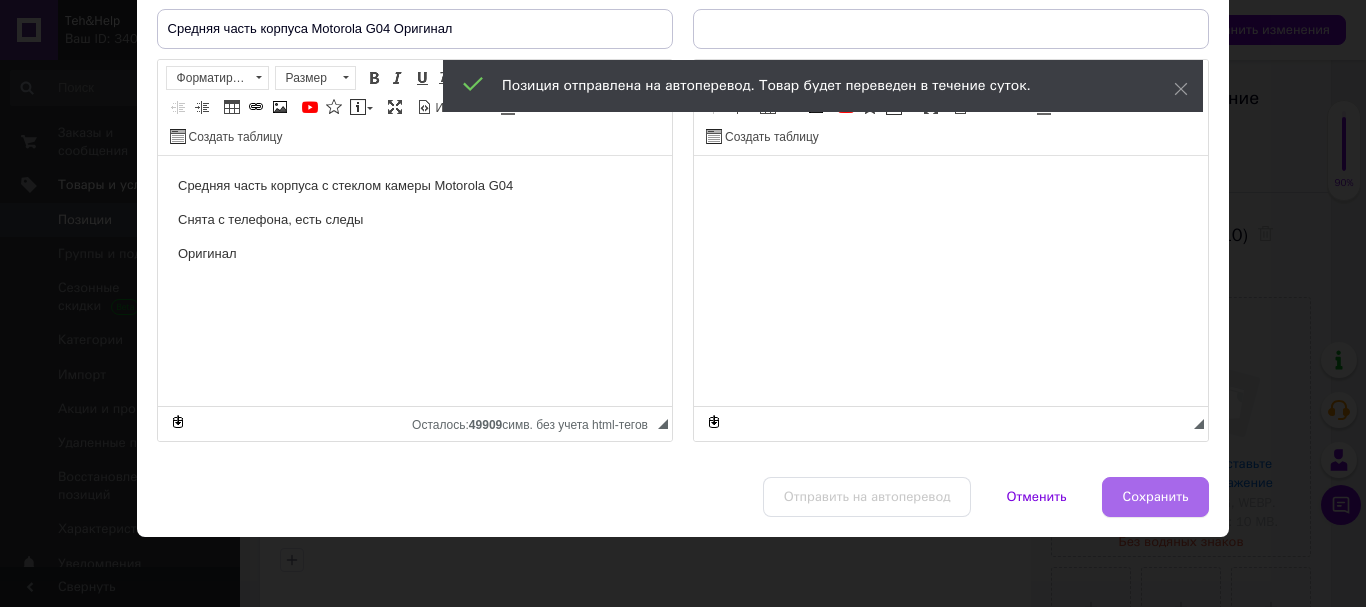 click on "Сохранить" at bounding box center (1156, 497) 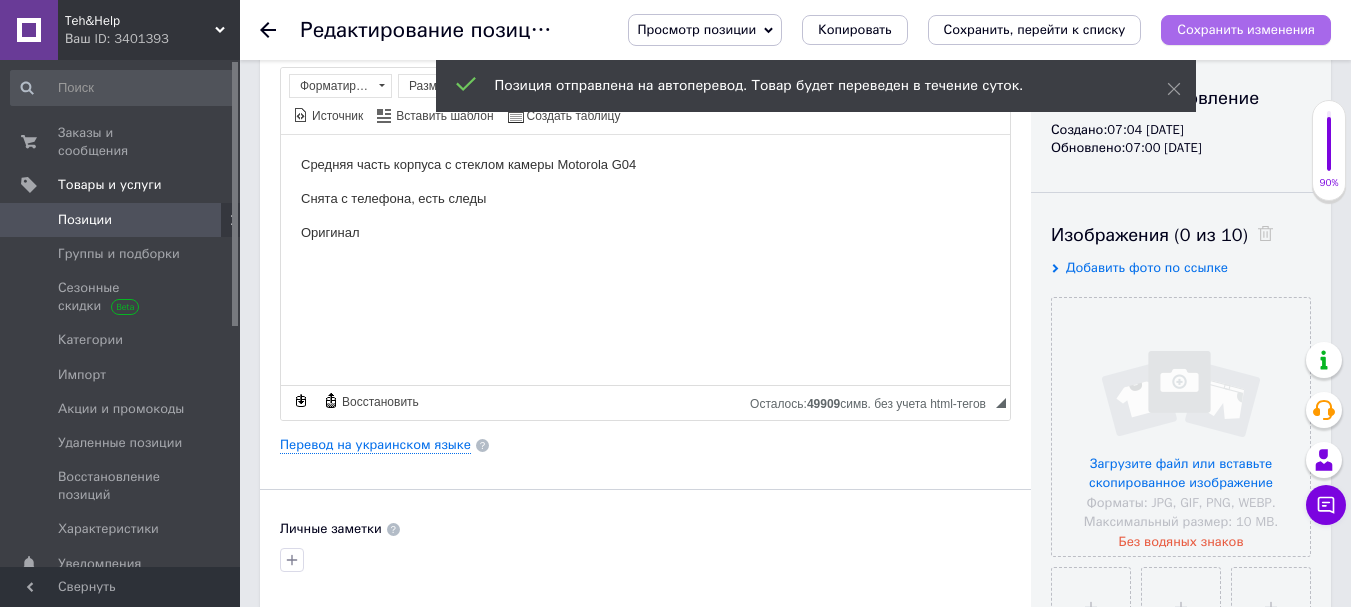click on "Сохранить изменения" at bounding box center (1246, 29) 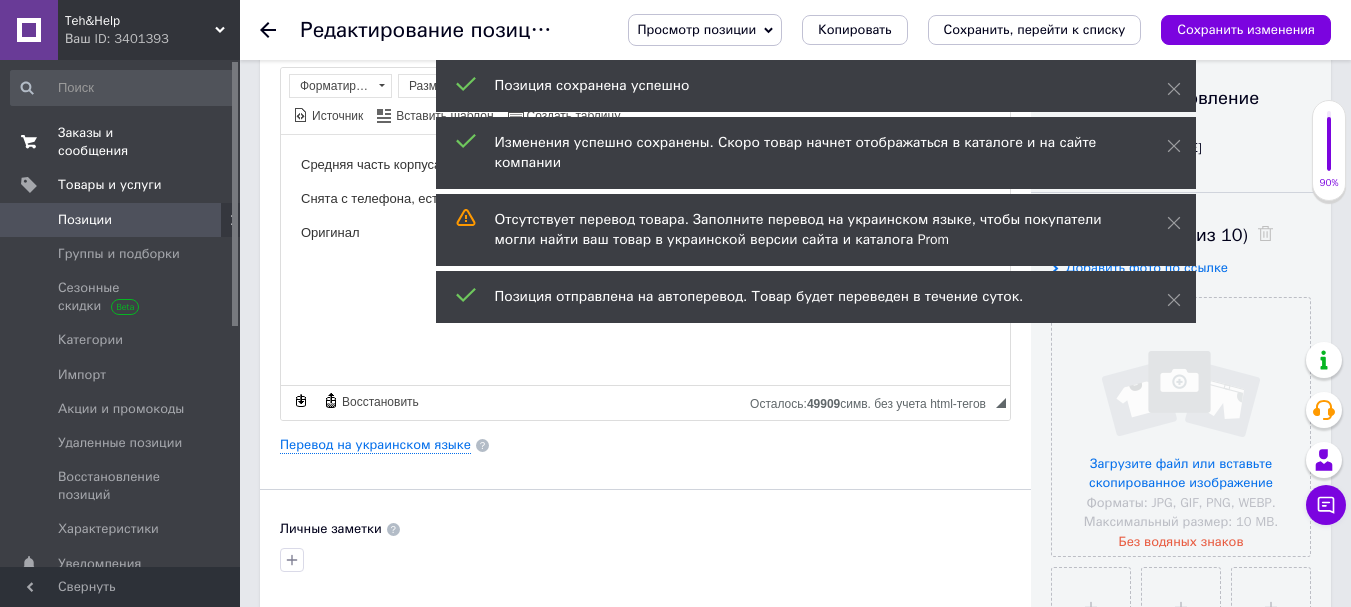 click on "Заказы и сообщения" at bounding box center (121, 142) 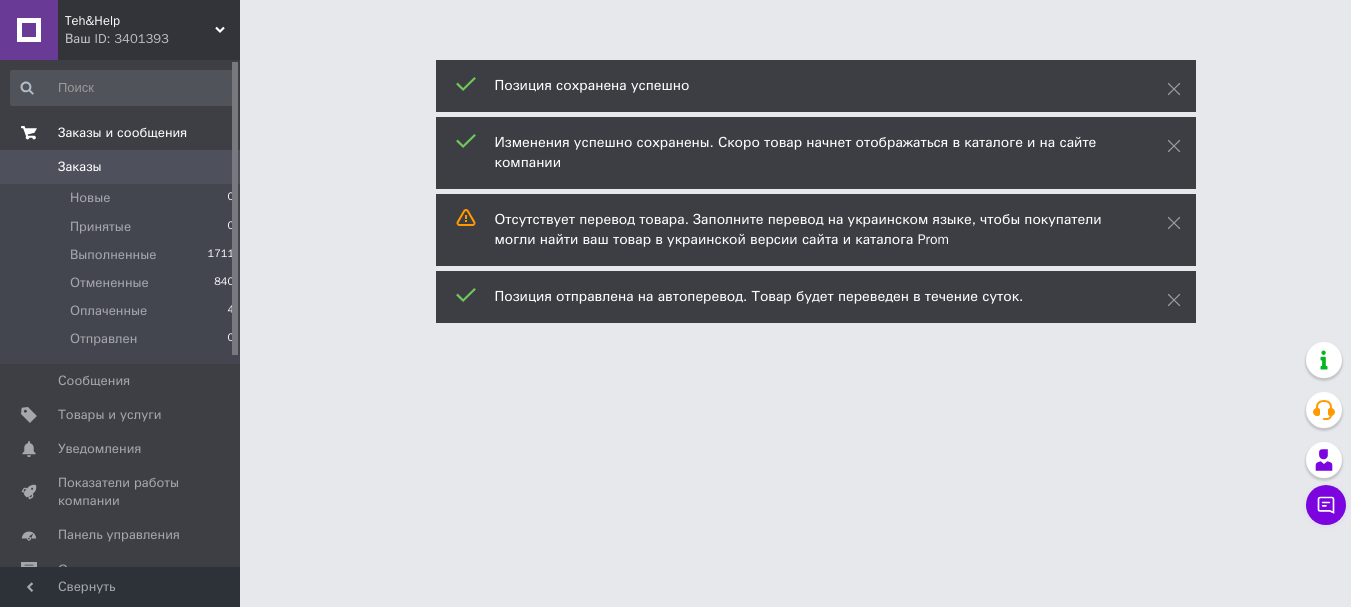 scroll, scrollTop: 0, scrollLeft: 0, axis: both 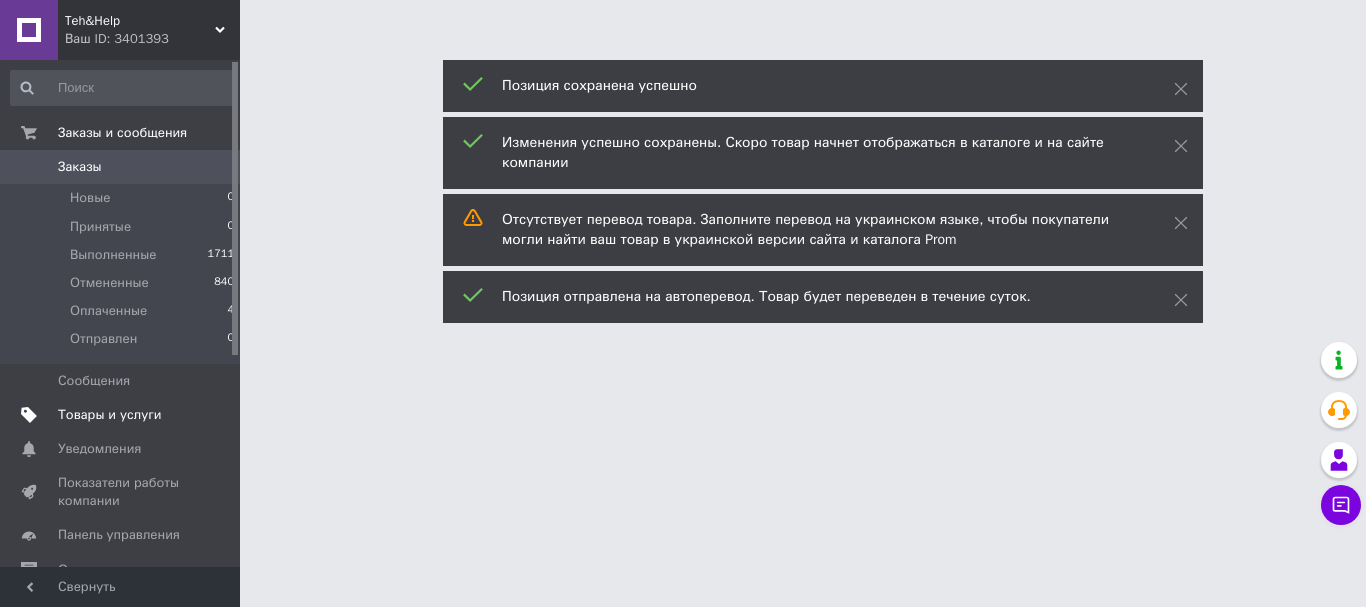 click on "Товары и услуги" at bounding box center [110, 415] 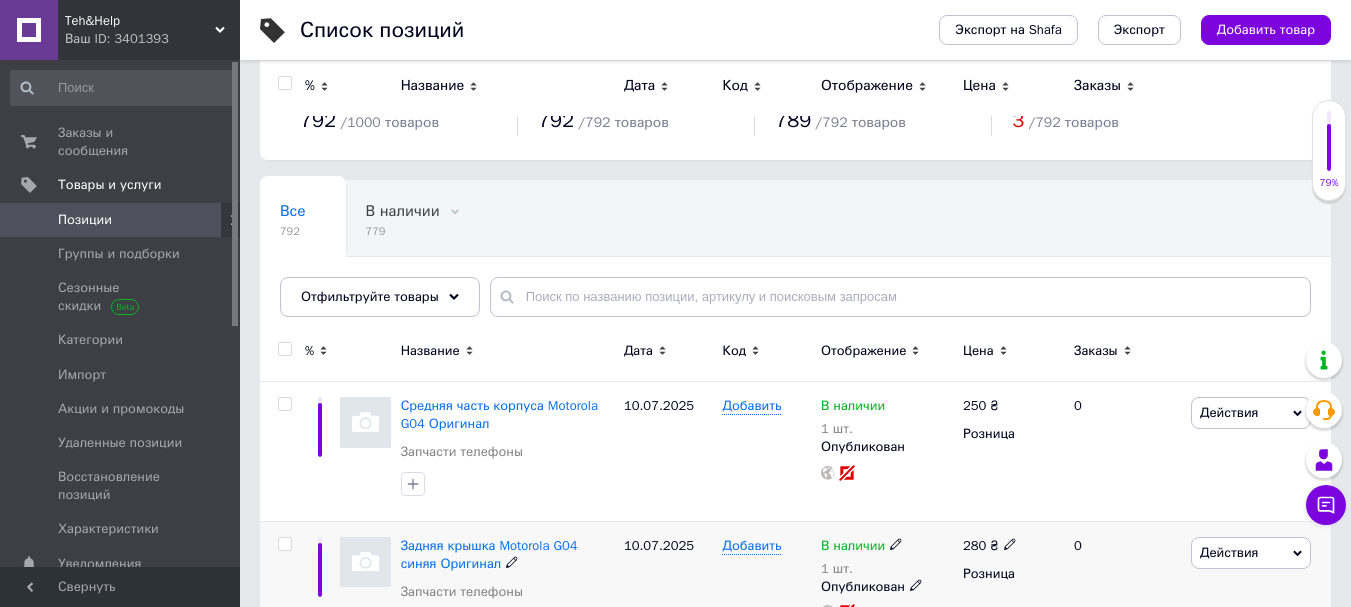 scroll, scrollTop: 0, scrollLeft: 0, axis: both 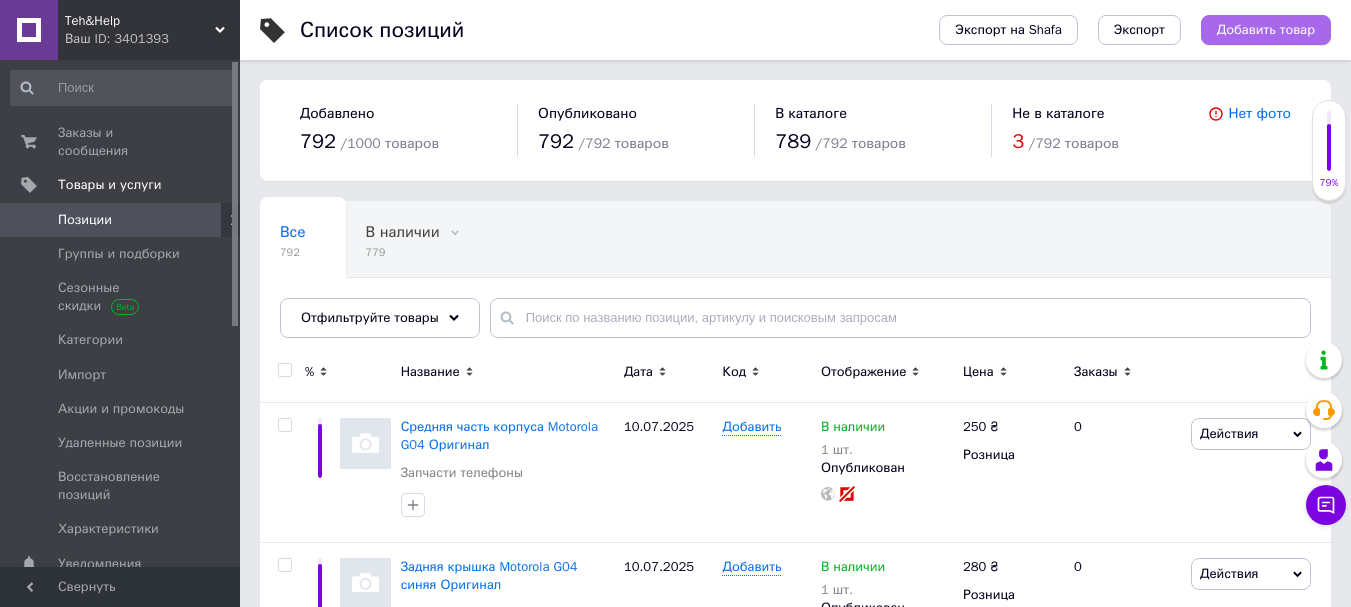 click on "Добавить товар" at bounding box center (1266, 30) 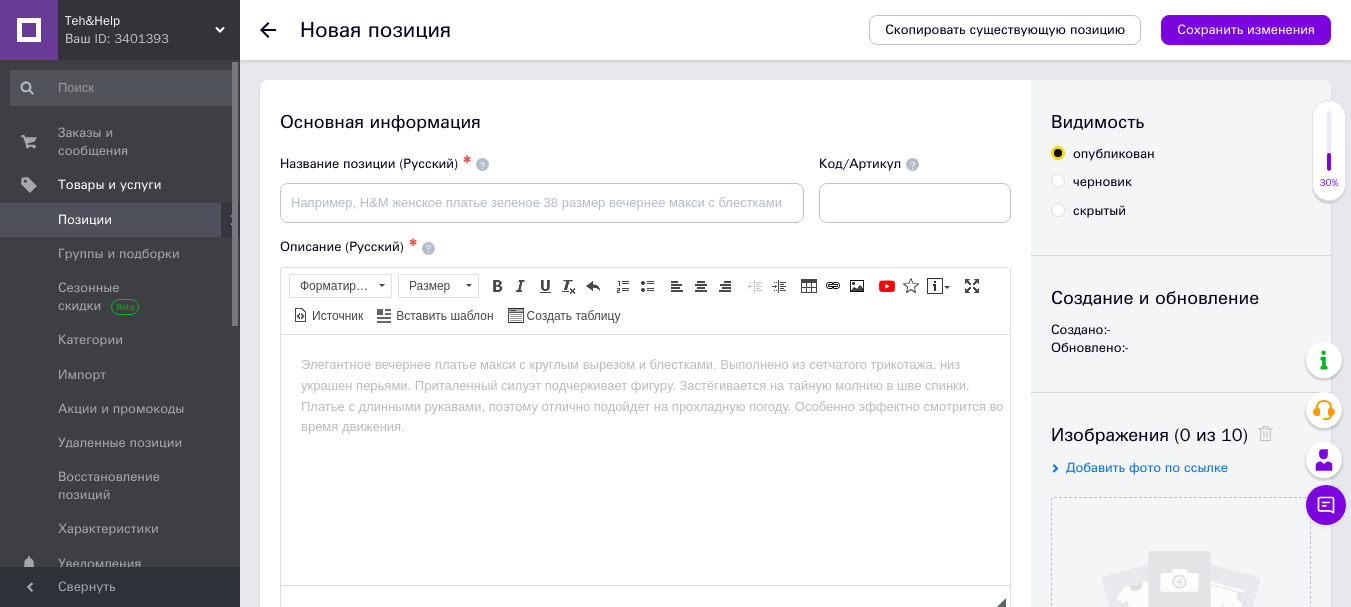 scroll, scrollTop: 0, scrollLeft: 0, axis: both 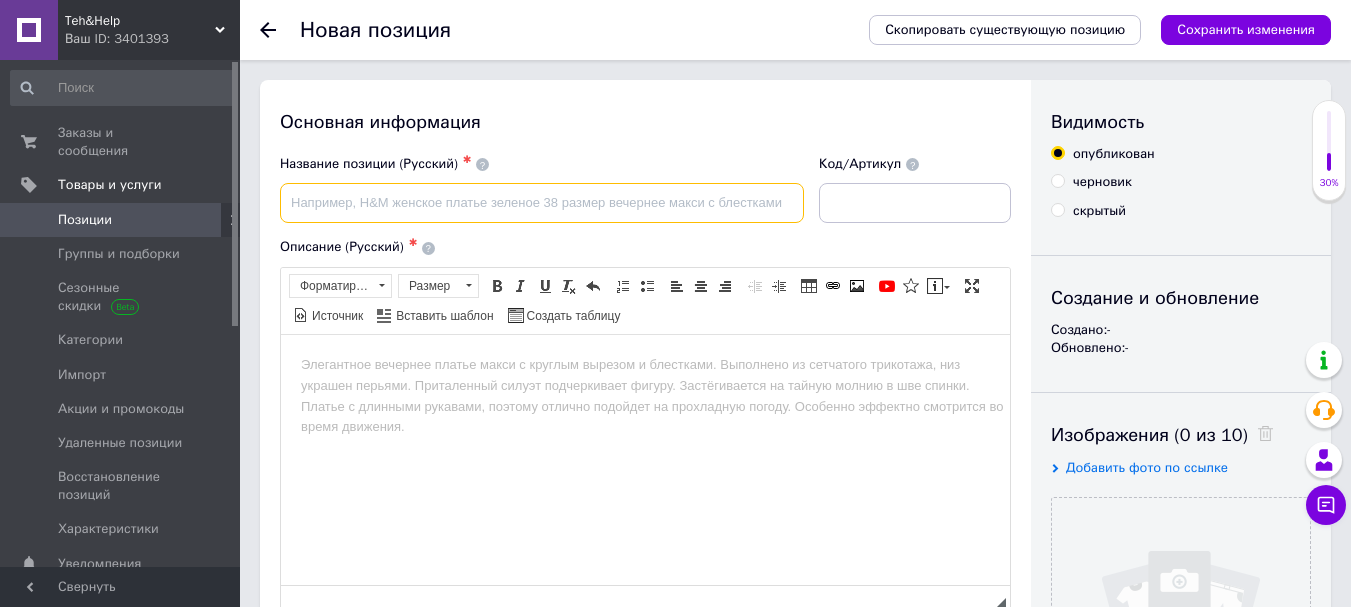 click at bounding box center (542, 203) 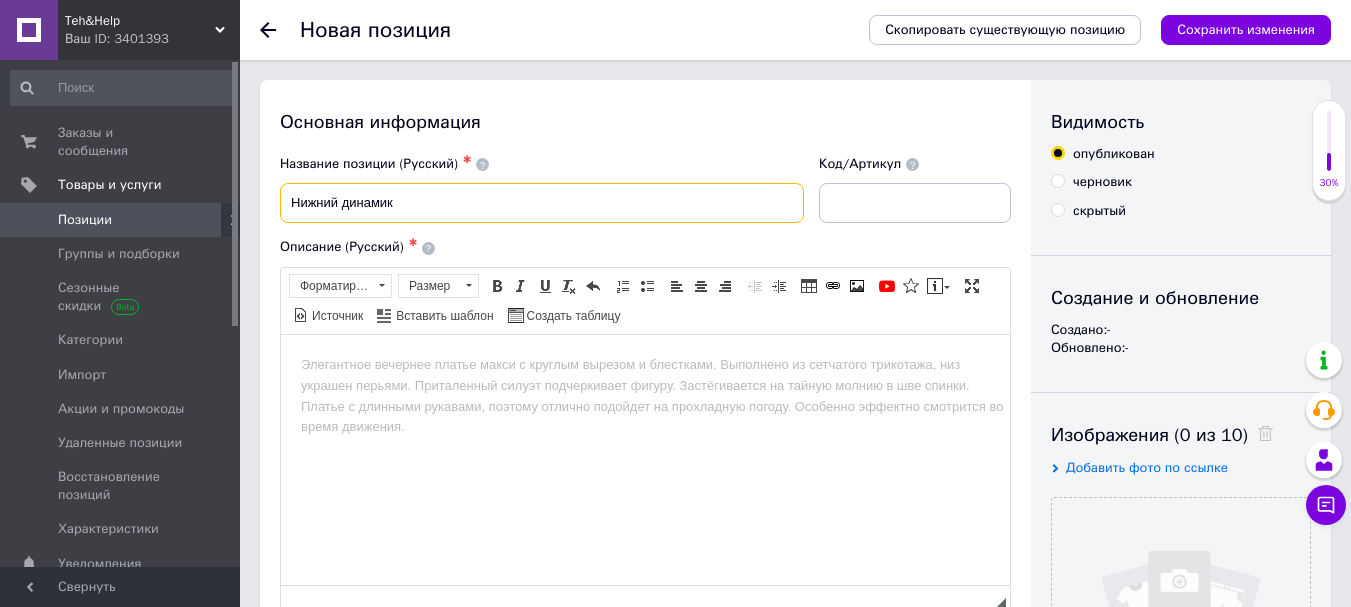 paste on "Motorola G04" 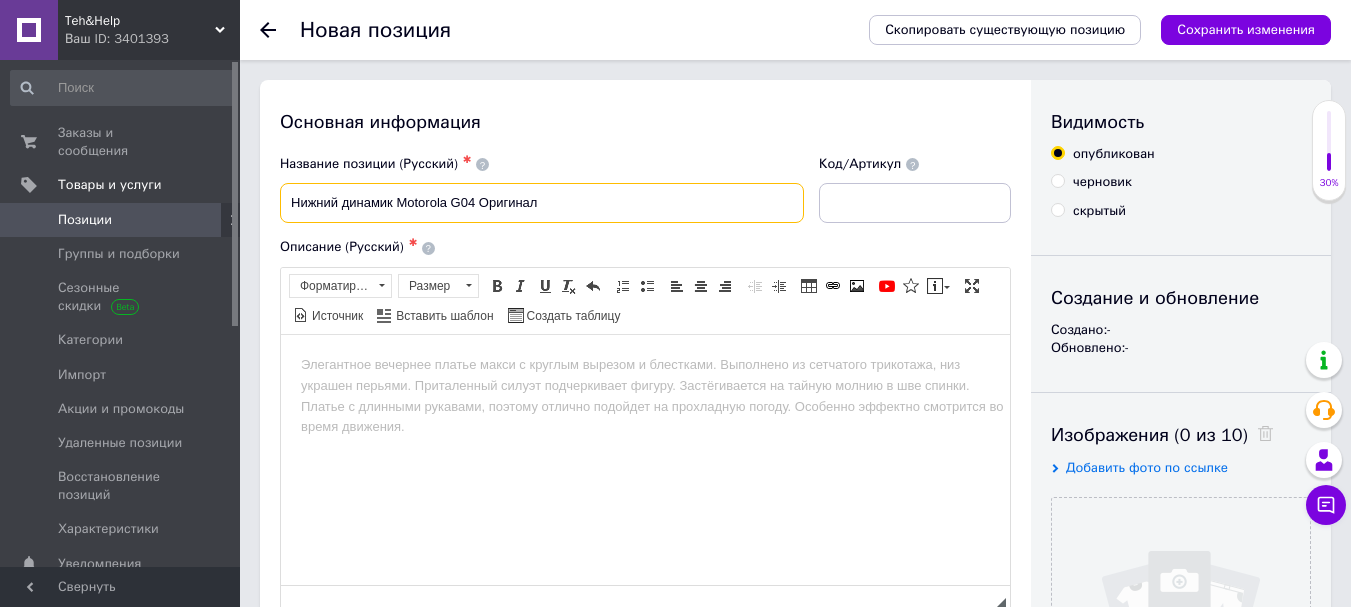 drag, startPoint x: 567, startPoint y: 206, endPoint x: 260, endPoint y: 222, distance: 307.41666 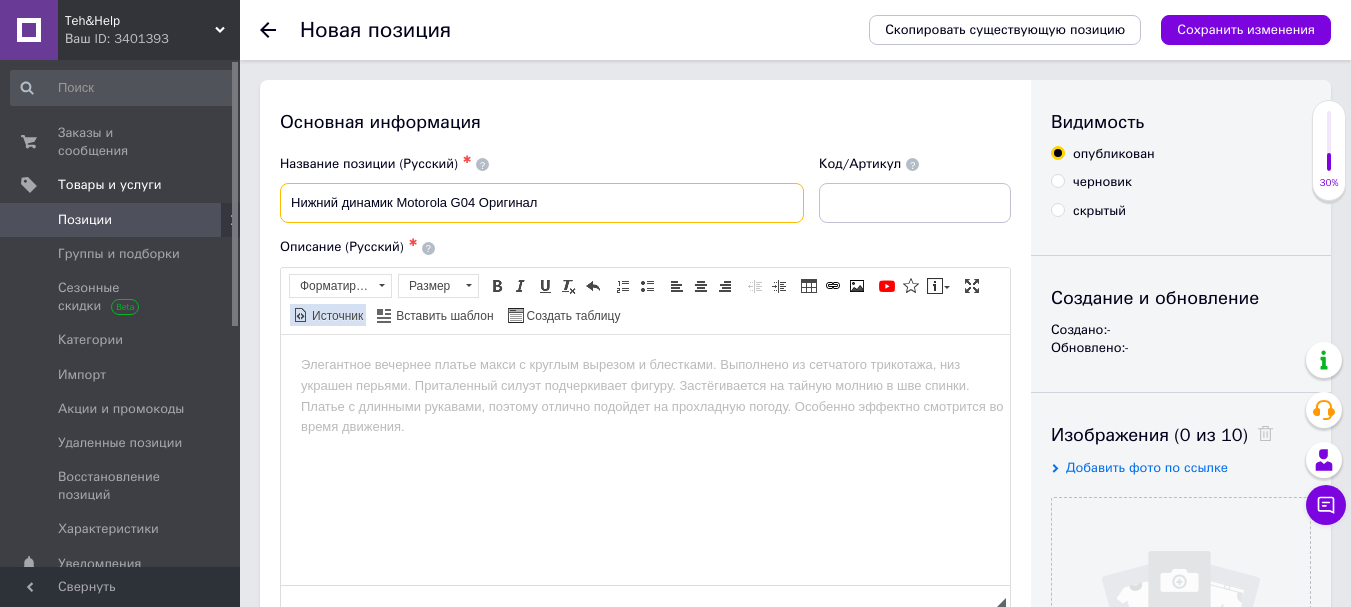 click on "Источник" at bounding box center (336, 316) 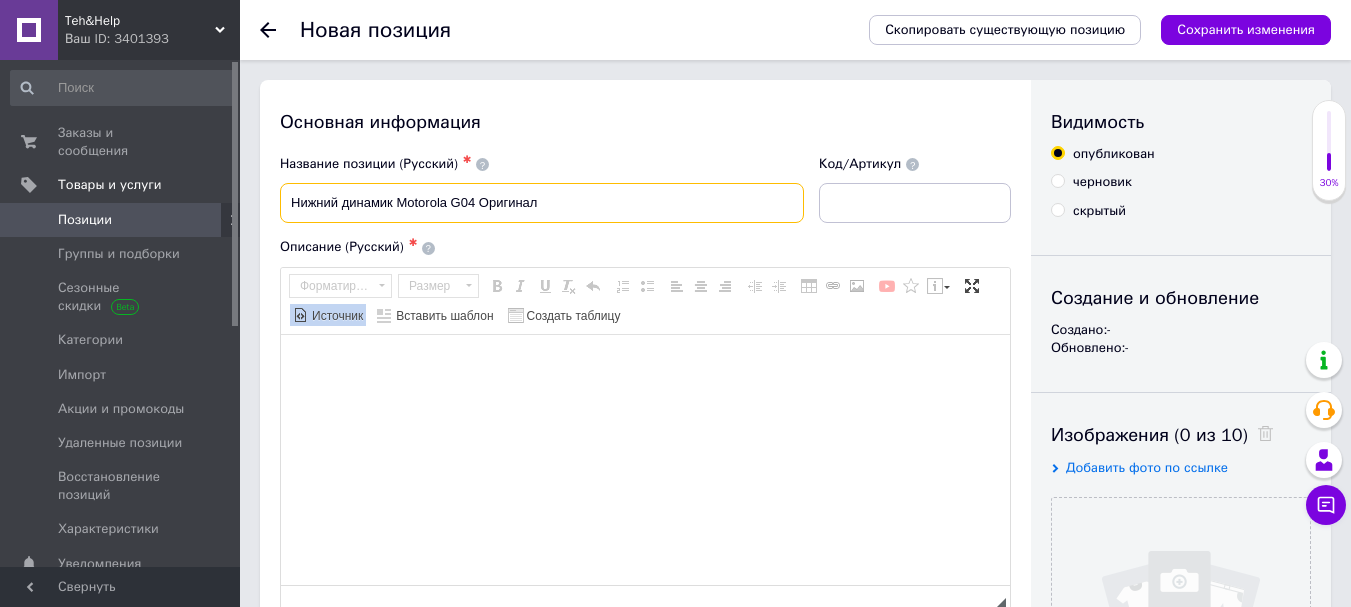 type on "Нижний динамик Motorola G04 Оригинал" 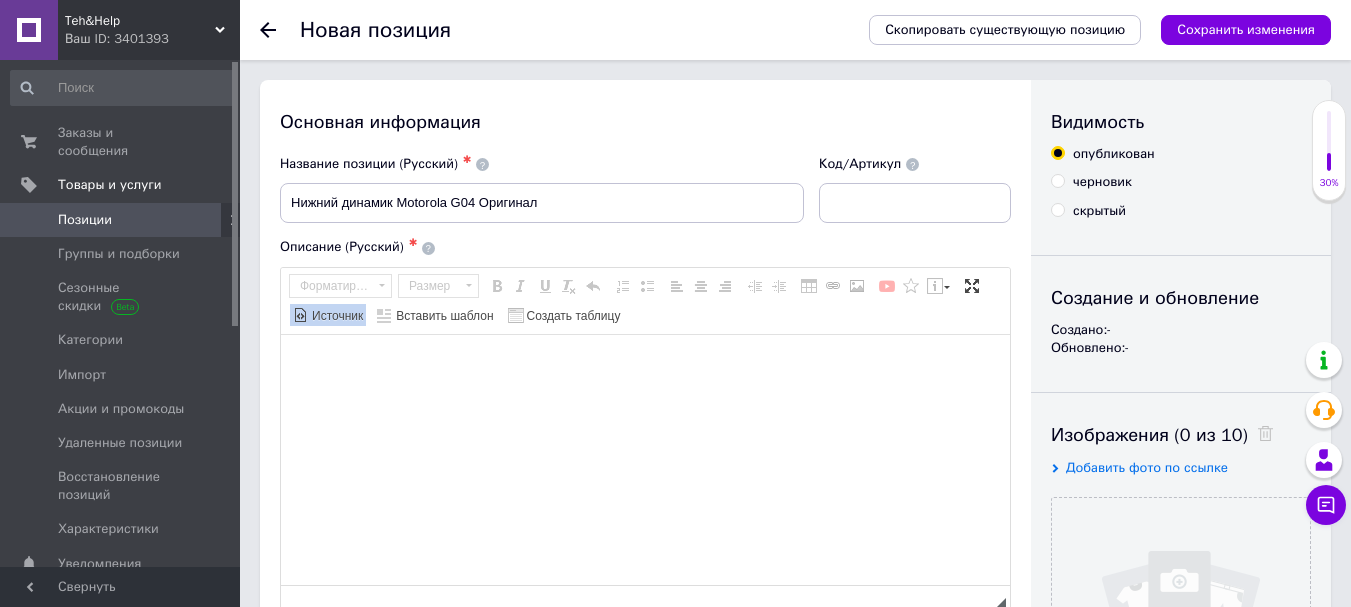 paste on "Нижний динамик Motorola G04 Оригинал" 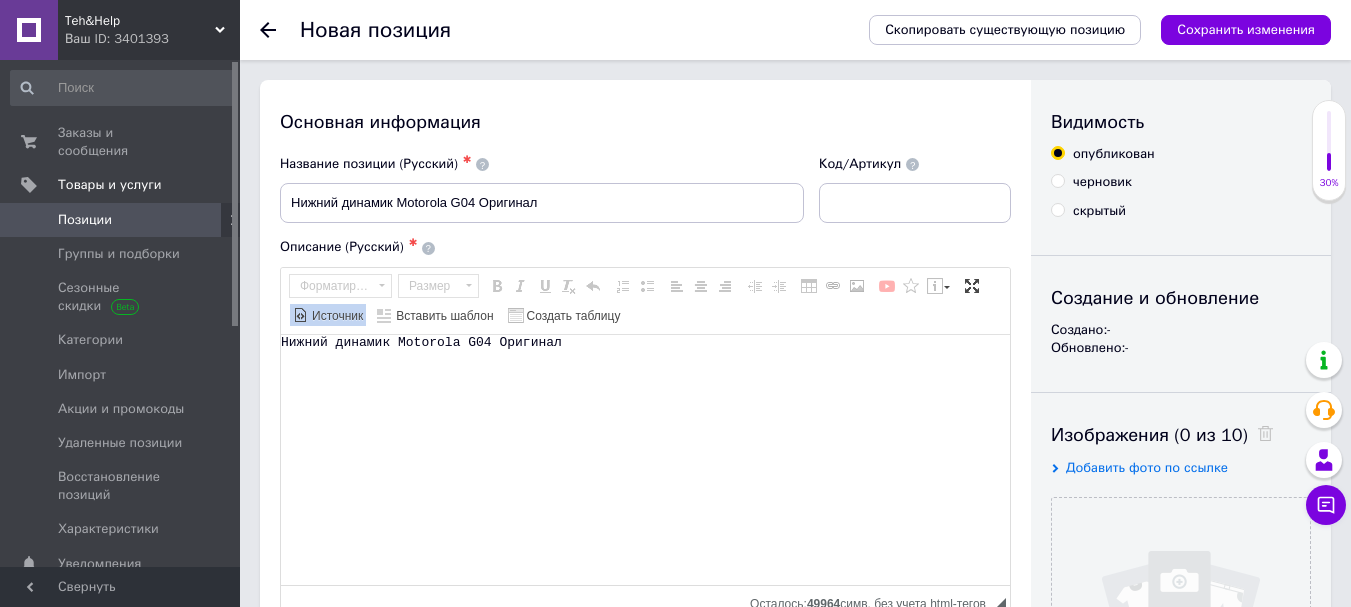 click on "Источник" at bounding box center [336, 316] 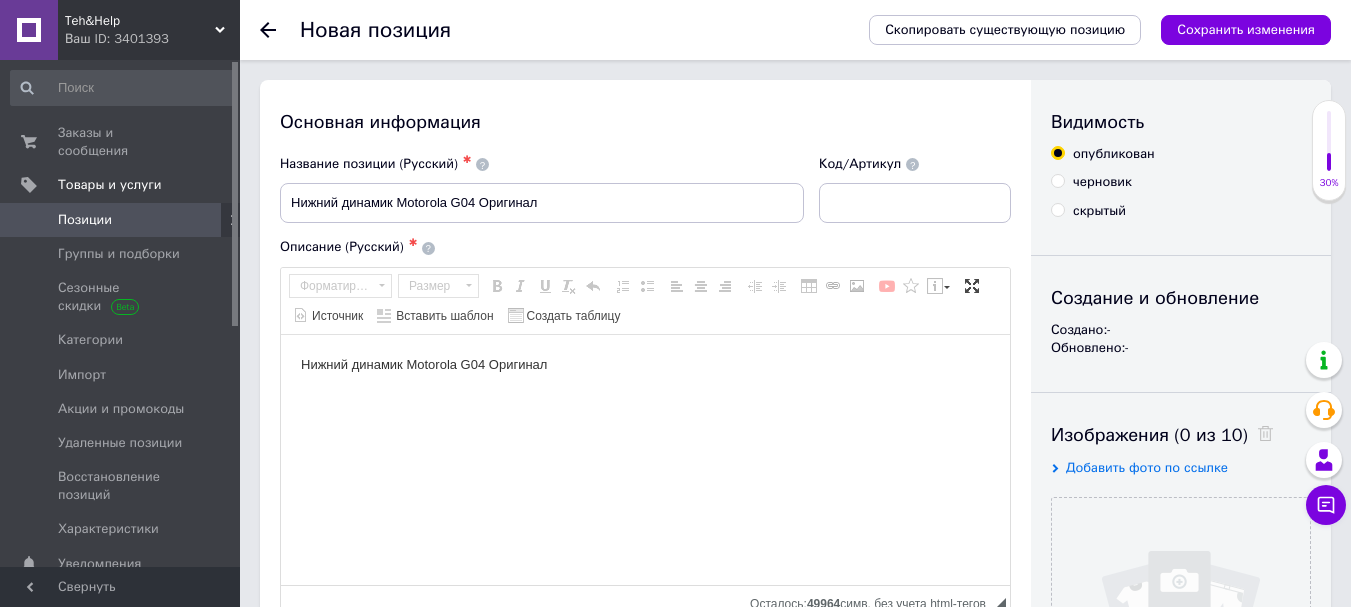scroll, scrollTop: 0, scrollLeft: 0, axis: both 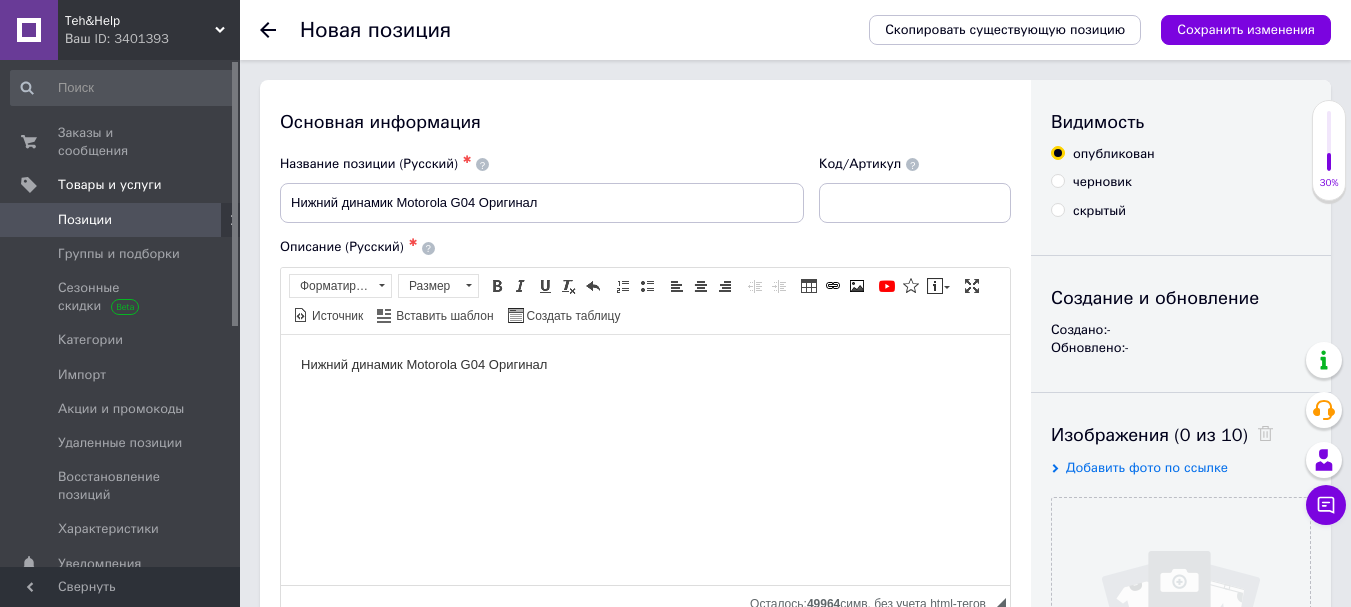 click on "Нижний динамик Motorola G04 Оригинал" at bounding box center [645, 364] 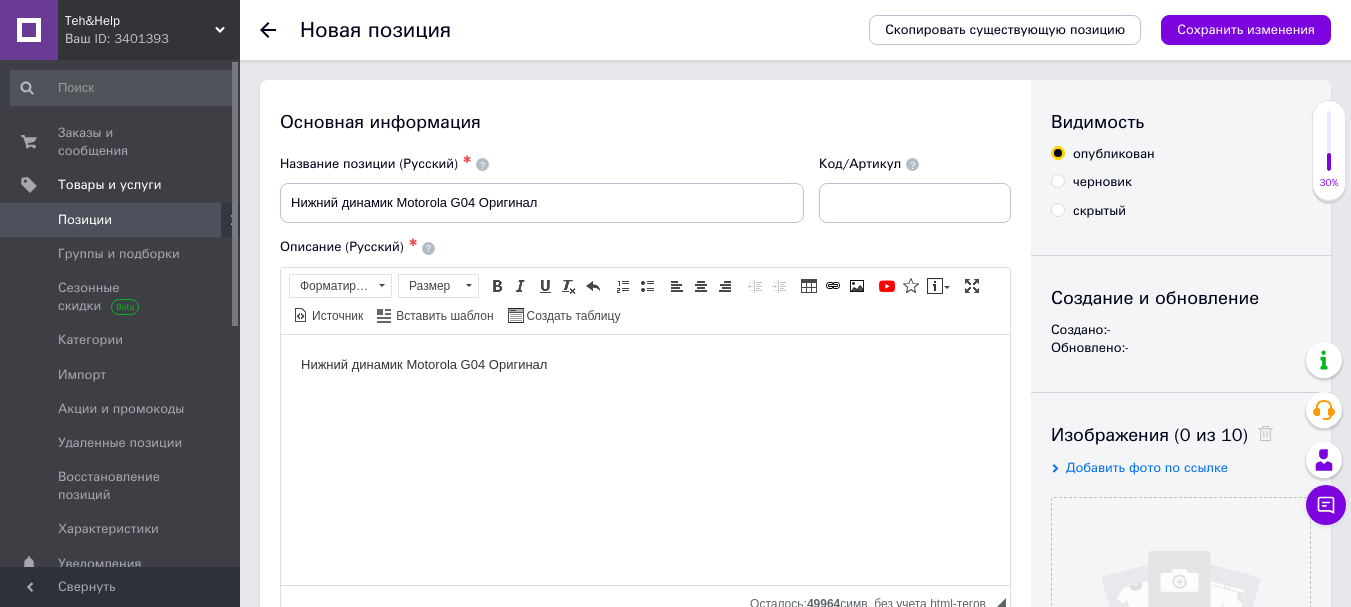 type 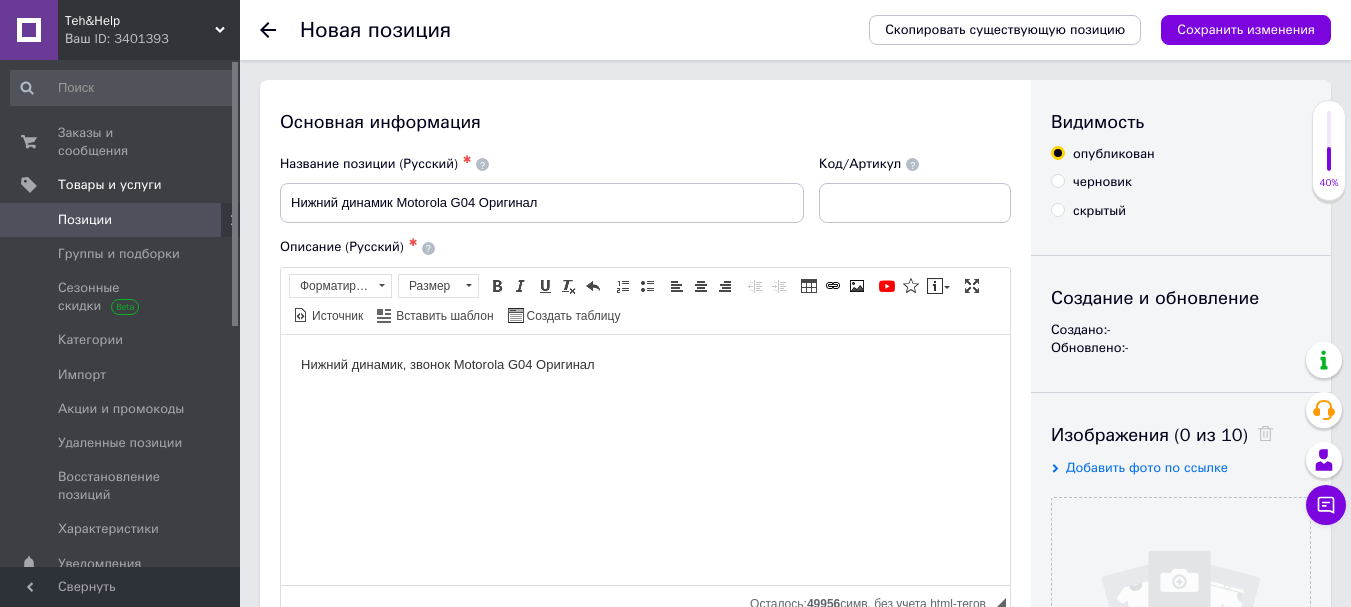 click on "Нижний динамик, звонок Motorola G04 Оригинал" at bounding box center (645, 364) 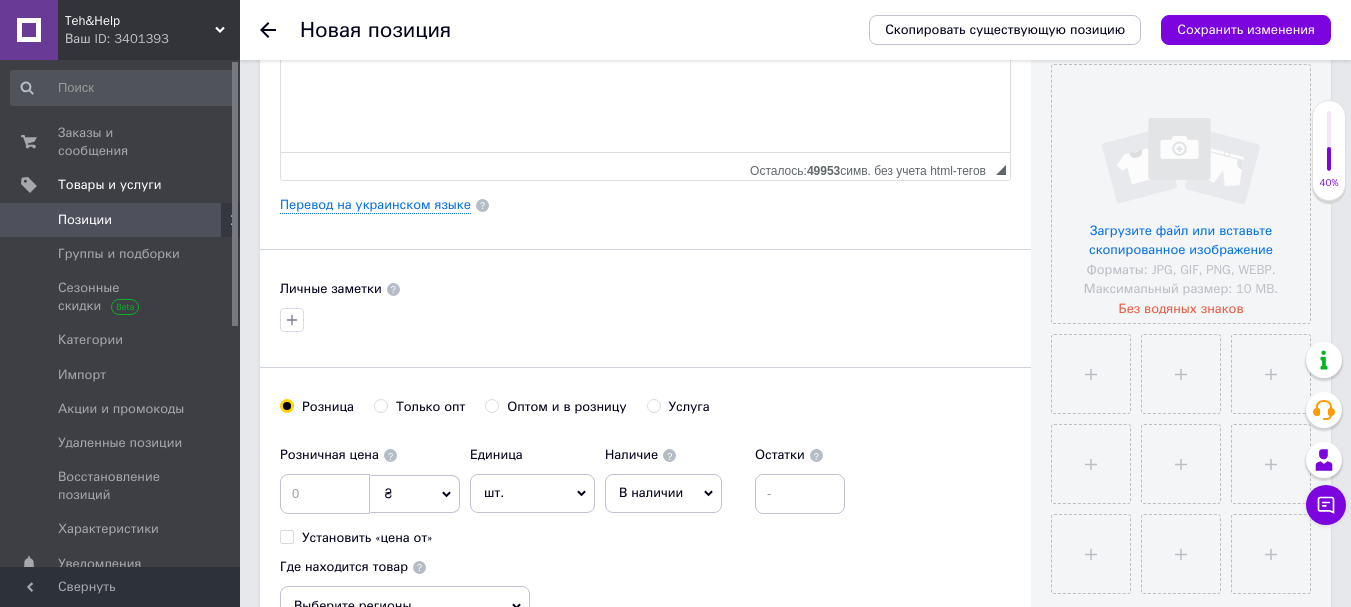 scroll, scrollTop: 500, scrollLeft: 0, axis: vertical 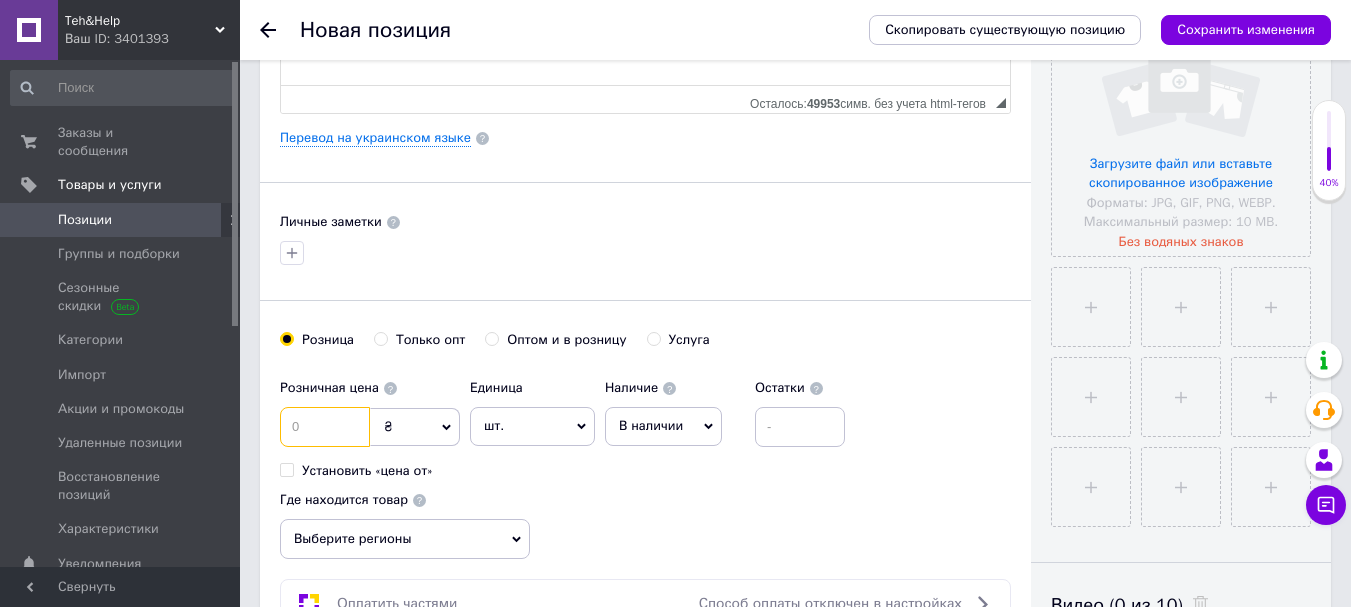 click at bounding box center [325, 427] 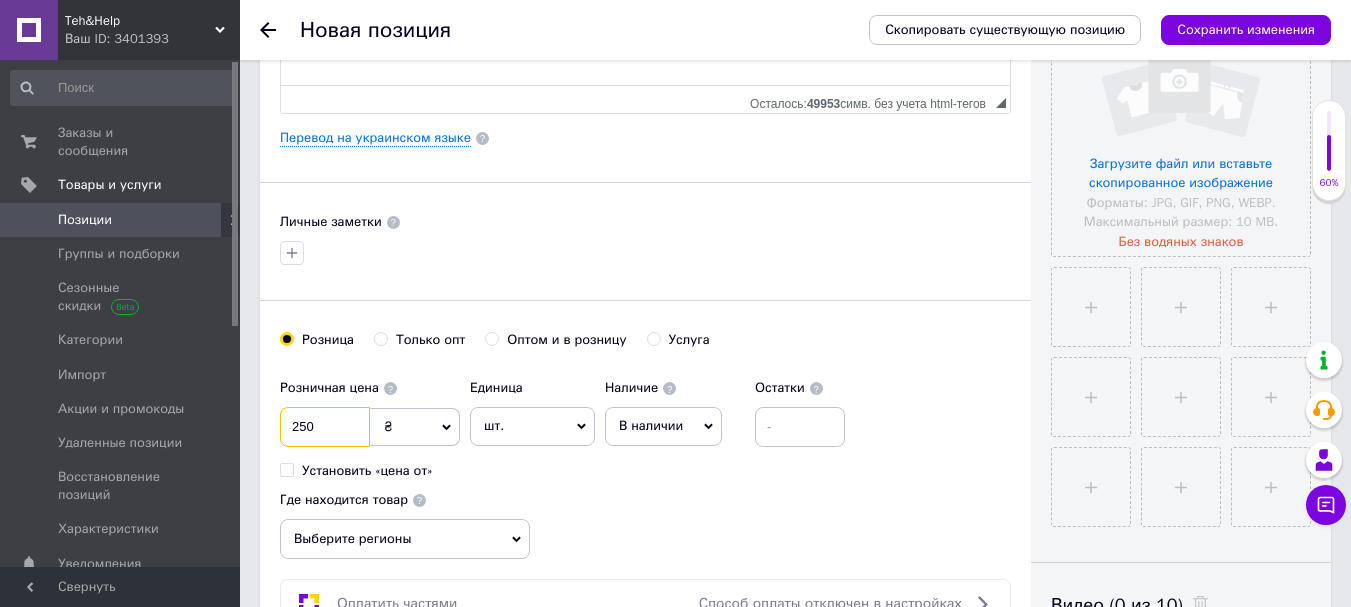 type on "250" 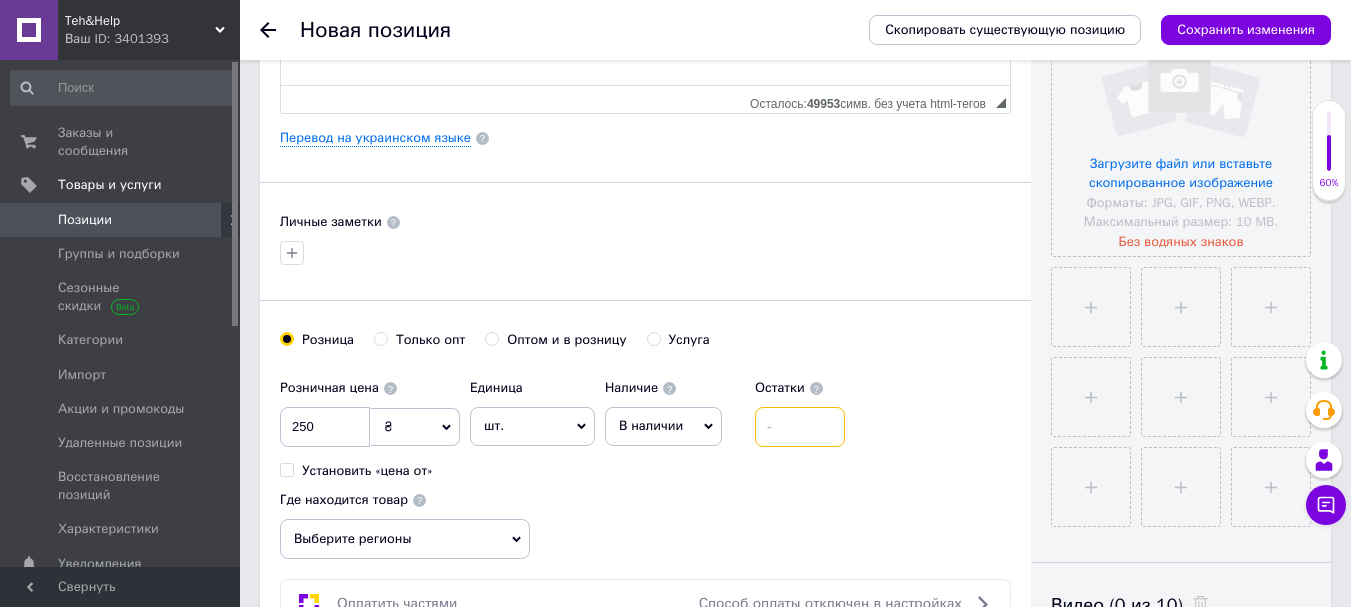 click at bounding box center [800, 427] 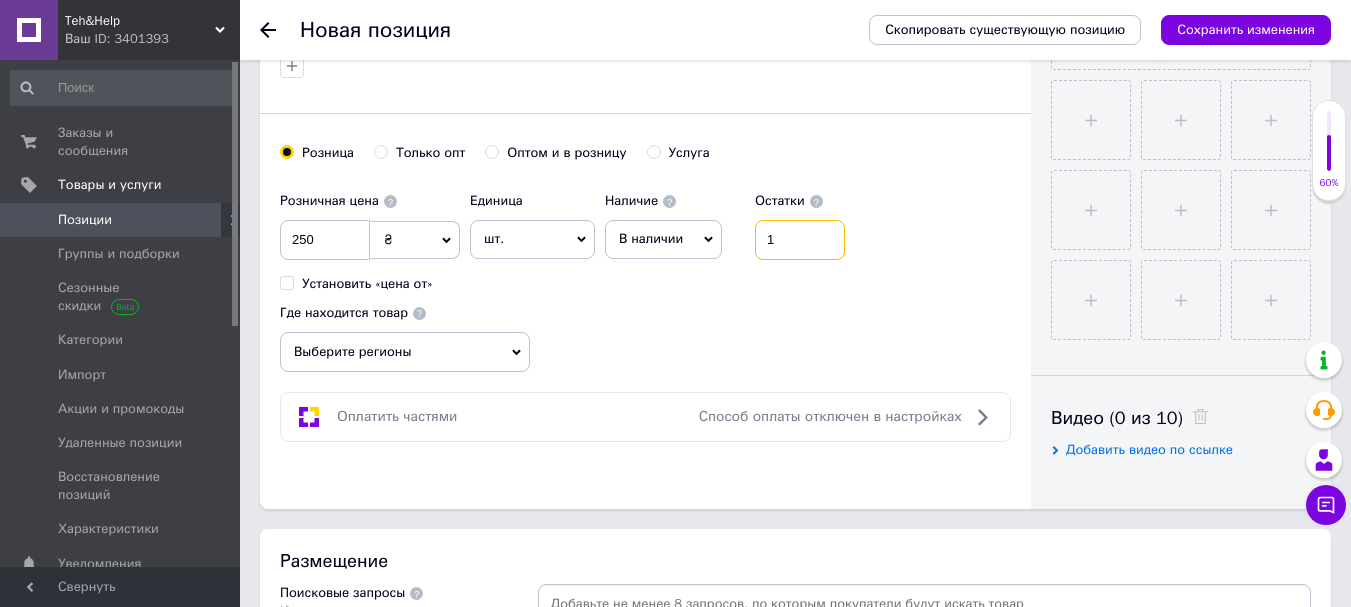 scroll, scrollTop: 700, scrollLeft: 0, axis: vertical 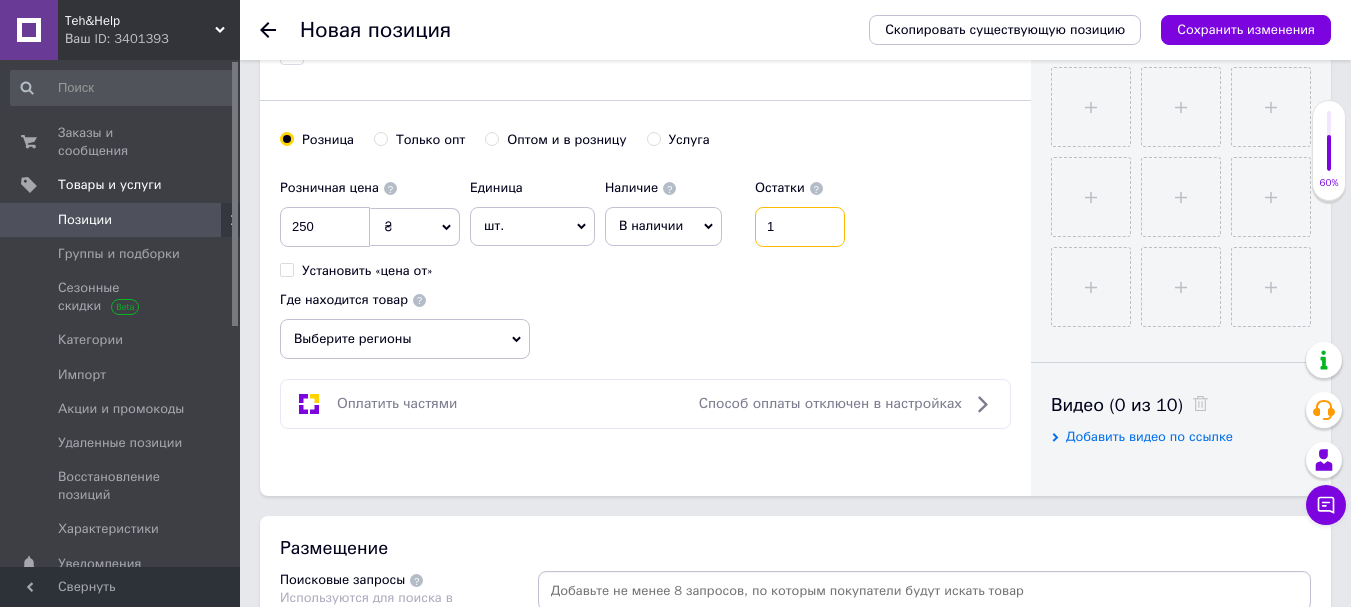 type on "1" 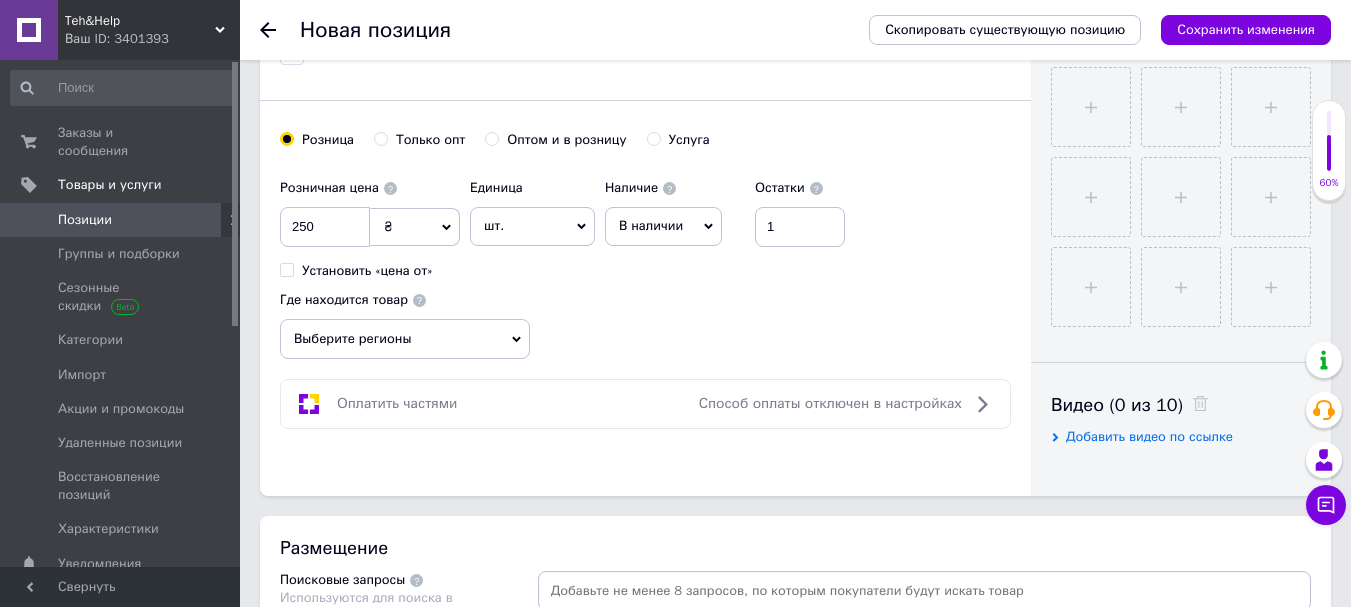 click on "Выберите регионы" at bounding box center [405, 339] 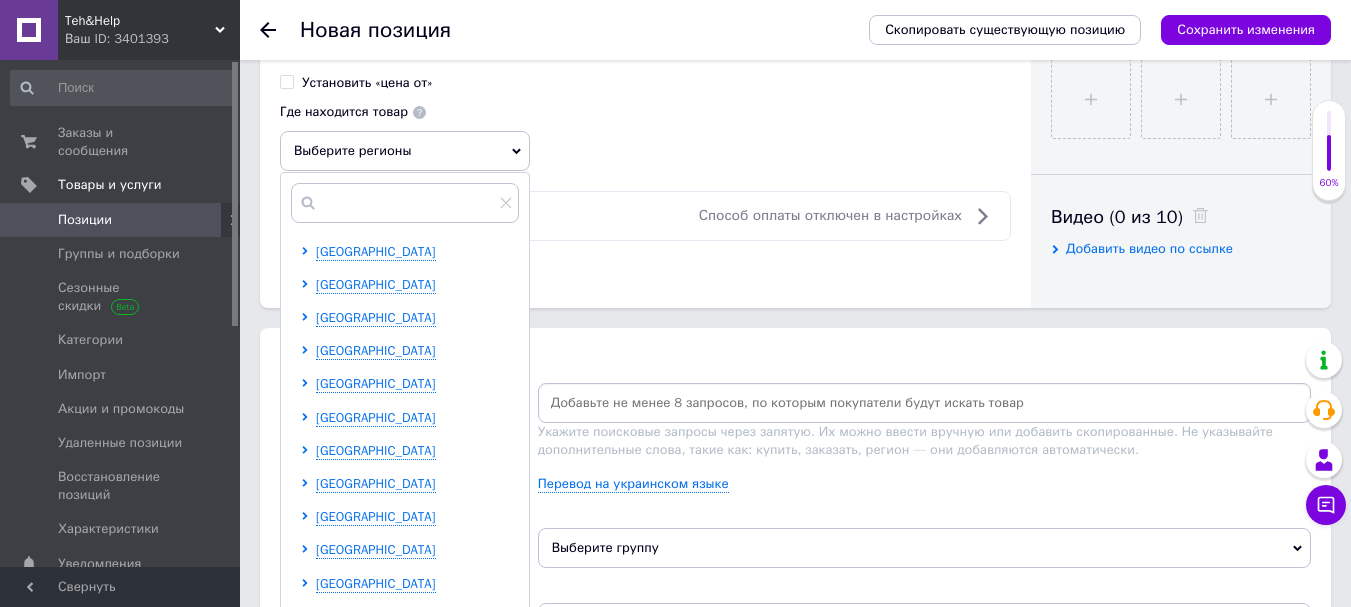scroll, scrollTop: 900, scrollLeft: 0, axis: vertical 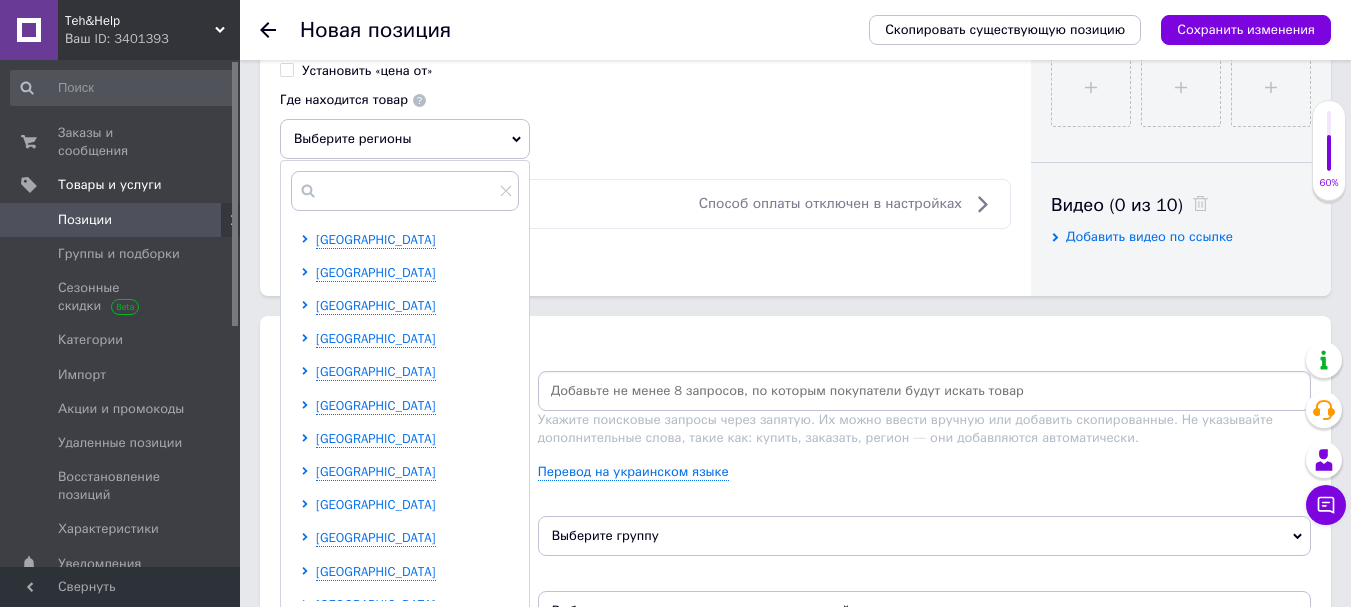 click on "[GEOGRAPHIC_DATA]" at bounding box center [376, 504] 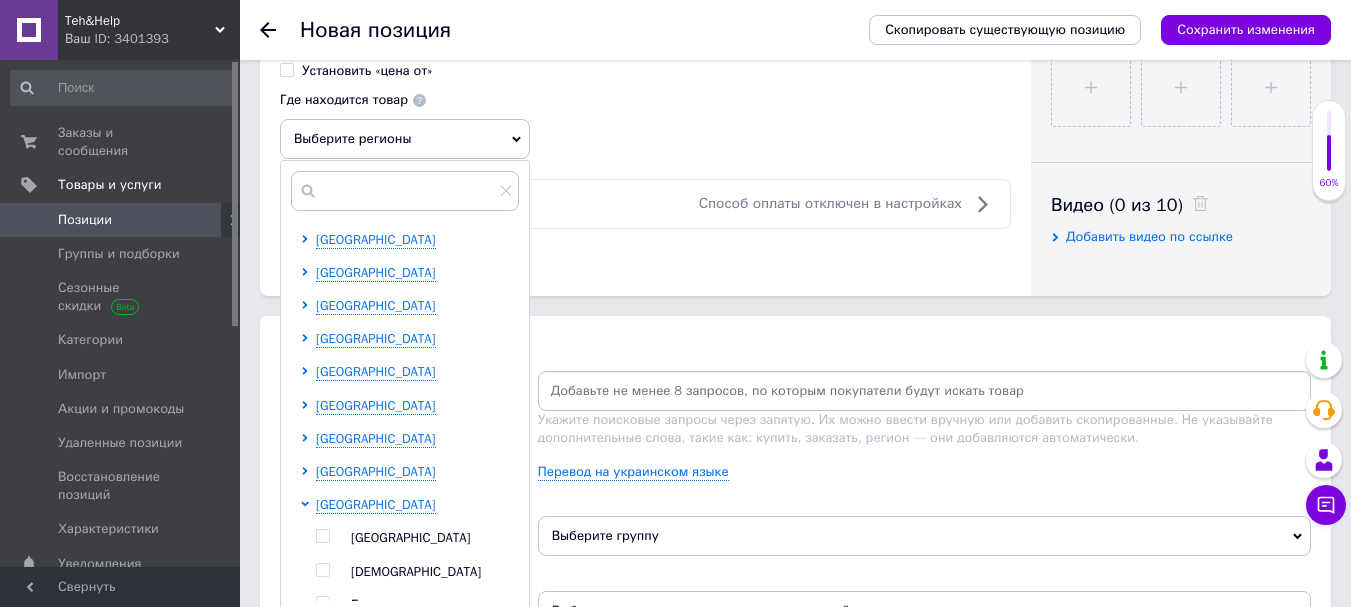 click at bounding box center (322, 536) 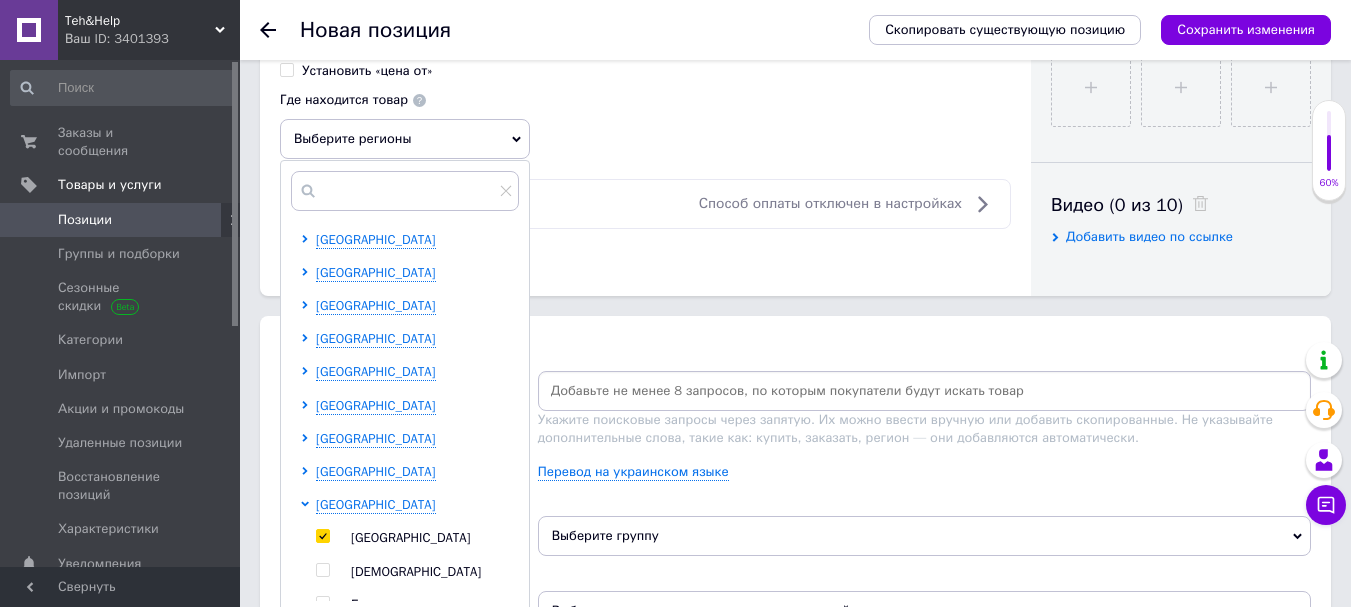 checkbox on "true" 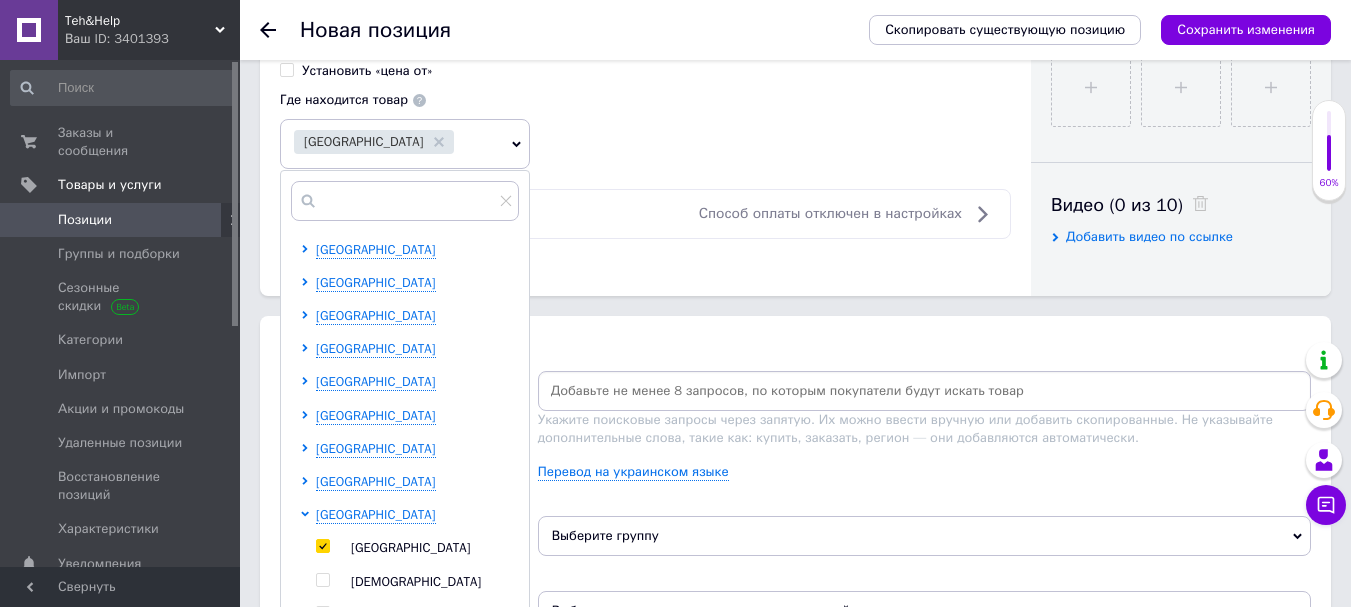 scroll, scrollTop: 1100, scrollLeft: 0, axis: vertical 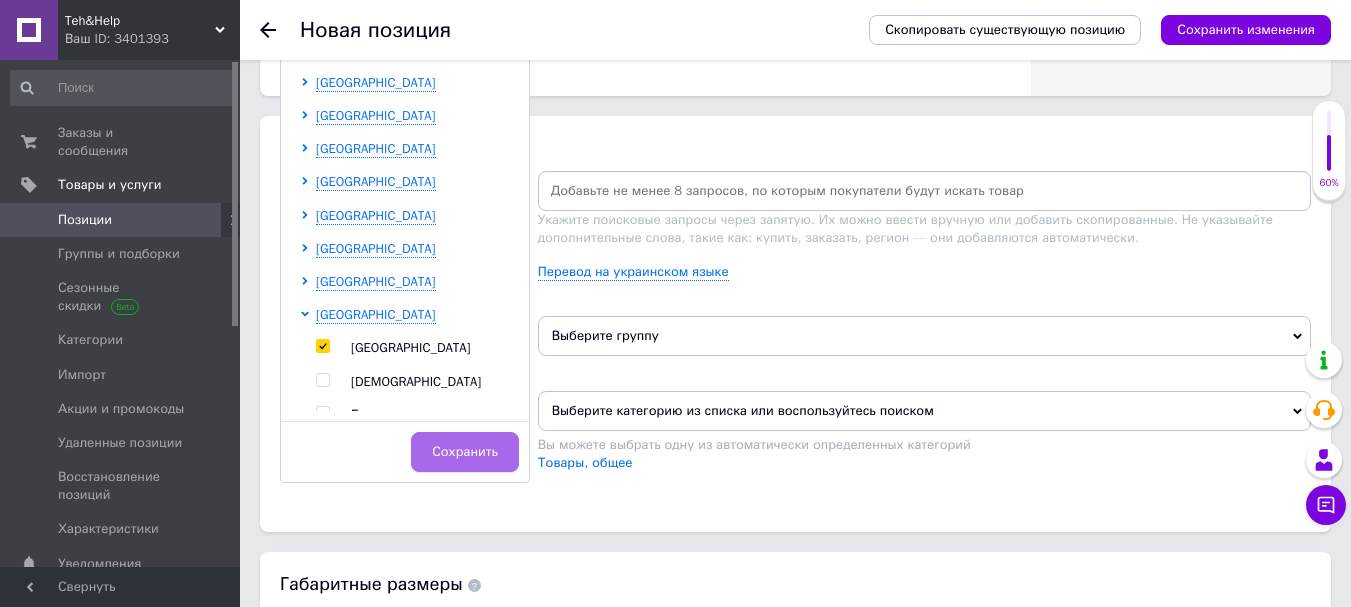 click on "Сохранить" at bounding box center (465, 452) 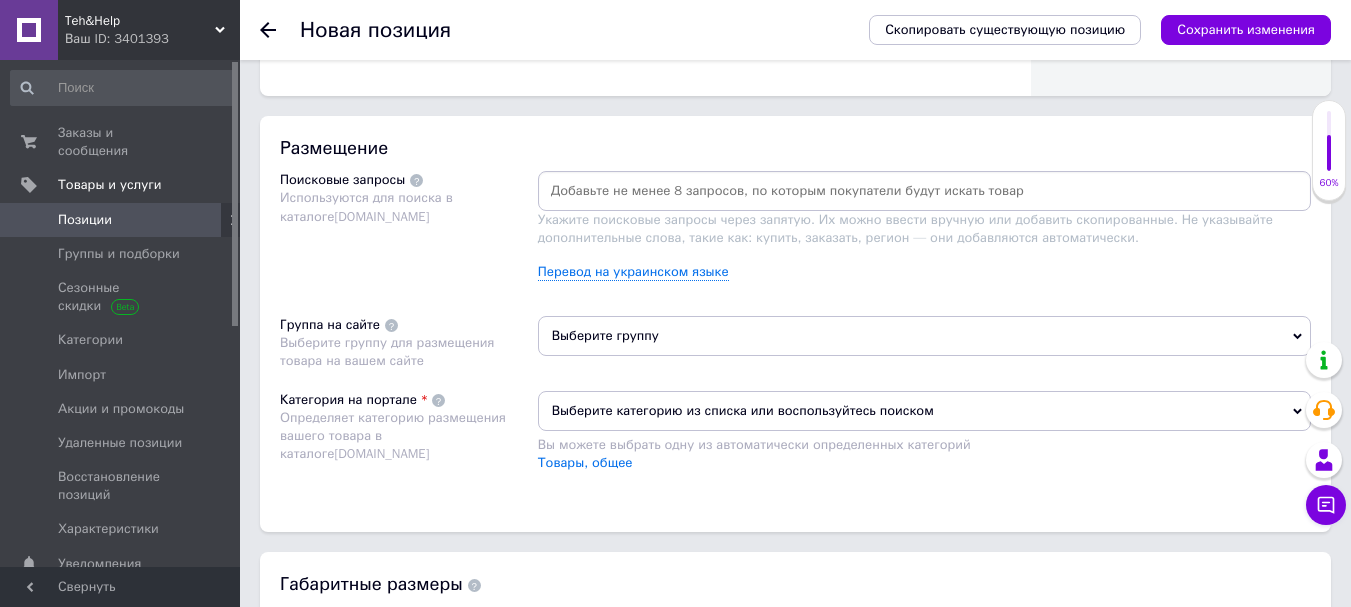 paste on "Нижний динамик Motorola G04 Оригинал" 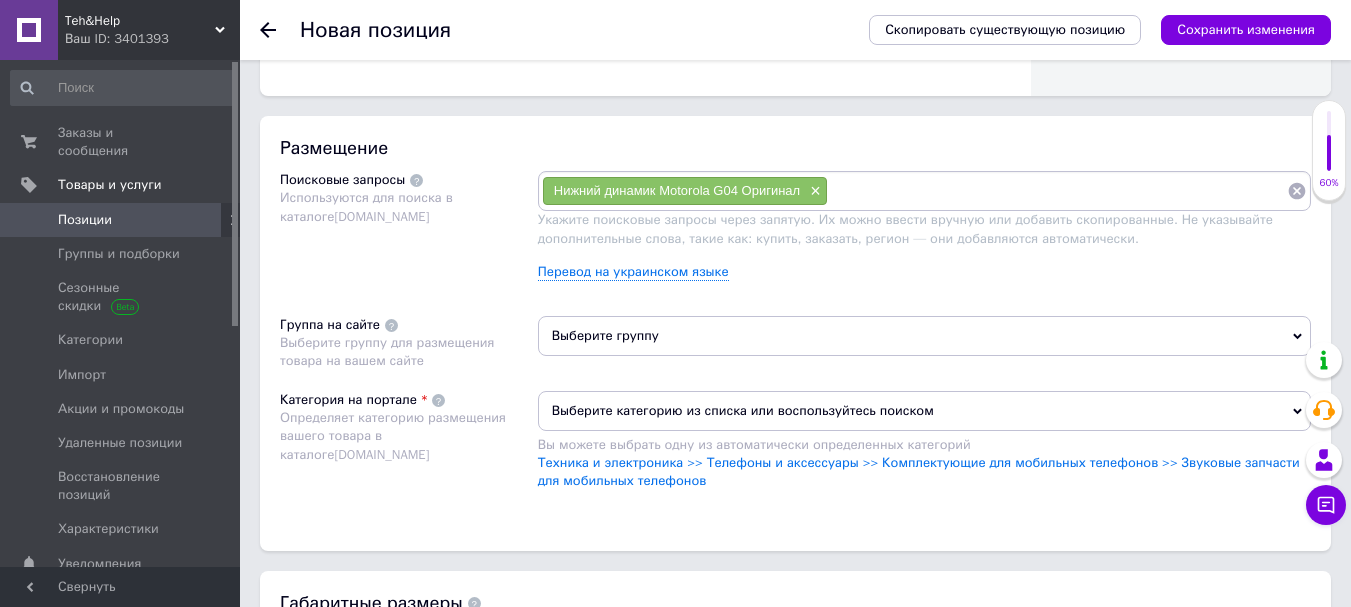 paste on "Нижний динамик Motorola G04 Оригинал" 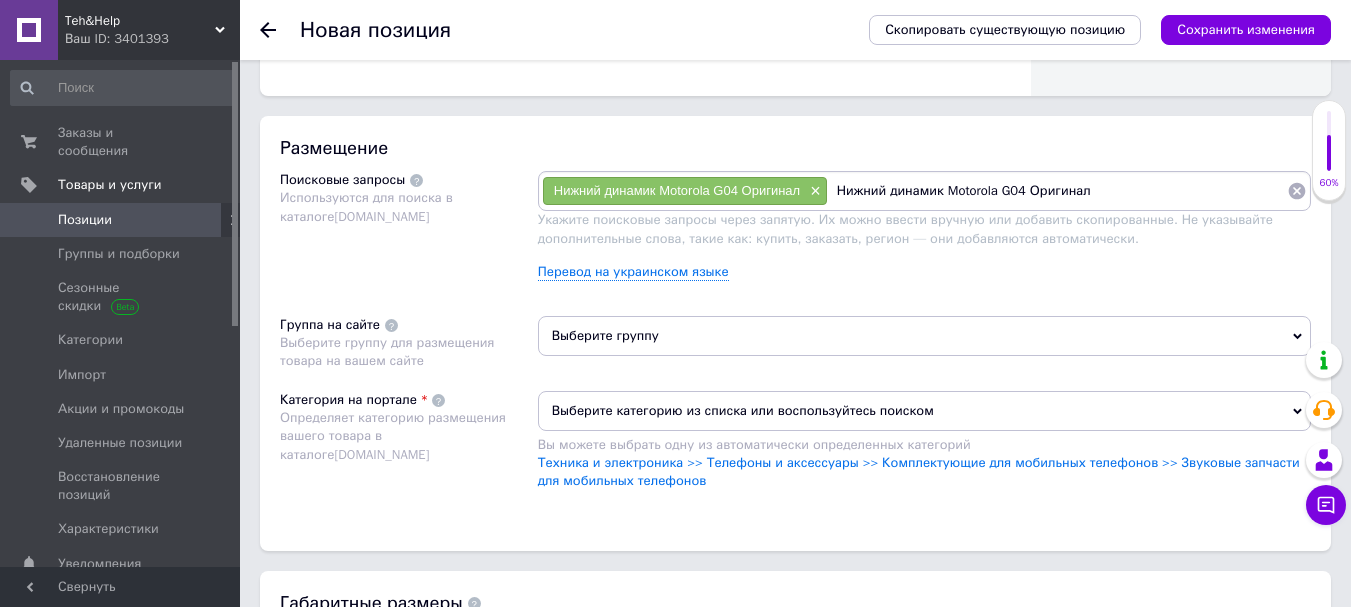 drag, startPoint x: 1023, startPoint y: 194, endPoint x: 1143, endPoint y: 186, distance: 120.26637 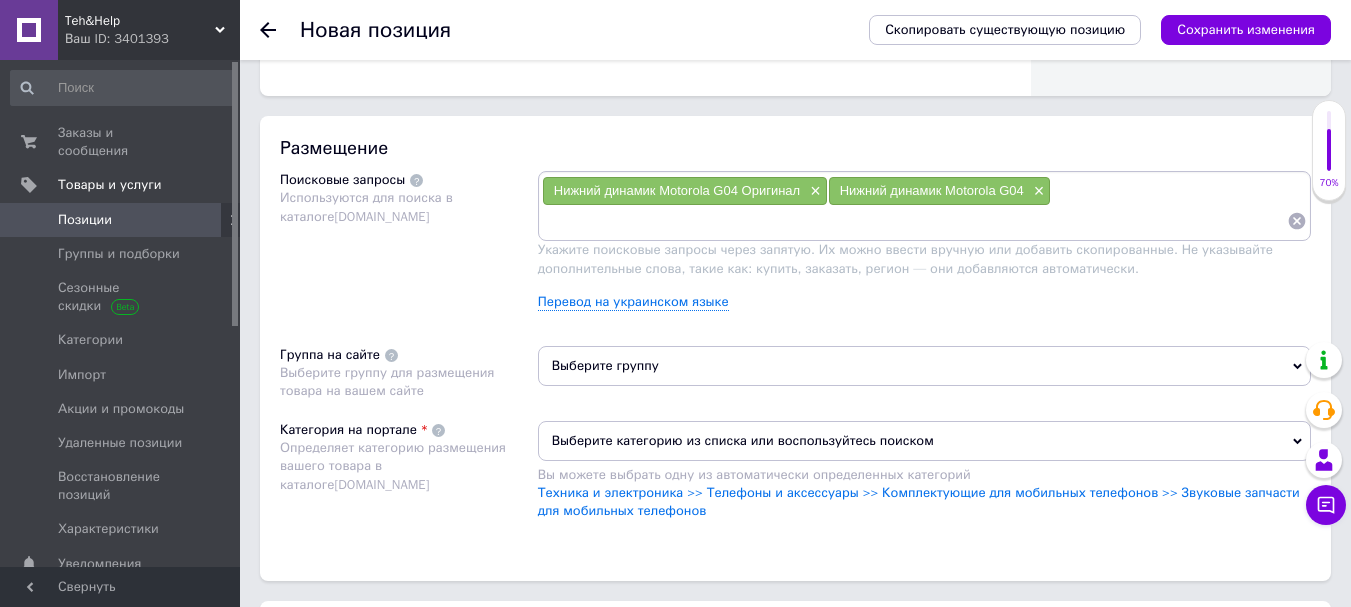 paste on "Нижний динамик Motorola G04 Оригинал" 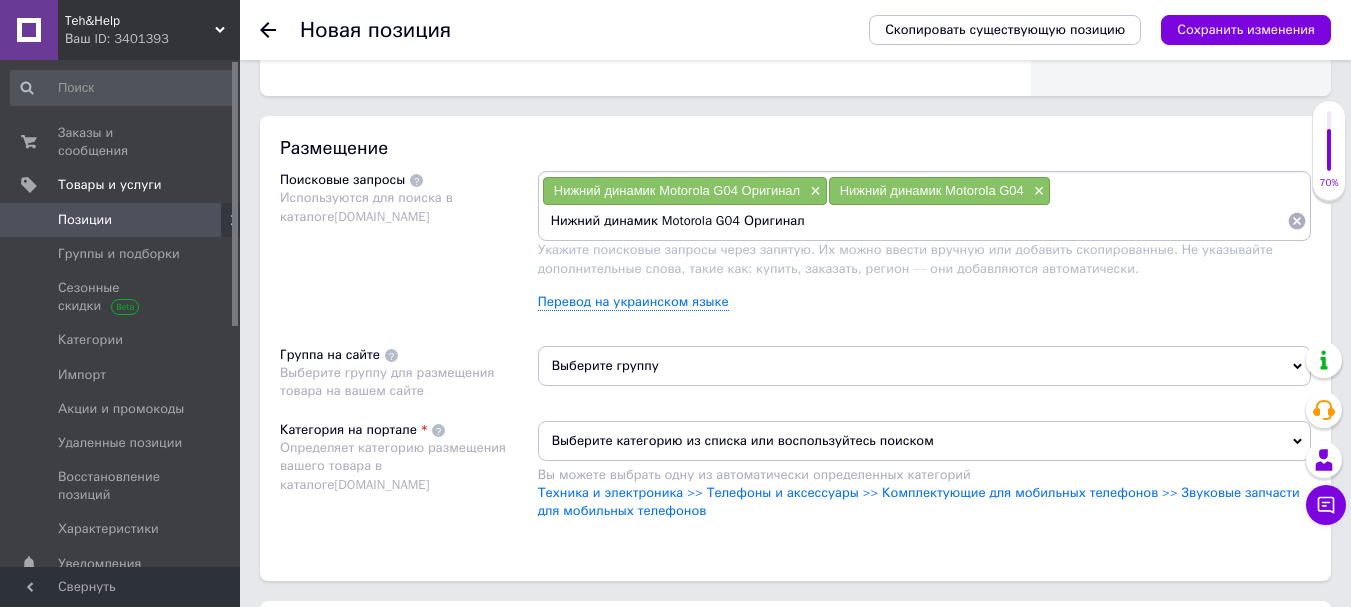 drag, startPoint x: 651, startPoint y: 223, endPoint x: 472, endPoint y: 231, distance: 179.17868 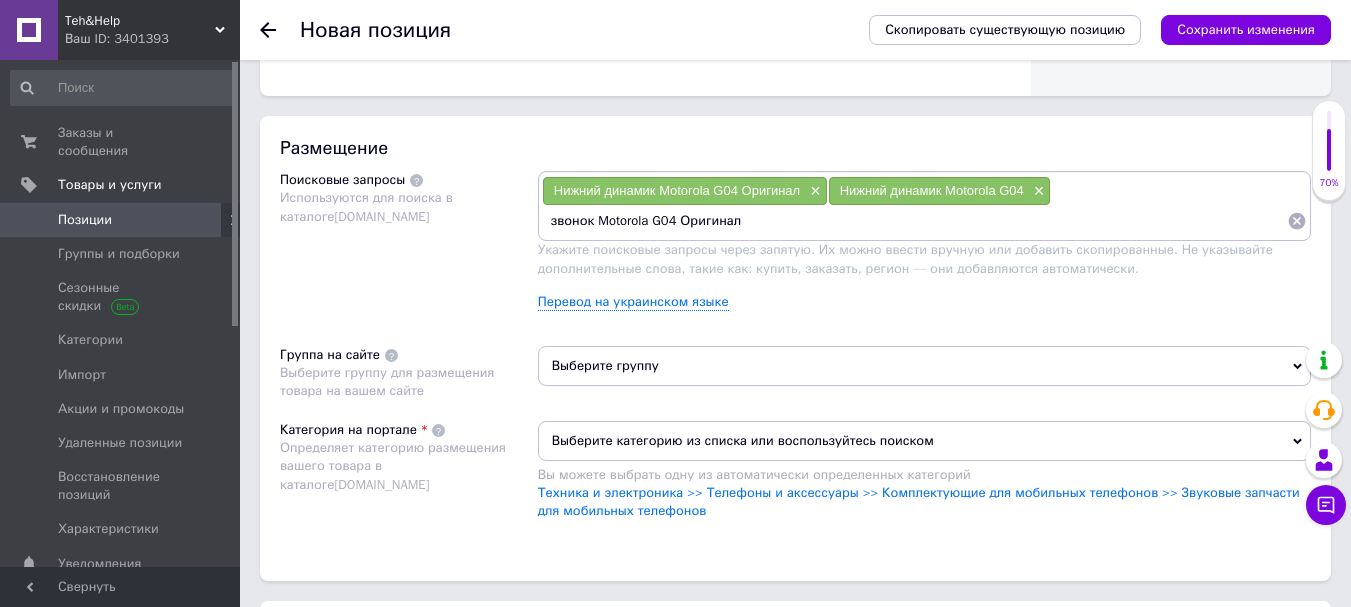 type on "звонокк Motorola G04 Оригинал" 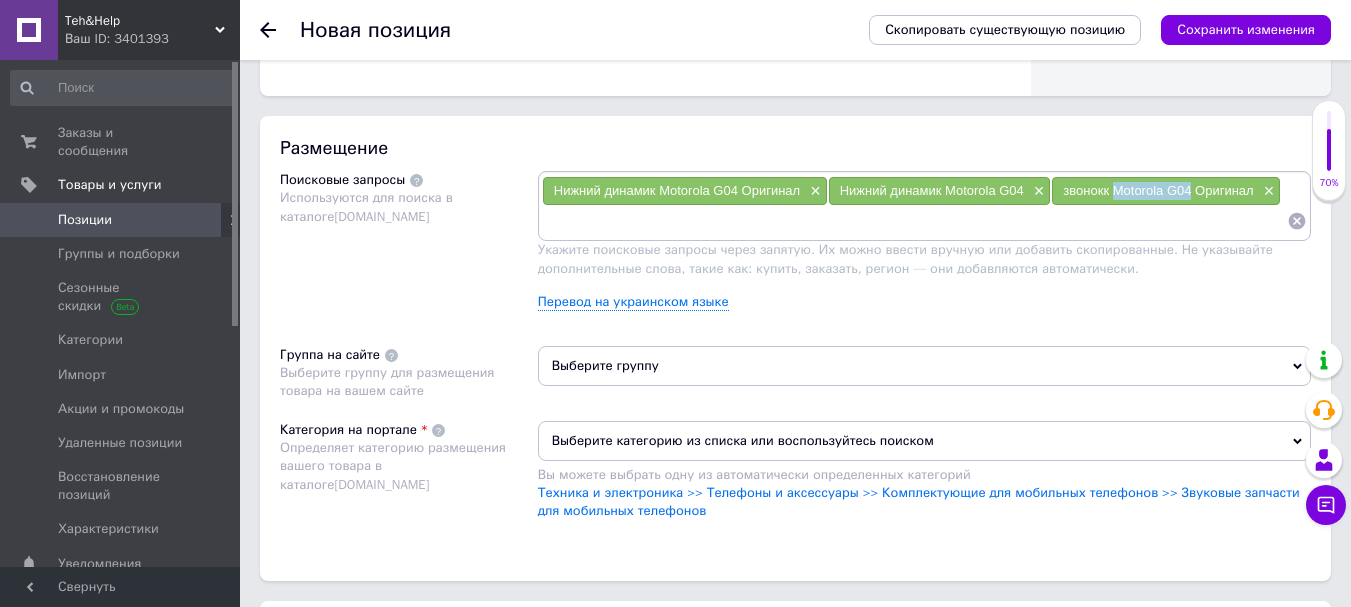 drag, startPoint x: 1115, startPoint y: 185, endPoint x: 1188, endPoint y: 194, distance: 73.552704 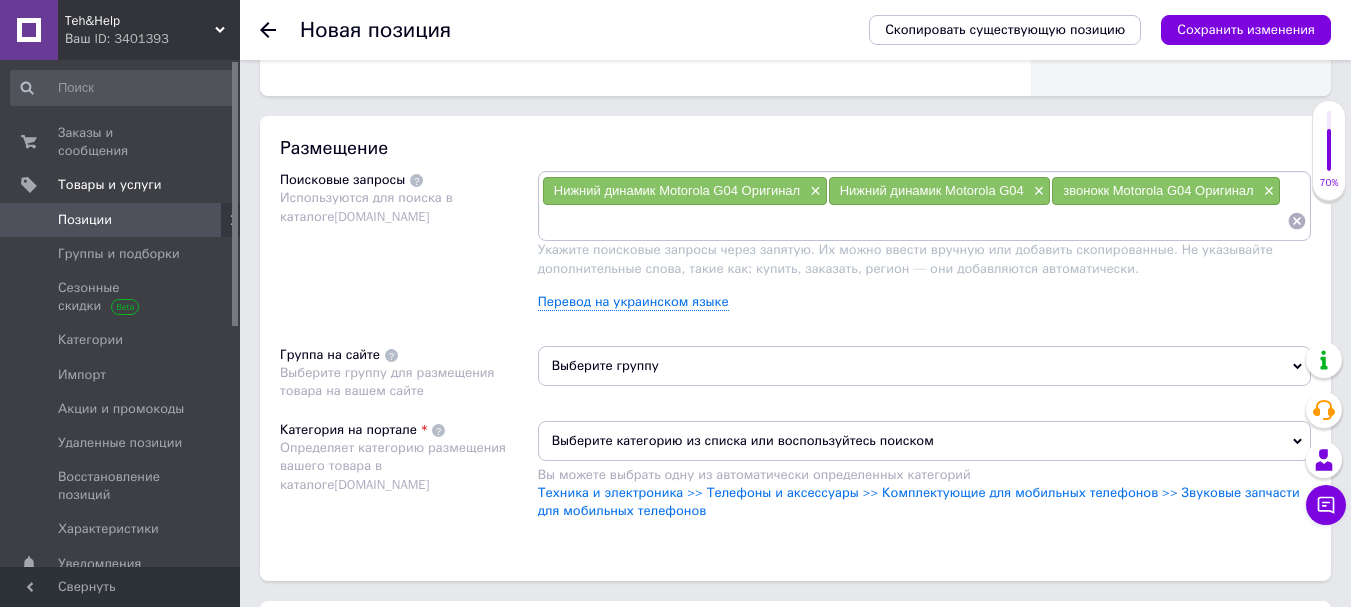 drag, startPoint x: 591, startPoint y: 237, endPoint x: 565, endPoint y: 229, distance: 27.202942 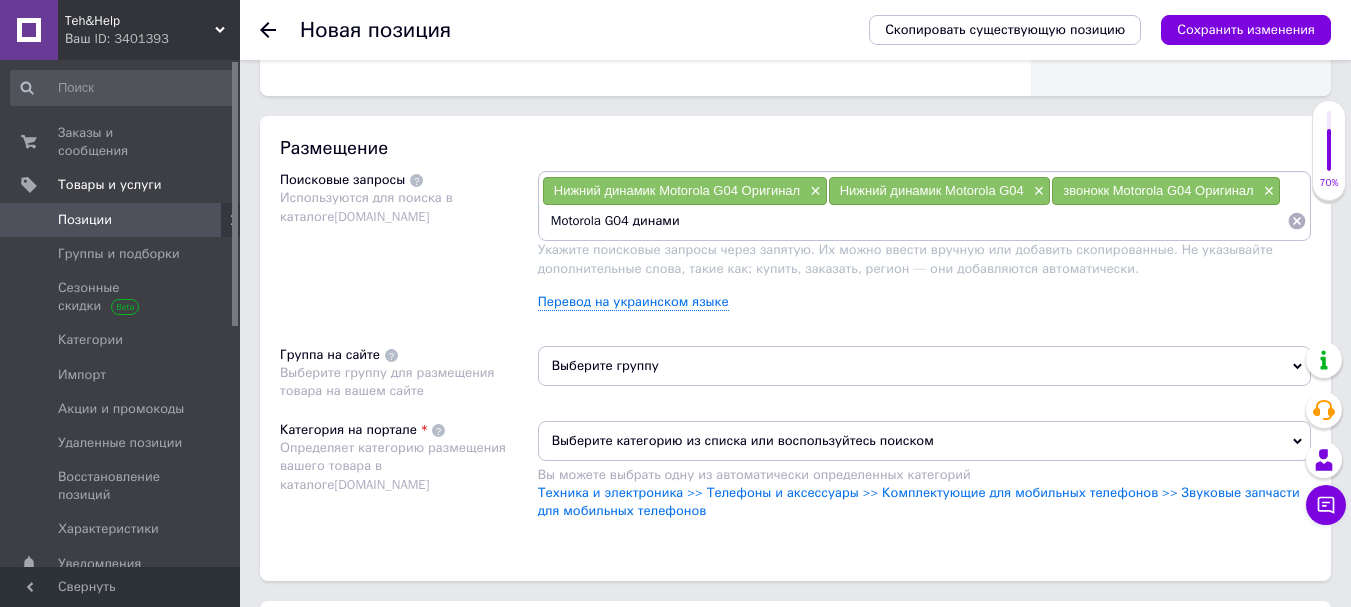 type on "Motorola G04 динамик" 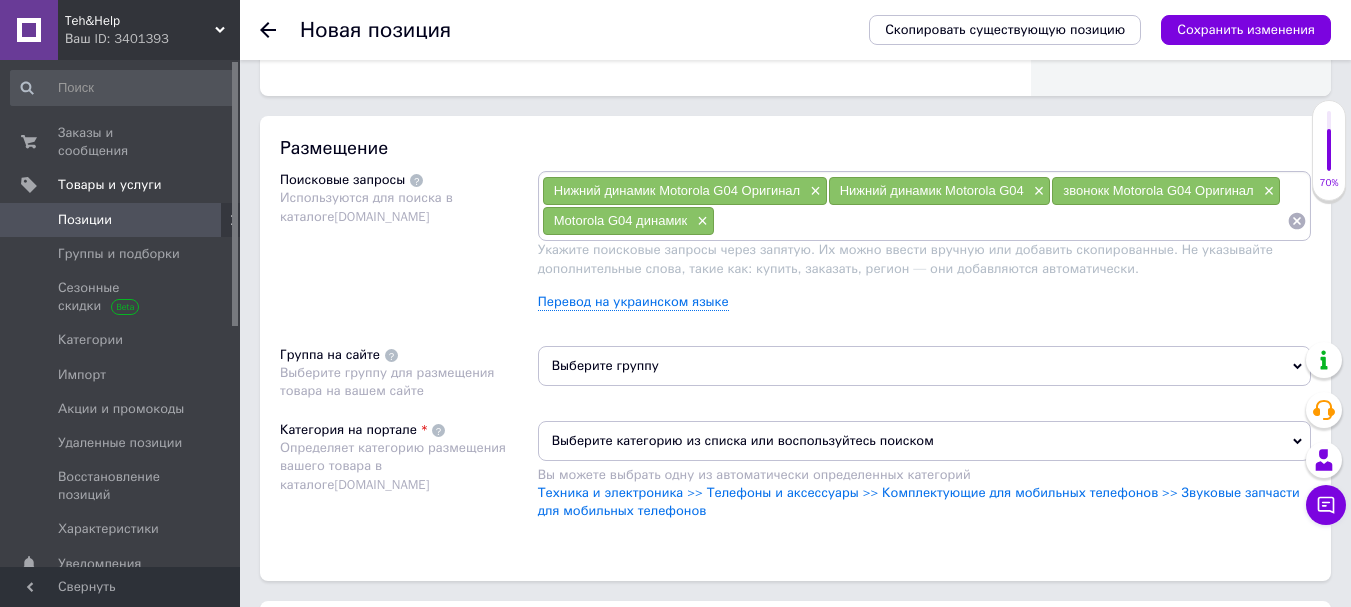paste on "Motorola G04" 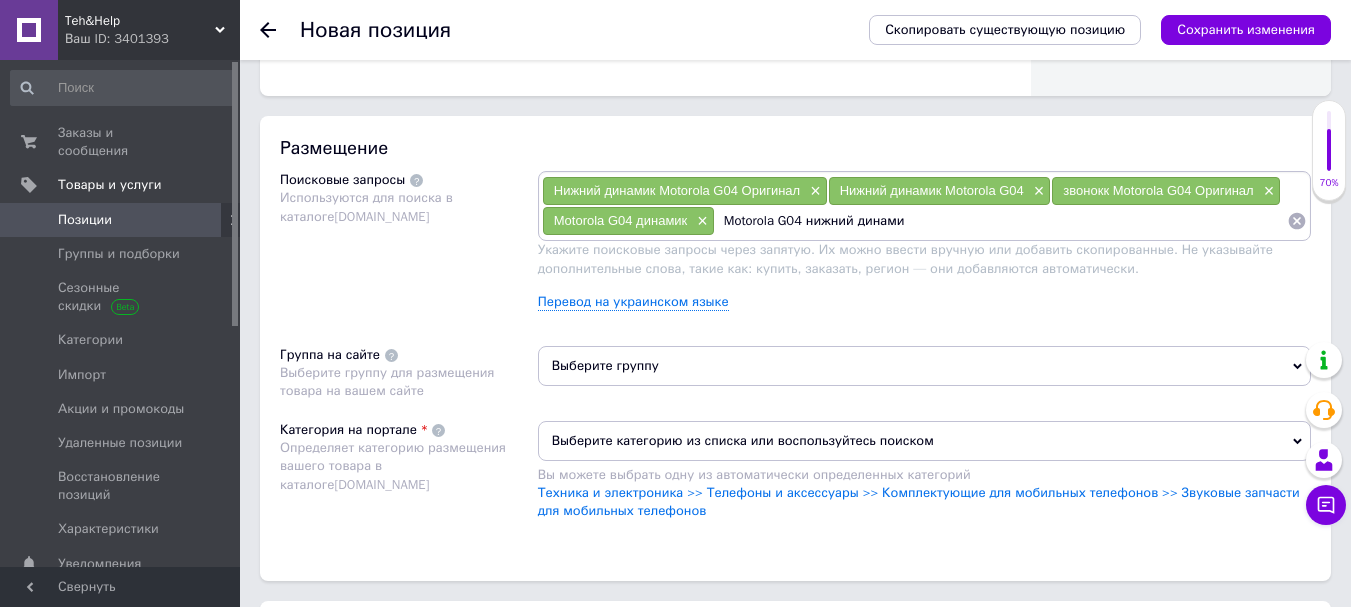 type on "Motorola G04 нижний динамик" 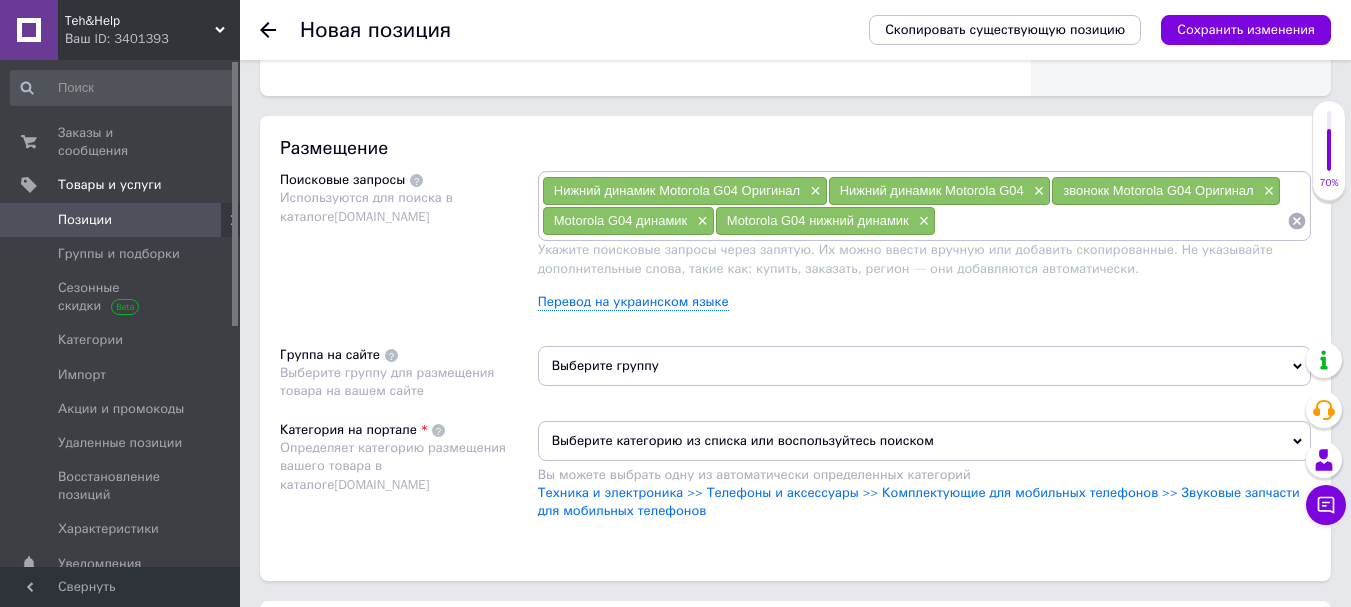 paste on "Motorola G04" 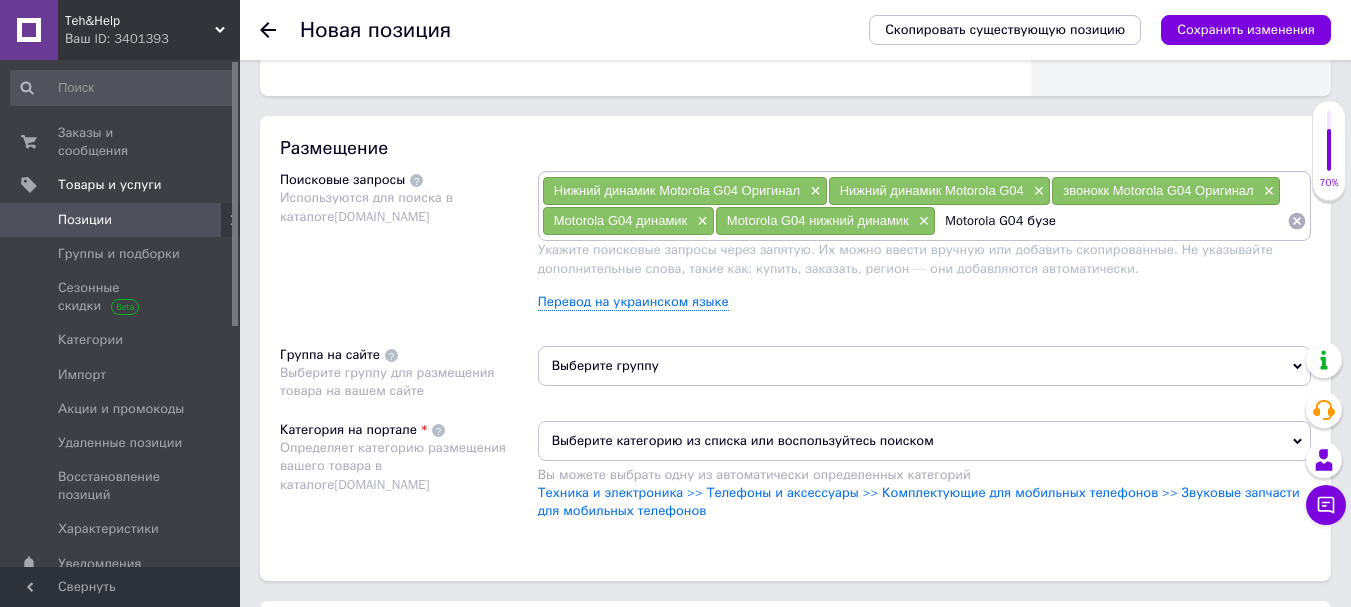 type on "Motorola G04 бузер" 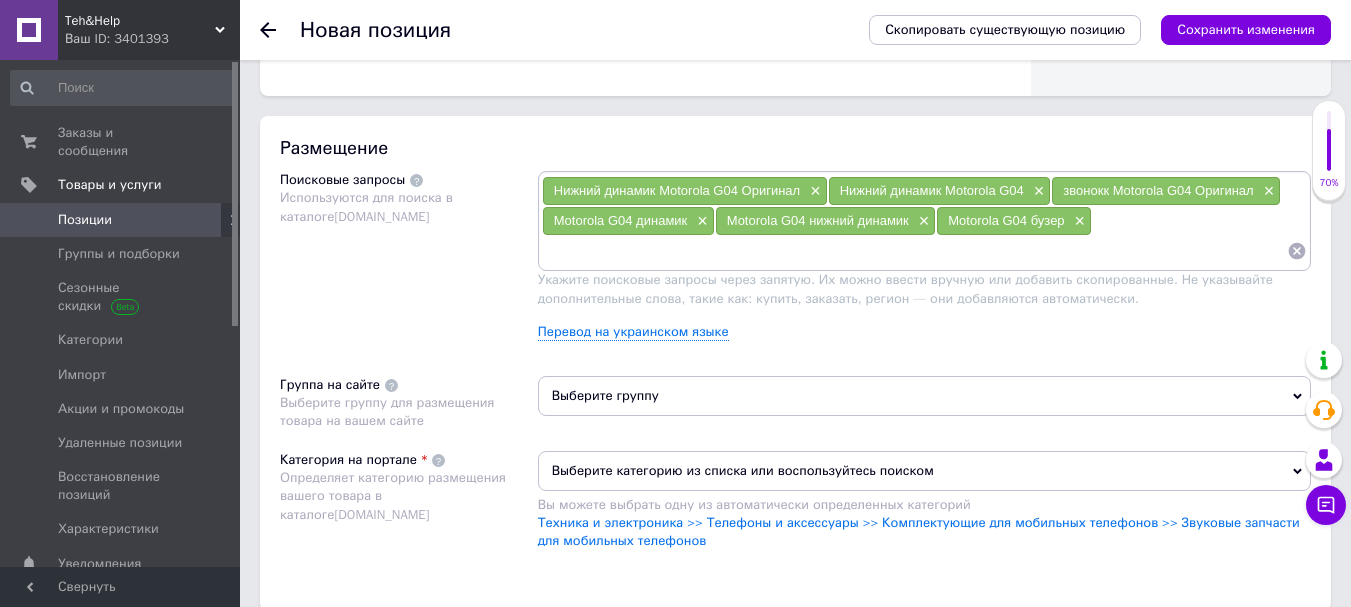 paste on "Motorola G04" 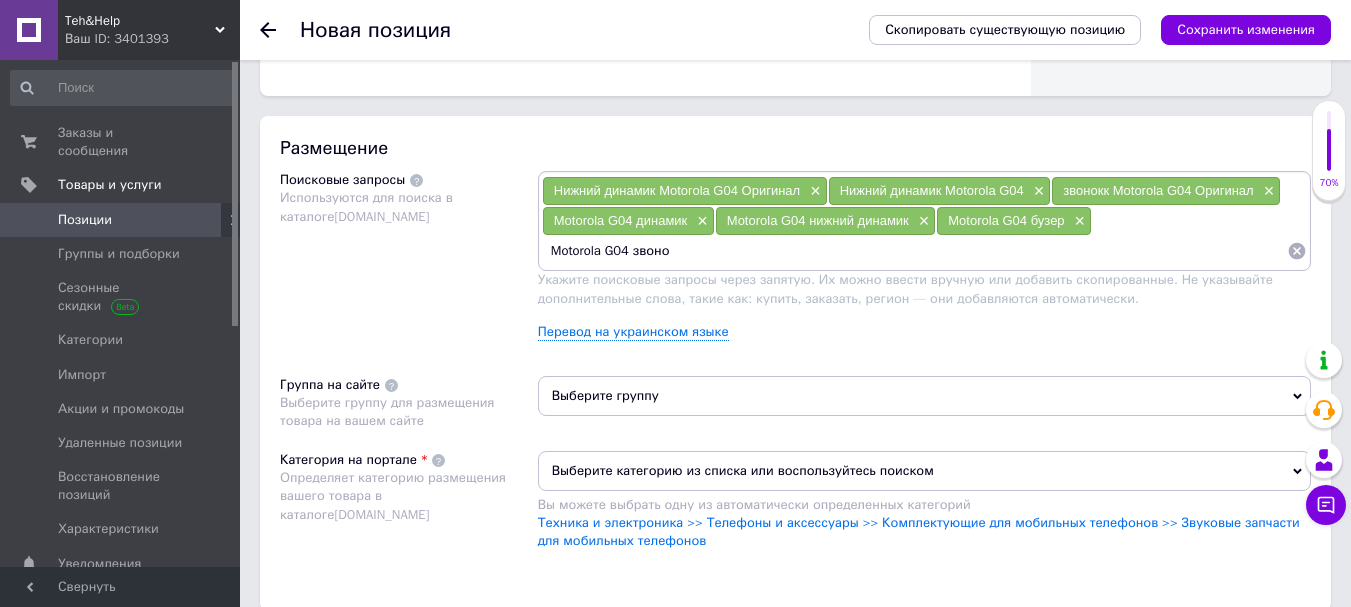type on "Motorola G04 звонок" 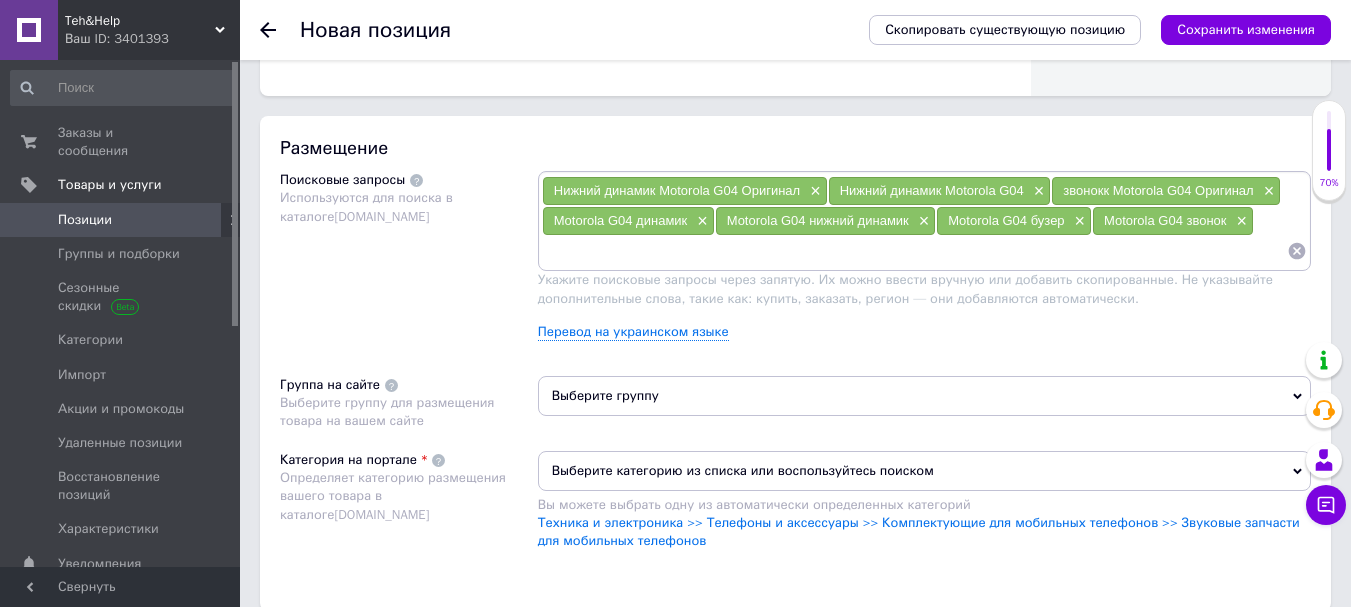 paste on "Motorola G04" 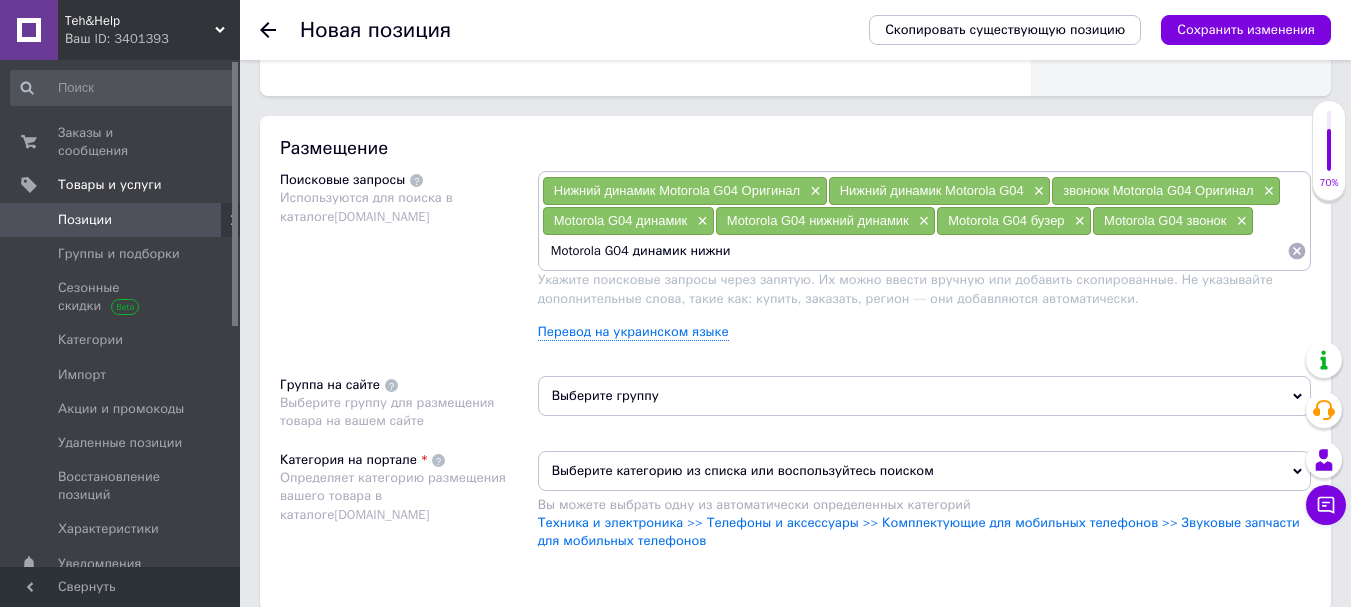 type on "Motorola G04 динамик нижний" 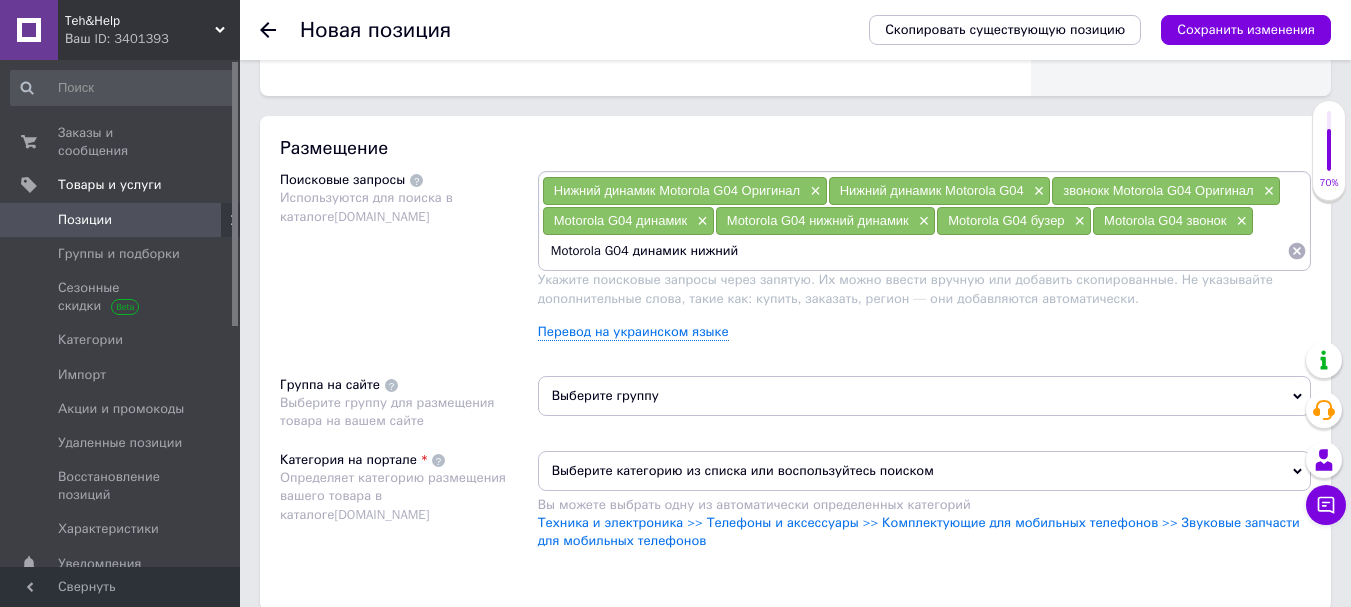 type 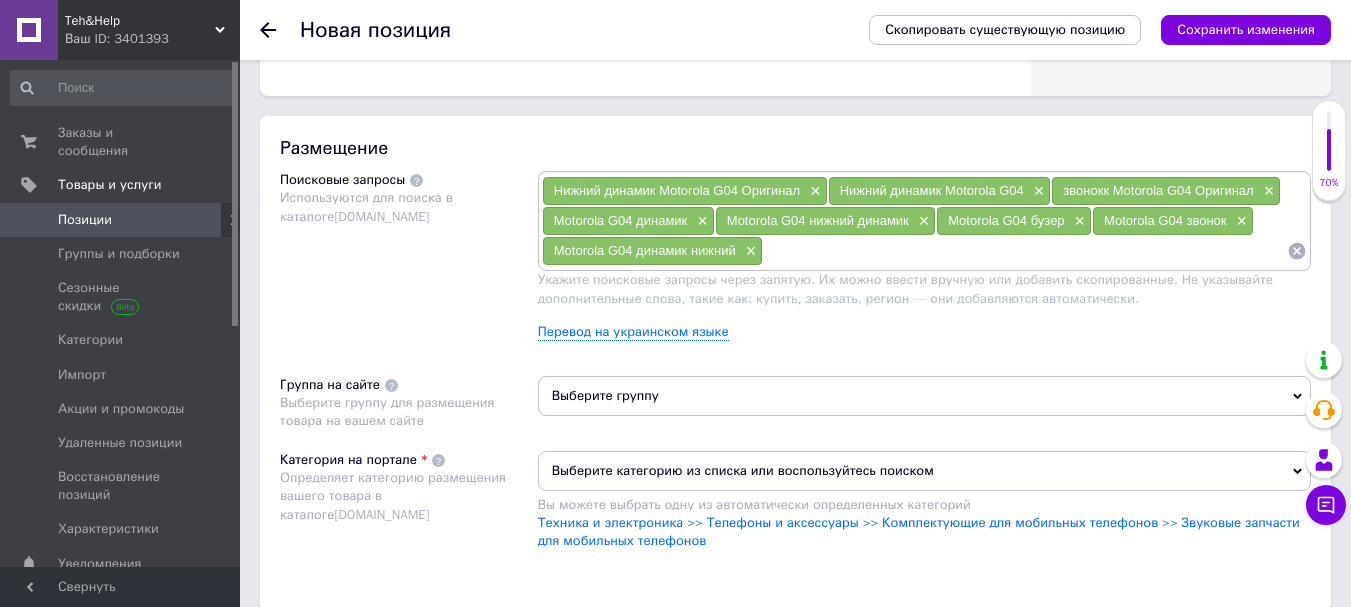 scroll, scrollTop: 1200, scrollLeft: 0, axis: vertical 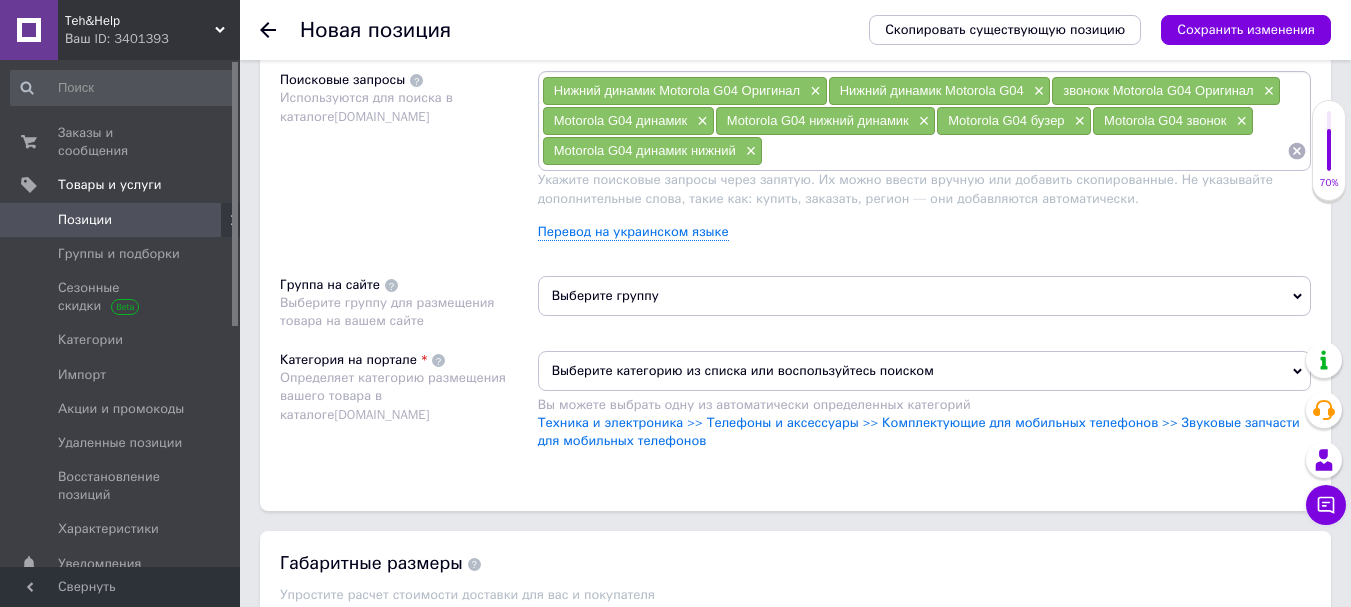 click on "Выберите группу" at bounding box center (924, 296) 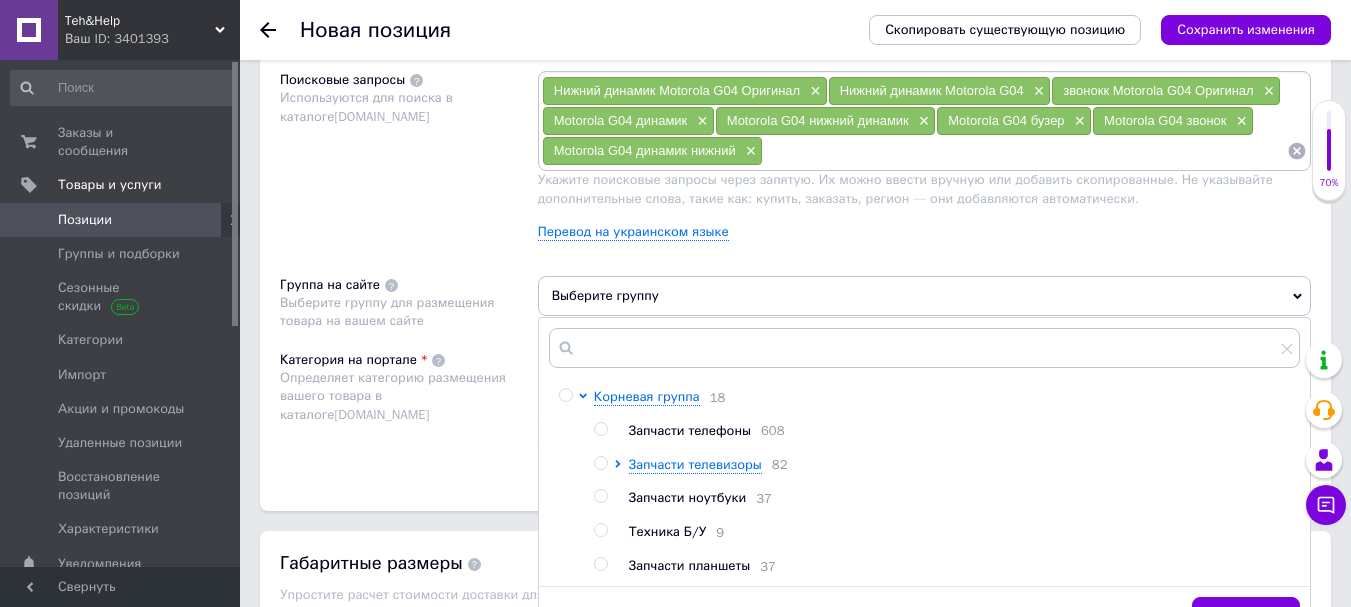 click at bounding box center [600, 429] 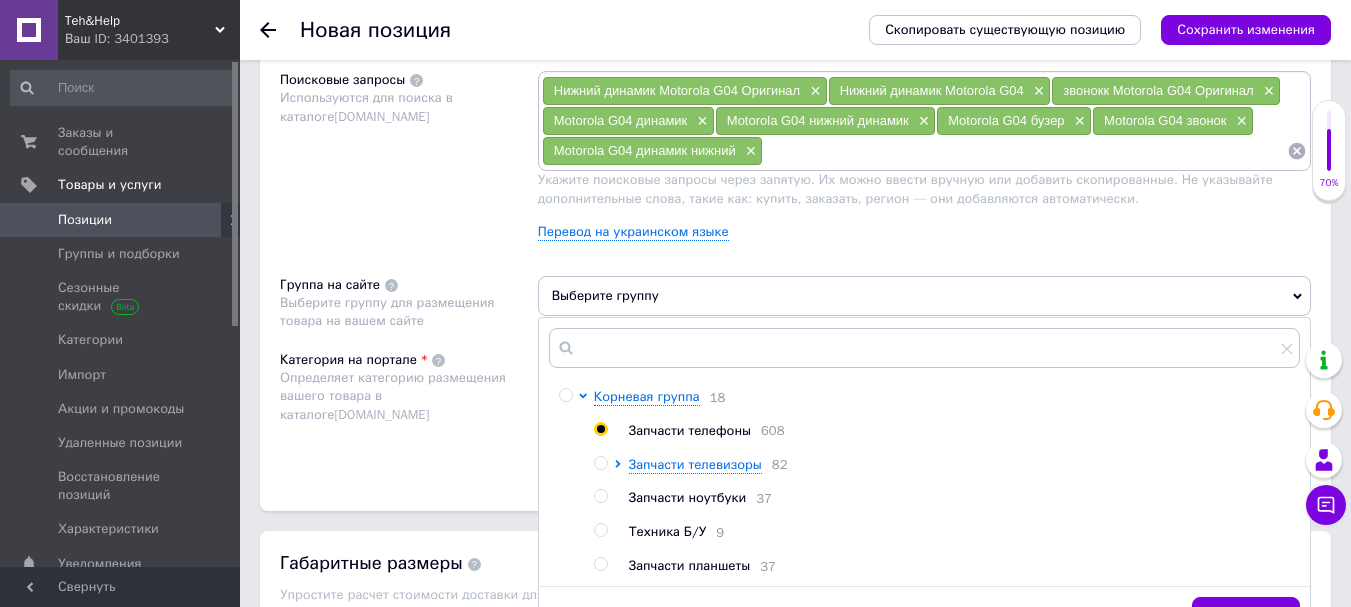 radio on "true" 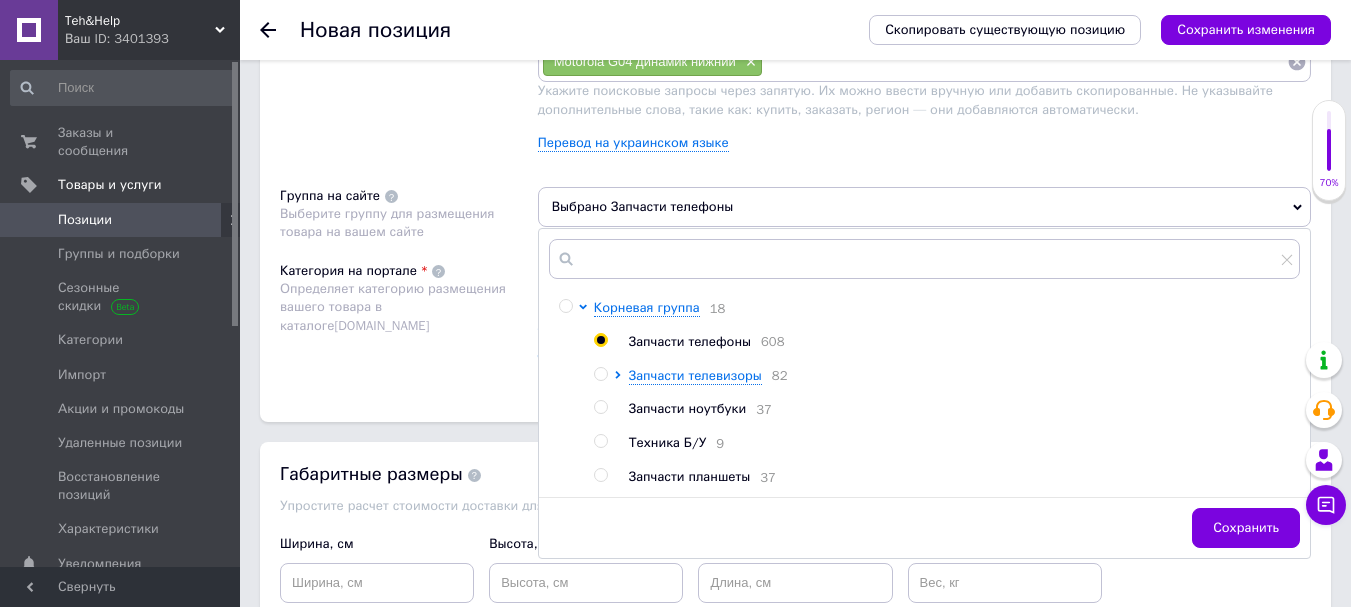scroll, scrollTop: 1400, scrollLeft: 0, axis: vertical 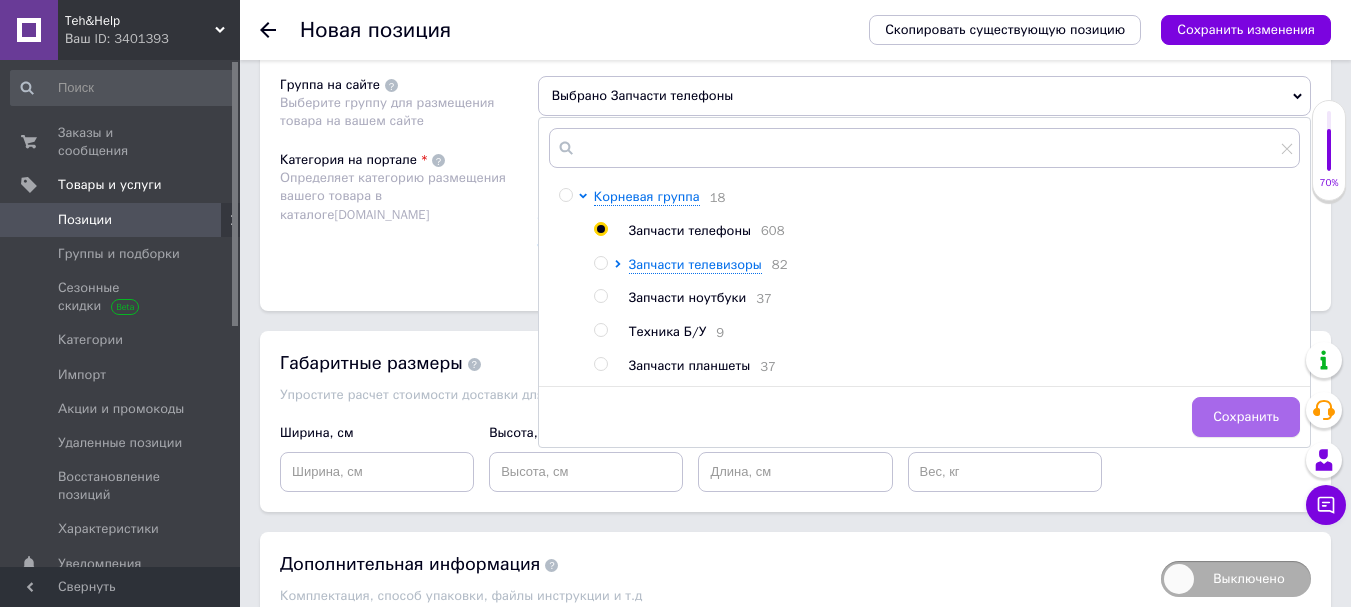 click on "Сохранить" at bounding box center (1246, 417) 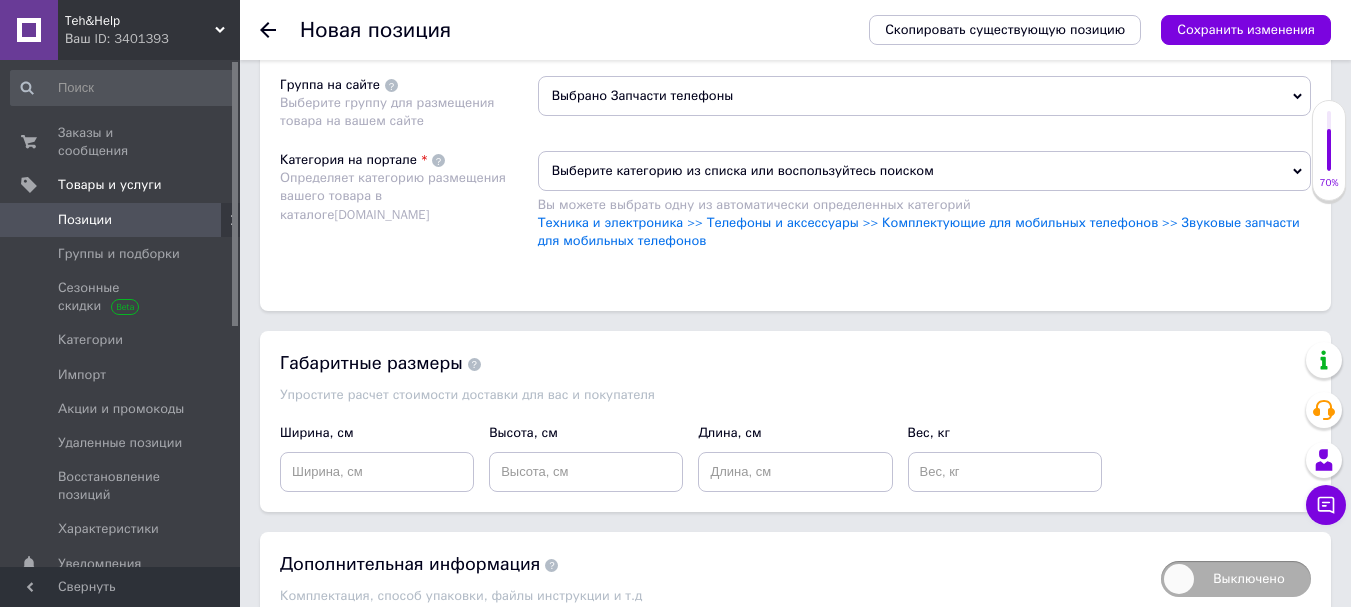 click on "Выберите категорию из списка или воспользуйтесь поиском" at bounding box center [924, 171] 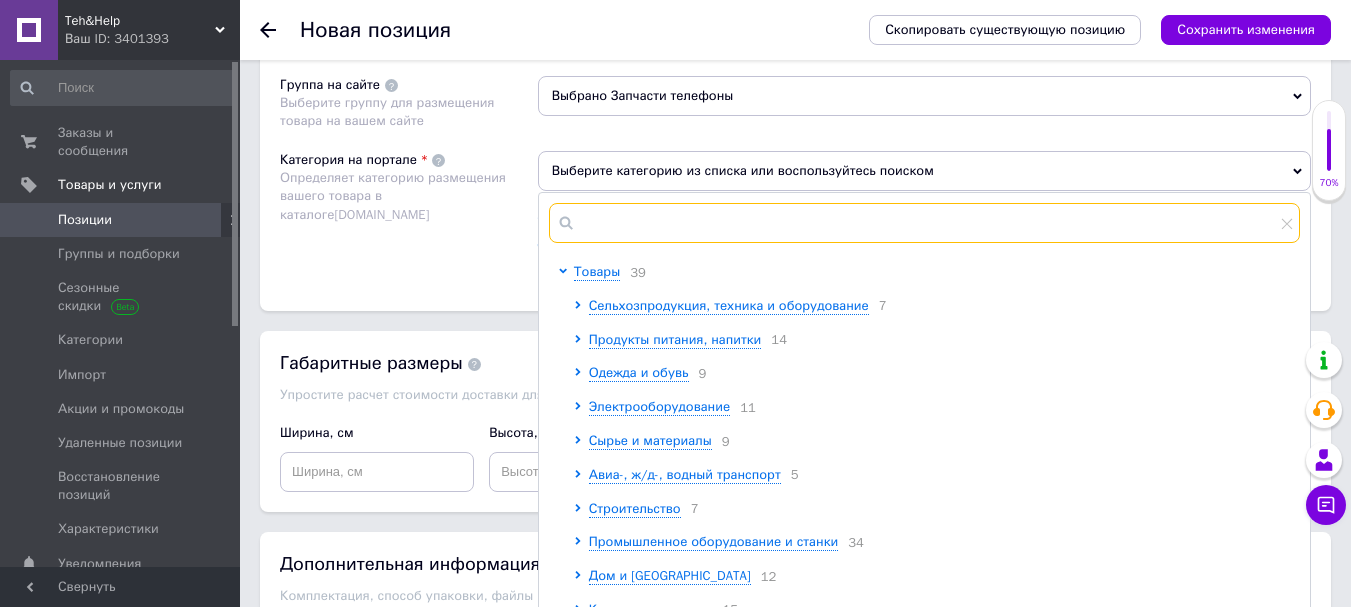 click at bounding box center (924, 223) 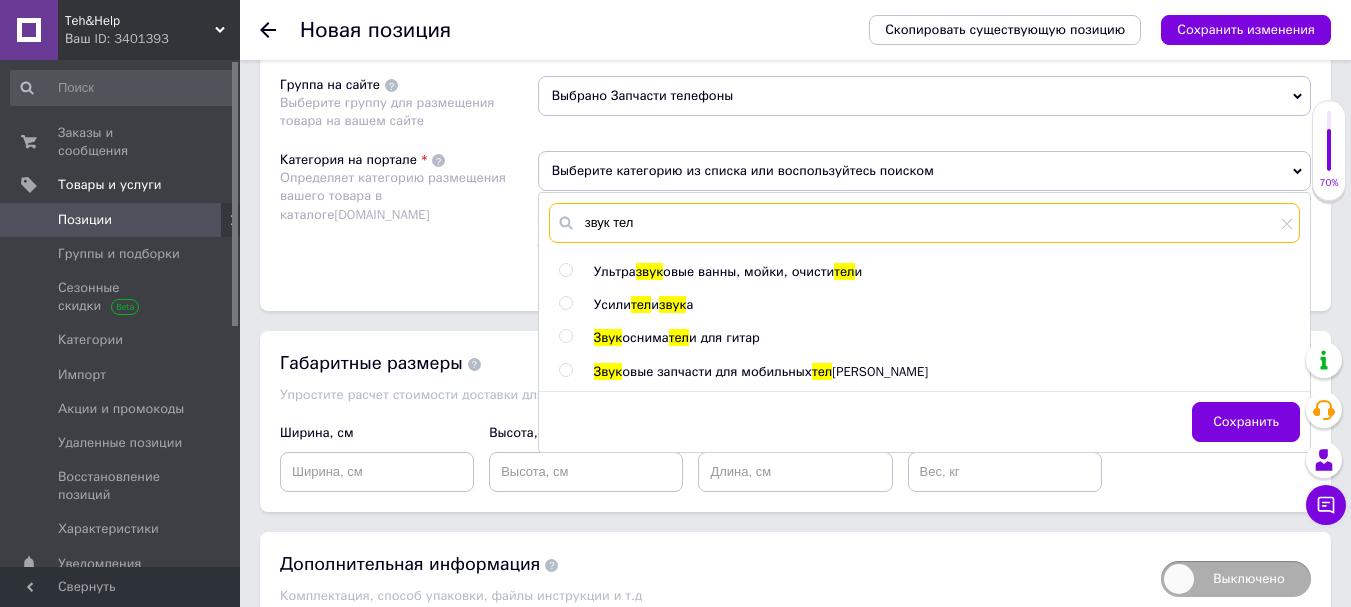 type on "звук тел" 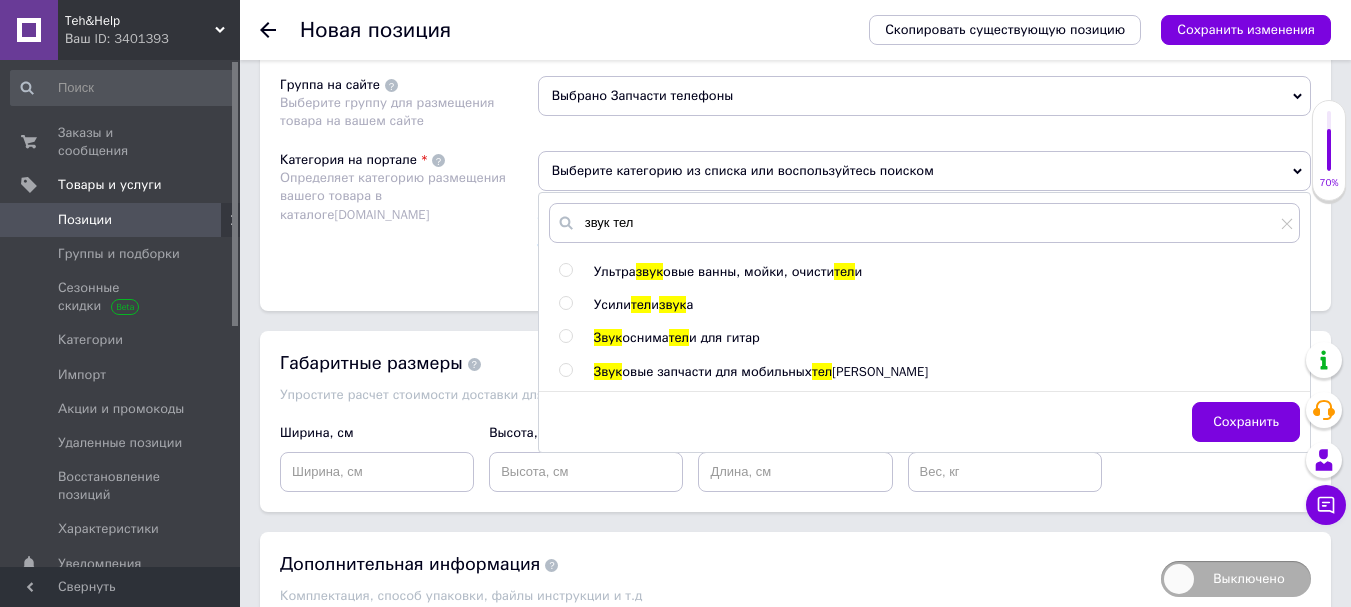 click at bounding box center (565, 370) 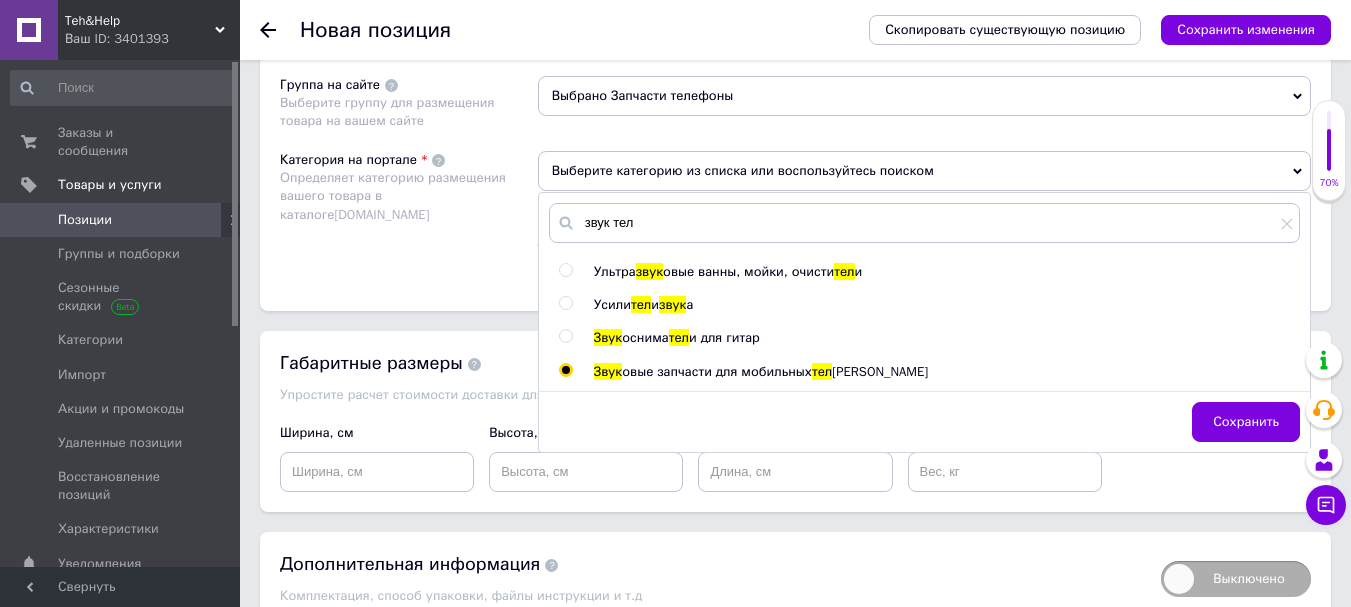 radio on "true" 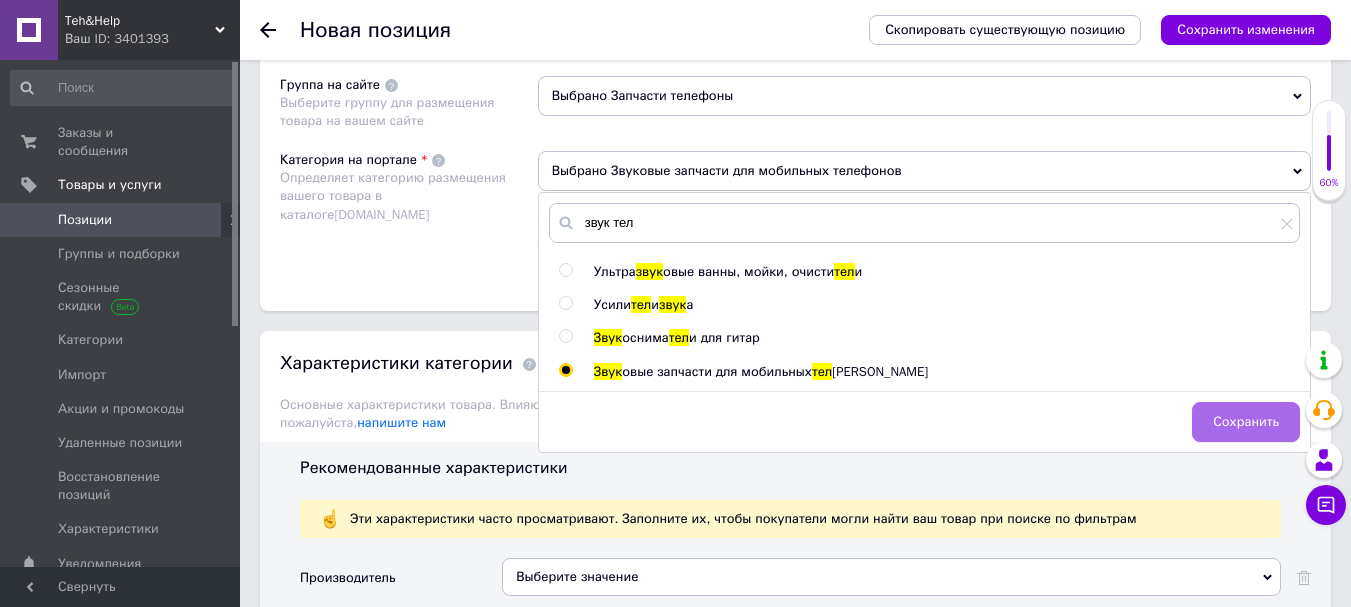 click on "Сохранить" at bounding box center [1246, 422] 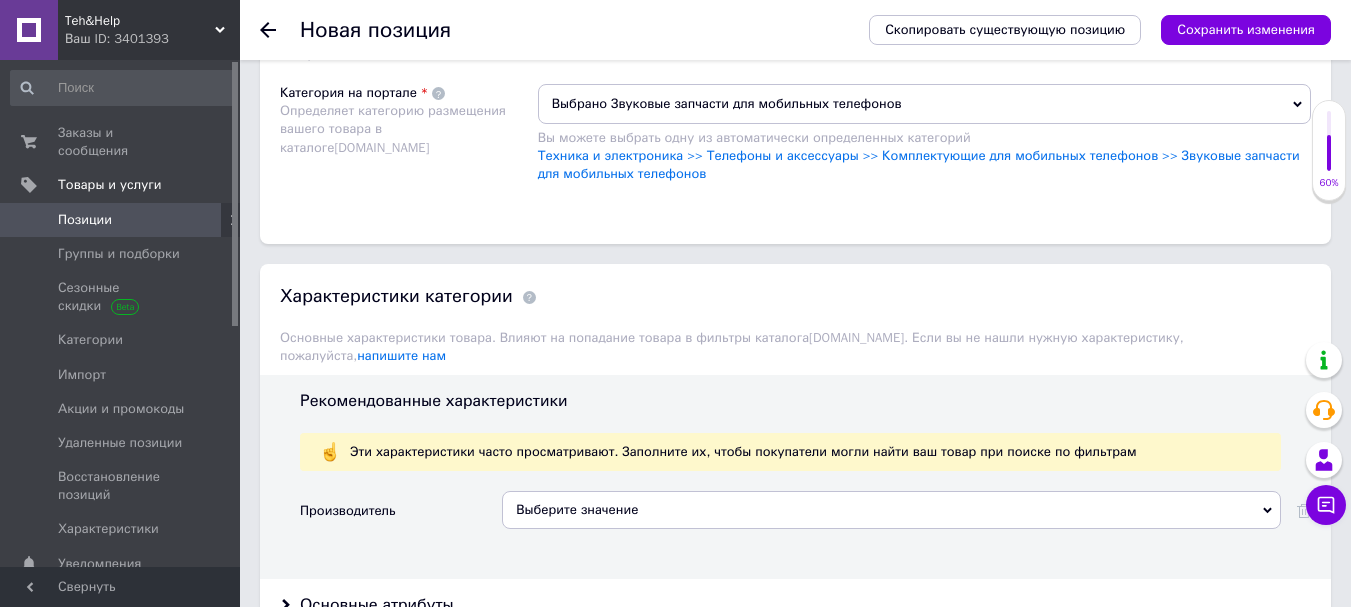 scroll, scrollTop: 1600, scrollLeft: 0, axis: vertical 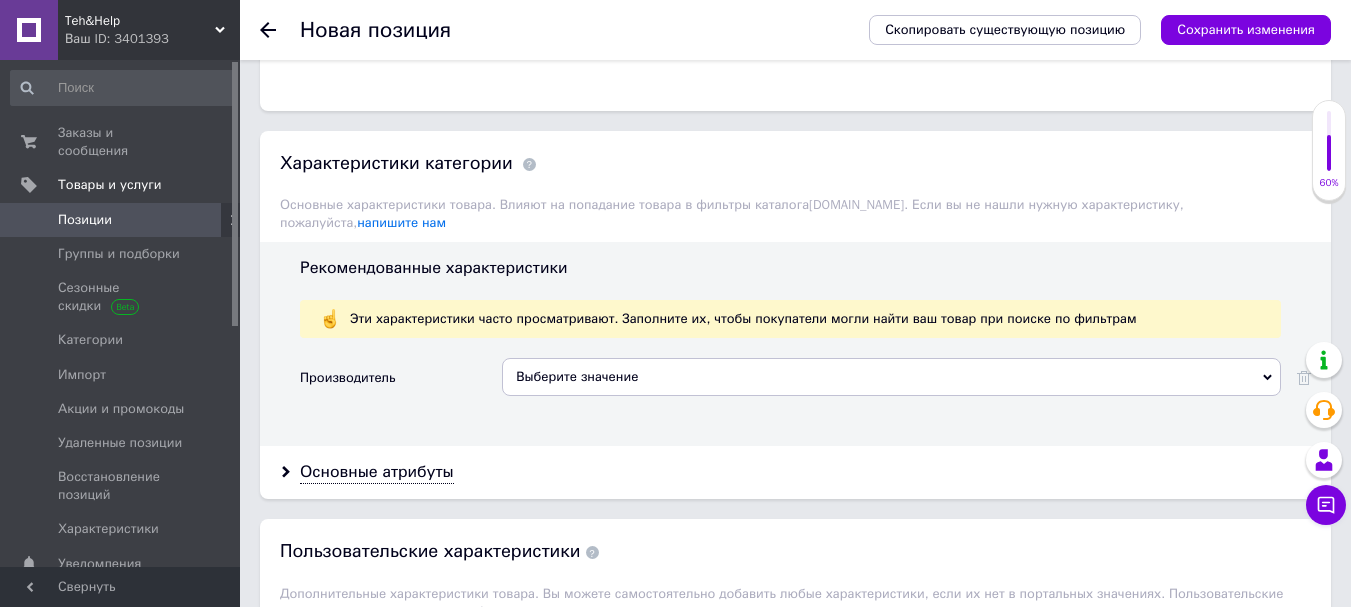 click on "Выберите значение" at bounding box center [891, 377] 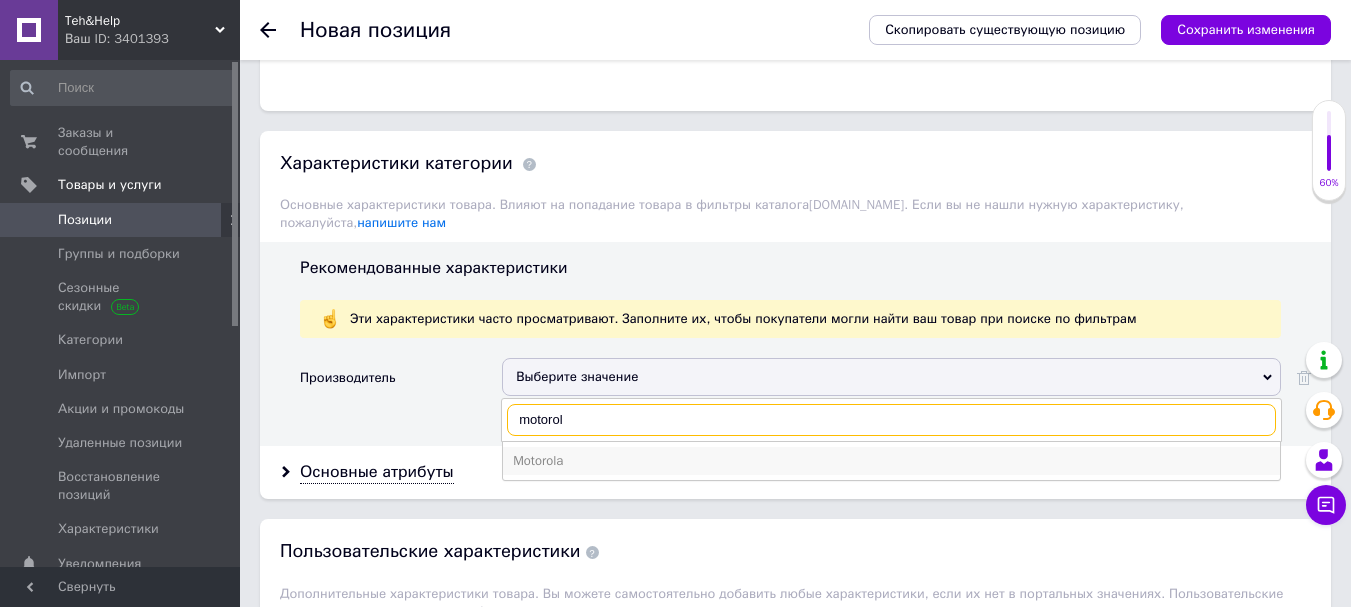 type on "motorol" 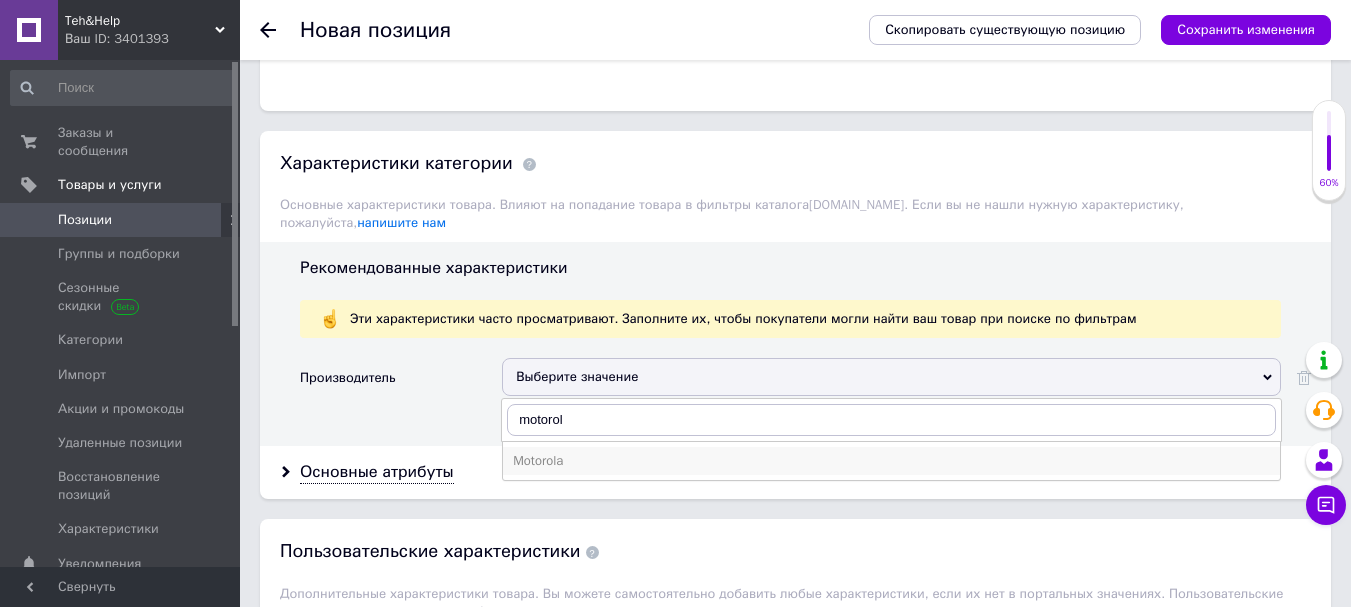click on "Motorola" at bounding box center (891, 461) 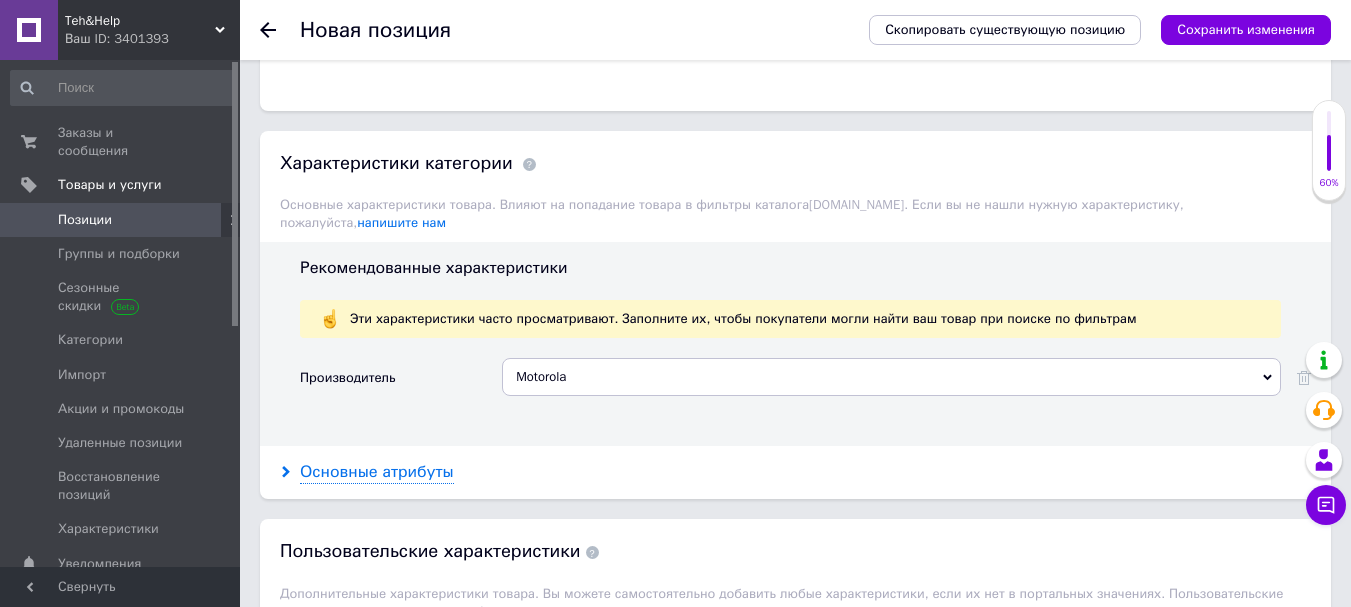 click on "Основные атрибуты" at bounding box center (377, 472) 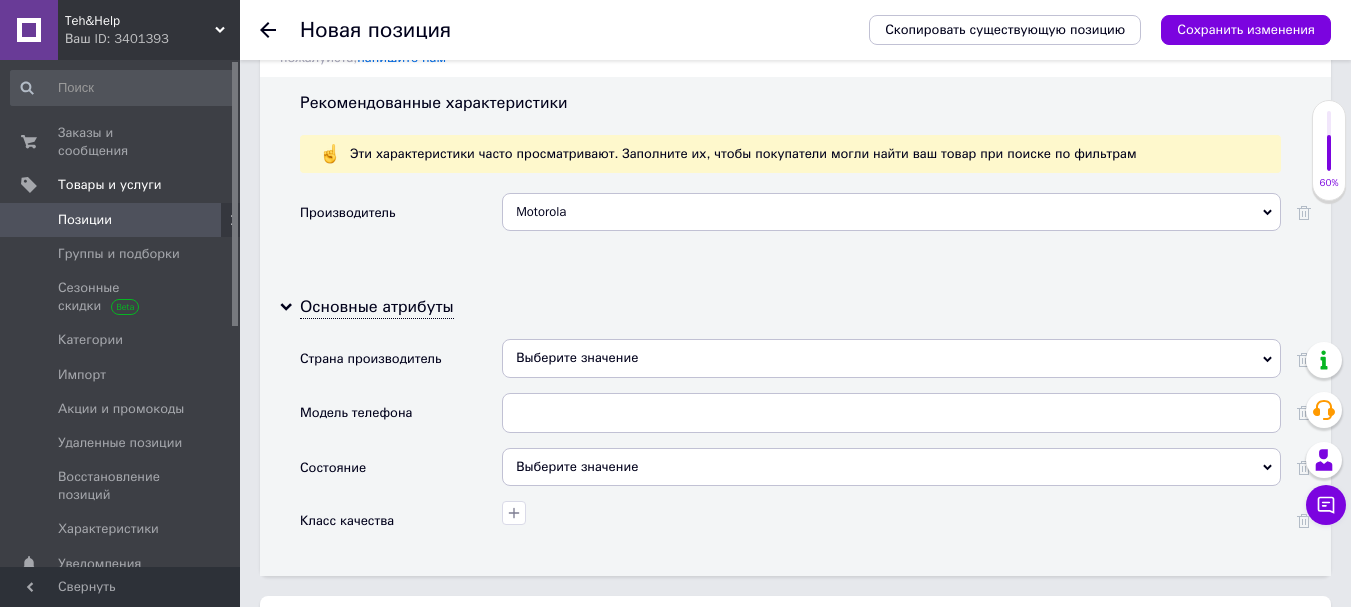 scroll, scrollTop: 1800, scrollLeft: 0, axis: vertical 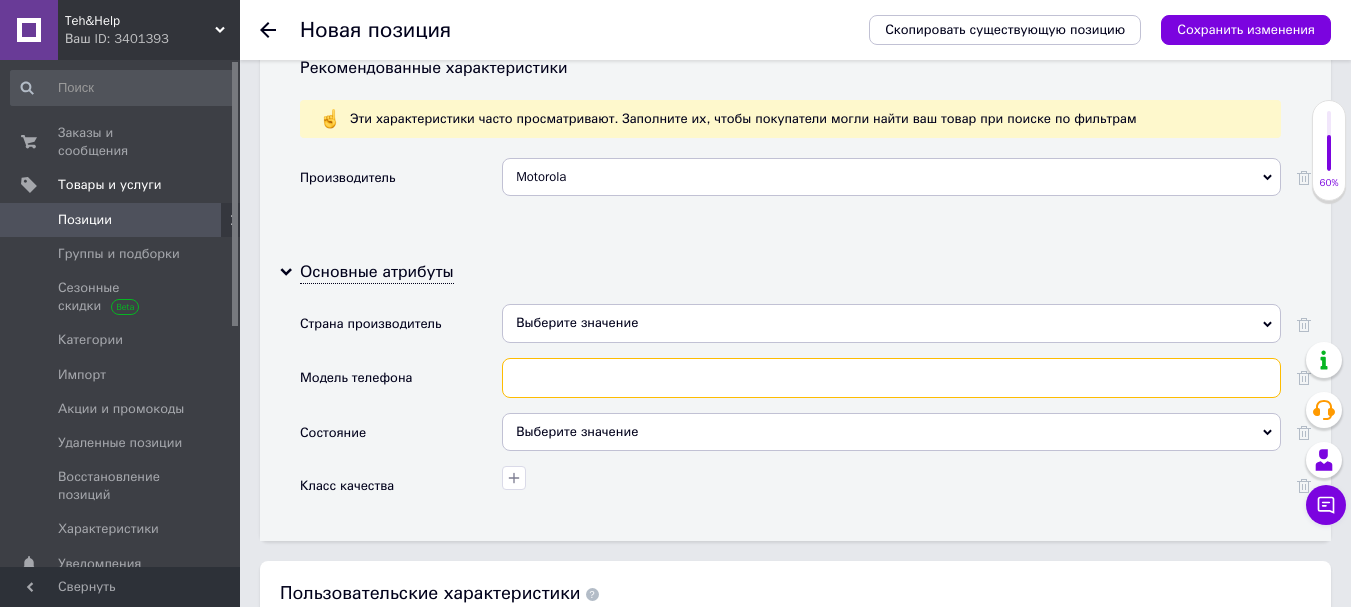 paste on "Motorola G04" 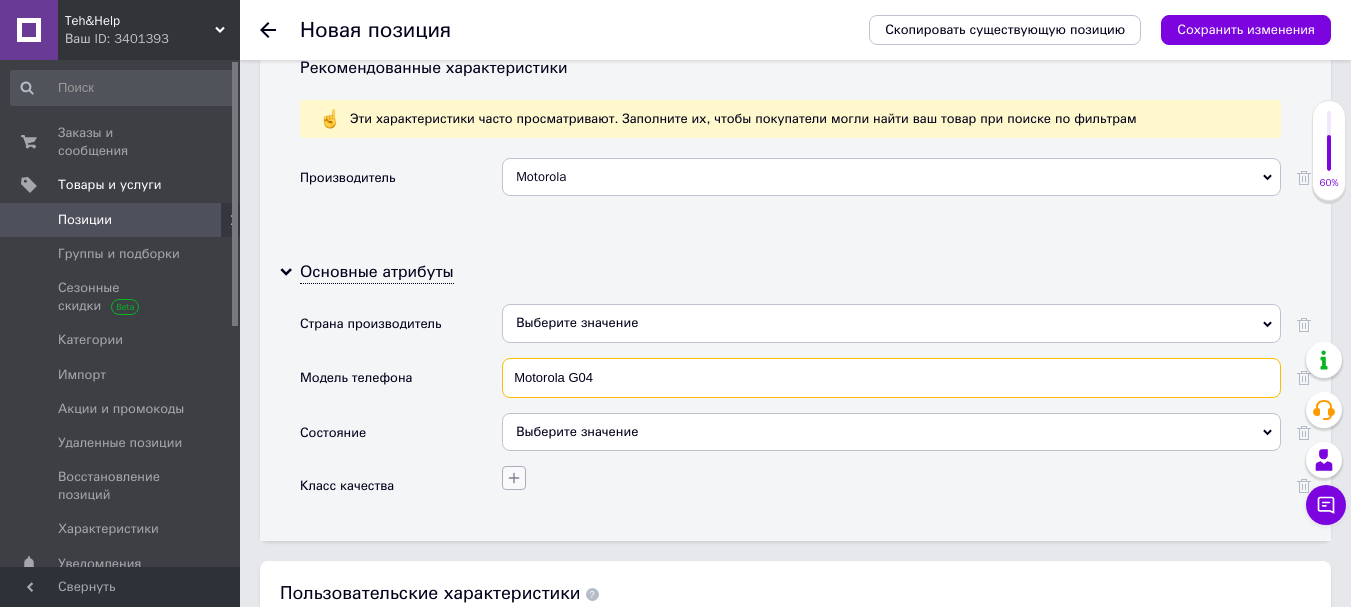 type on "Motorola G04" 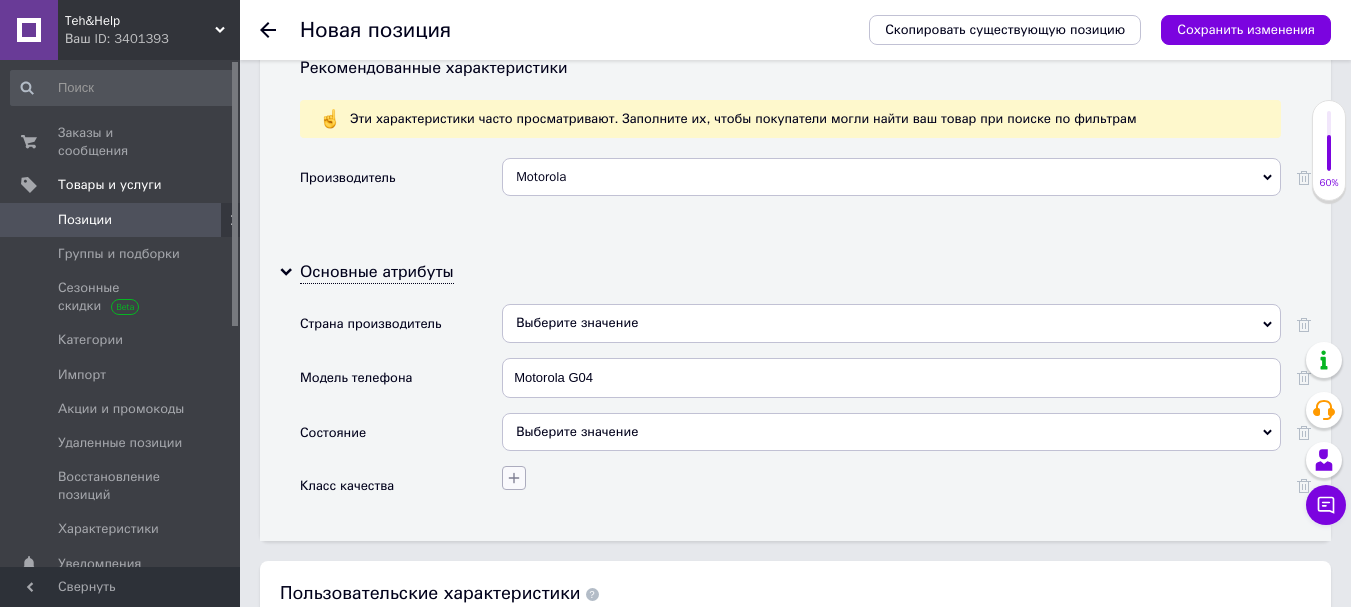 click 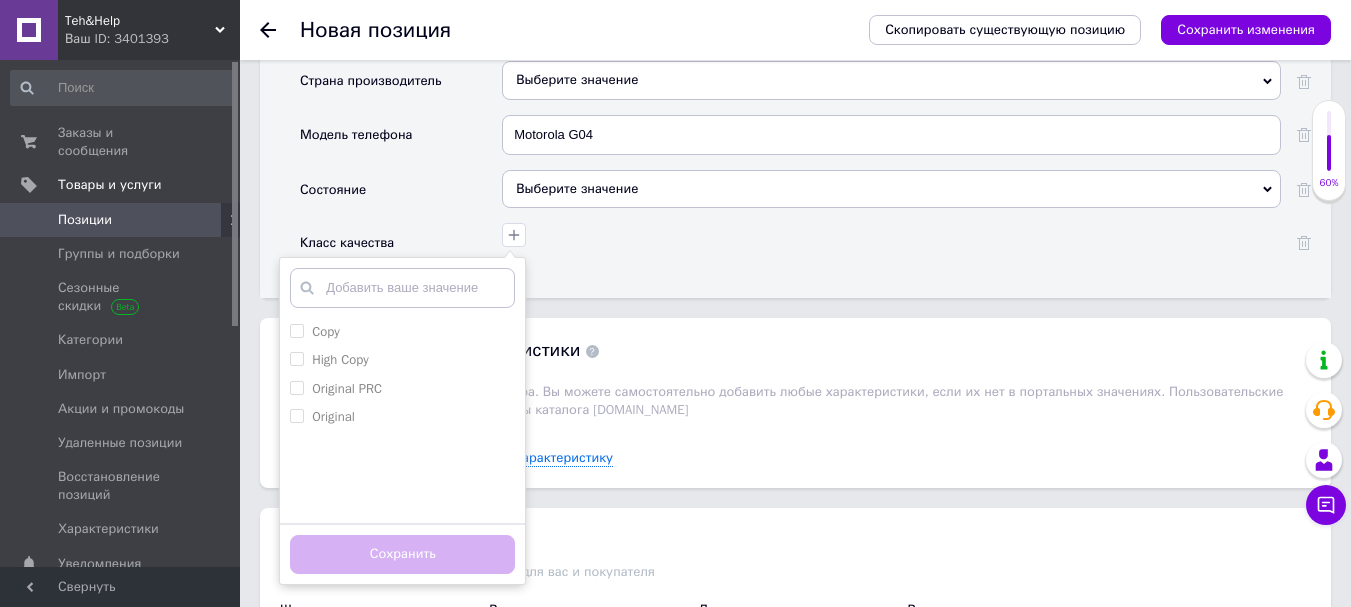 scroll, scrollTop: 2100, scrollLeft: 0, axis: vertical 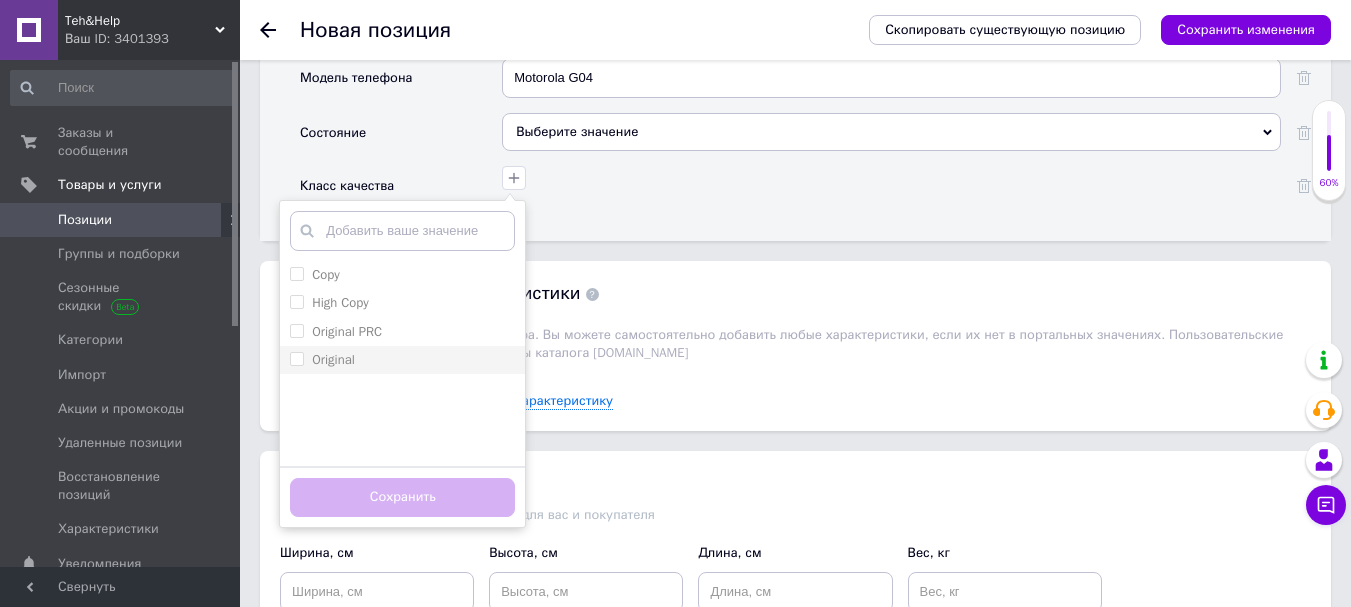 click on "Original" at bounding box center [296, 358] 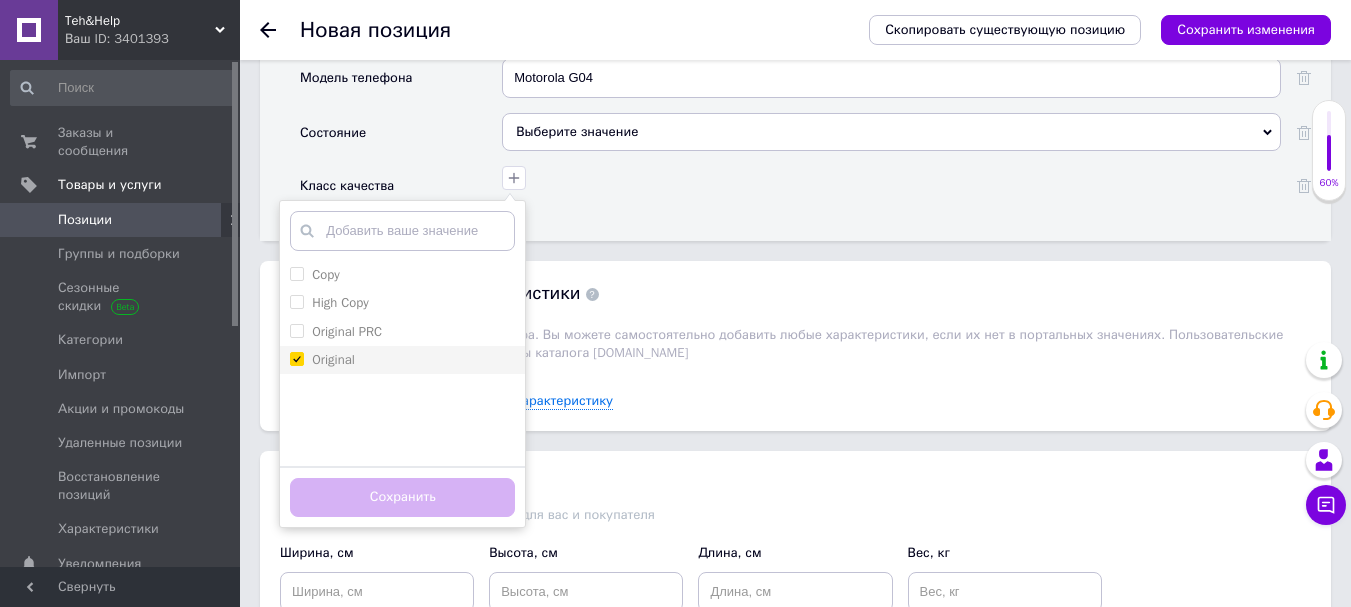 checkbox on "true" 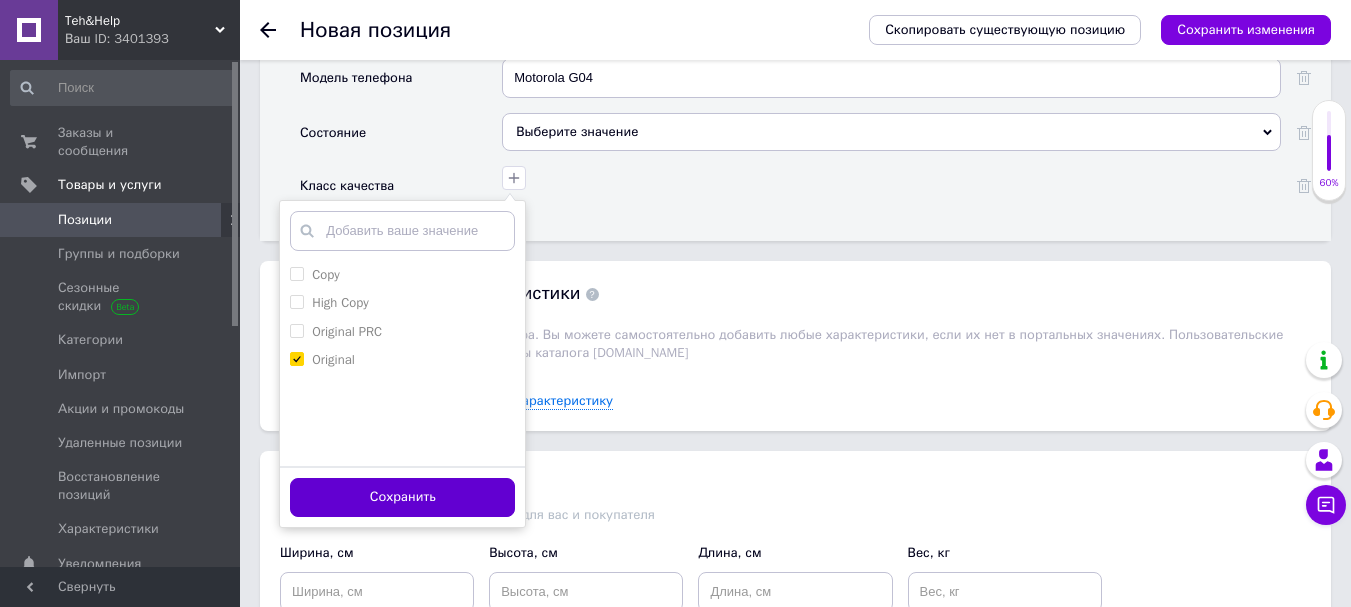 click on "Сохранить" at bounding box center (402, 497) 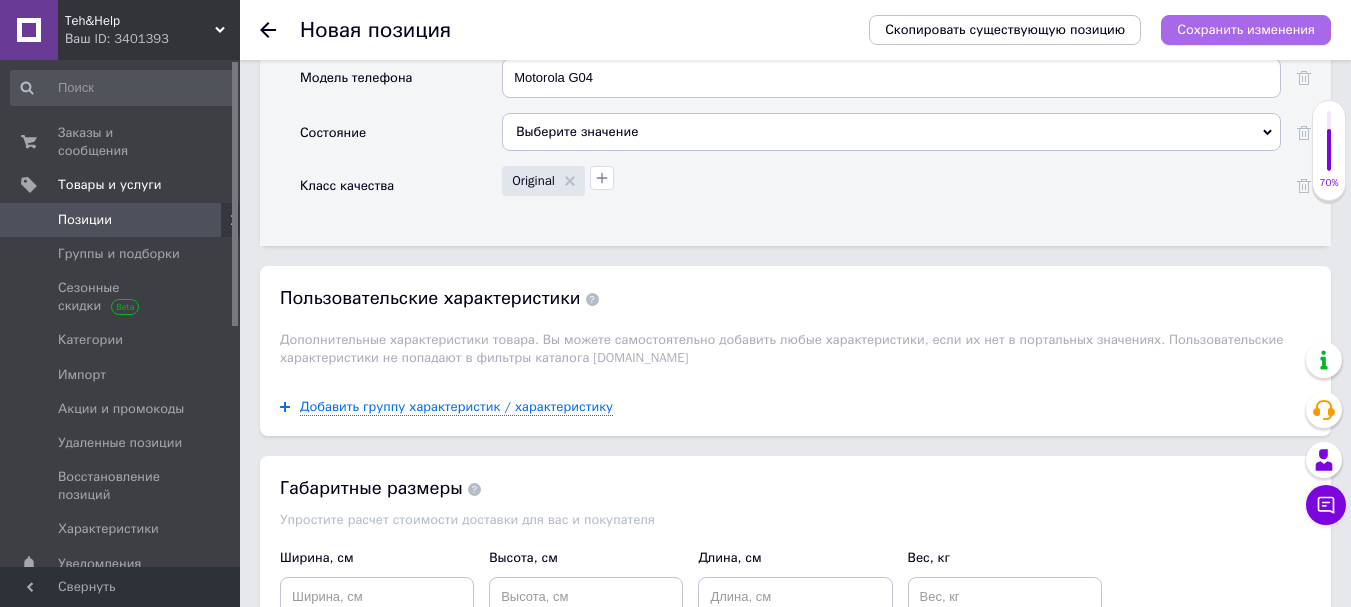 click on "Сохранить изменения" at bounding box center (1246, 29) 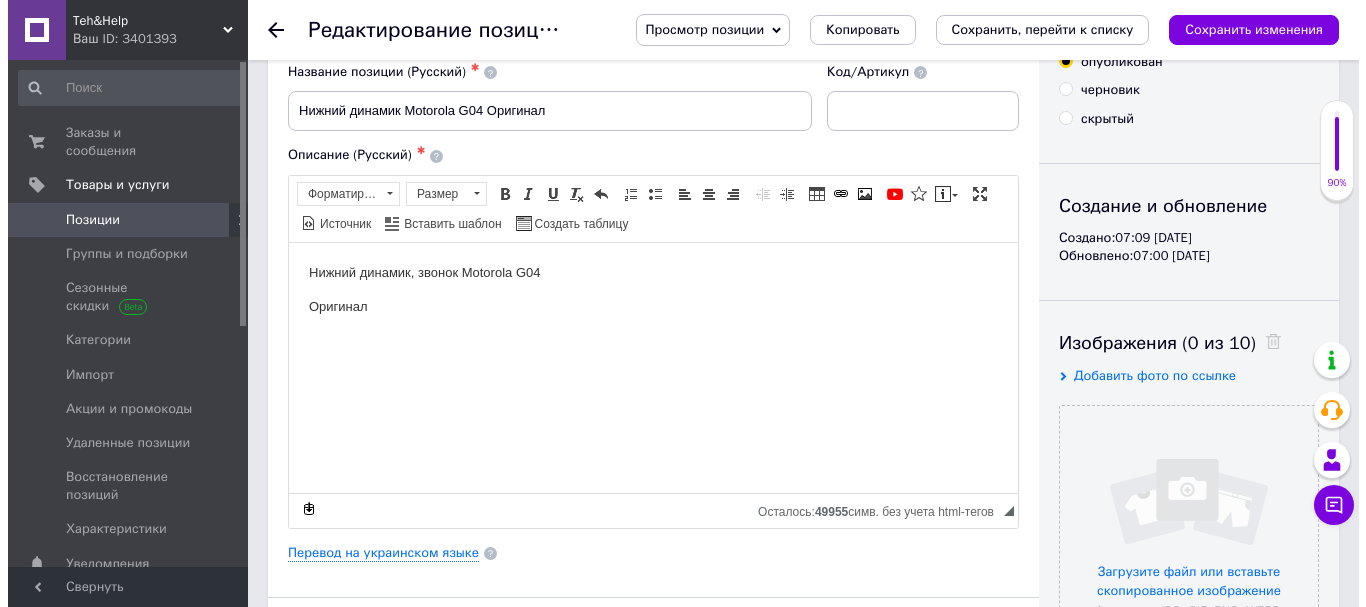 scroll, scrollTop: 200, scrollLeft: 0, axis: vertical 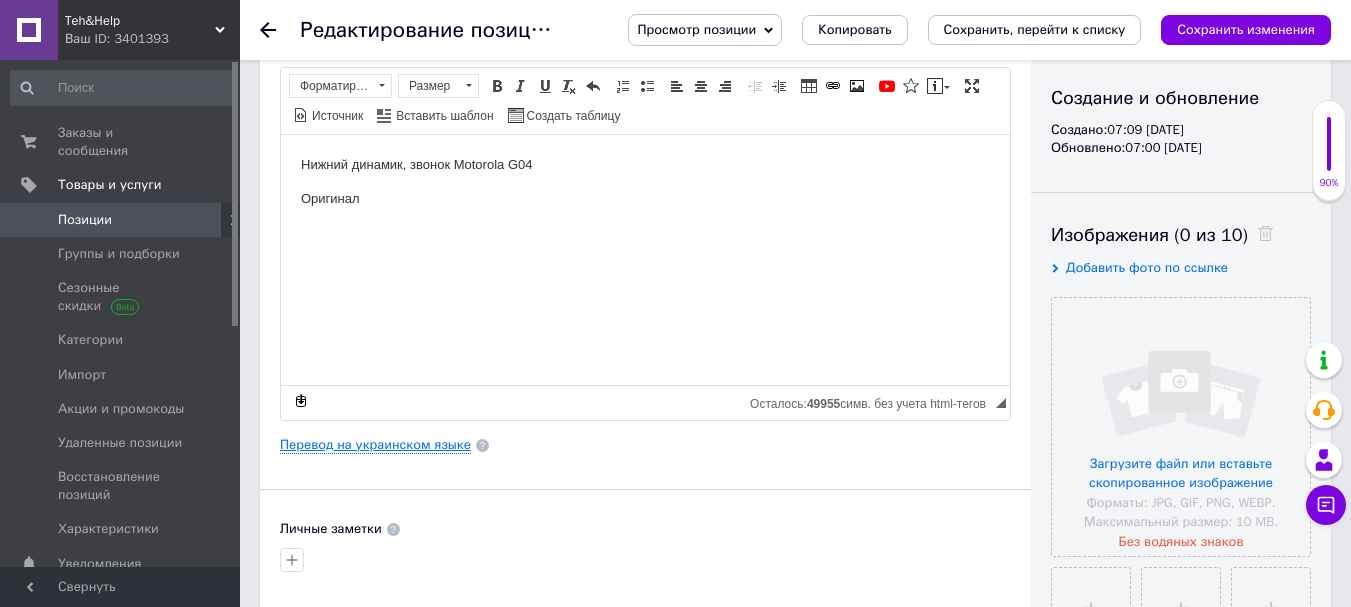 click on "Перевод на украинском языке" at bounding box center (375, 445) 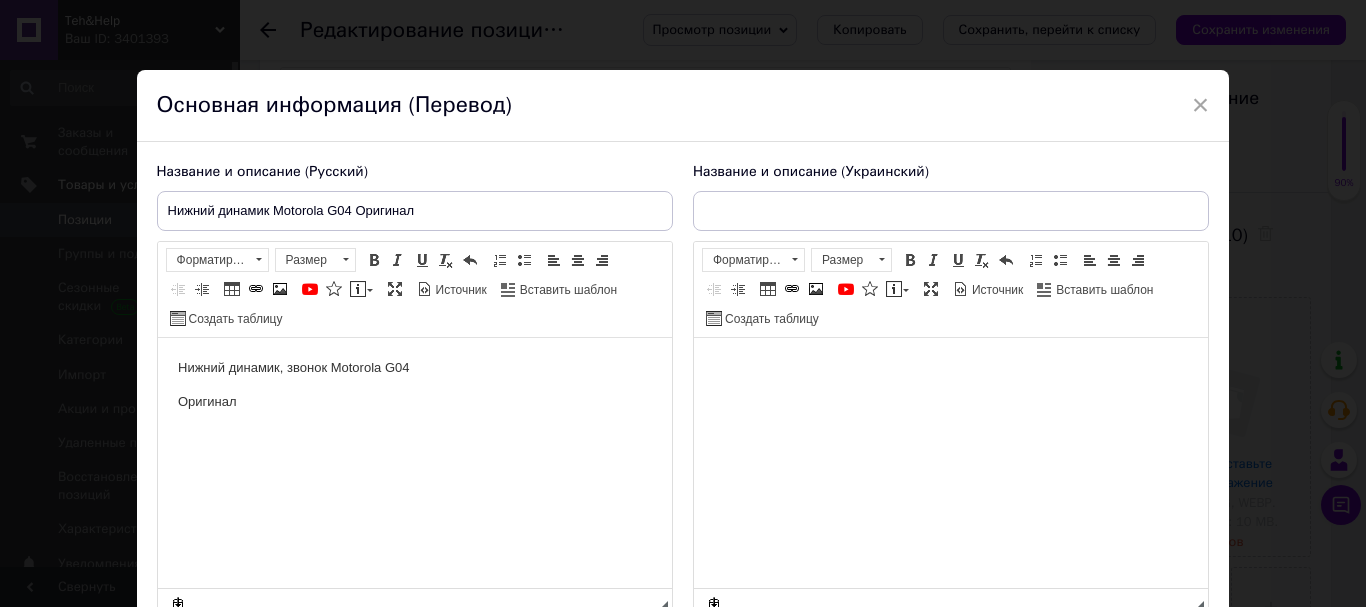 scroll, scrollTop: 0, scrollLeft: 0, axis: both 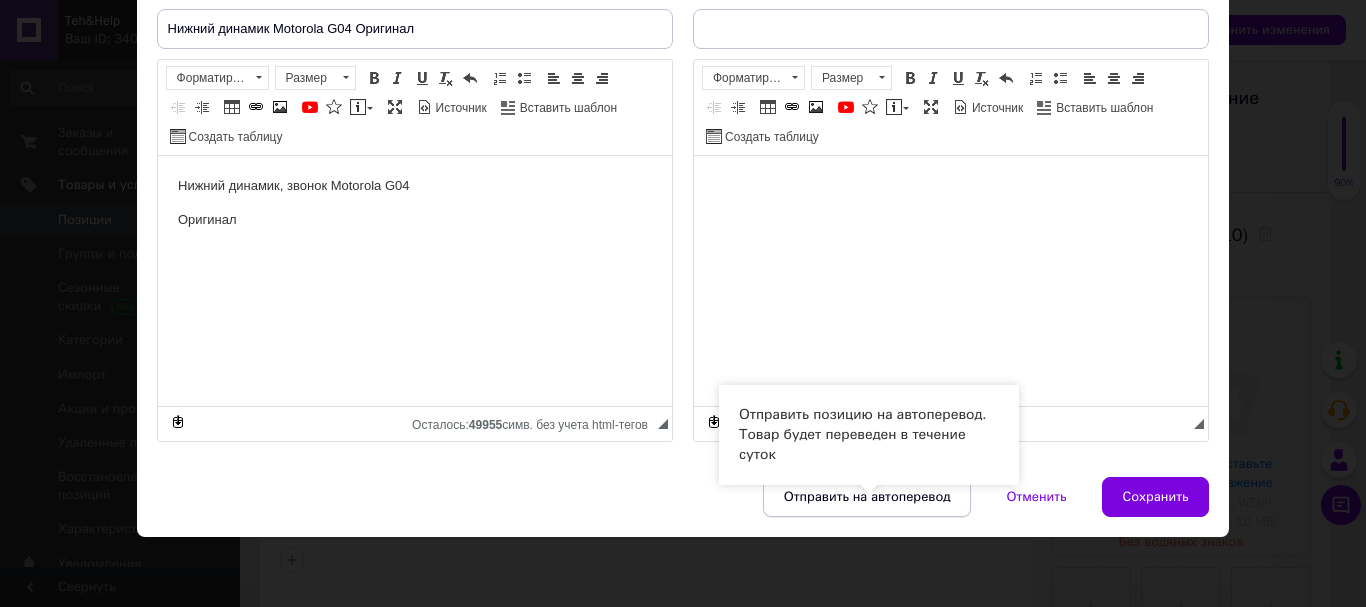 click on "Отправить на автоперевод" at bounding box center (867, 497) 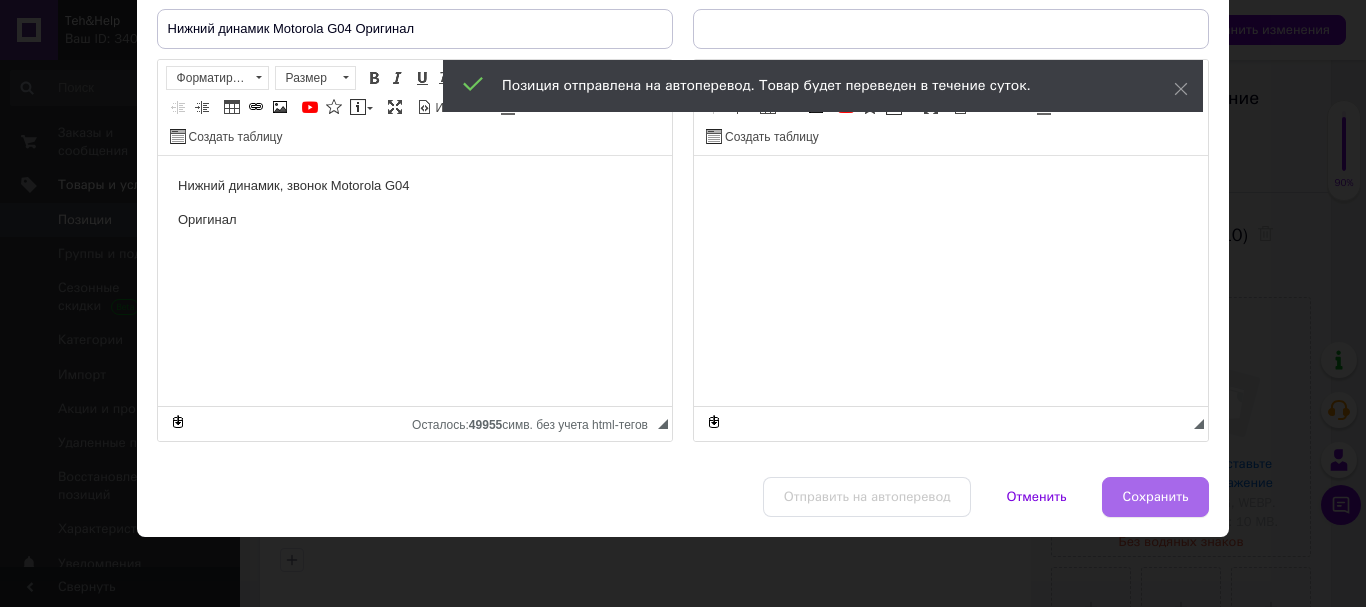 click on "Сохранить" at bounding box center (1156, 497) 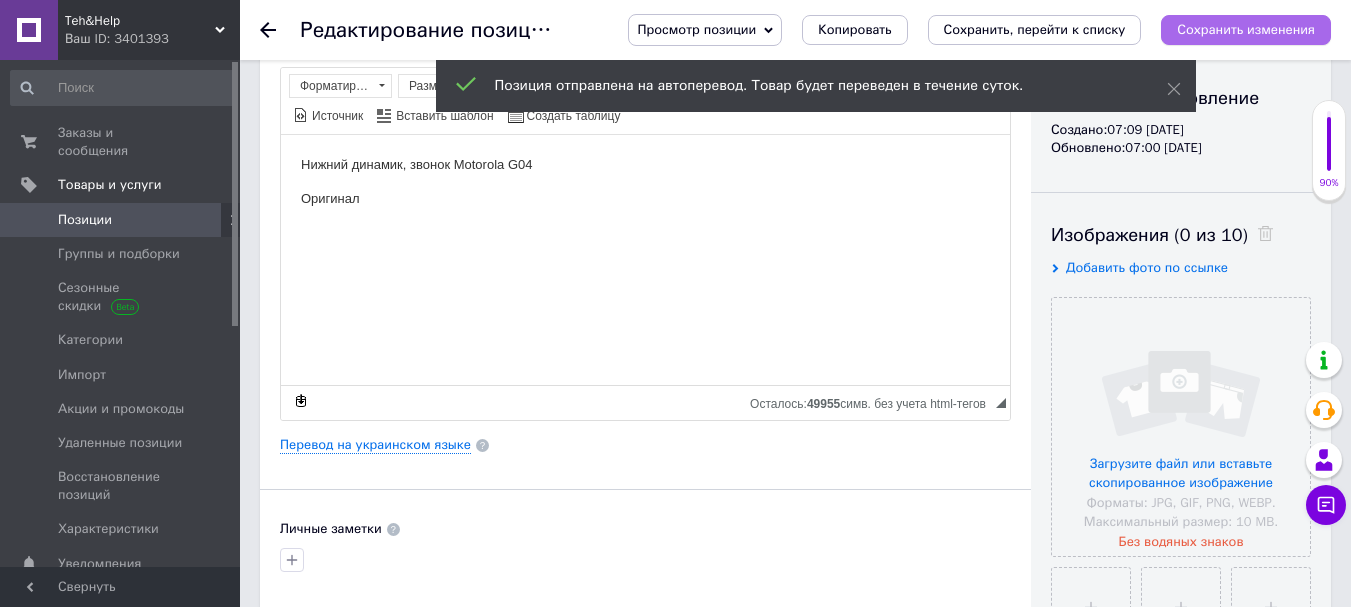 click on "Сохранить изменения" at bounding box center [1246, 29] 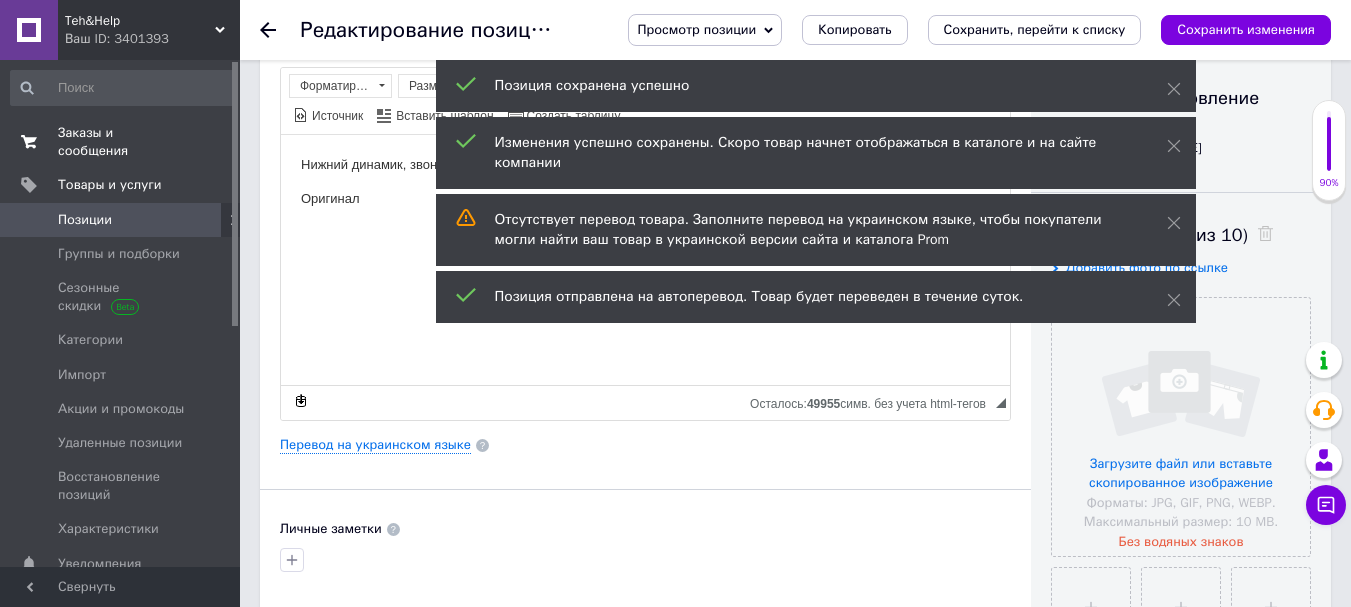 click on "Заказы и сообщения" at bounding box center (121, 142) 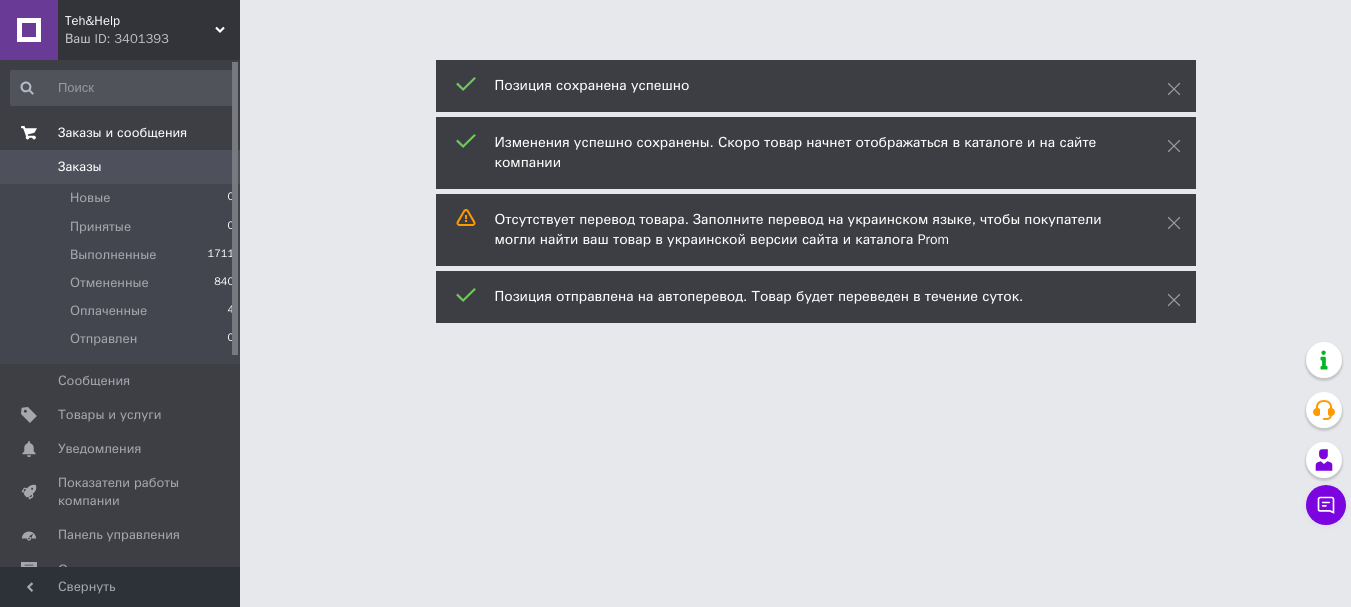scroll, scrollTop: 0, scrollLeft: 0, axis: both 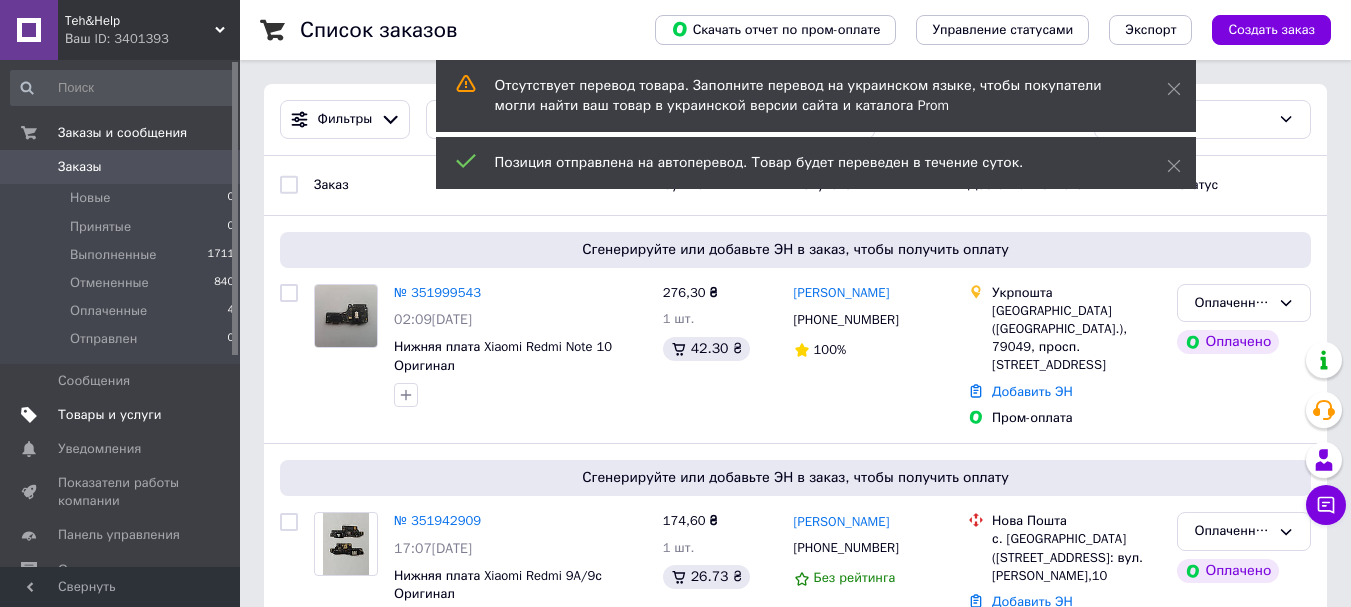click on "Товары и услуги" at bounding box center (110, 415) 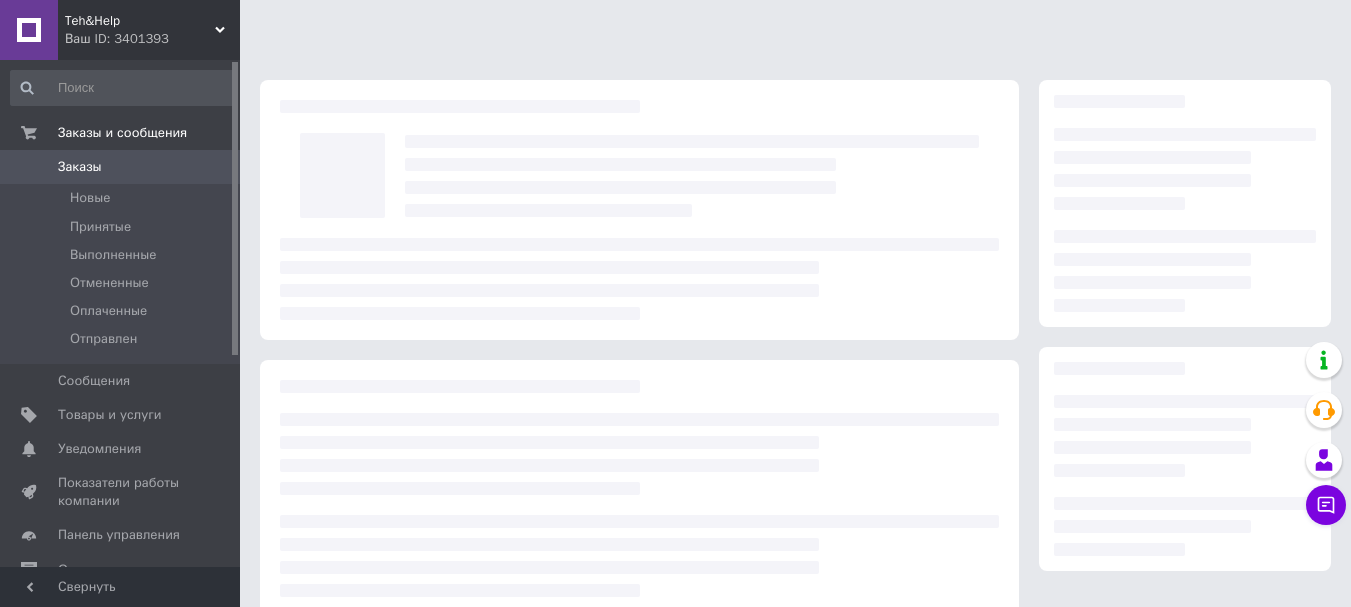 scroll, scrollTop: 0, scrollLeft: 0, axis: both 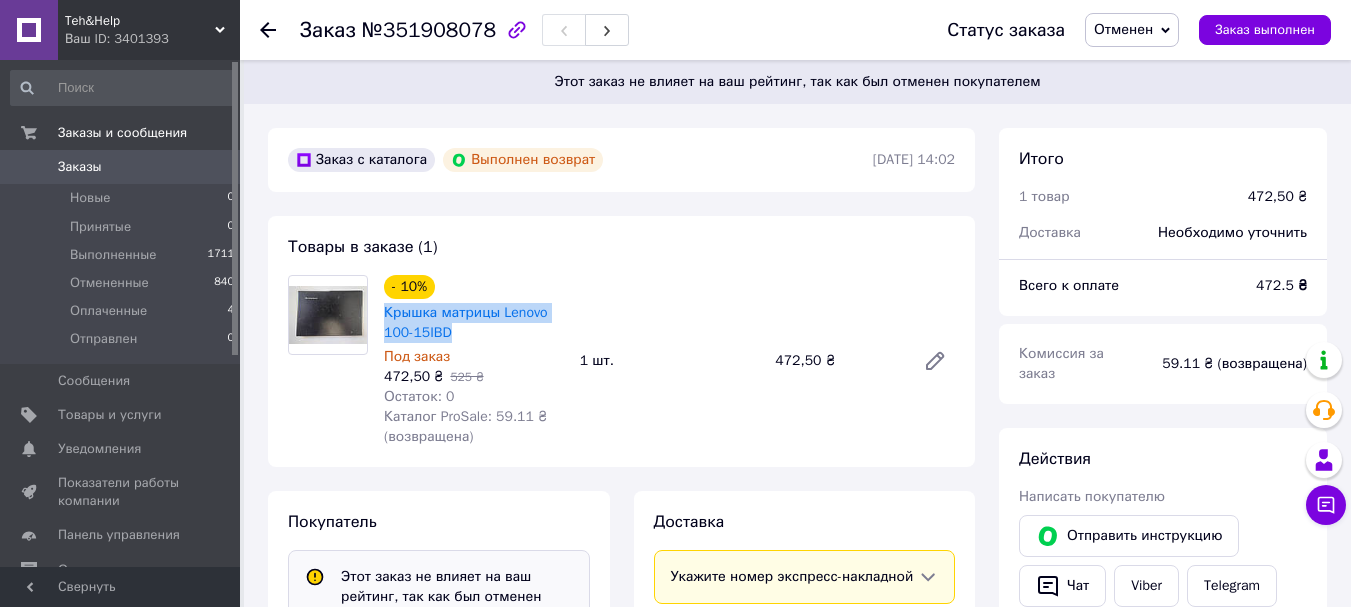 drag, startPoint x: 382, startPoint y: 308, endPoint x: 472, endPoint y: 333, distance: 93.40771 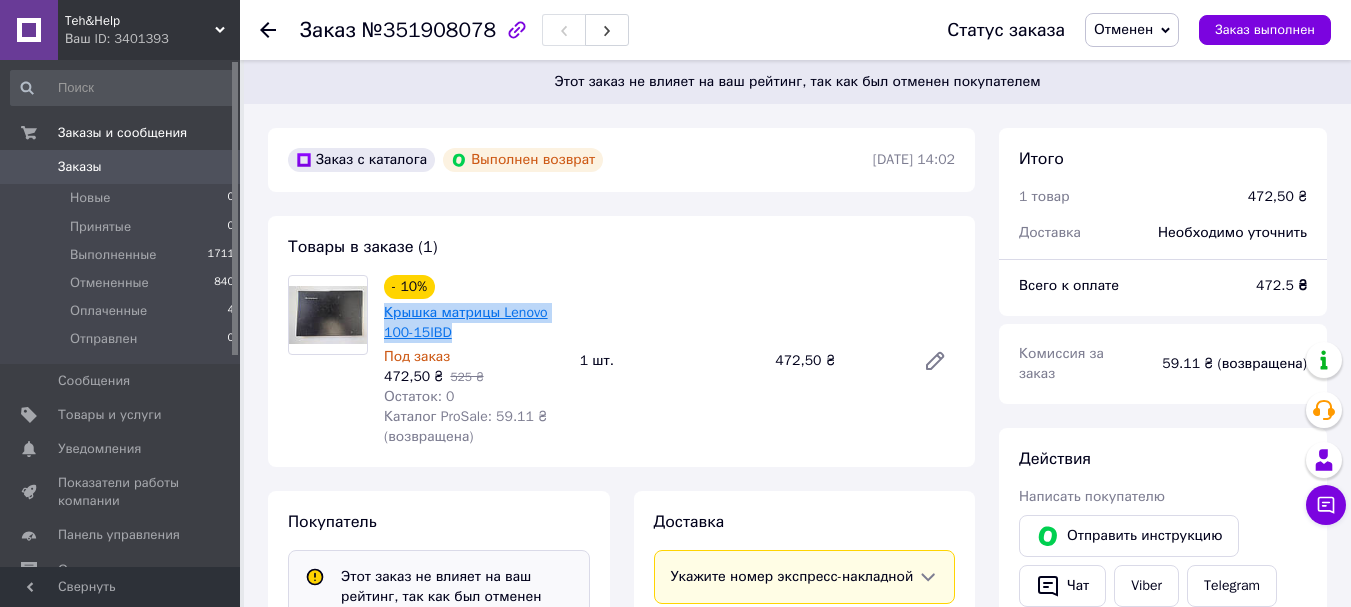 copy on "Крышка матрицы Lenovo 100-15IBD" 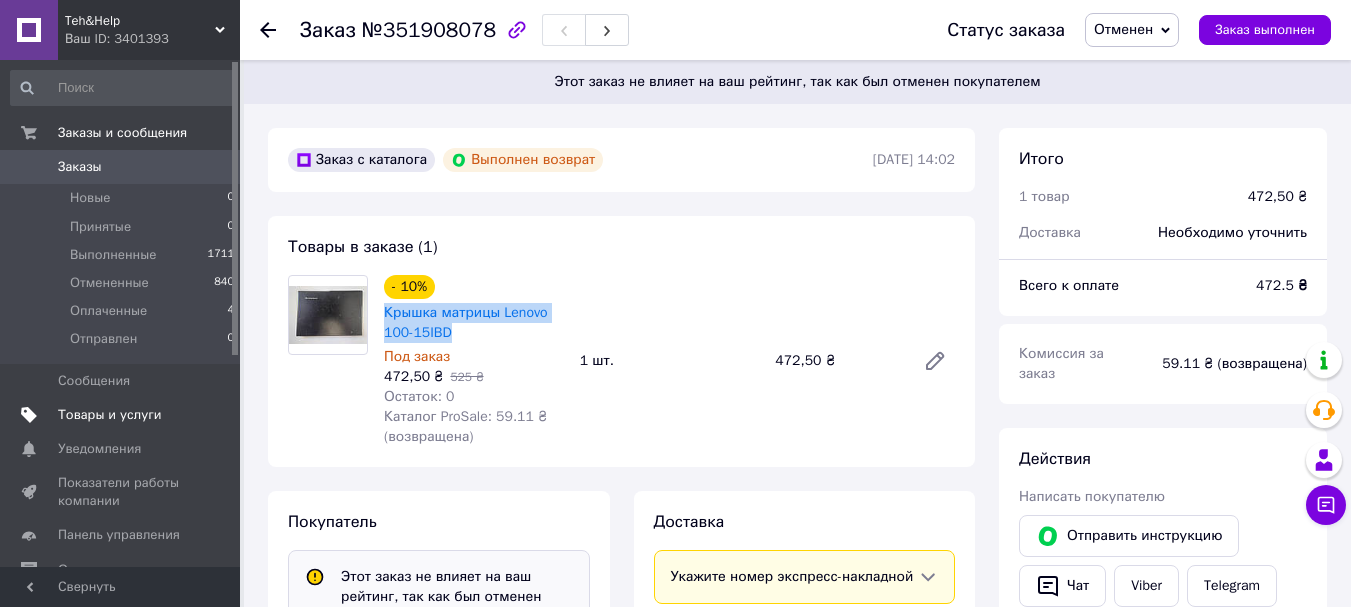 click on "Товары и услуги" at bounding box center [110, 415] 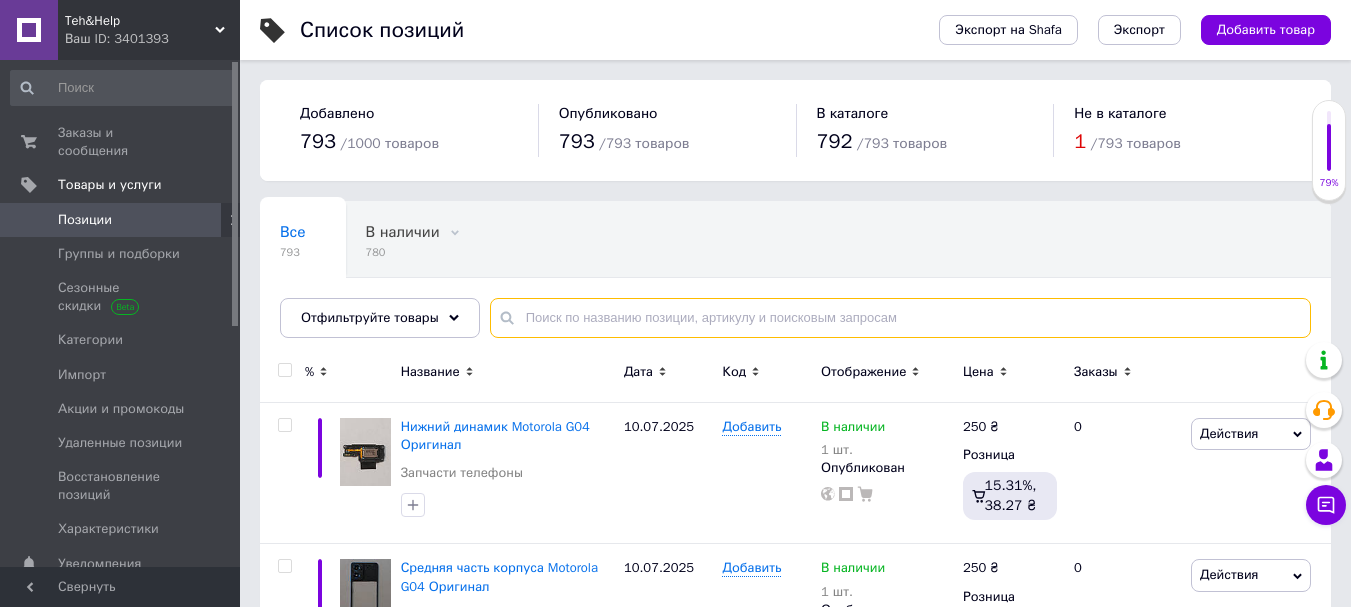 paste on "Крышка матрицы Lenovo 100-15IBD" 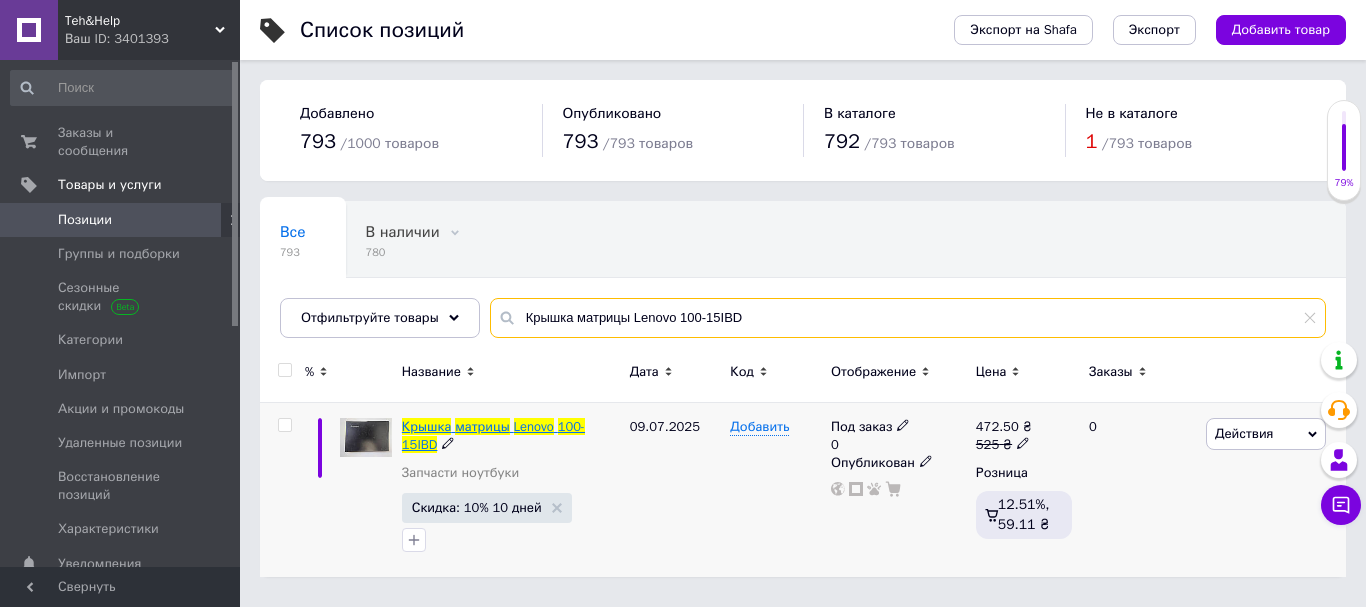 type on "Крышка матрицы Lenovo 100-15IBD" 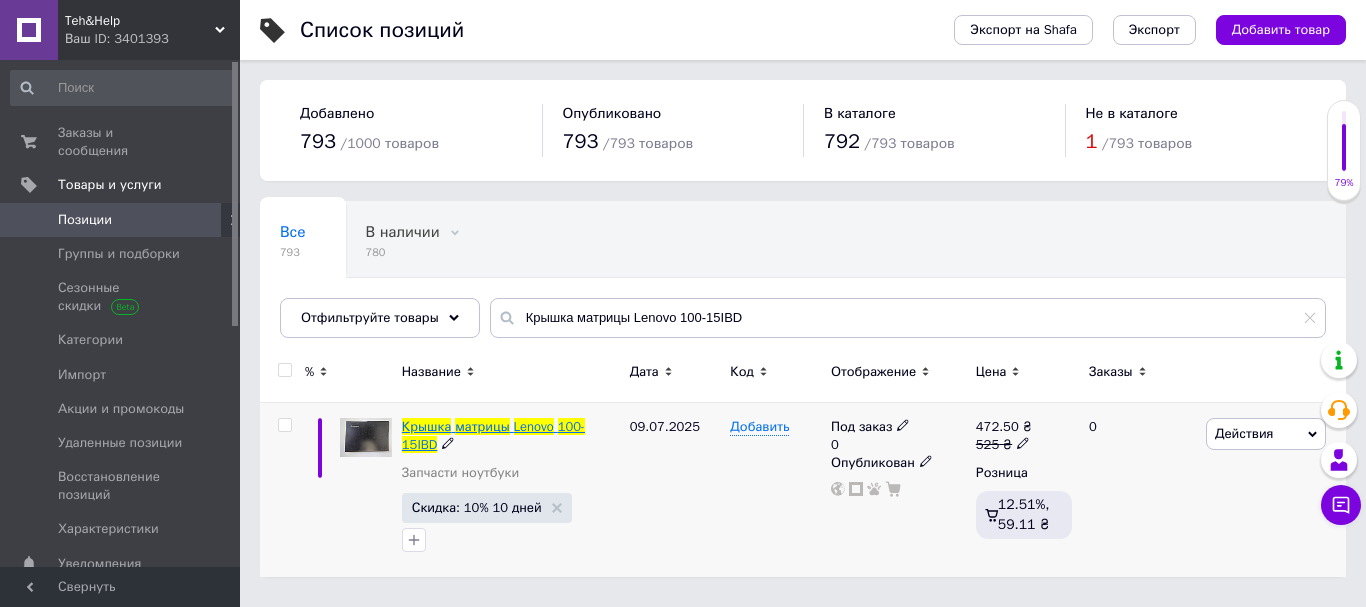 click on "матрицы" at bounding box center (482, 426) 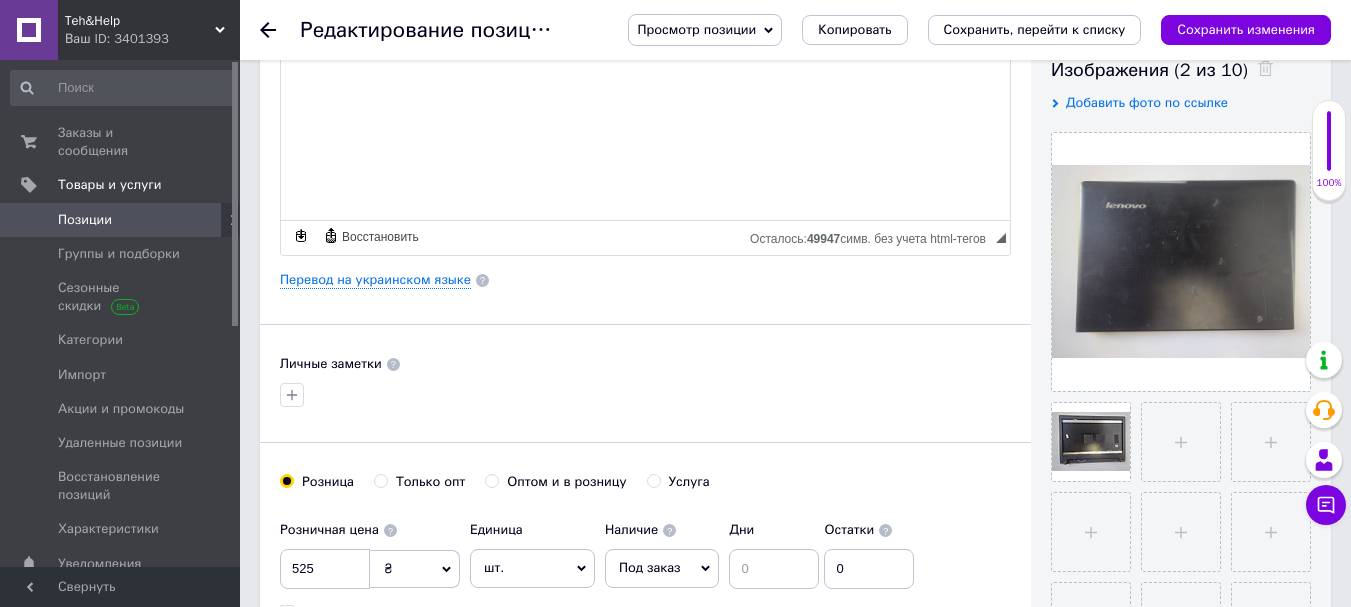 scroll, scrollTop: 400, scrollLeft: 0, axis: vertical 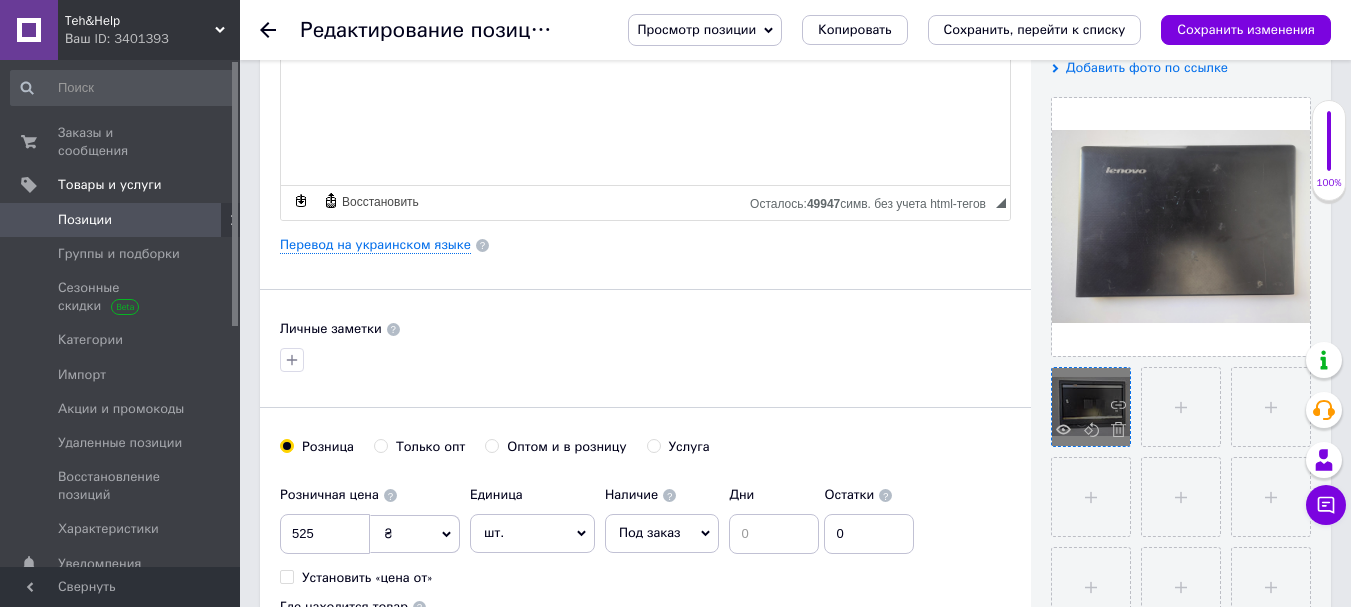 click at bounding box center [1091, 407] 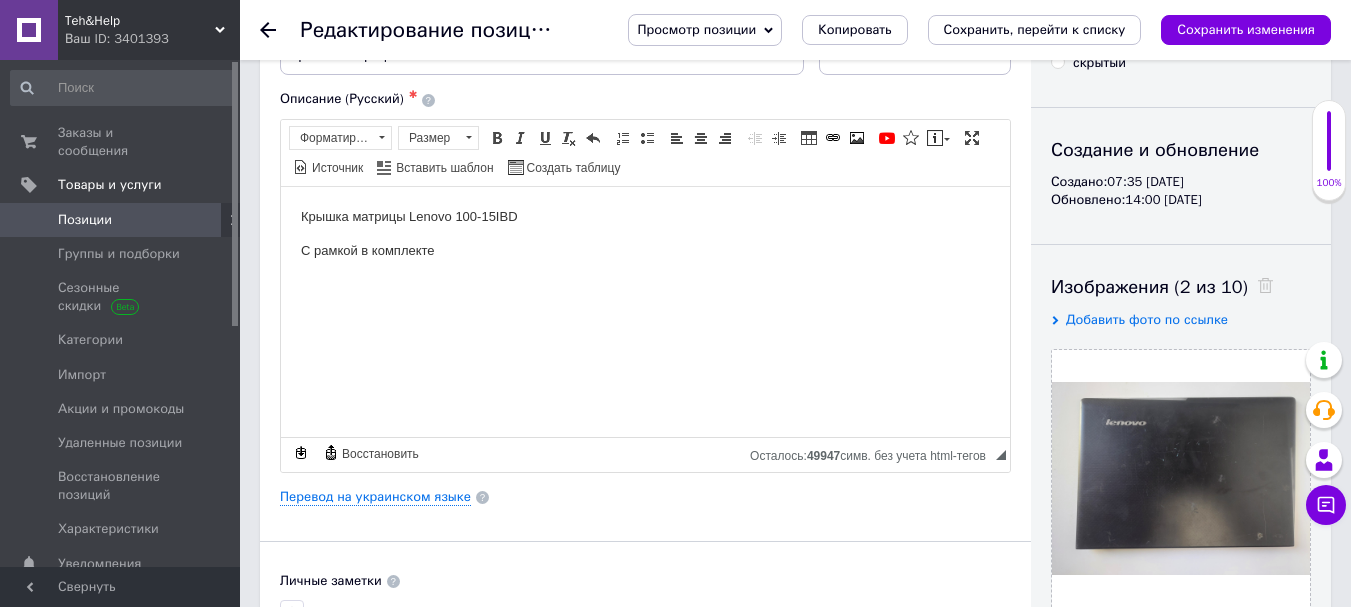 scroll, scrollTop: 100, scrollLeft: 0, axis: vertical 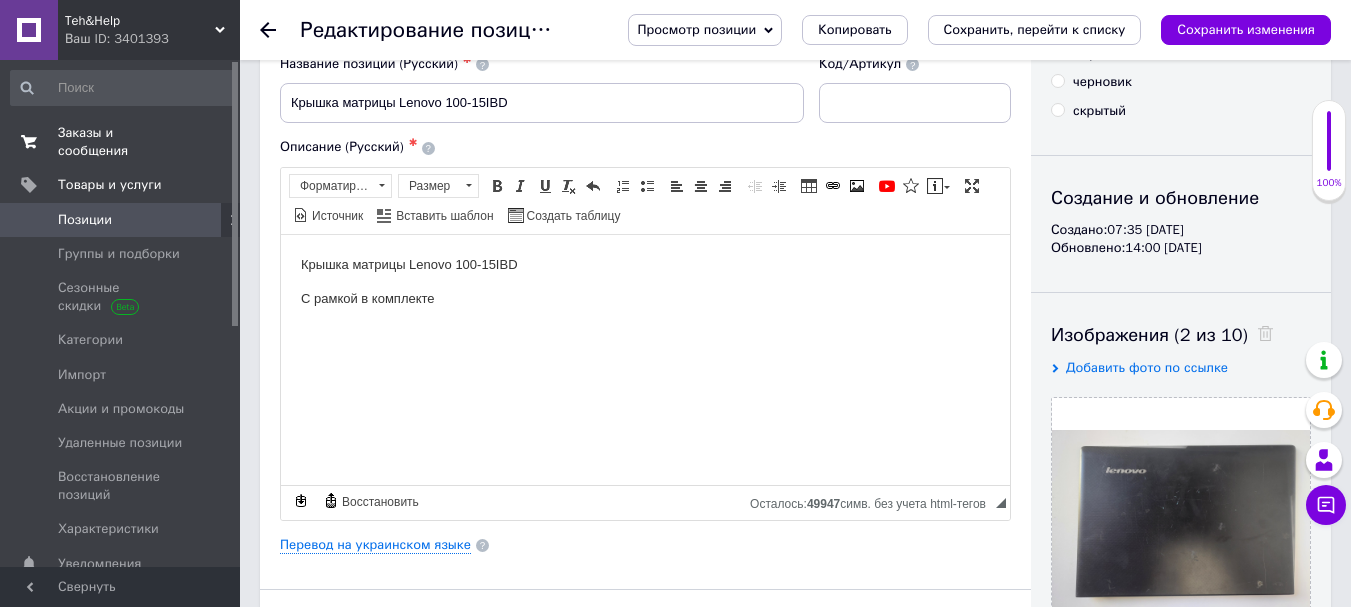 click on "Заказы и сообщения" at bounding box center [121, 142] 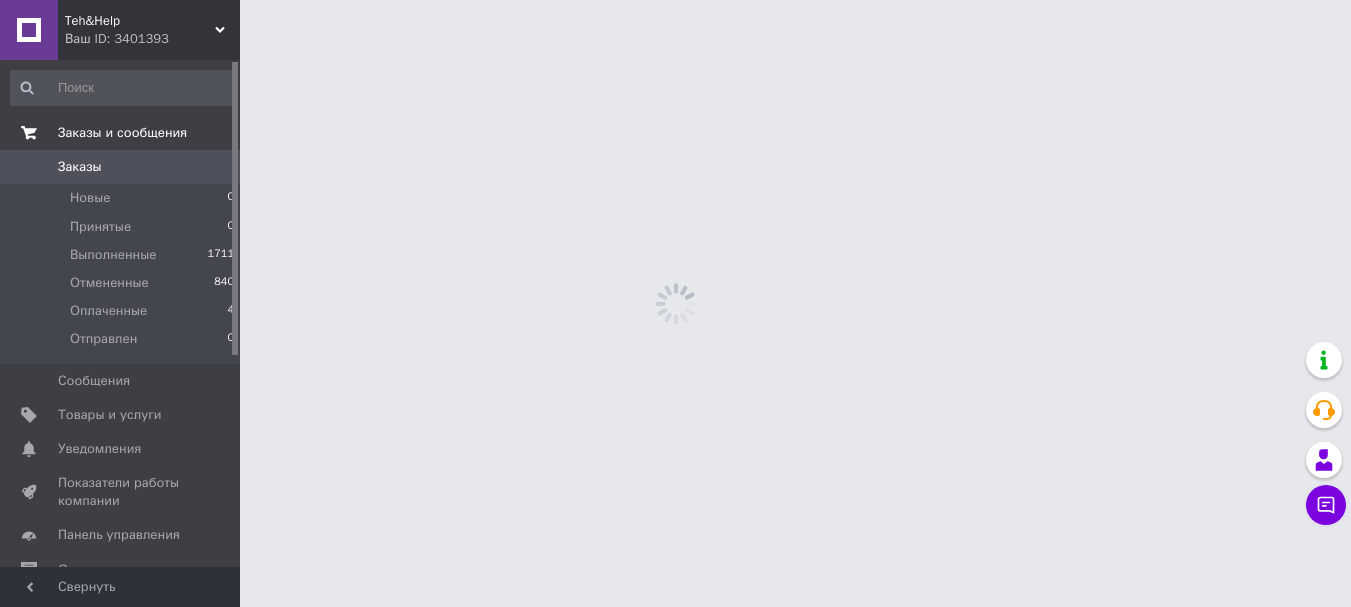 scroll, scrollTop: 0, scrollLeft: 0, axis: both 